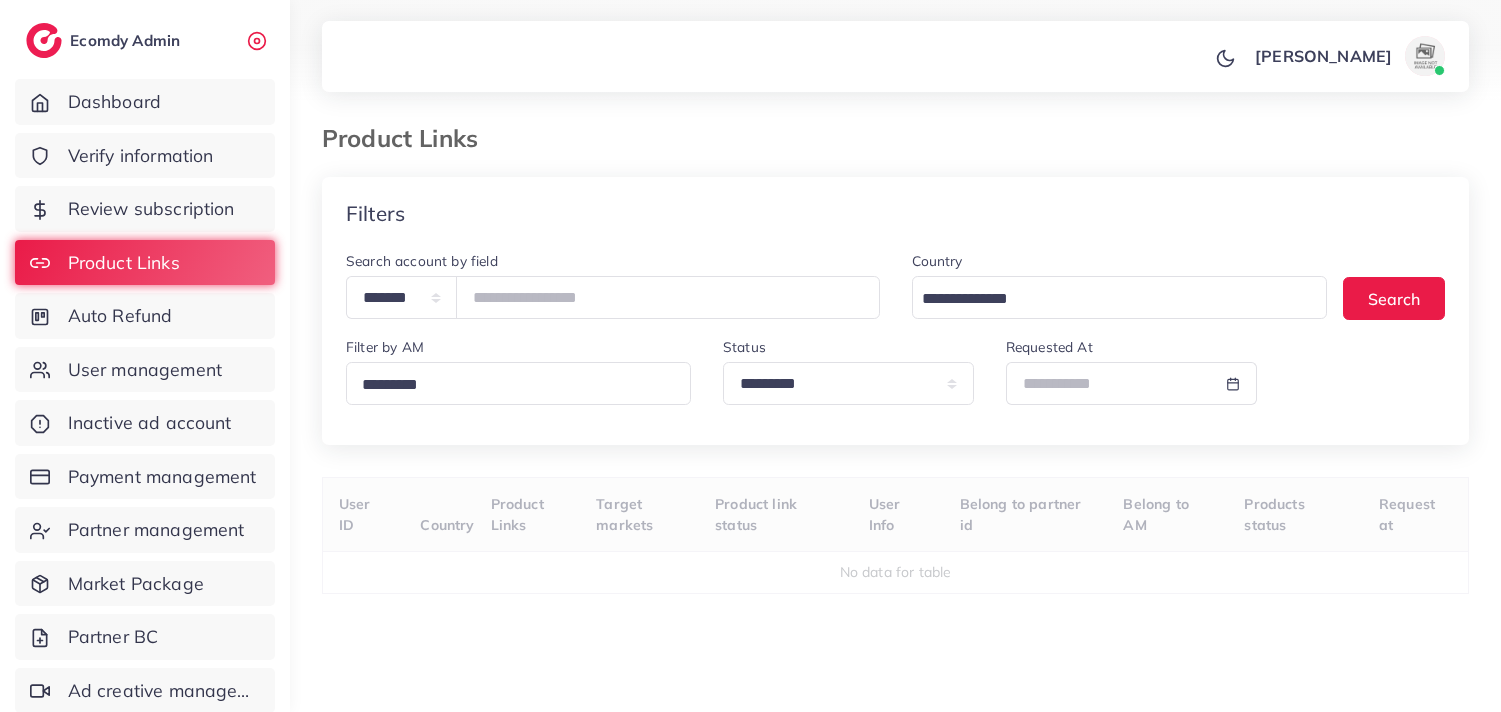 select on "*********" 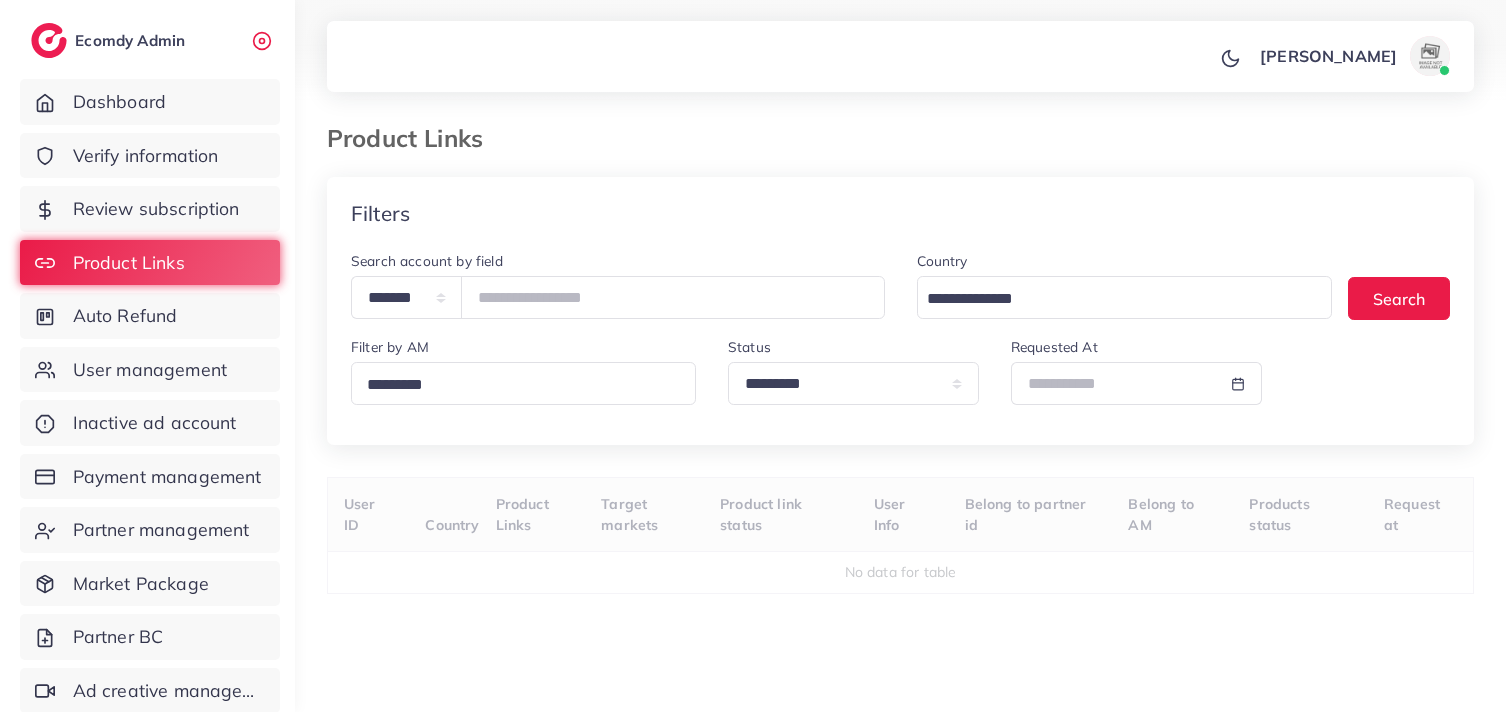 scroll, scrollTop: 0, scrollLeft: 0, axis: both 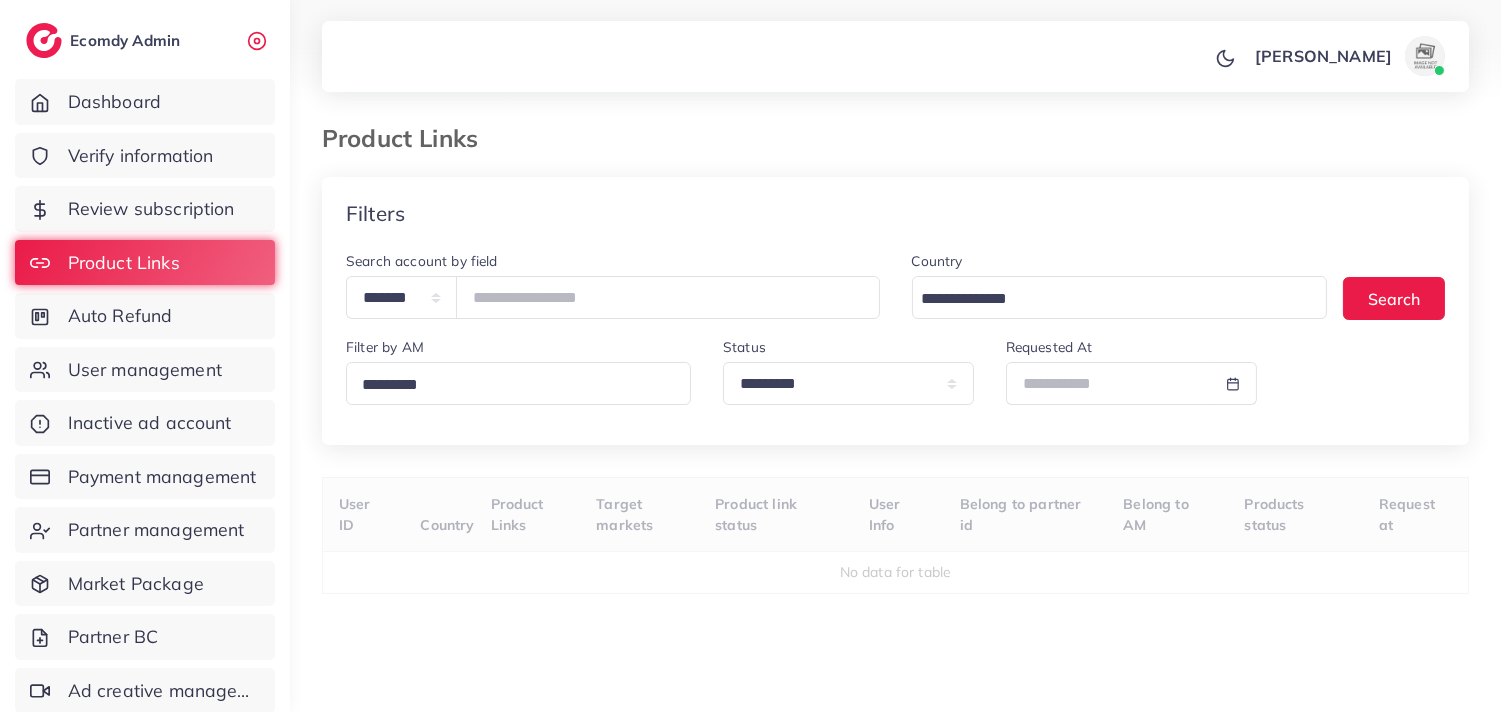select 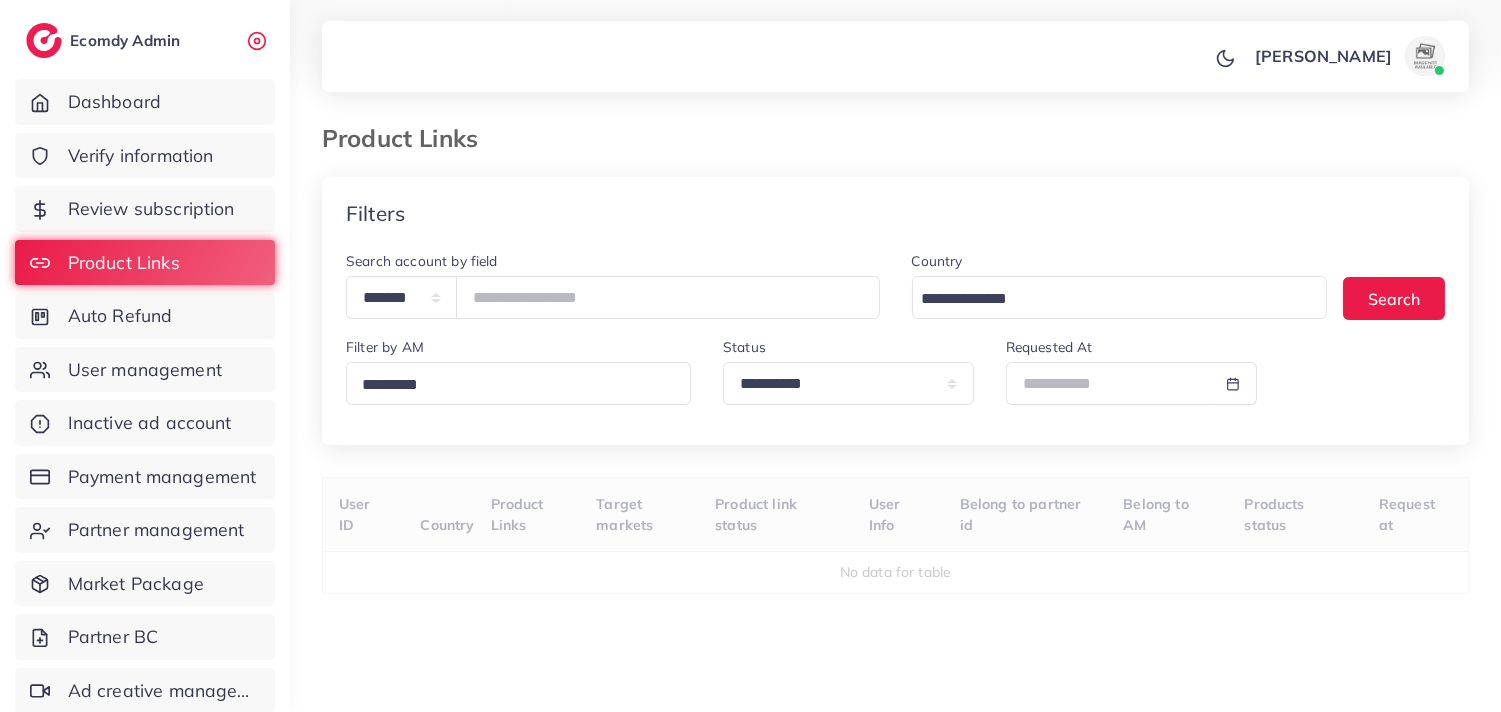 select on "*********" 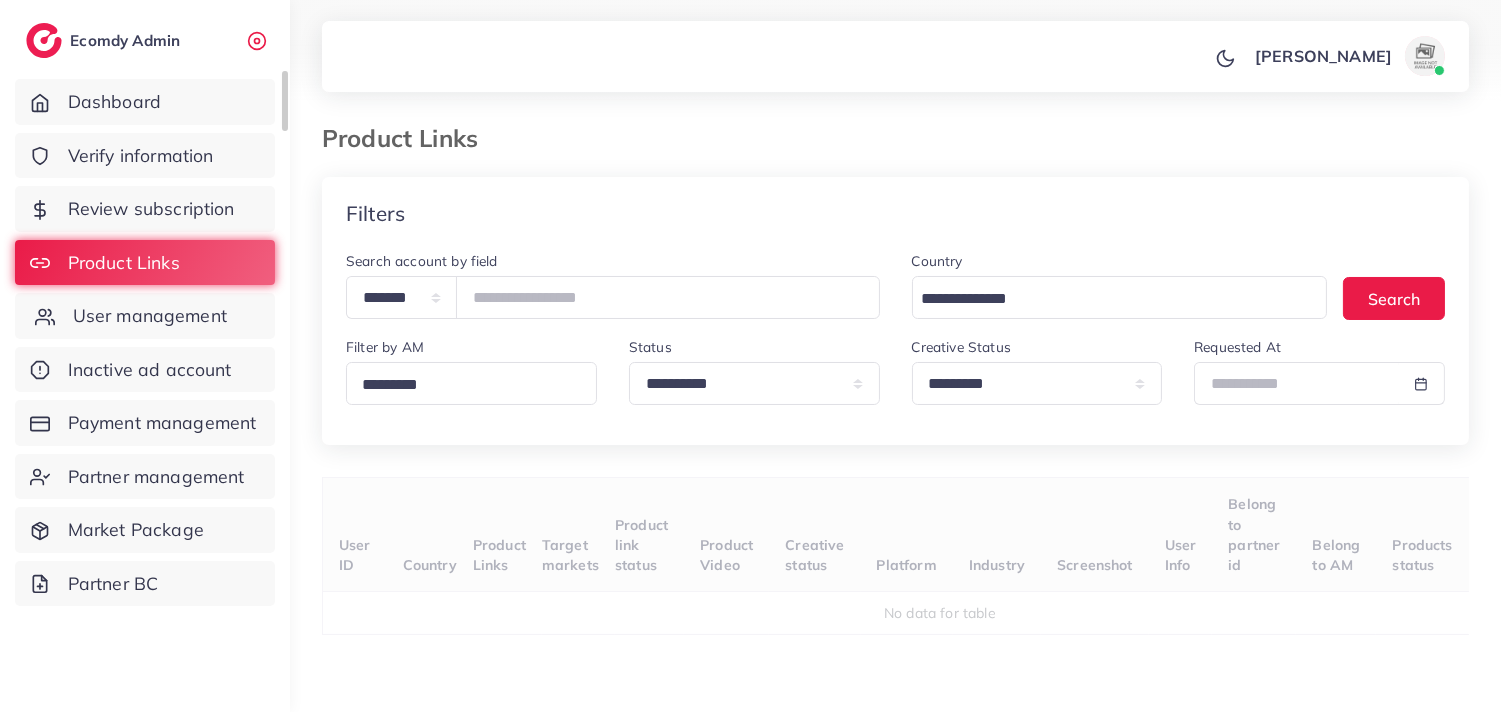 click on "Dashboard Verify information Review subscription Product Links User management Inactive ad account Payment management Partner management Market Package Partner BC" at bounding box center [145, 348] 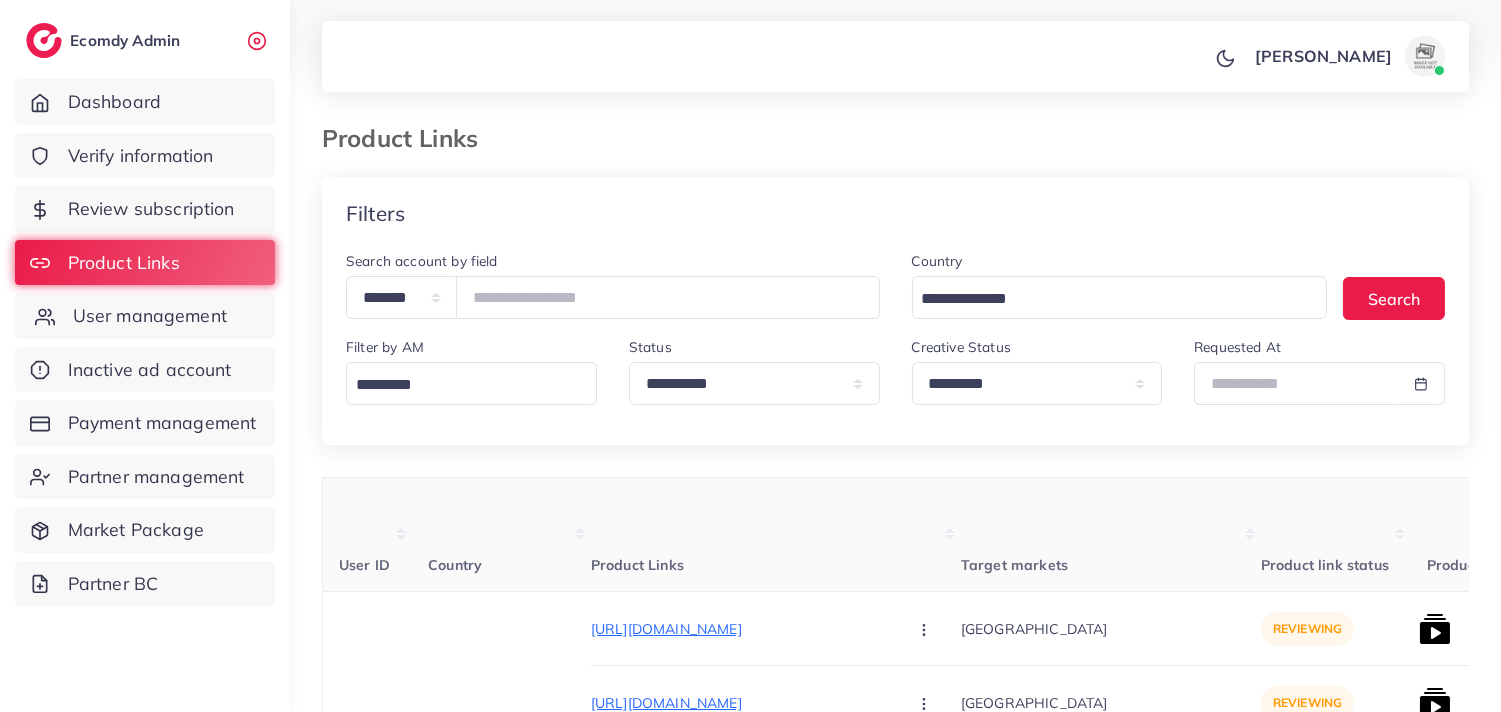 click on "User management" at bounding box center (150, 316) 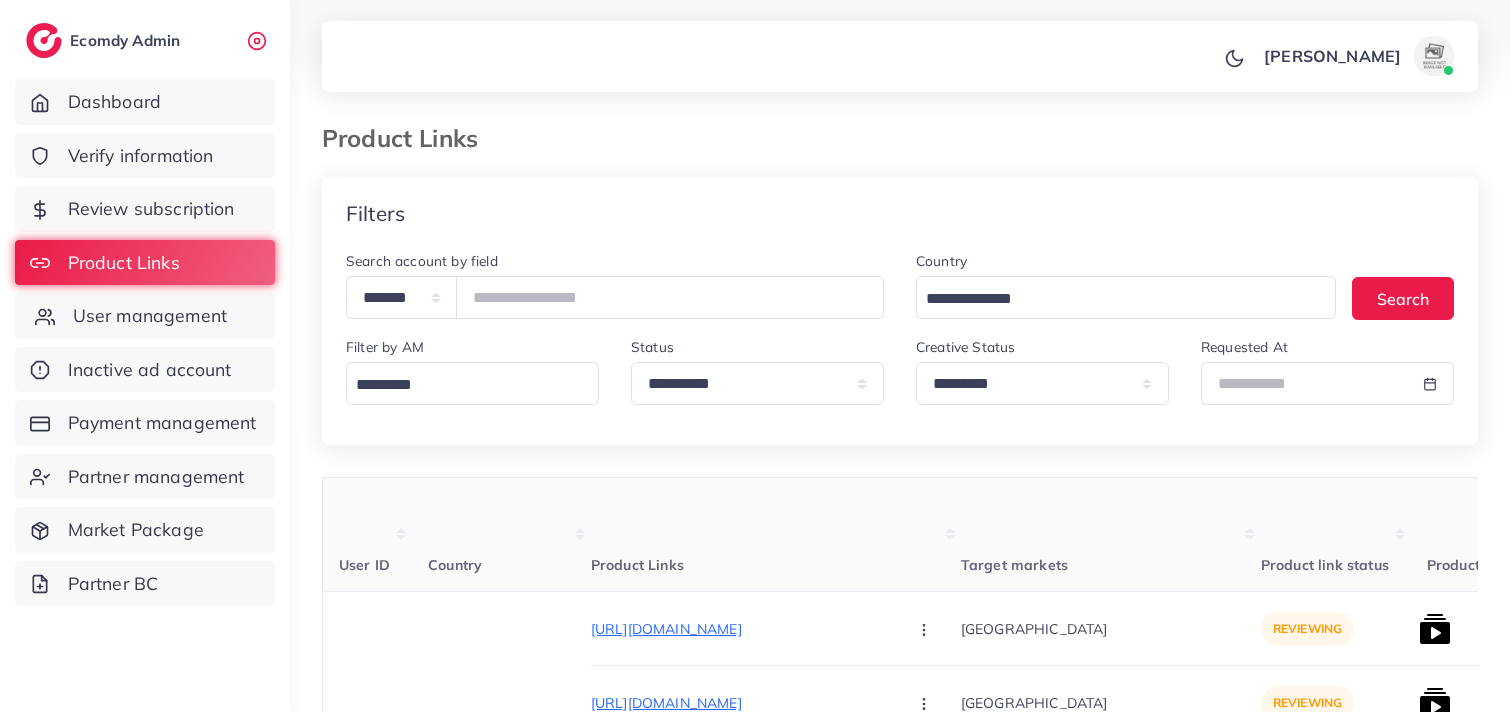 click on "User management" at bounding box center (150, 316) 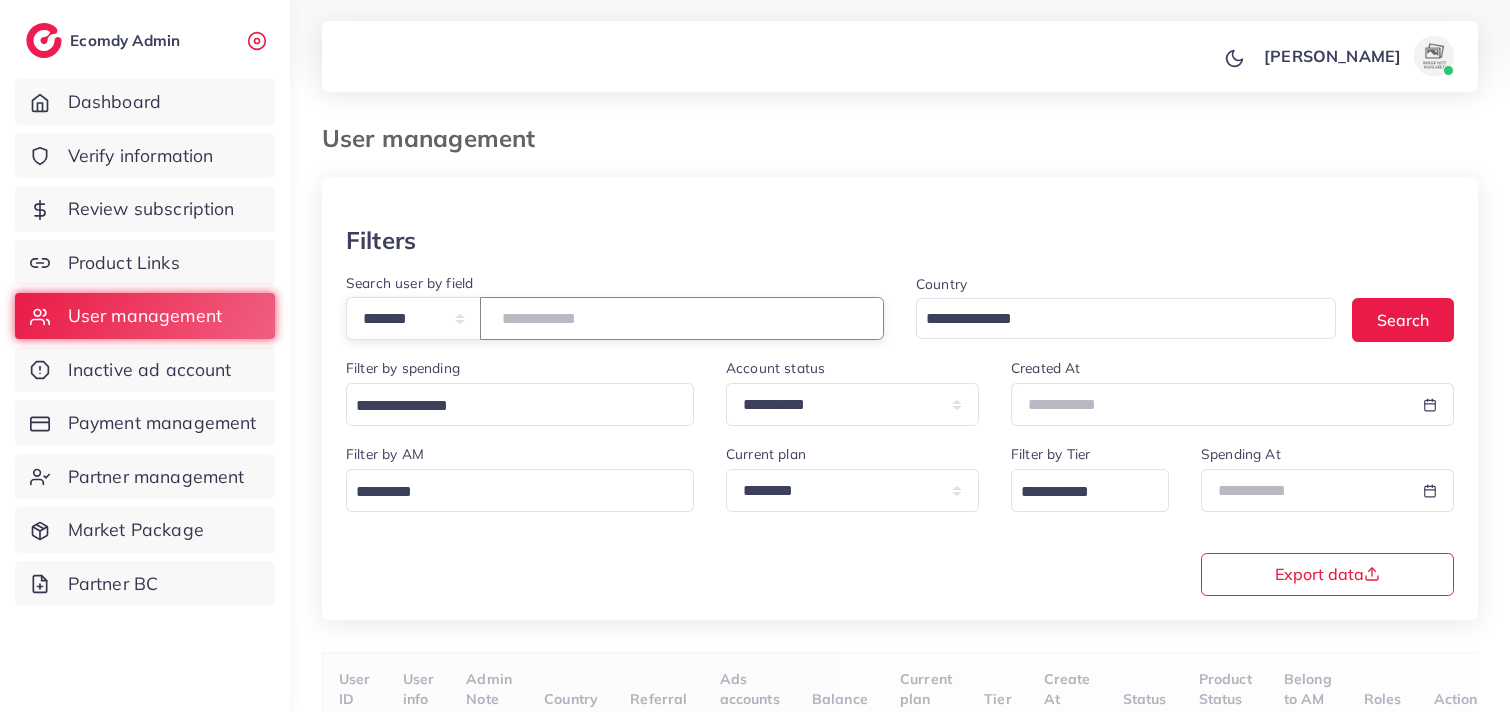 click at bounding box center [682, 318] 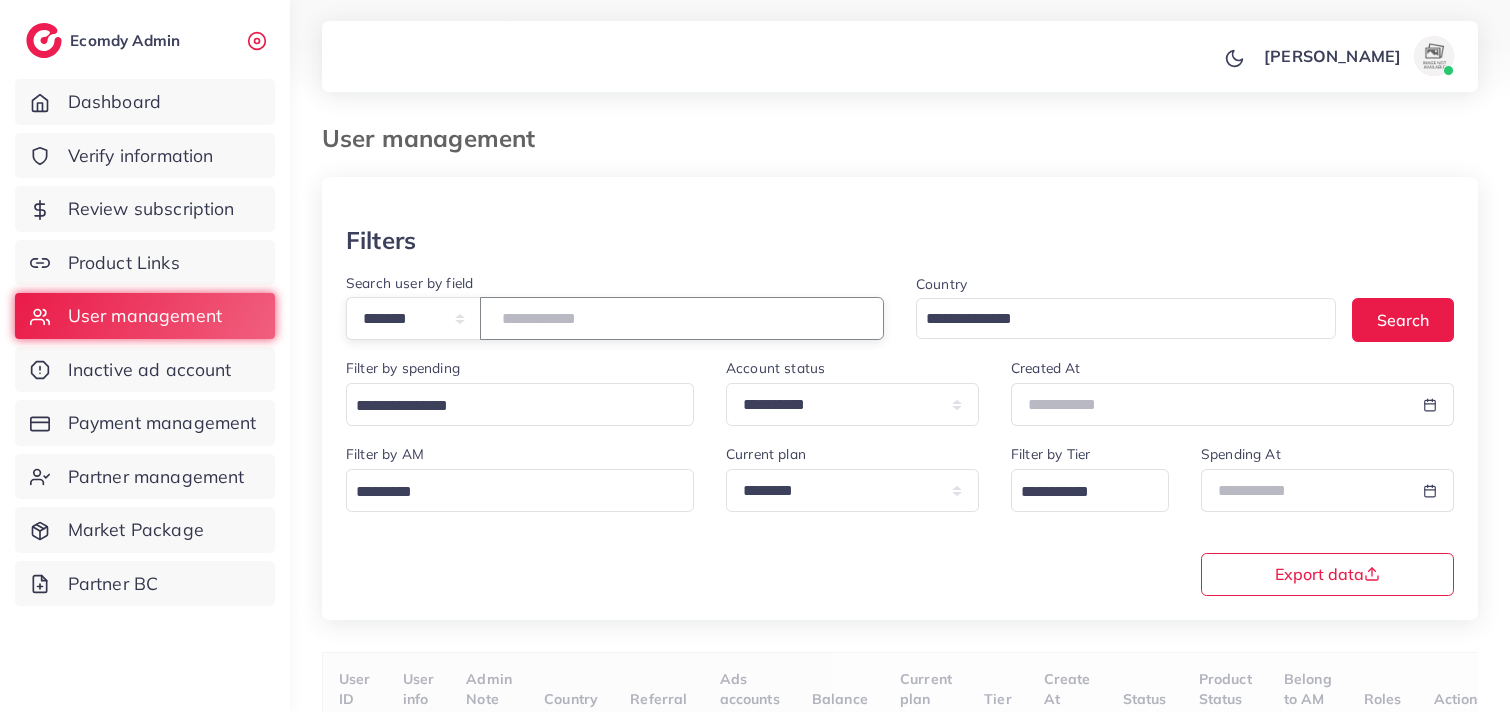 paste on "*******" 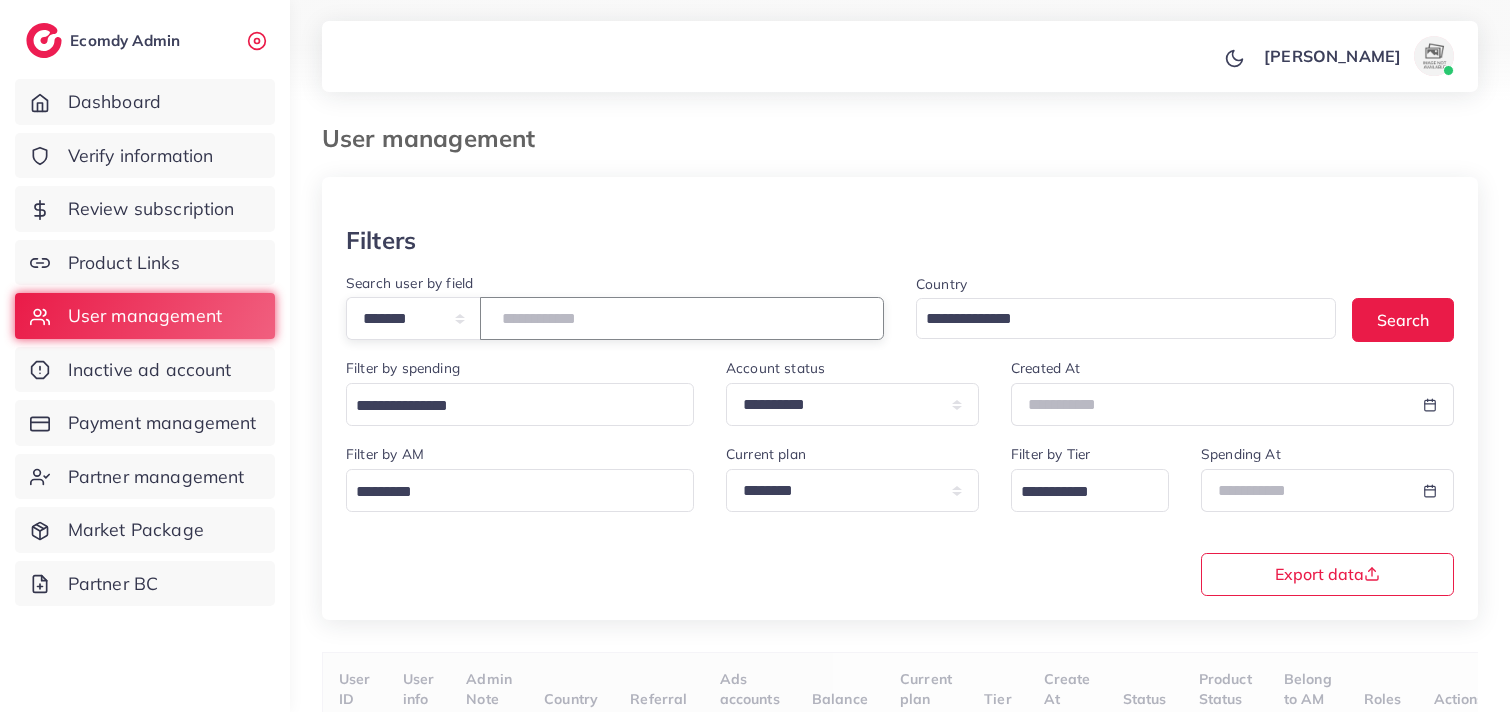 type on "*******" 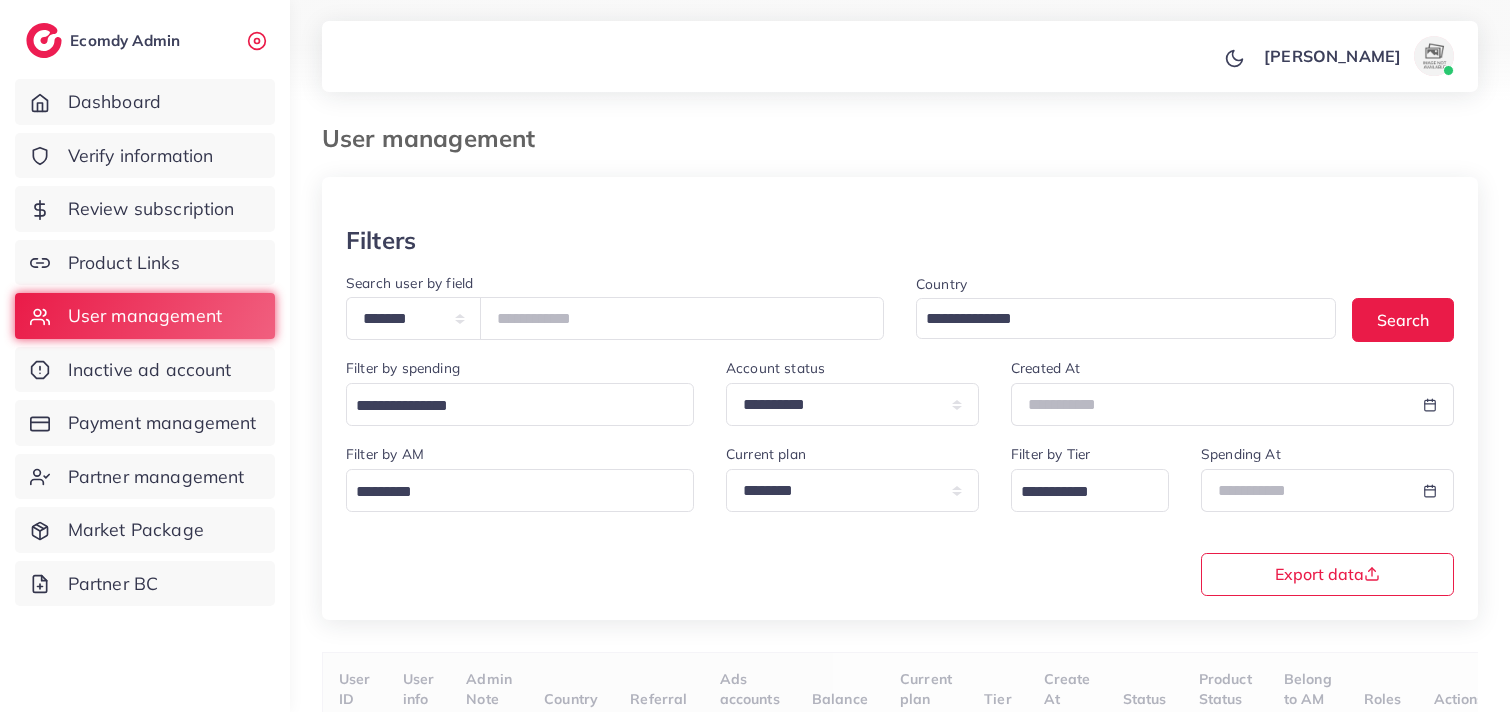 click at bounding box center (900, 201) 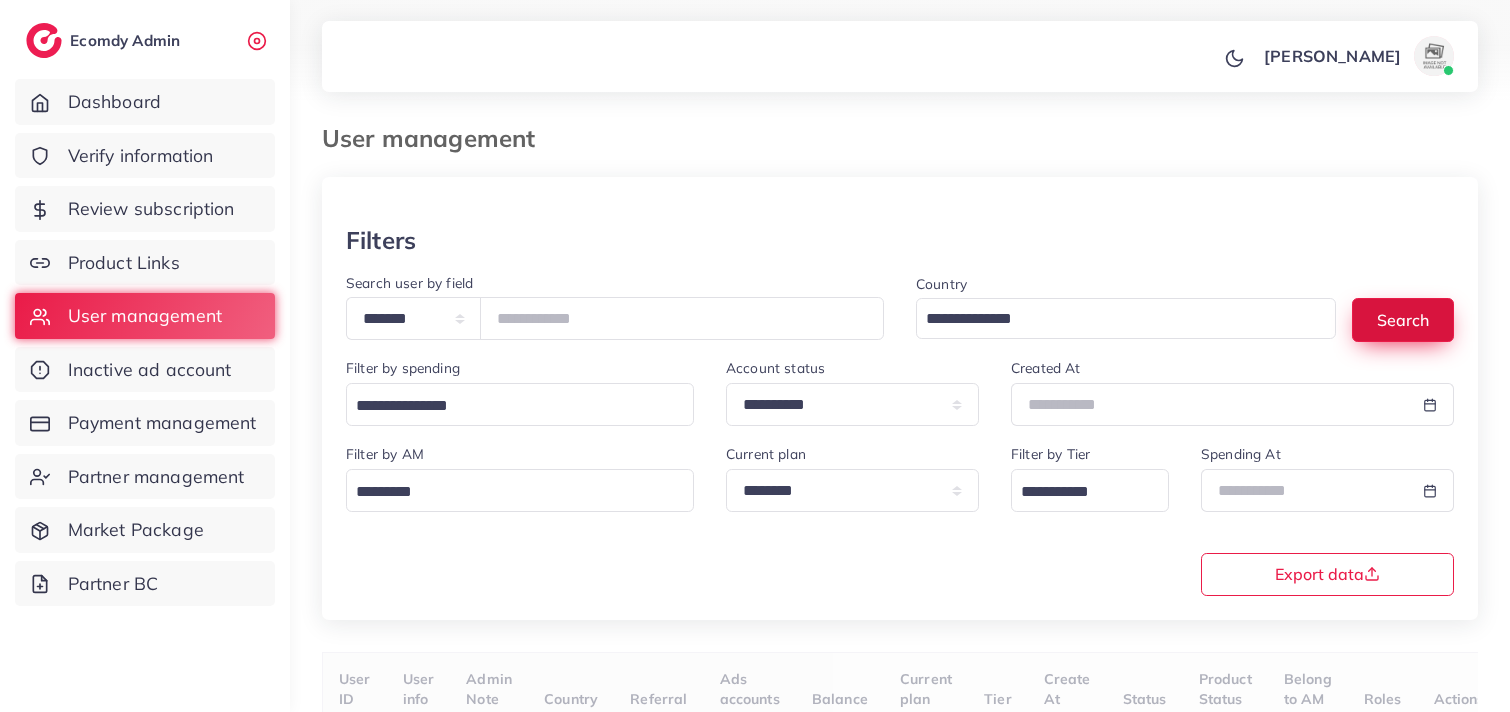 click on "Search" at bounding box center [1403, 319] 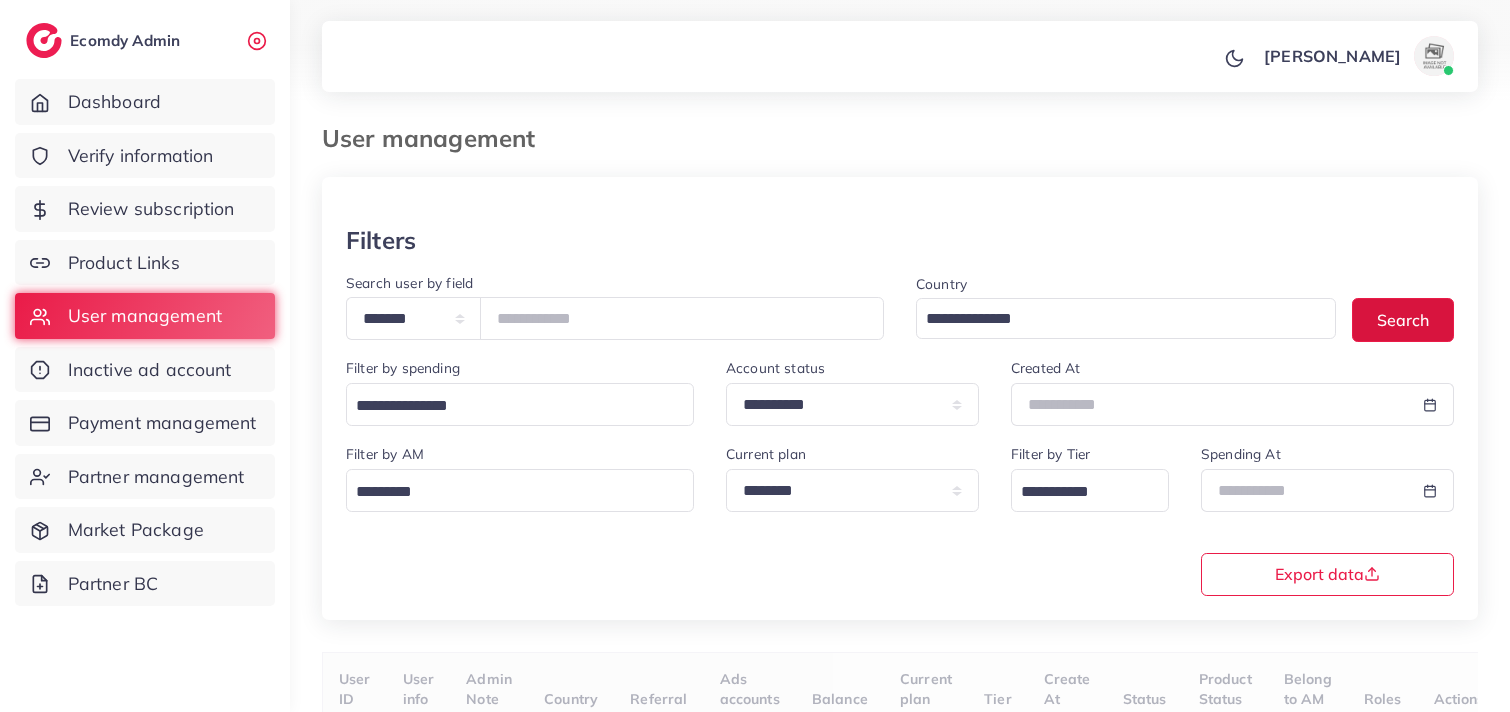 scroll, scrollTop: 151, scrollLeft: 0, axis: vertical 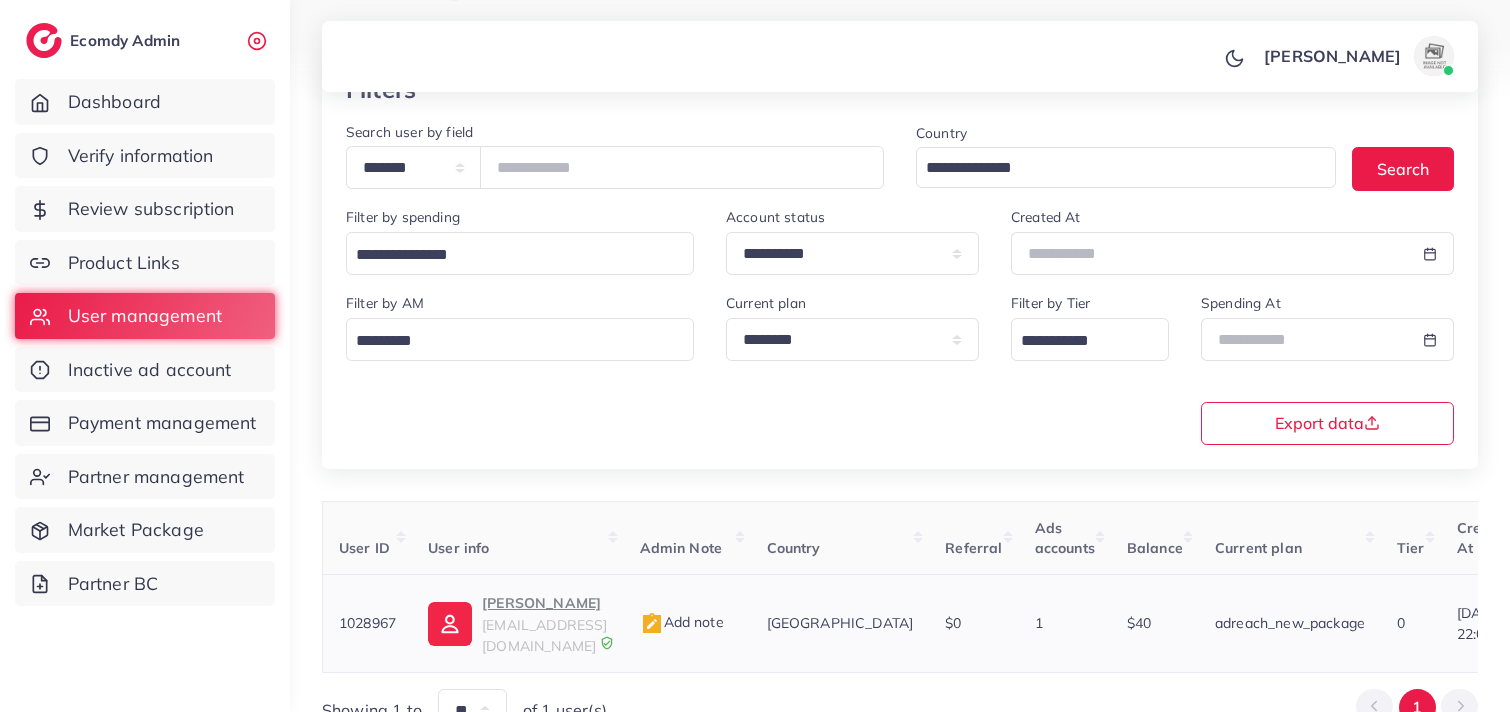 click on "Sumbul Hussain" at bounding box center [544, 603] 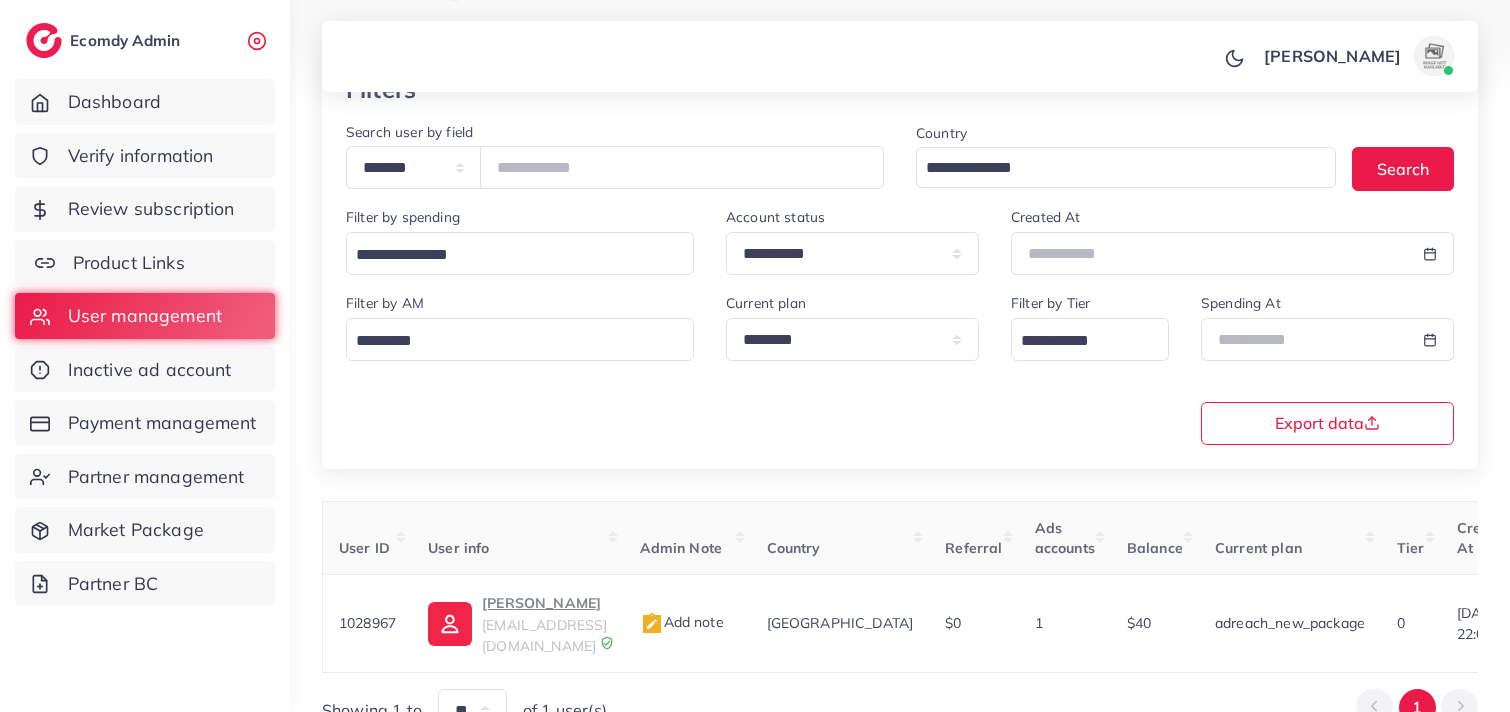 click on "Product Links" at bounding box center (129, 263) 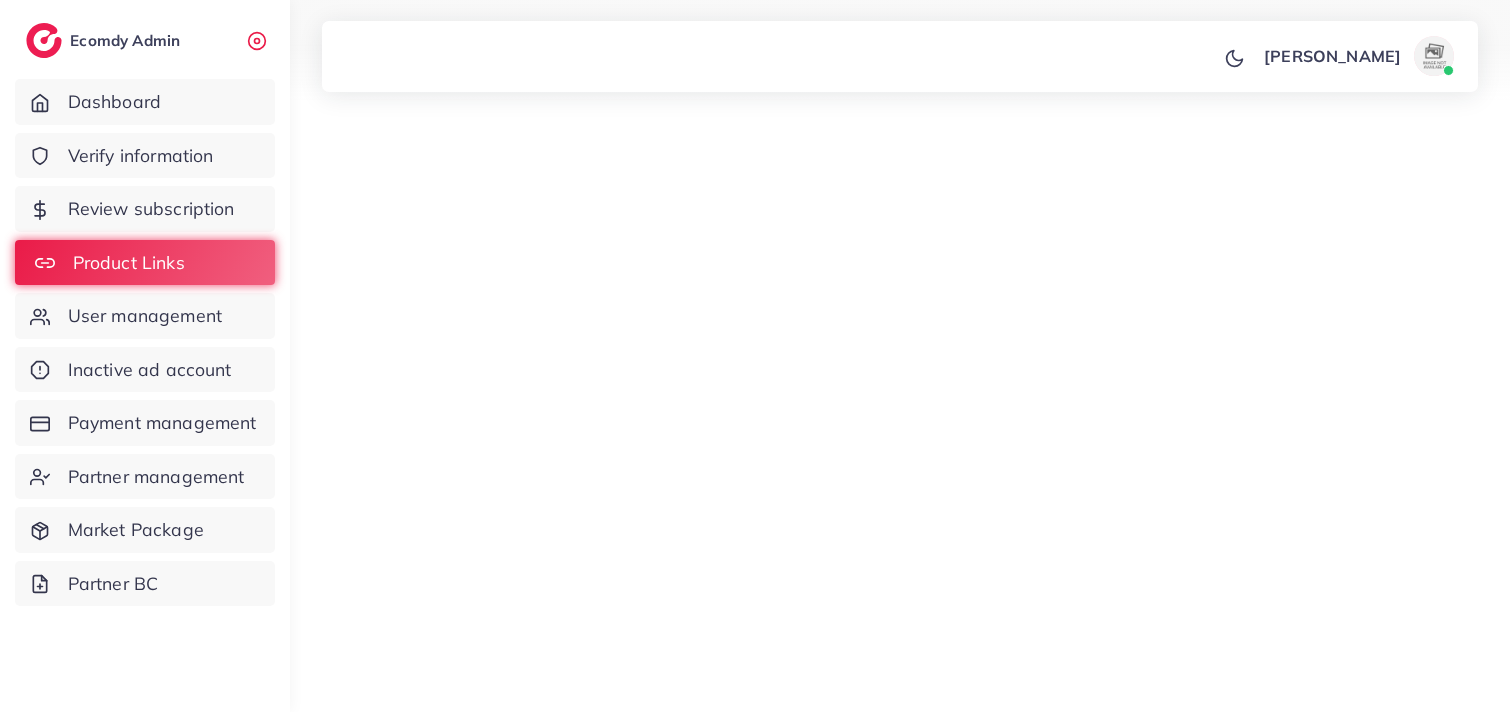 scroll, scrollTop: 0, scrollLeft: 0, axis: both 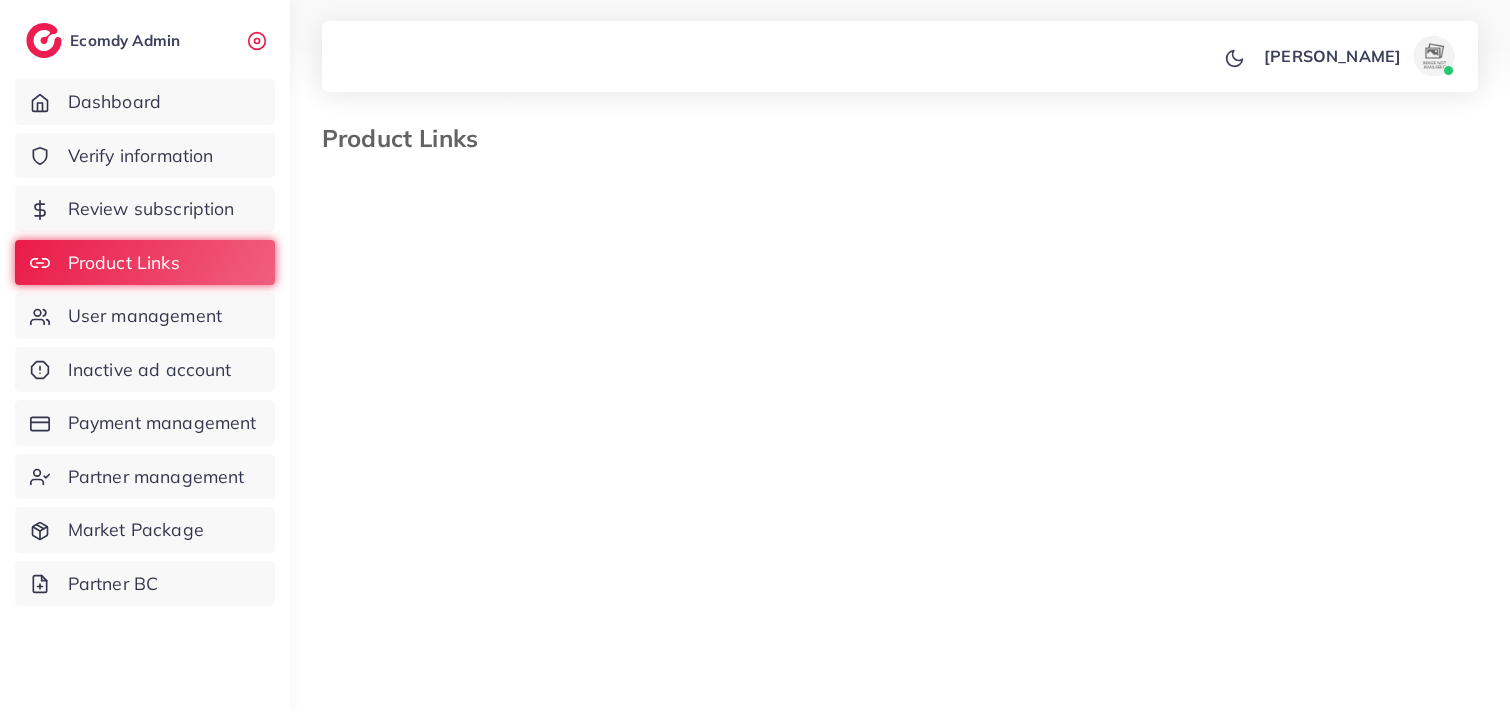 select on "*********" 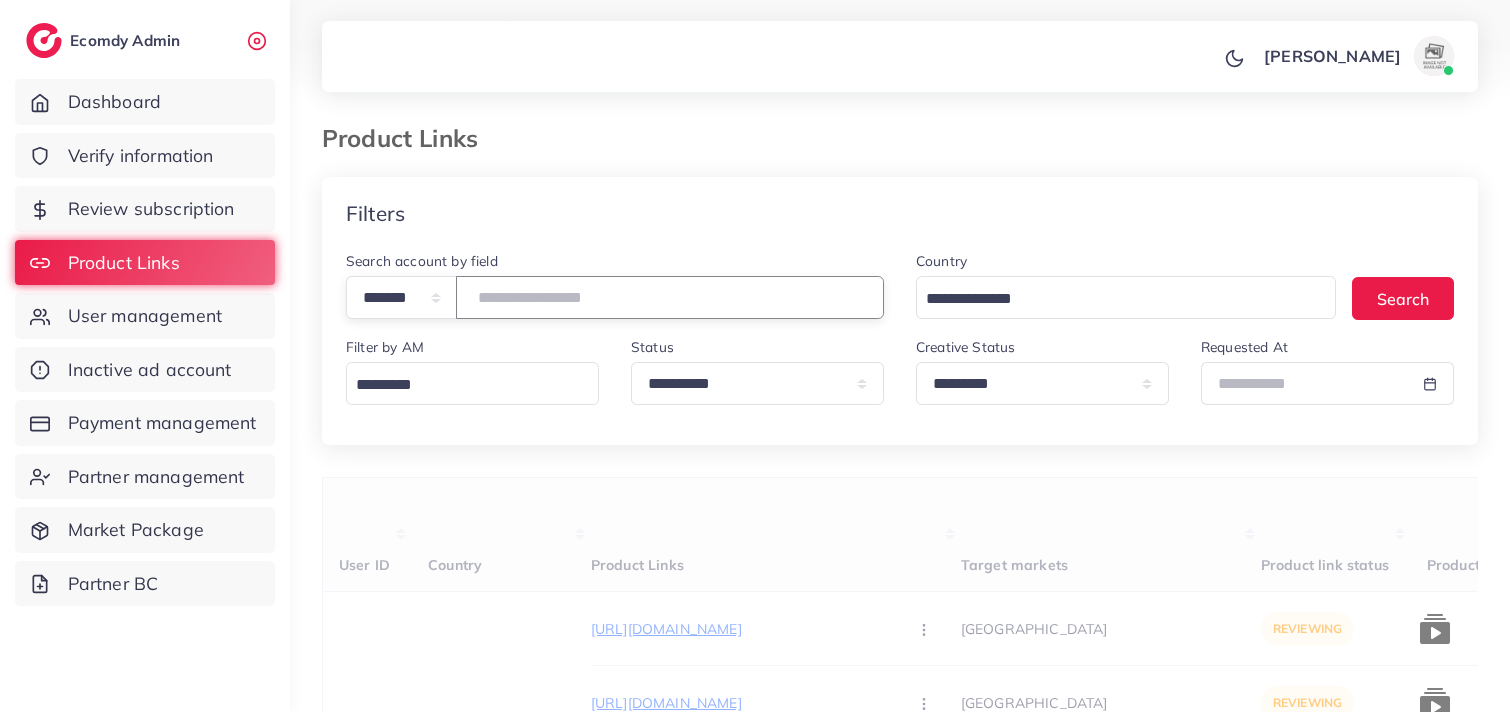 click at bounding box center (670, 297) 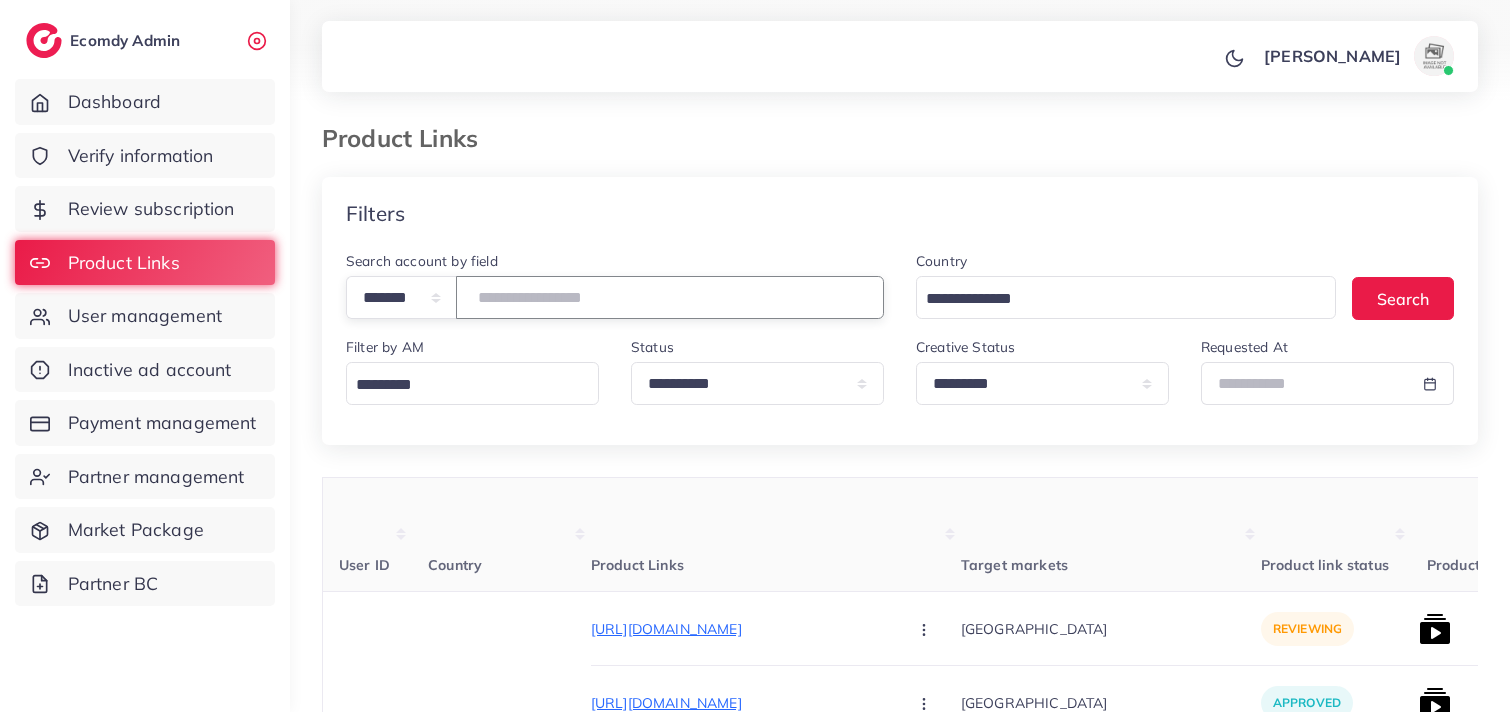 paste on "*******" 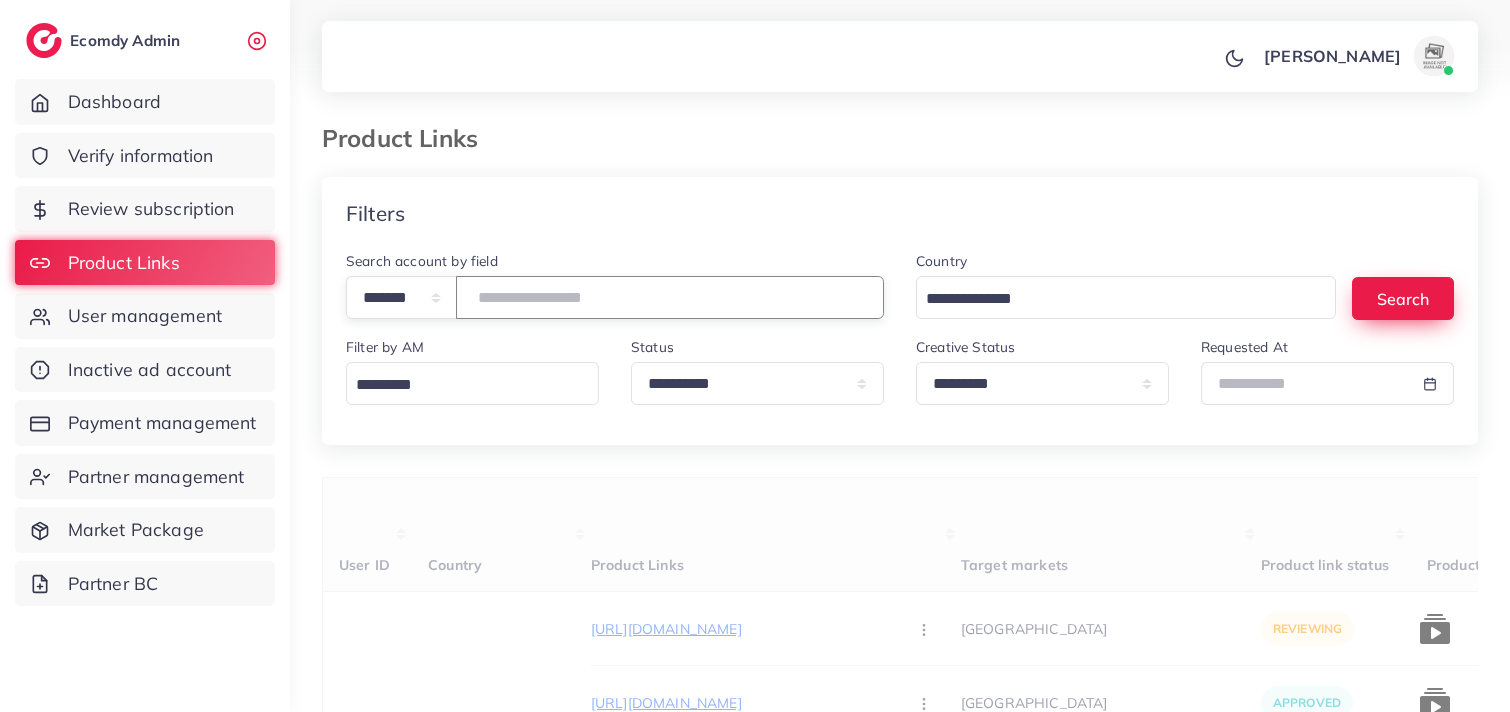type on "*******" 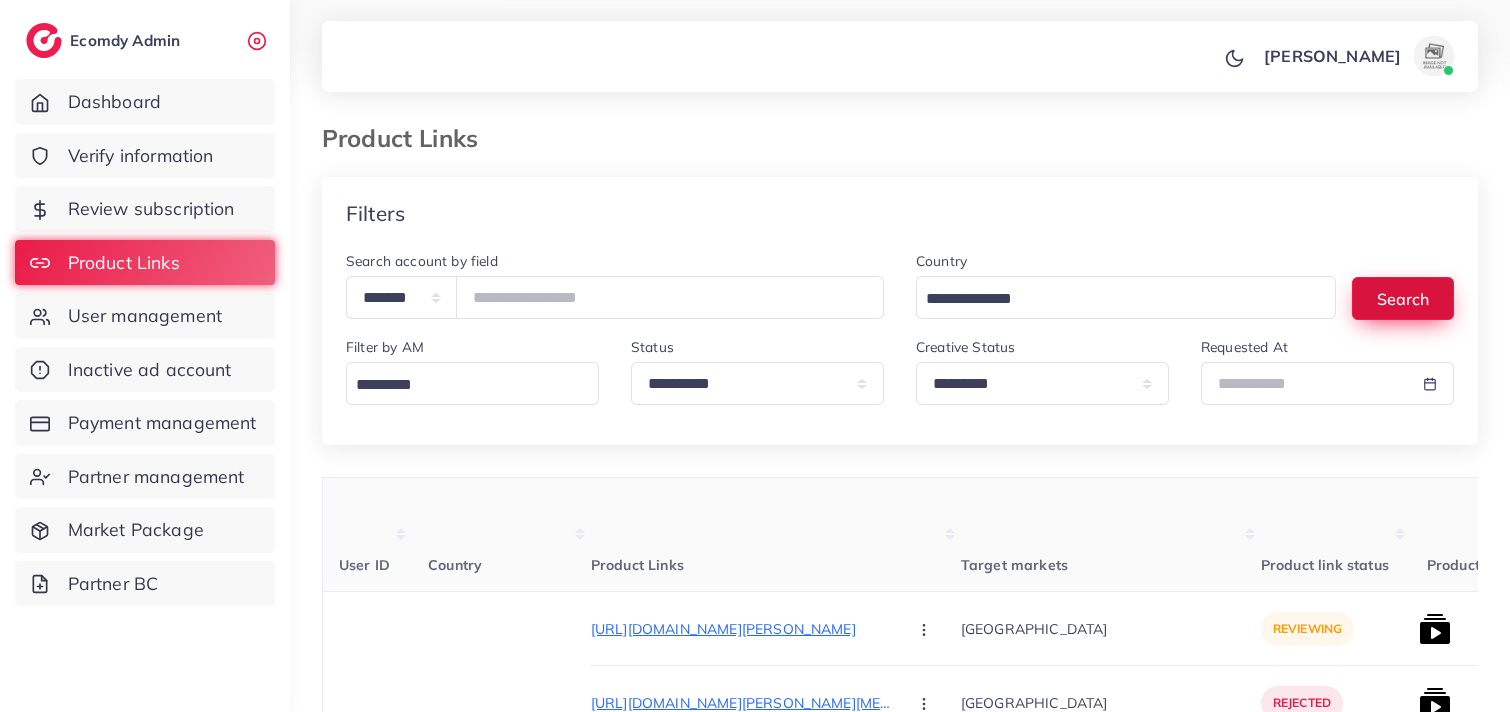 click on "Search" at bounding box center (1403, 298) 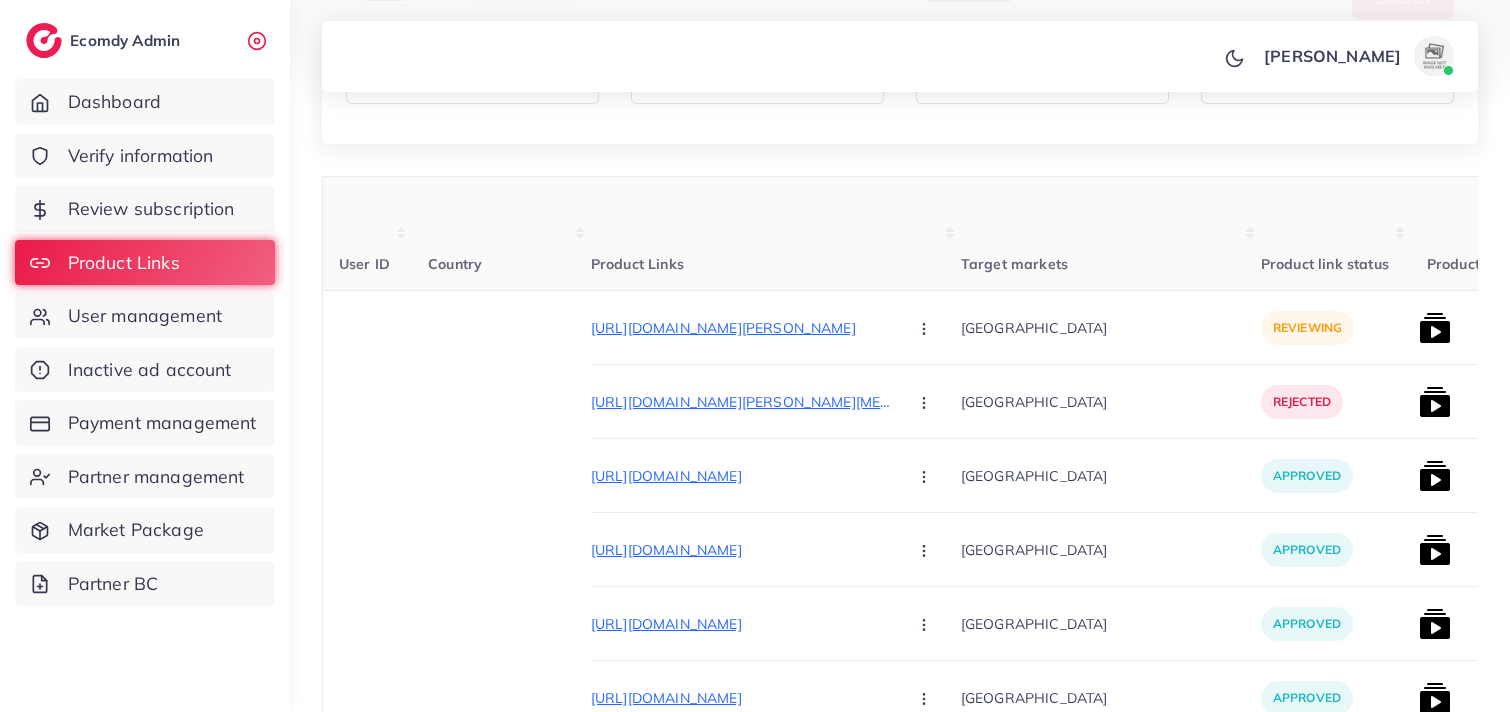 scroll, scrollTop: 332, scrollLeft: 0, axis: vertical 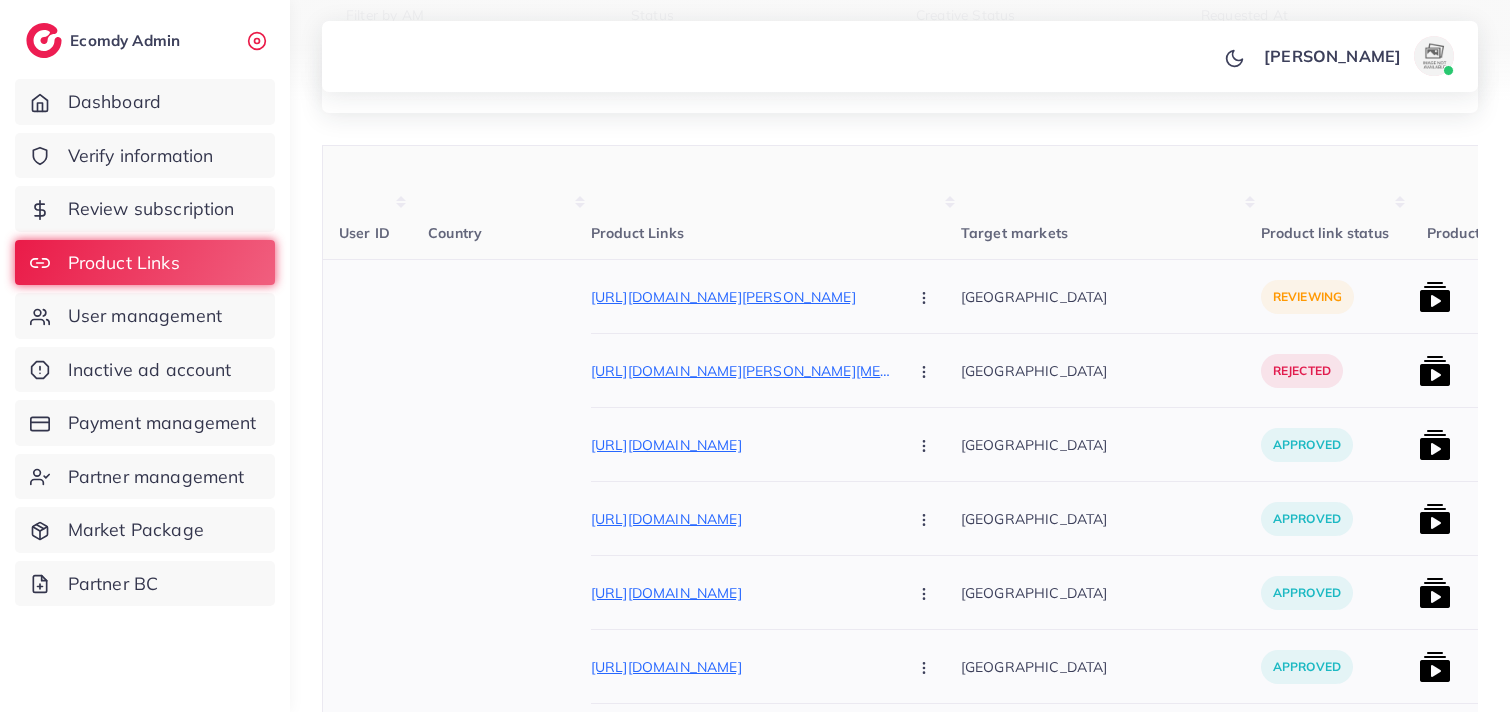 click on "[GEOGRAPHIC_DATA]" at bounding box center [1111, 296] 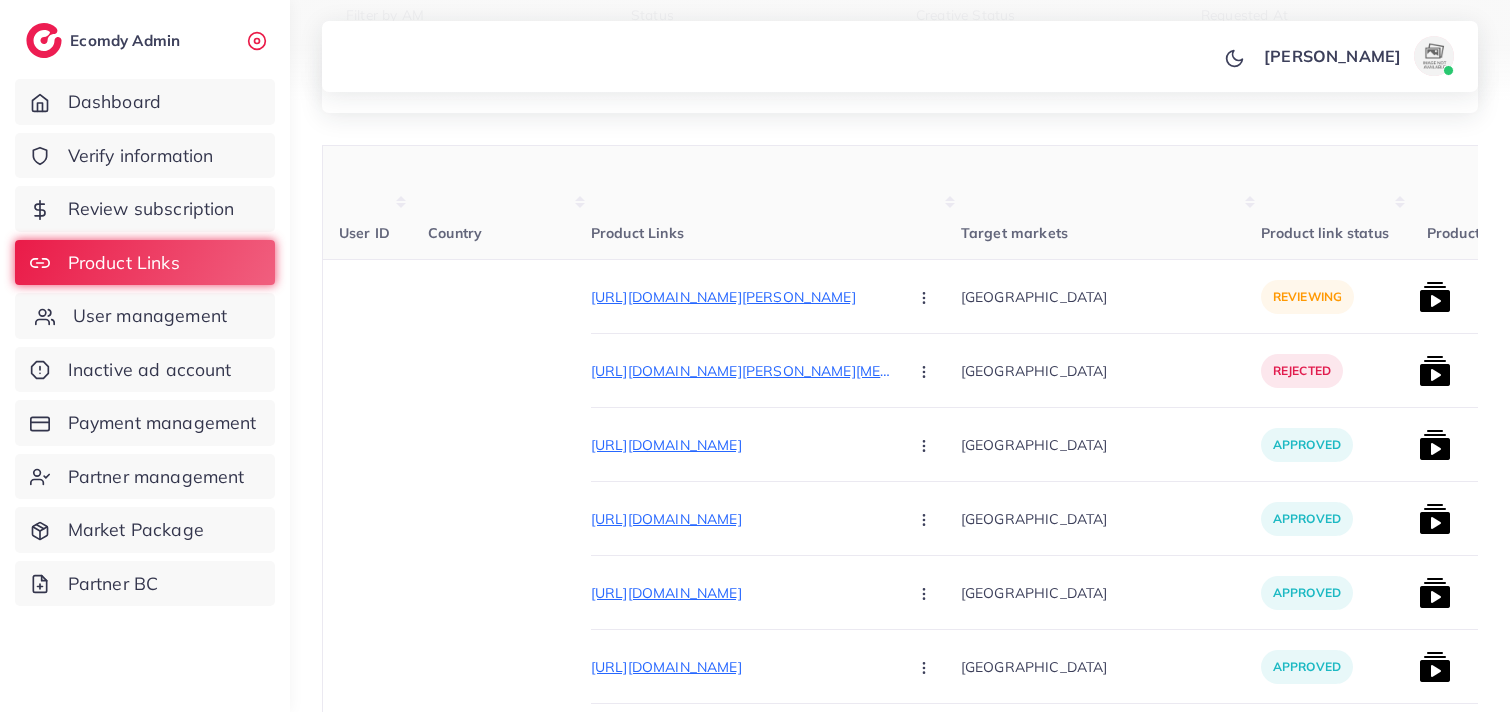 click on "User management" at bounding box center (150, 316) 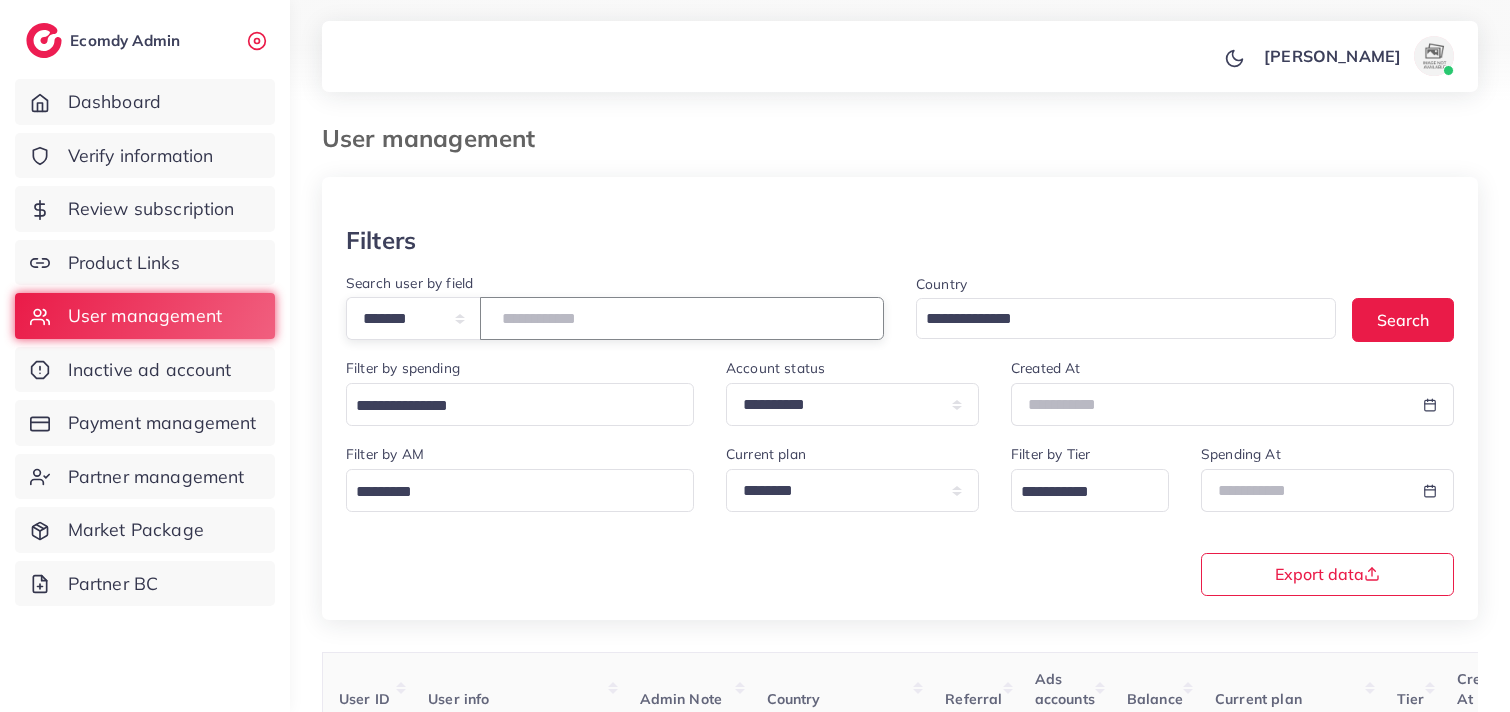 click at bounding box center (682, 318) 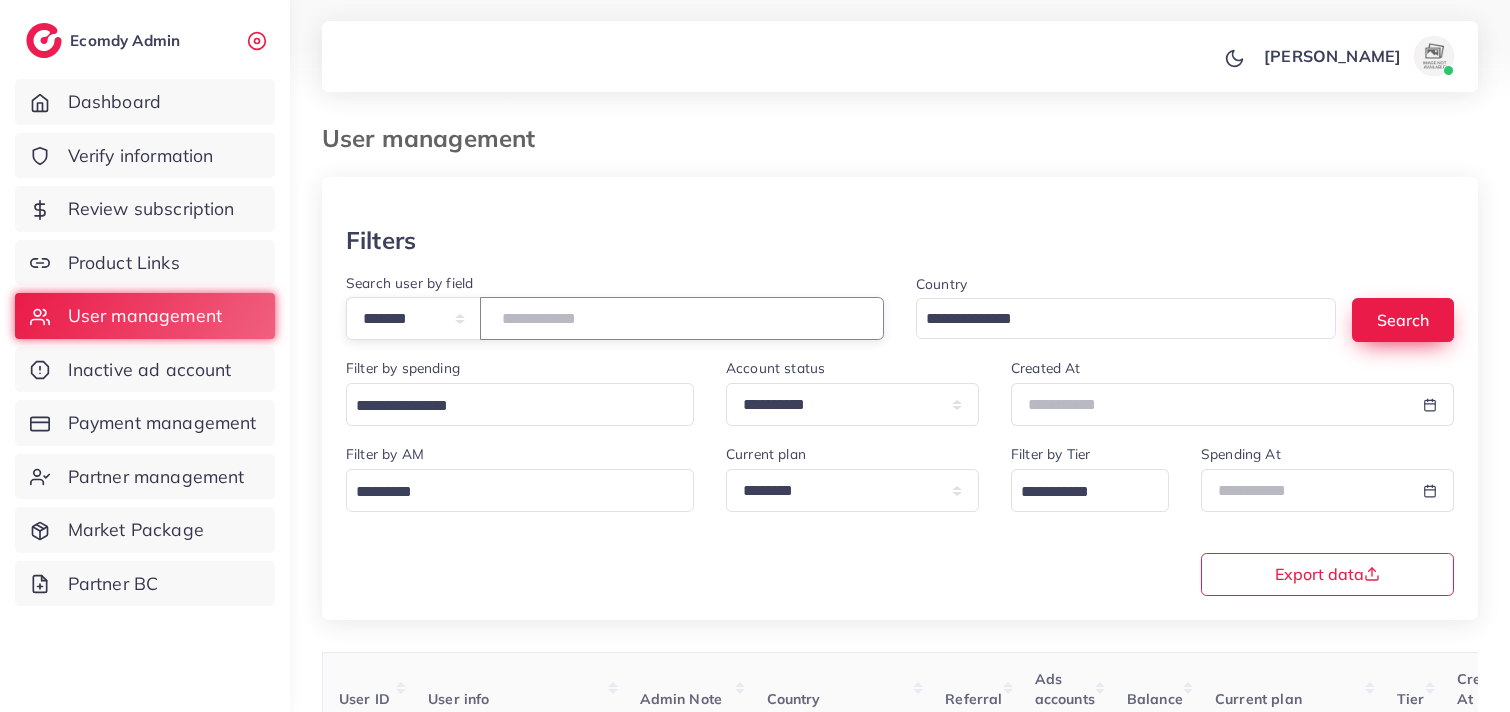 type on "*******" 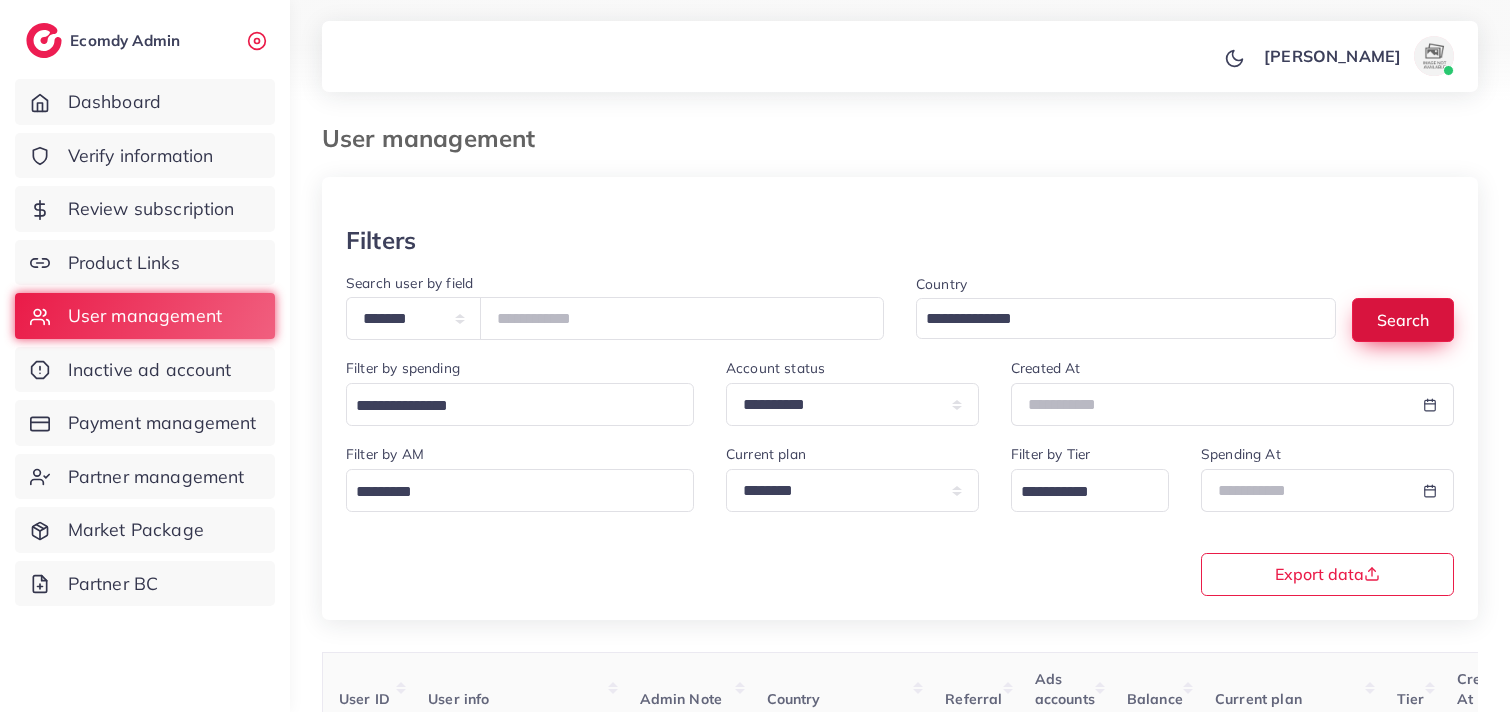 click on "Search" at bounding box center [1403, 319] 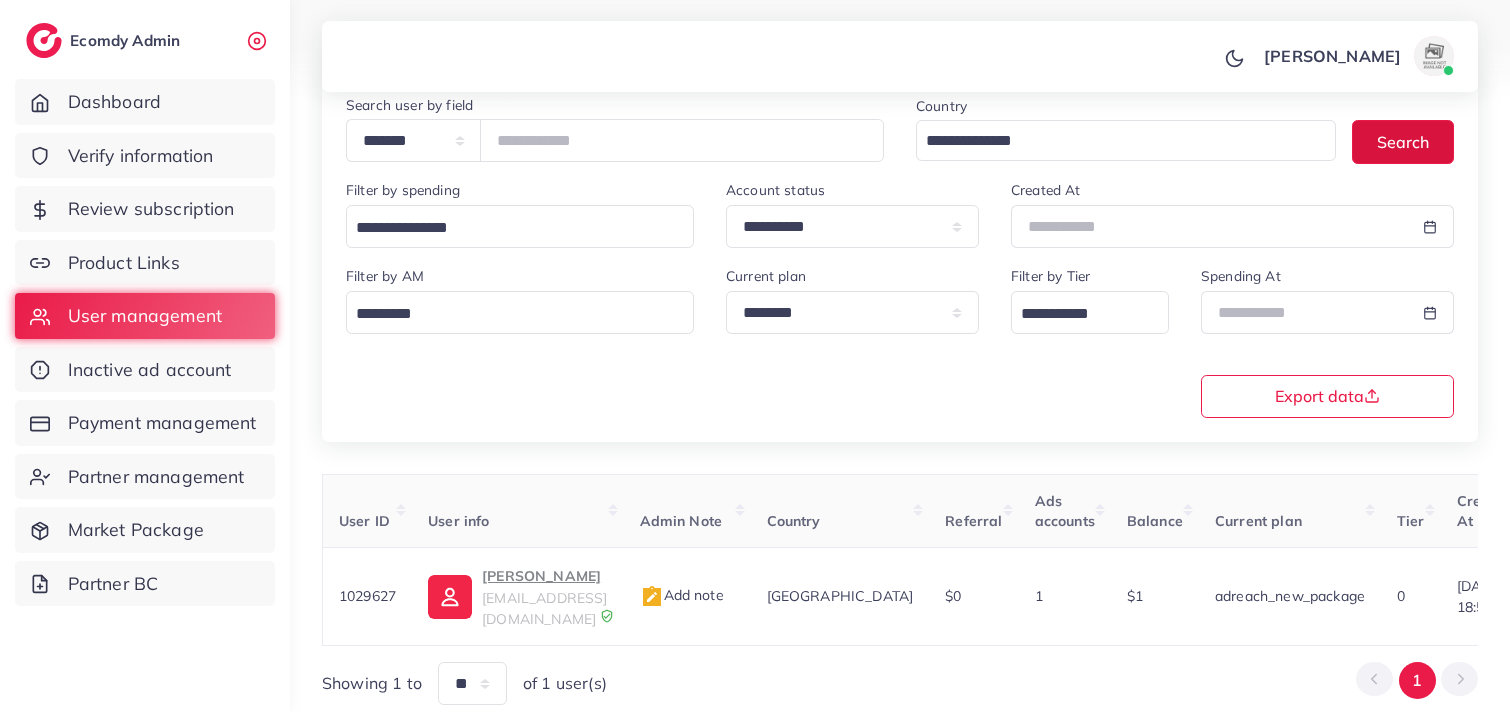 scroll, scrollTop: 186, scrollLeft: 0, axis: vertical 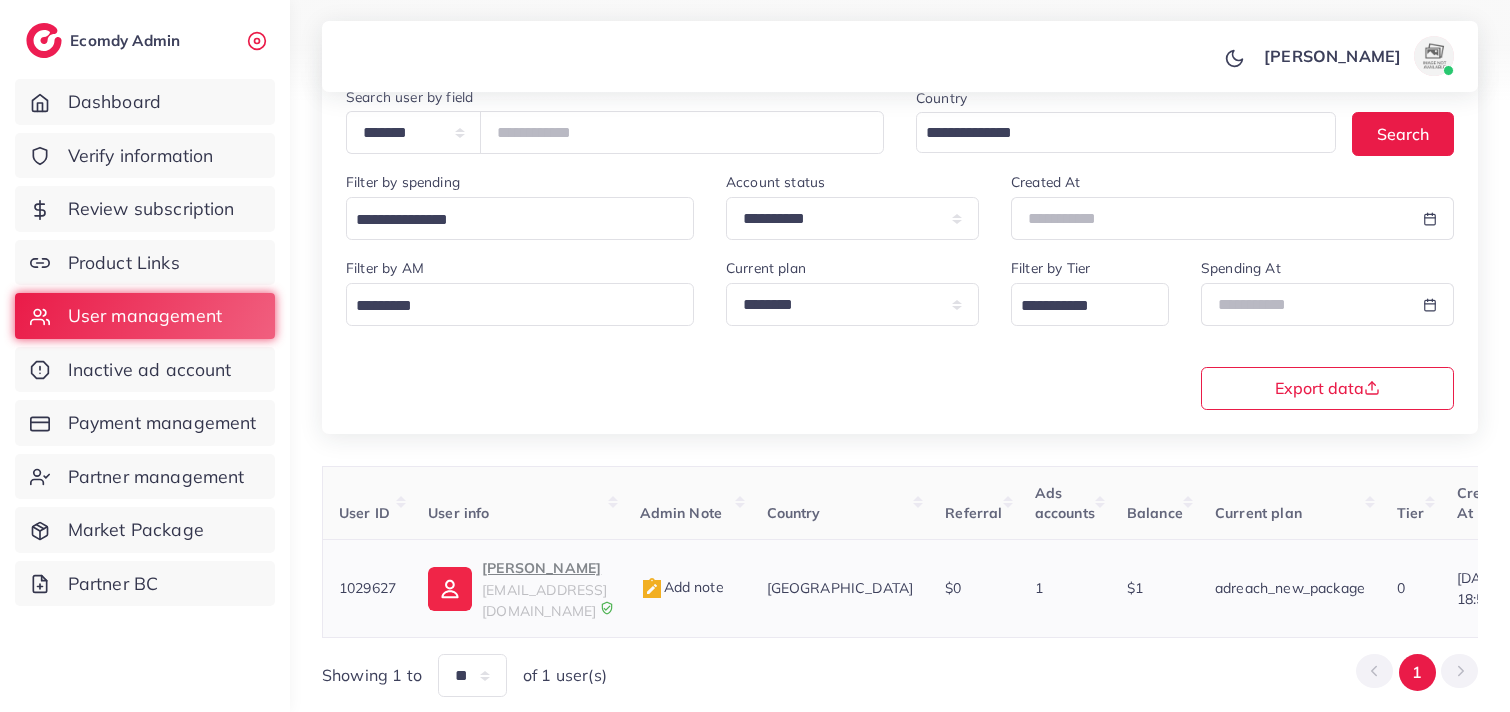 click on "Abubakar" at bounding box center [544, 568] 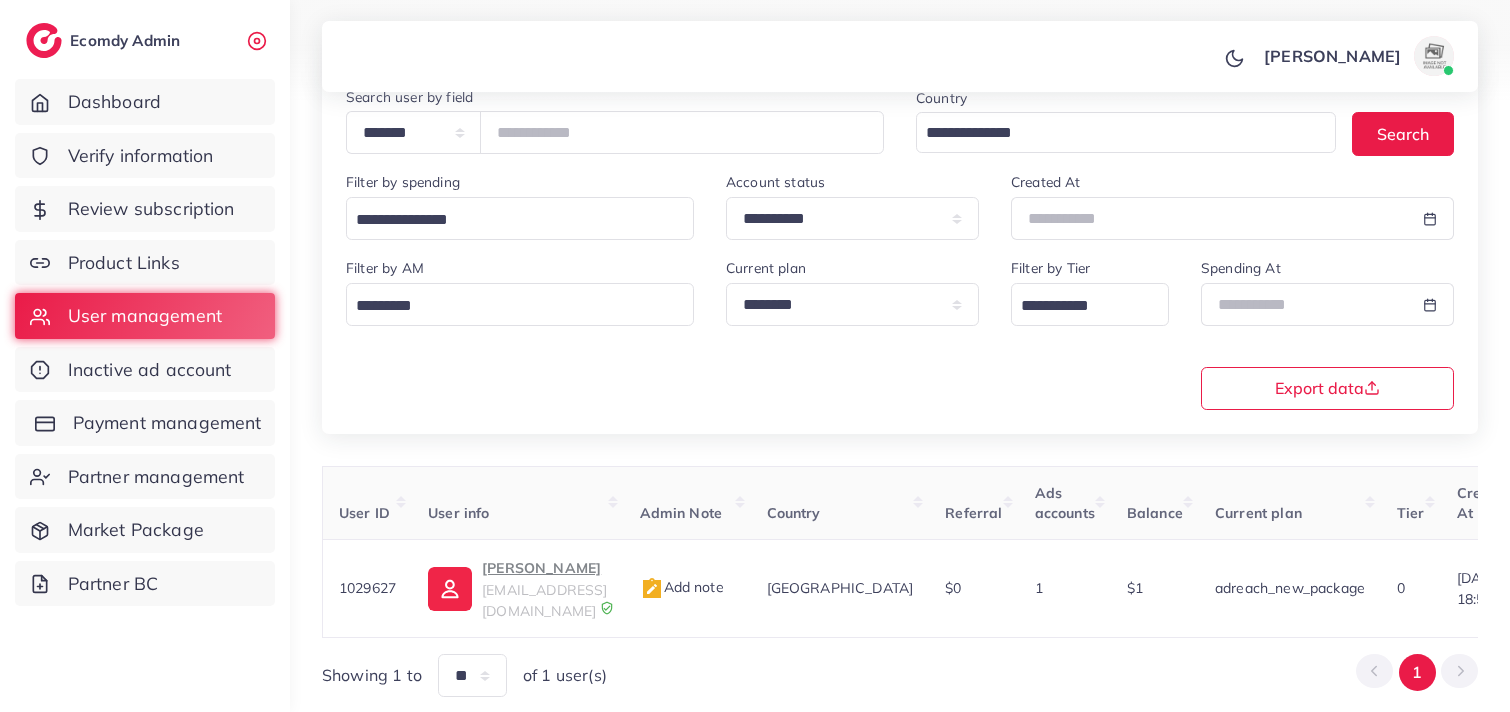 click on "Payment management" at bounding box center [167, 423] 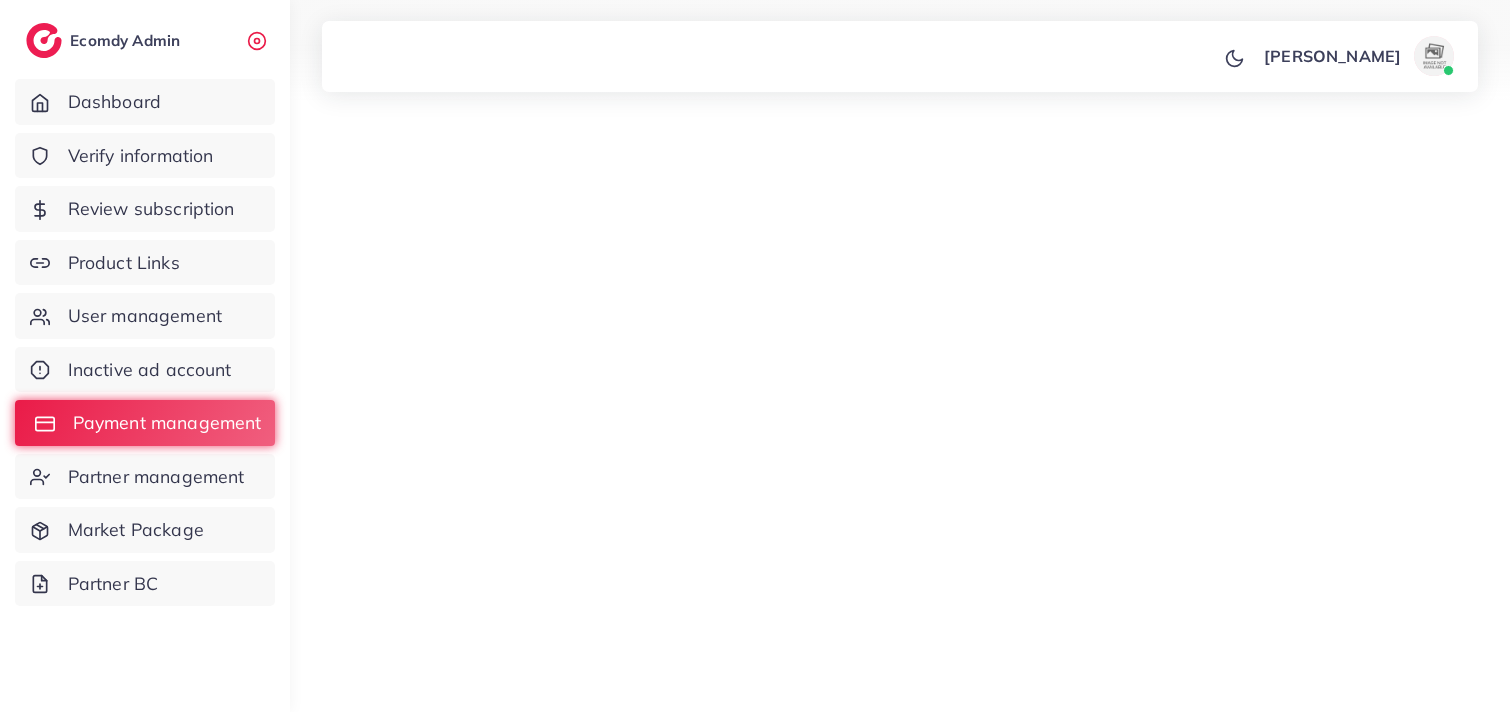 scroll, scrollTop: 0, scrollLeft: 0, axis: both 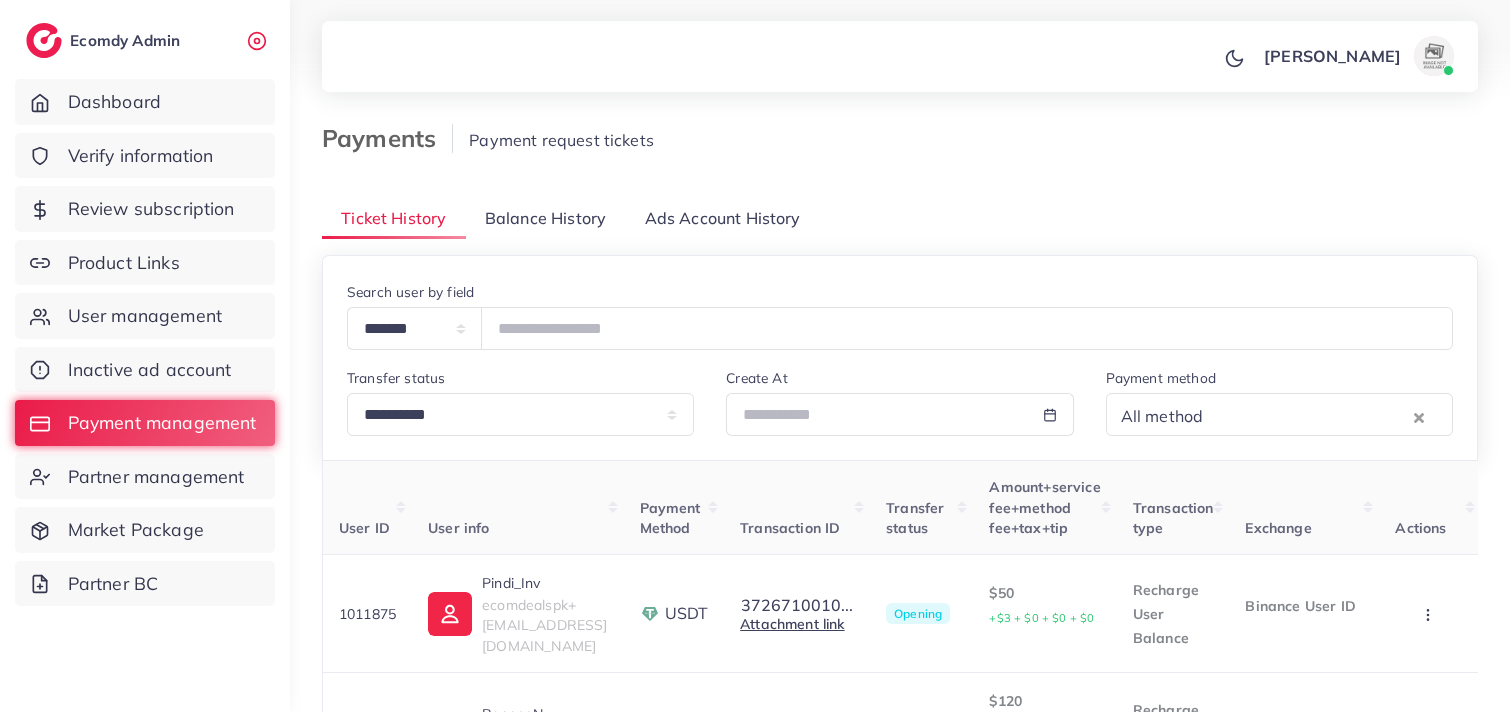 click on "Balance History" at bounding box center (545, 218) 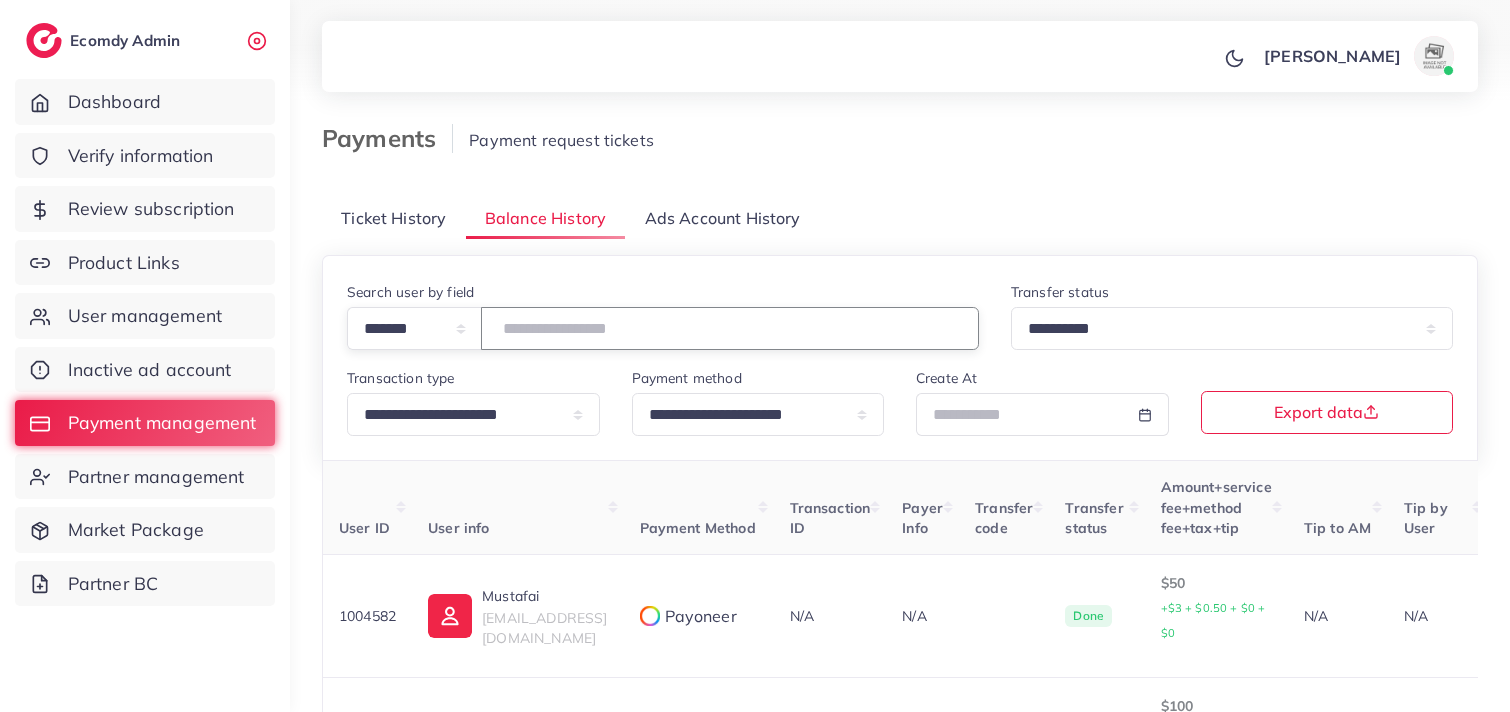 click at bounding box center [730, 328] 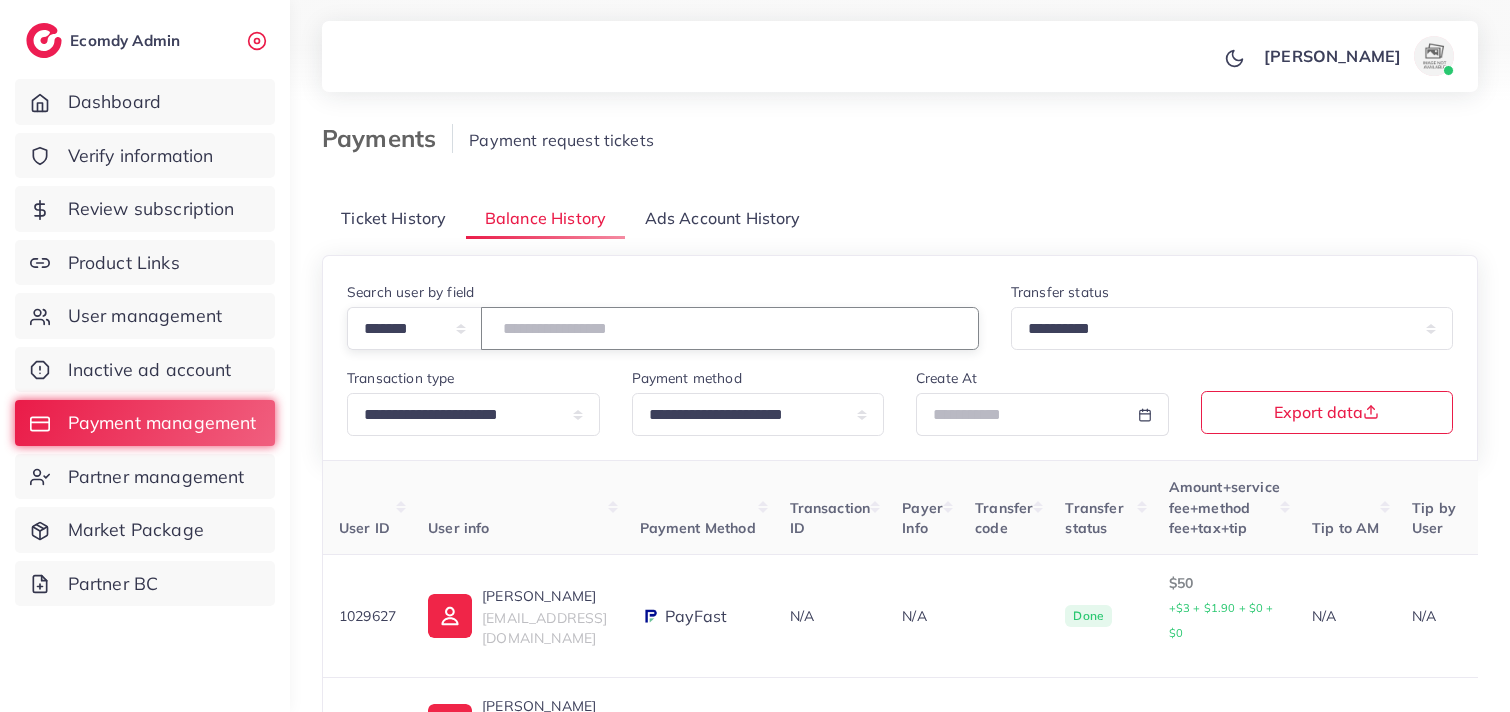 type on "*******" 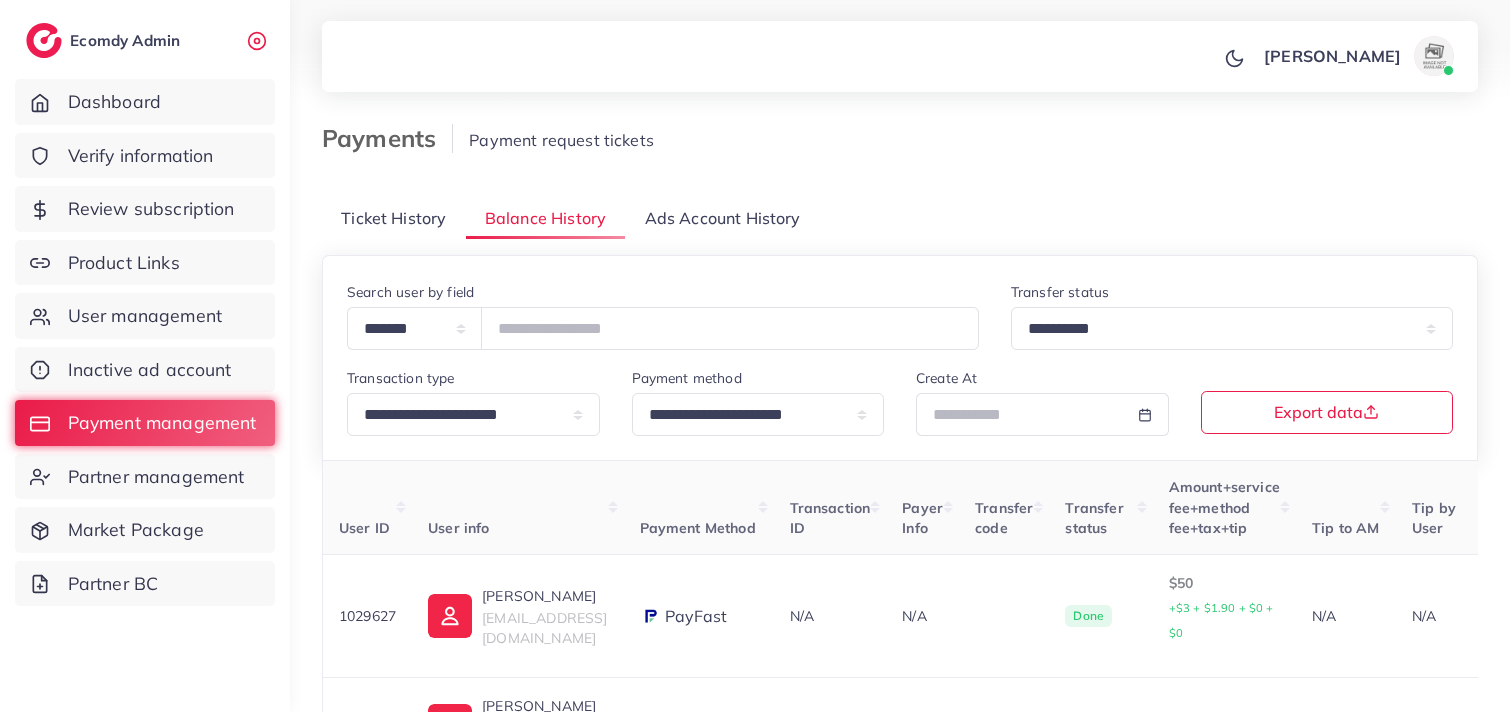 click on "Payment request tickets" at bounding box center (817, 140) 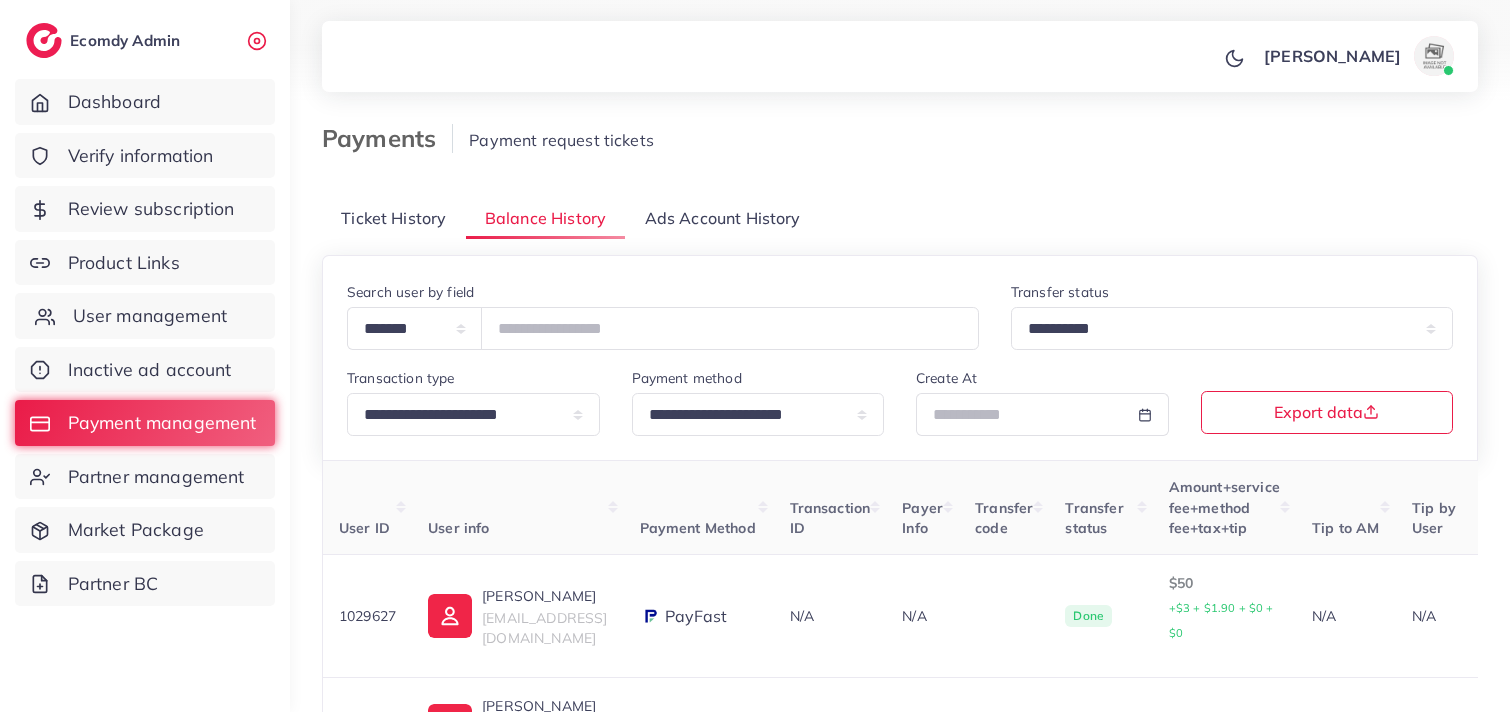 click on "User management" at bounding box center (150, 316) 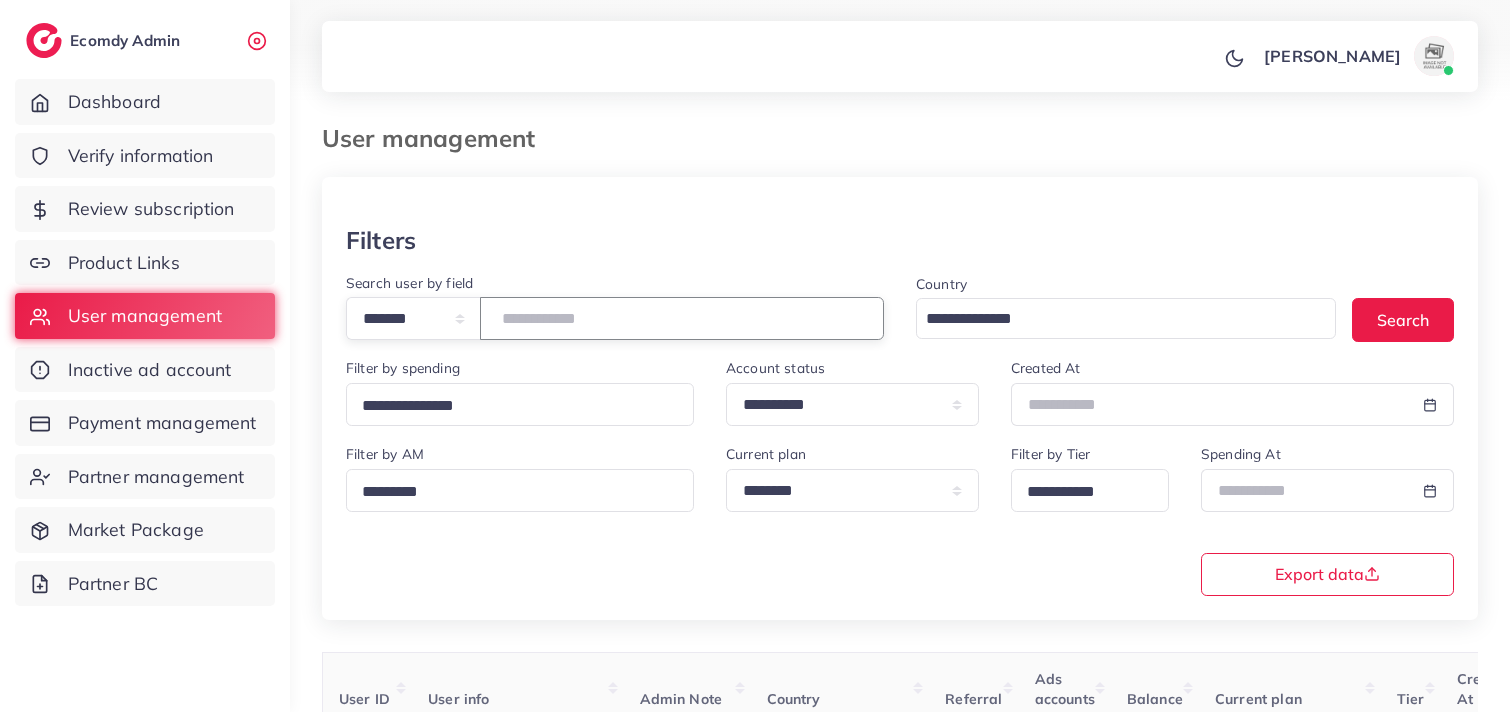 click at bounding box center [682, 318] 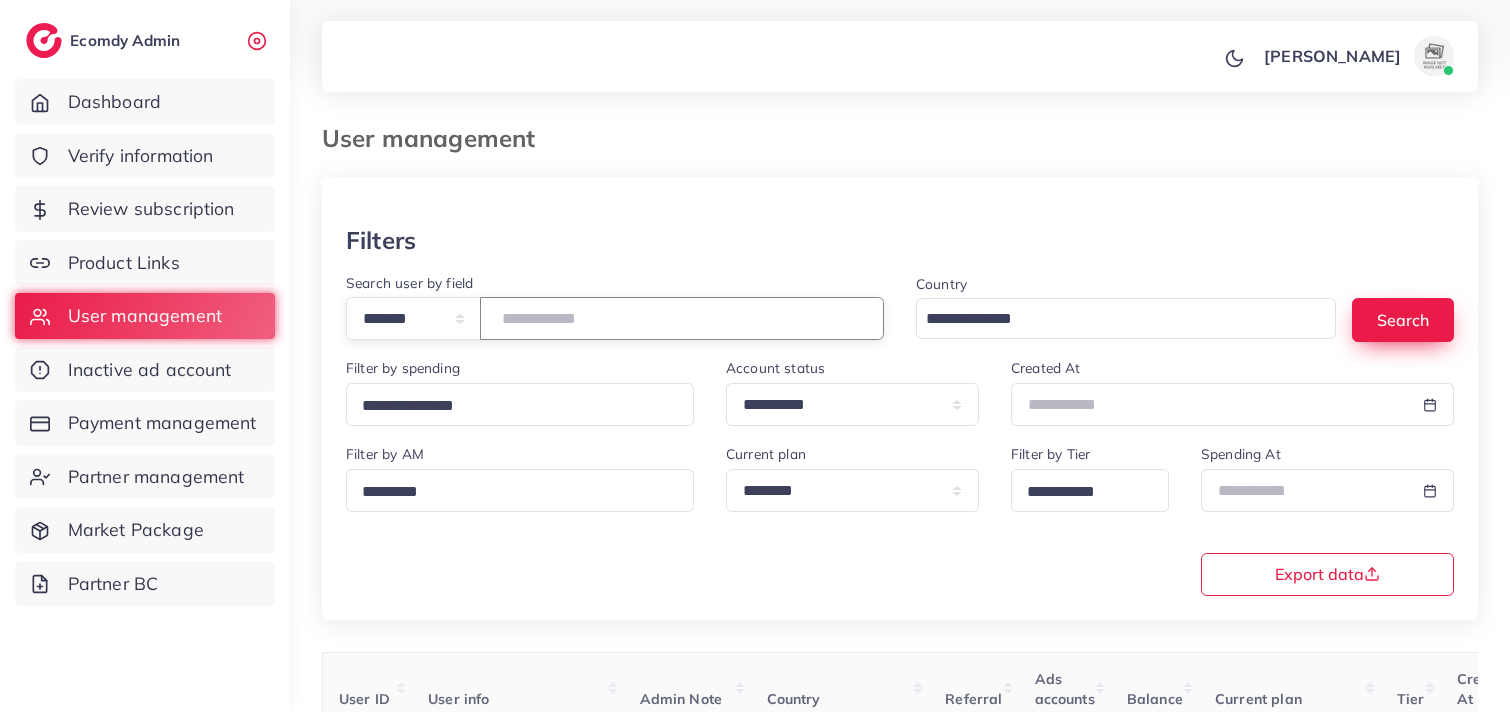 type on "*******" 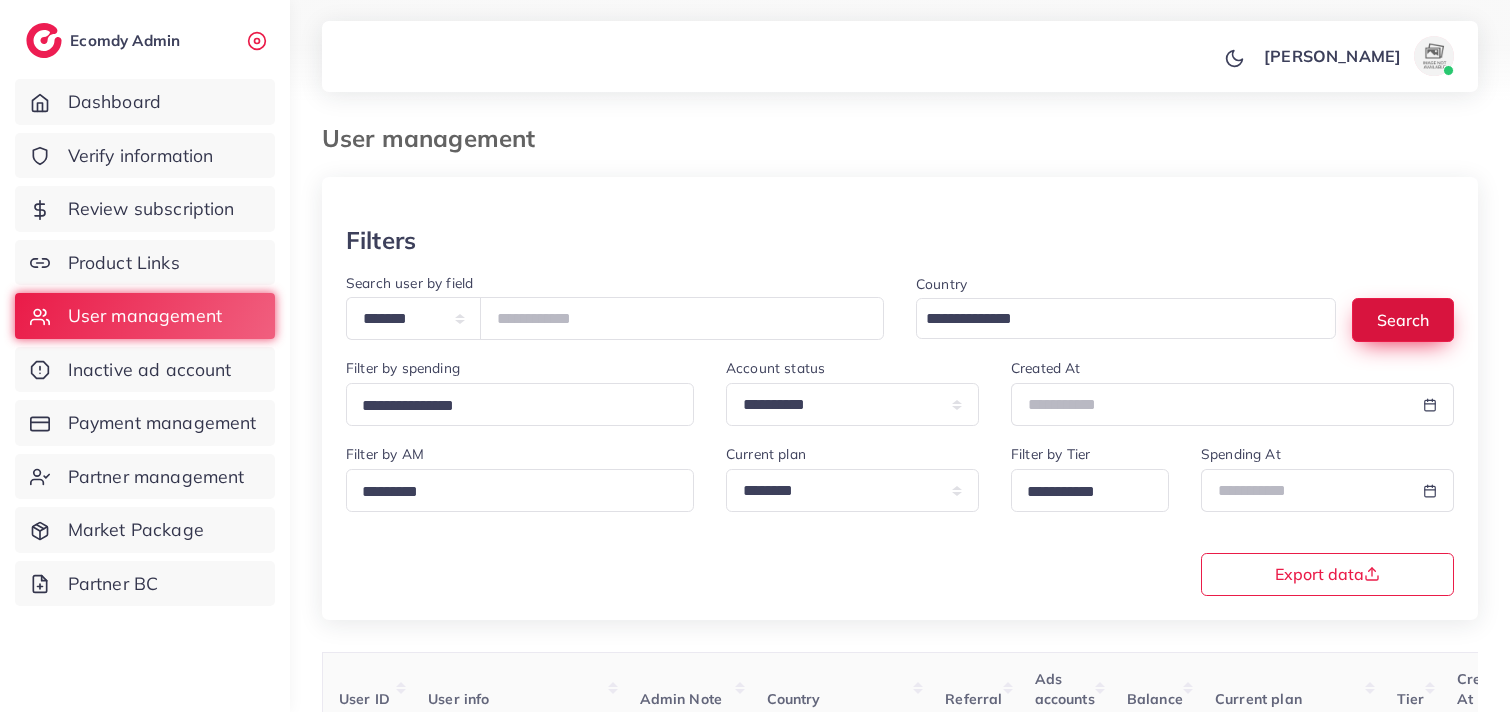 click on "Search" at bounding box center (1403, 319) 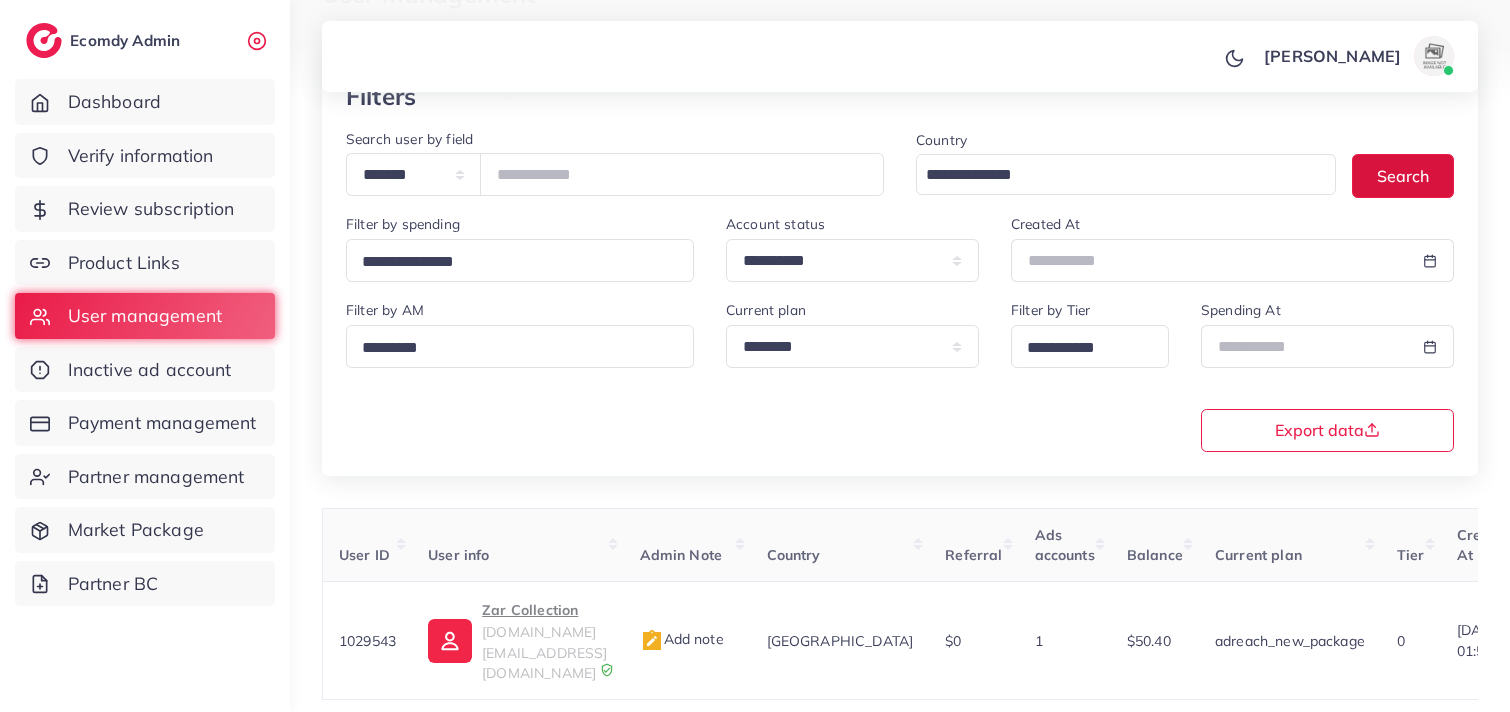 scroll, scrollTop: 157, scrollLeft: 0, axis: vertical 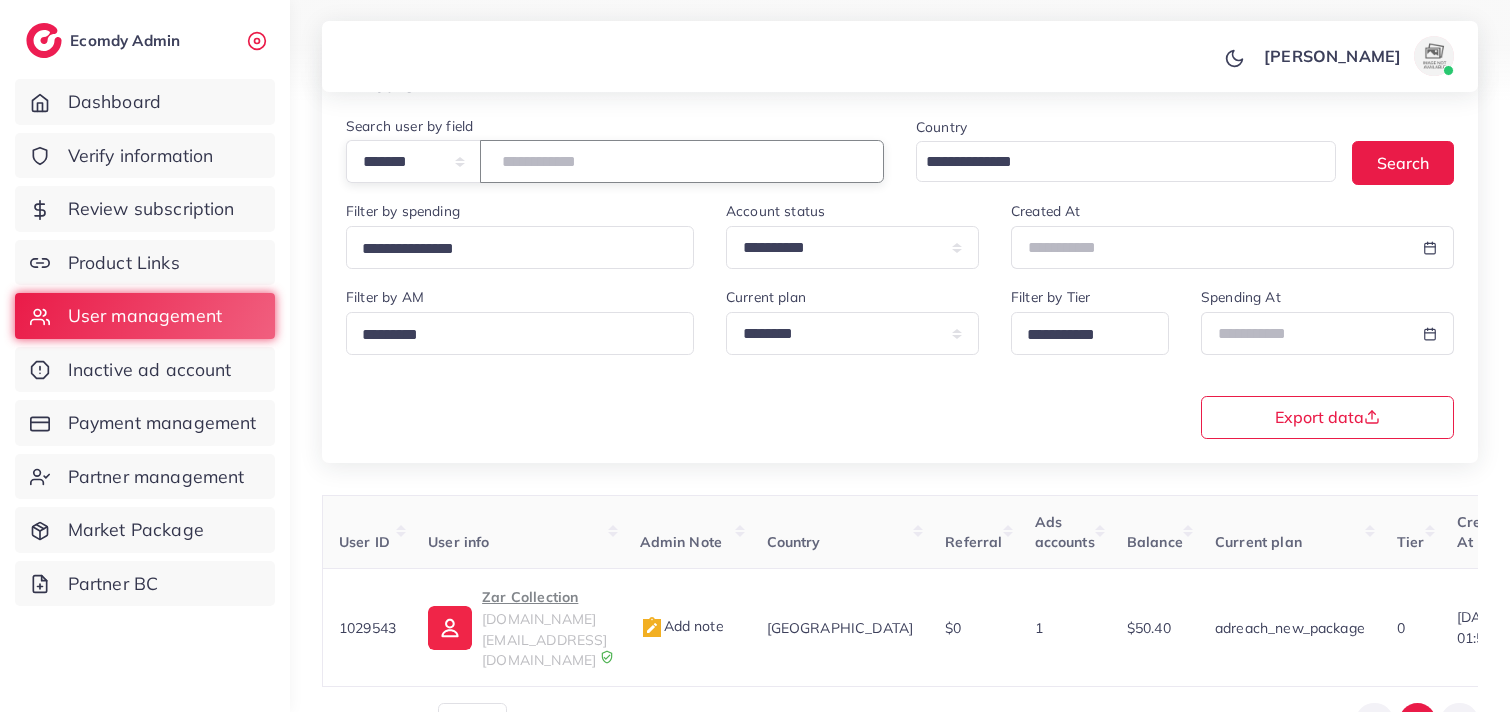 click on "*******" at bounding box center [682, 161] 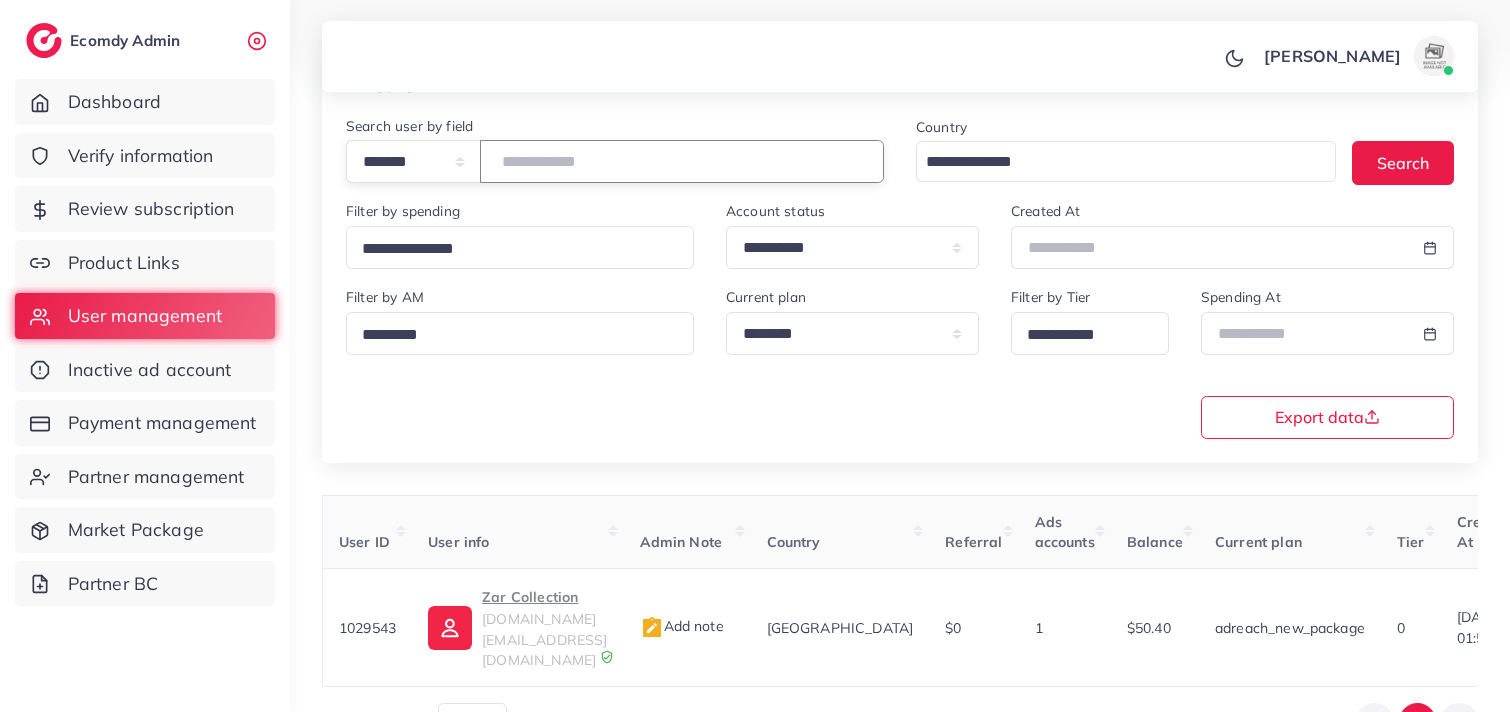 paste on "*******" 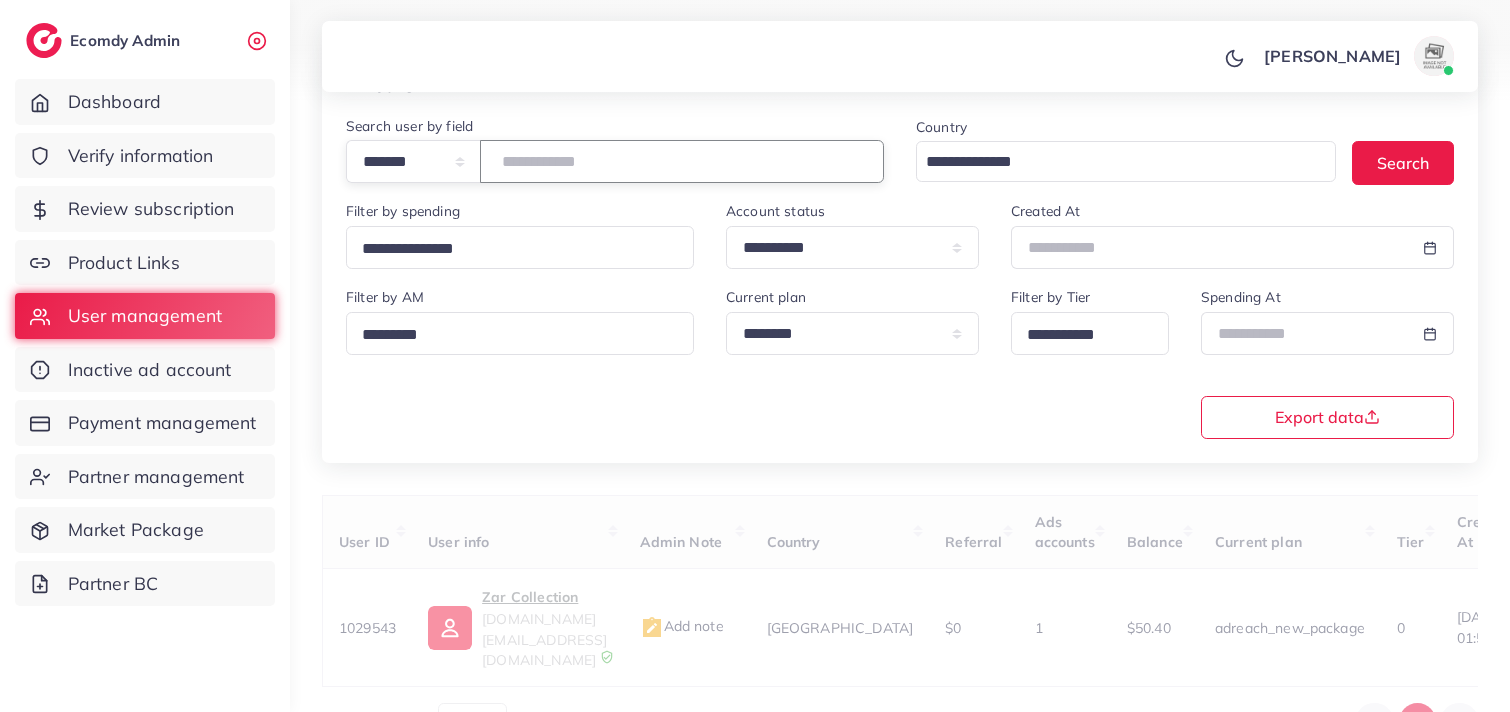 type on "*******" 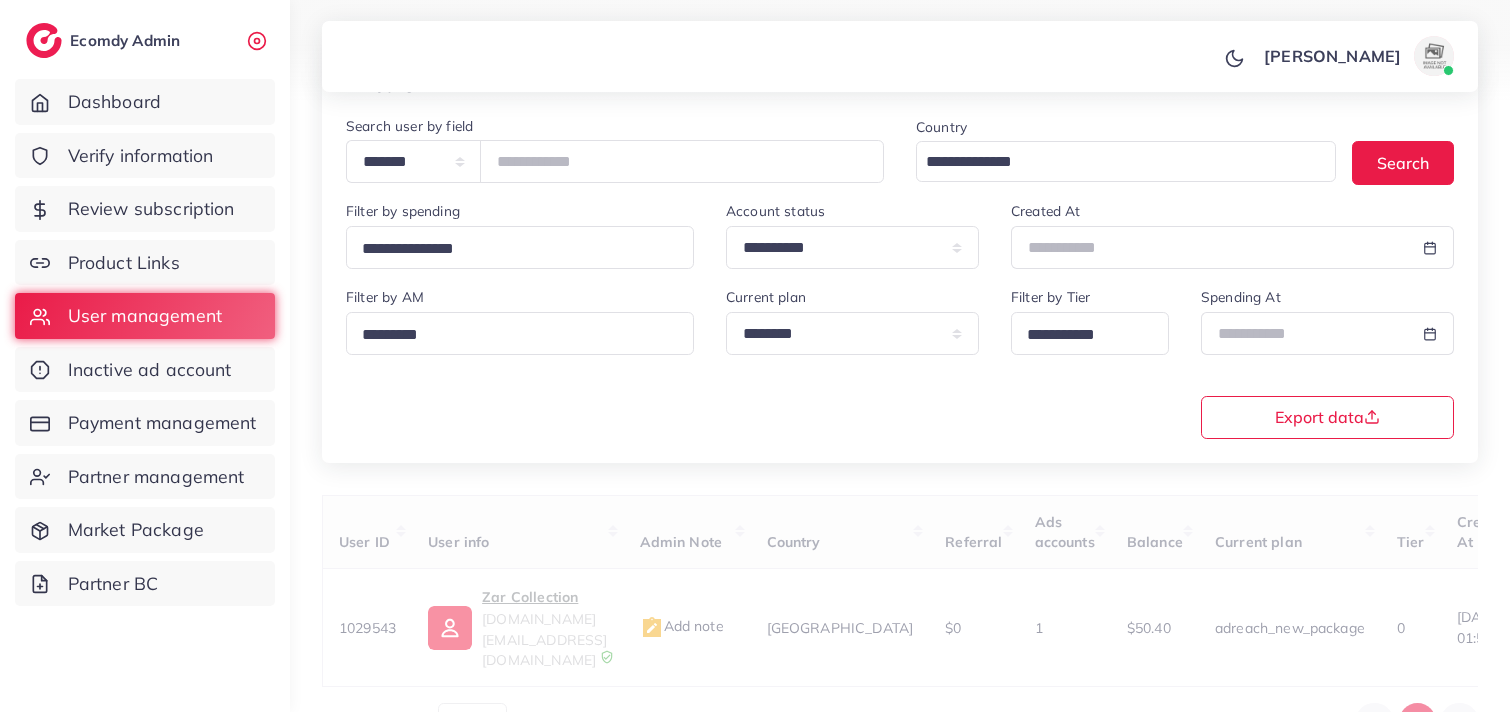 click on "[PERSON_NAME]  Profile Log out" at bounding box center [900, 57] 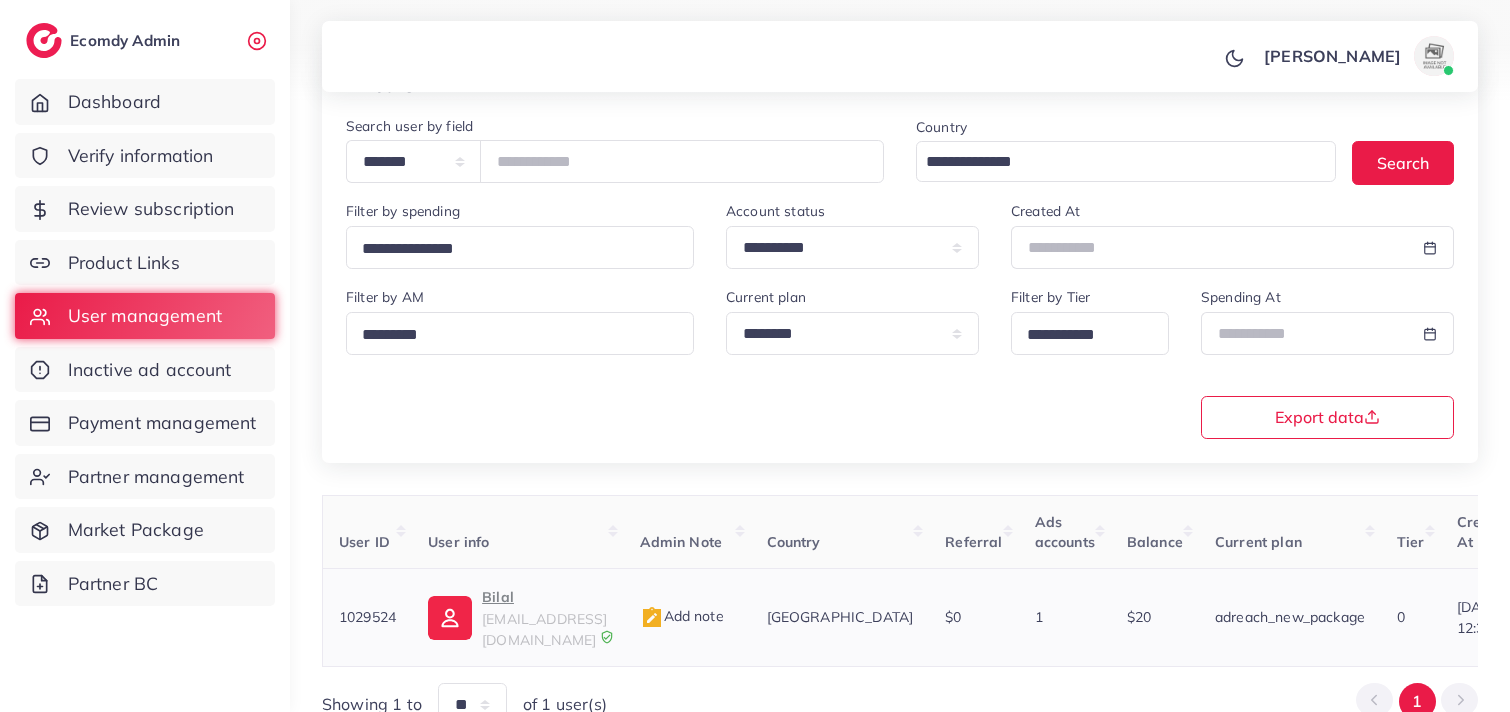 click on "Bilal" at bounding box center [544, 597] 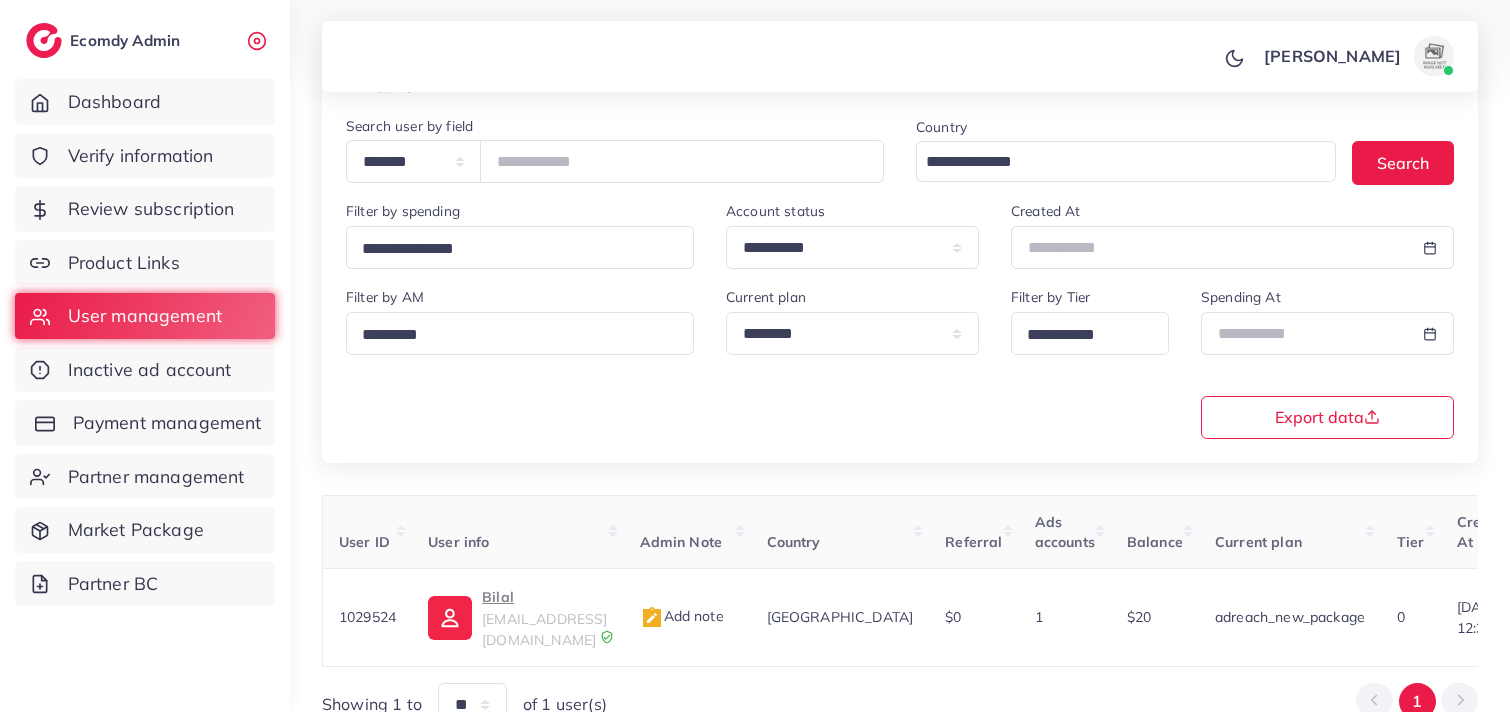 click on "Payment management" at bounding box center [167, 423] 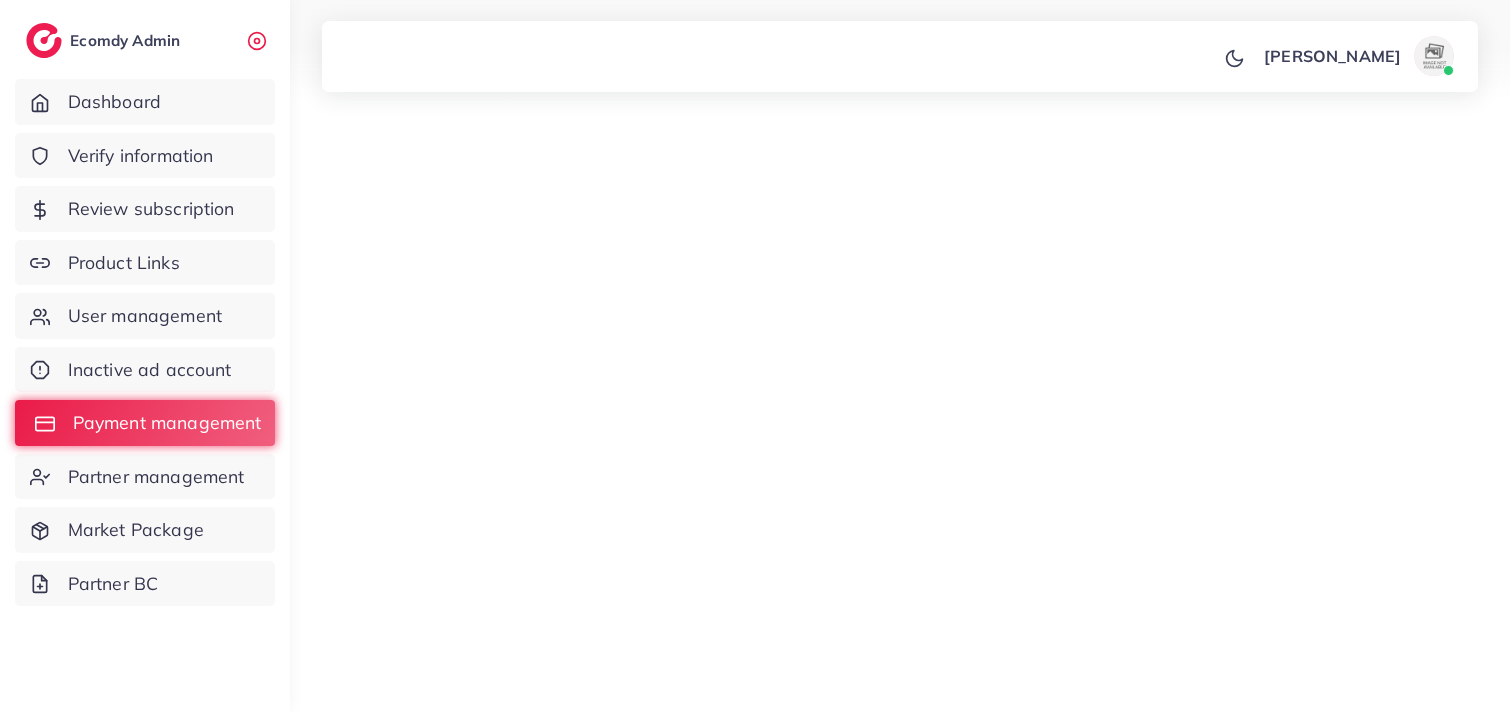 scroll, scrollTop: 0, scrollLeft: 0, axis: both 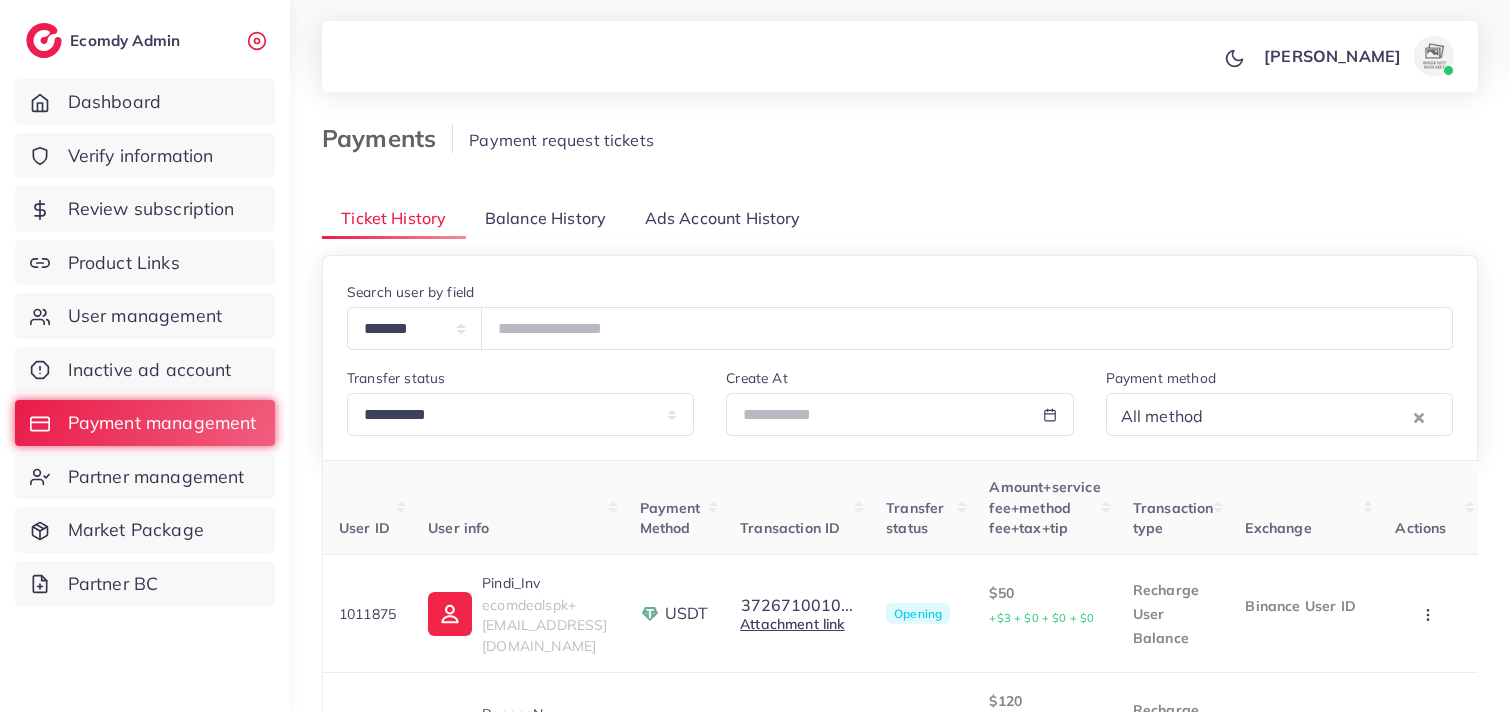 click on "Balance History" at bounding box center [545, 218] 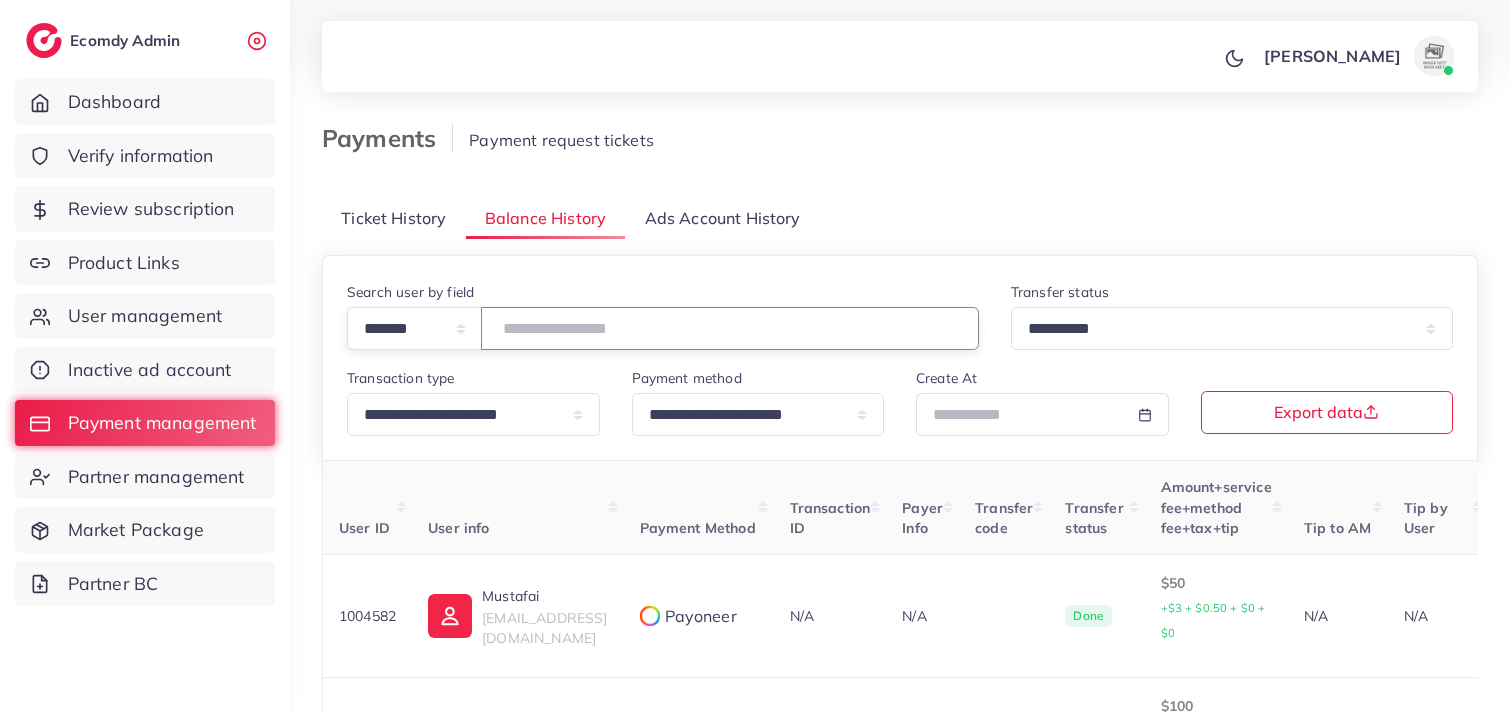 click at bounding box center (730, 328) 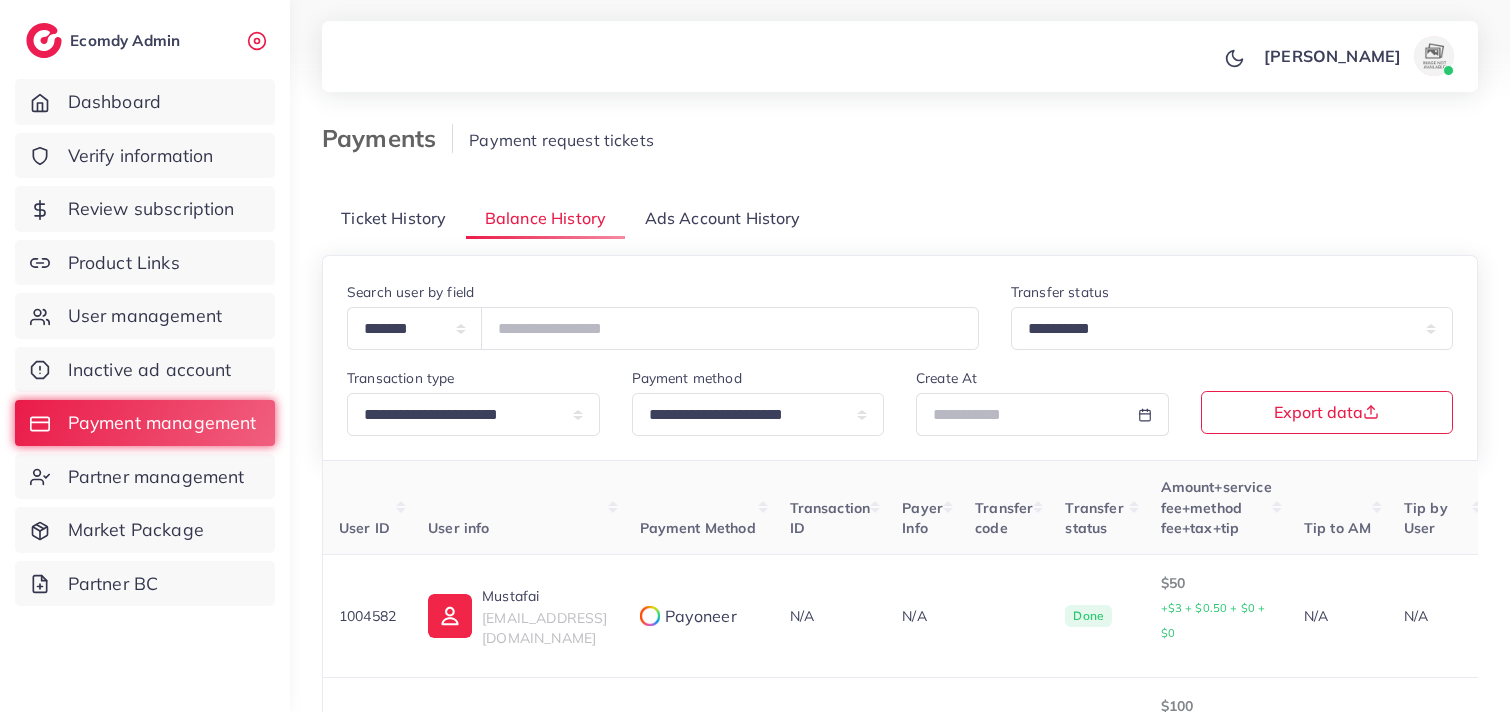 click on "Payments   Payment request tickets" at bounding box center [900, 152] 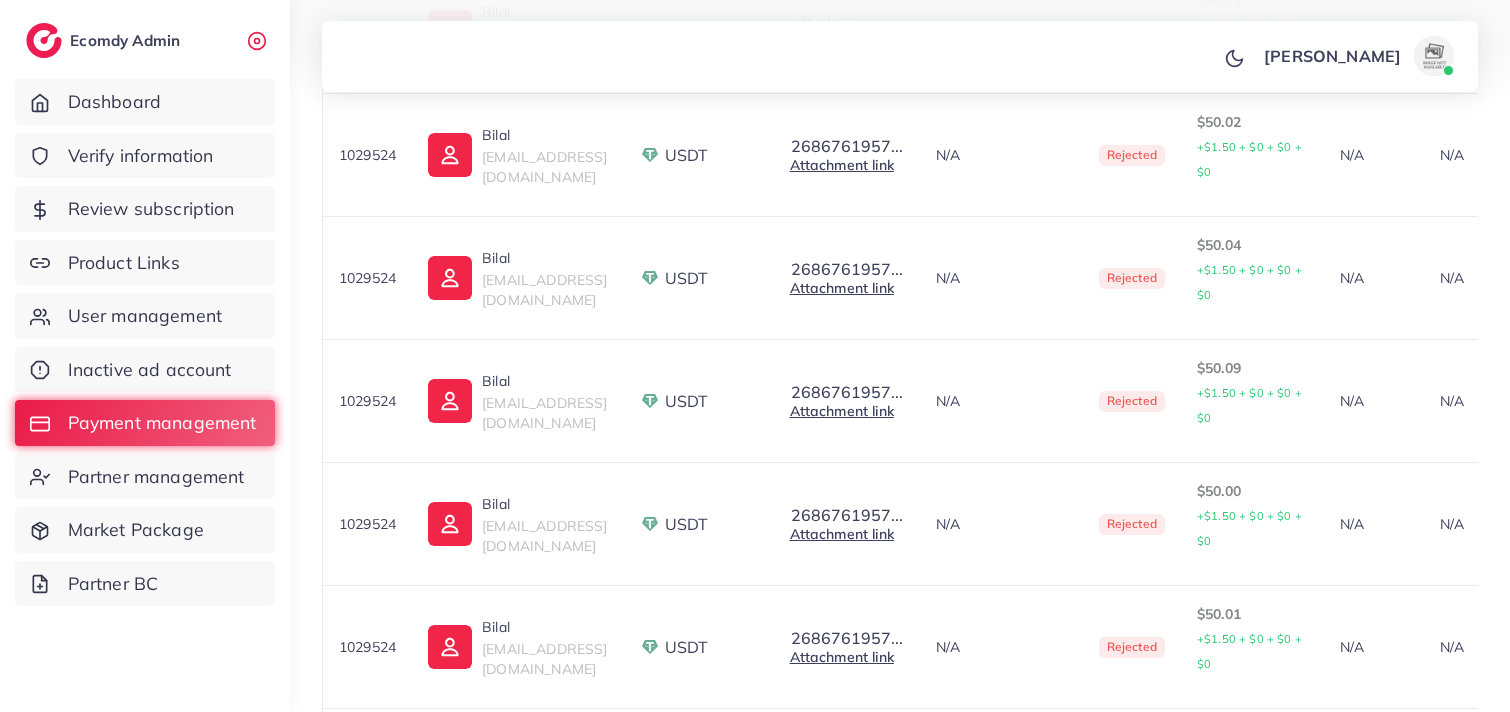 scroll, scrollTop: 1156, scrollLeft: 0, axis: vertical 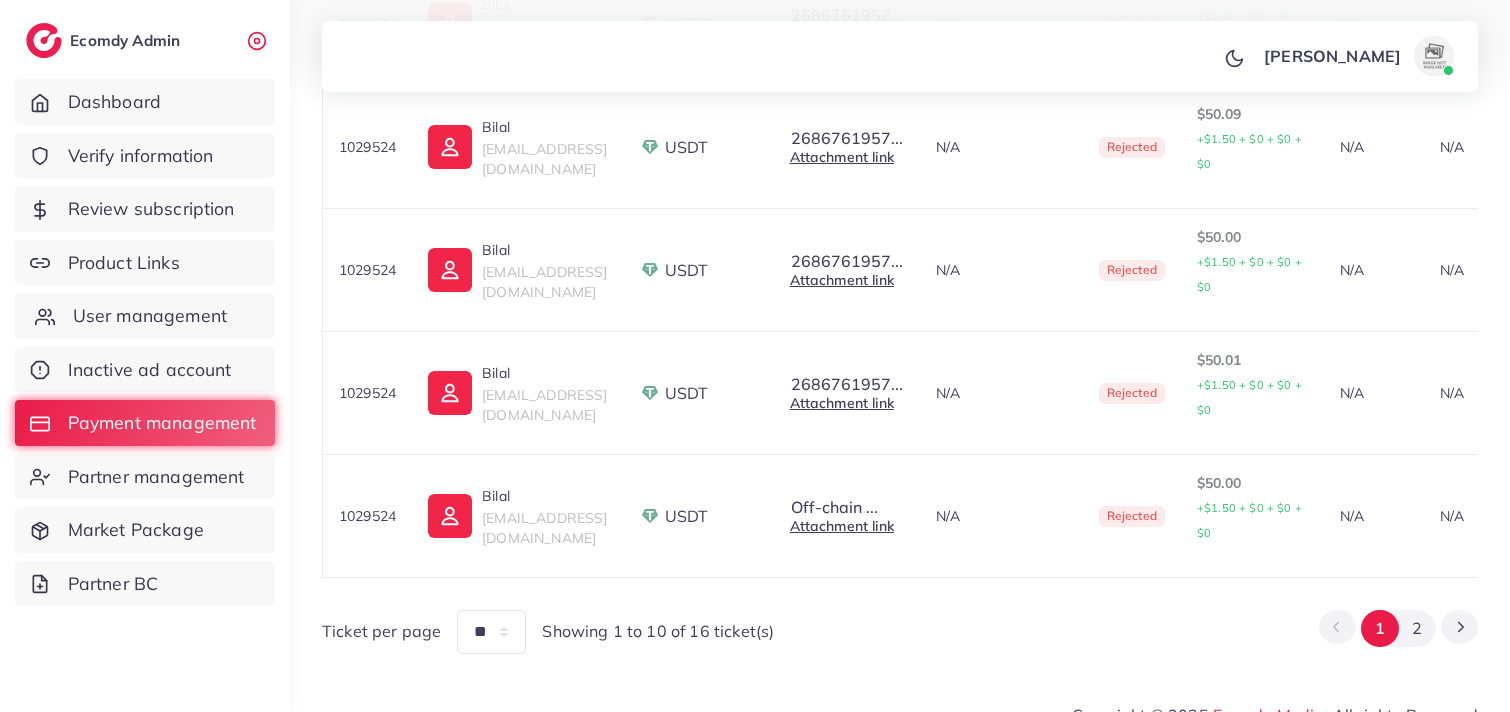 click on "User management" at bounding box center [150, 316] 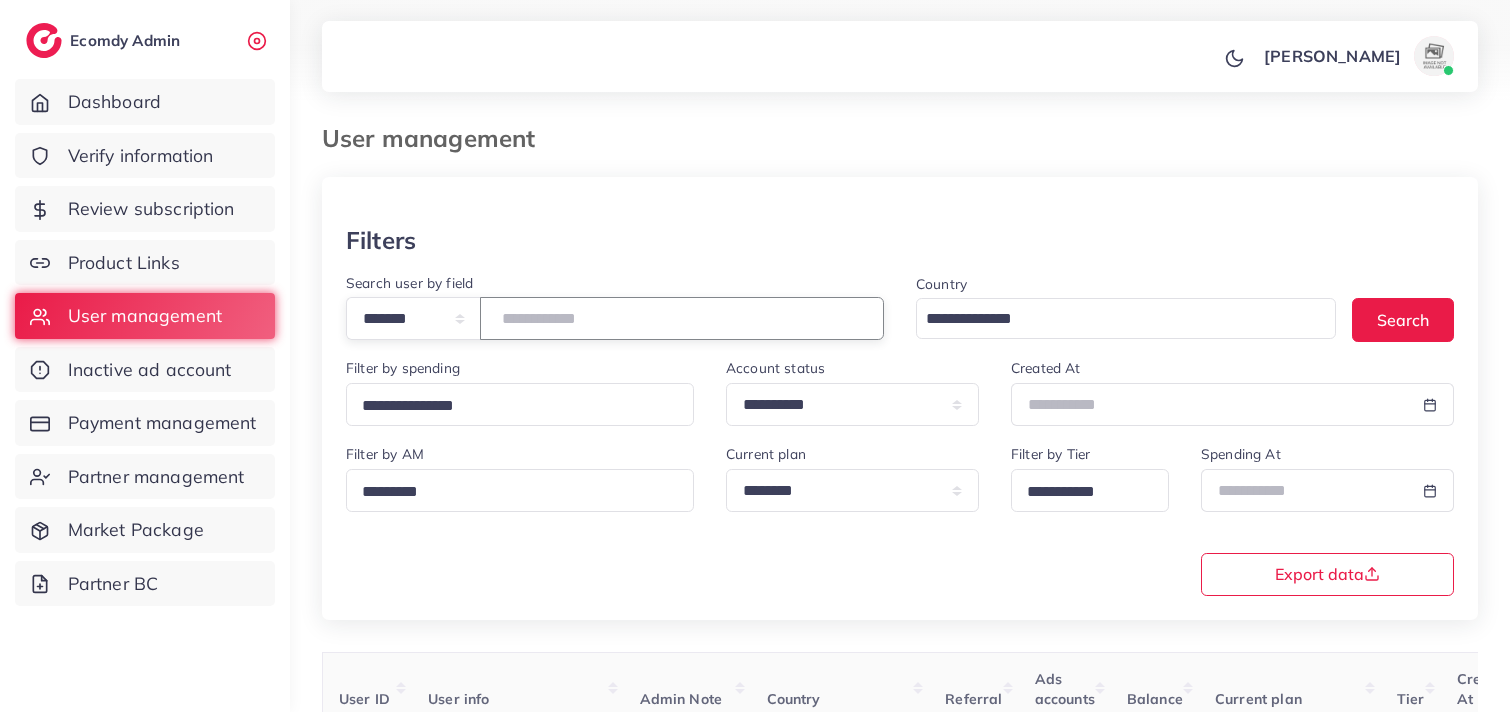 click at bounding box center (682, 318) 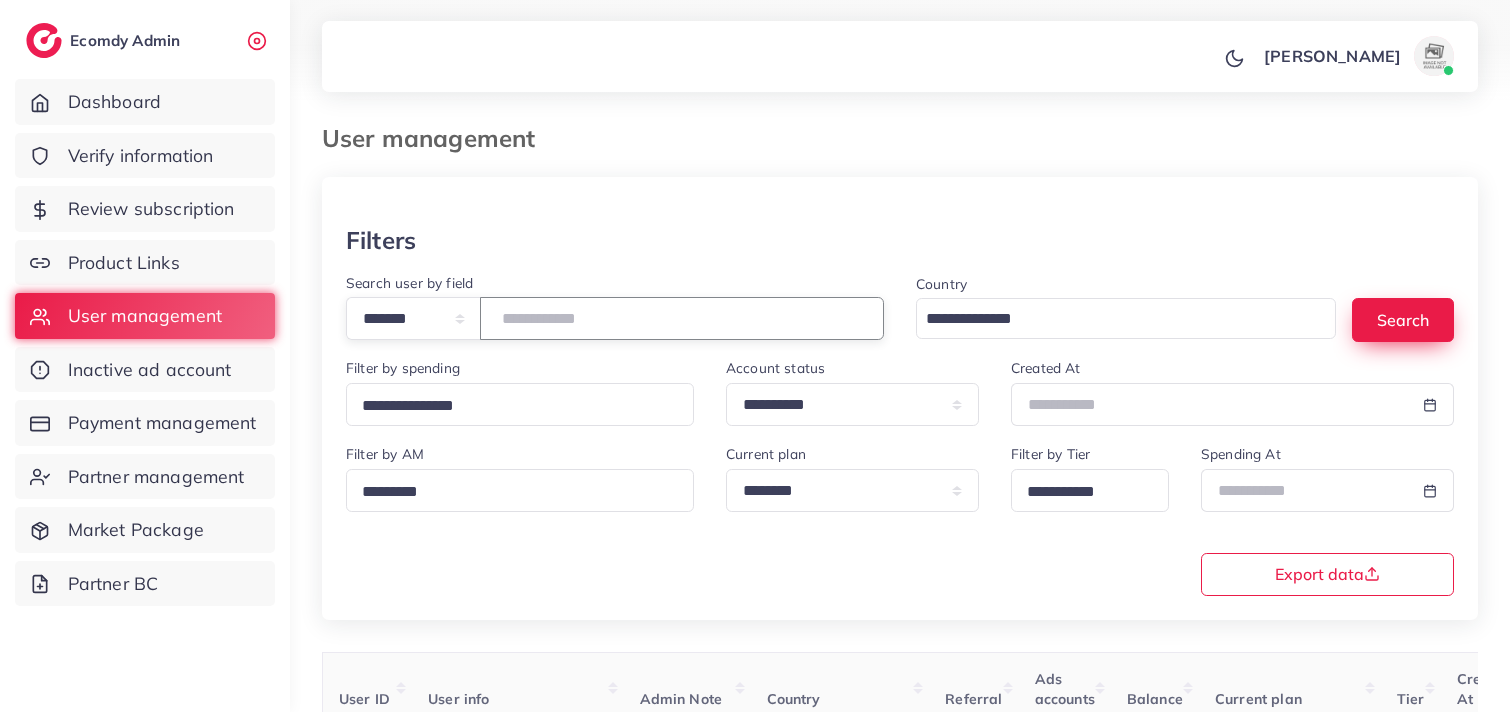 type on "*******" 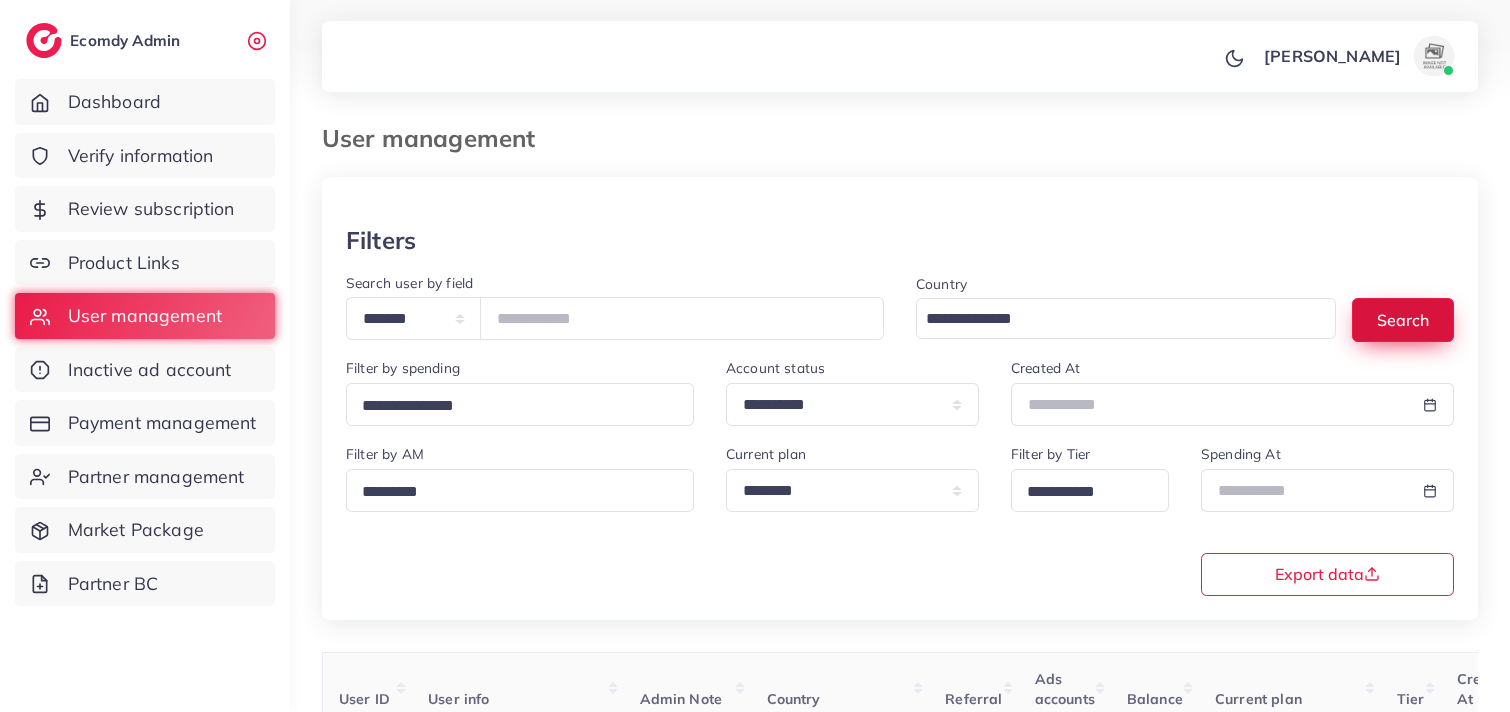 click on "Search" at bounding box center (1403, 319) 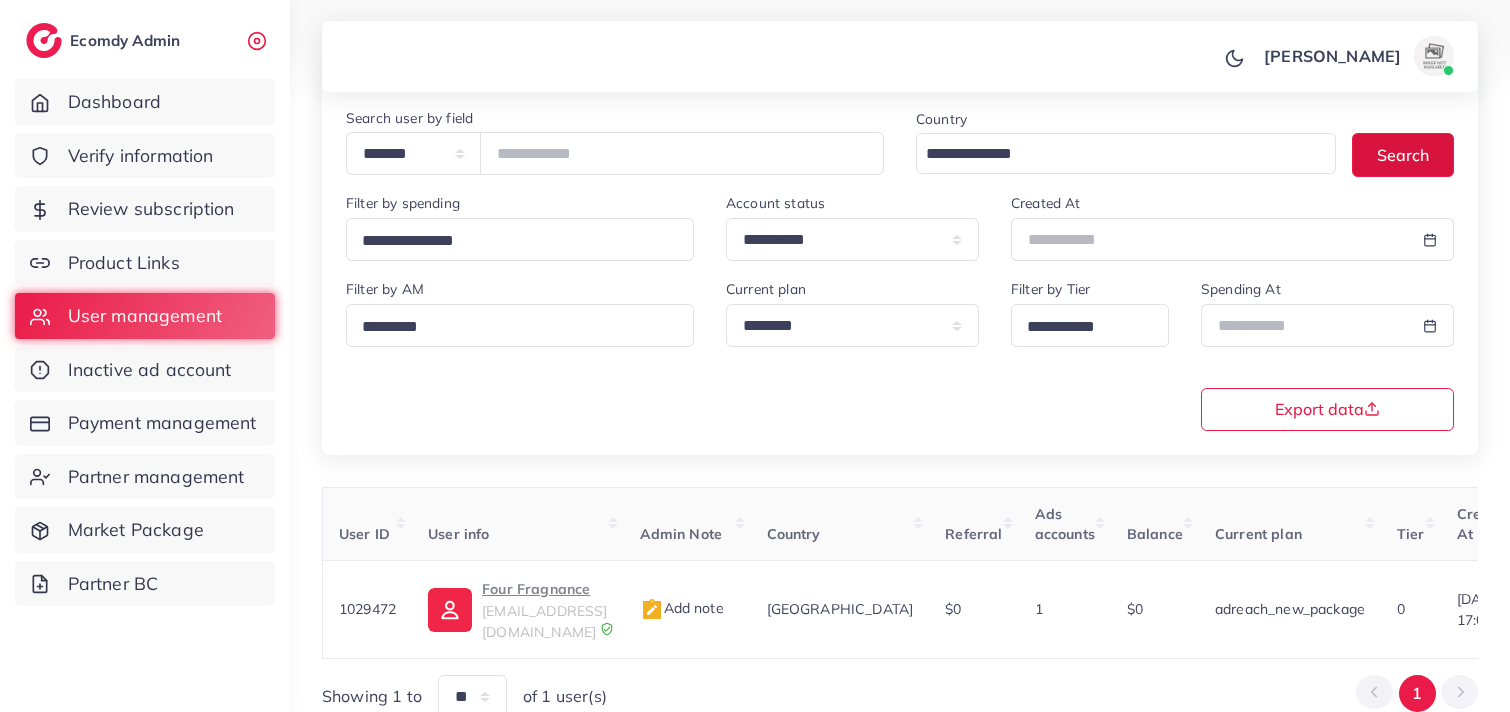 scroll, scrollTop: 177, scrollLeft: 0, axis: vertical 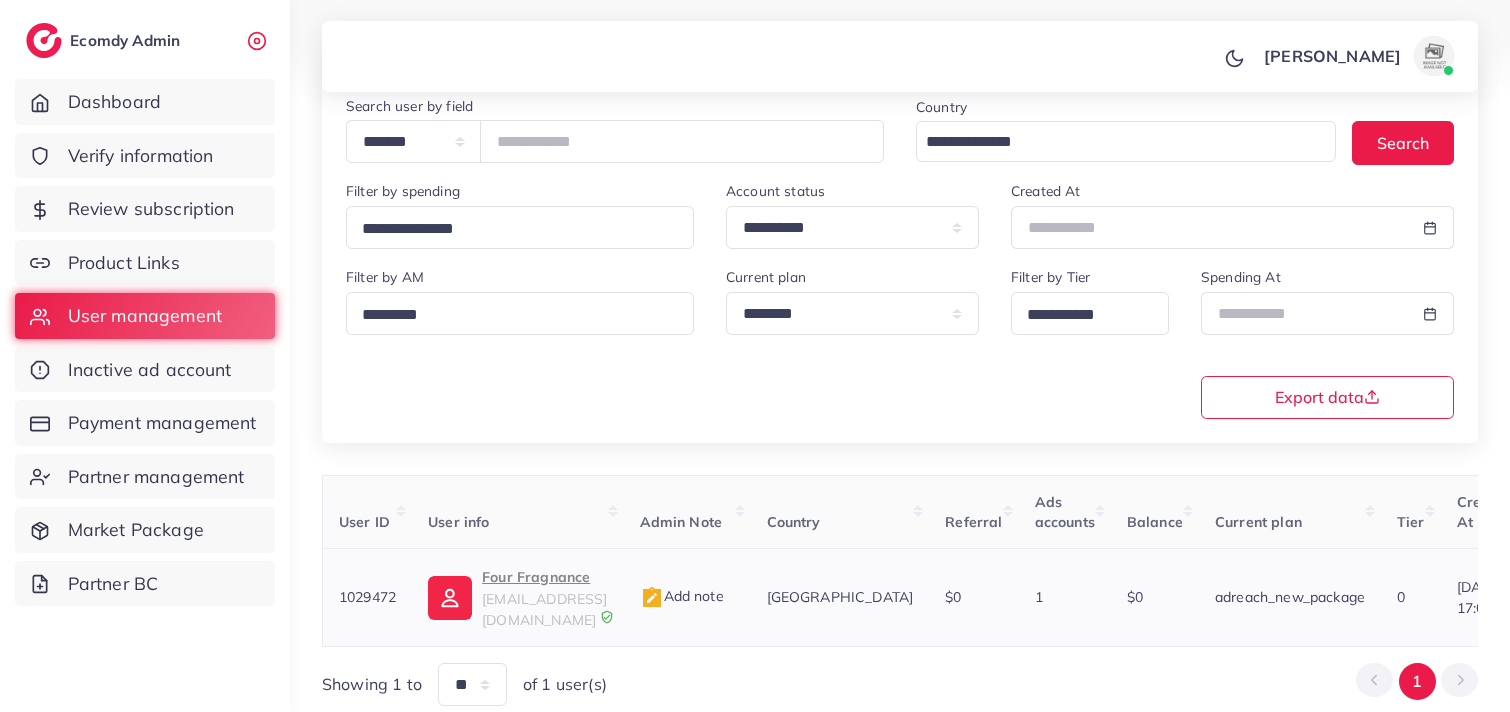 click on "Four Fragnance" at bounding box center [544, 577] 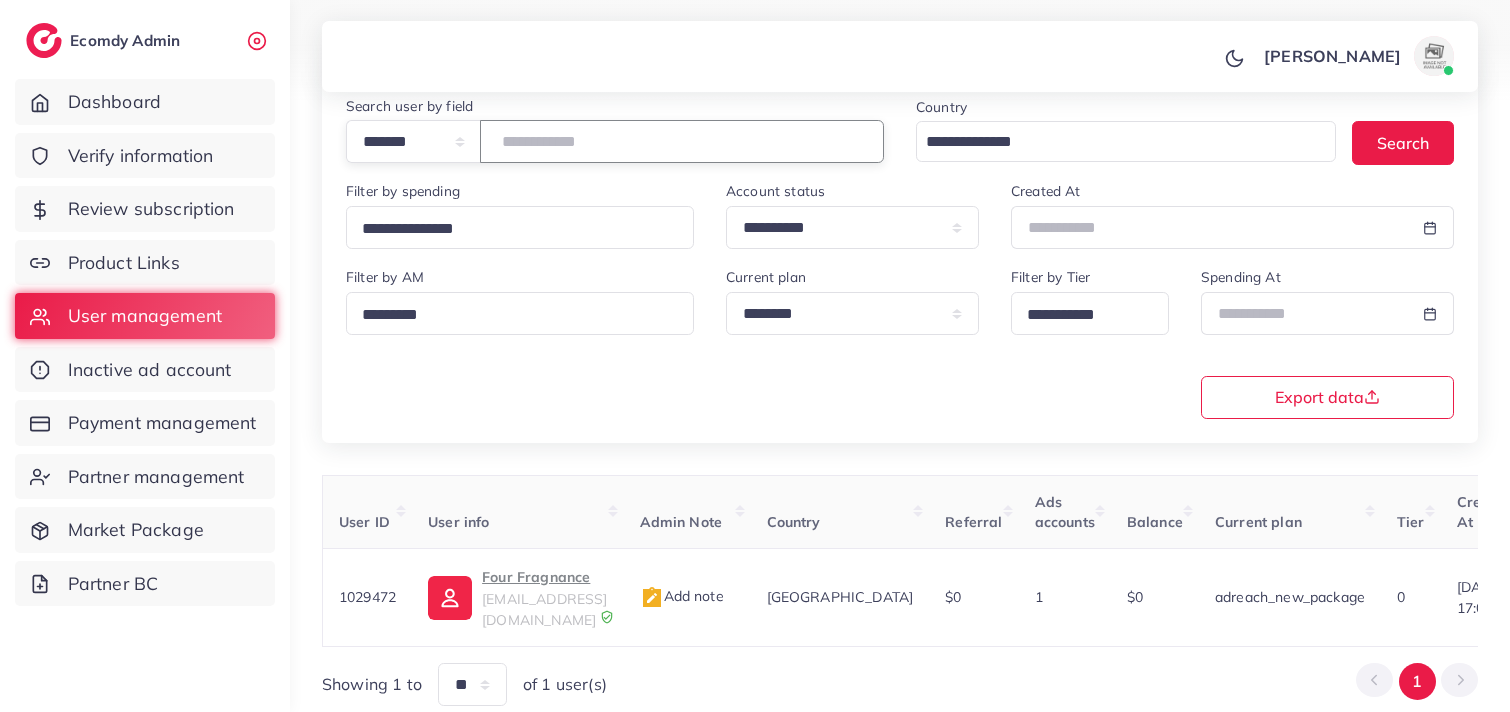 click on "*******" at bounding box center (682, 141) 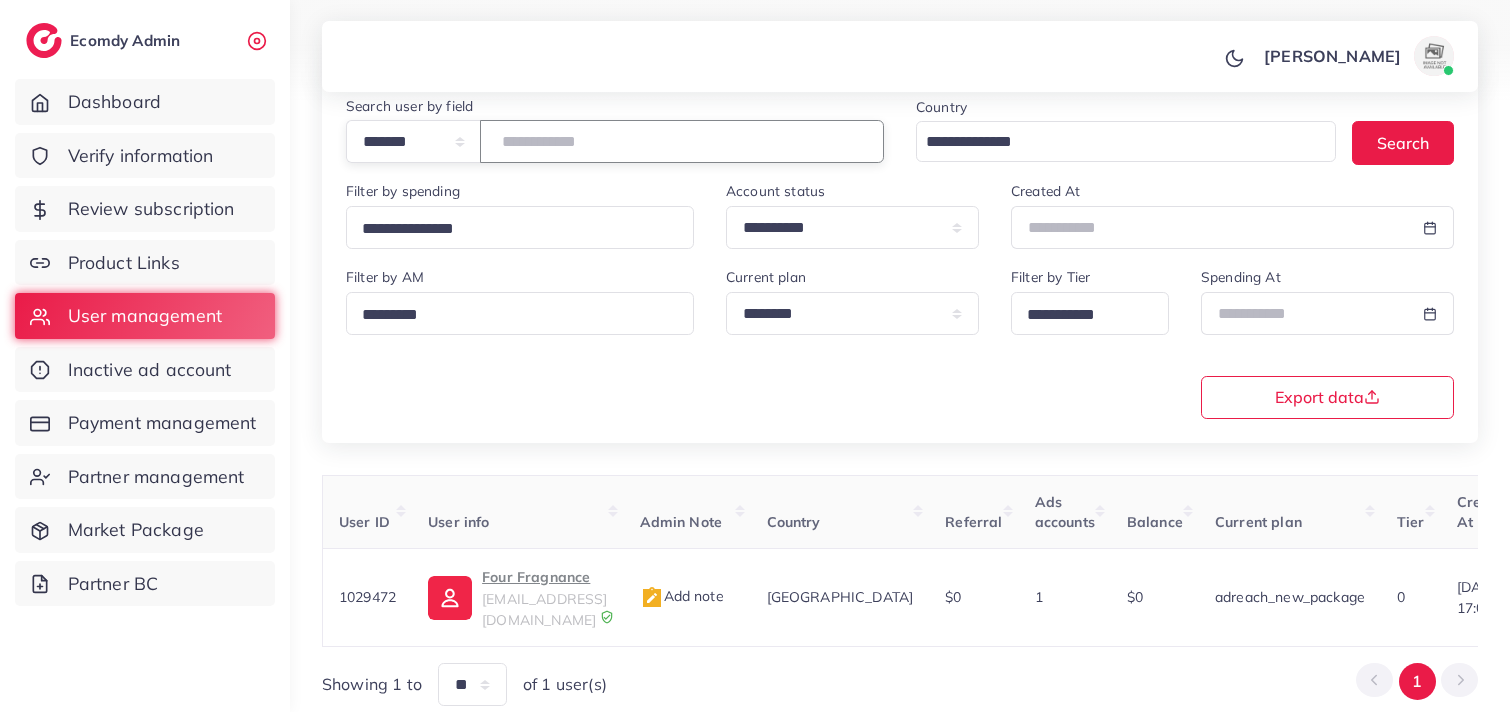type on "*******" 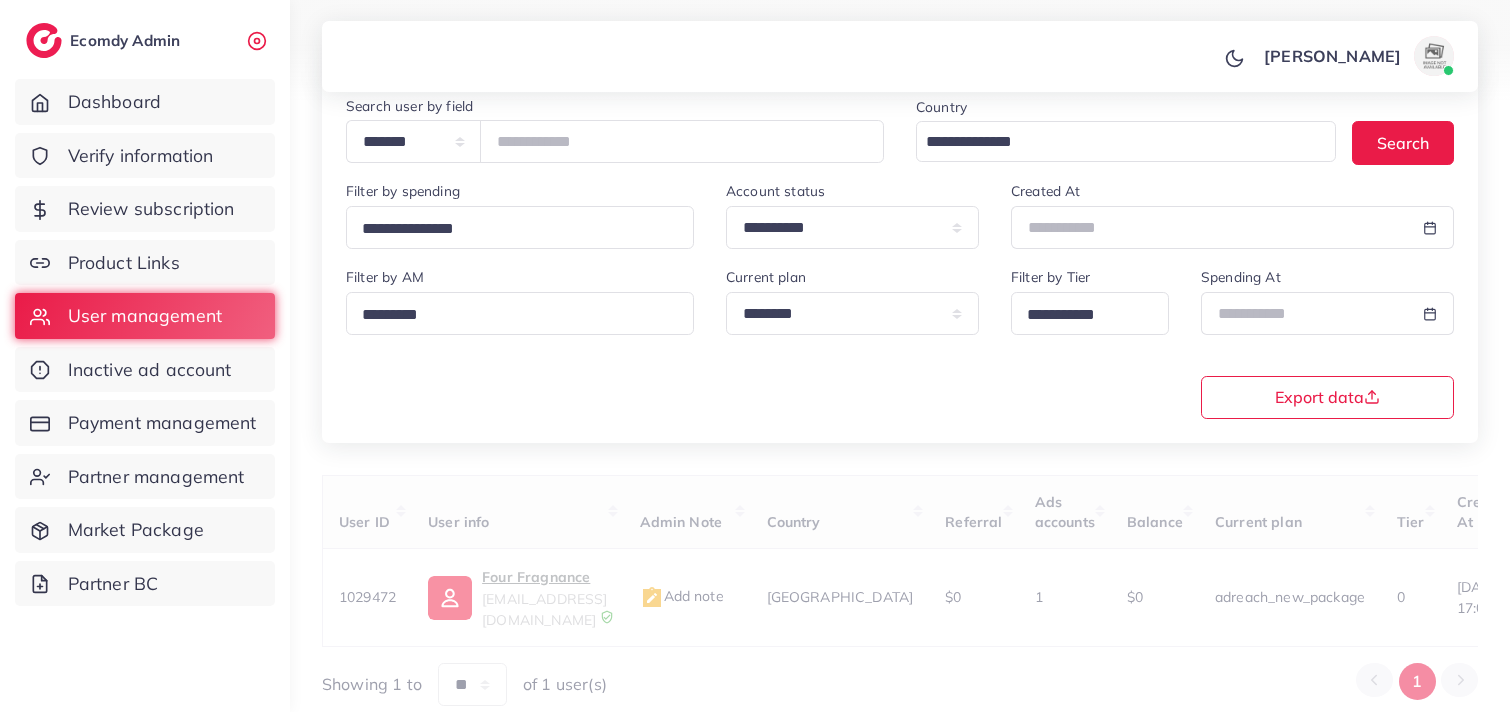 click on "[PERSON_NAME]  Profile Log out" at bounding box center [900, 57] 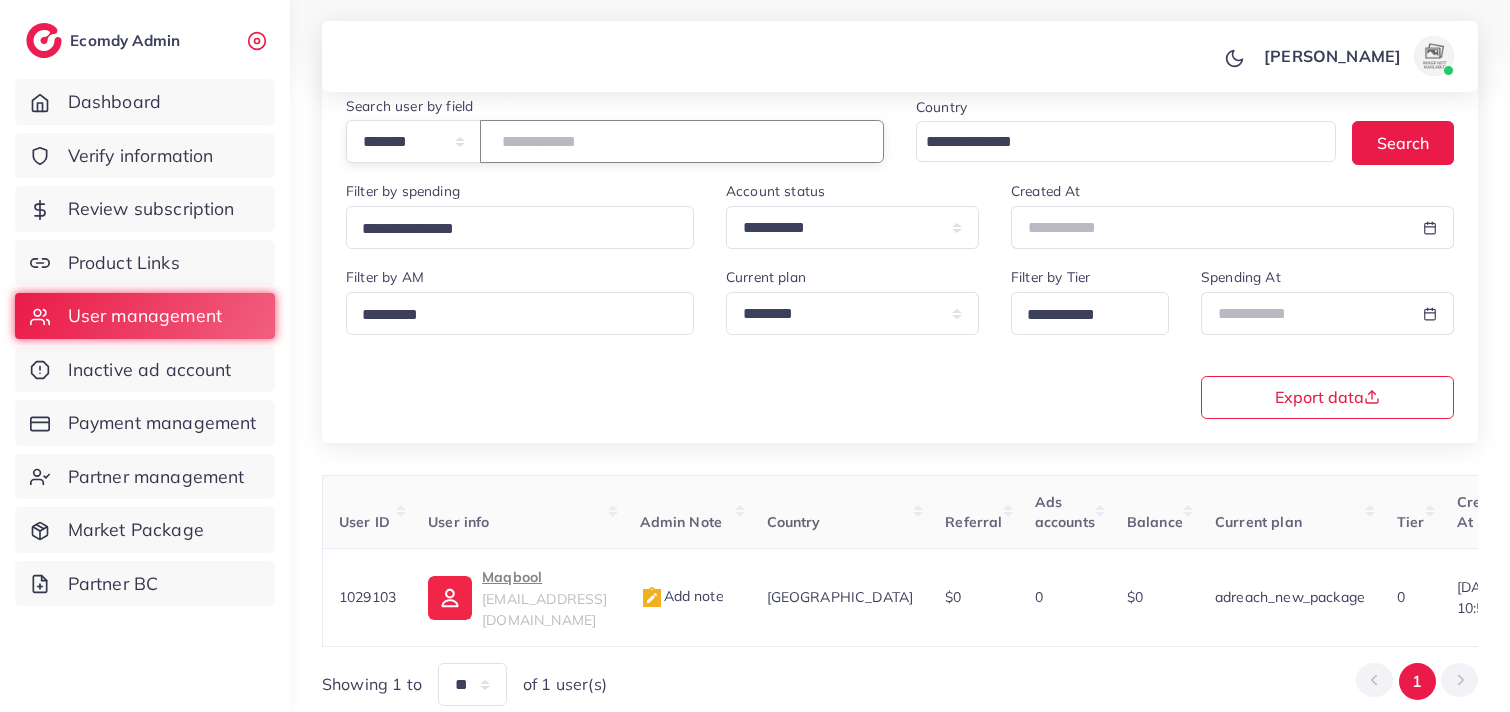 click on "*******" at bounding box center [682, 141] 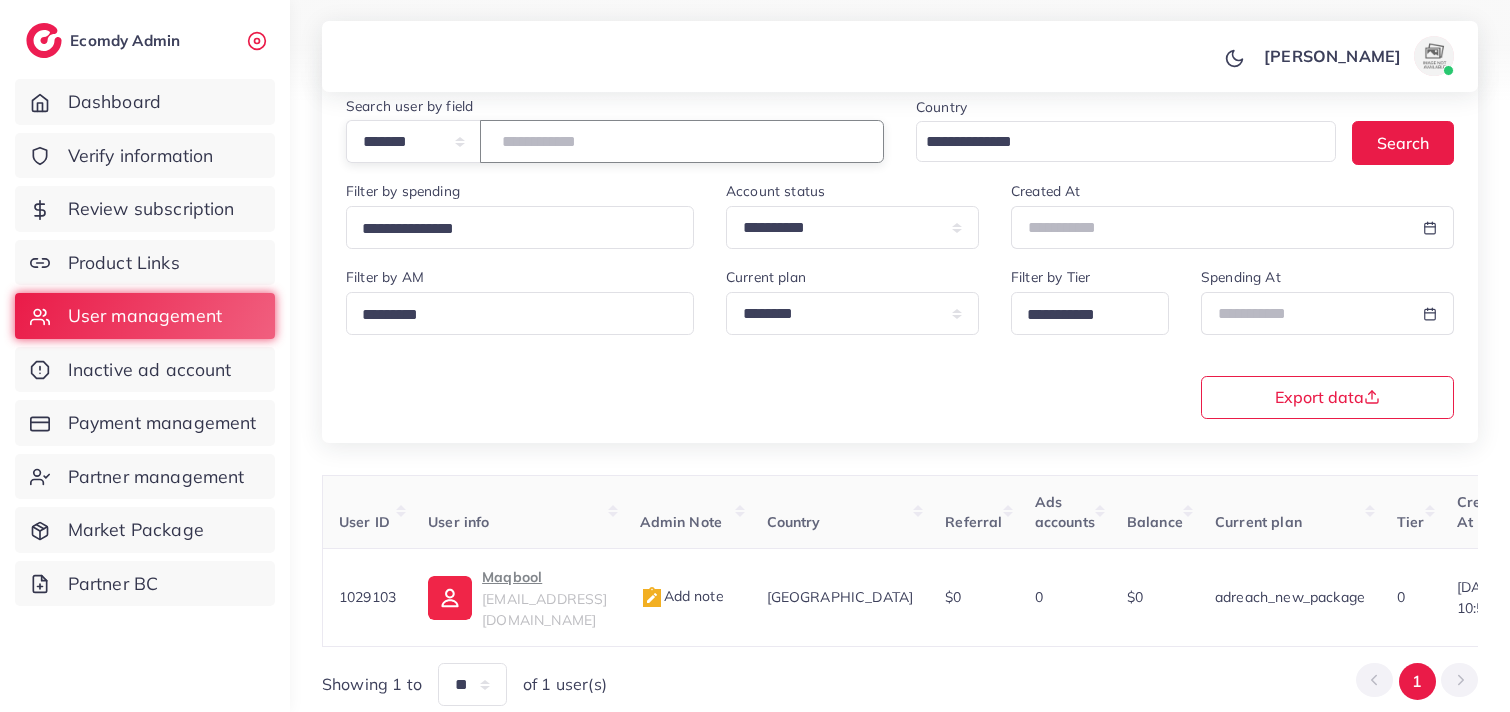 click on "*******" at bounding box center [682, 141] 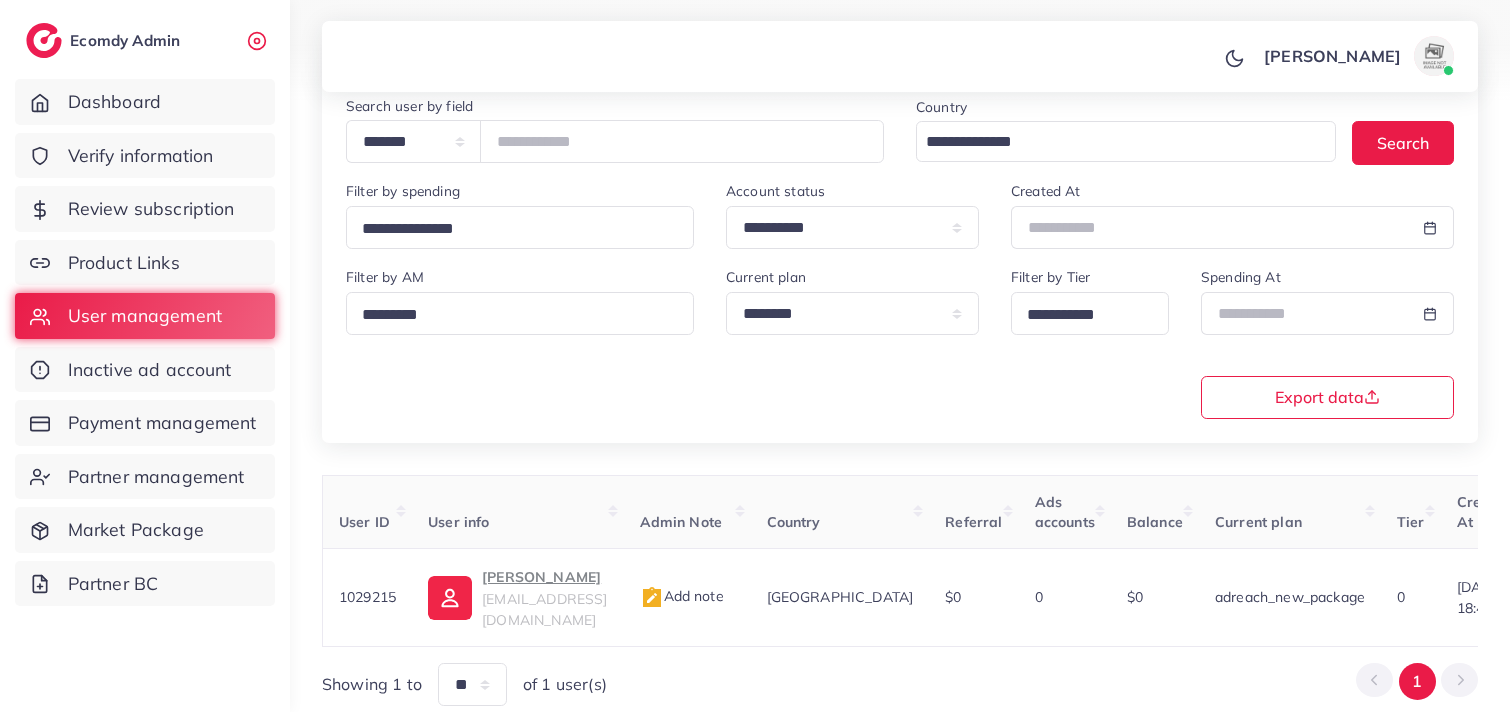 click on "[PERSON_NAME]  Profile Log out" at bounding box center [900, 57] 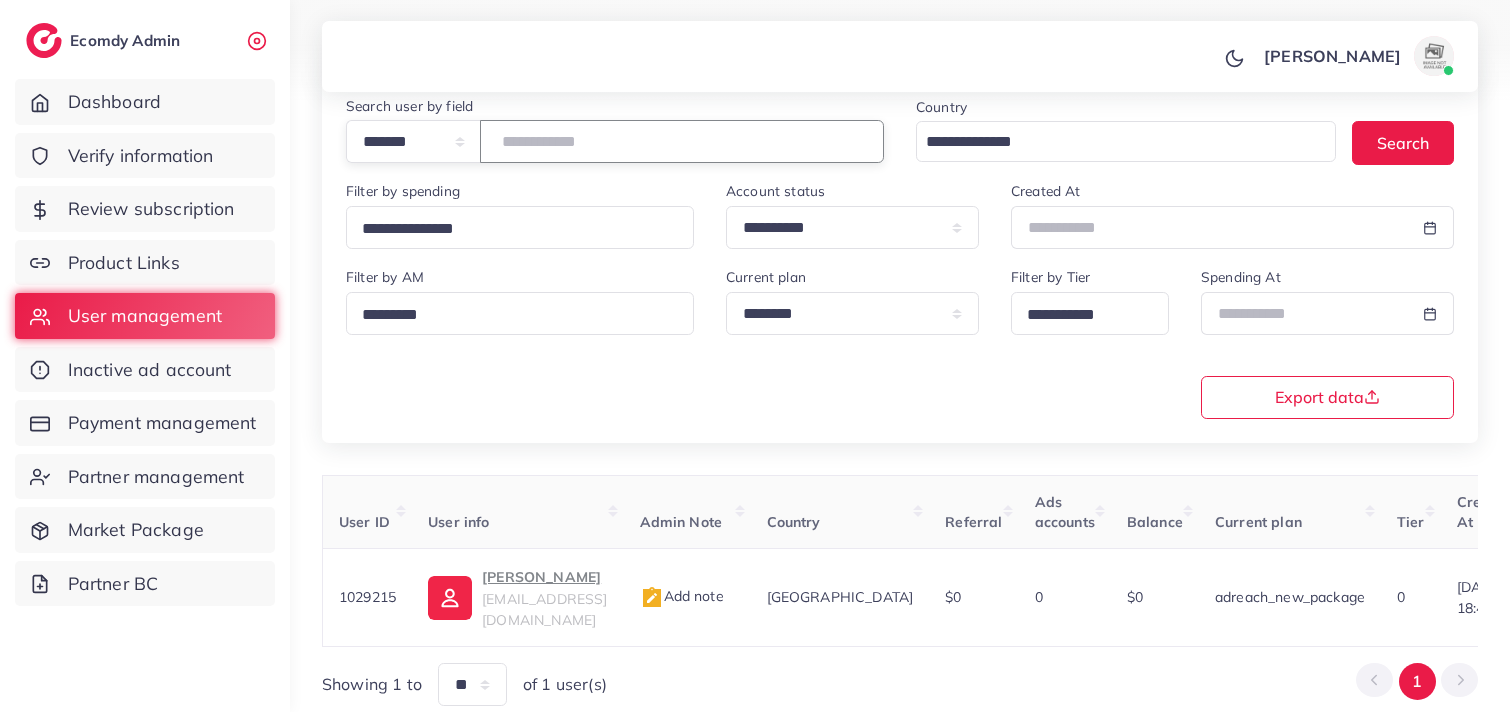 click on "*******" at bounding box center (682, 141) 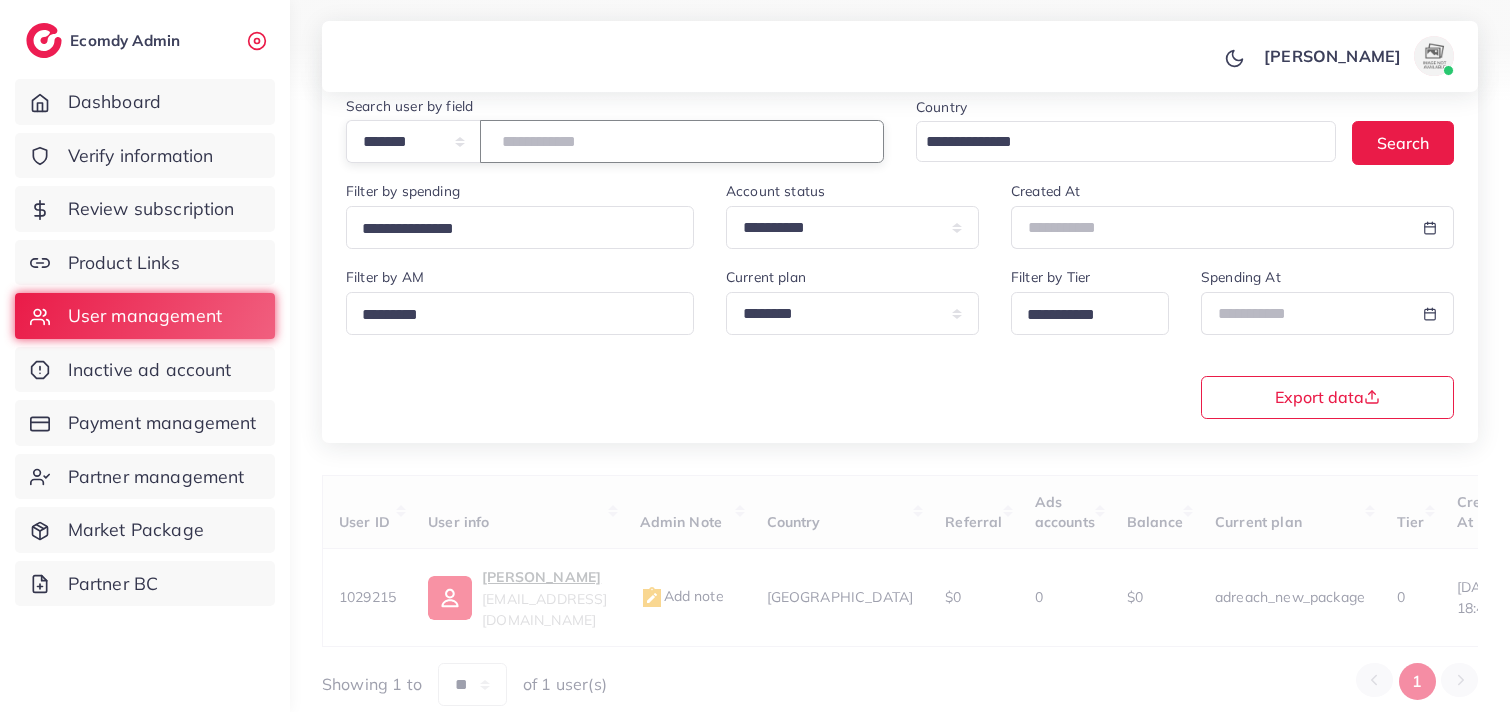 type on "*******" 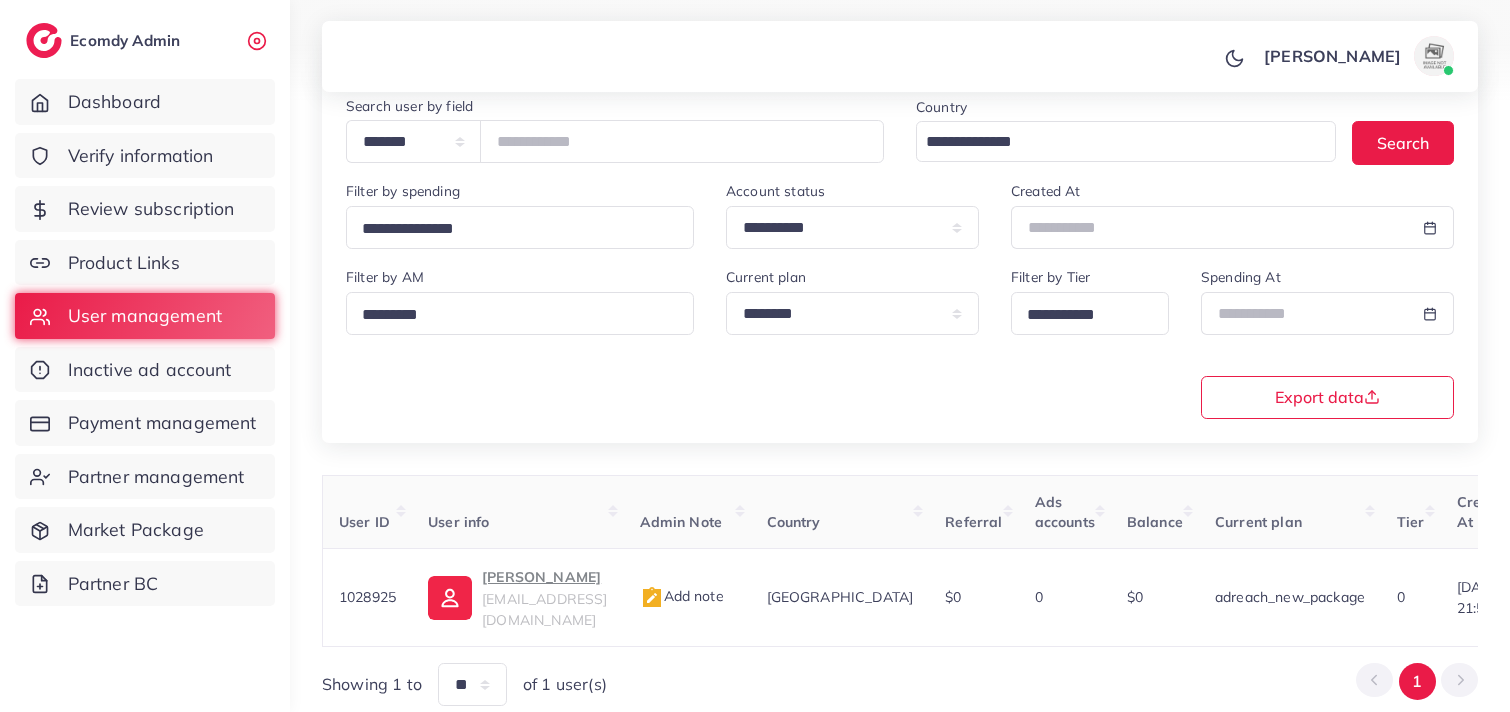 click on "[PERSON_NAME]  Profile Log out" at bounding box center [900, 57] 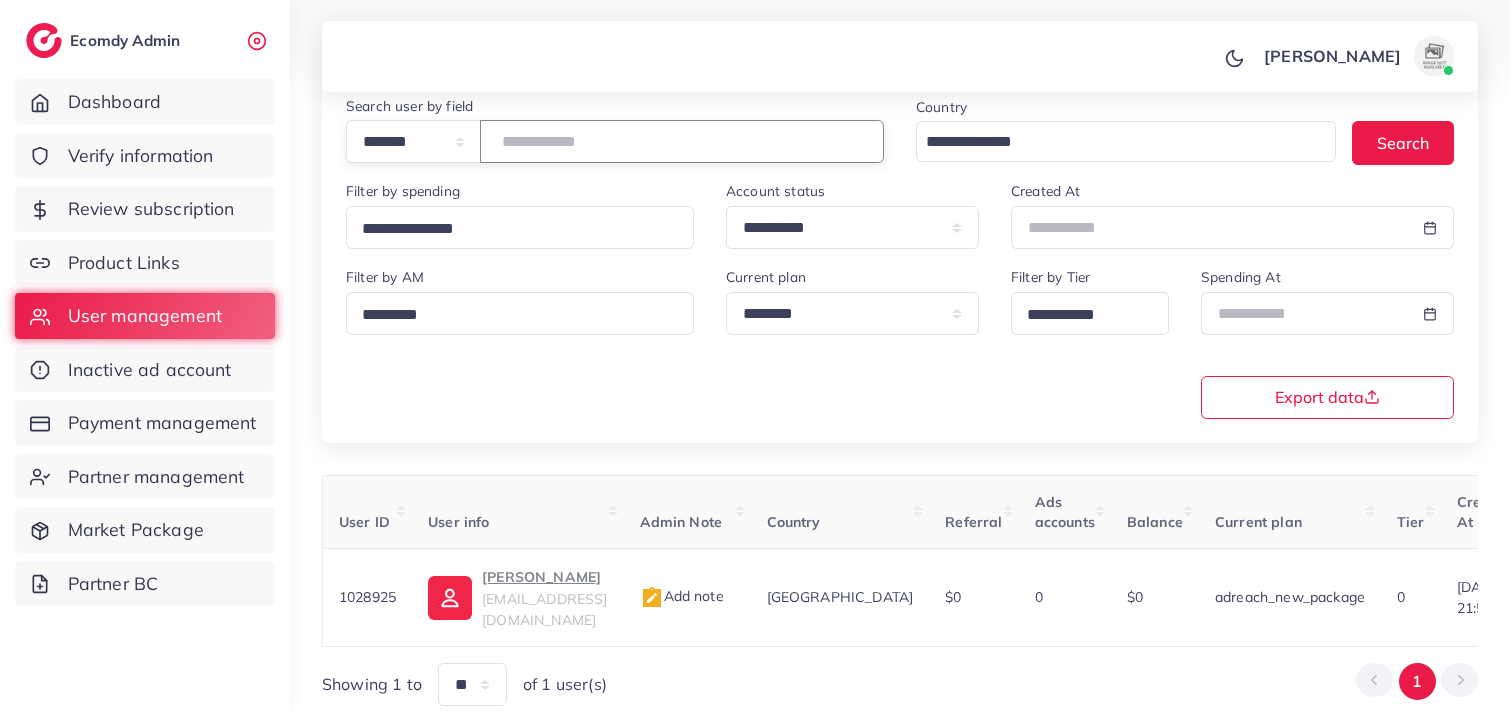 click on "*******" at bounding box center (682, 141) 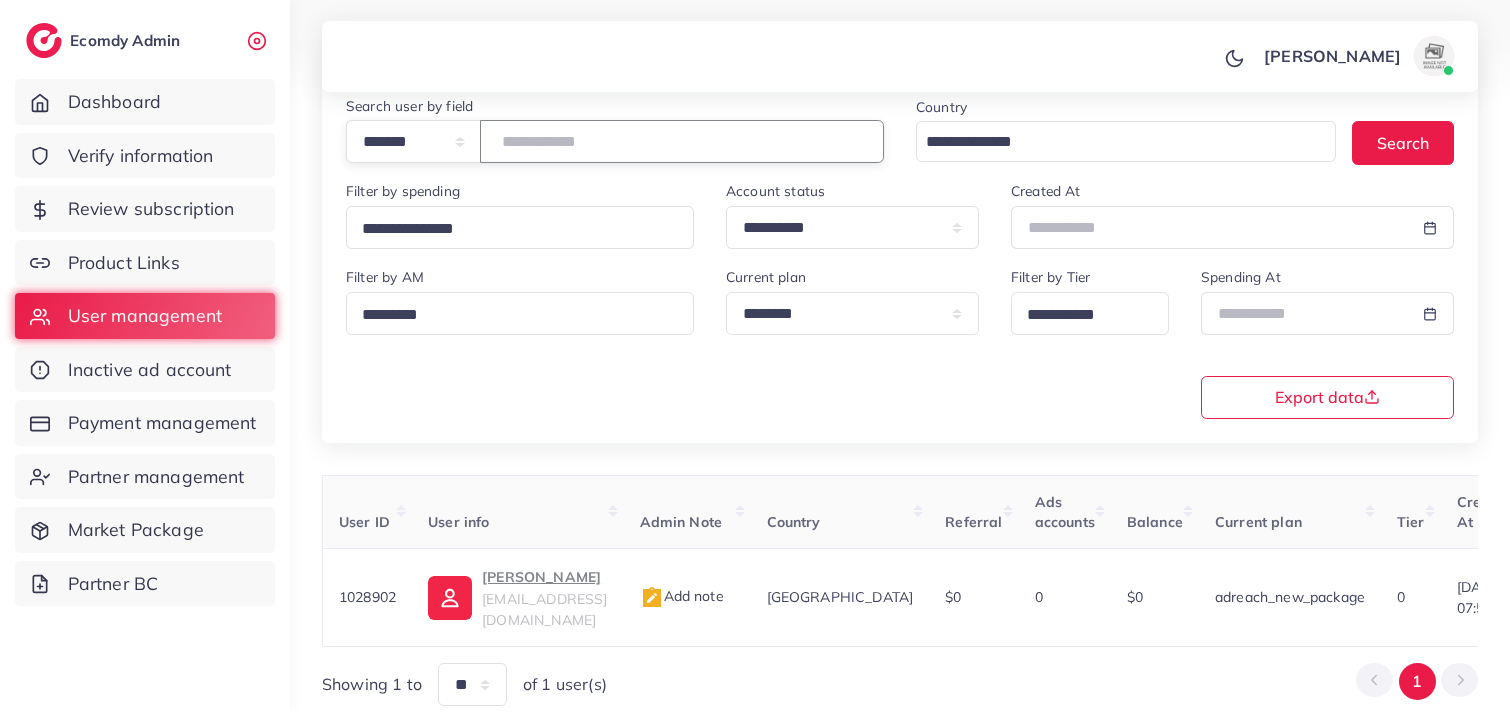 type on "*******" 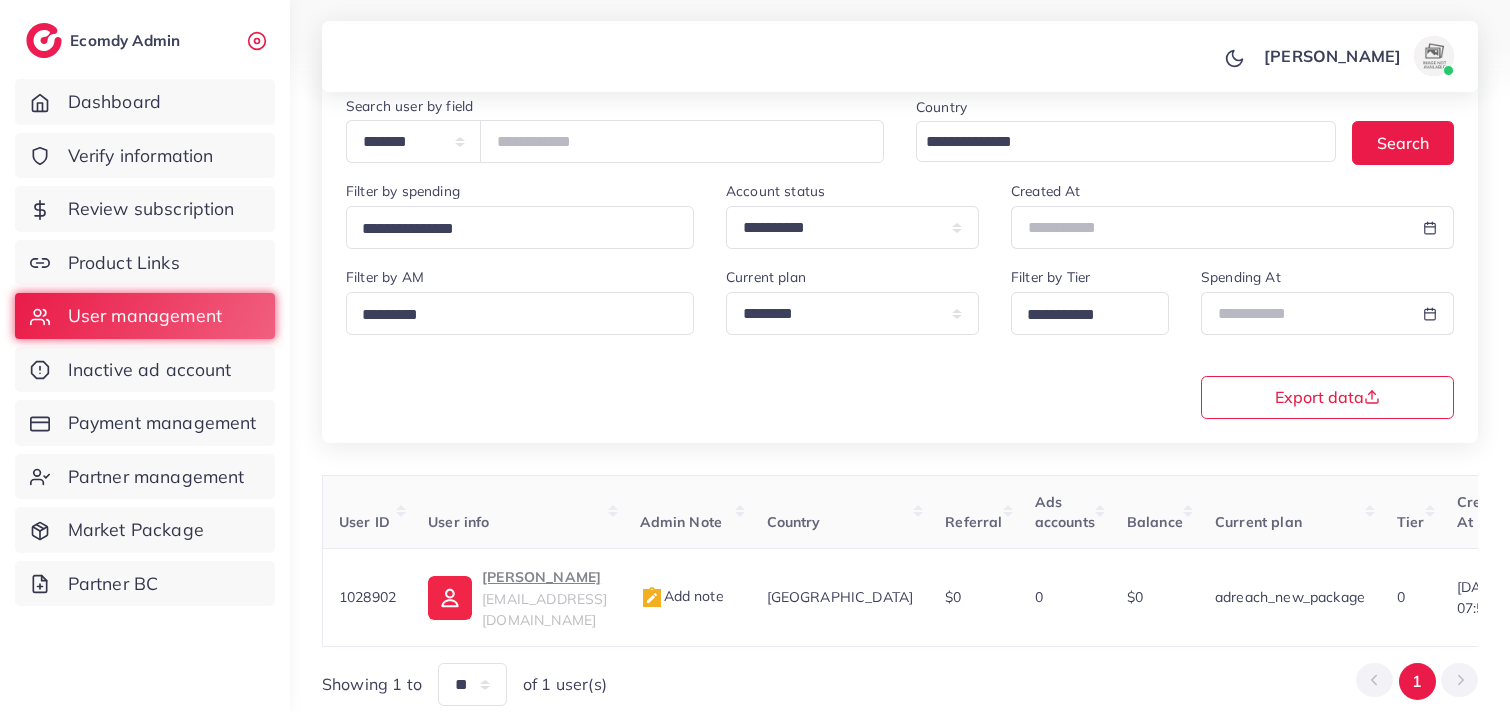 click on "[PERSON_NAME]  Profile Log out" at bounding box center (900, 57) 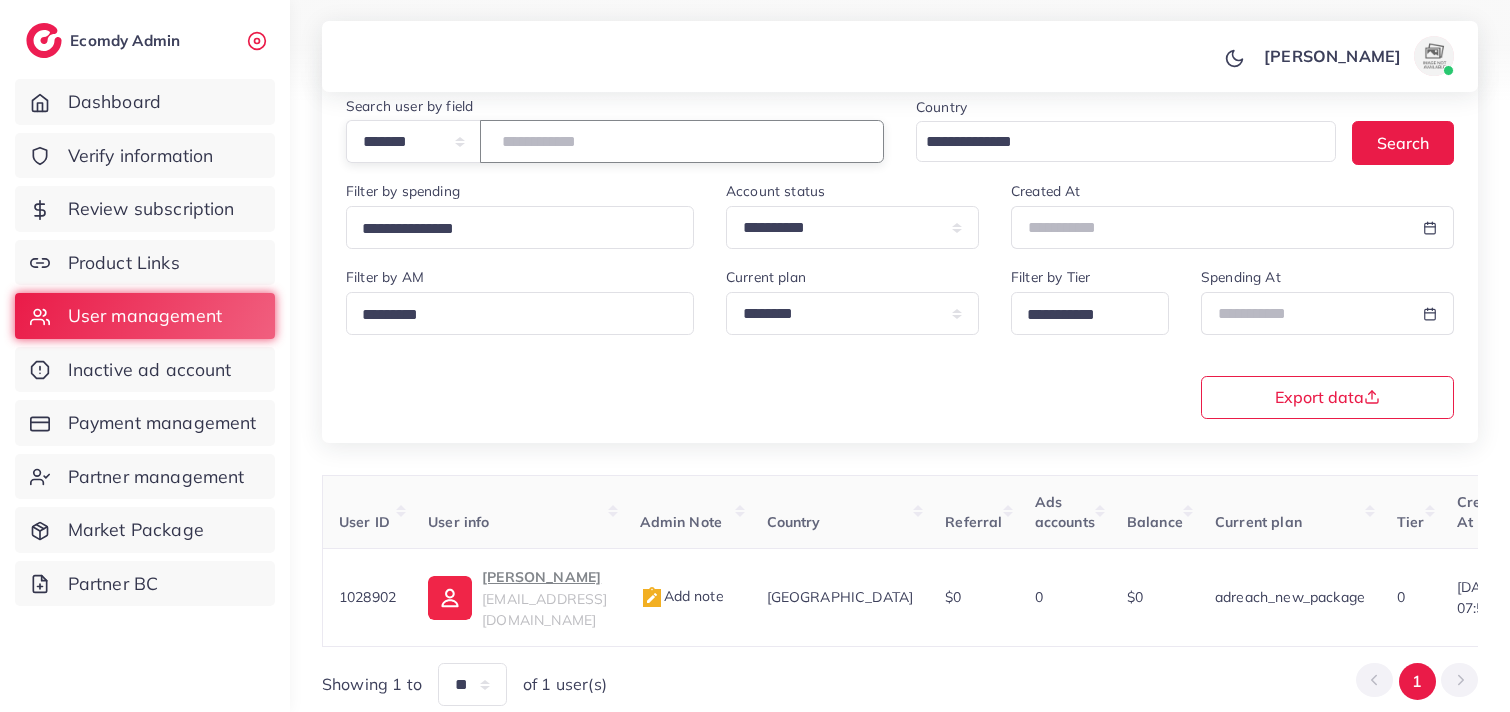 click on "*******" at bounding box center (682, 141) 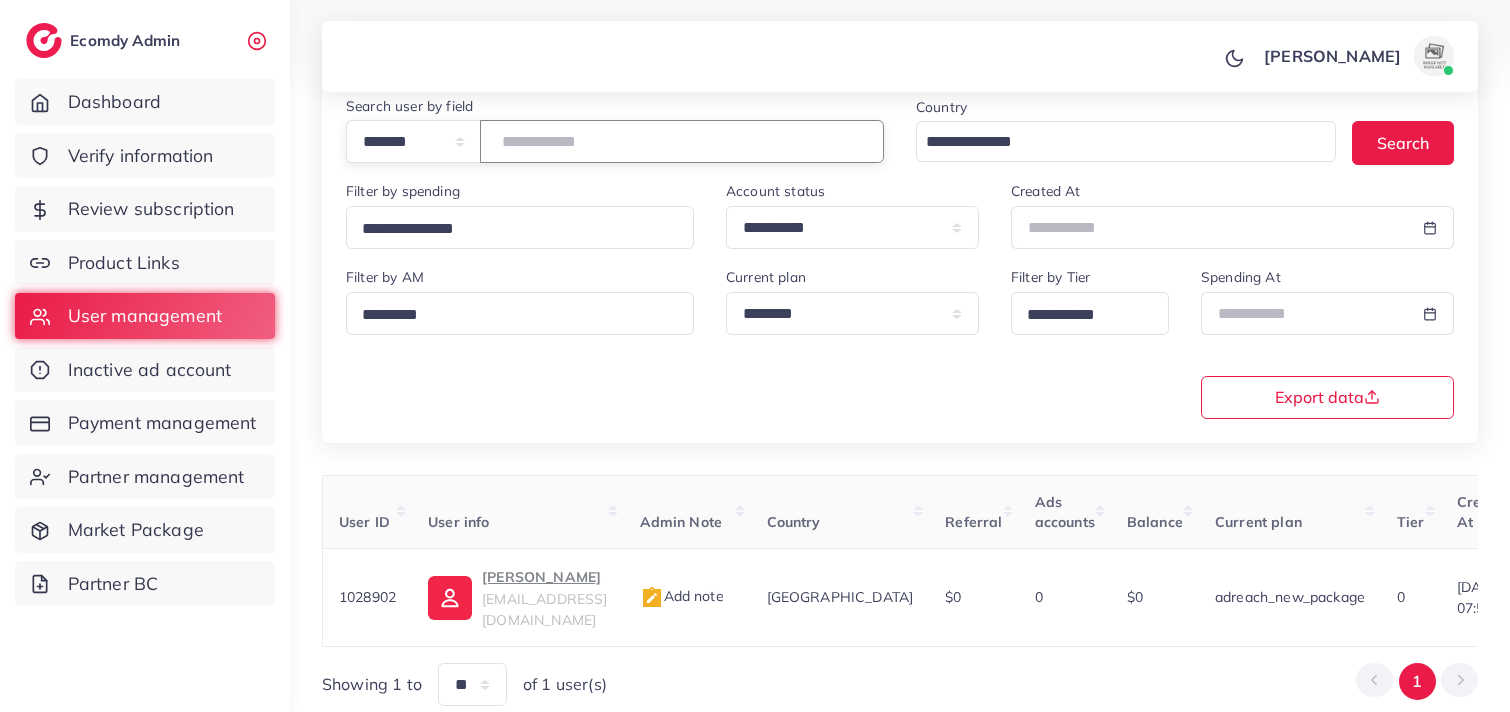 paste on "*******" 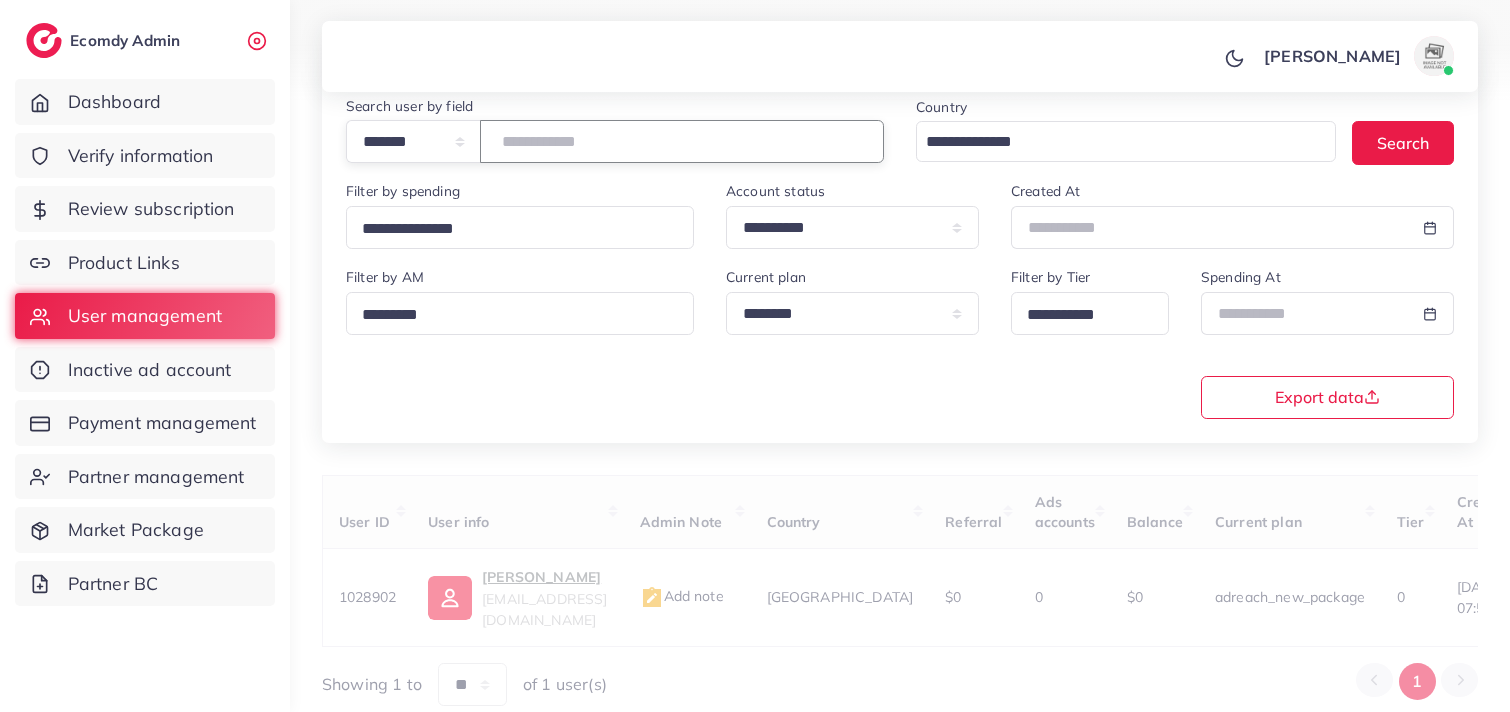 type on "*******" 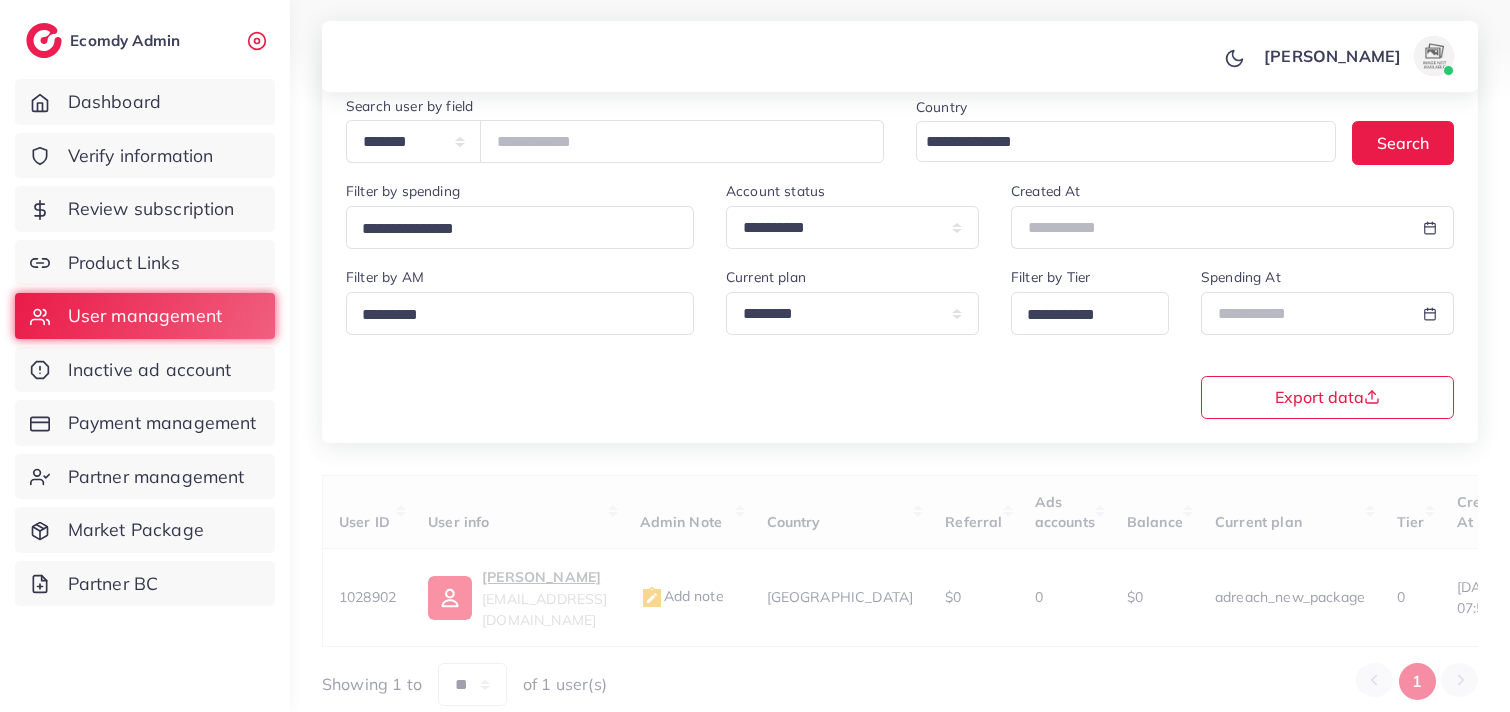 click on "[PERSON_NAME]  Profile Log out" at bounding box center [900, 56] 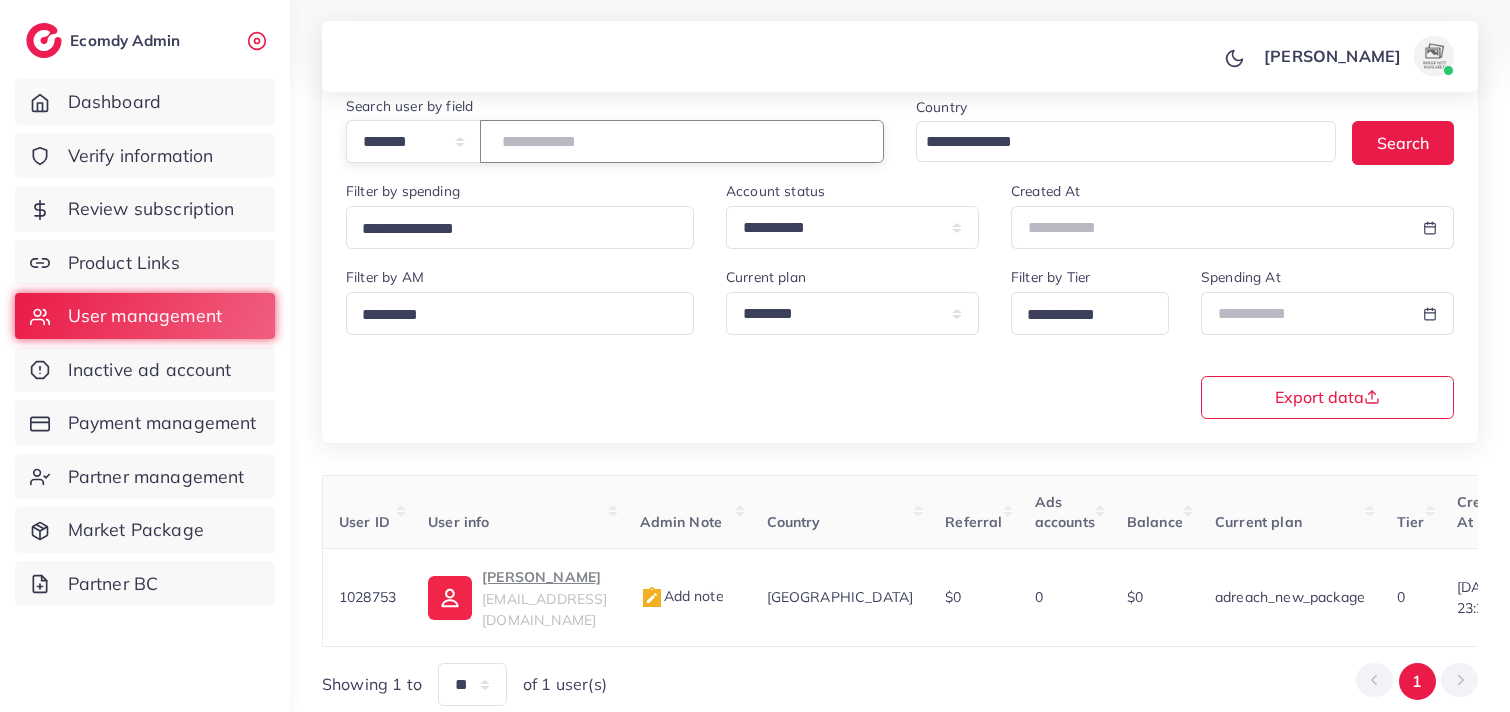 click on "*******" at bounding box center [682, 141] 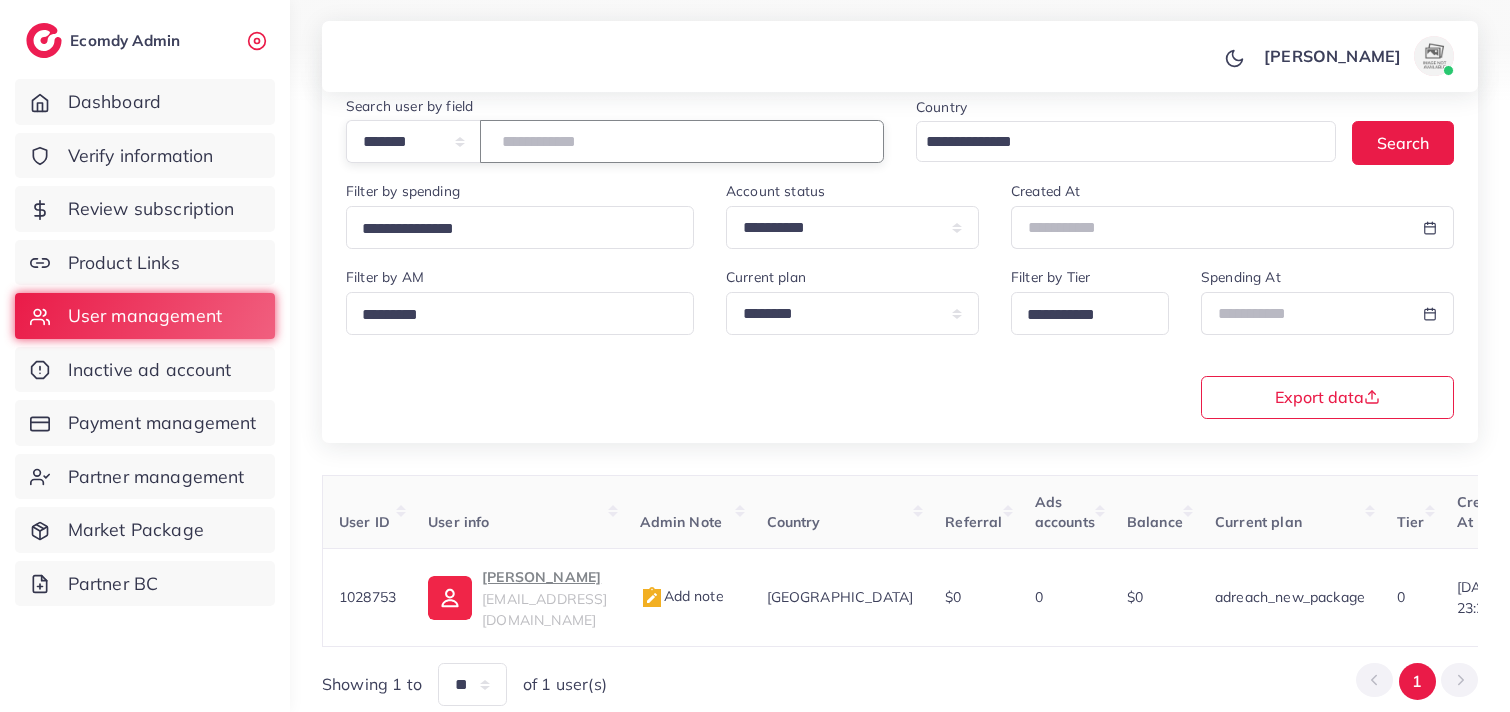 paste on "*******" 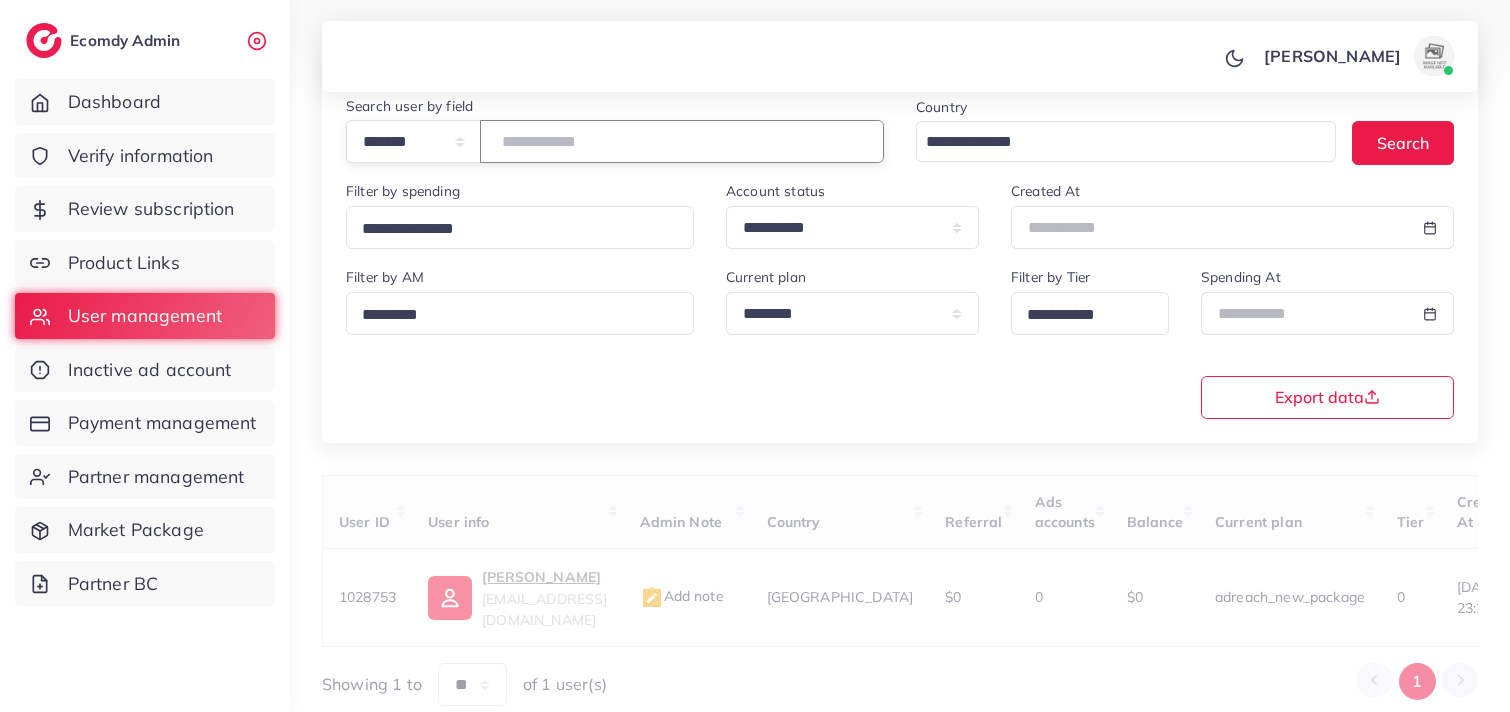 type on "*******" 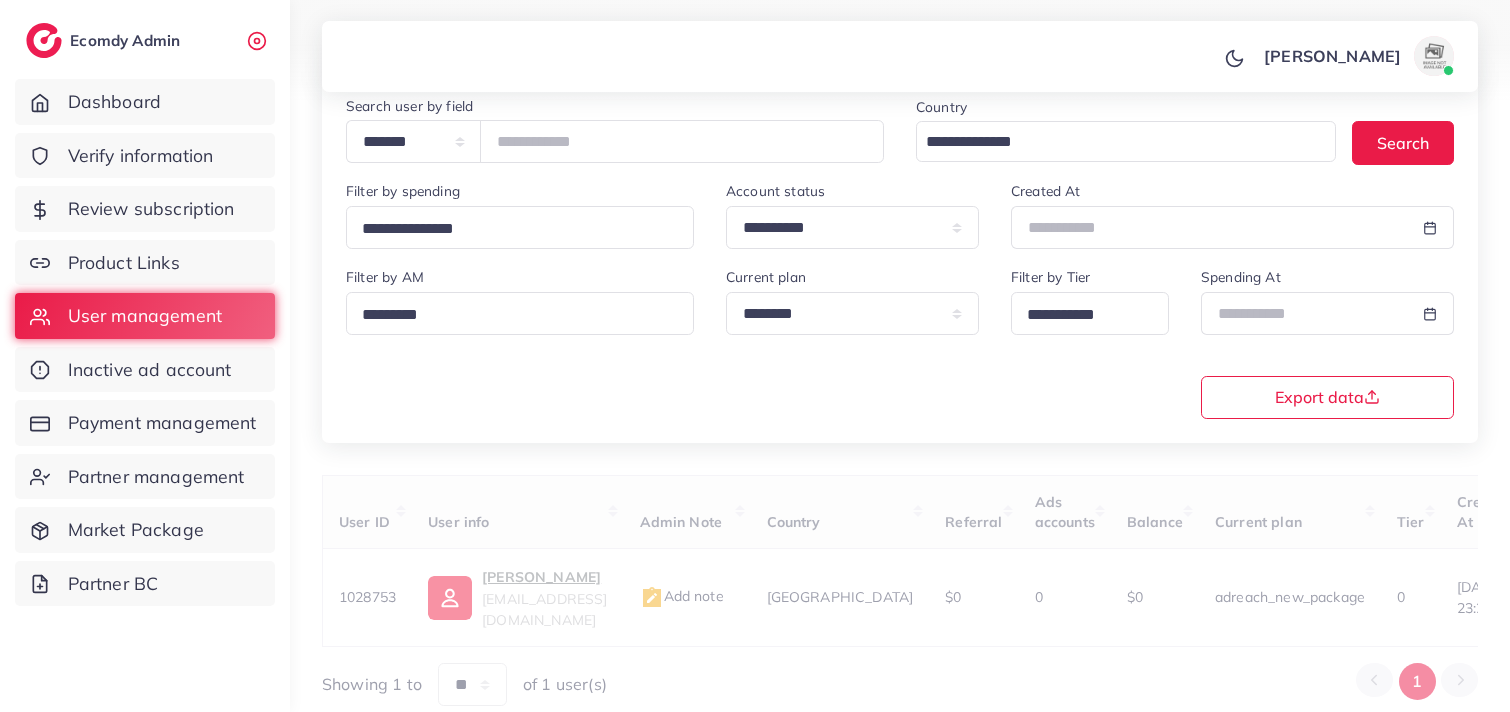 click on "[PERSON_NAME]  Profile Log out" at bounding box center (900, 57) 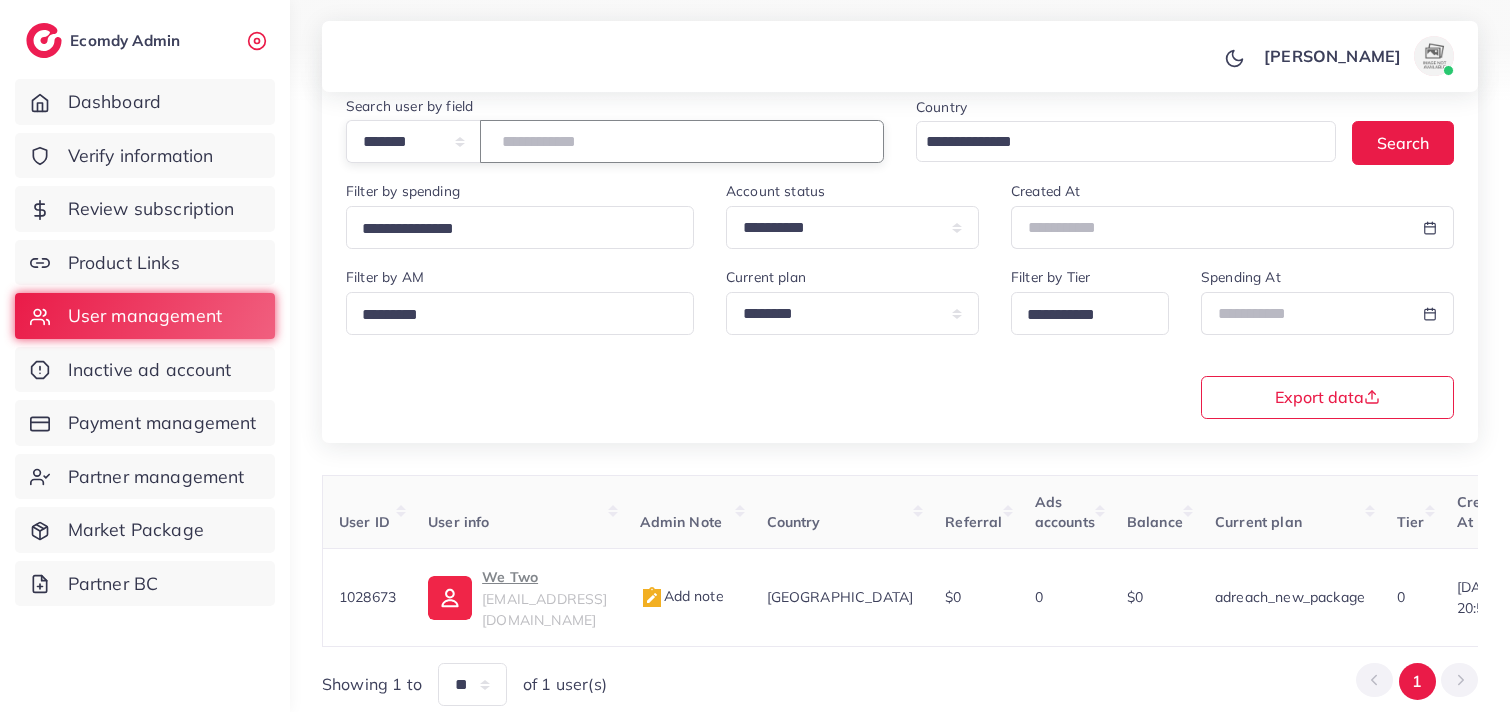 click on "*******" at bounding box center [682, 141] 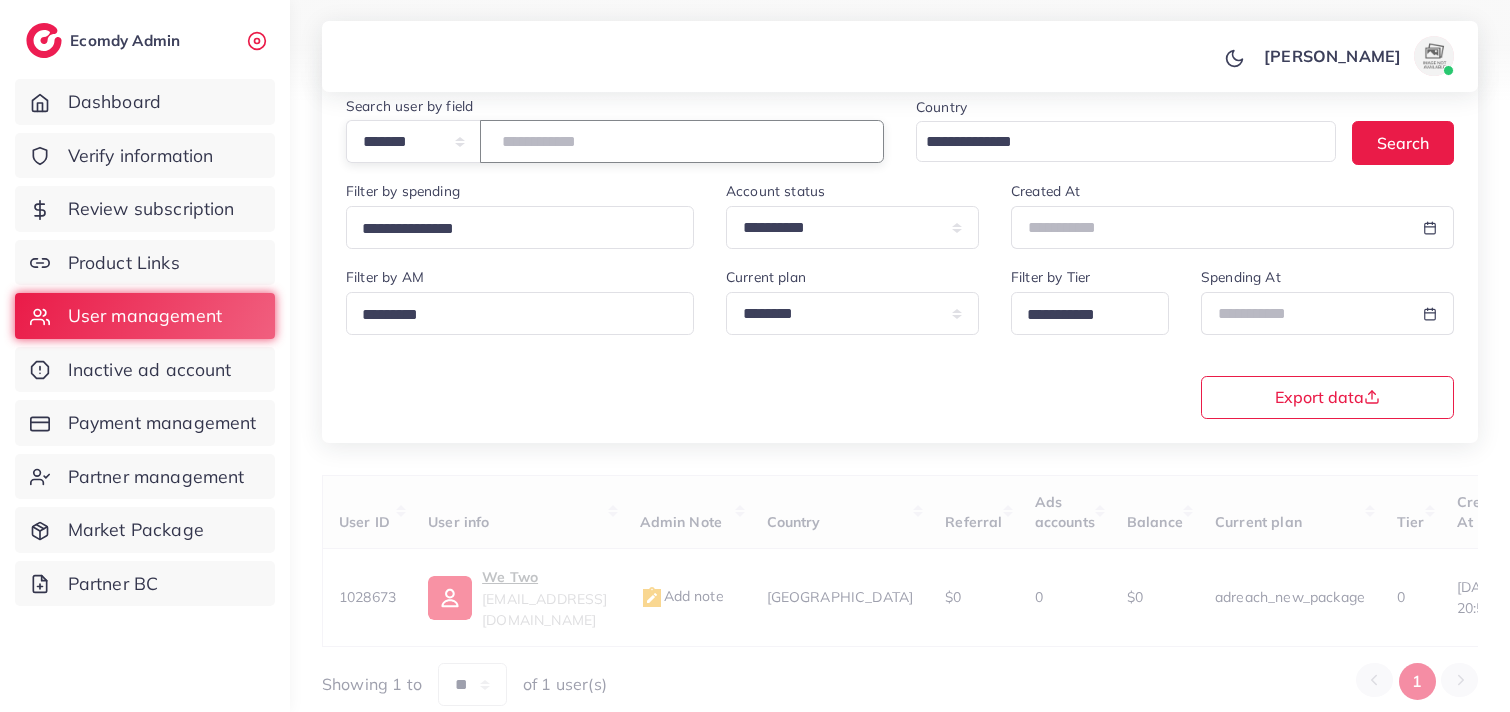 type on "*******" 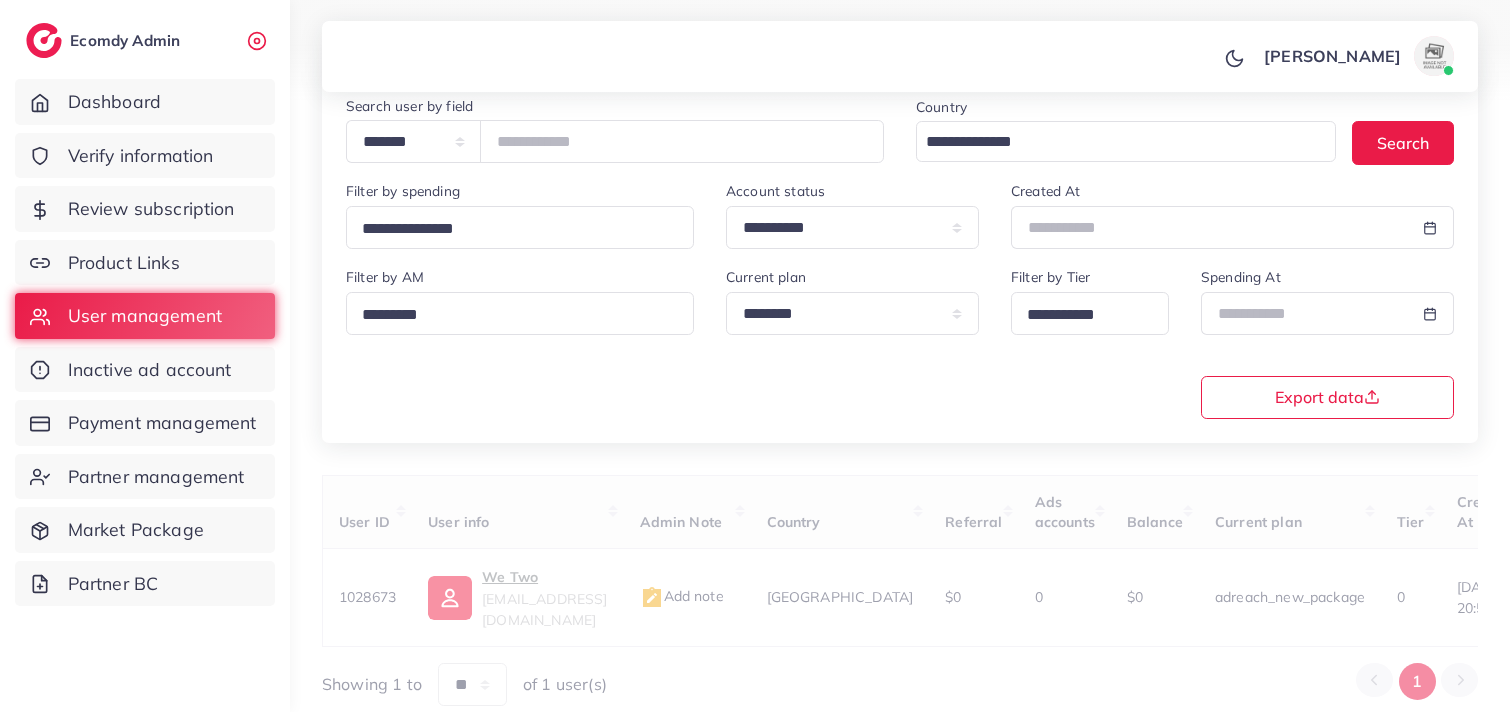 click on "[PERSON_NAME]  Profile Log out" at bounding box center (900, 57) 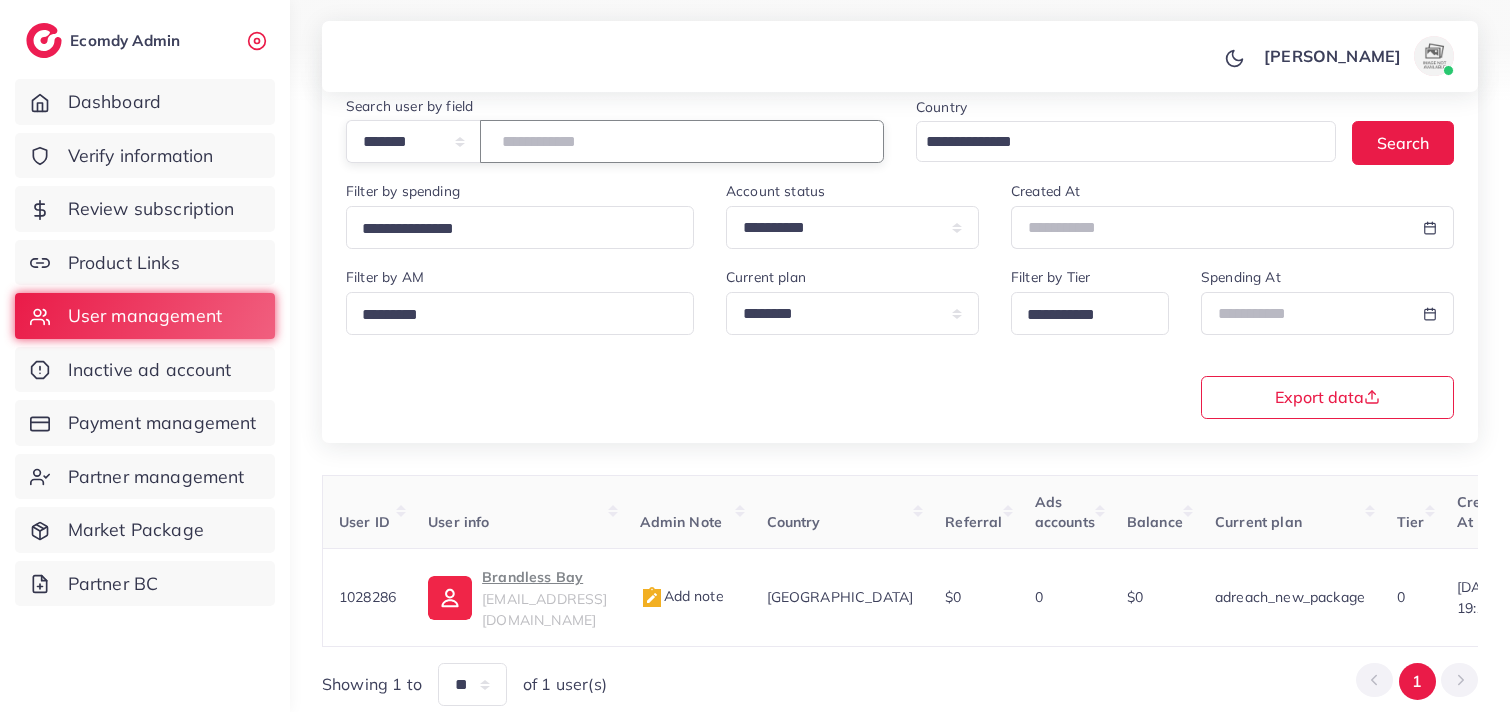 click on "*******" at bounding box center (682, 141) 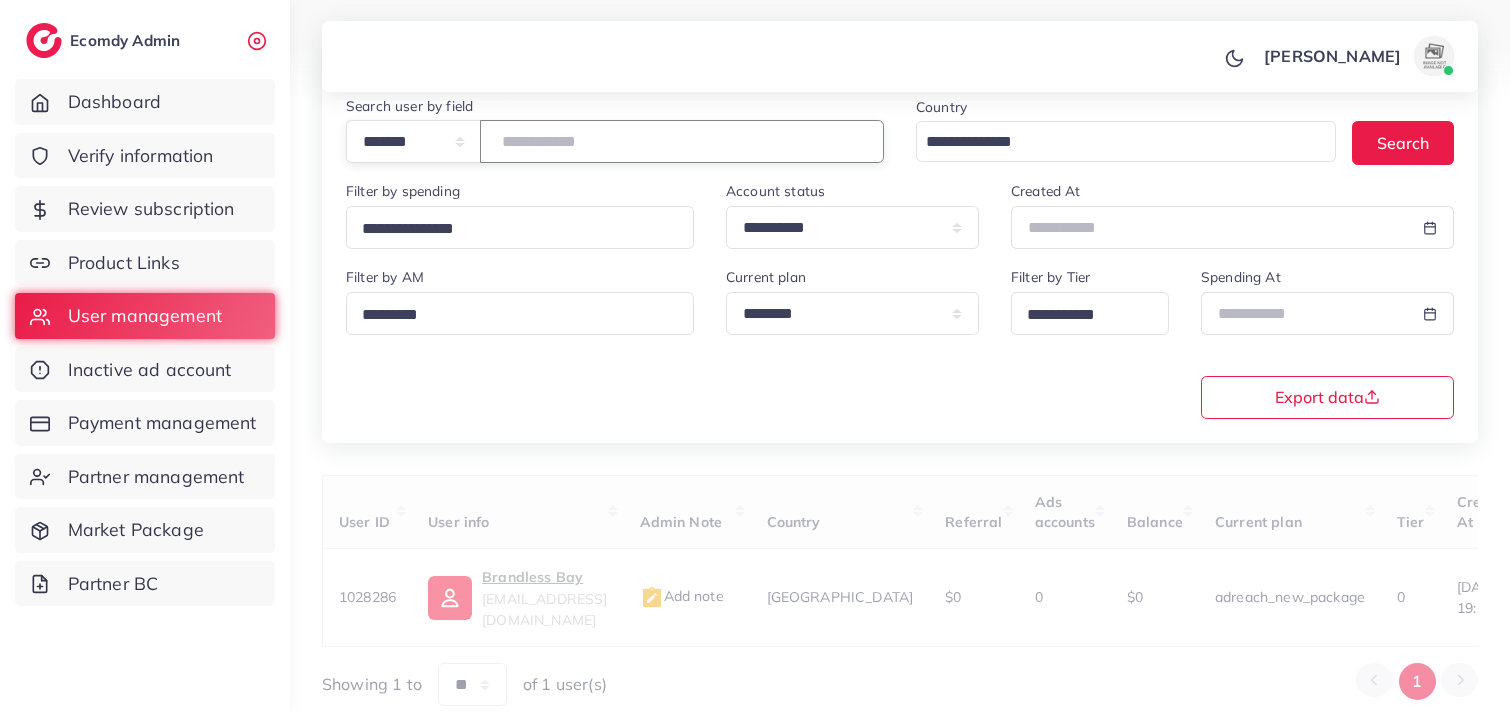paste on "*******" 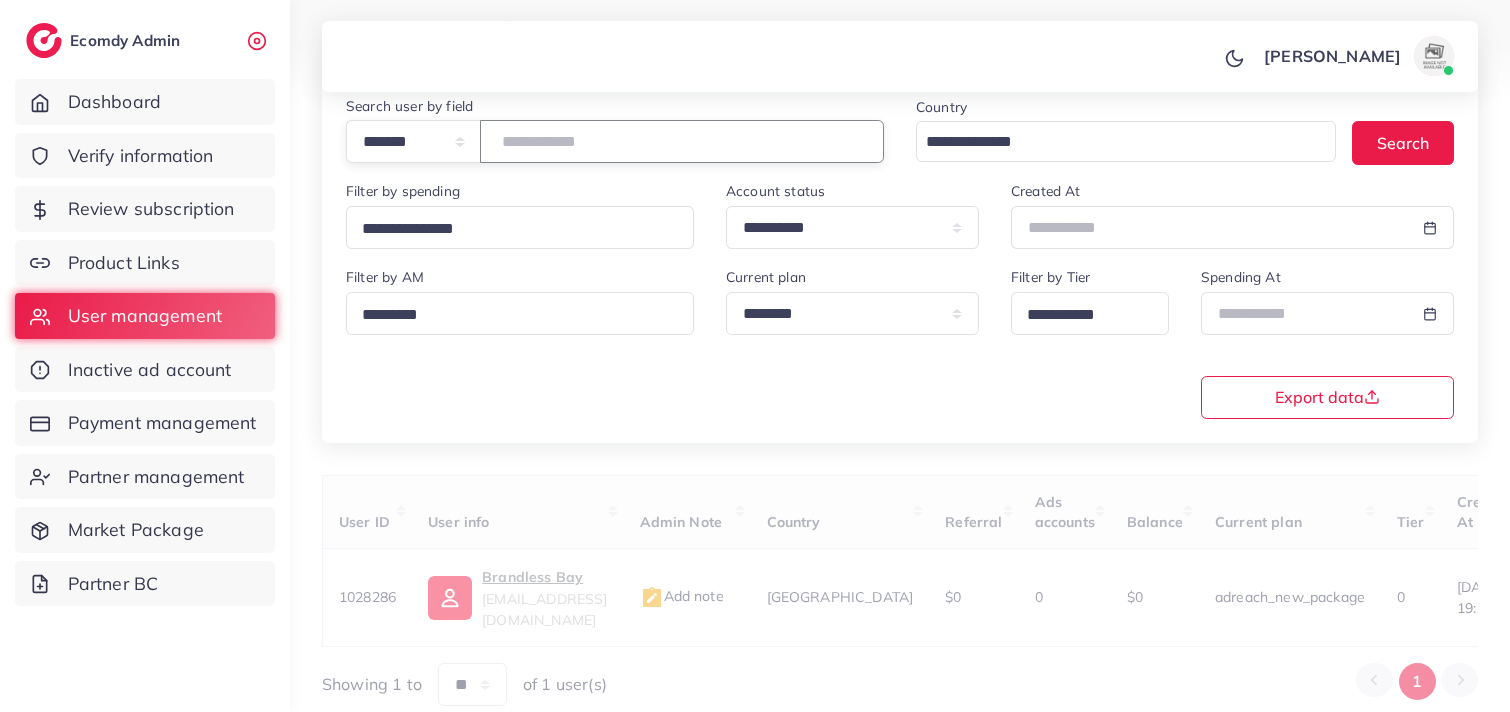 type on "*******" 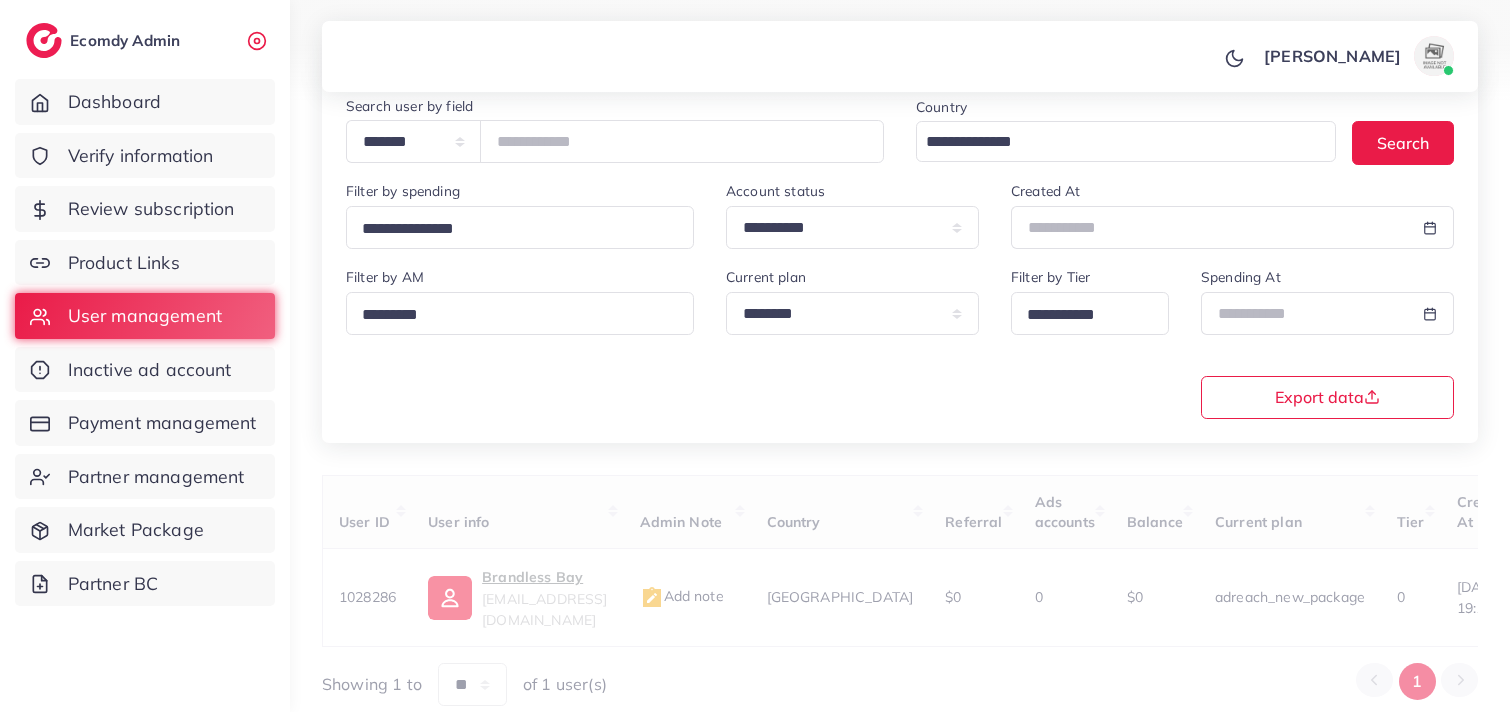 click on "[PERSON_NAME]  Profile Log out" at bounding box center [900, 57] 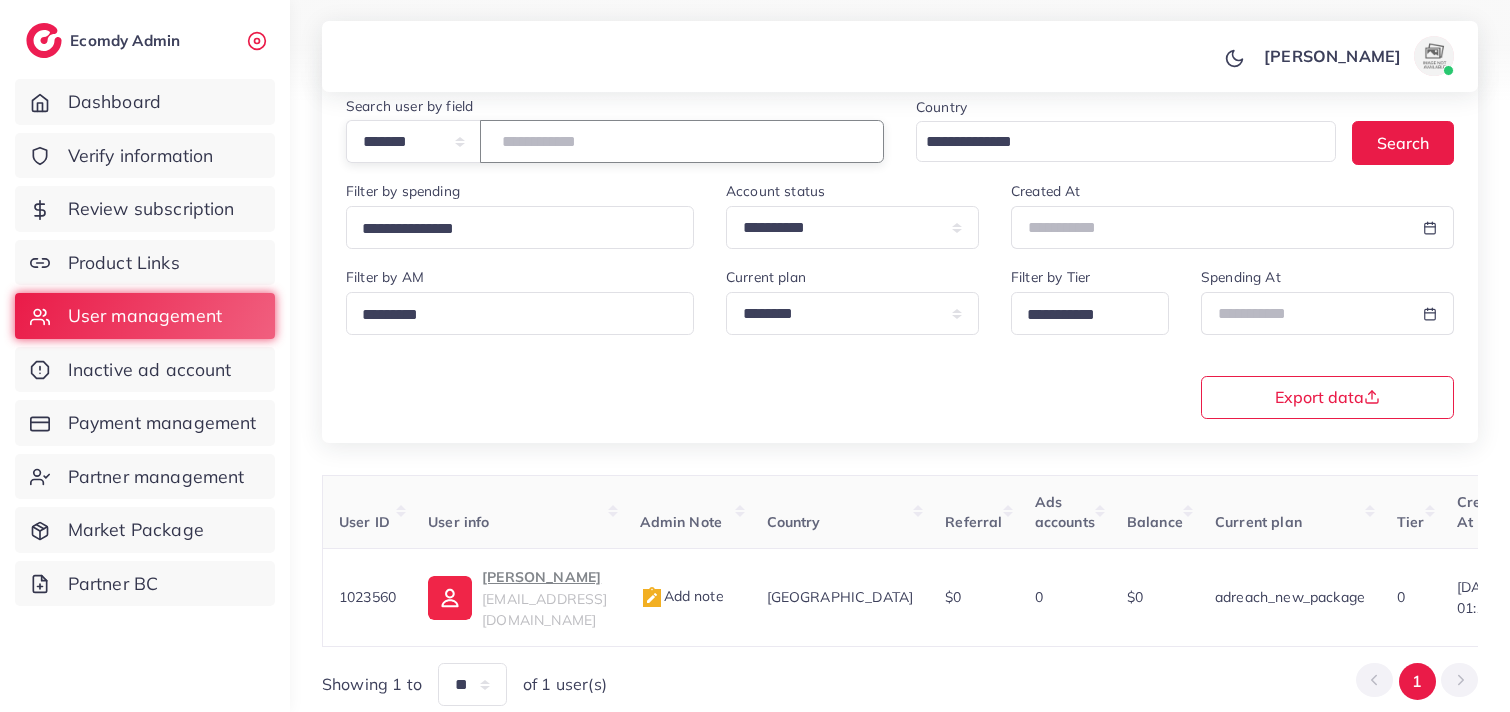 click on "*******" at bounding box center [682, 141] 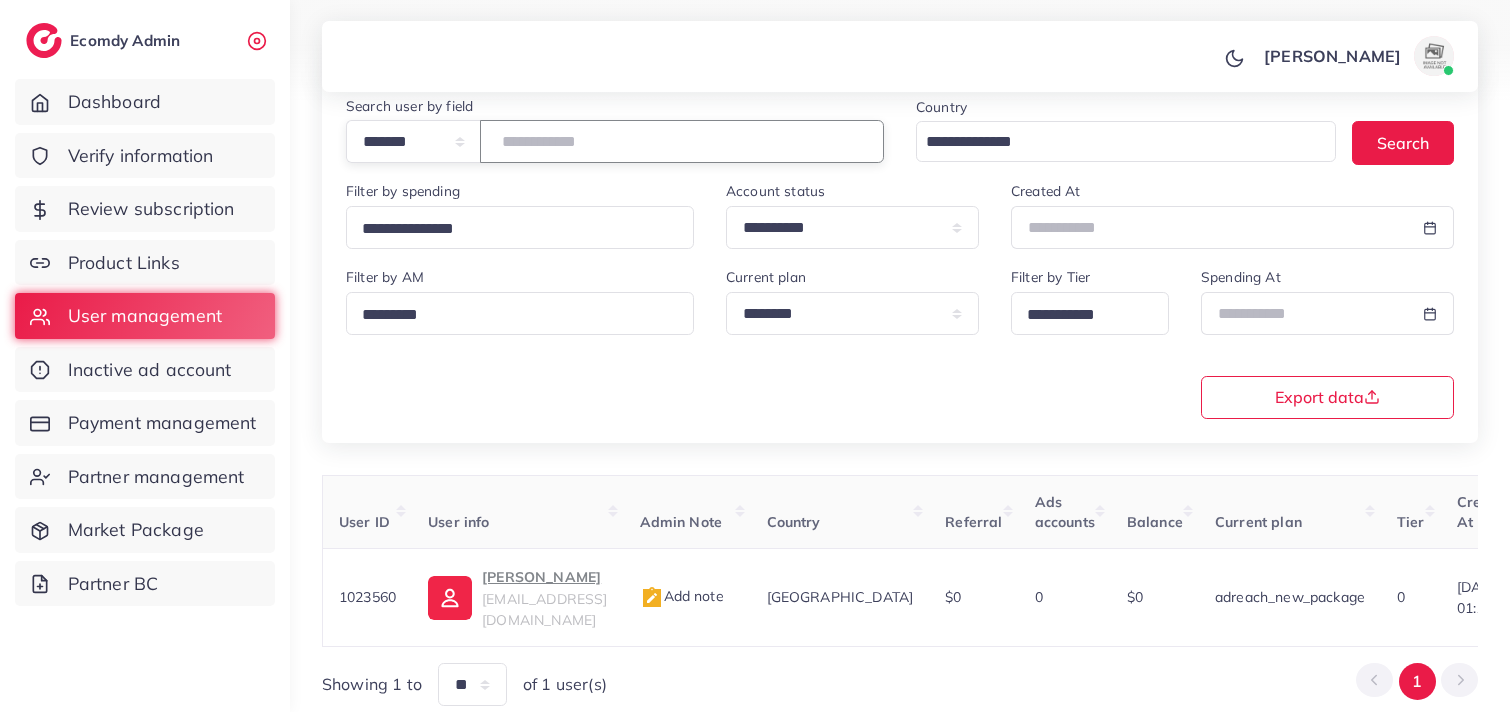 paste on "*******" 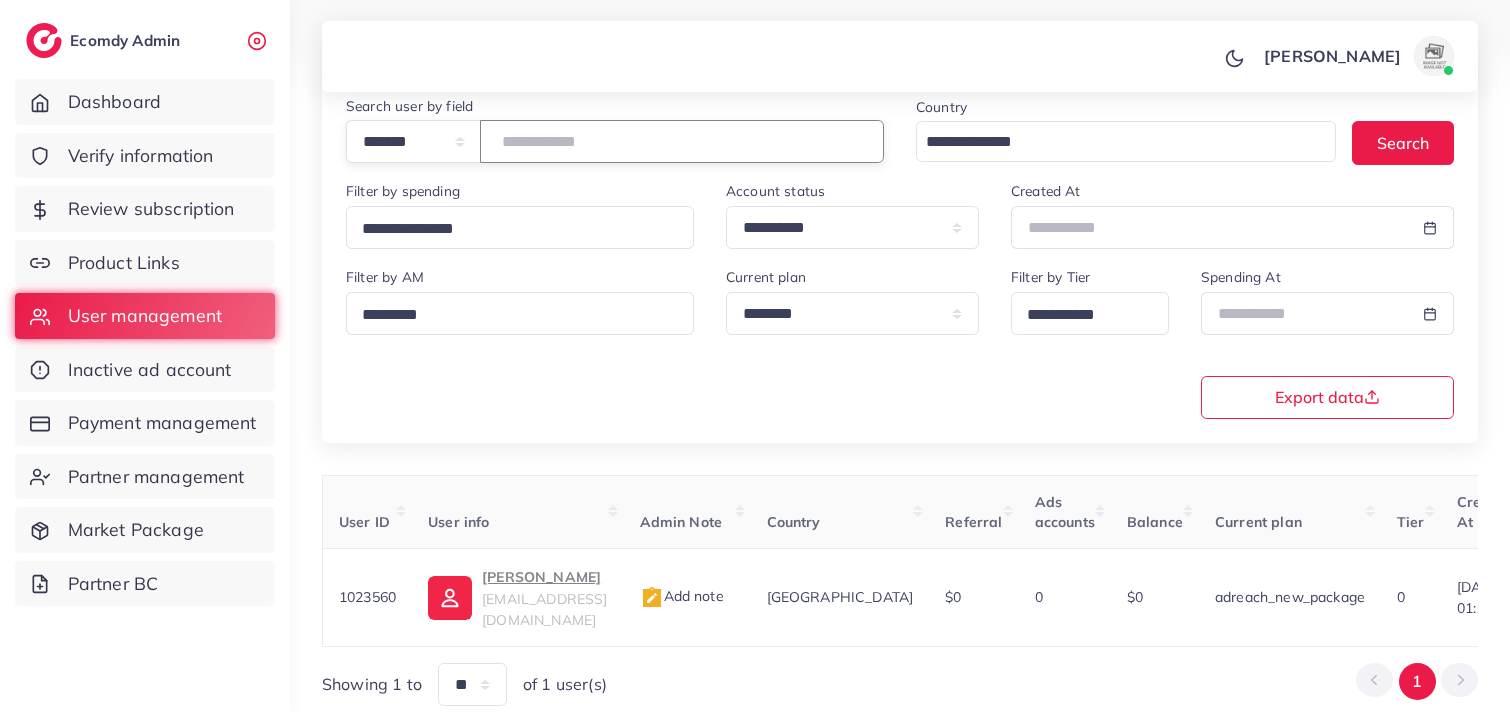 type on "*******" 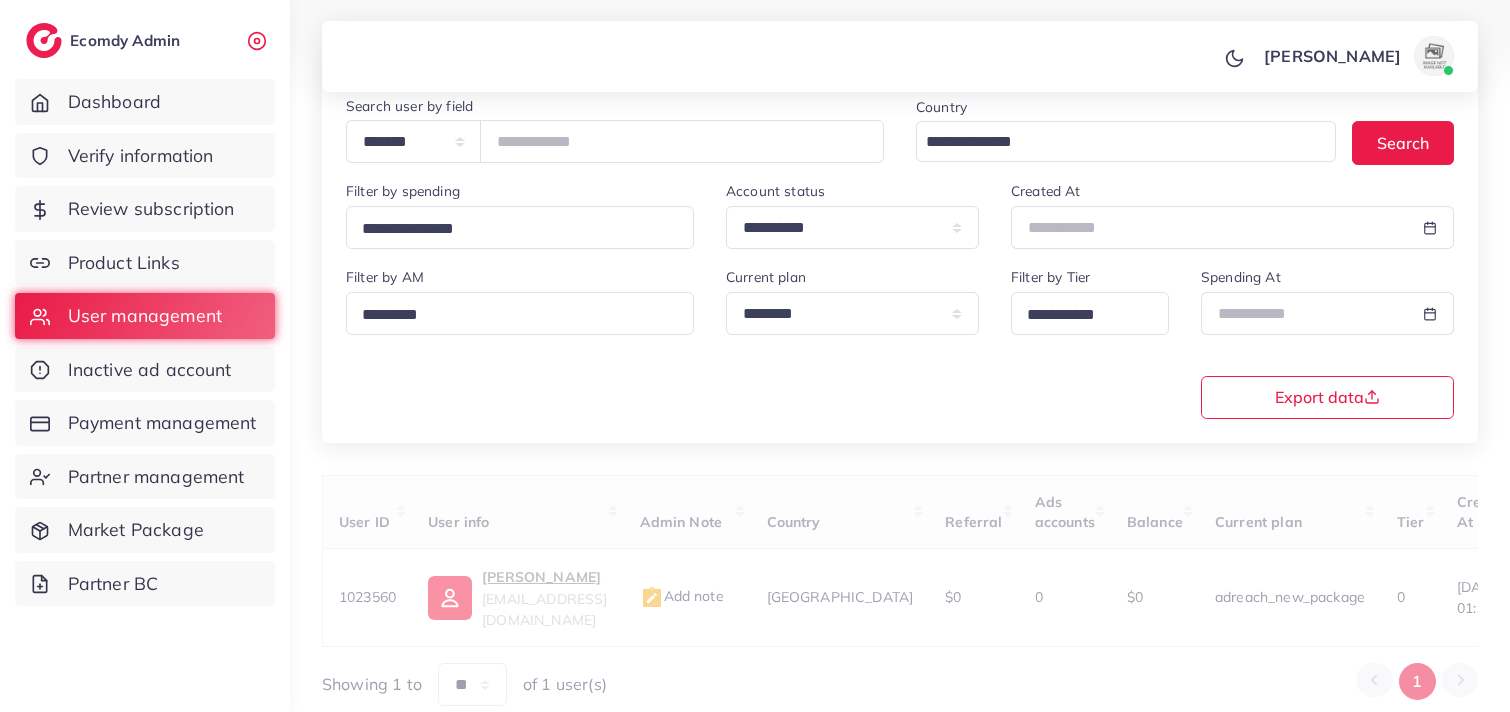 click on "[PERSON_NAME]  Profile Log out" at bounding box center [900, 57] 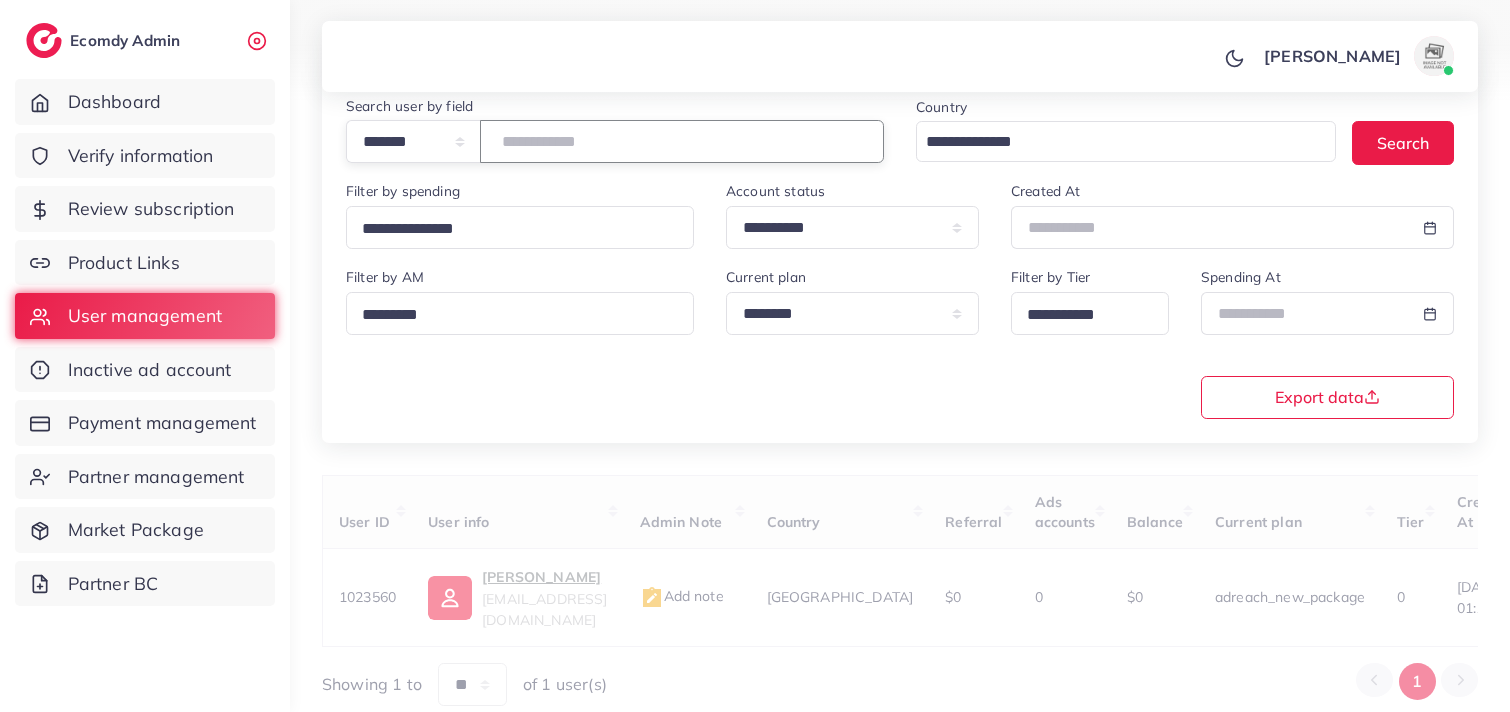 click on "*******" at bounding box center (682, 141) 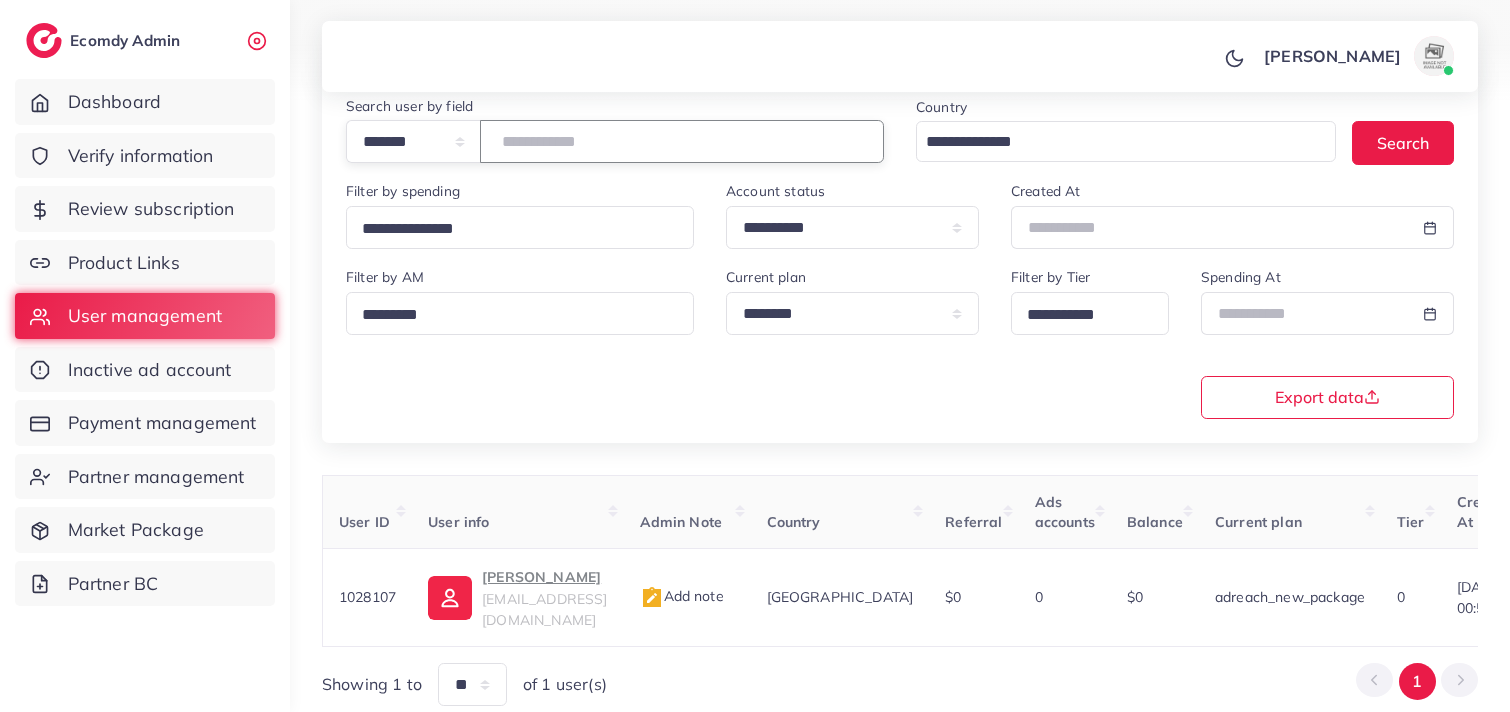 paste on "*******" 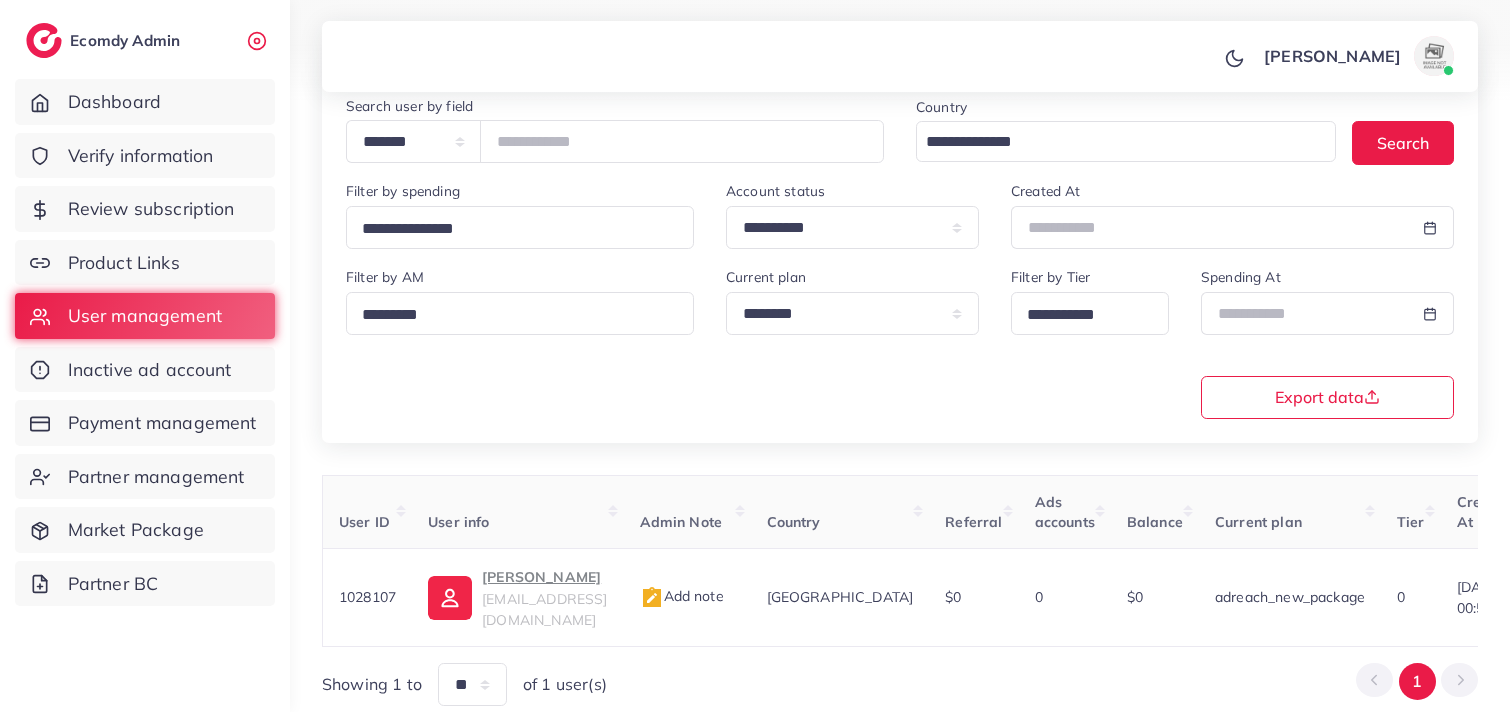 click on "[PERSON_NAME]  Profile Log out" at bounding box center [900, 57] 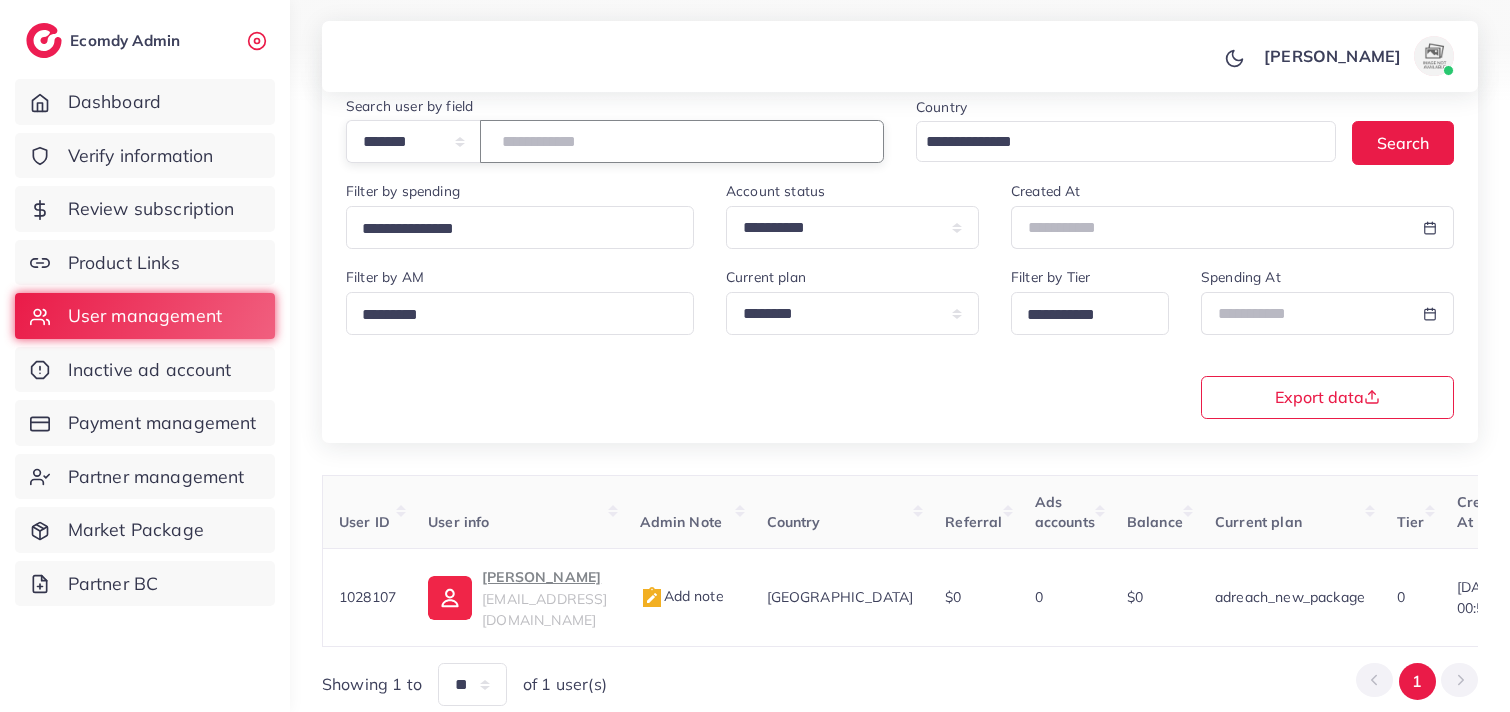 click on "*******" at bounding box center (682, 141) 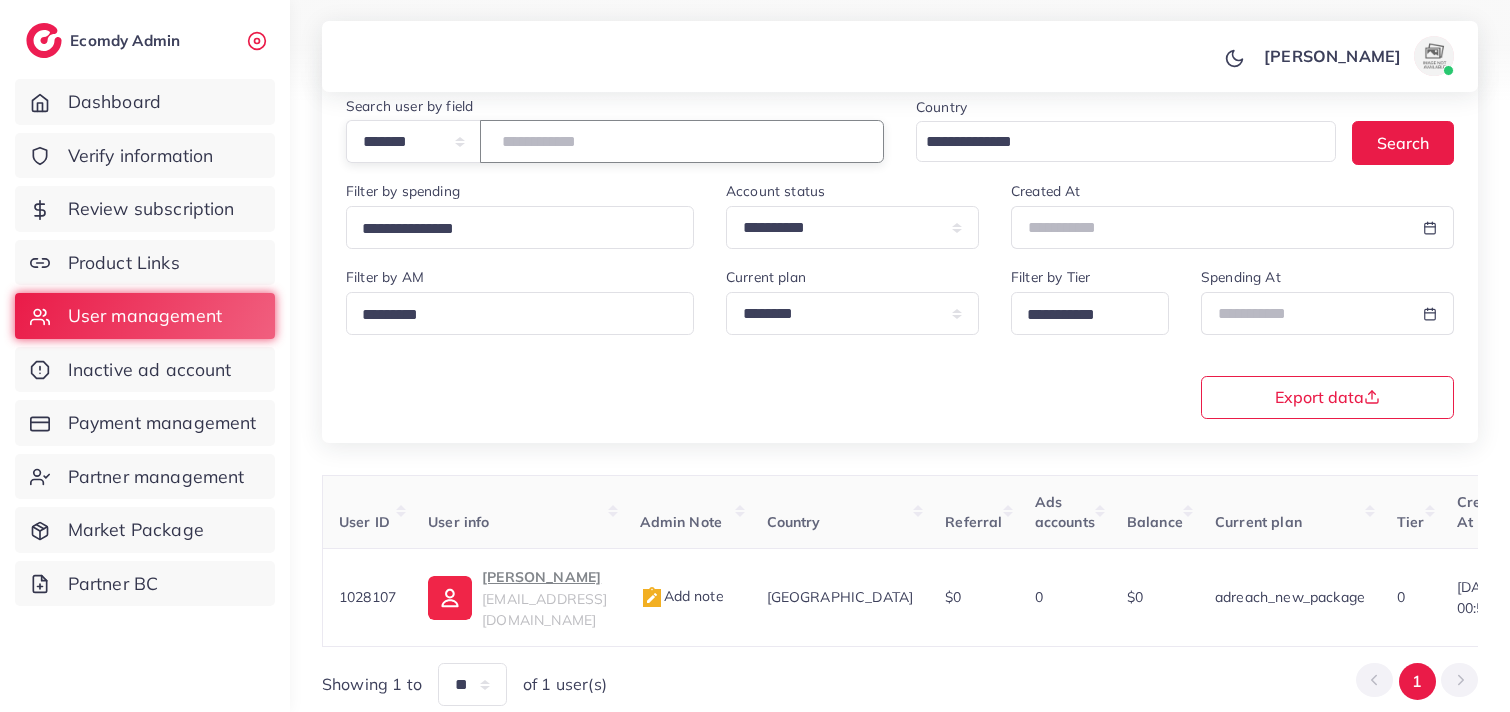 type on "*******" 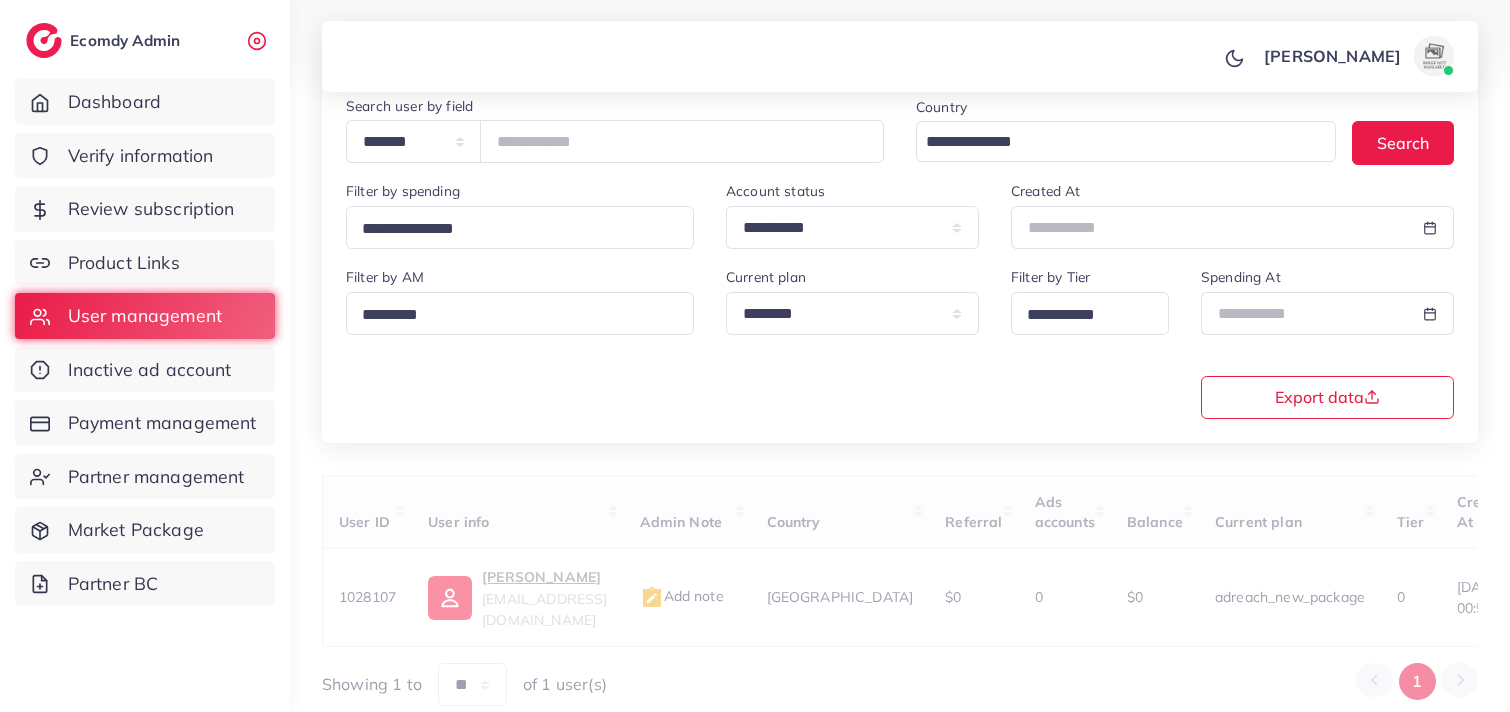 click on "[PERSON_NAME]  Profile Log out" at bounding box center [900, 57] 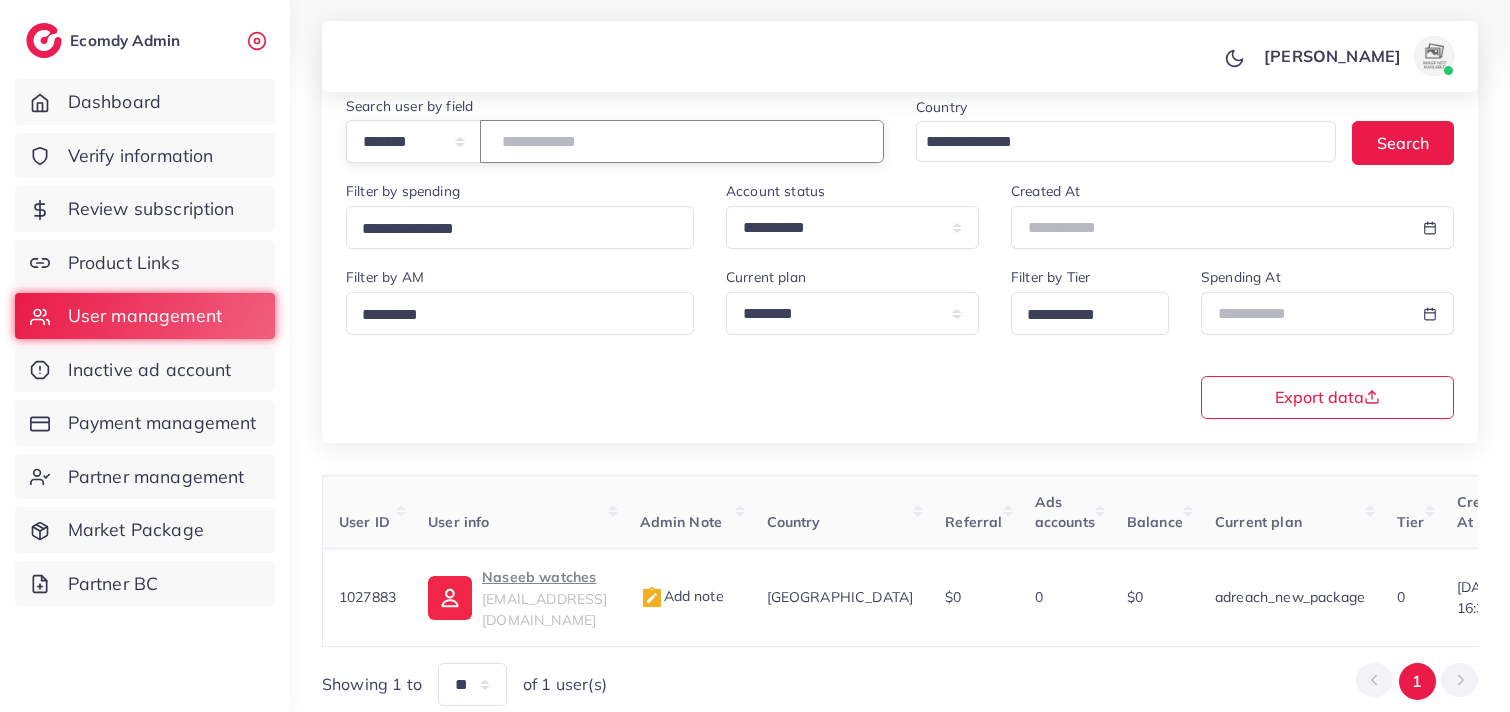 click on "*******" at bounding box center (682, 141) 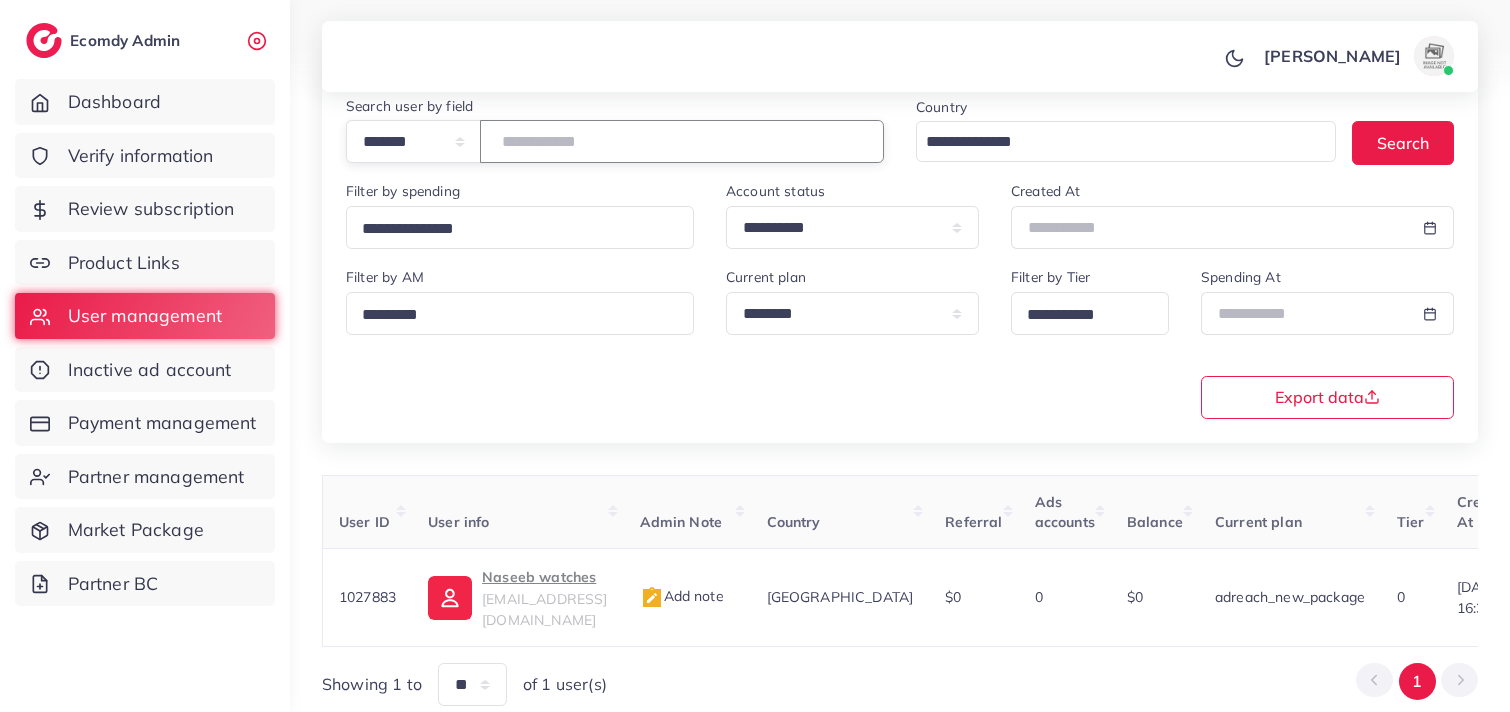 type on "*******" 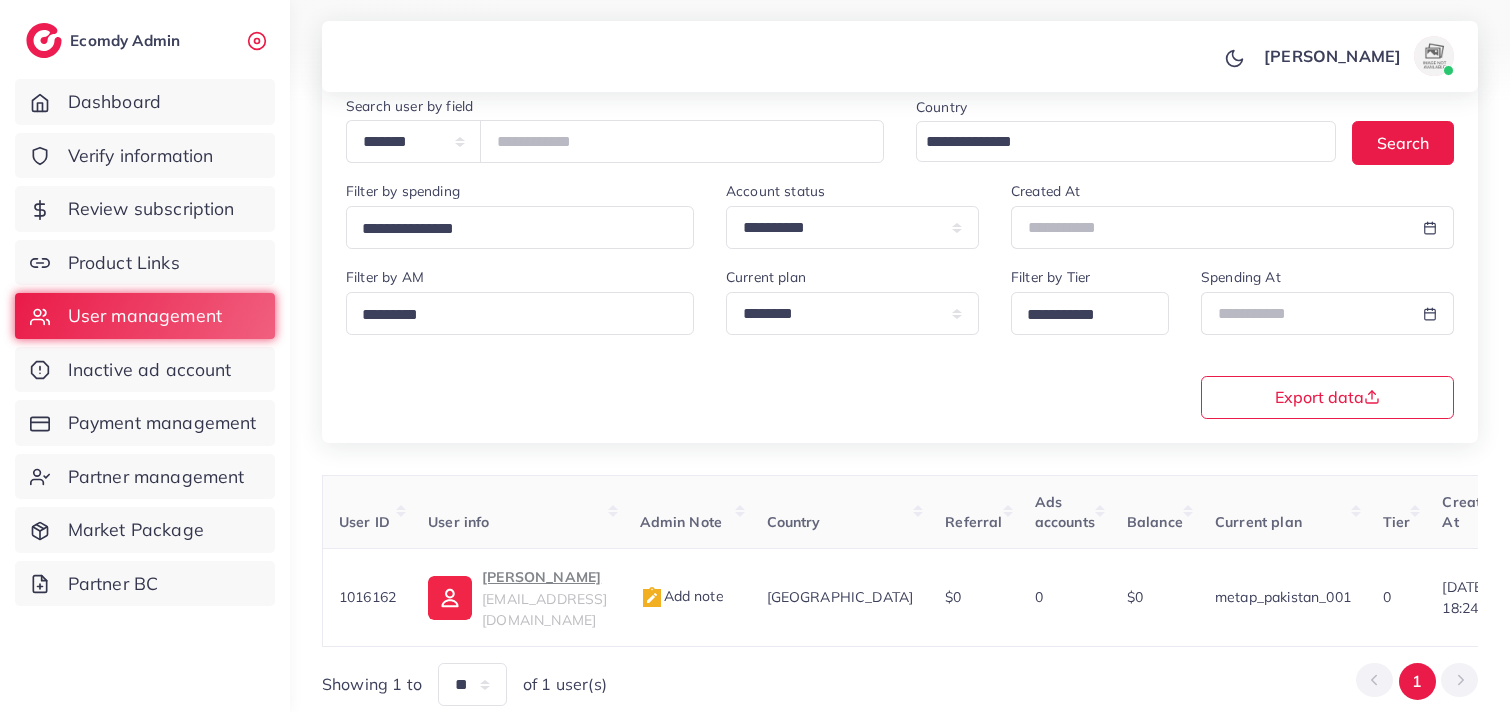 click on "[PERSON_NAME]  Profile Log out" at bounding box center (900, 57) 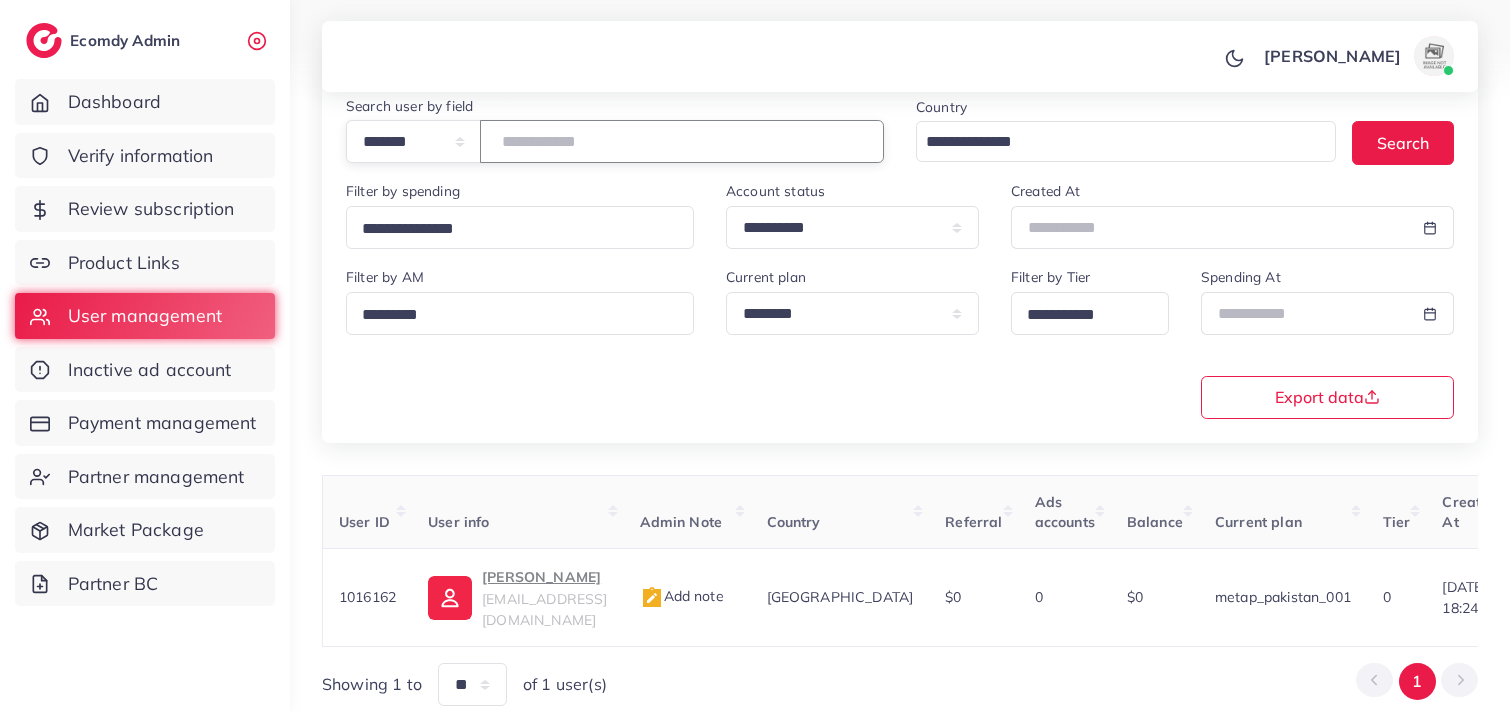 click on "*******" at bounding box center [682, 141] 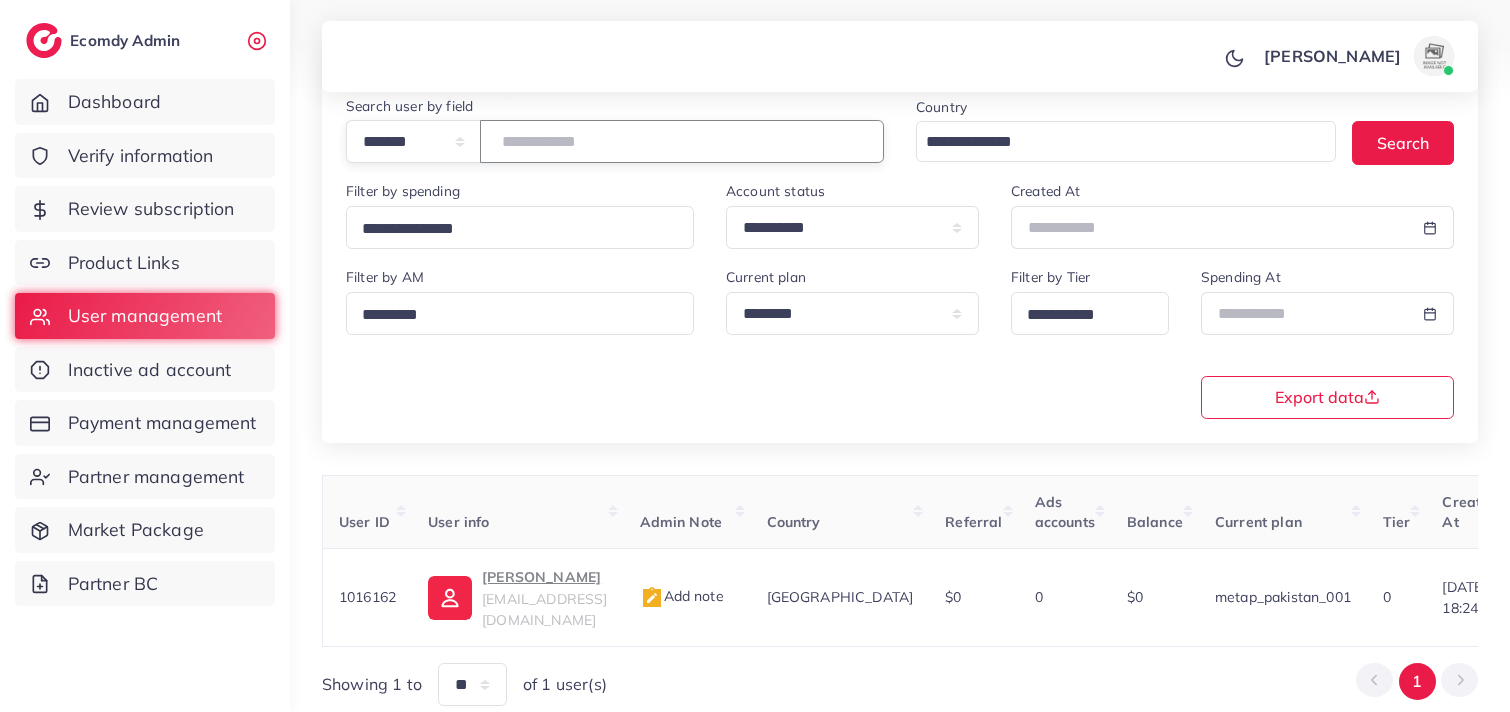 paste on "*******" 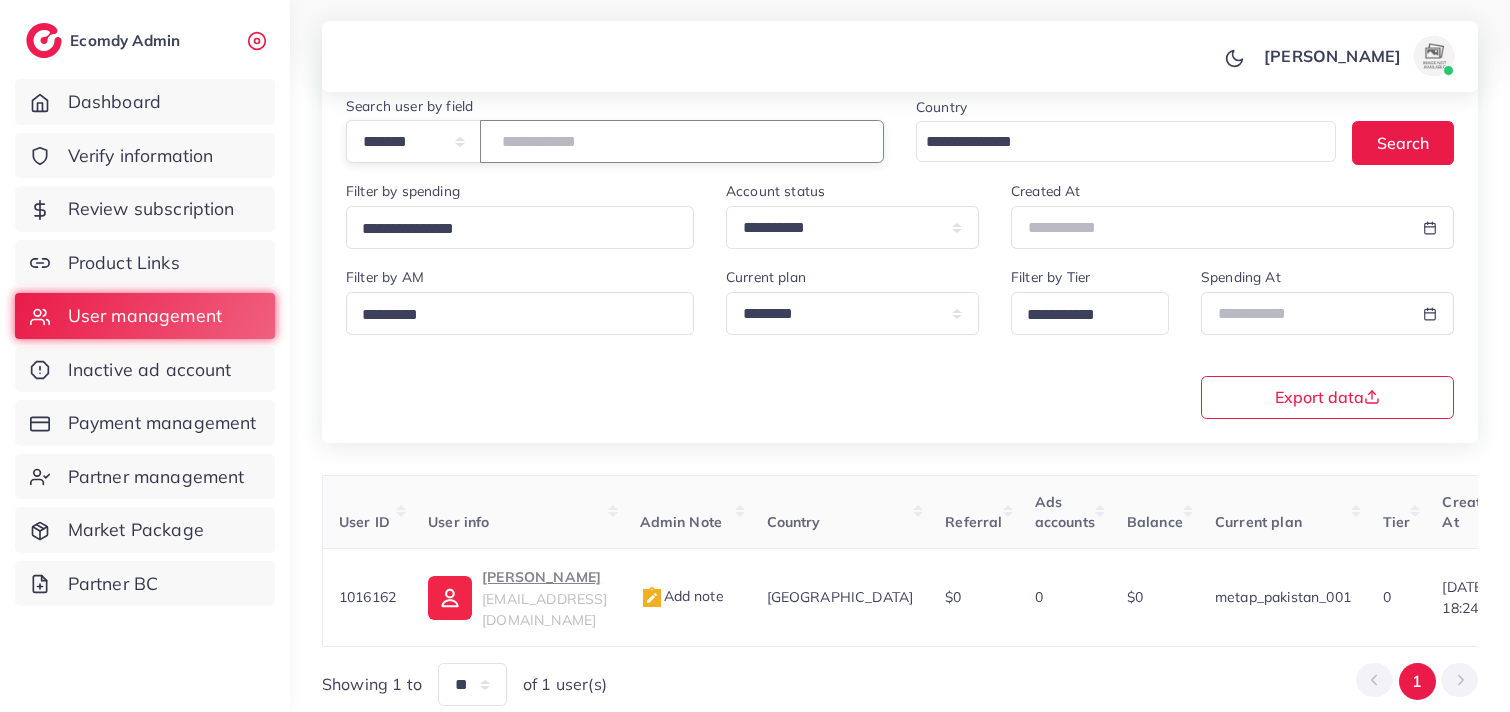 type on "*******" 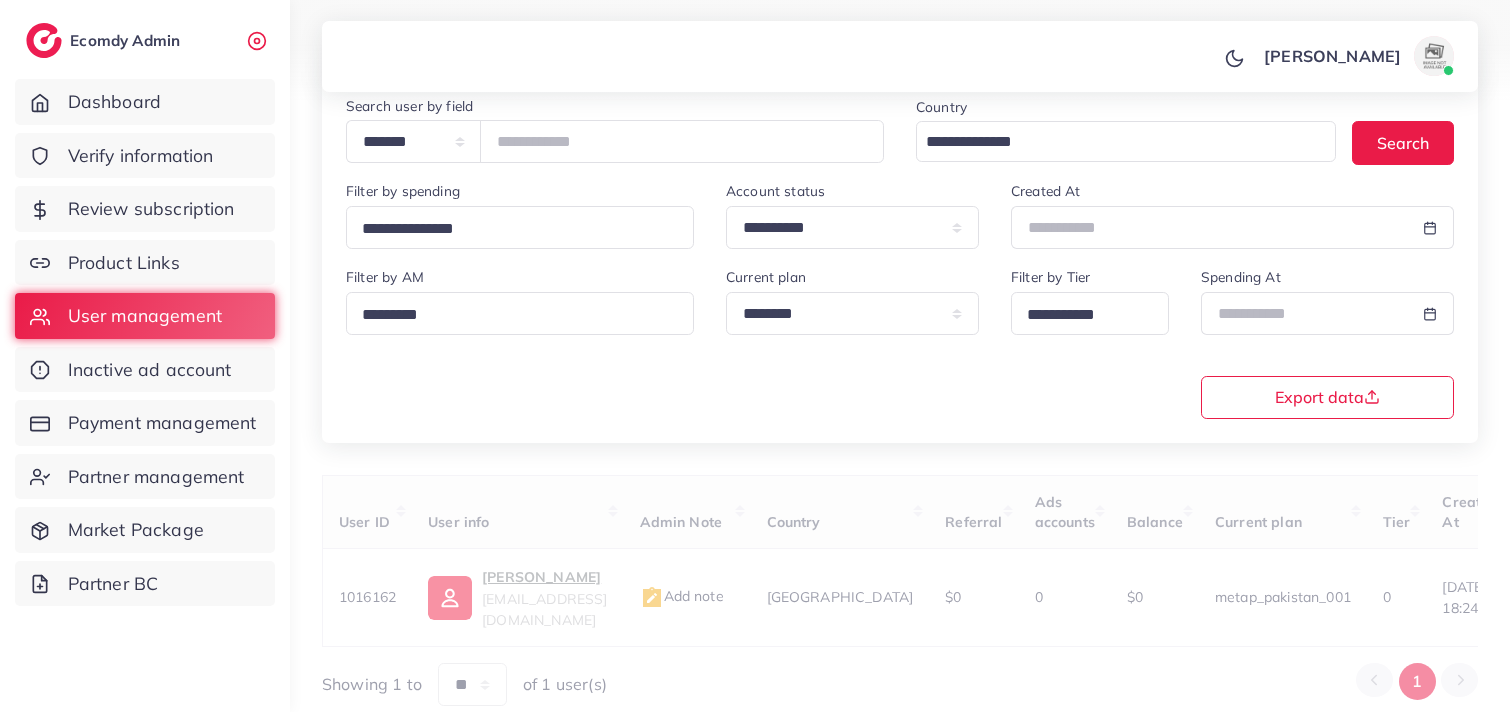 click on "[PERSON_NAME]  Profile Log out" at bounding box center [900, 57] 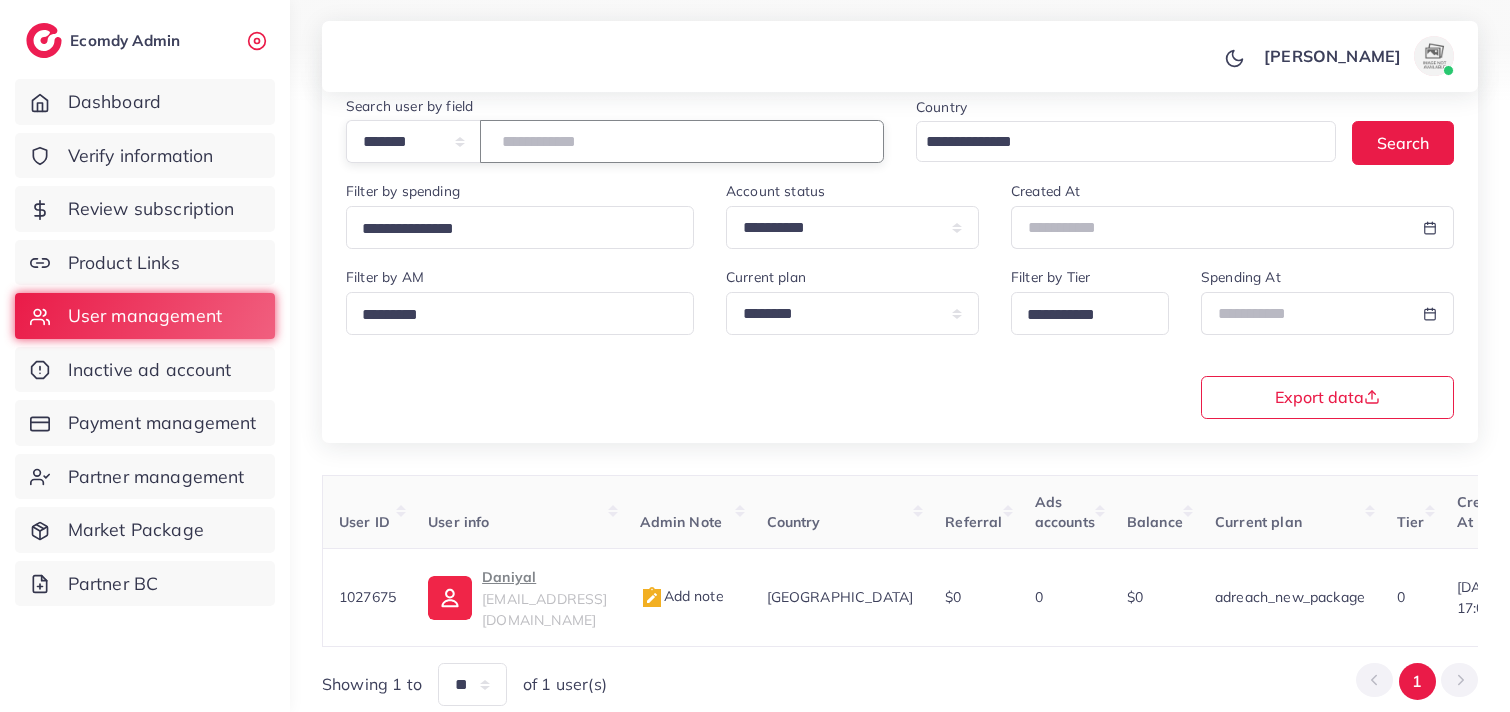 click on "*******" at bounding box center (682, 141) 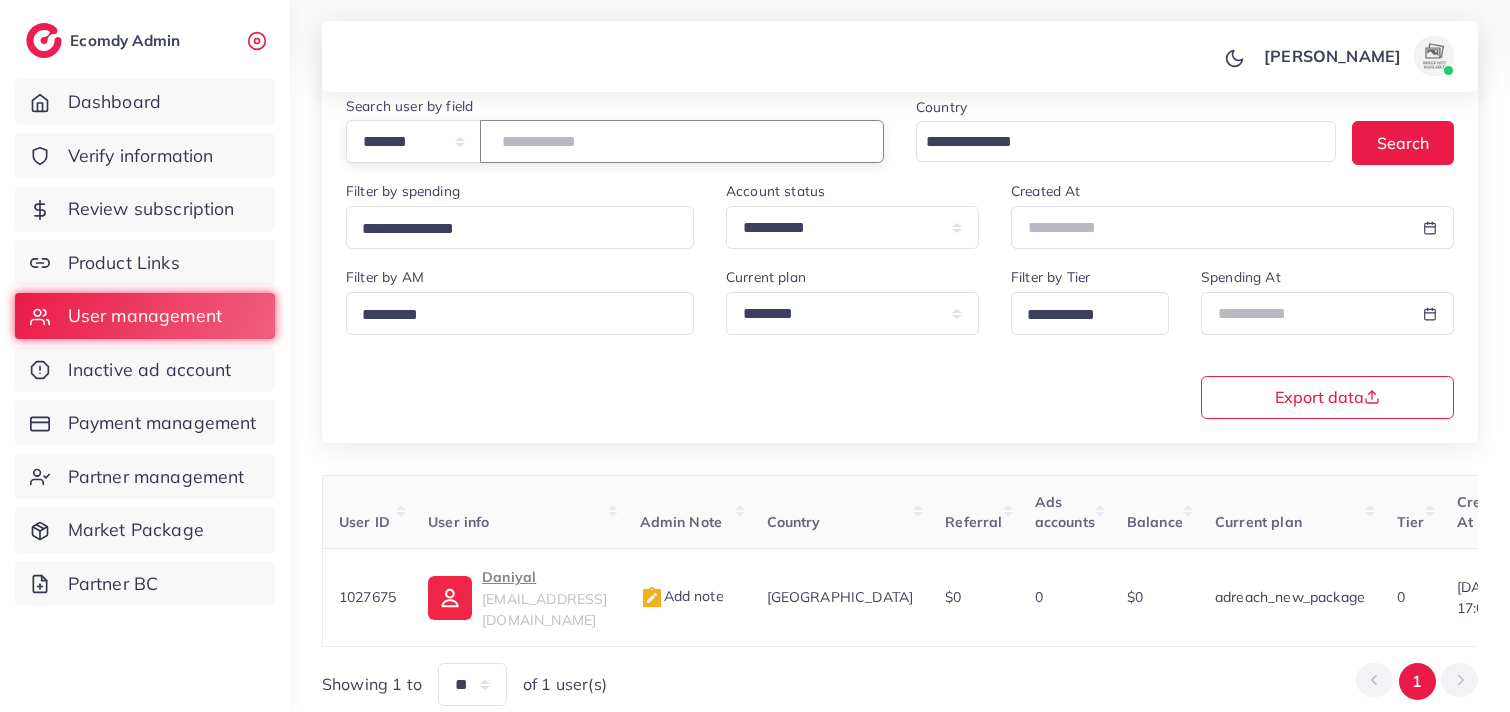 type on "*******" 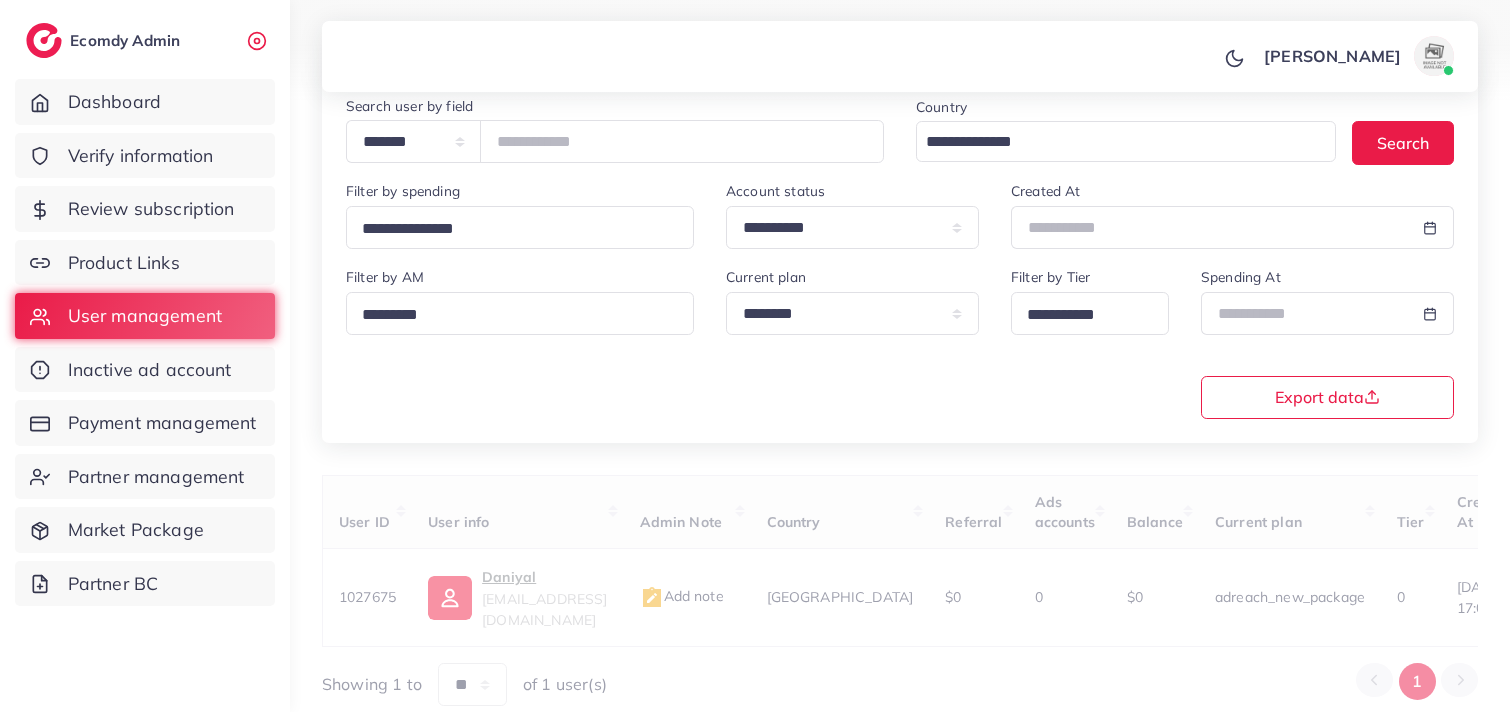 click on "[PERSON_NAME]  Profile Log out" at bounding box center (900, 57) 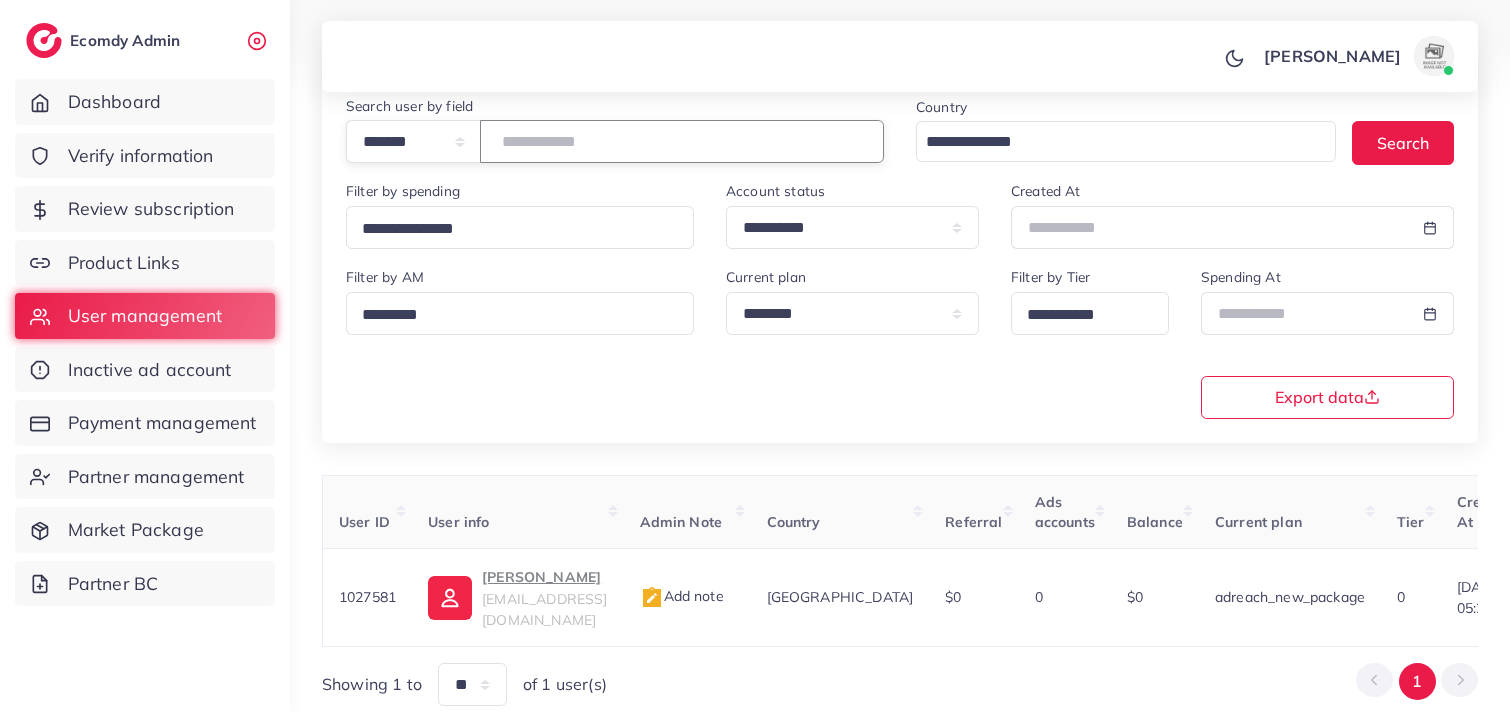 click on "*******" at bounding box center (682, 141) 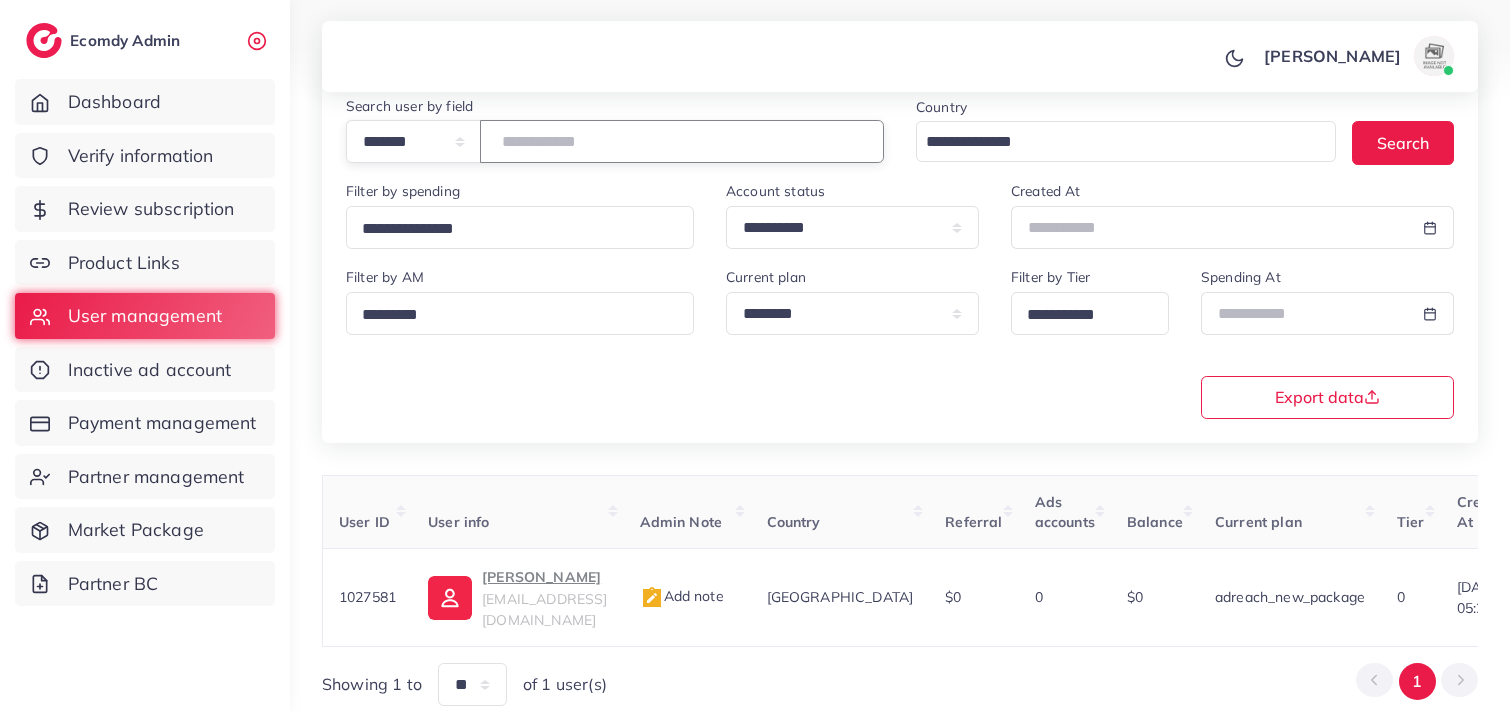 click on "*******" at bounding box center (682, 141) 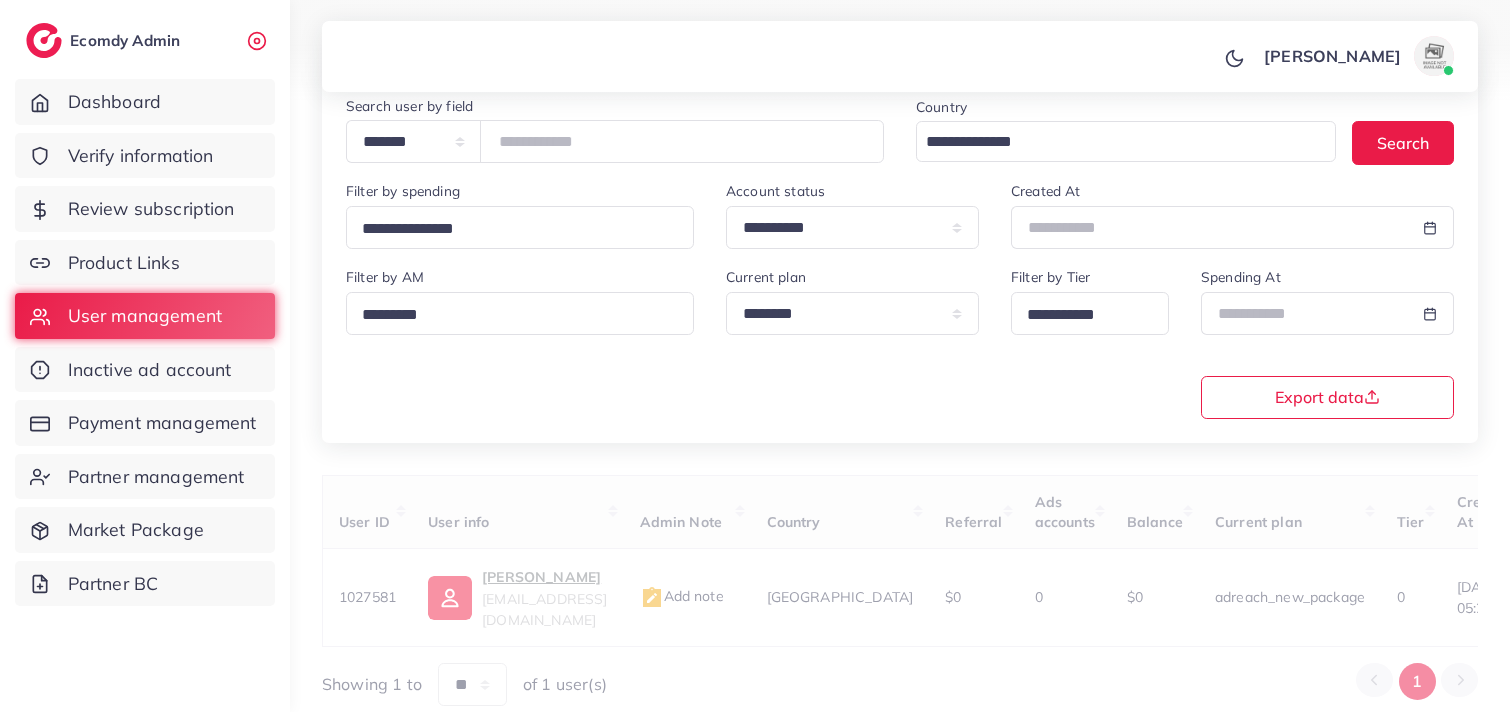 click on "[PERSON_NAME]  Profile Log out" at bounding box center (900, 57) 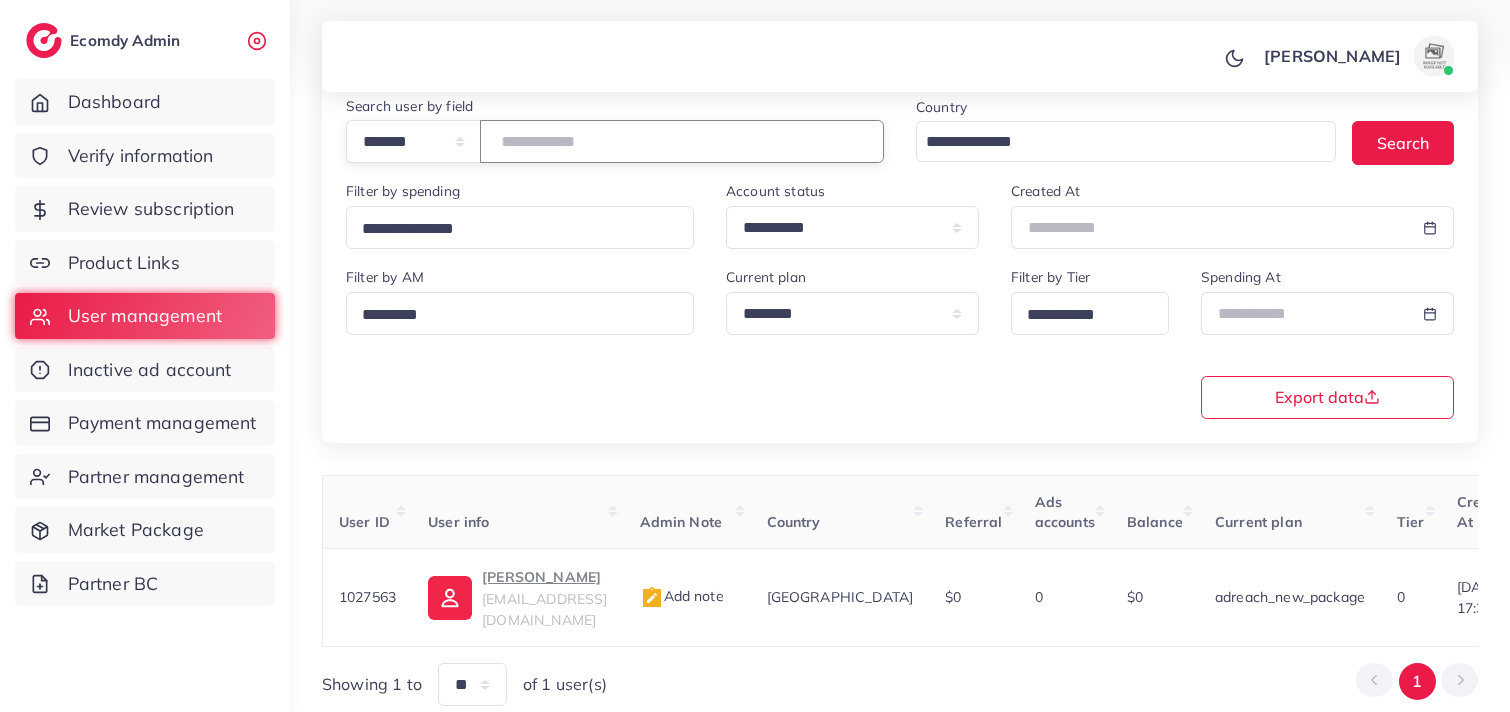 click on "*******" at bounding box center [682, 141] 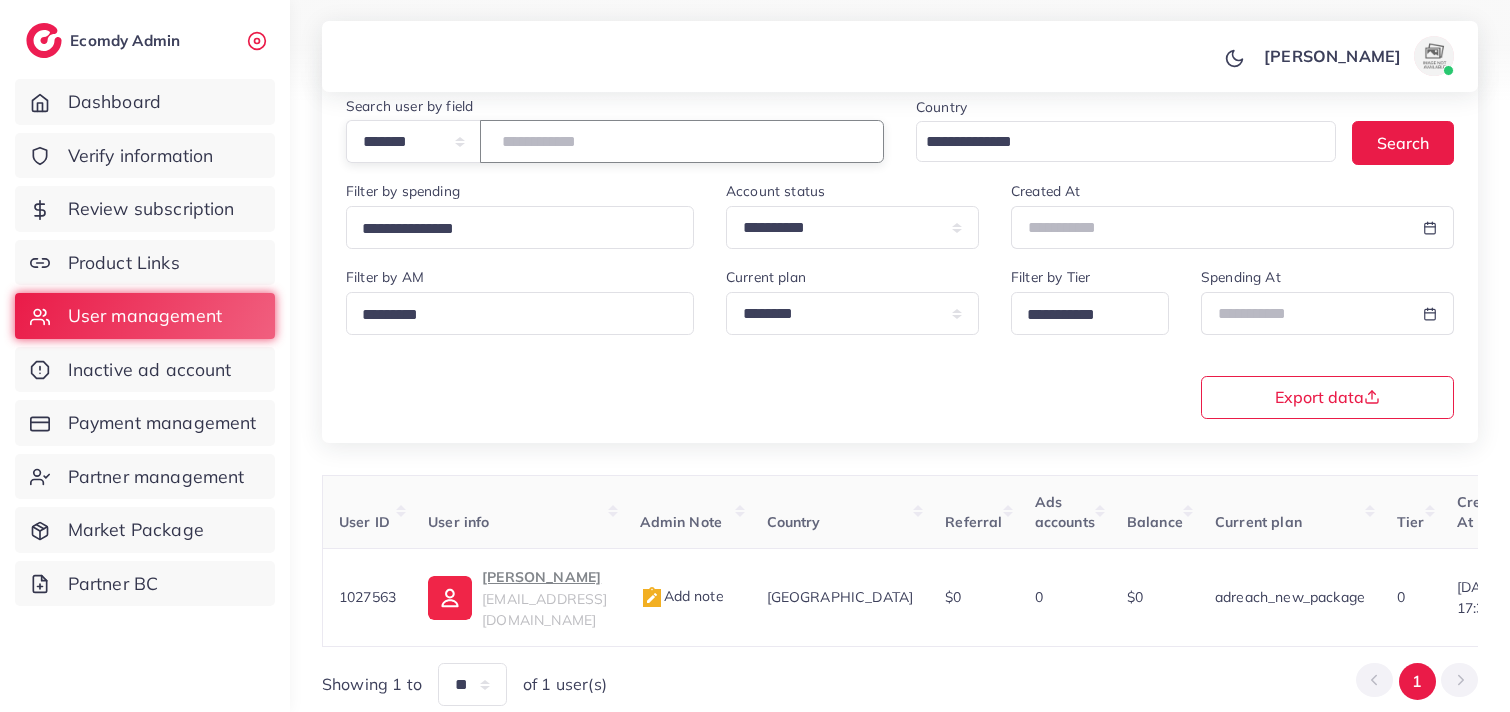 click on "*******" at bounding box center [682, 141] 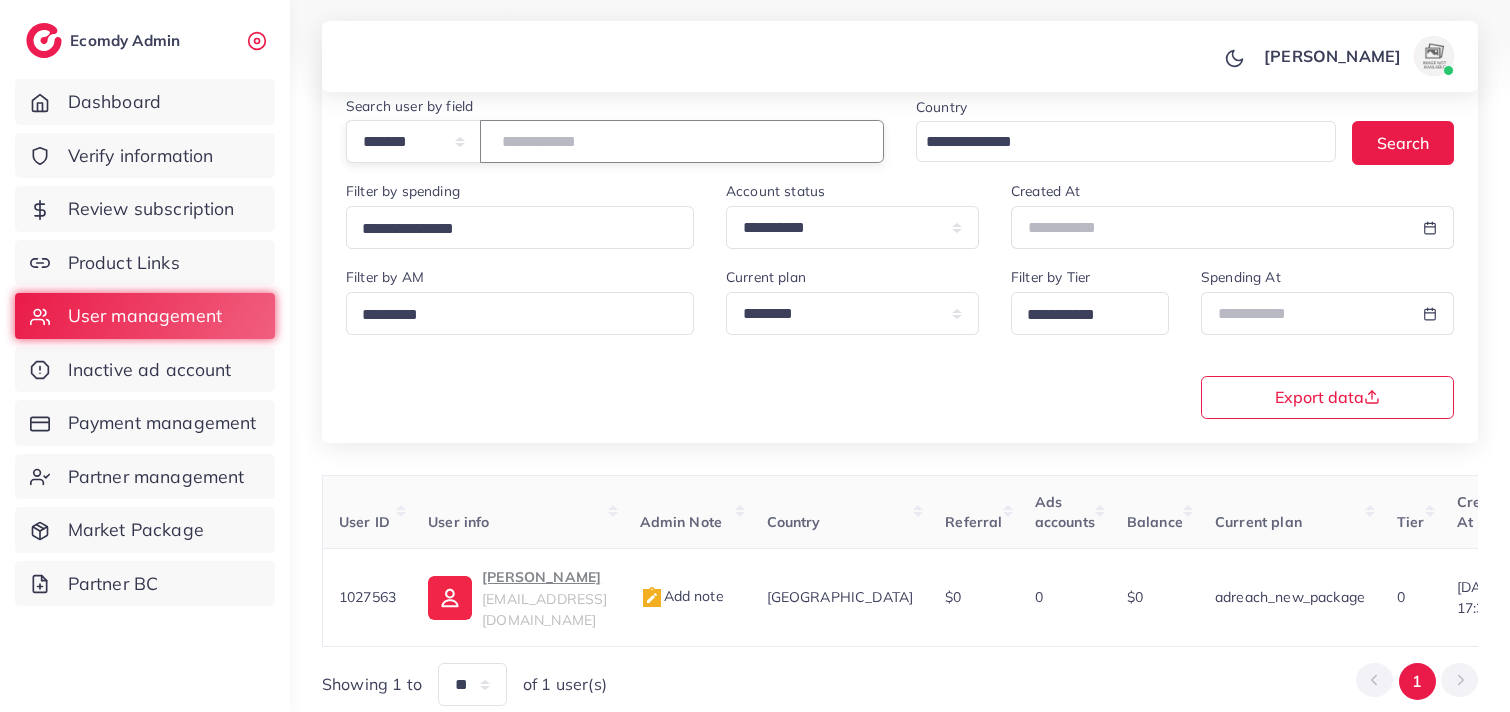 paste on "*******" 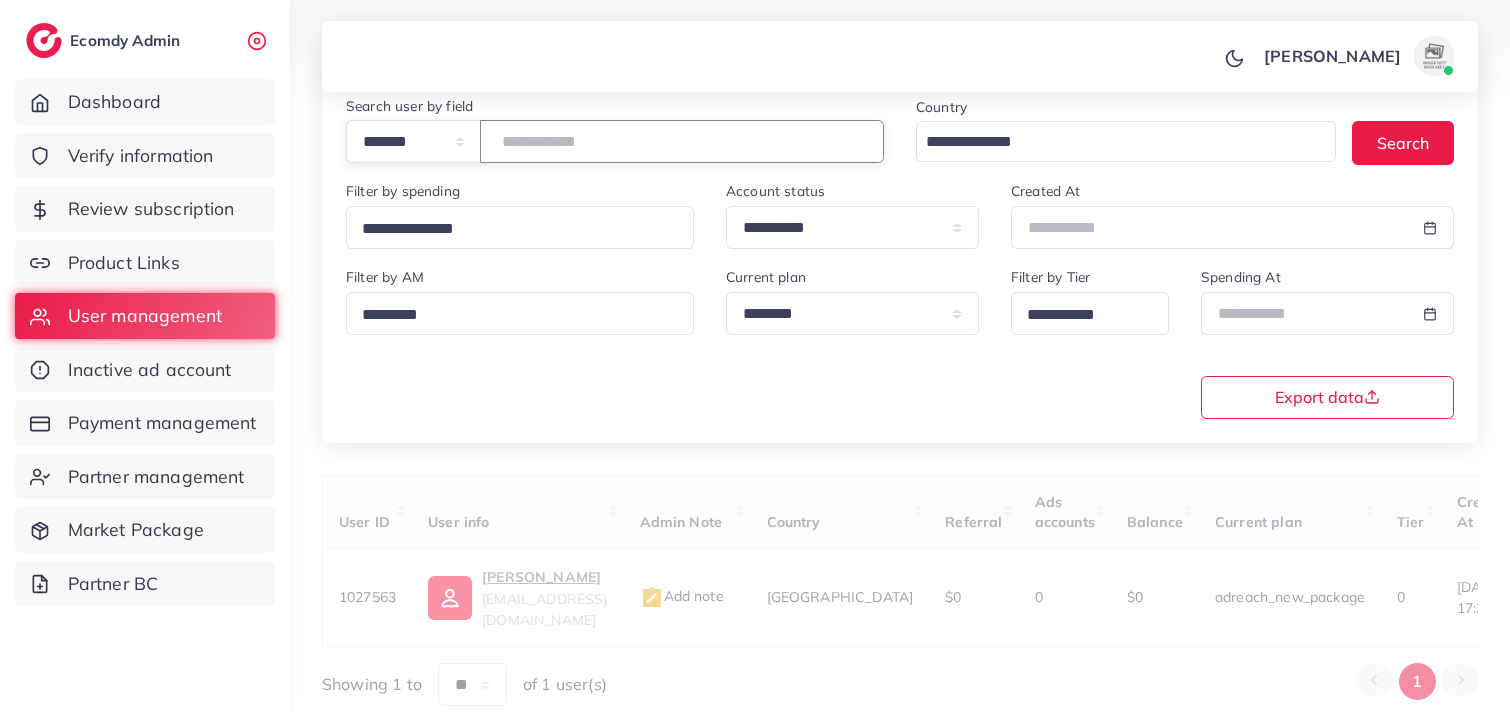 type on "*******" 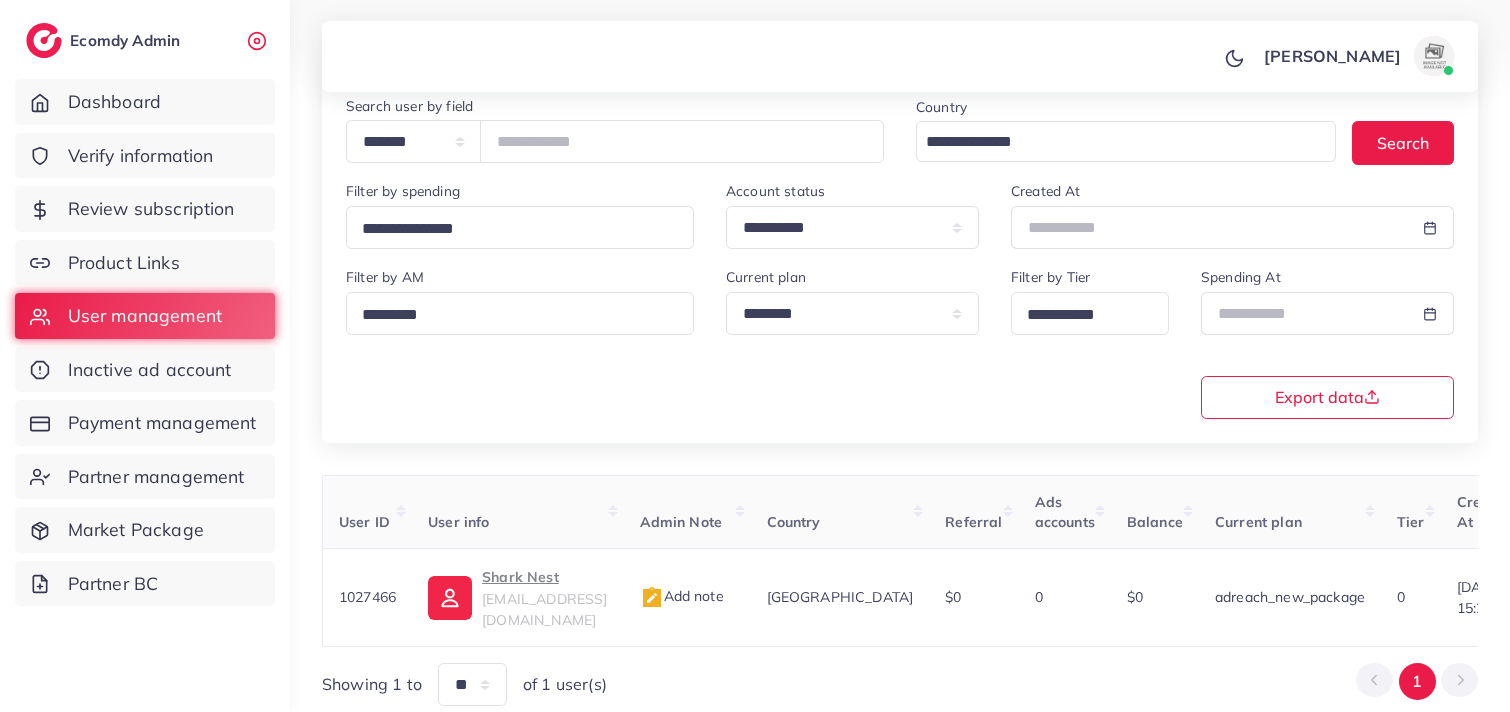 click on "[PERSON_NAME]  Profile Log out" at bounding box center (900, 57) 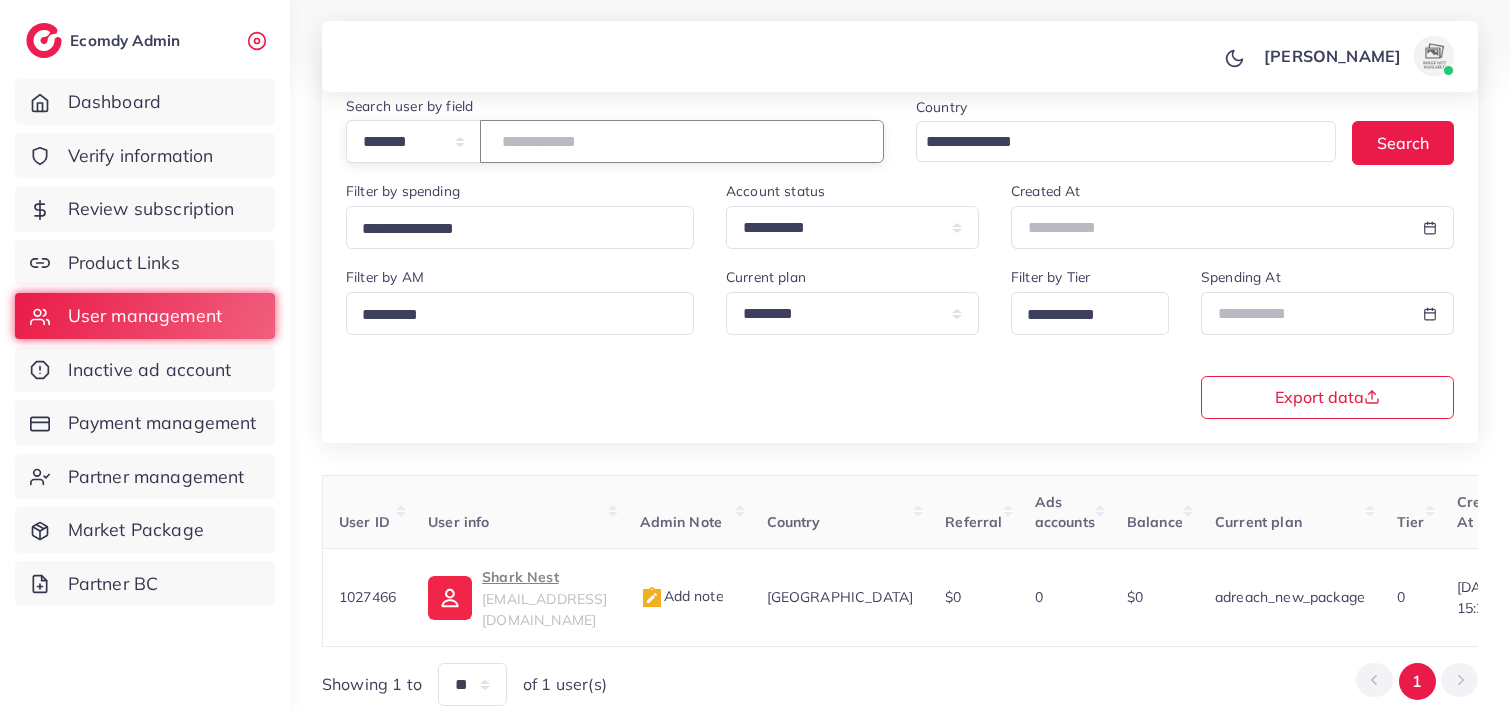 click on "*******" at bounding box center [682, 141] 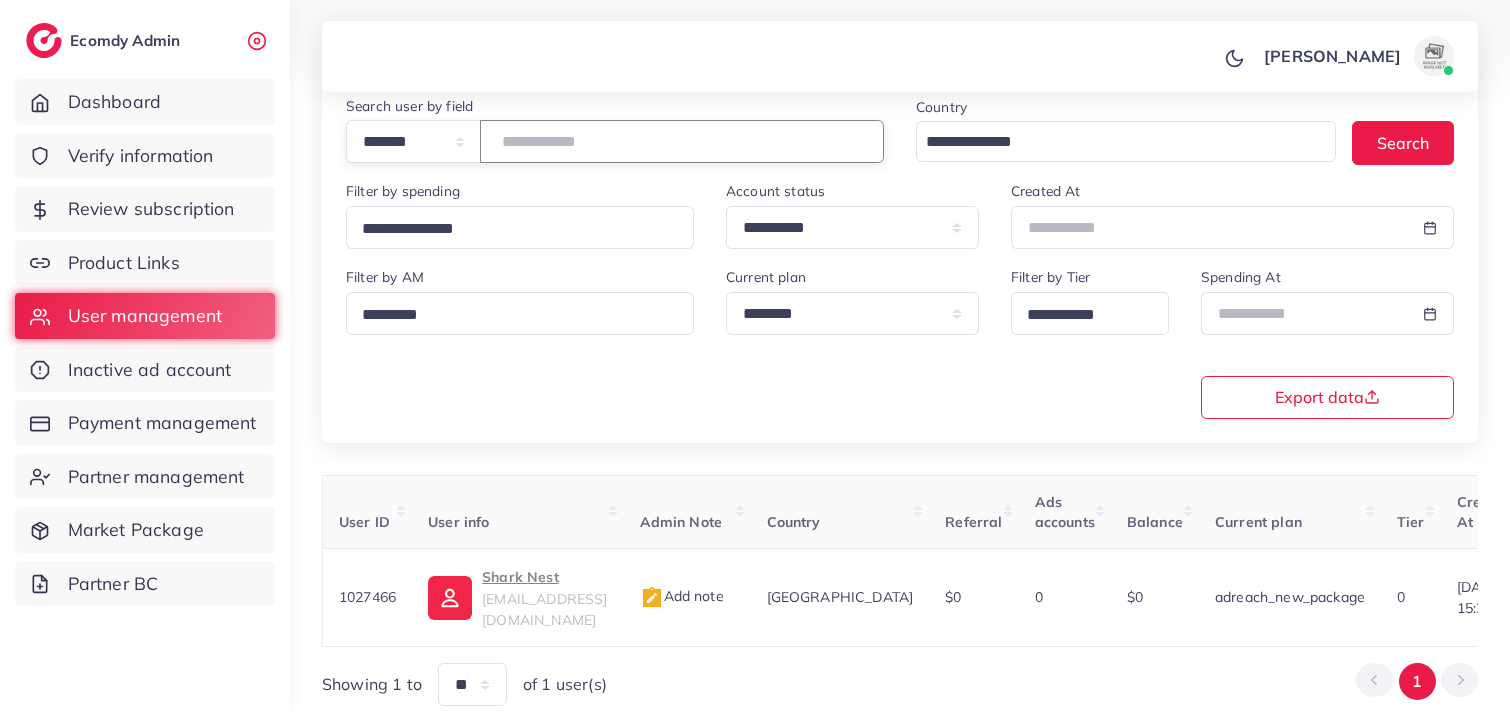 click on "*******" at bounding box center (682, 141) 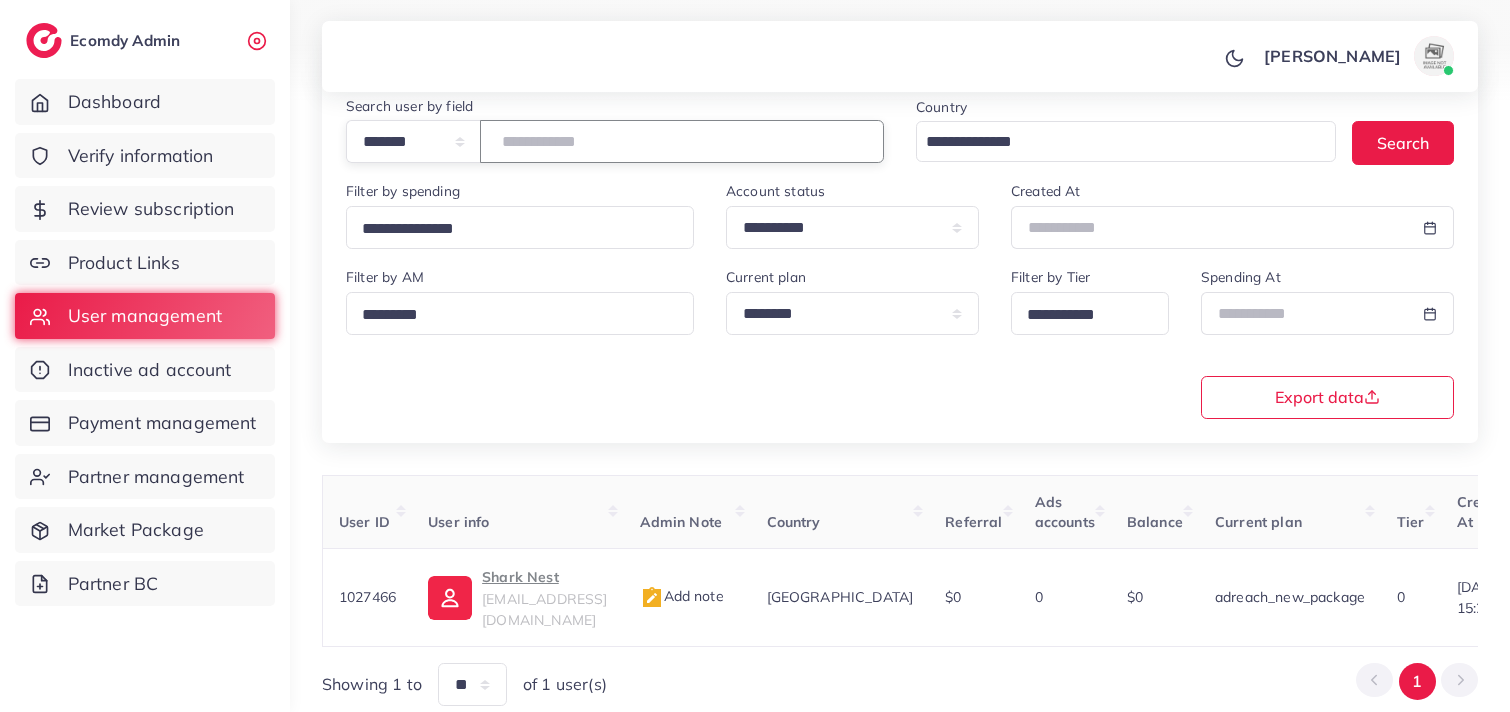 paste on "*******" 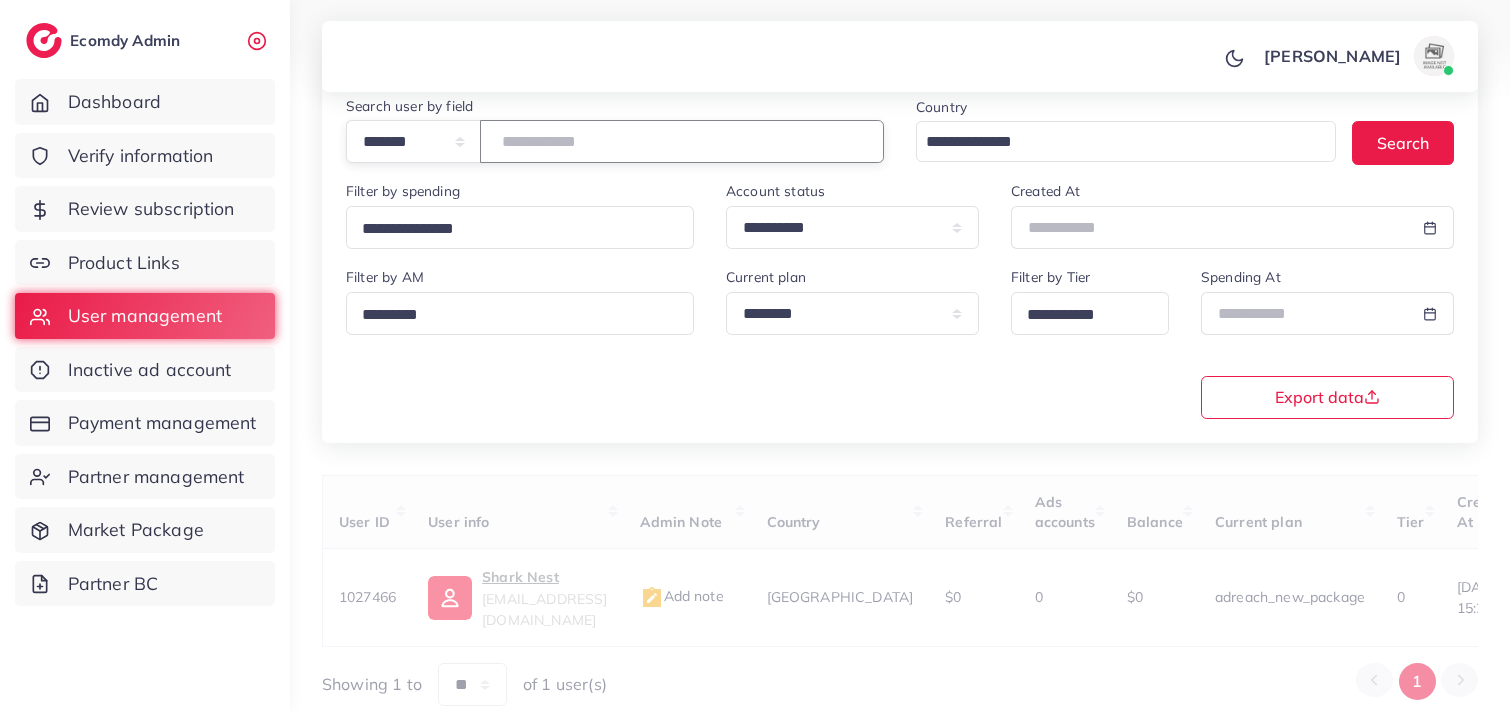 type on "*******" 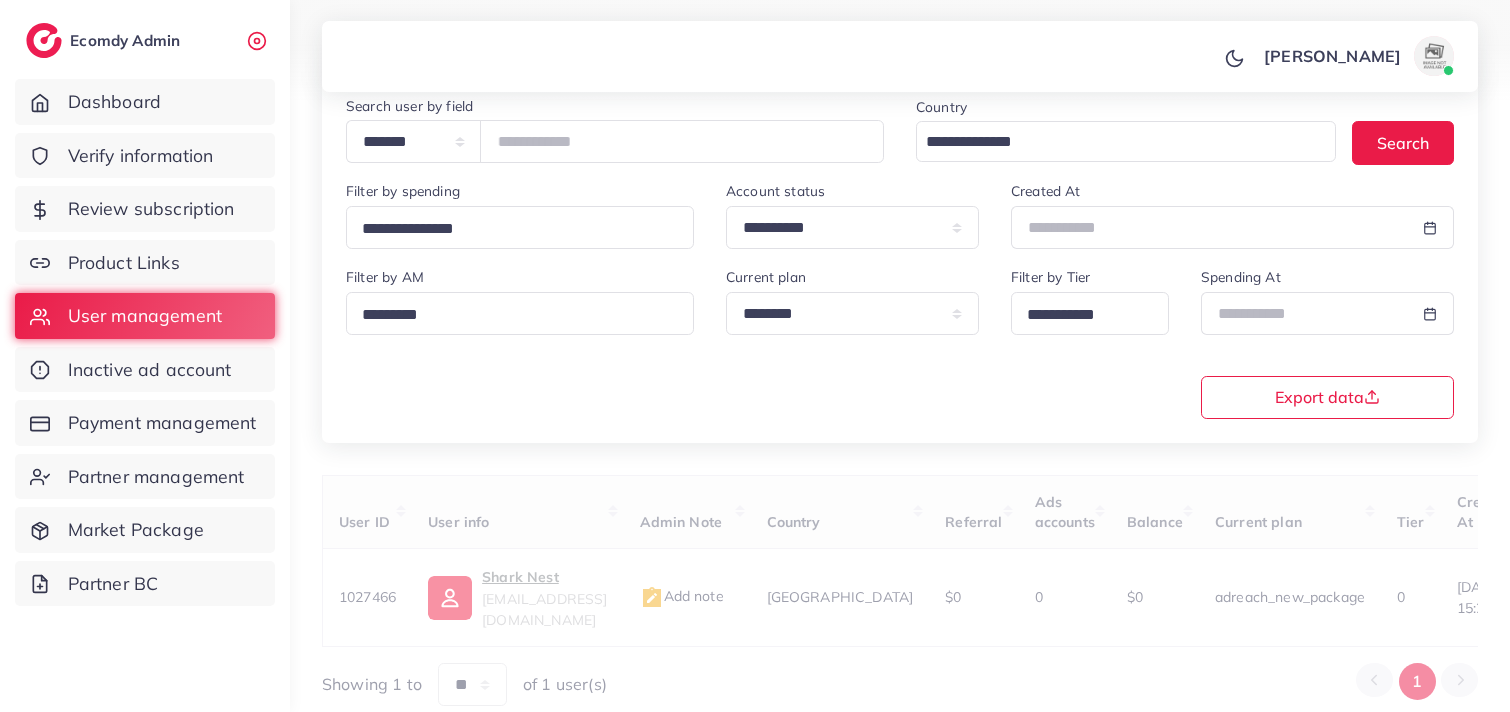 click on "[PERSON_NAME]  Profile Log out" at bounding box center (900, 57) 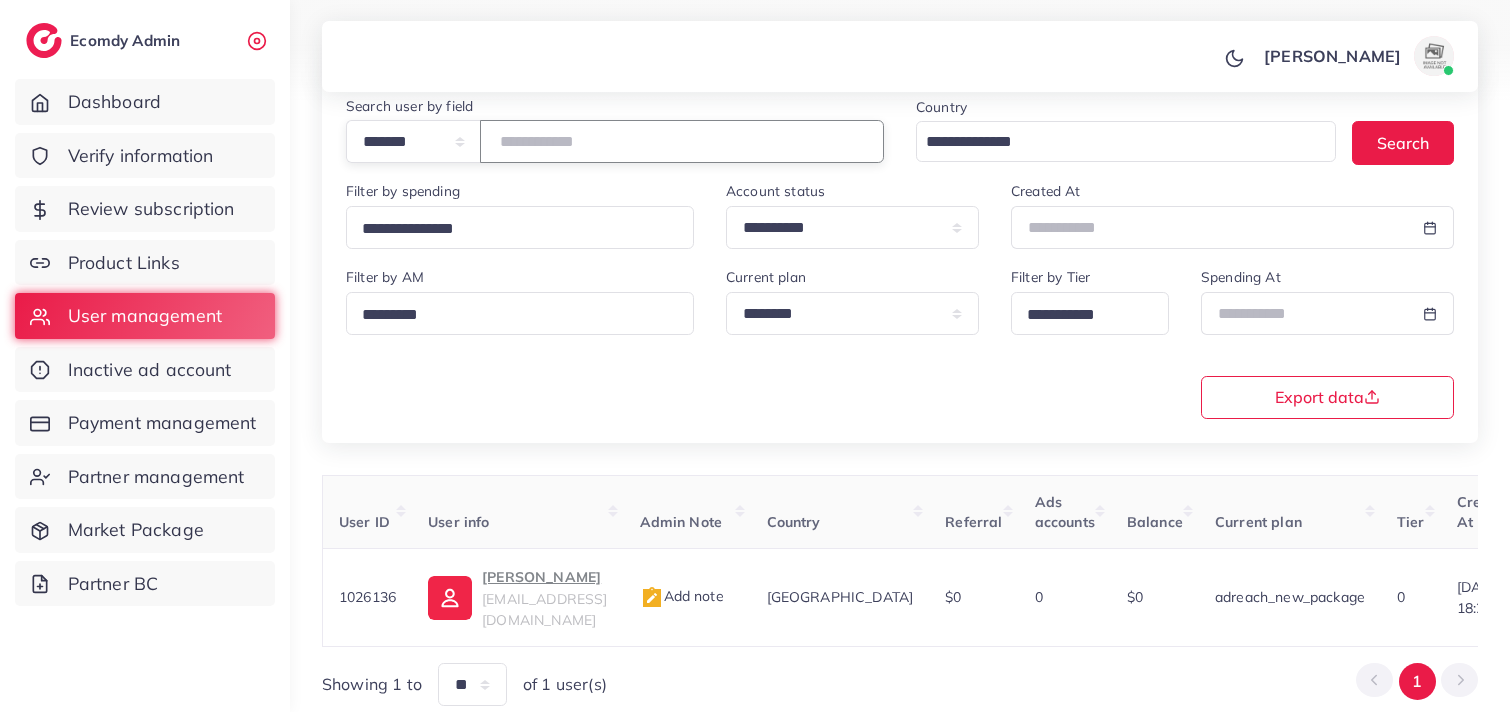 click on "*******" at bounding box center [682, 141] 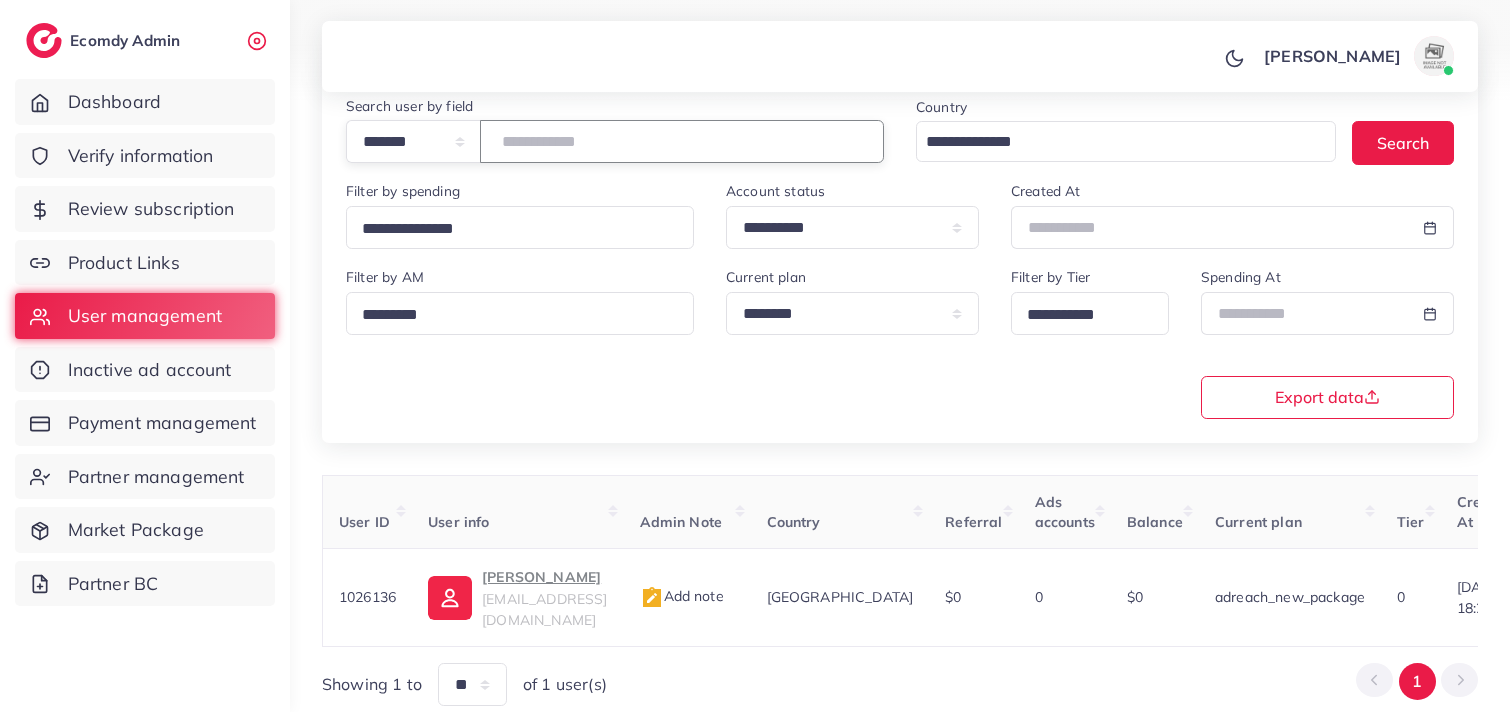 click on "*******" at bounding box center (682, 141) 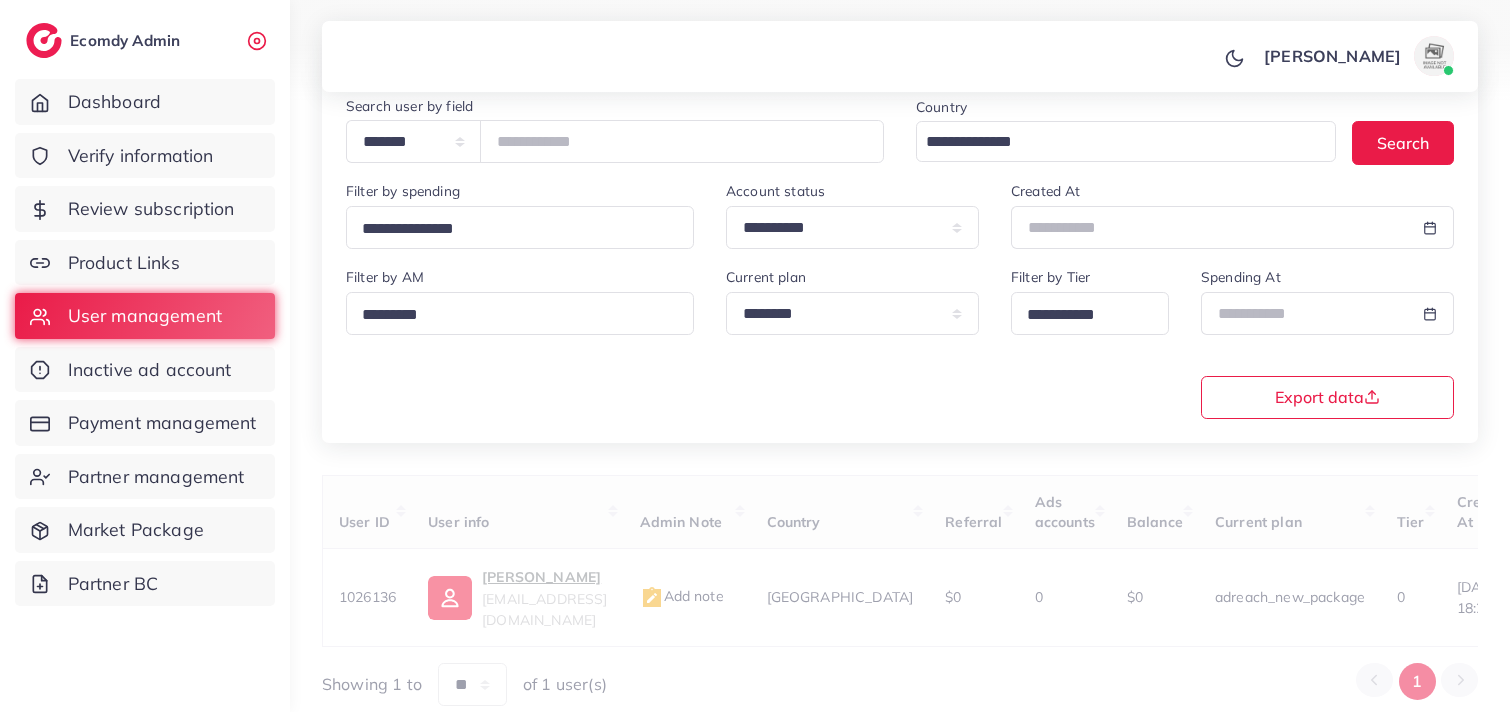 click on "[PERSON_NAME]  Profile Log out" at bounding box center (900, 57) 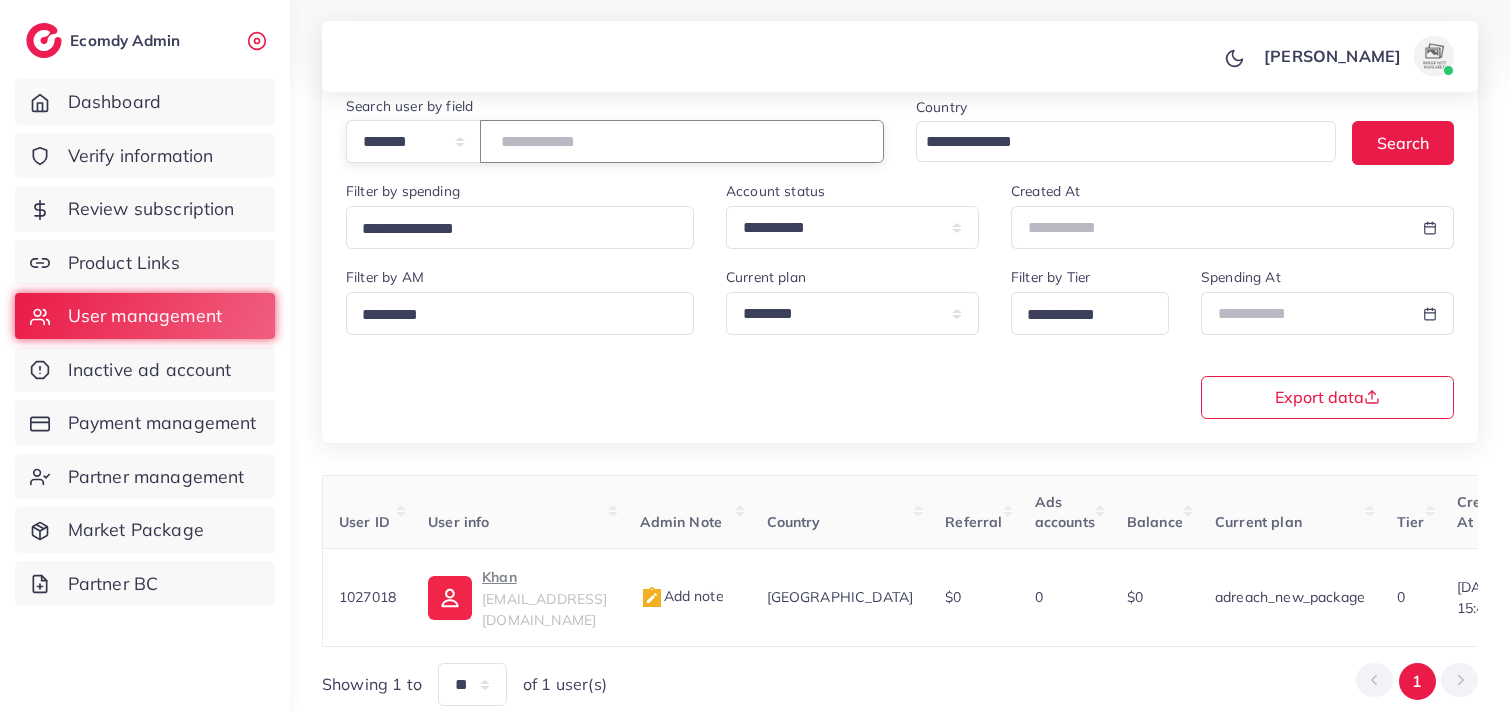 click on "*******" at bounding box center (682, 141) 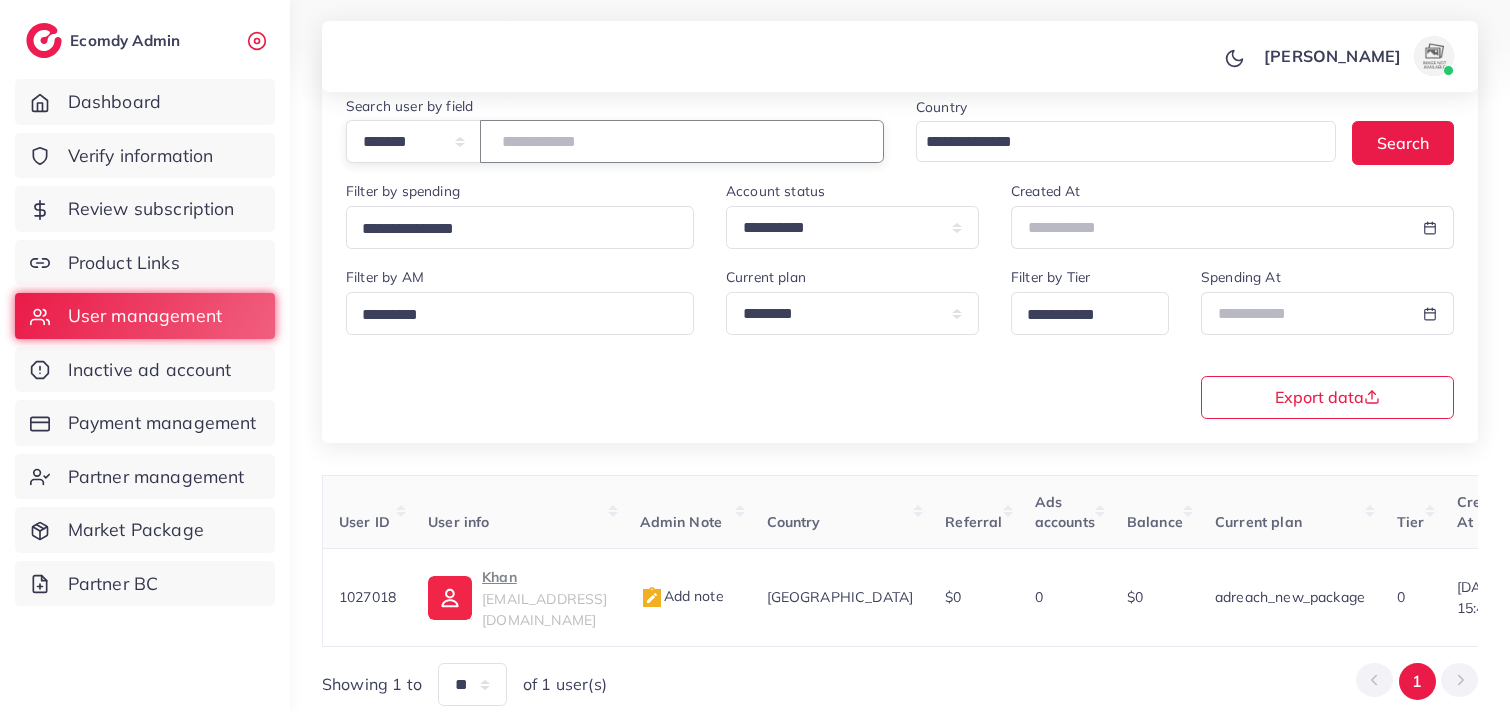 click on "*******" at bounding box center (682, 141) 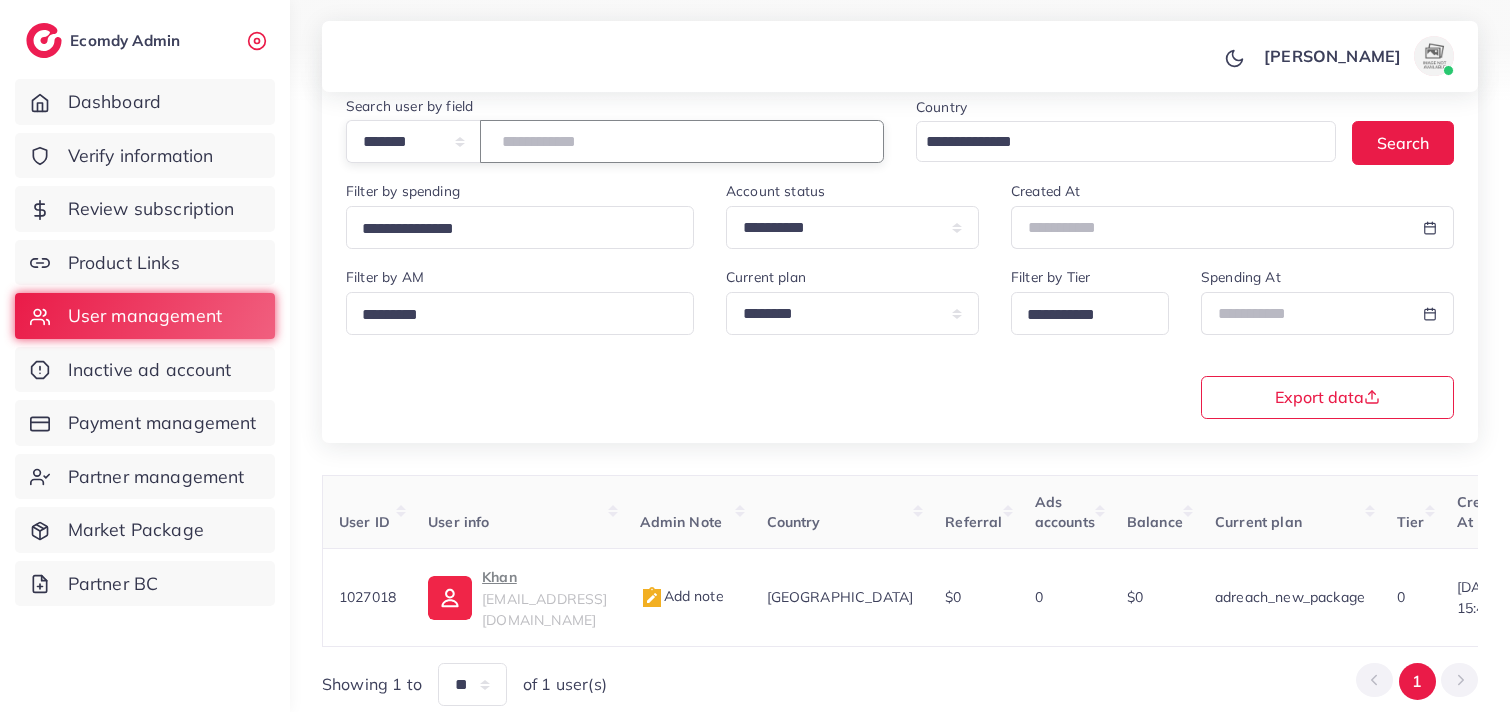 type on "*******" 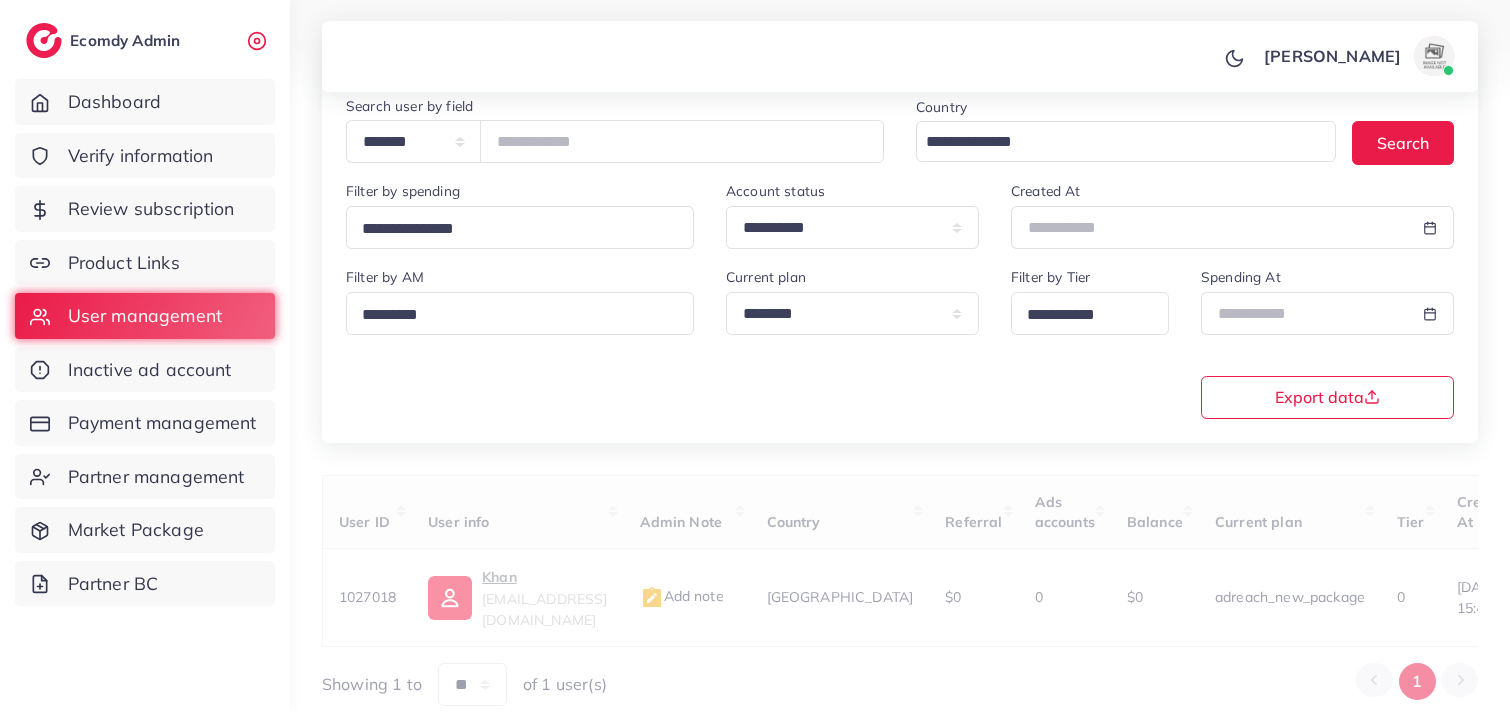 click on "[PERSON_NAME]  Profile Log out" at bounding box center (900, 57) 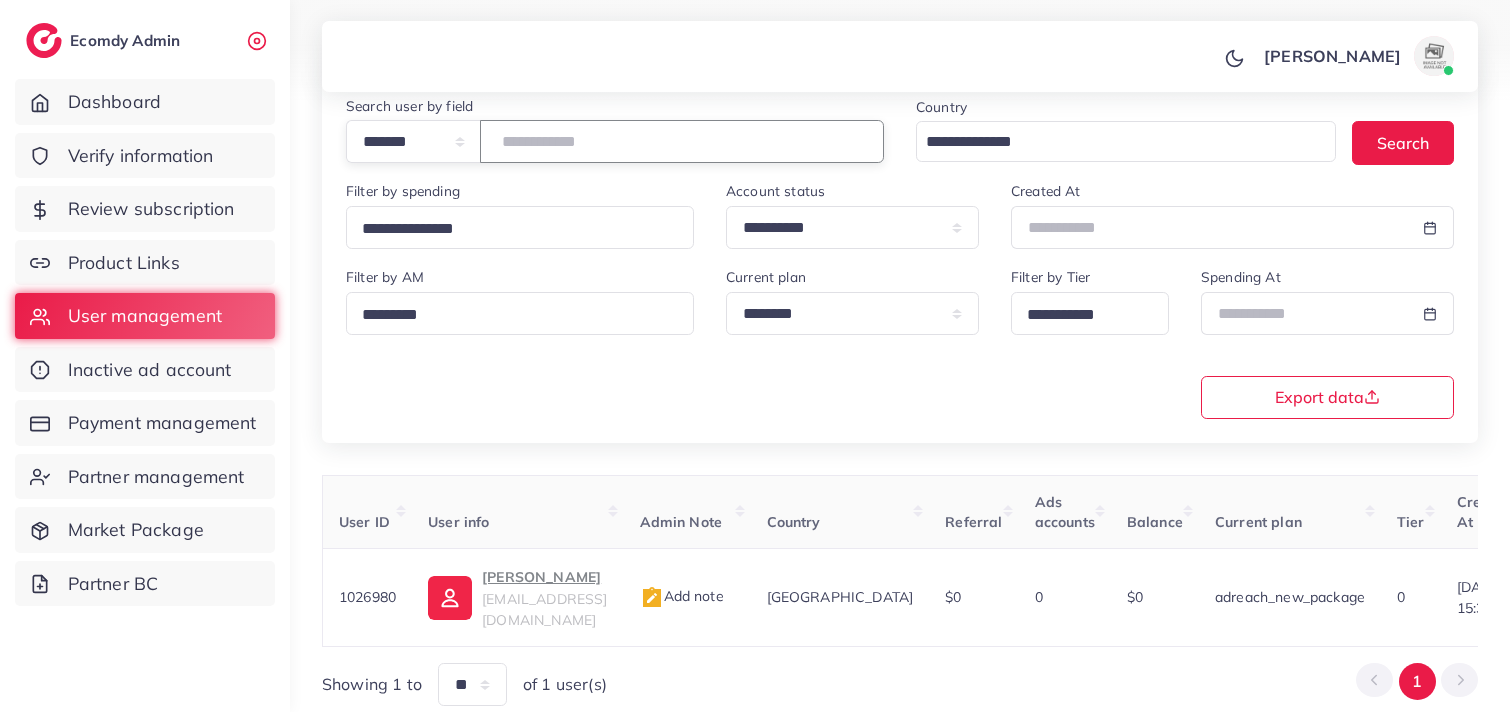click on "*******" at bounding box center [682, 141] 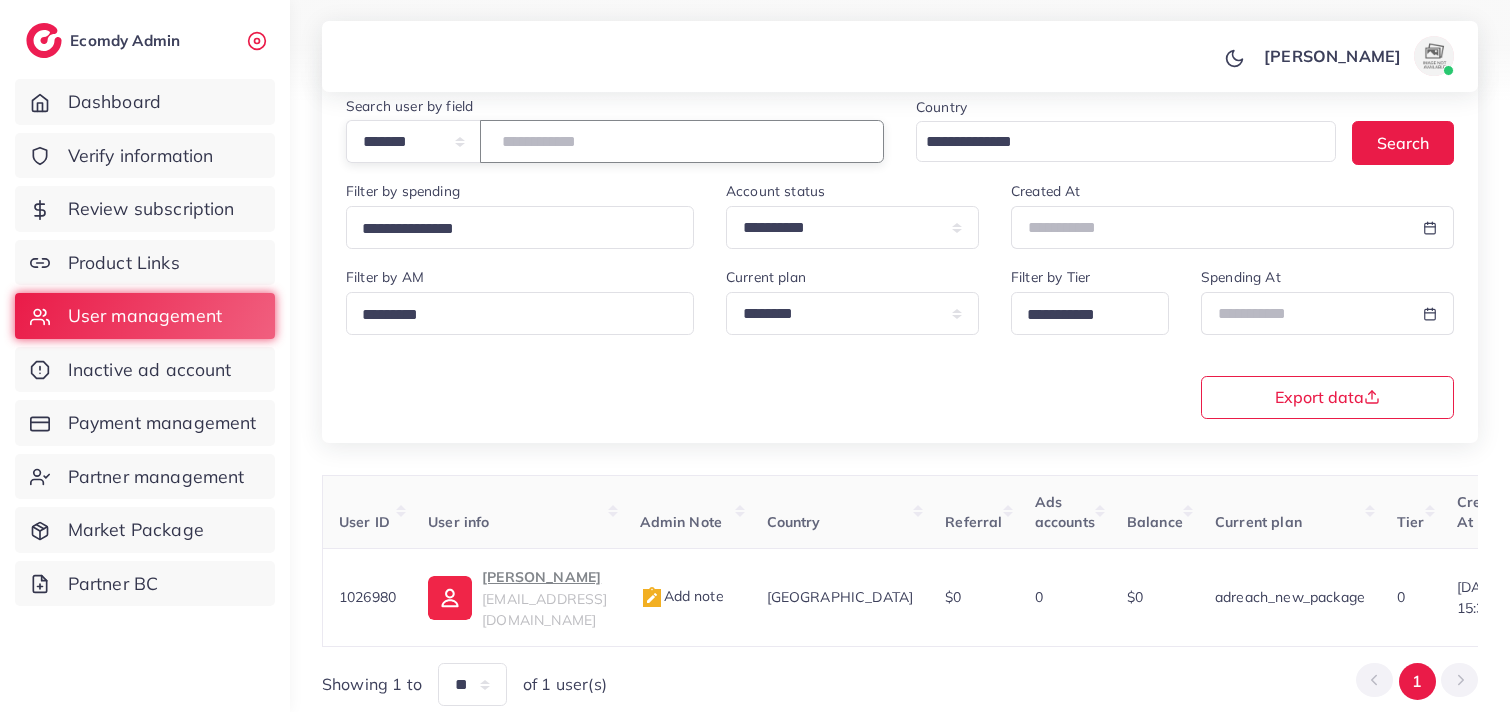 click on "*******" at bounding box center (682, 141) 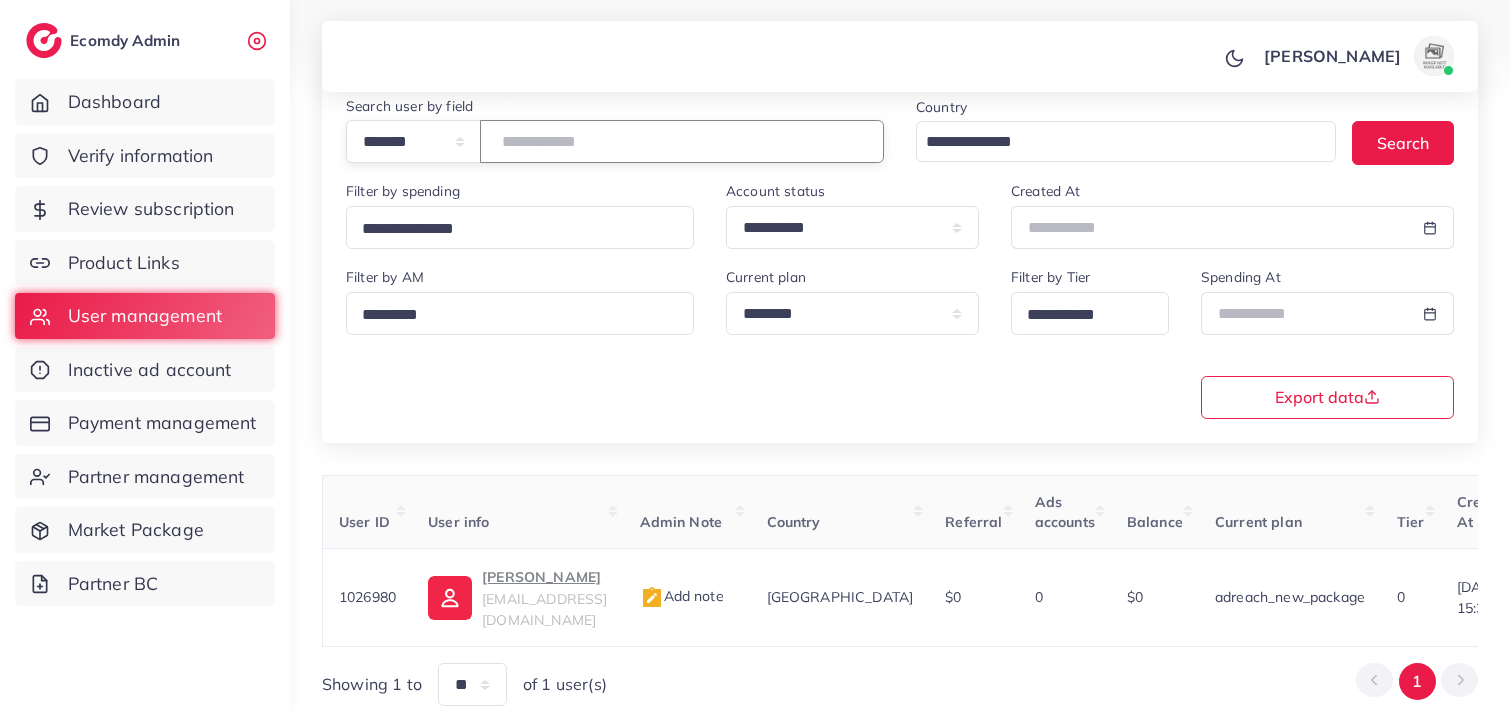 type on "*******" 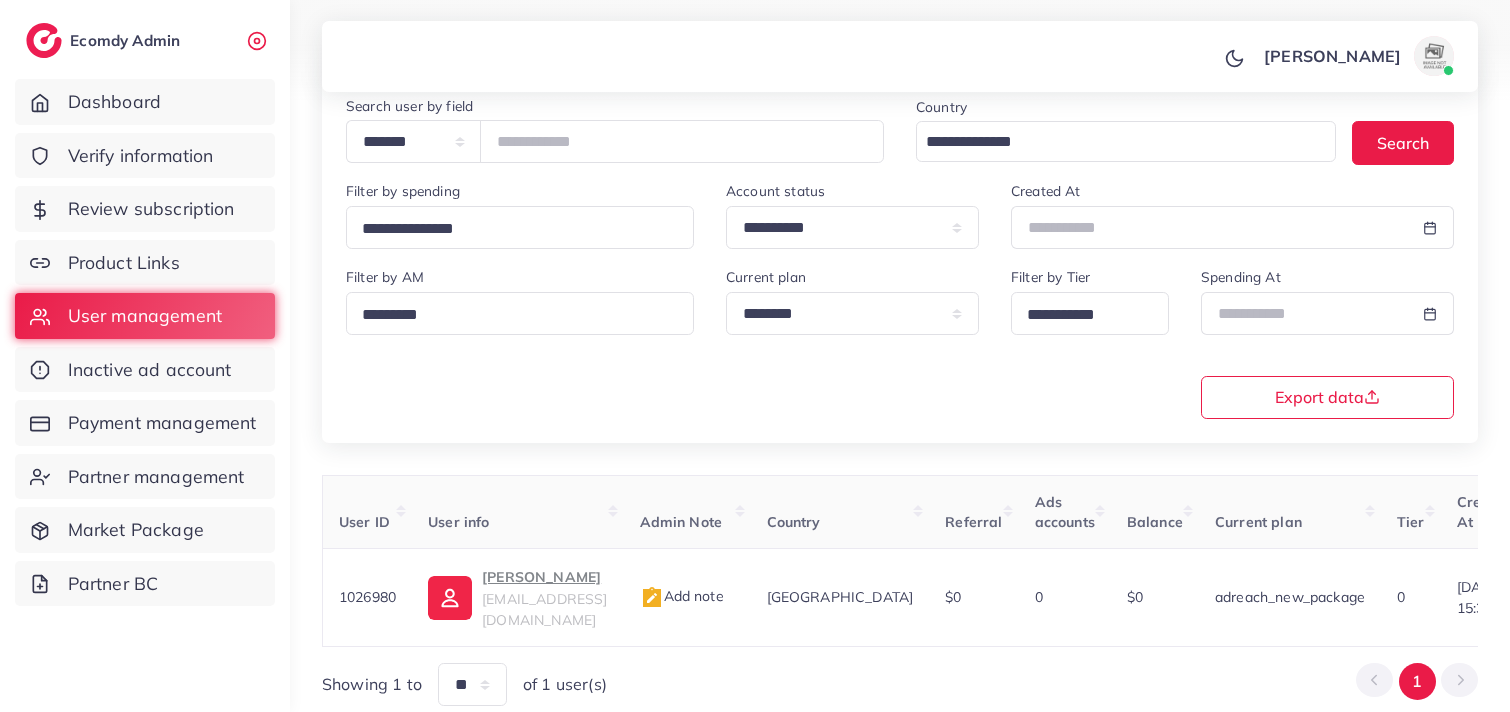 click on "[PERSON_NAME]  Profile Log out" at bounding box center (900, 57) 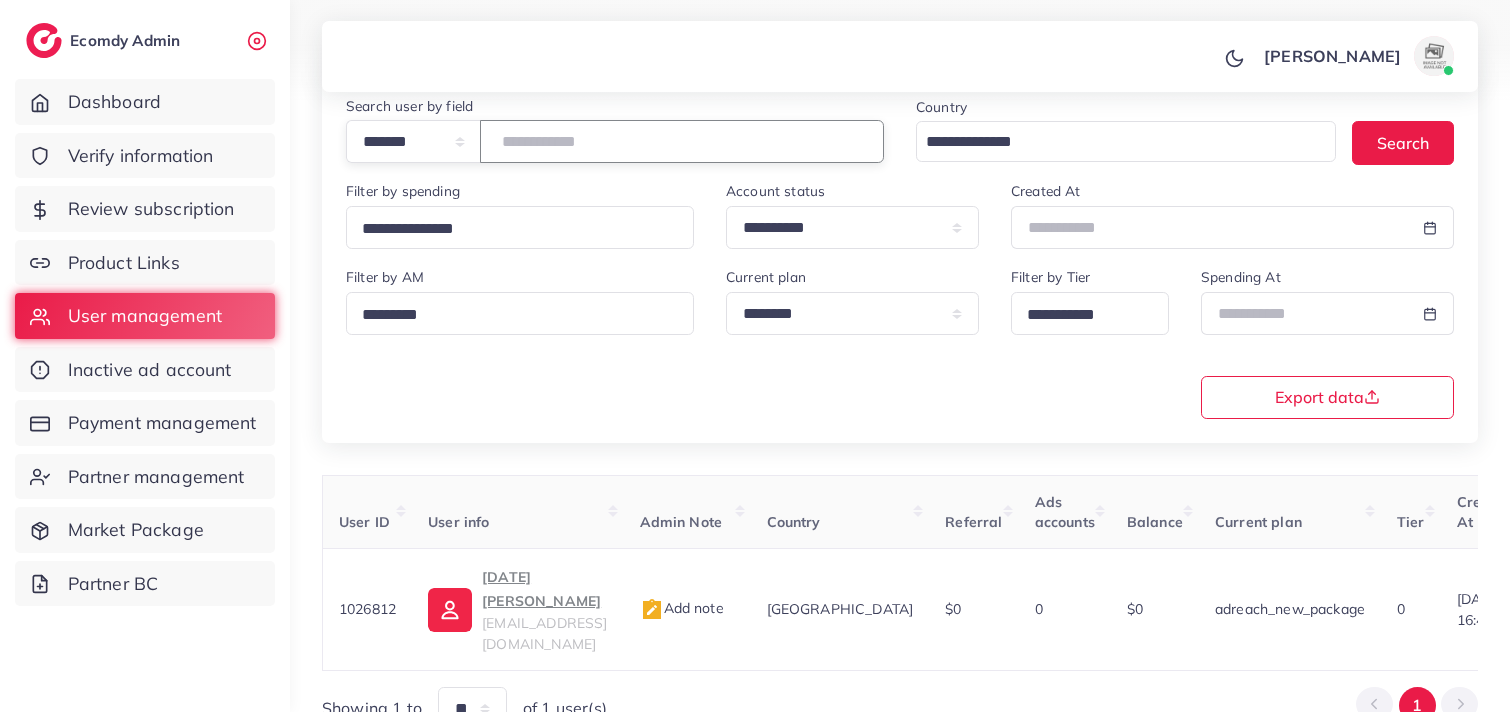 click on "*******" at bounding box center [682, 141] 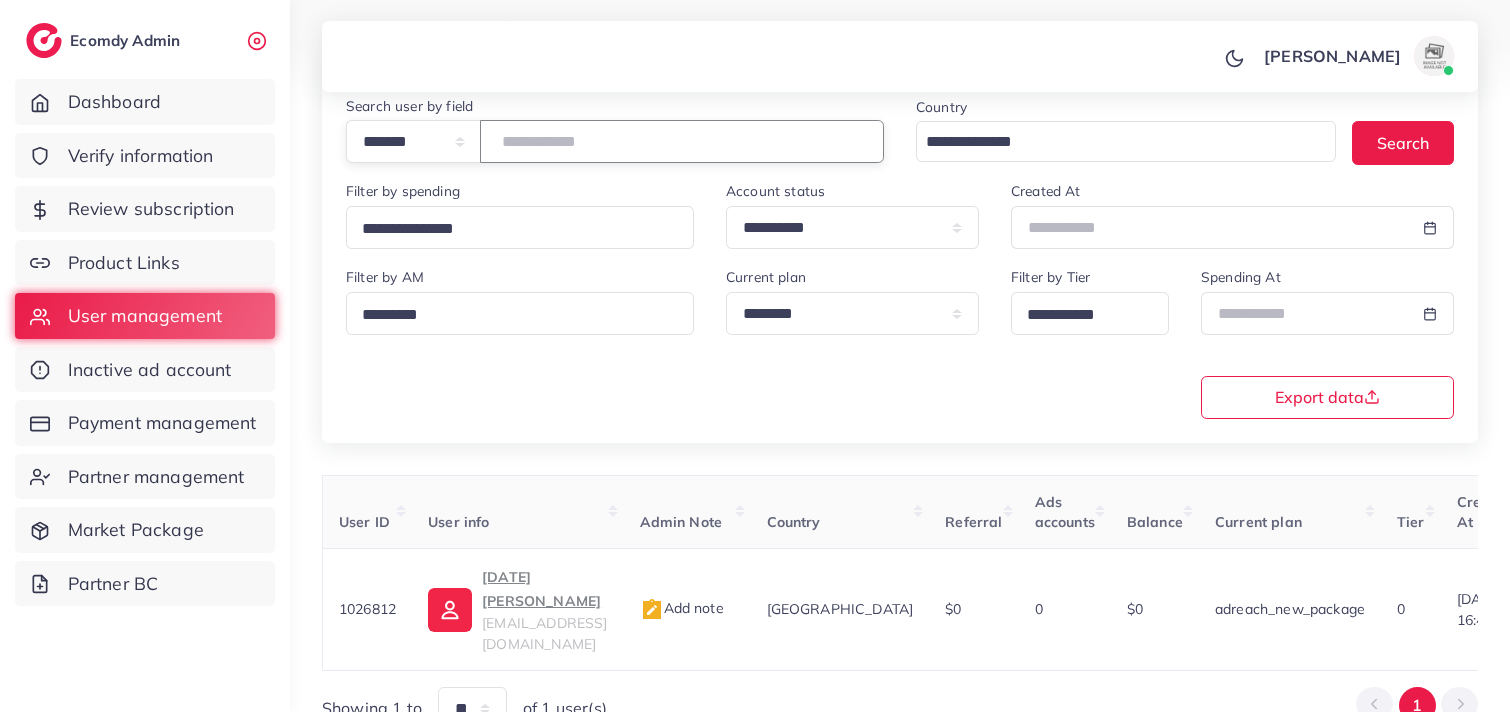 click on "*******" at bounding box center [682, 141] 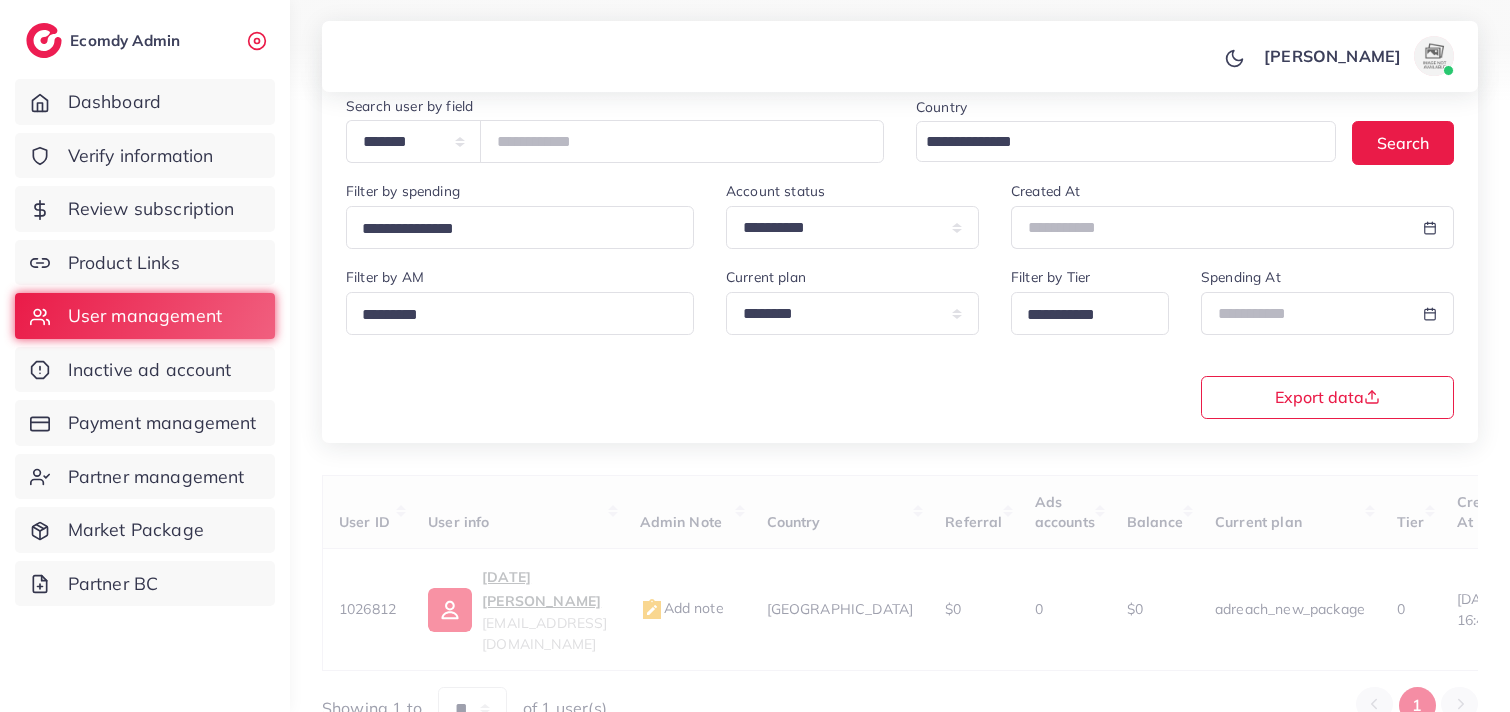 click on "[PERSON_NAME]  Profile Log out" at bounding box center [900, 57] 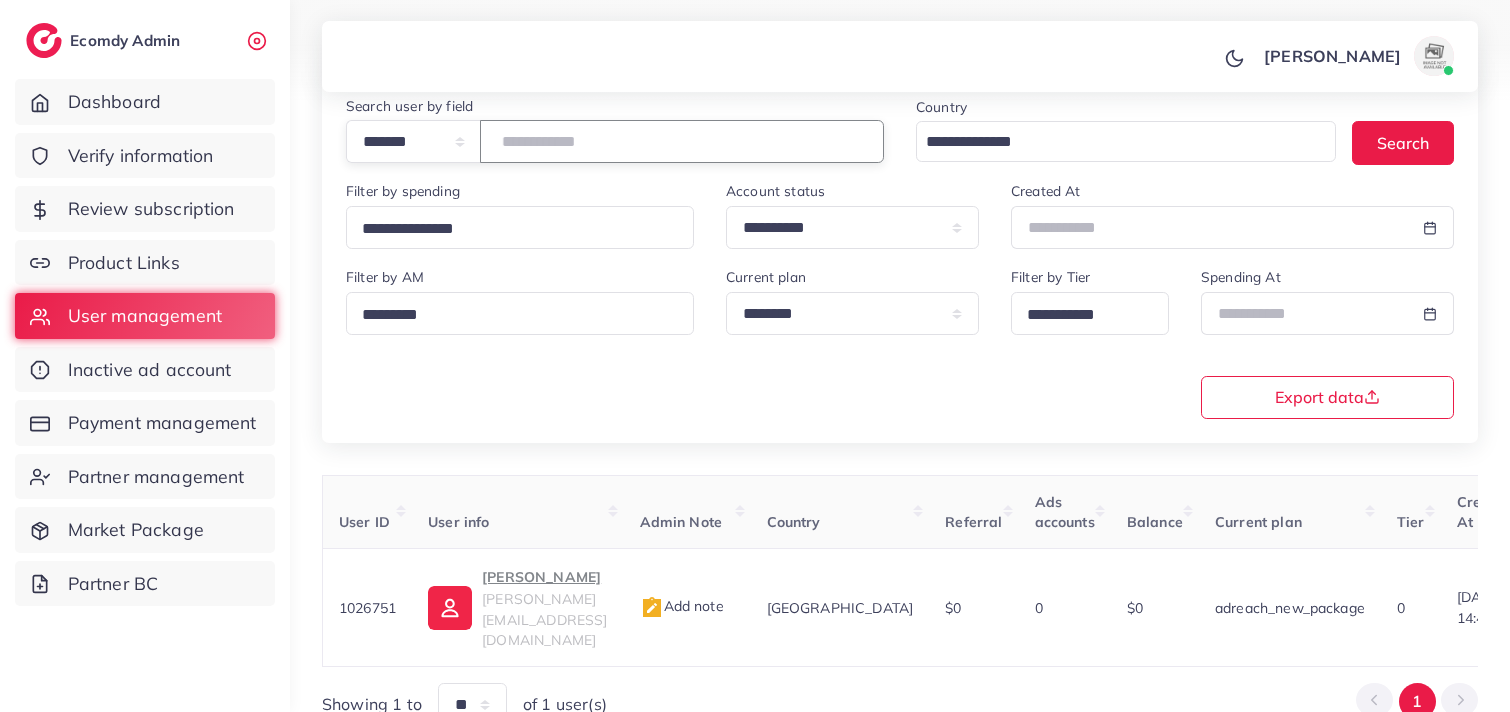 click on "*******" at bounding box center [682, 141] 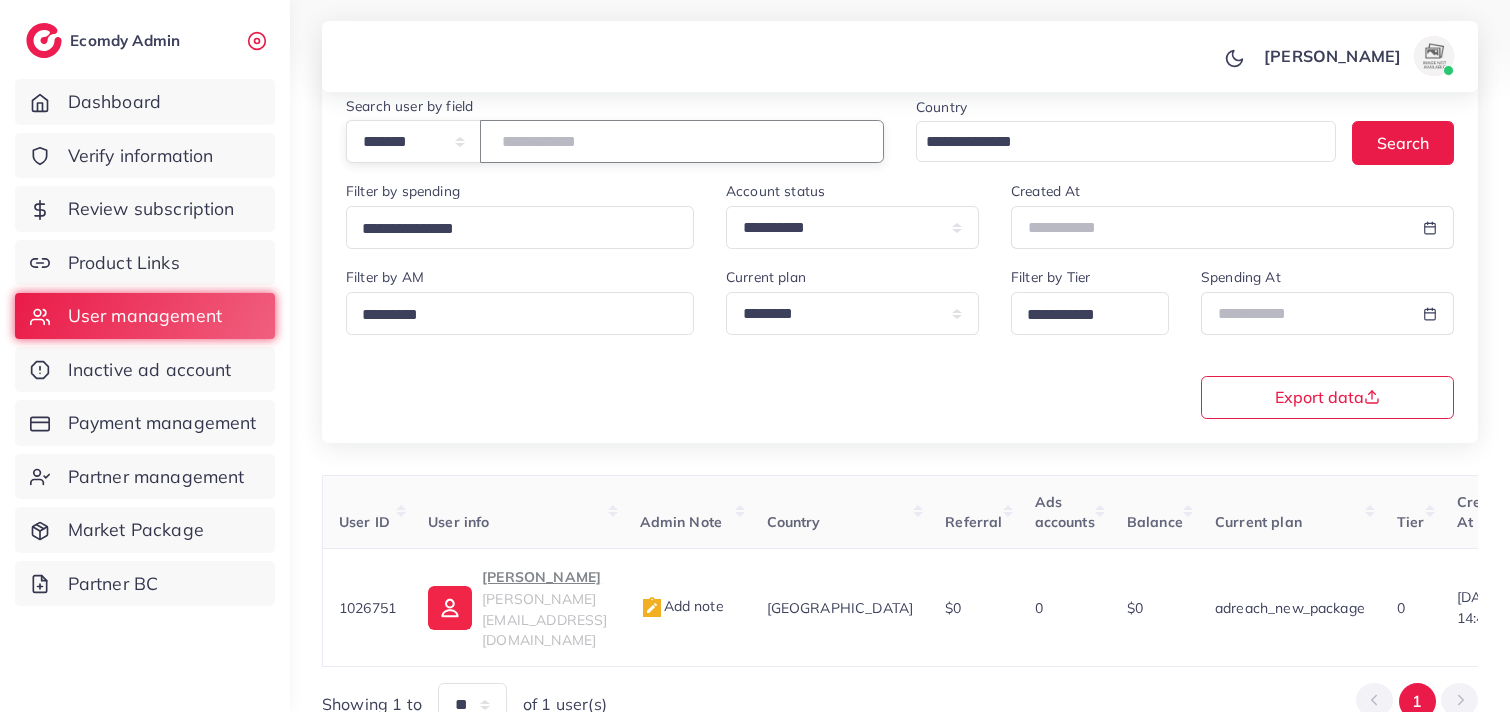 click on "*******" at bounding box center [682, 141] 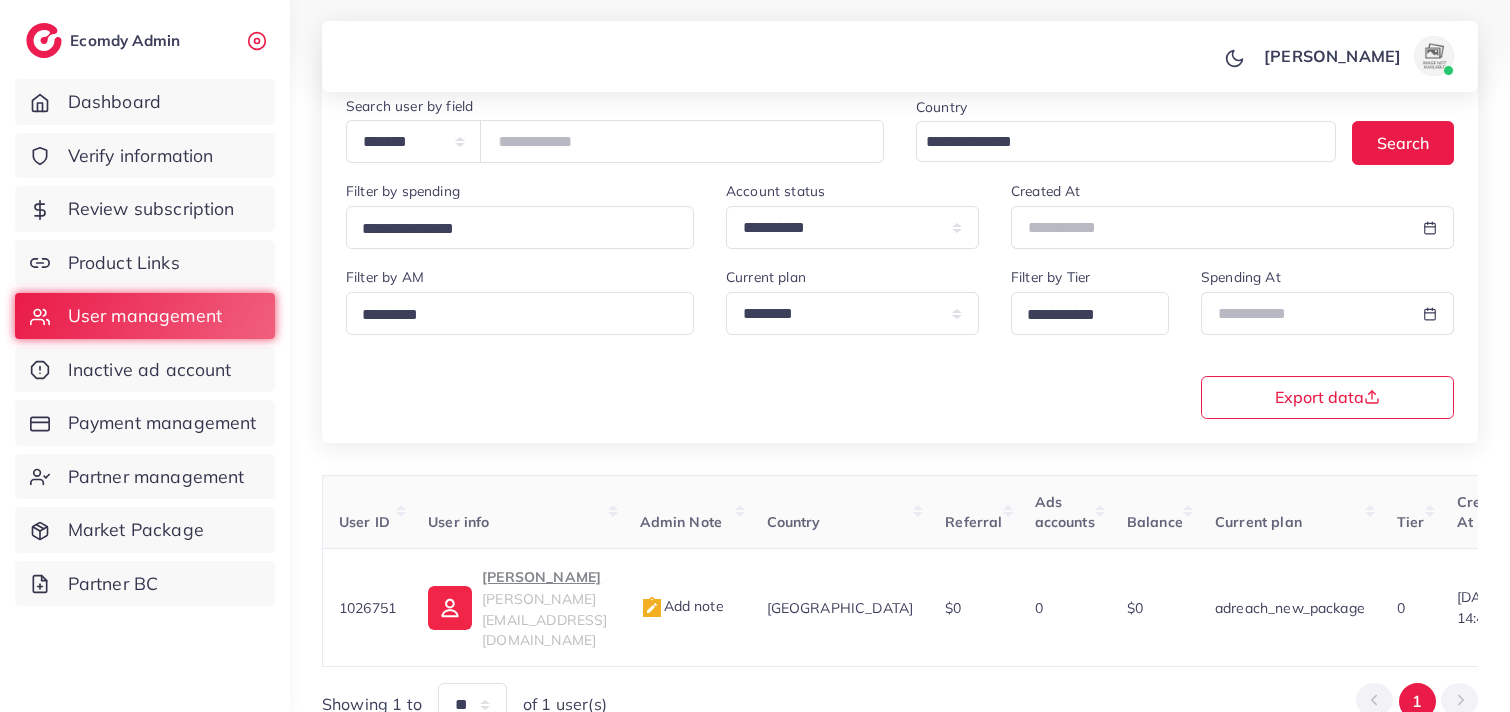 click on "[PERSON_NAME]  Profile Log out" at bounding box center (900, 57) 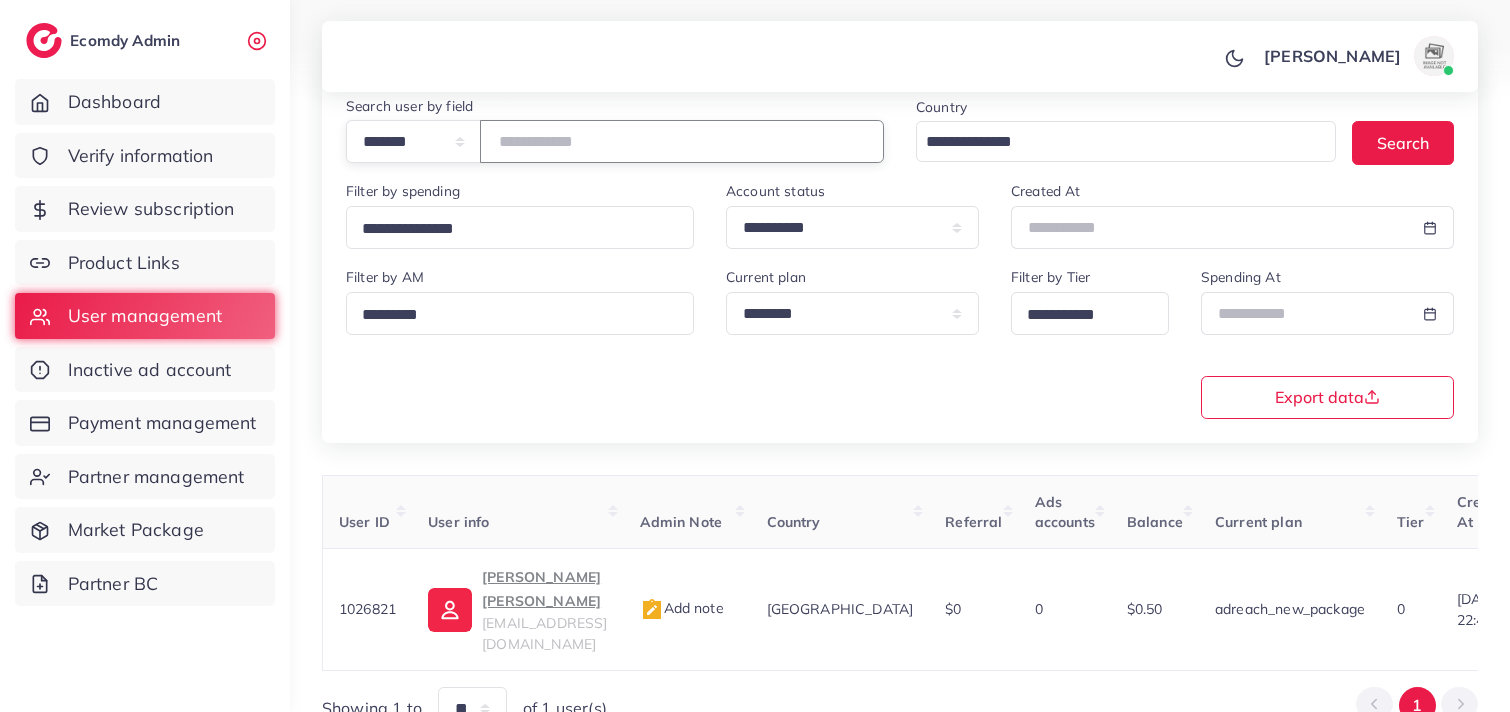 click on "*******" at bounding box center (682, 141) 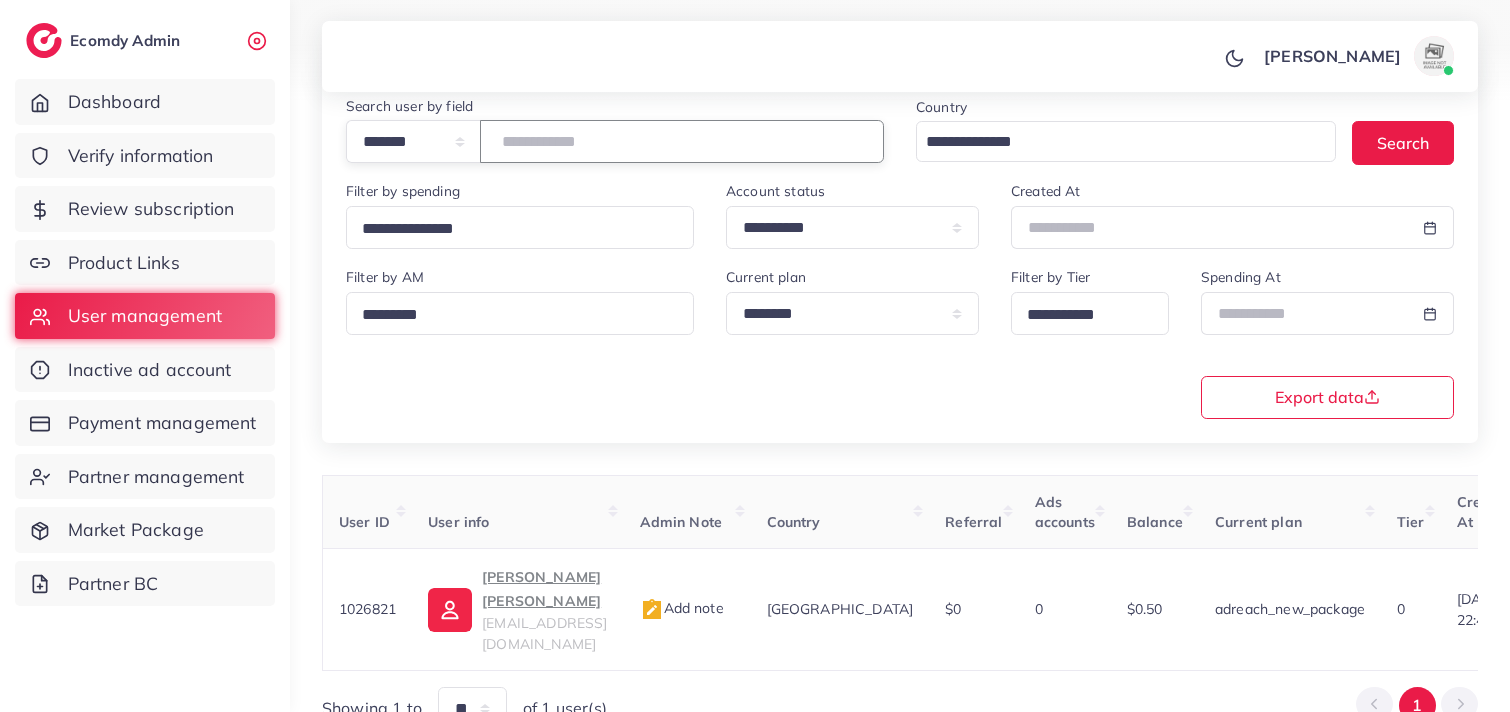 click on "*******" at bounding box center (682, 141) 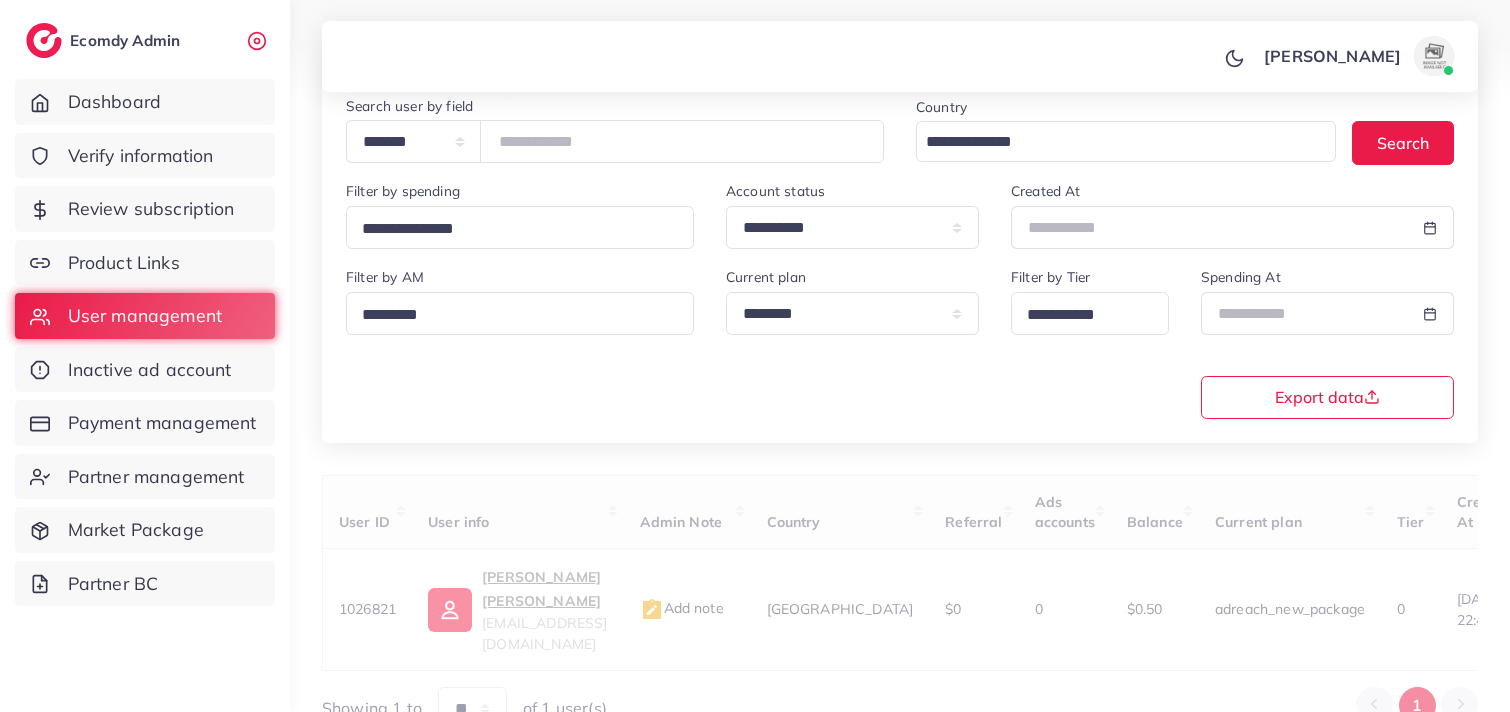 click on "[PERSON_NAME]  Profile Log out" at bounding box center (900, 57) 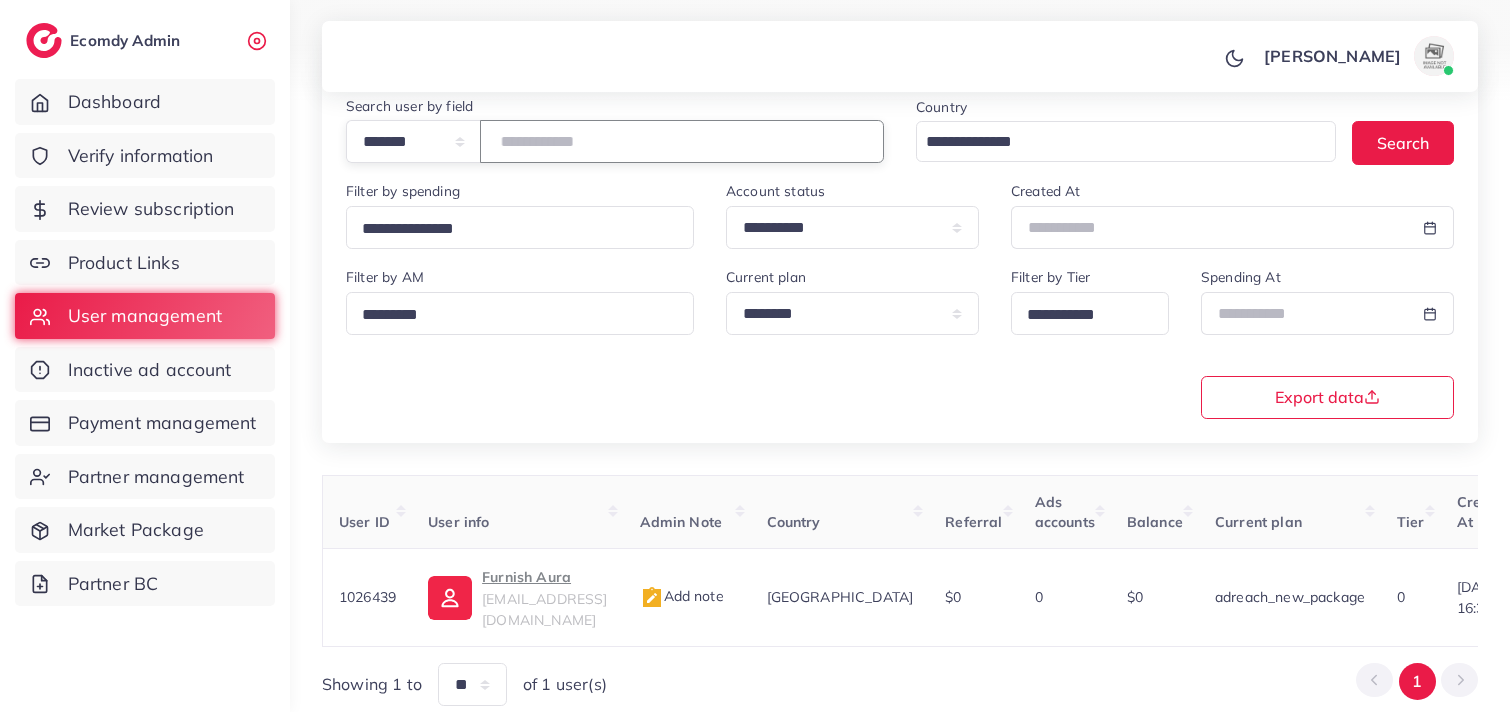 click on "*******" at bounding box center [682, 141] 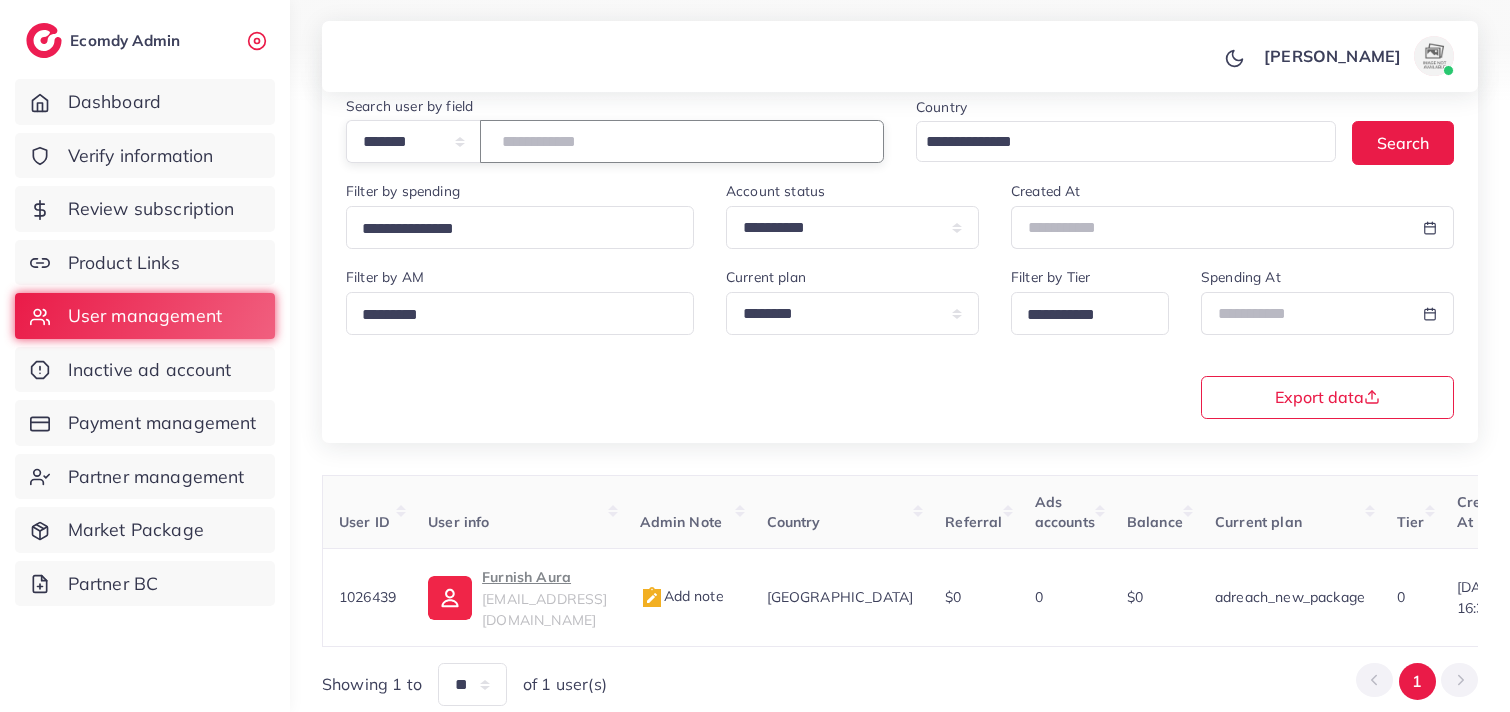 click on "*******" at bounding box center (682, 141) 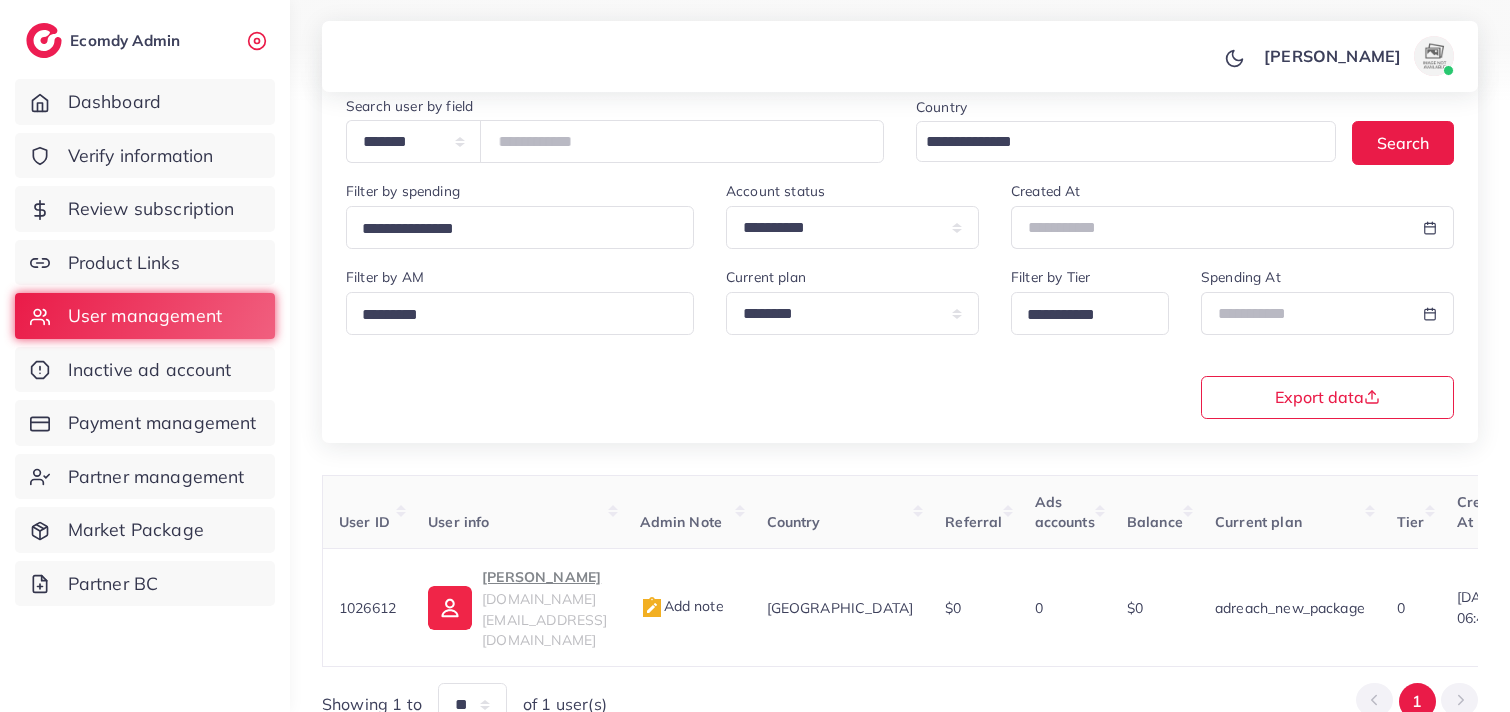 click on "[PERSON_NAME]  Profile Log out" at bounding box center [900, 57] 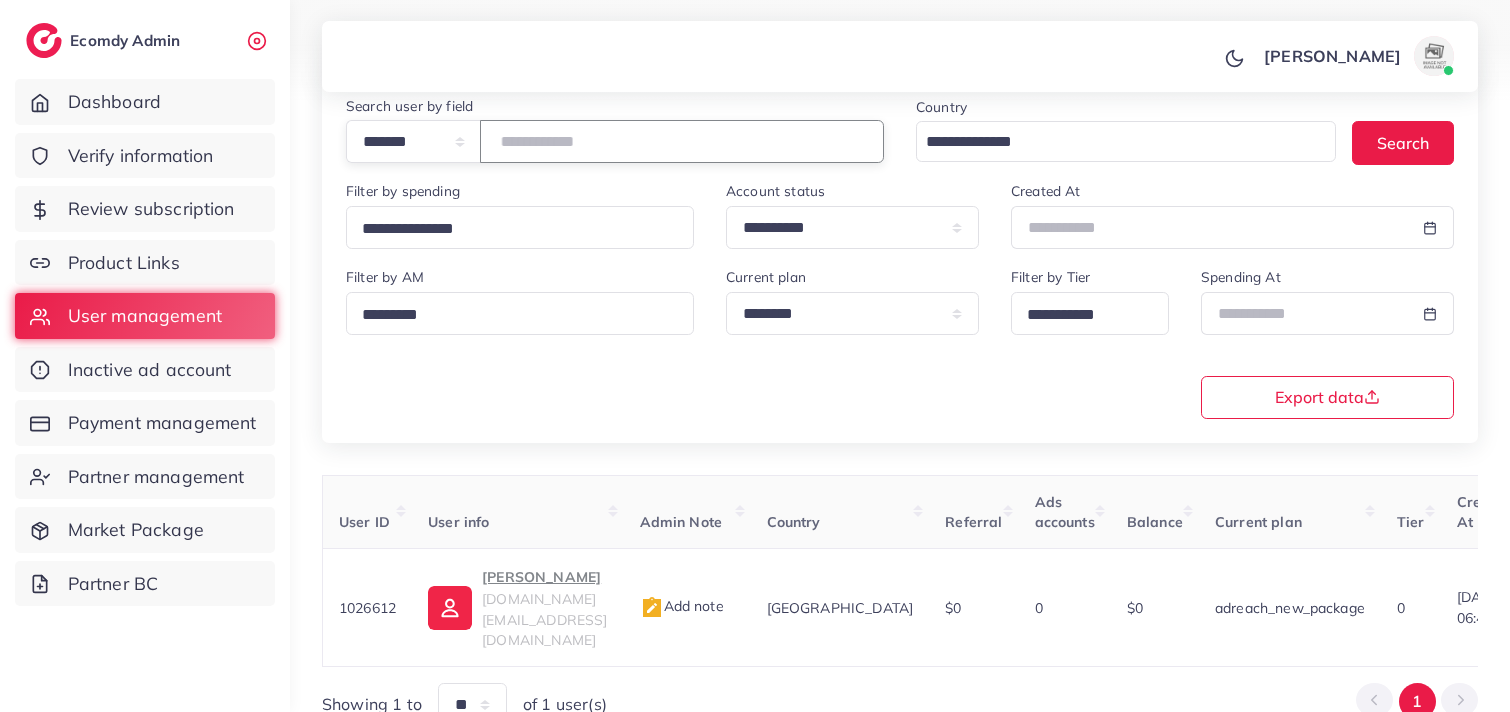 click on "*******" at bounding box center (682, 141) 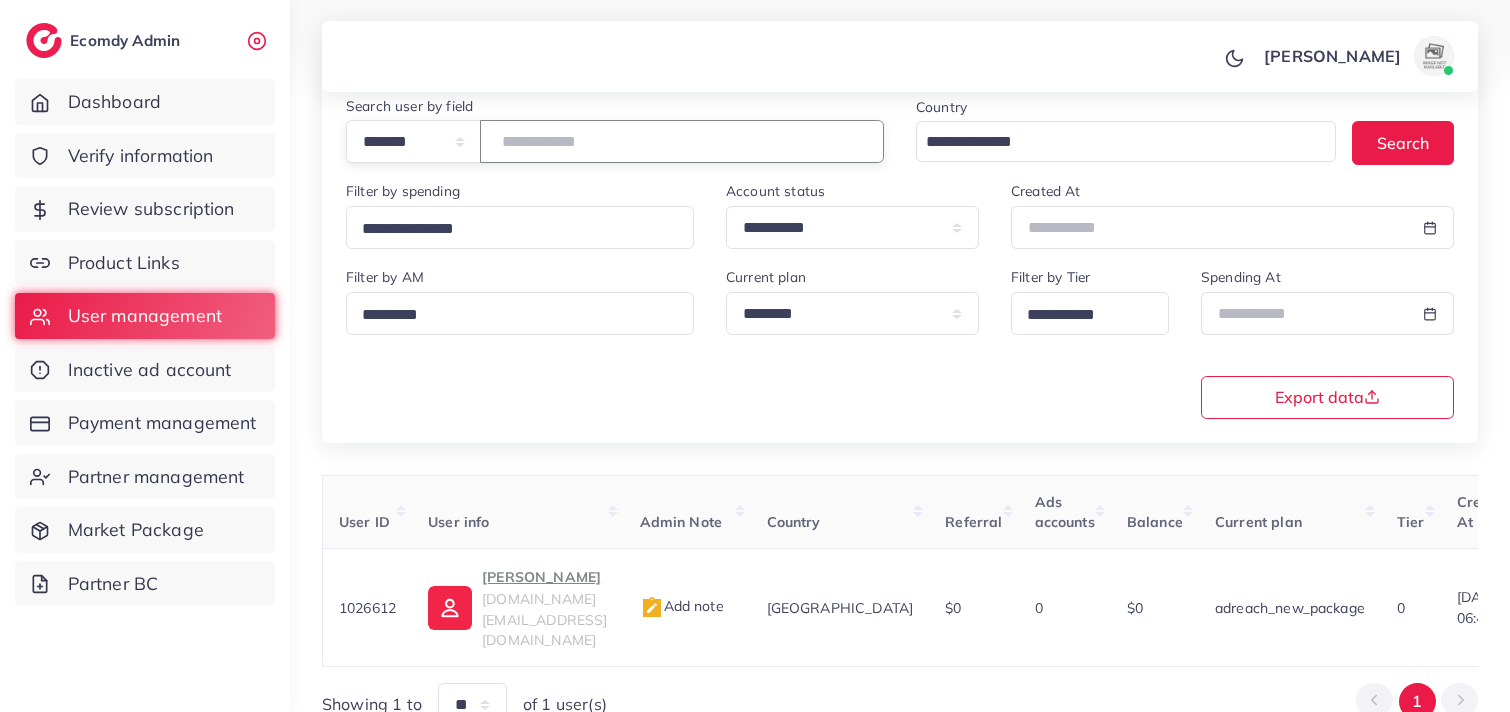 click on "*******" at bounding box center [682, 141] 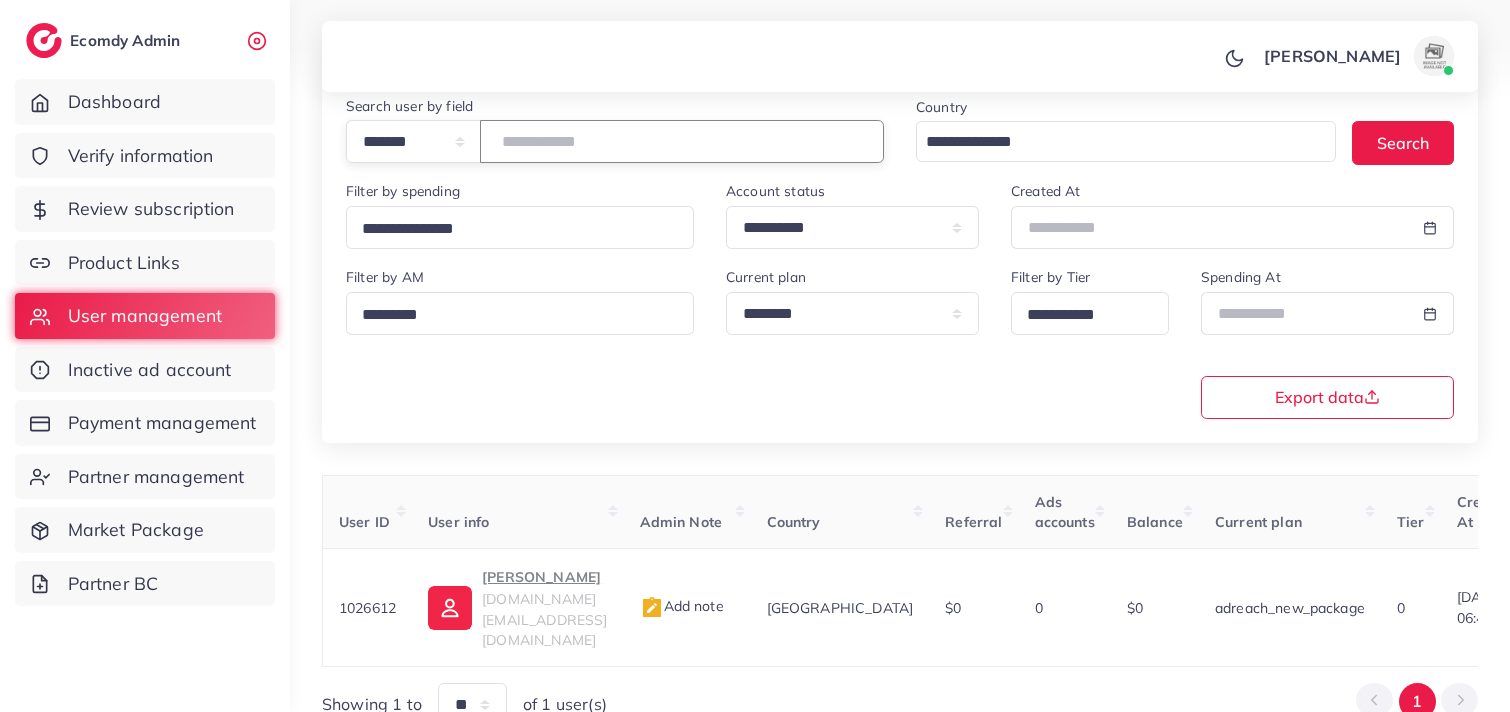 type on "*******" 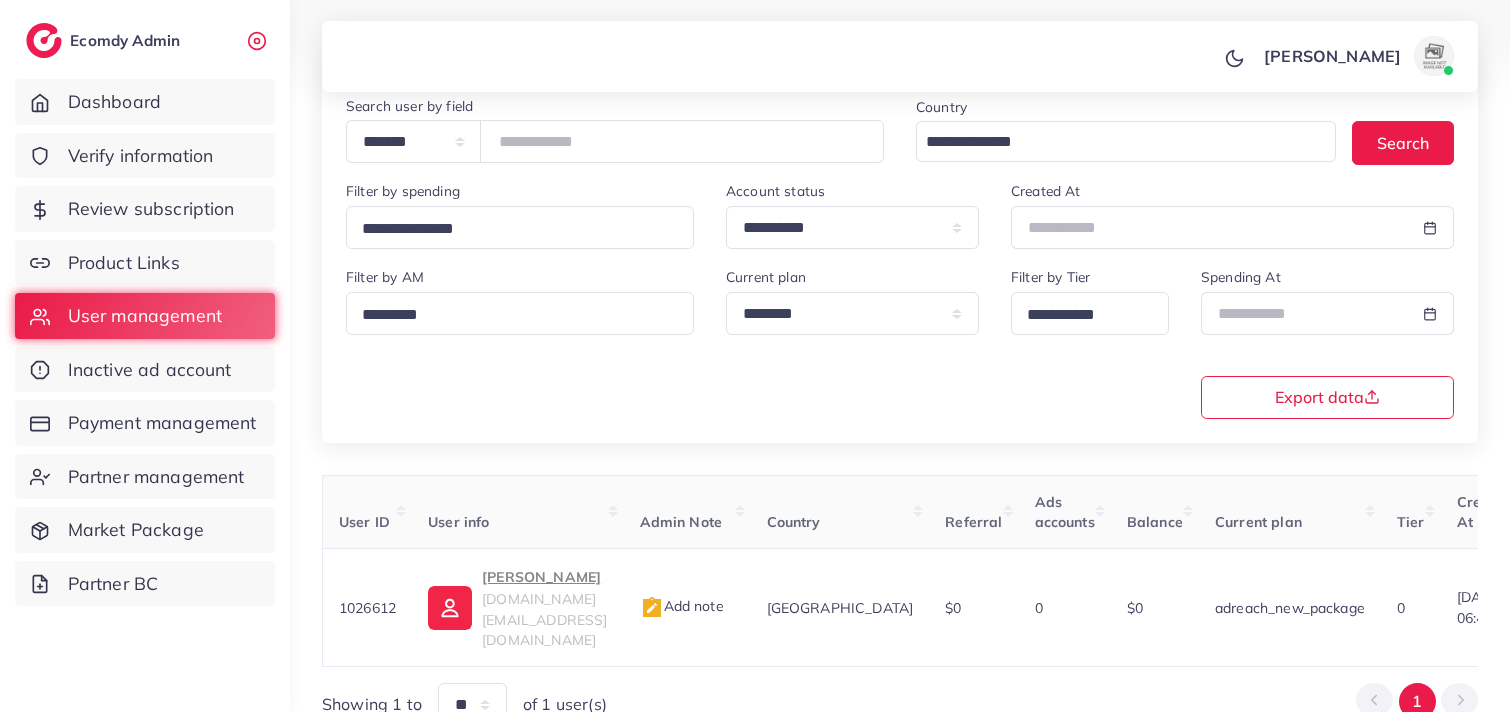 click on "[PERSON_NAME]  Profile Log out" at bounding box center [900, 57] 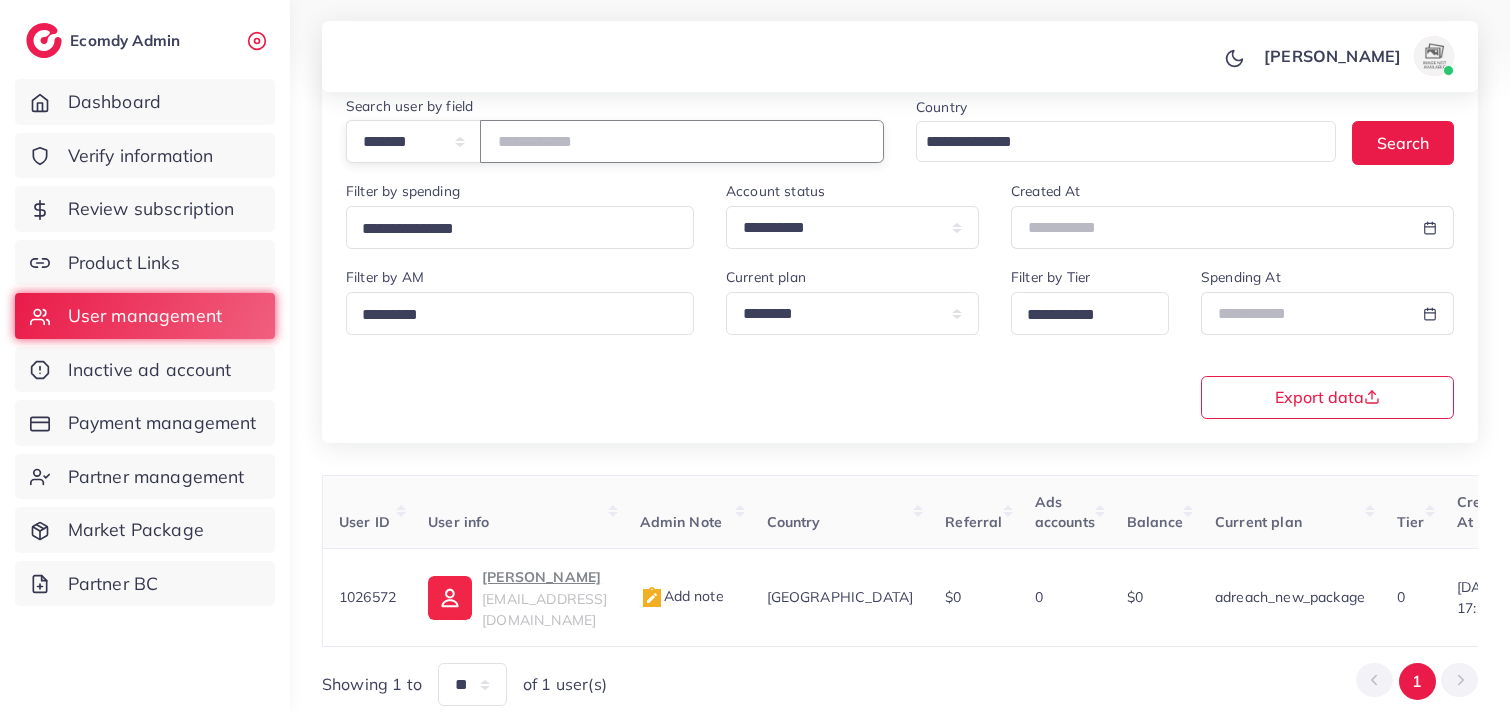 click on "*******" at bounding box center [682, 141] 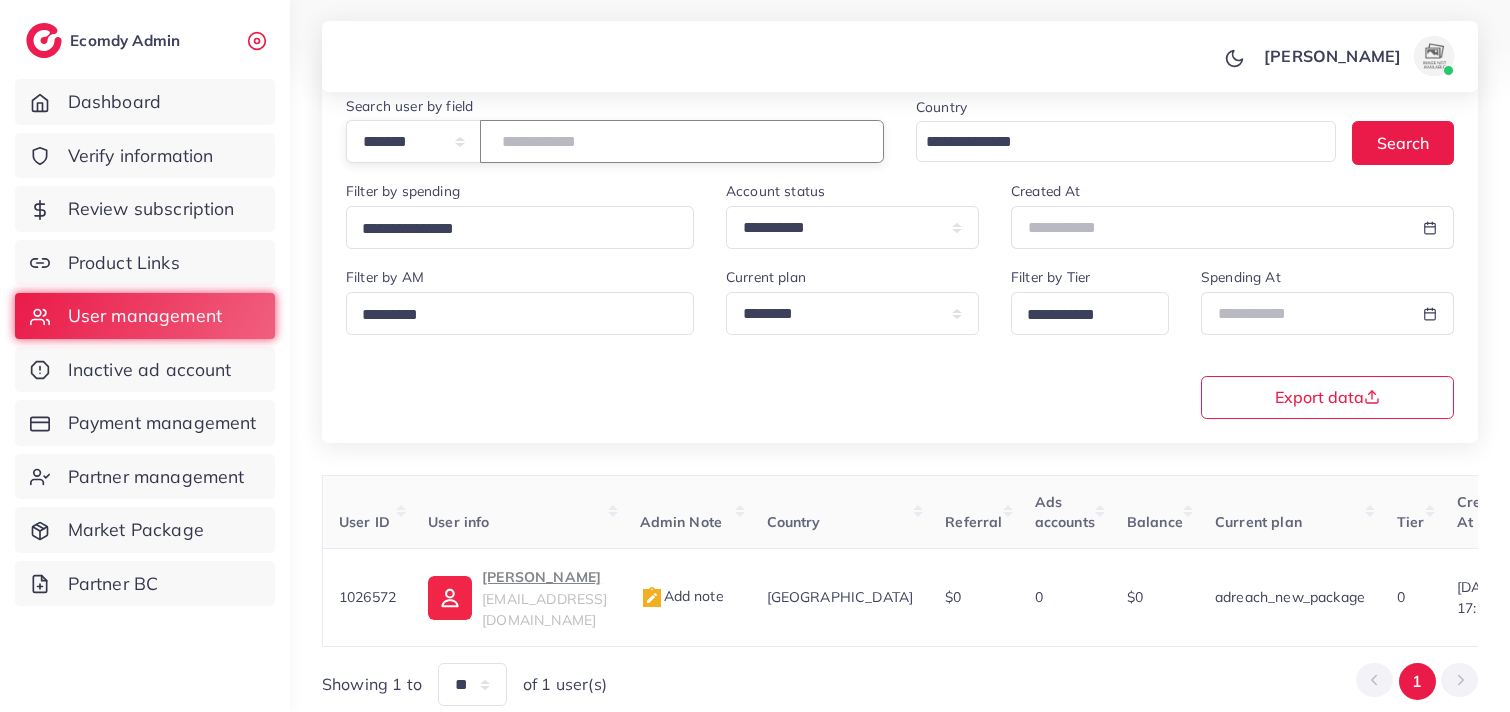 click on "*******" at bounding box center [682, 141] 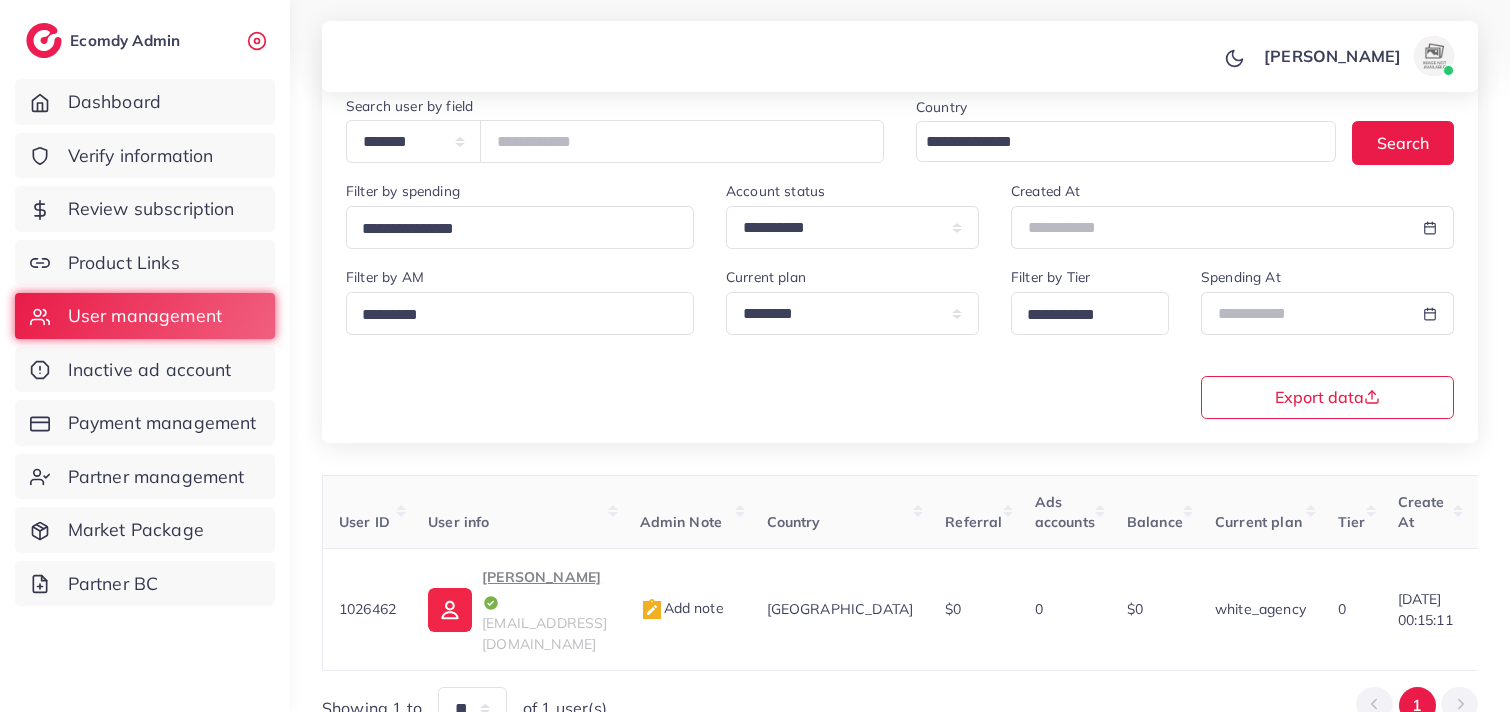 click on "[PERSON_NAME]  Profile Log out" at bounding box center [900, 57] 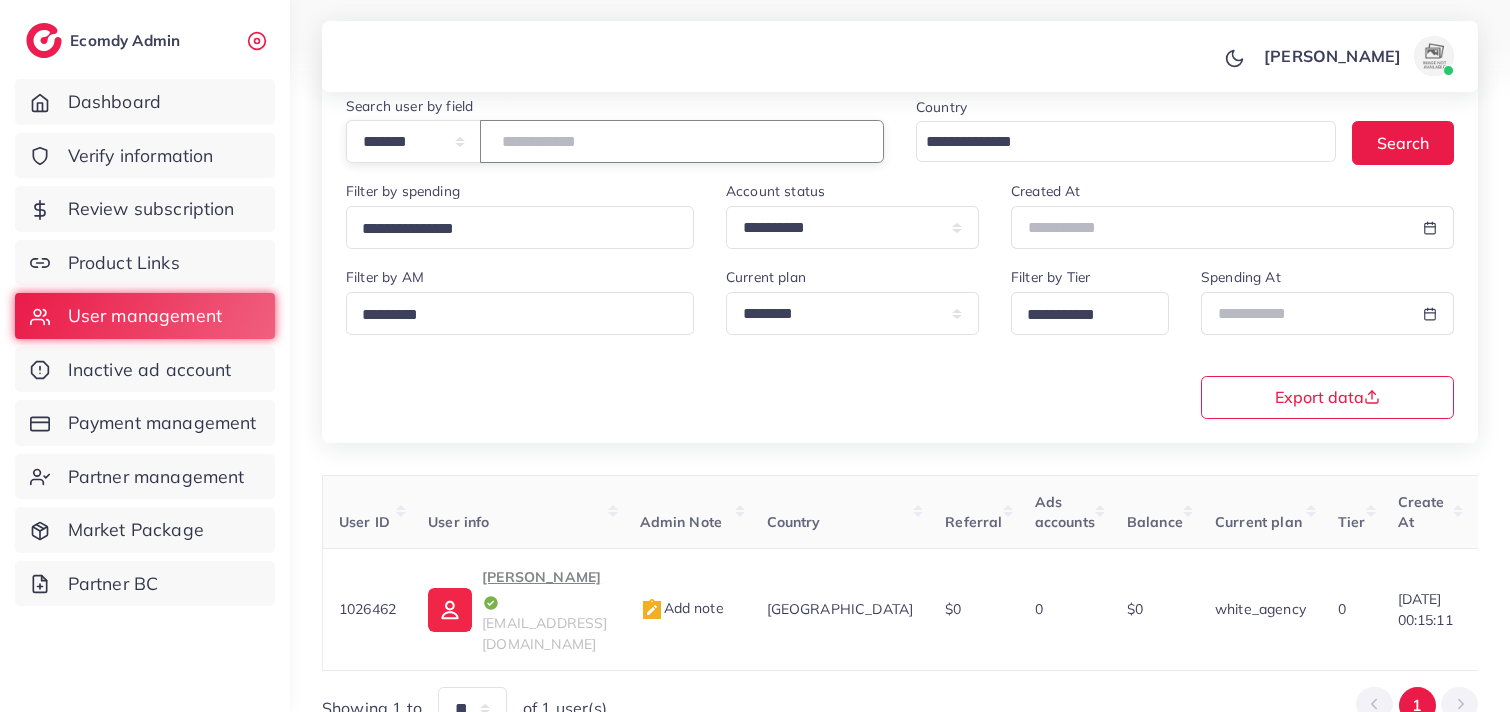 click on "*******" at bounding box center (682, 141) 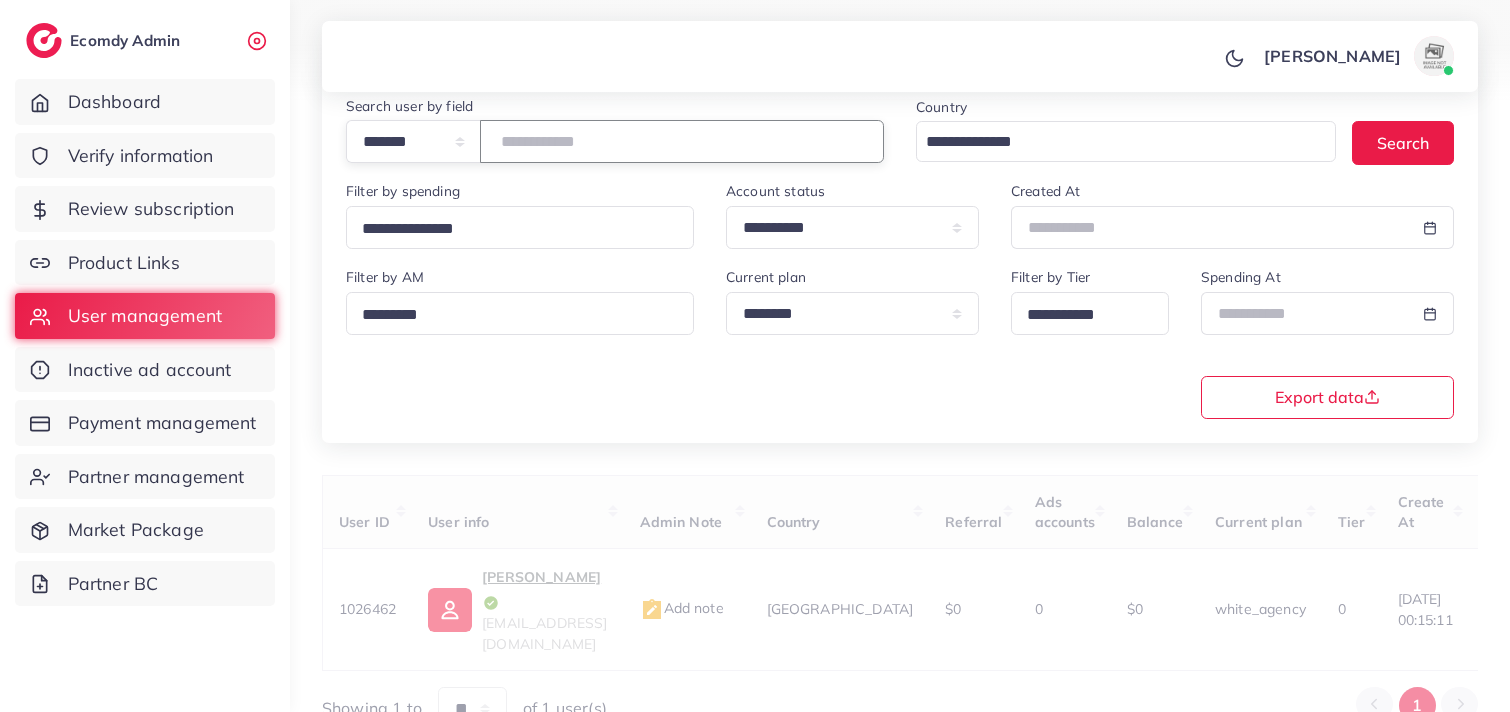 paste on "*******" 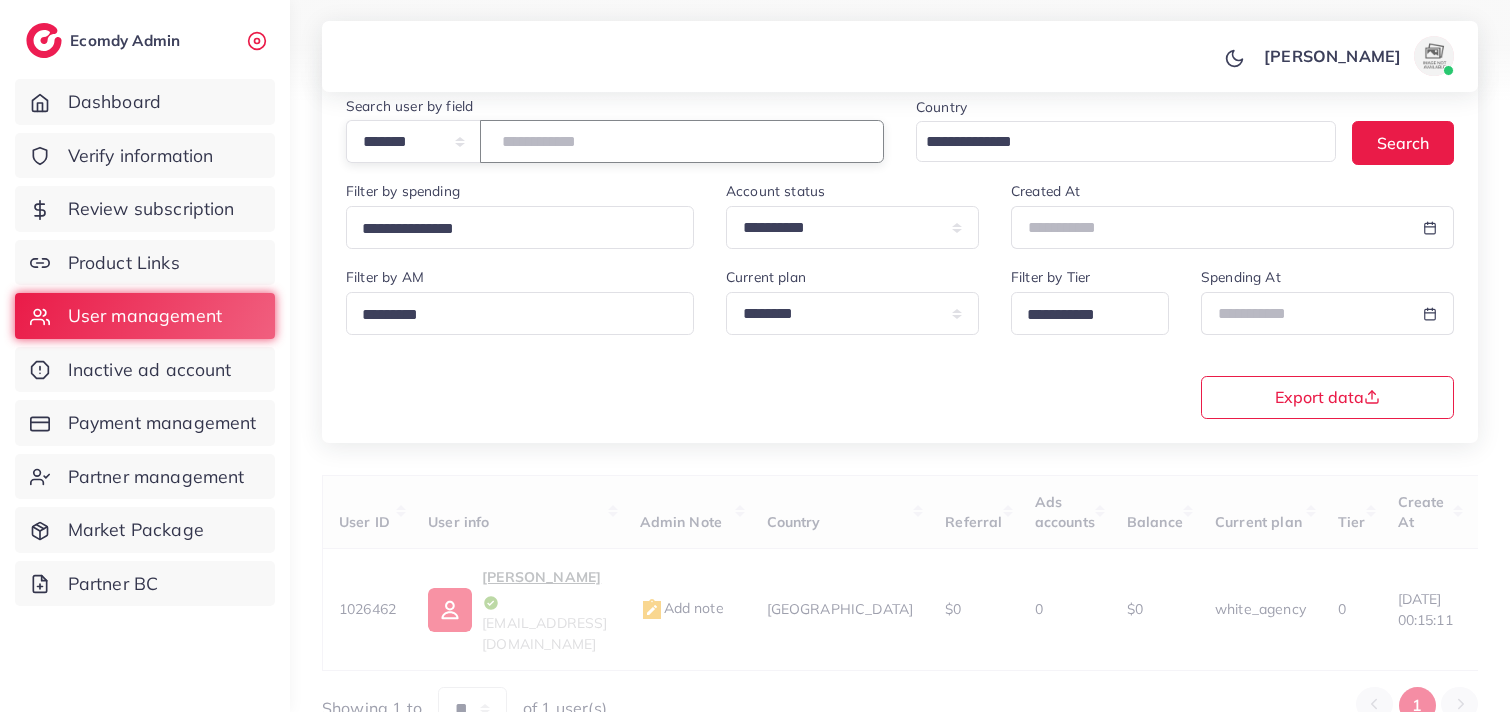 type on "*******" 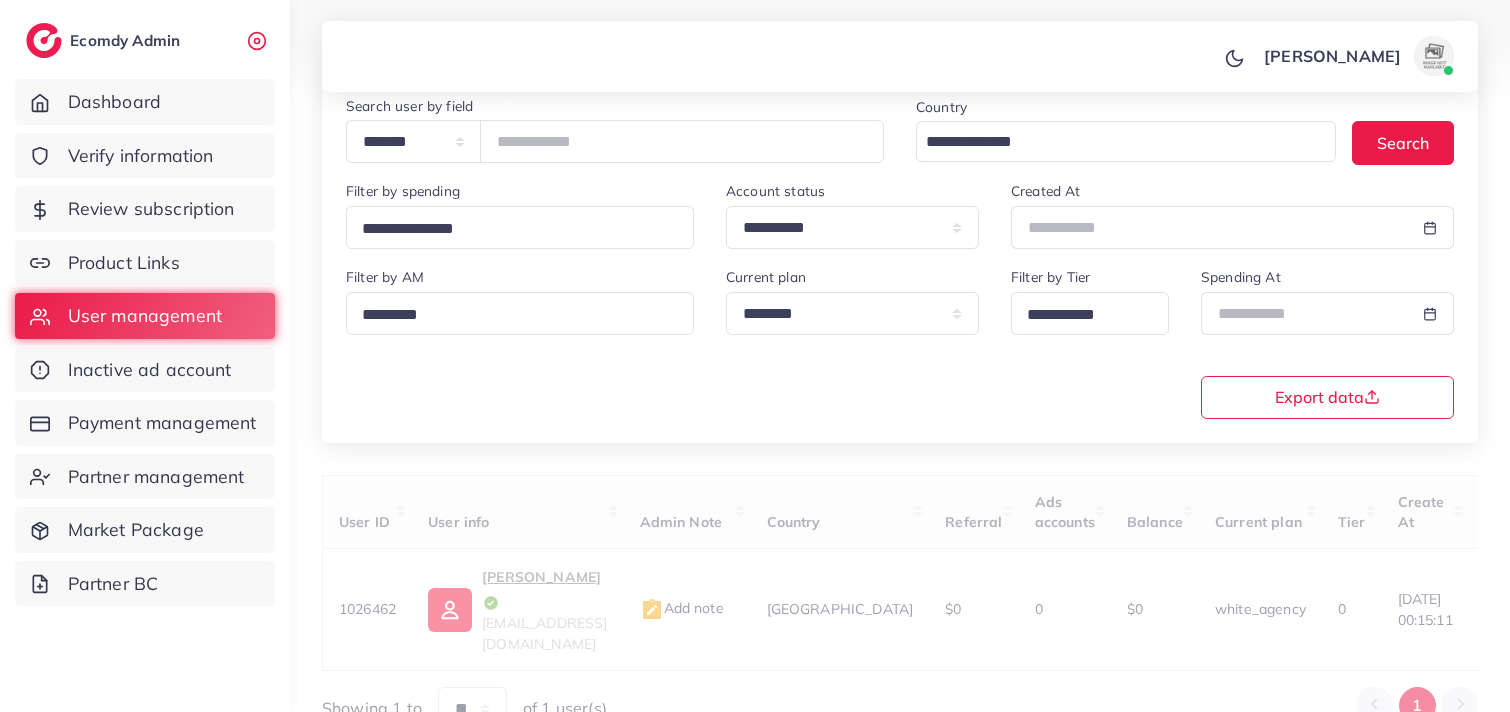 click on "[PERSON_NAME]  Profile Log out" at bounding box center (900, 56) 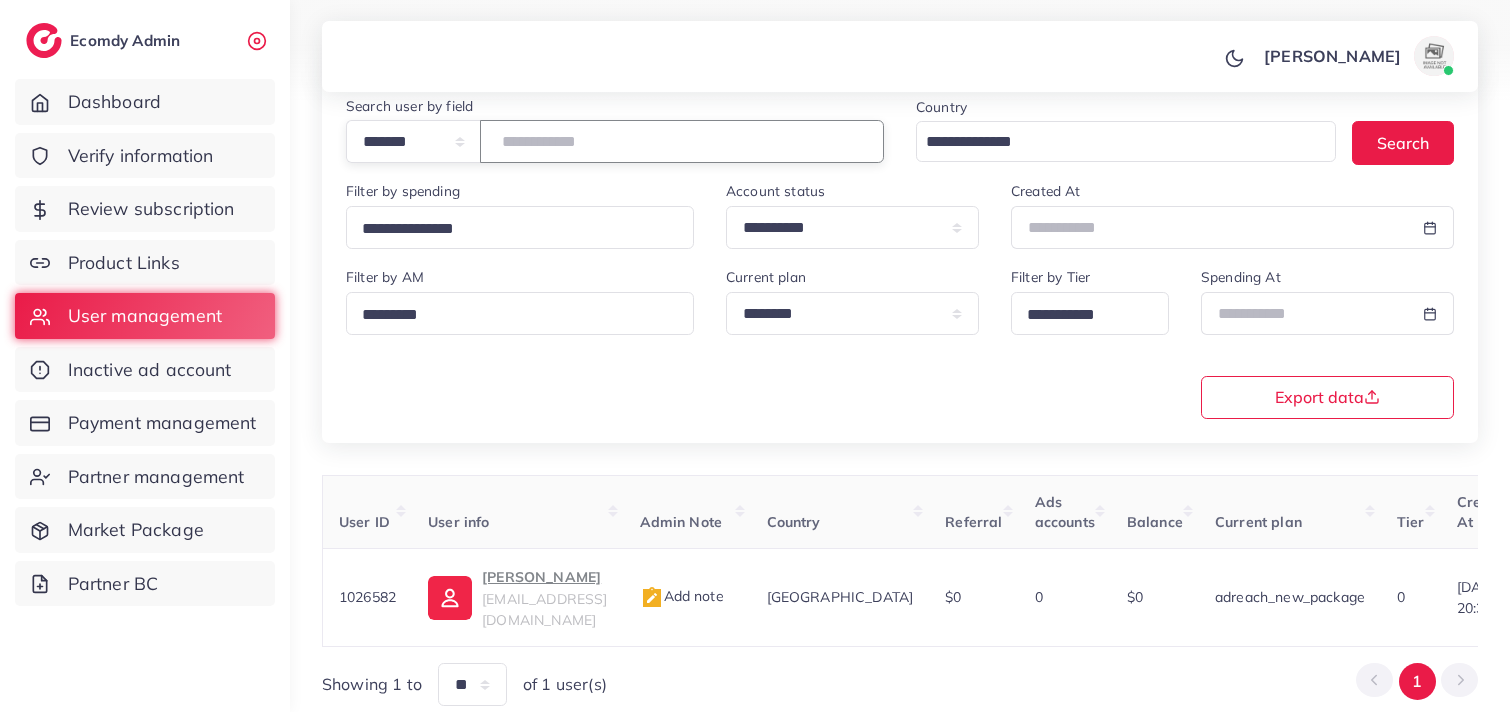 click on "*******" at bounding box center [682, 141] 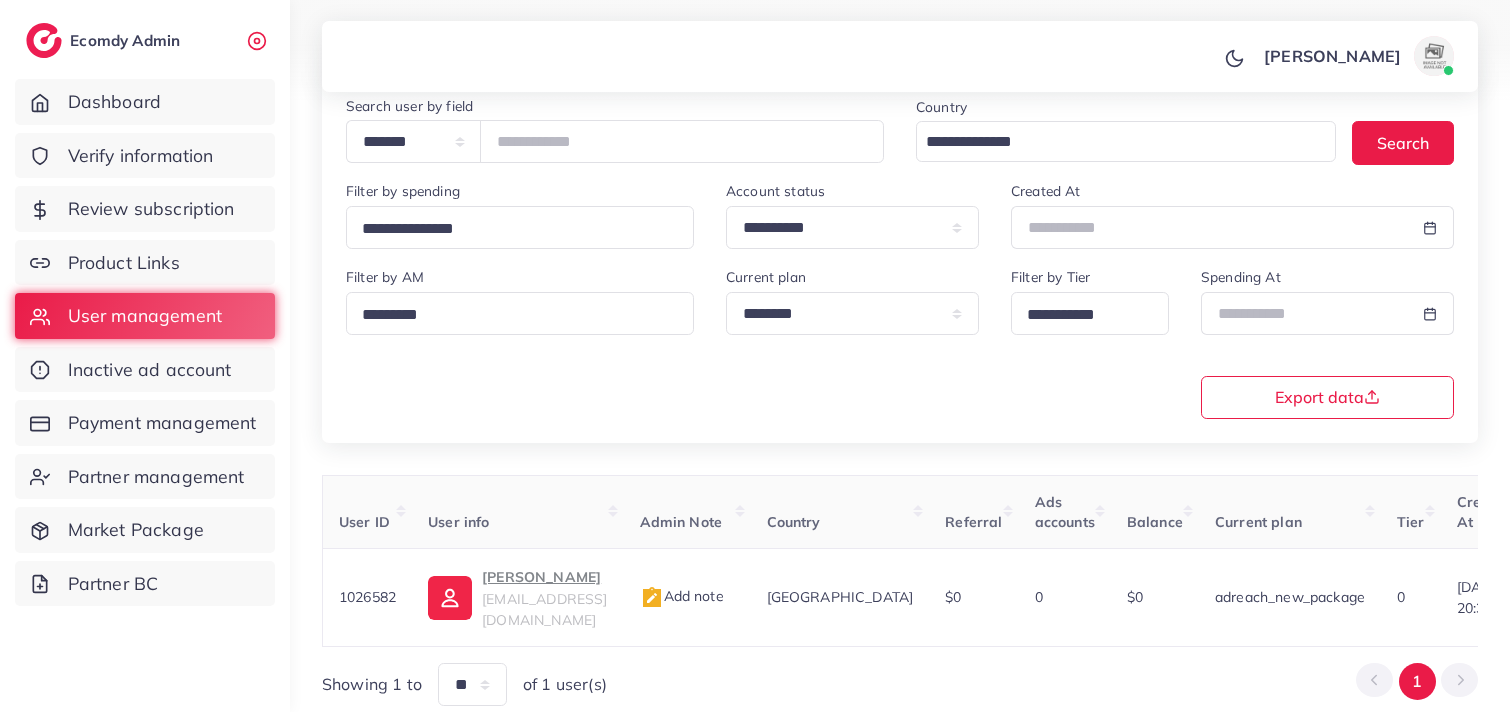 click on "[PERSON_NAME]  Profile Log out" at bounding box center (900, 57) 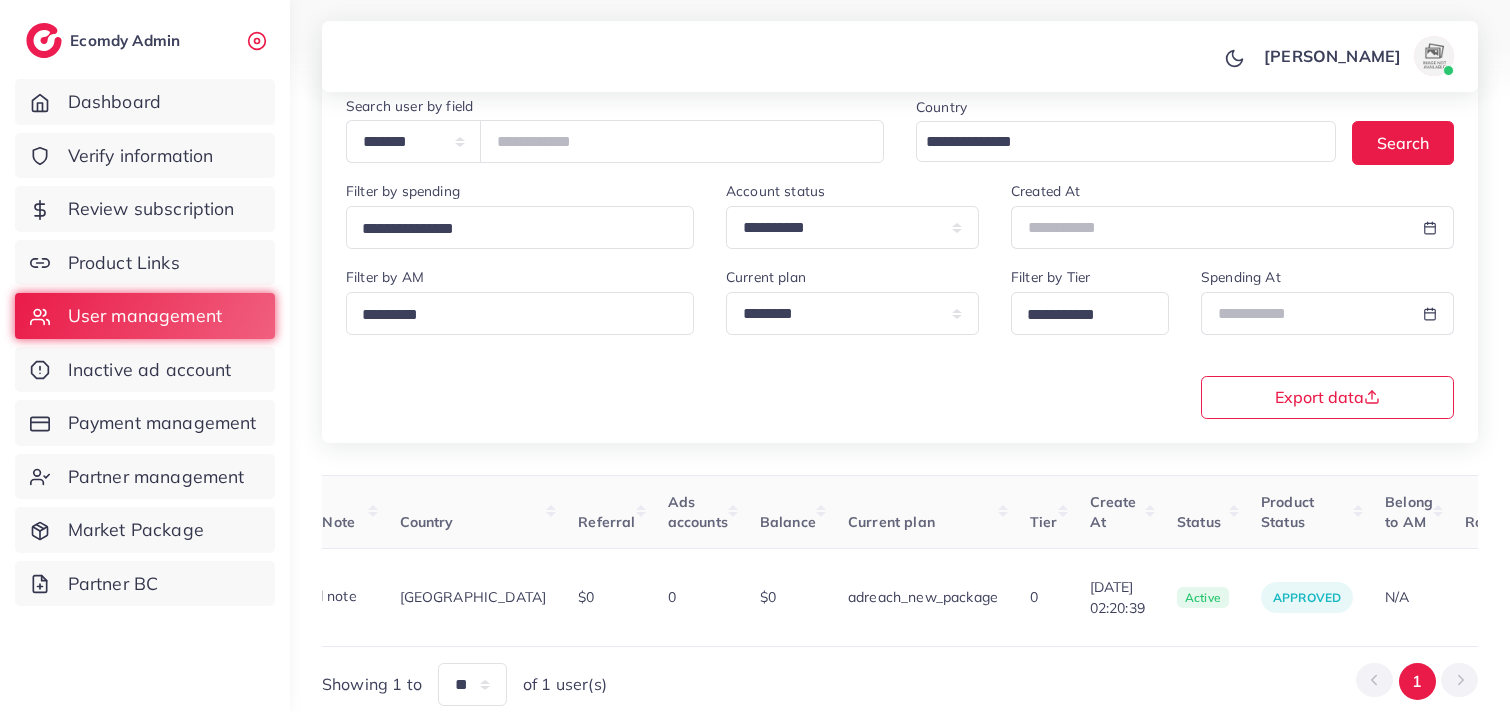 scroll, scrollTop: 0, scrollLeft: 0, axis: both 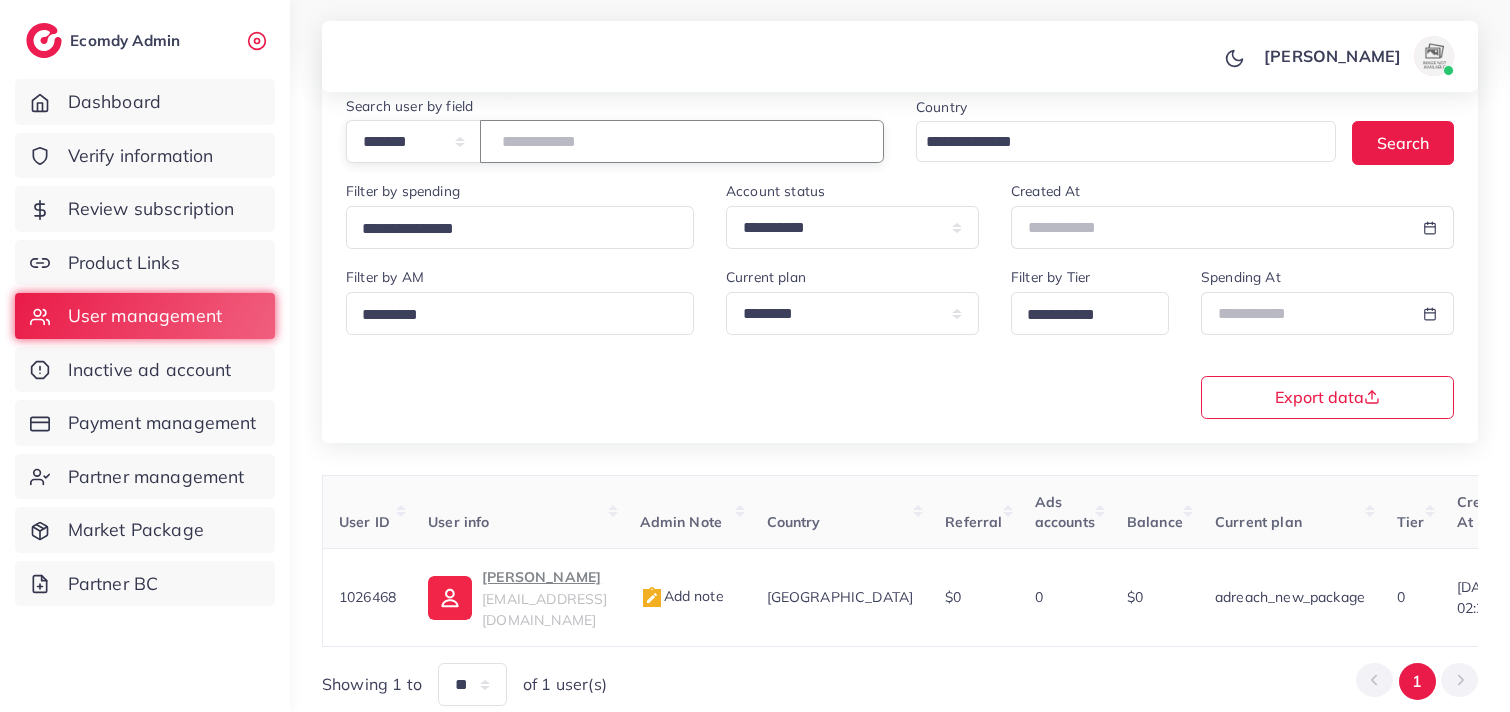 click on "*******" at bounding box center (682, 141) 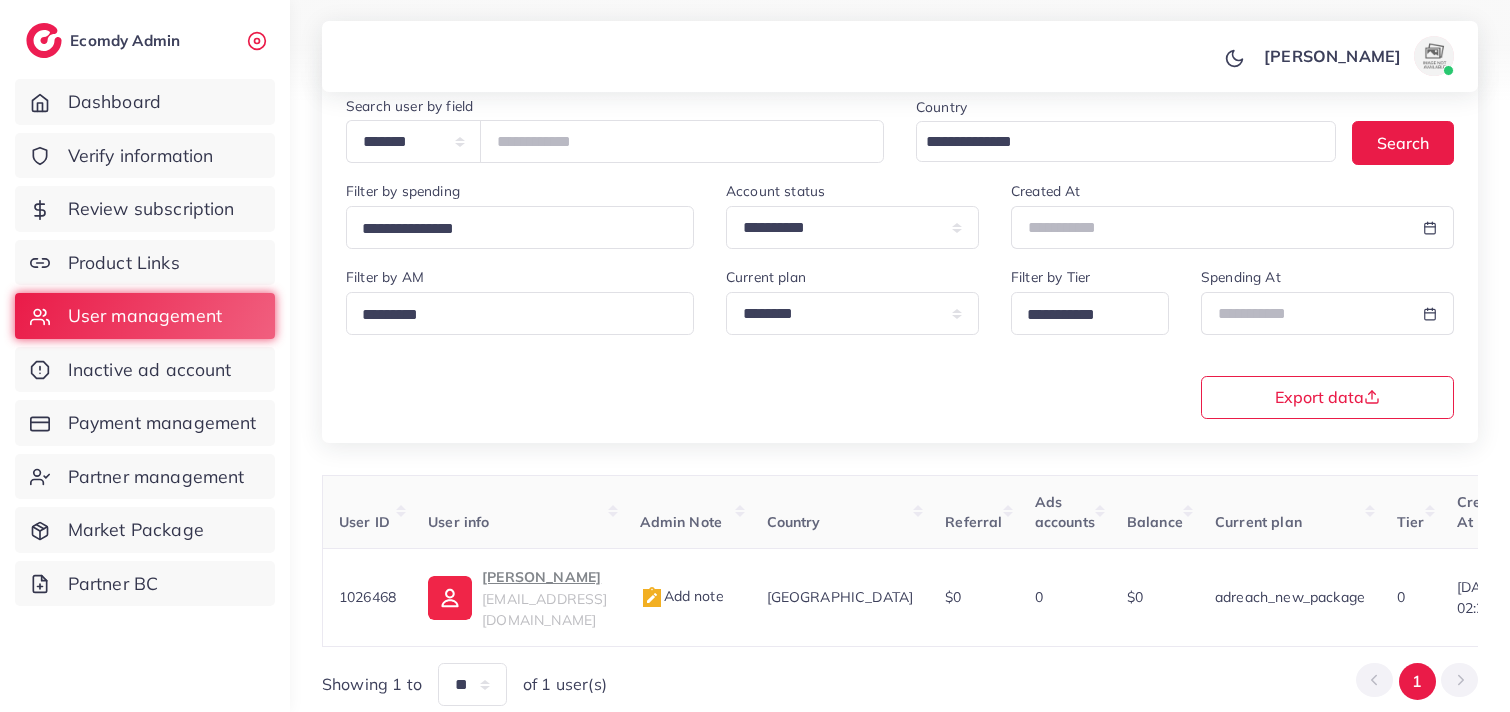 click on "[PERSON_NAME]  Profile Log out" at bounding box center (900, 57) 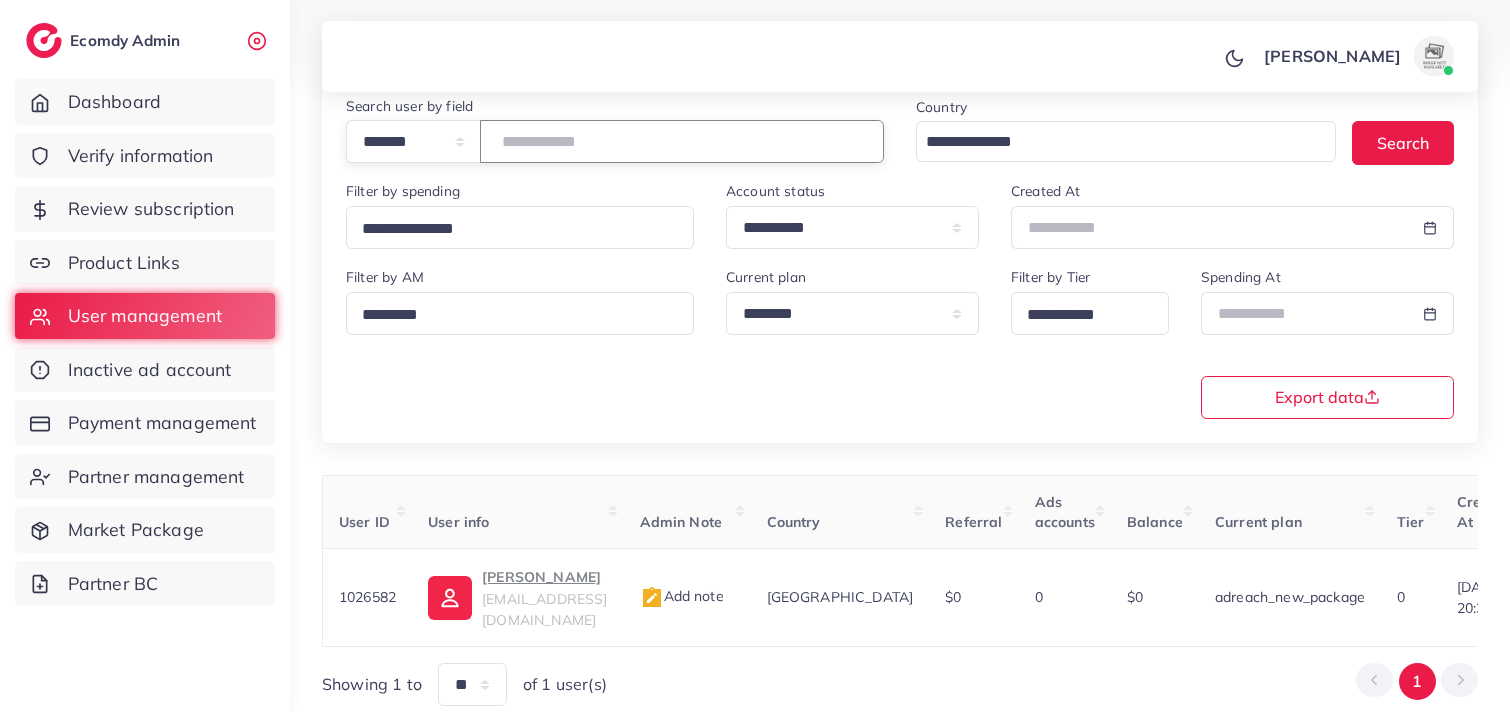 click on "*******" at bounding box center [682, 141] 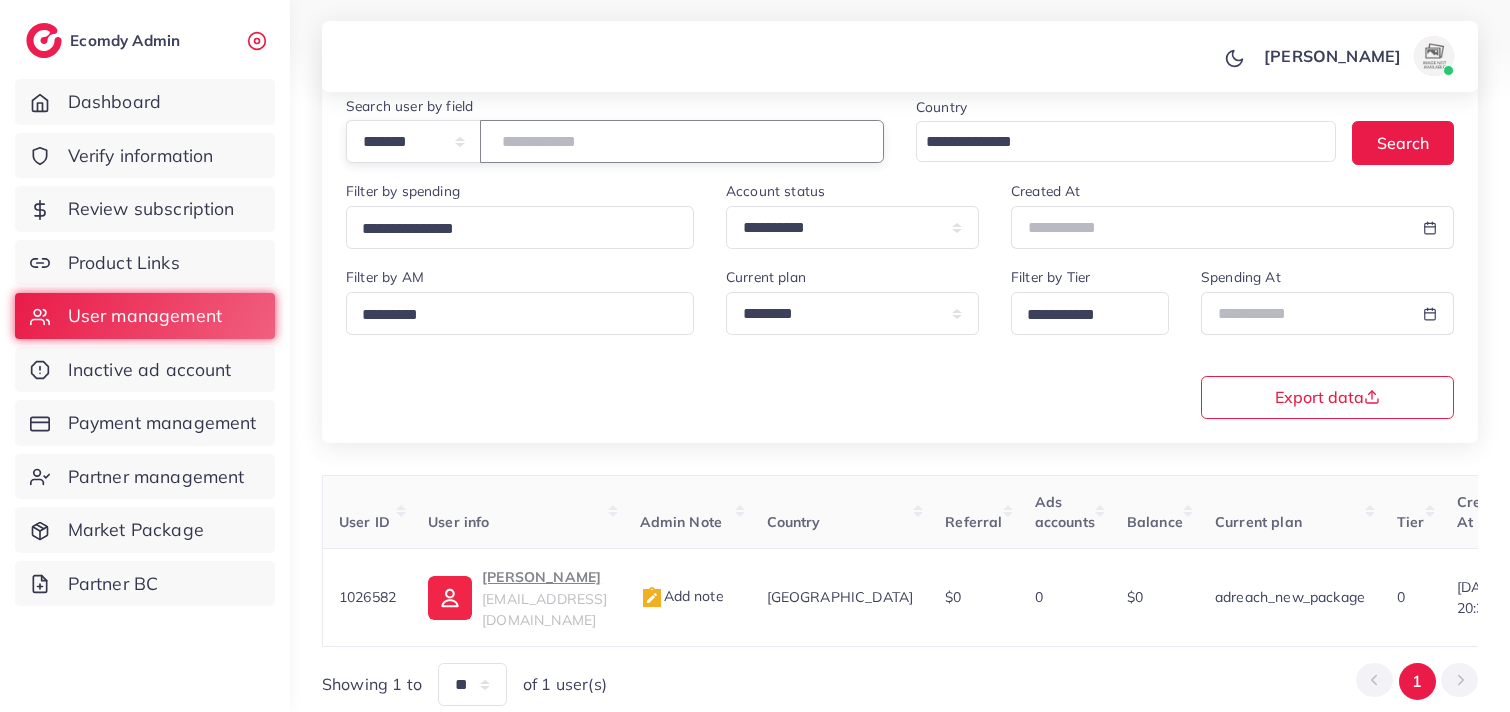 paste on "*******" 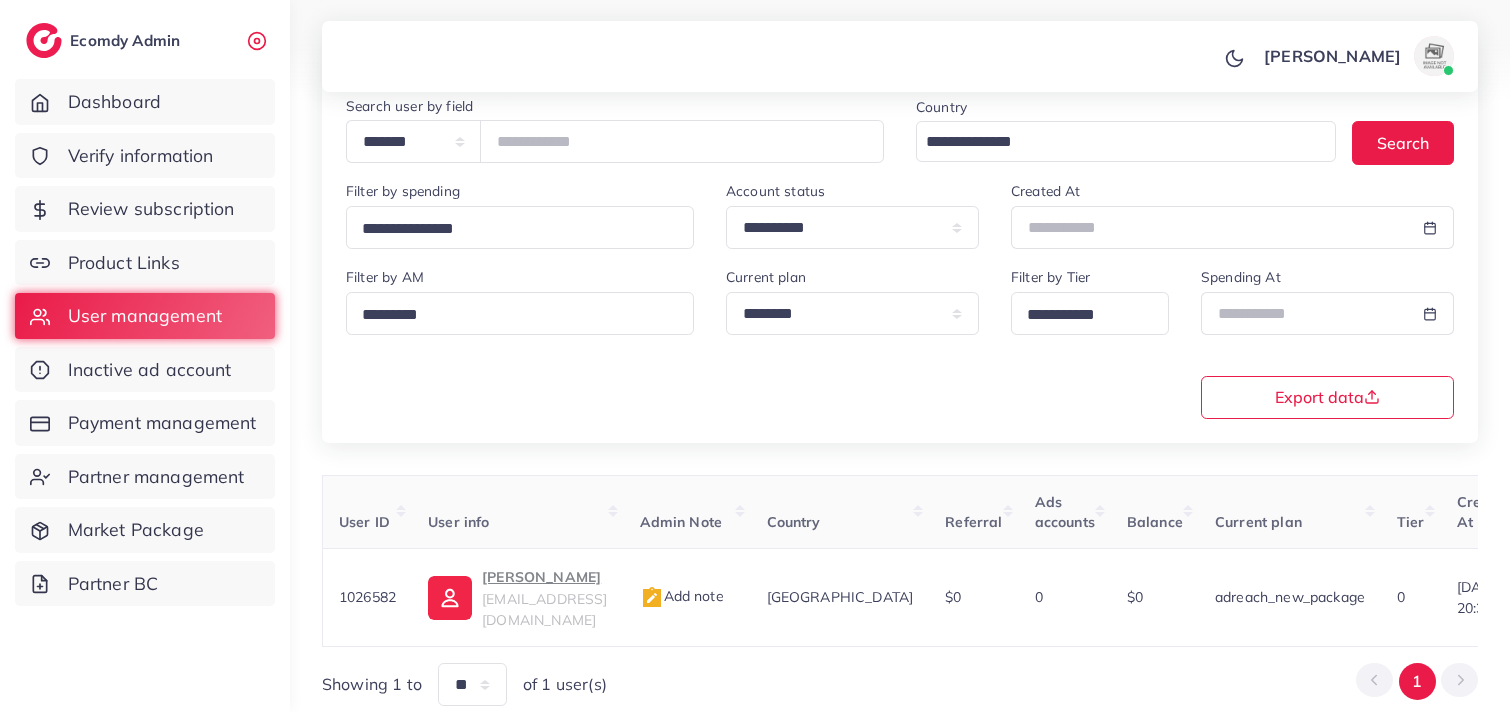 click on "[PERSON_NAME]  Profile Log out" at bounding box center [900, 56] 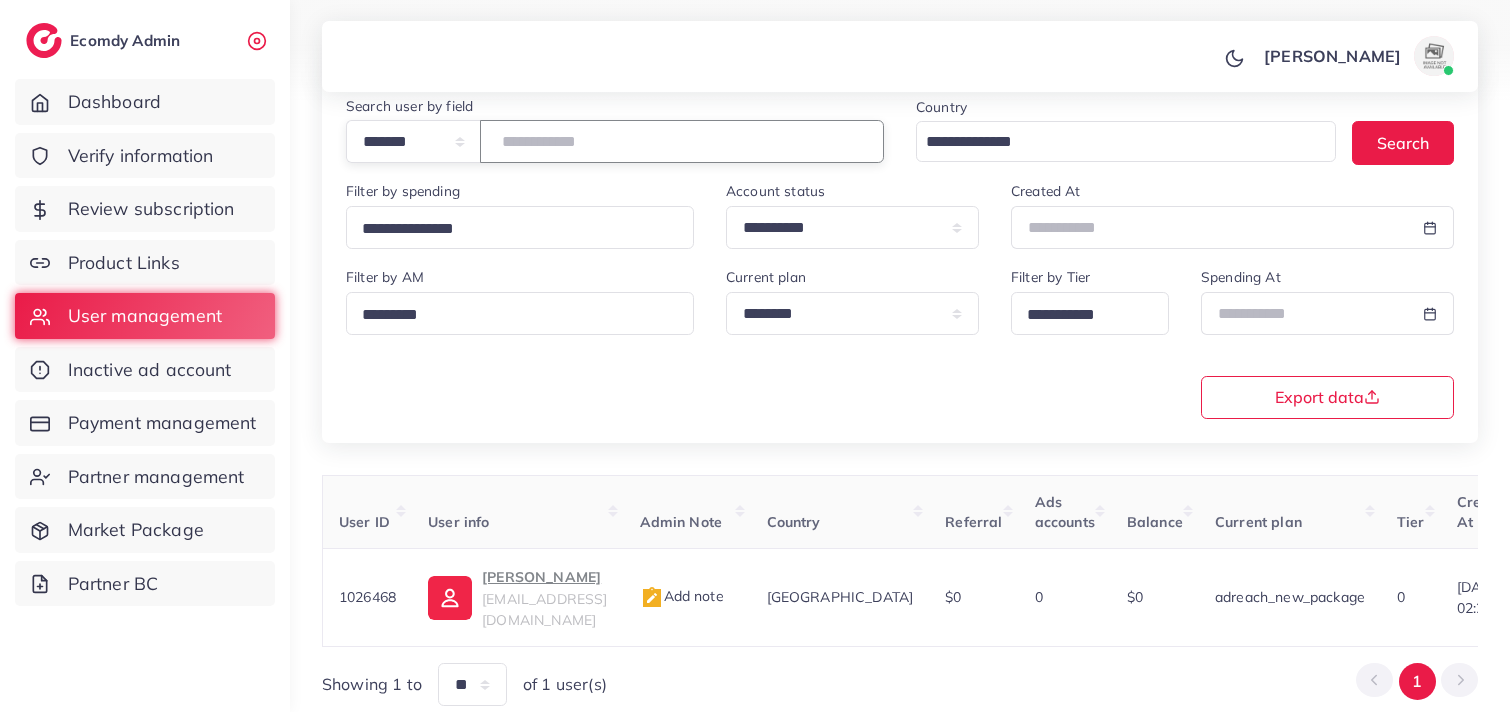 click on "*******" at bounding box center (682, 141) 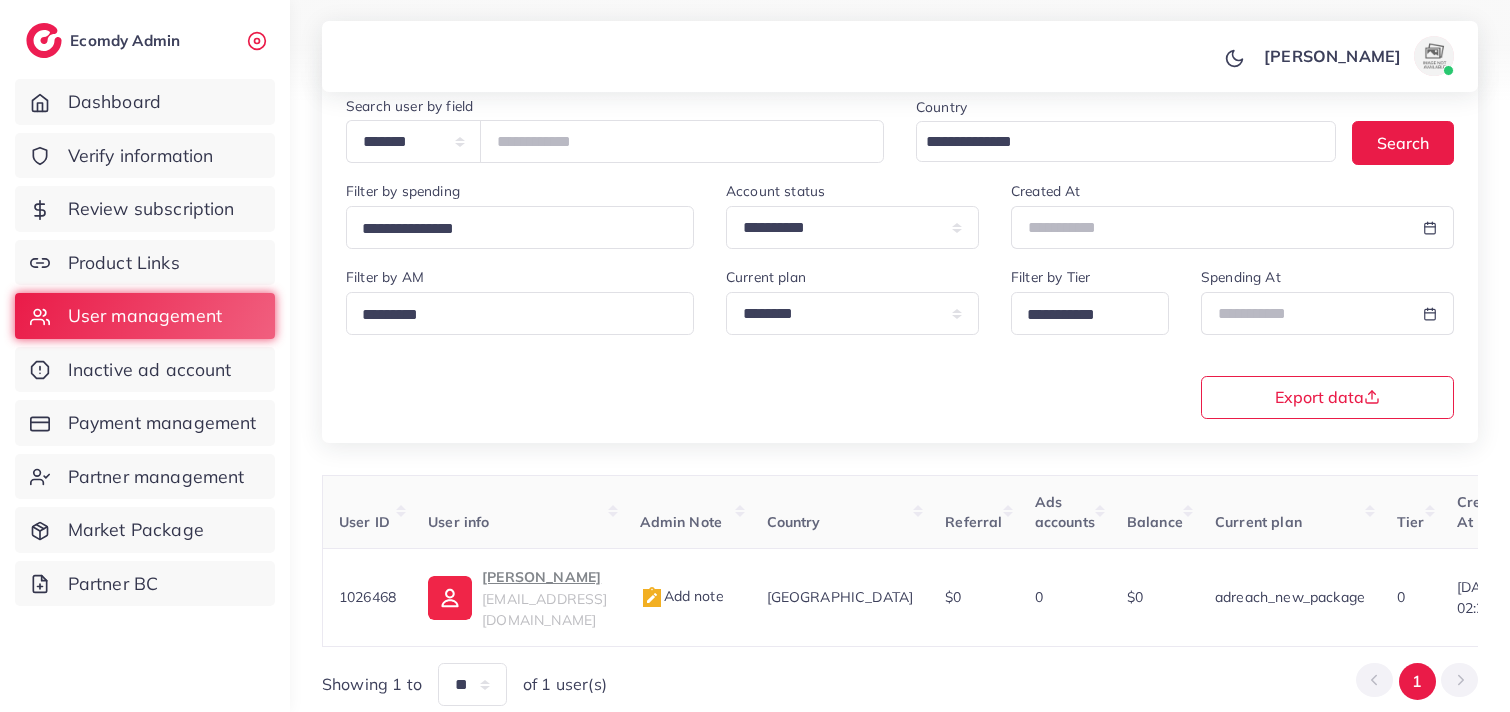 click on "[PERSON_NAME]  Profile Log out" at bounding box center [900, 57] 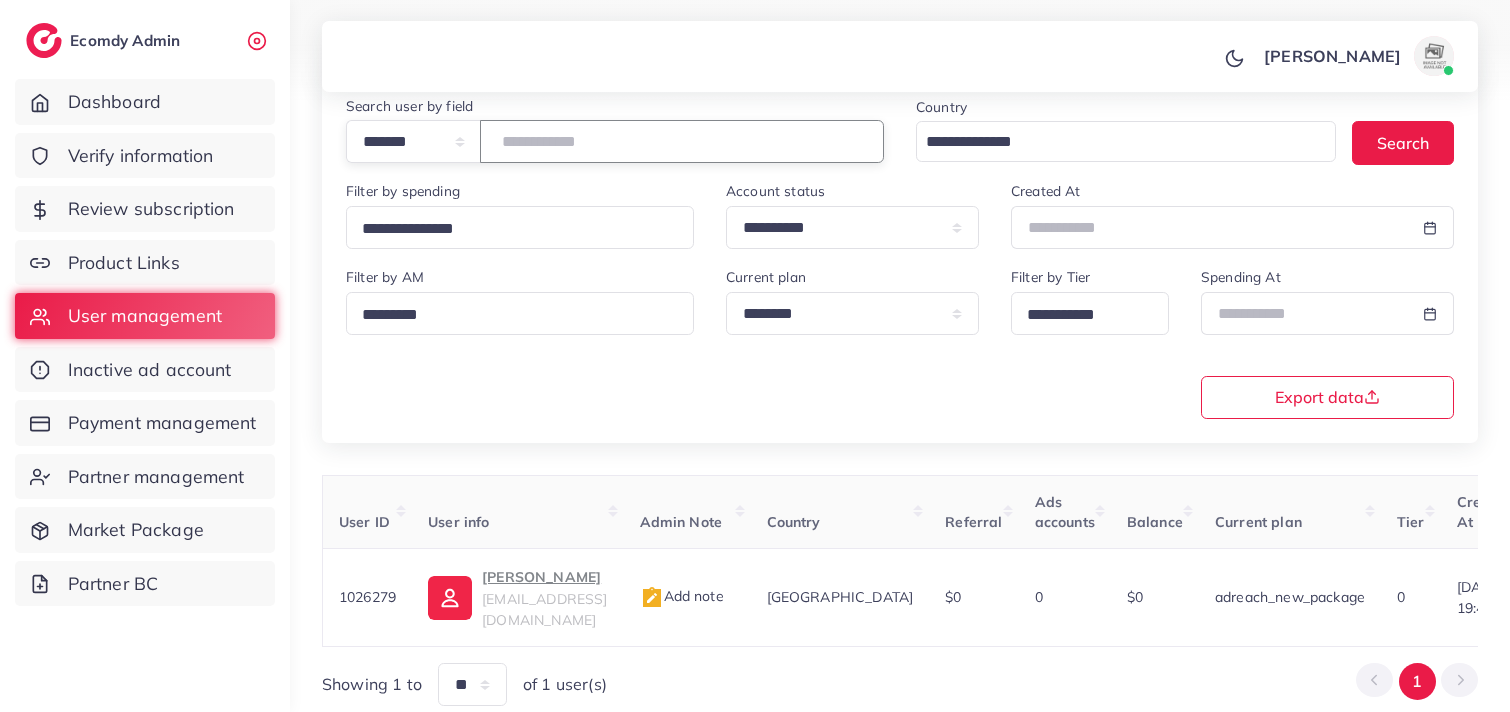 click on "*******" at bounding box center (682, 141) 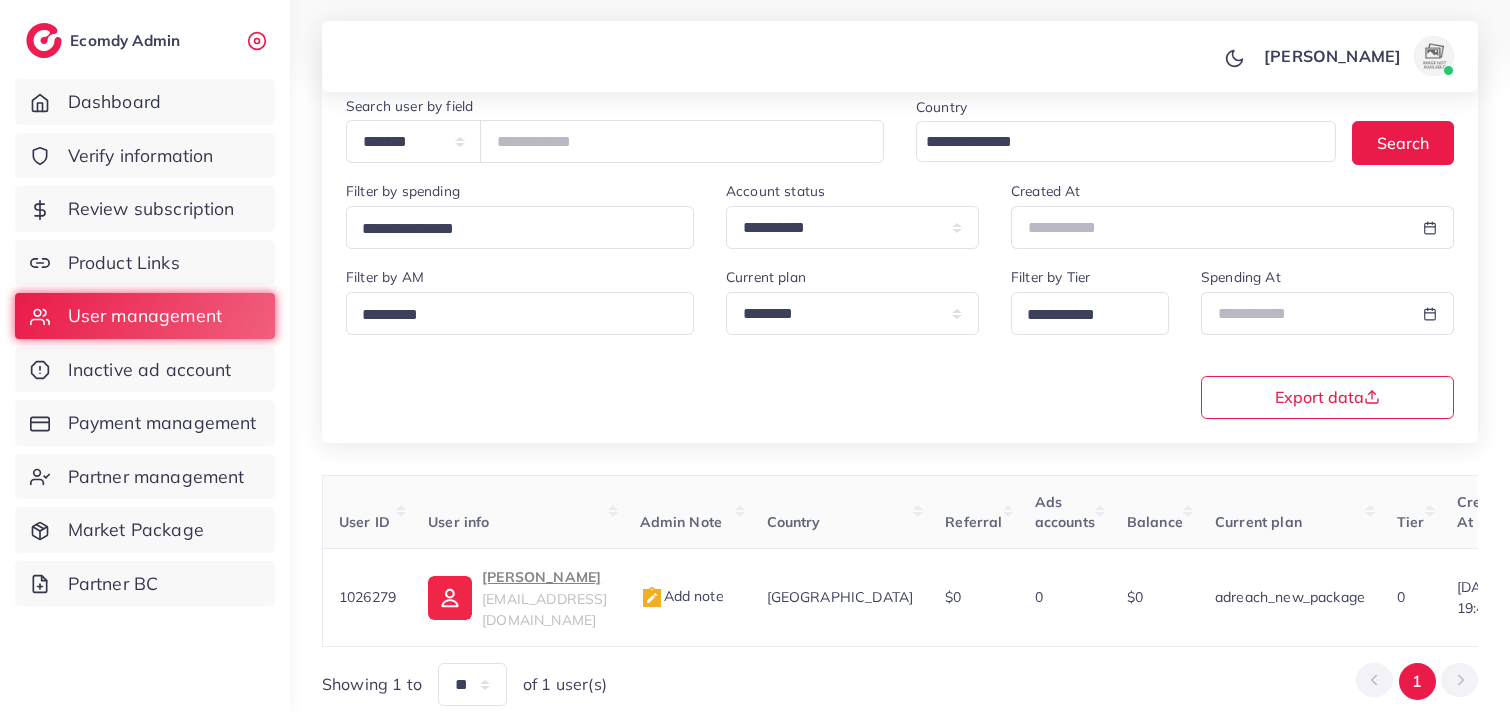 click on "[PERSON_NAME]  Profile Log out" at bounding box center [900, 57] 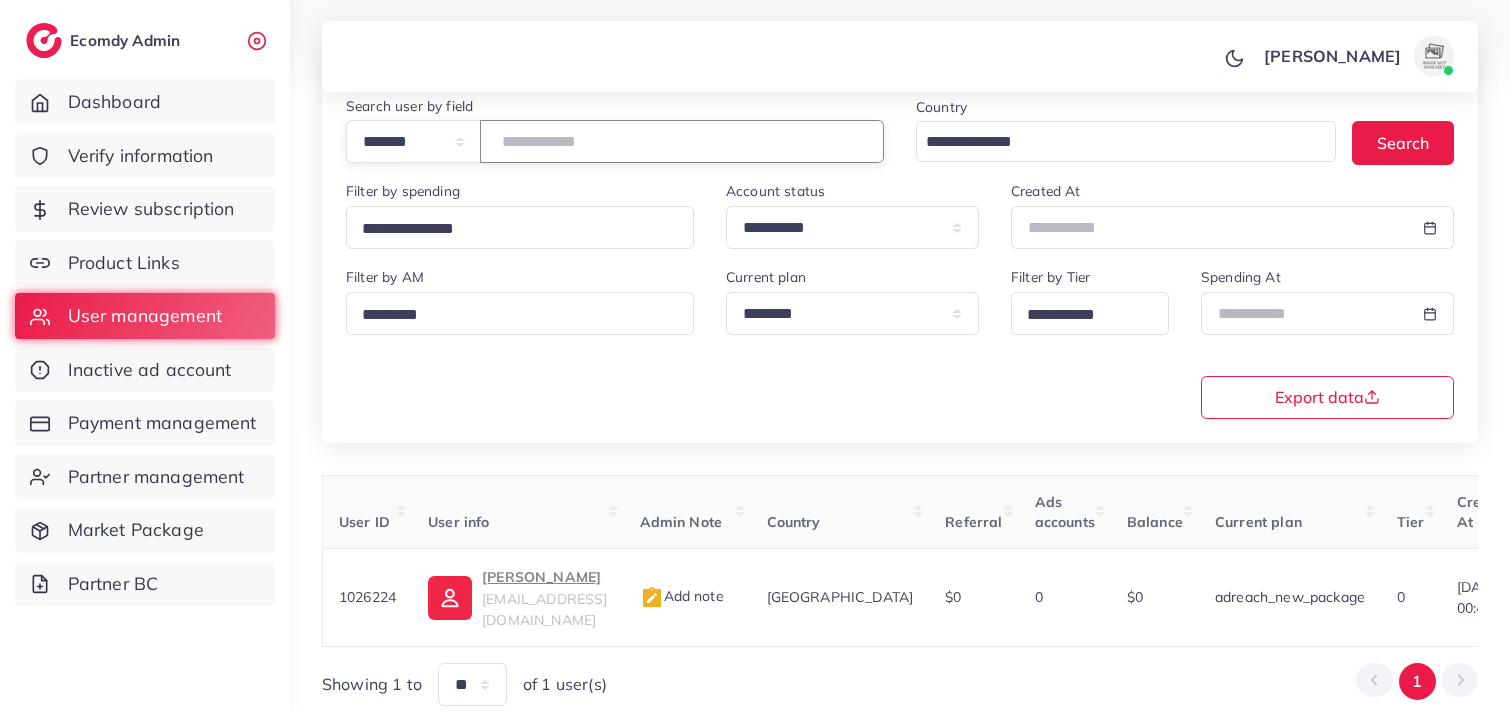 click on "*******" at bounding box center (682, 141) 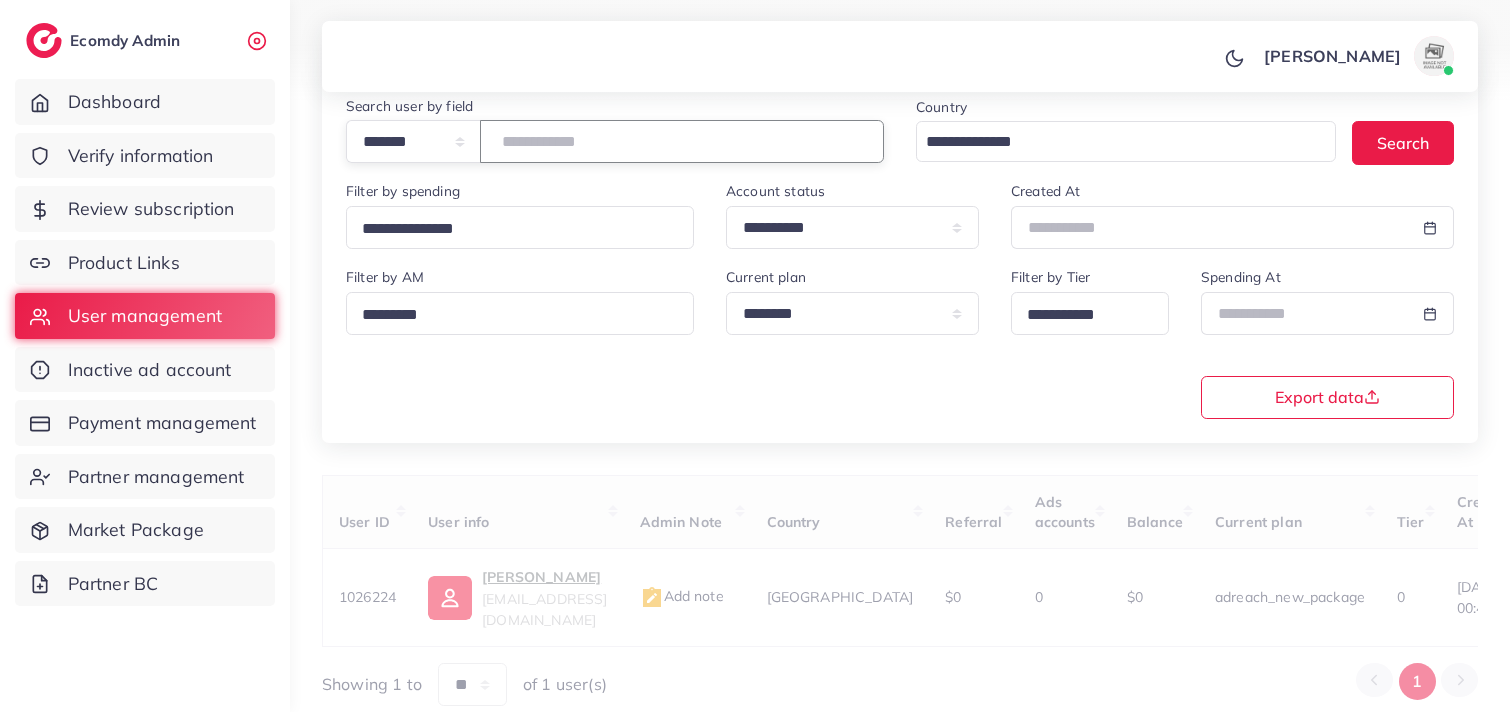 type on "*******" 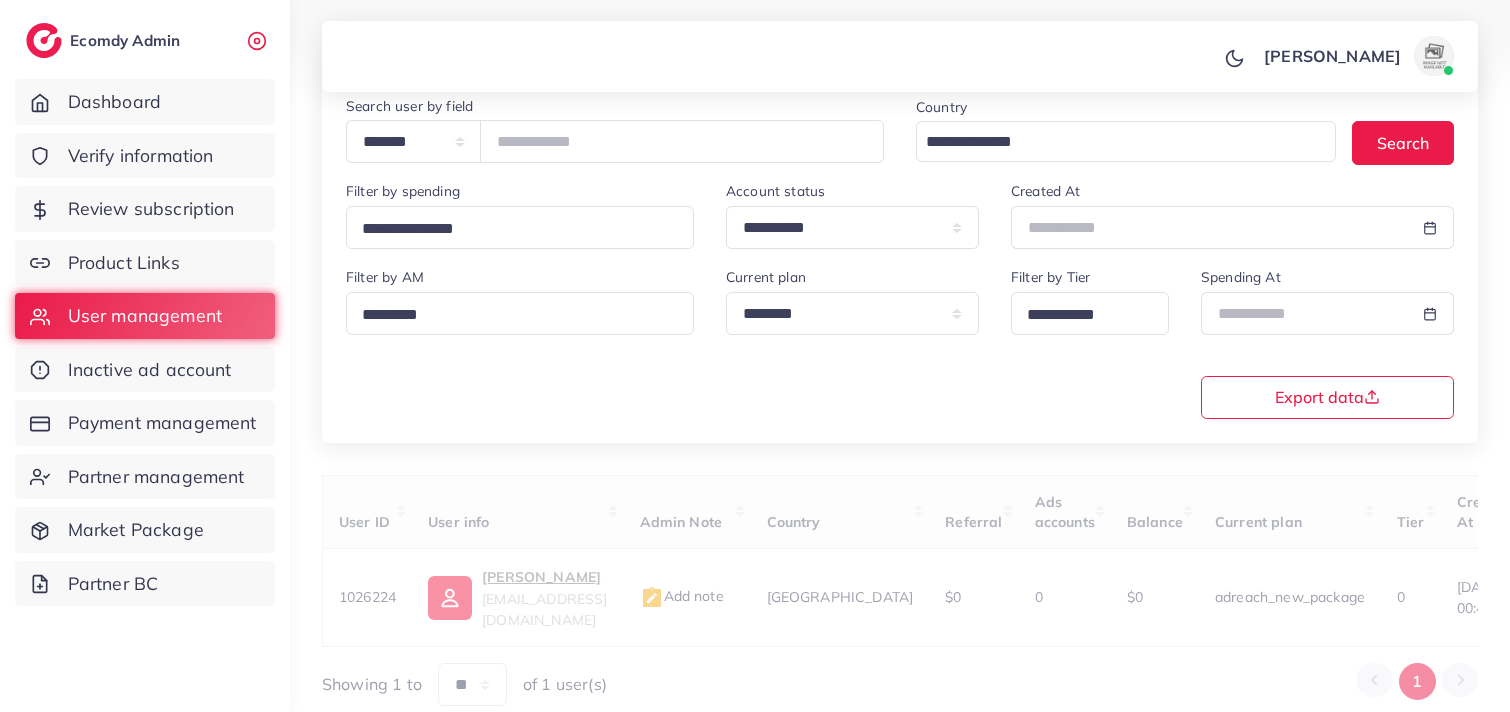 click on "**********" at bounding box center [615, 129] 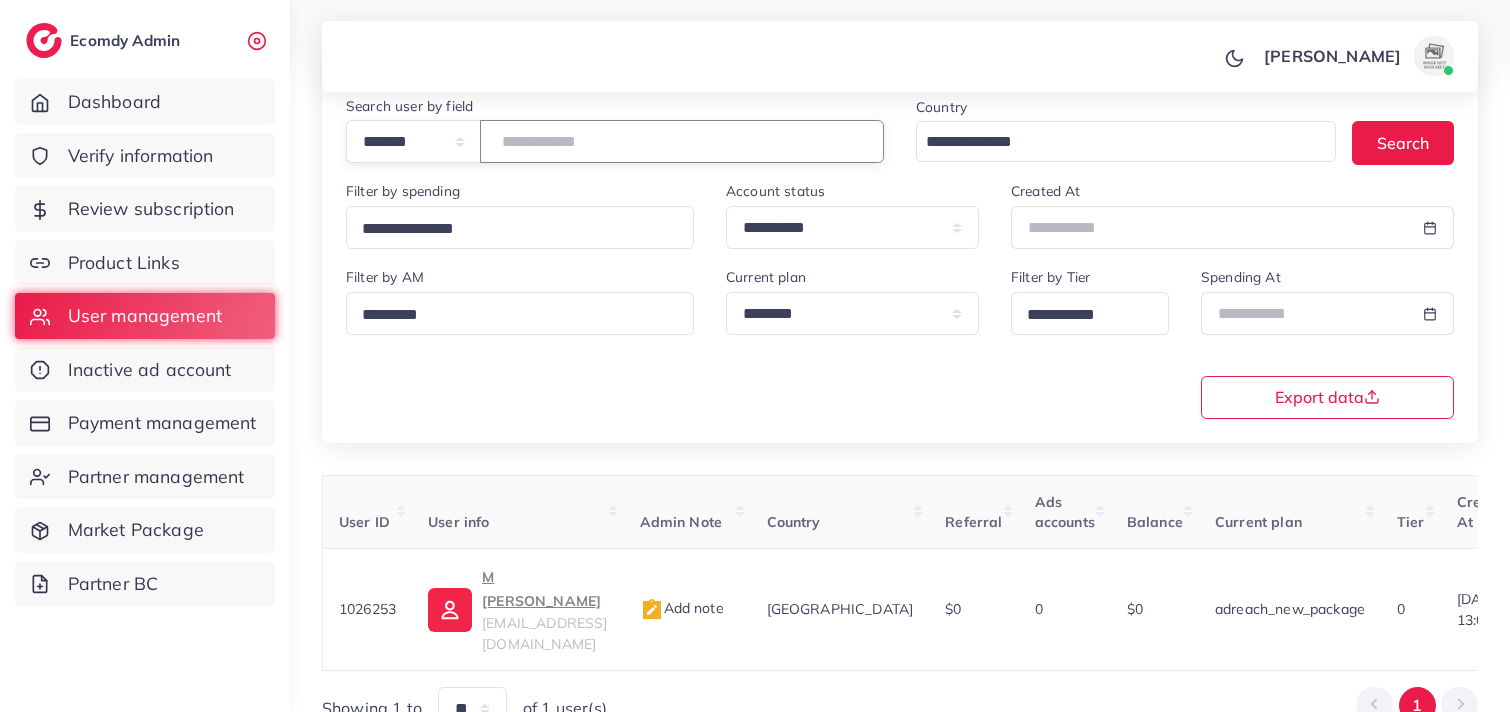 click on "*******" at bounding box center (682, 141) 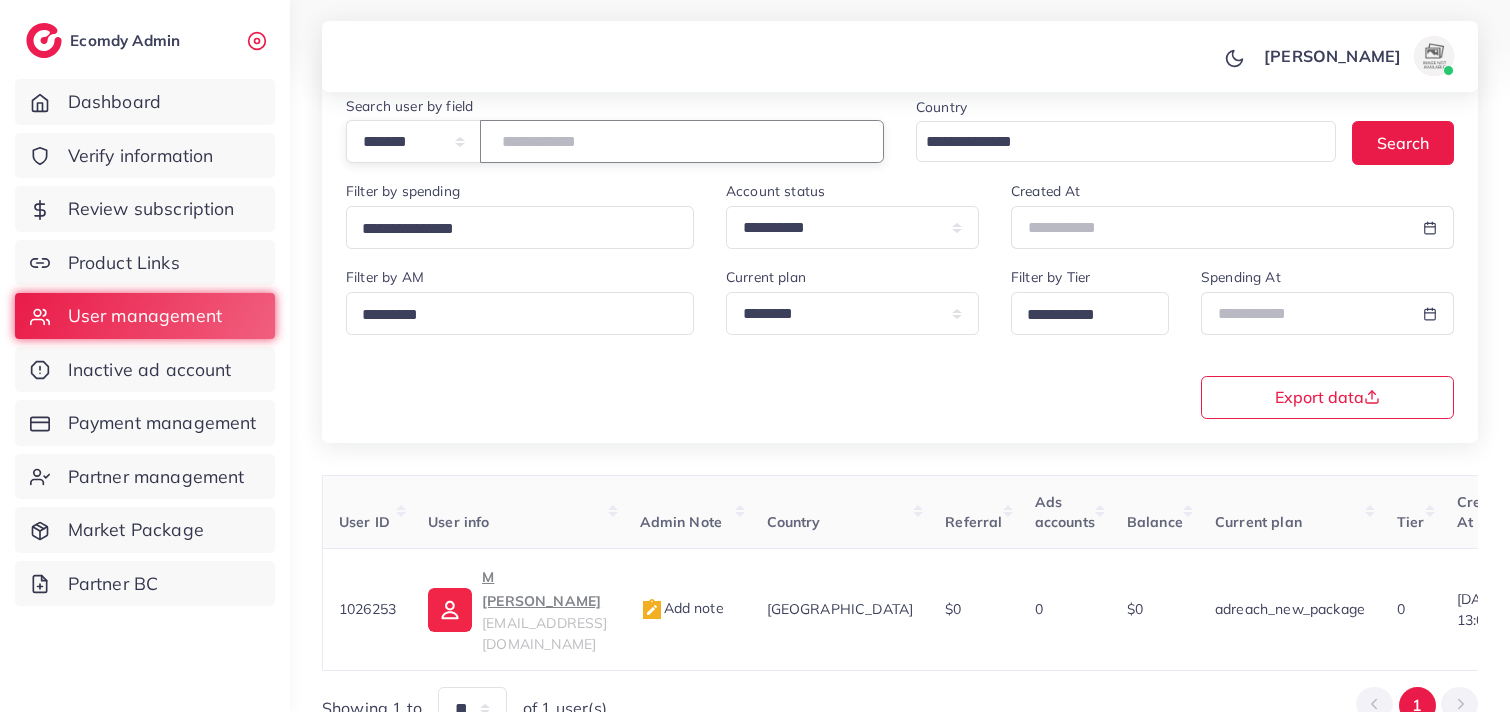 click on "*******" at bounding box center (682, 141) 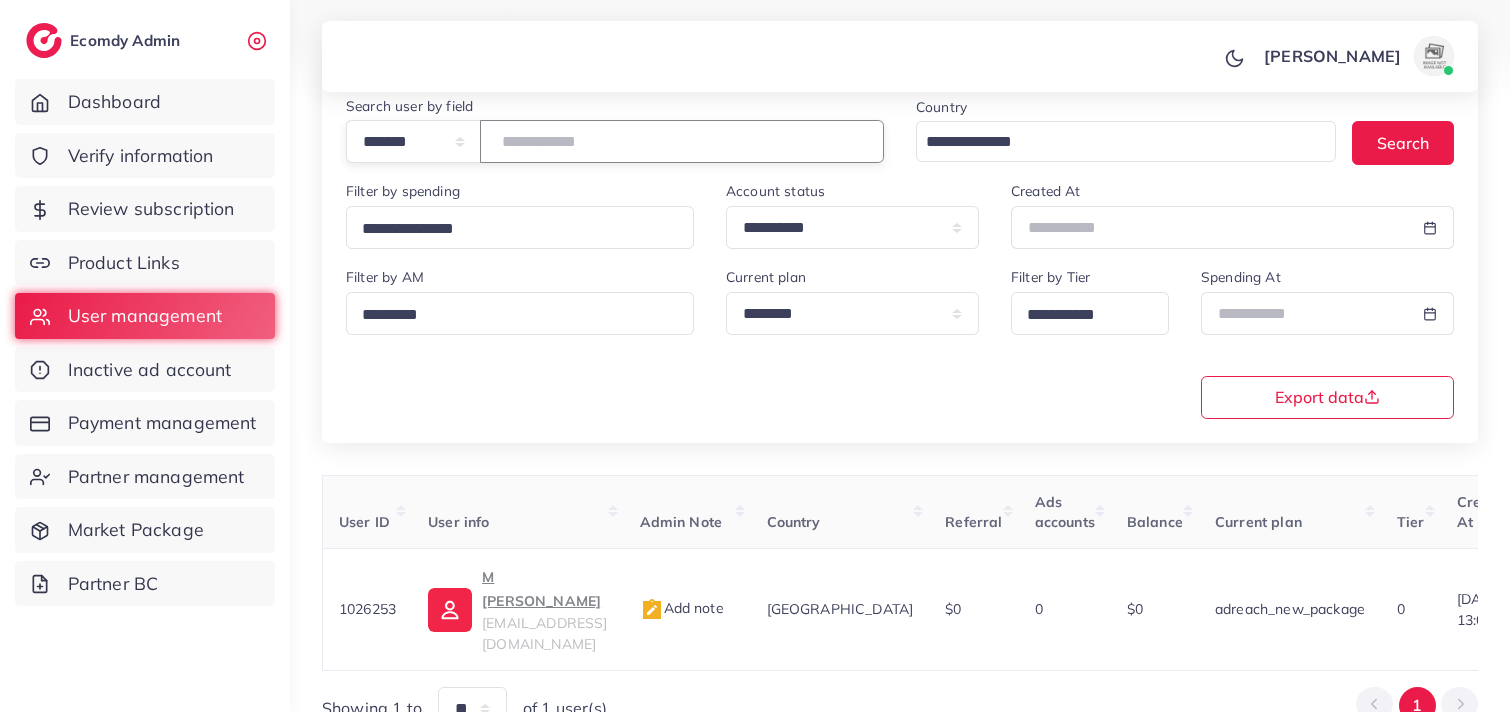 paste on "*******" 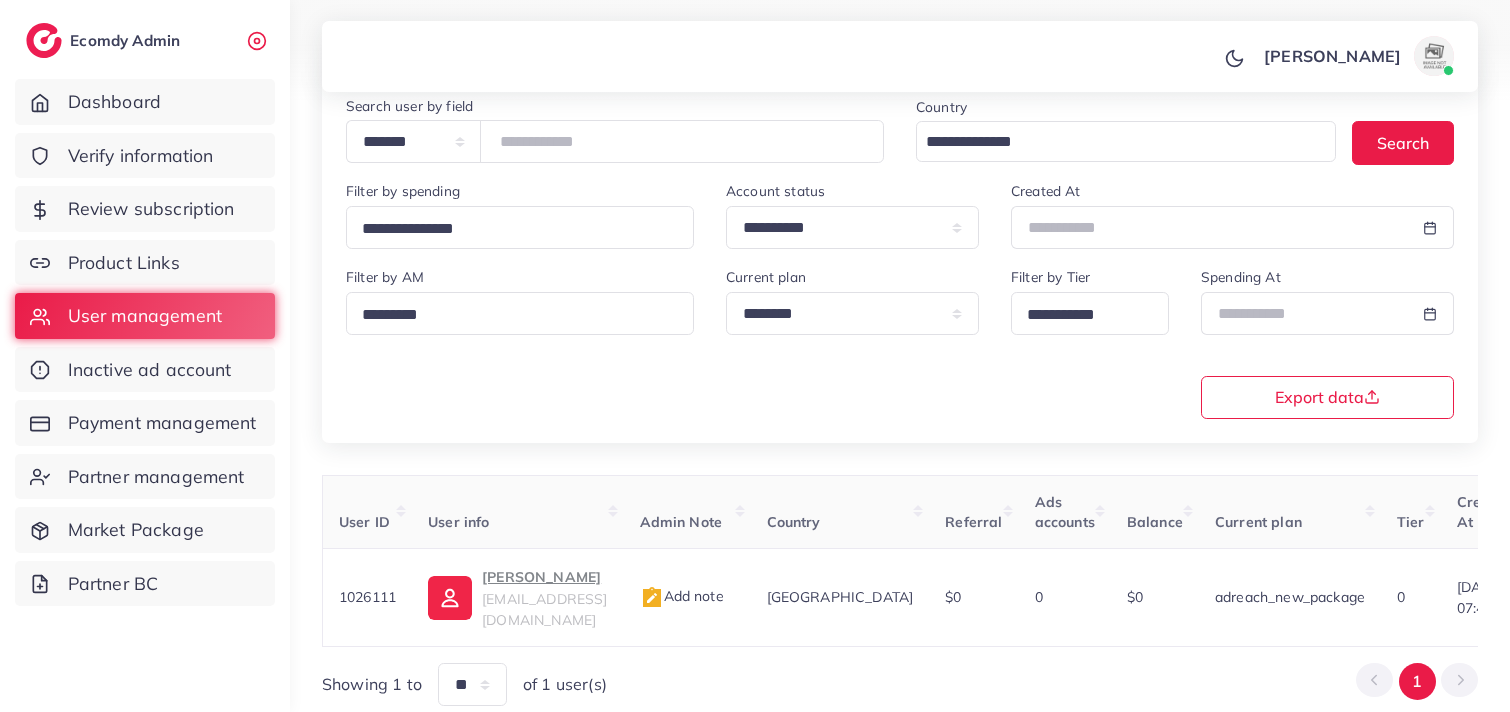 click on "[PERSON_NAME]  Profile Log out" at bounding box center (900, 57) 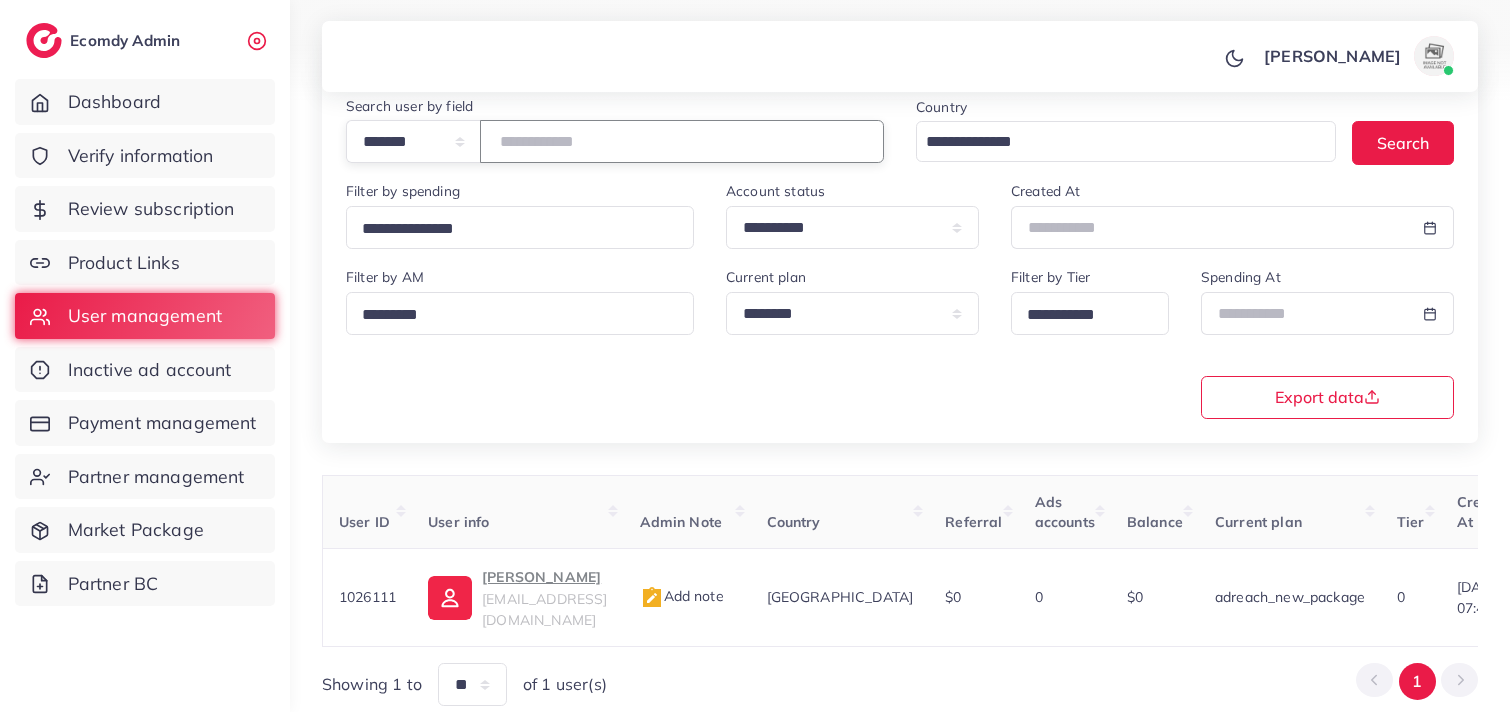 click on "*******" at bounding box center [682, 141] 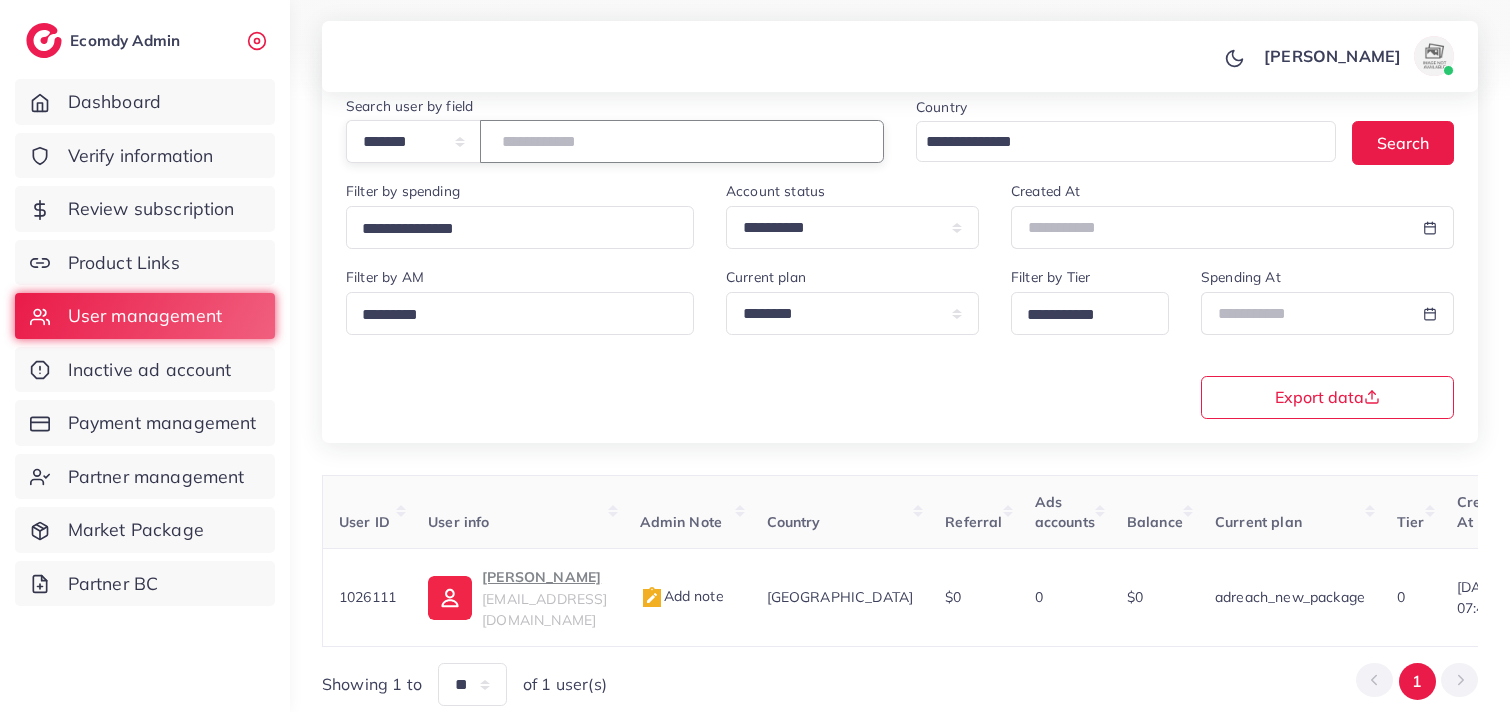 click on "*******" at bounding box center [682, 141] 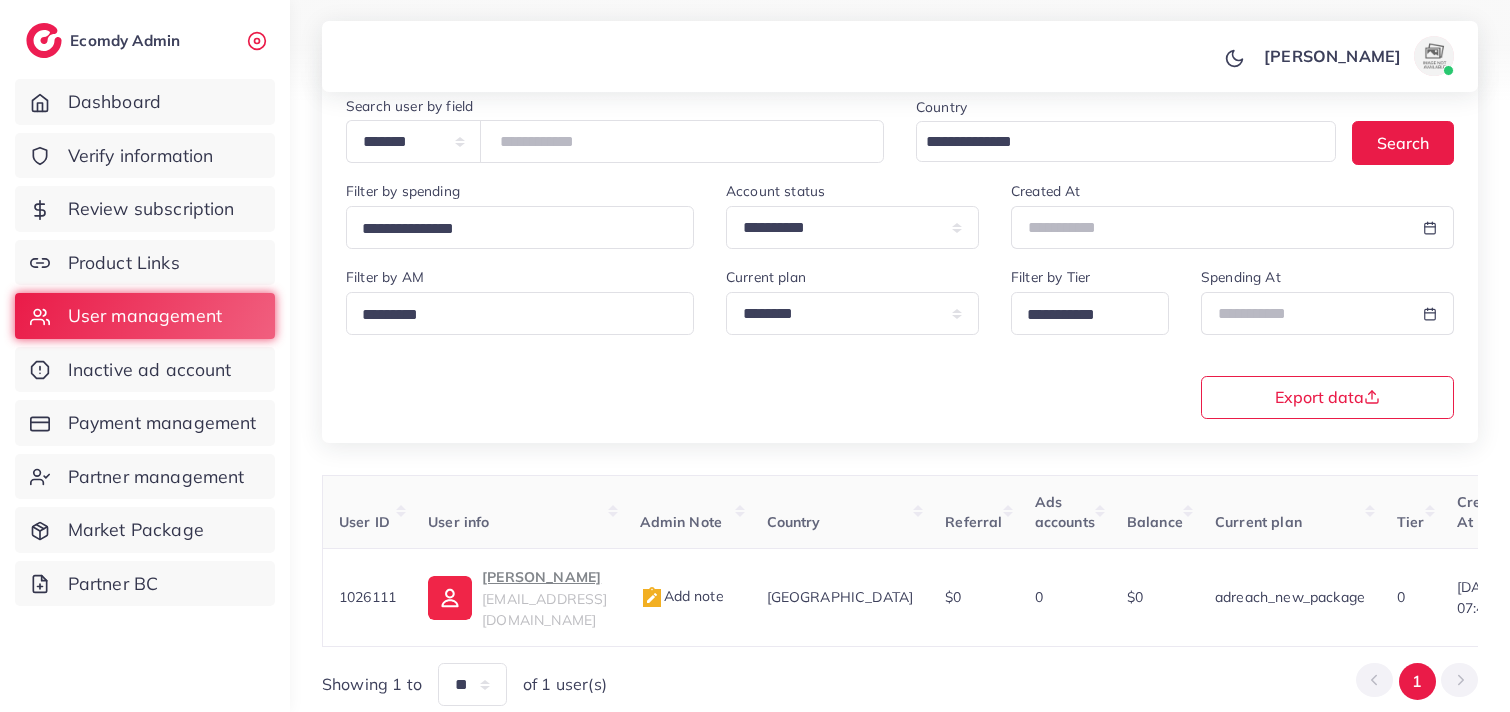 click on "[PERSON_NAME]  Profile Log out" at bounding box center [900, 57] 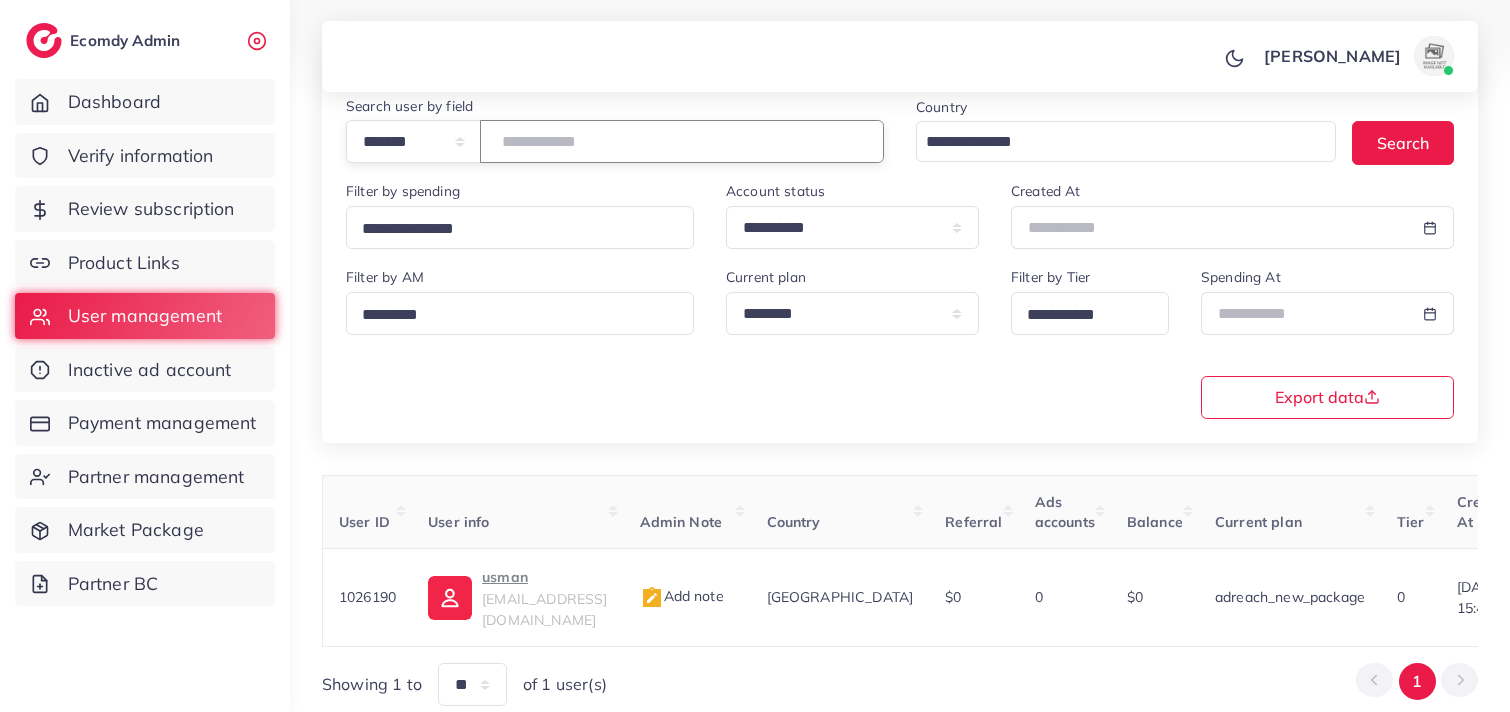 click on "*******" at bounding box center (682, 141) 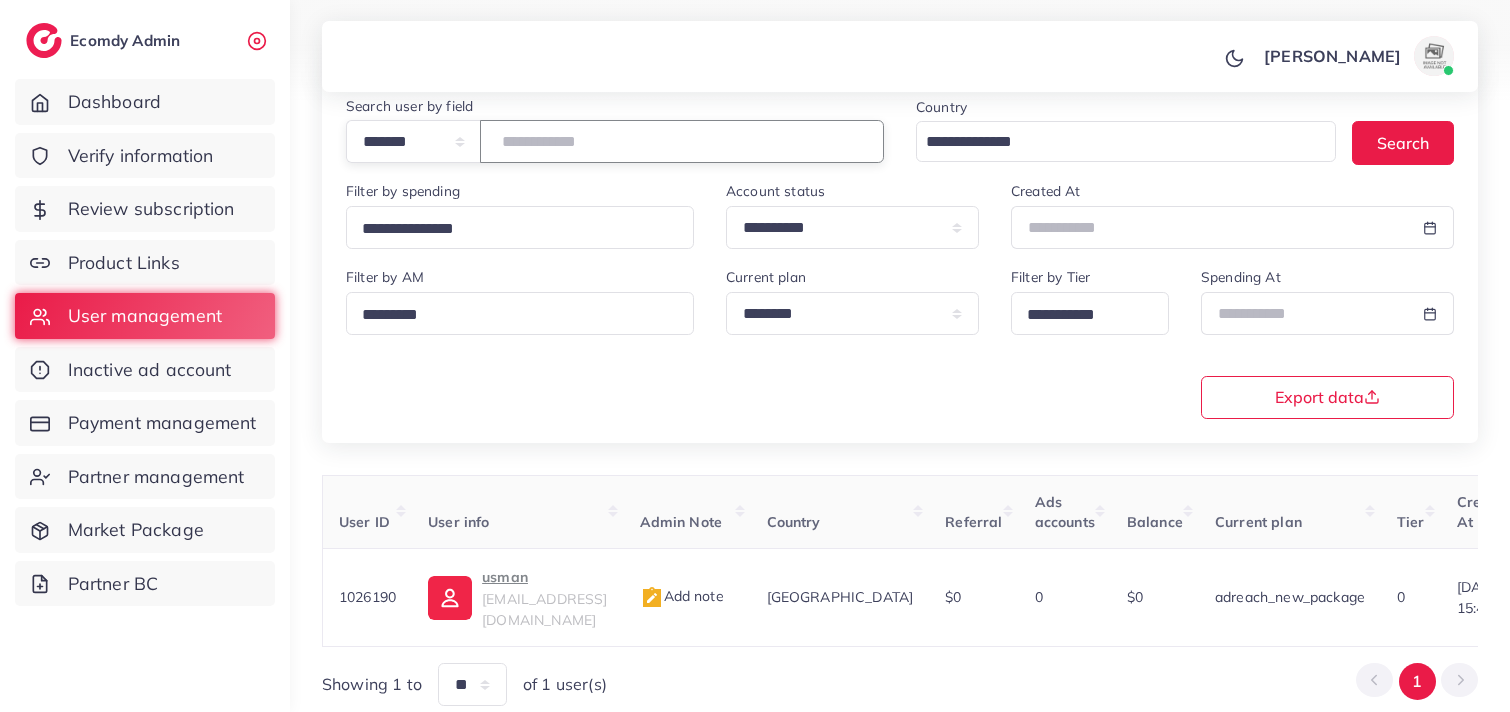 type on "*******" 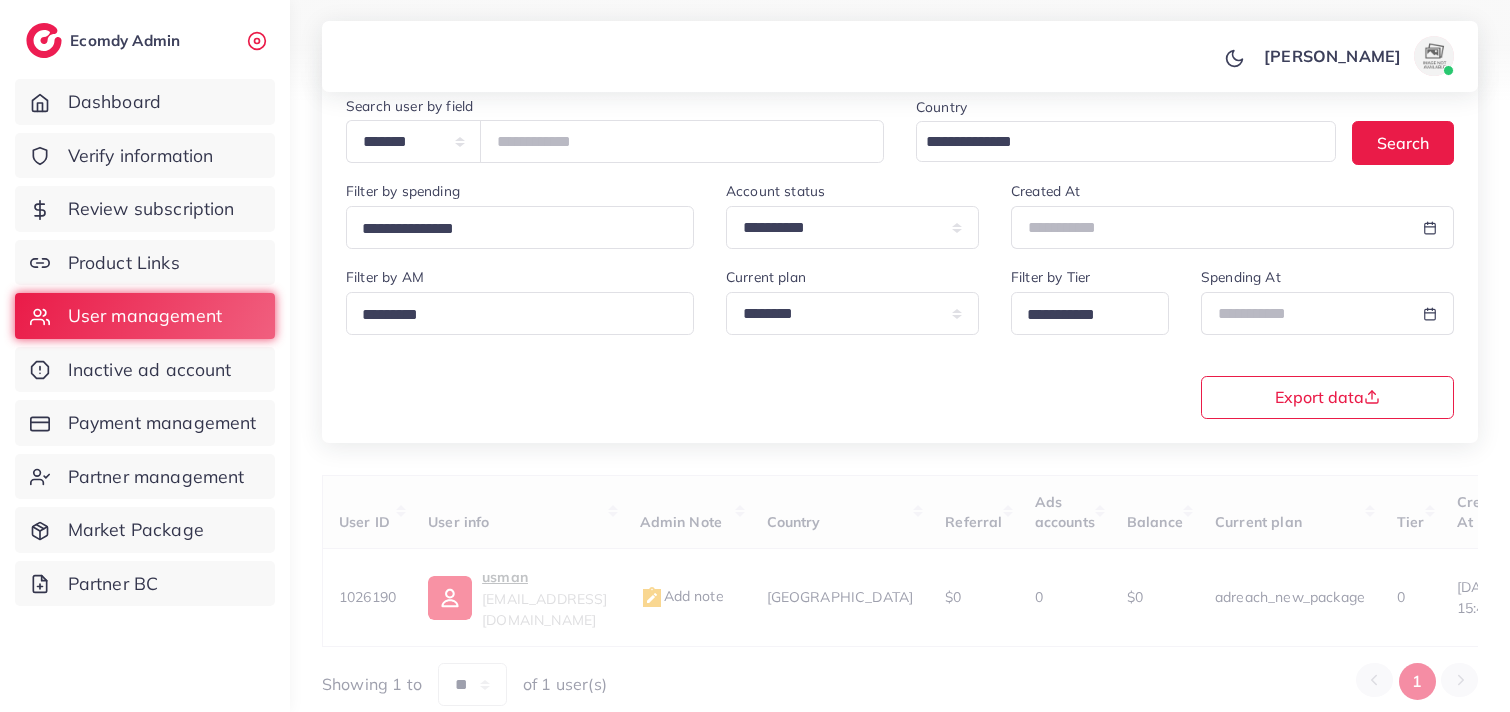 click on "[PERSON_NAME]  Profile Log out" at bounding box center (900, 57) 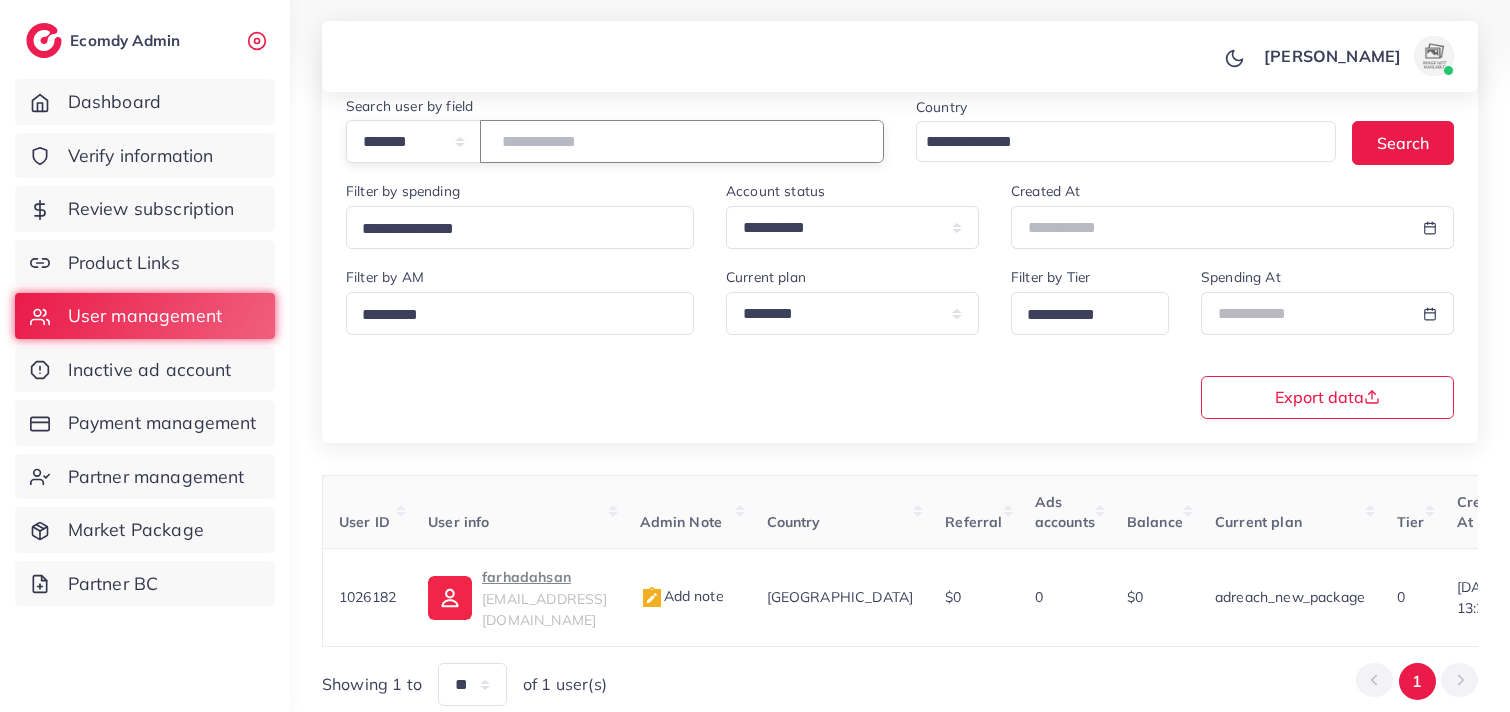click on "*******" at bounding box center (682, 141) 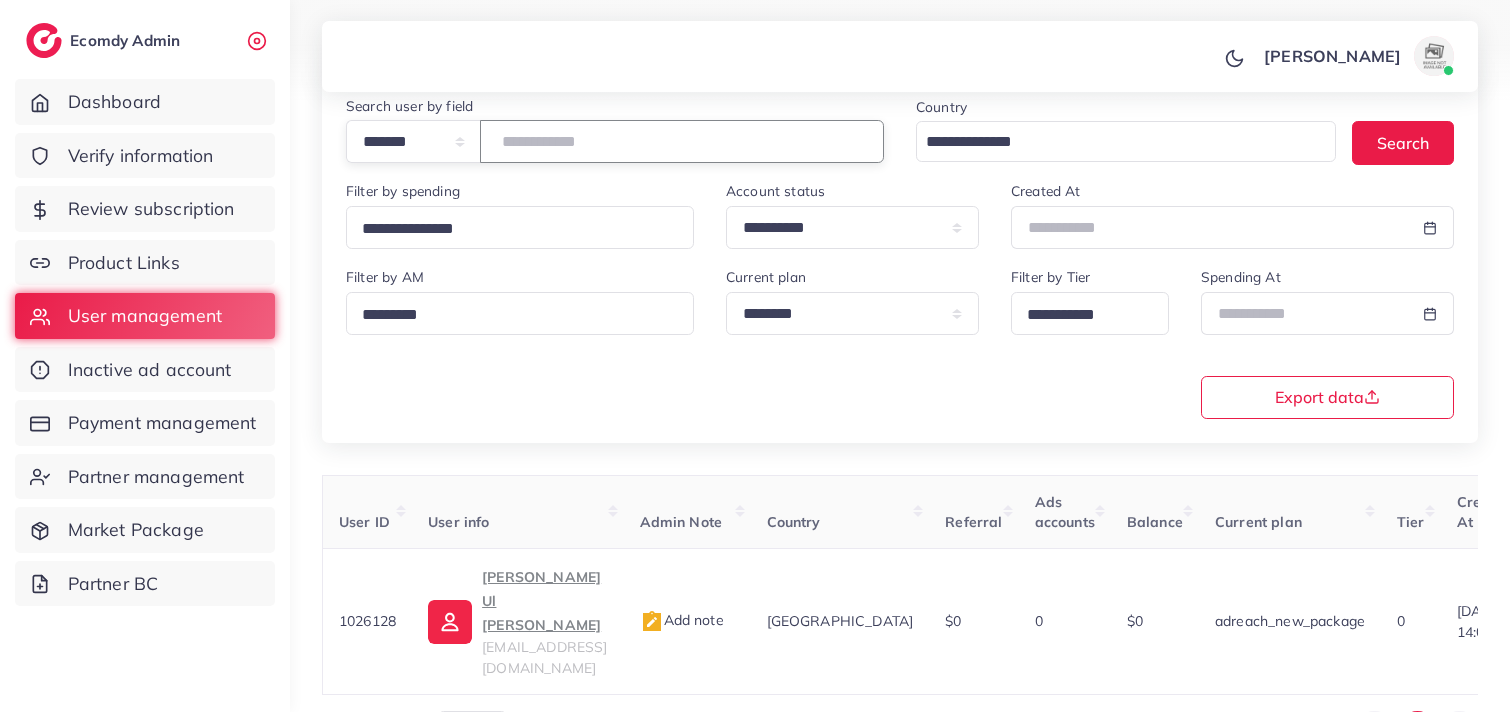 type on "*******" 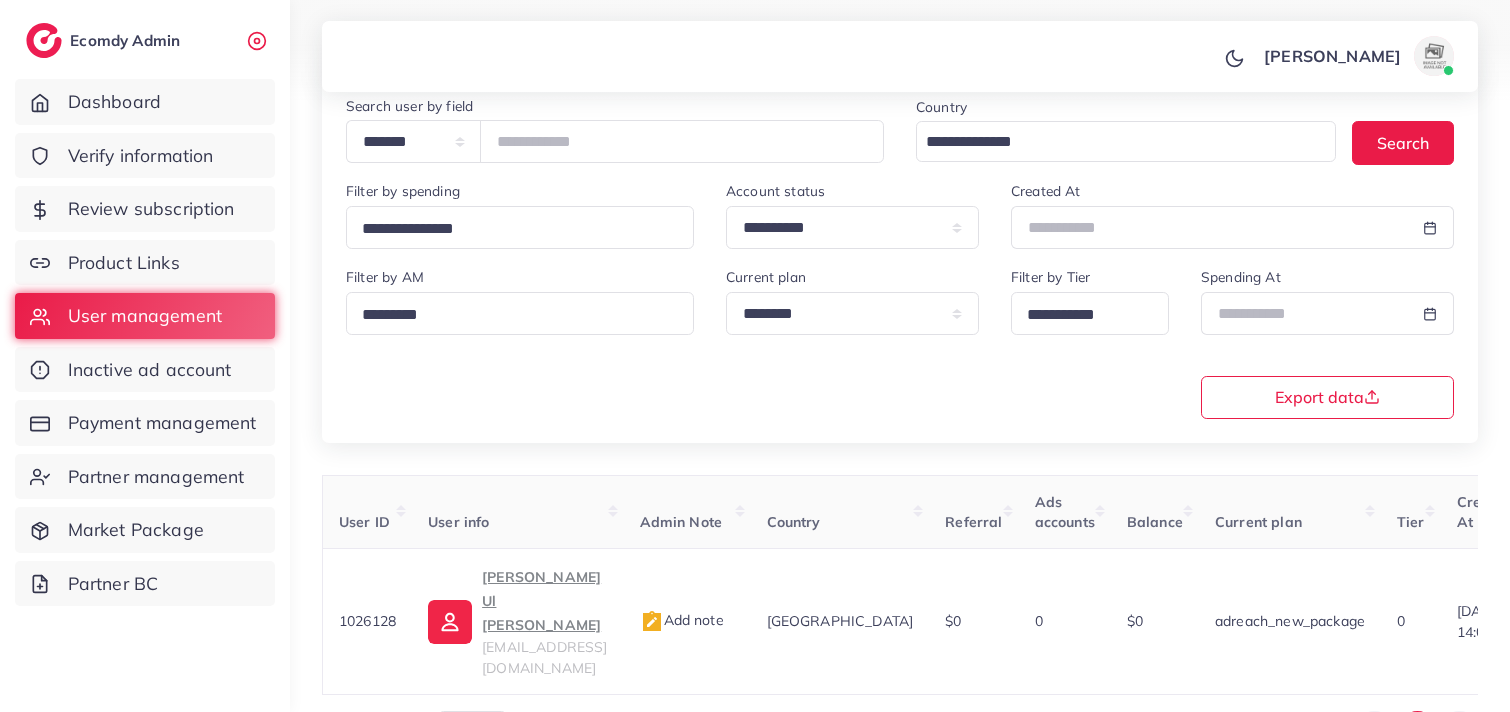 click on "[PERSON_NAME]  Profile Log out" at bounding box center (900, 57) 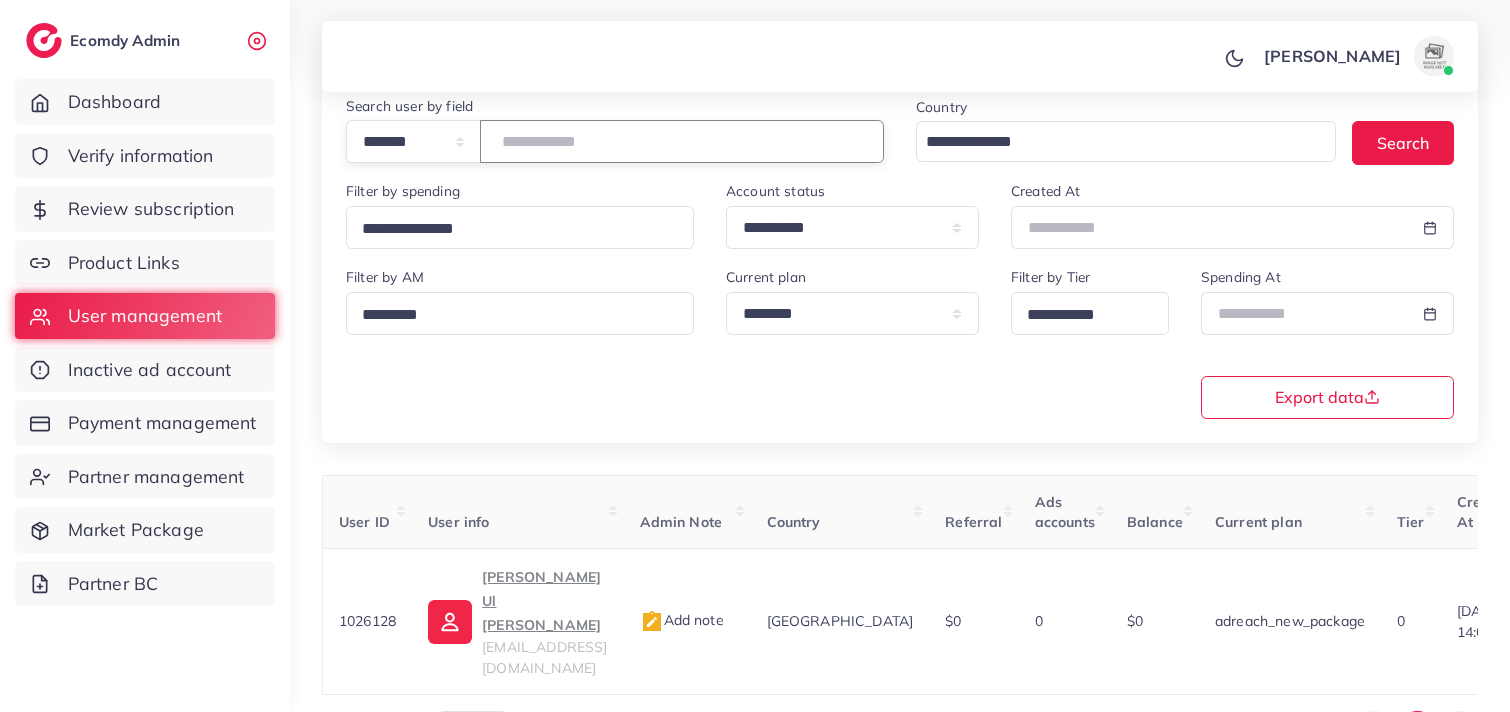 click on "*******" at bounding box center (682, 141) 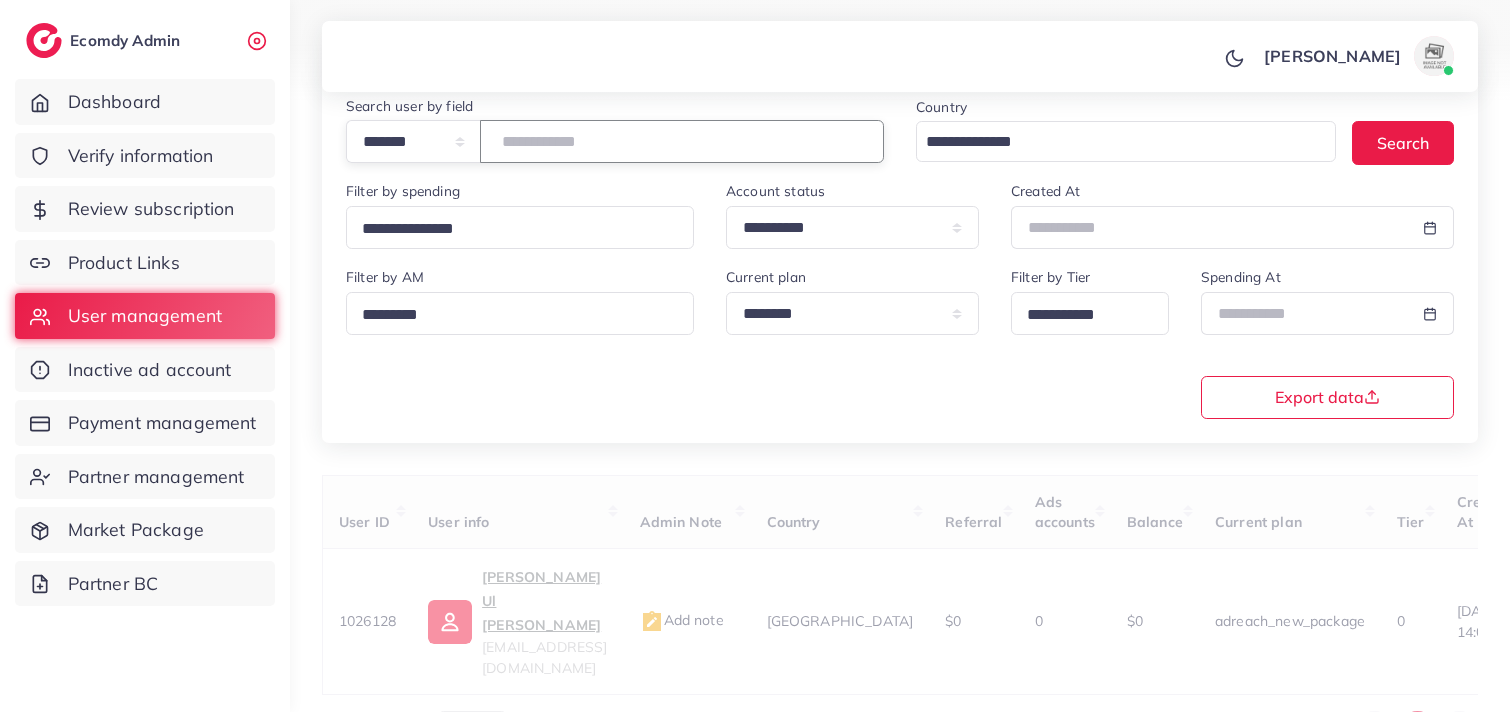 type on "*******" 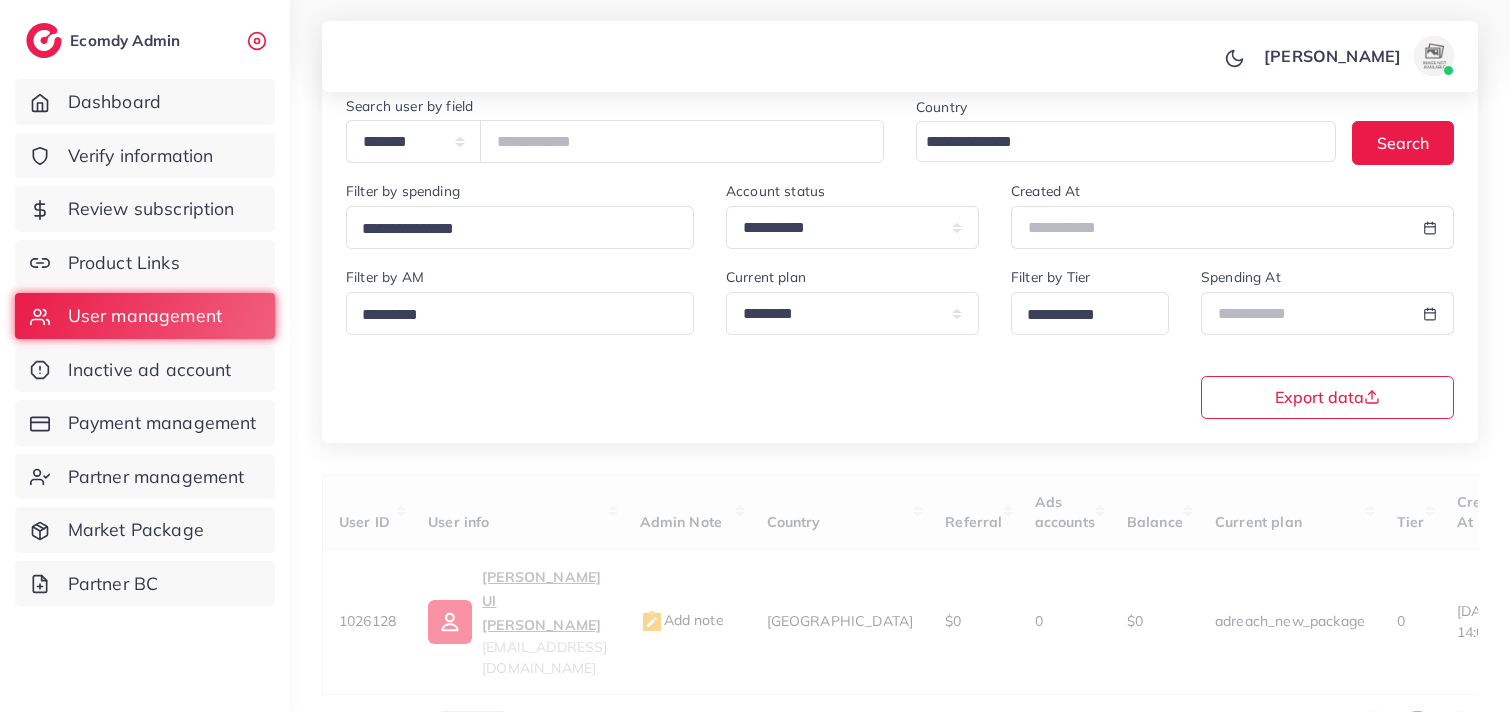 click on "[PERSON_NAME]  Profile Log out" at bounding box center (900, 57) 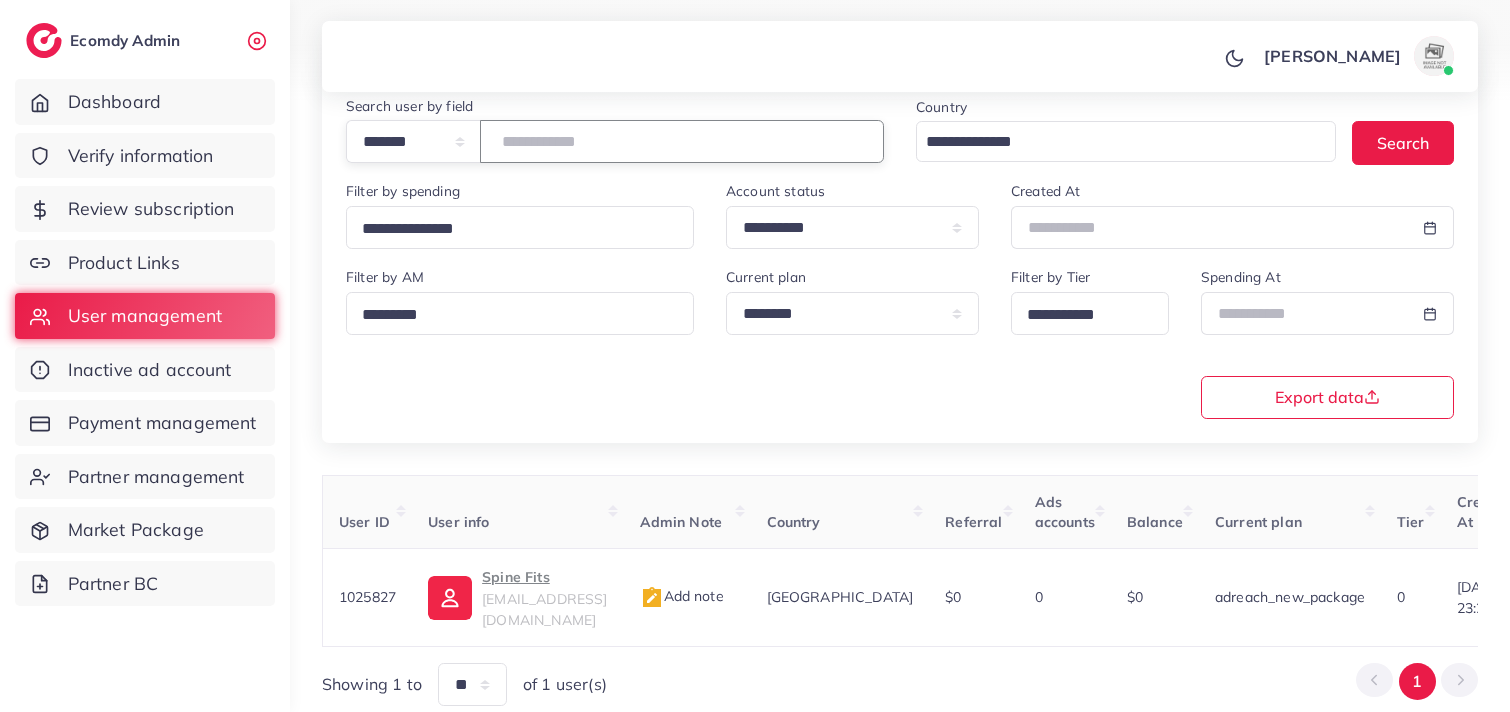 click on "*******" at bounding box center (682, 141) 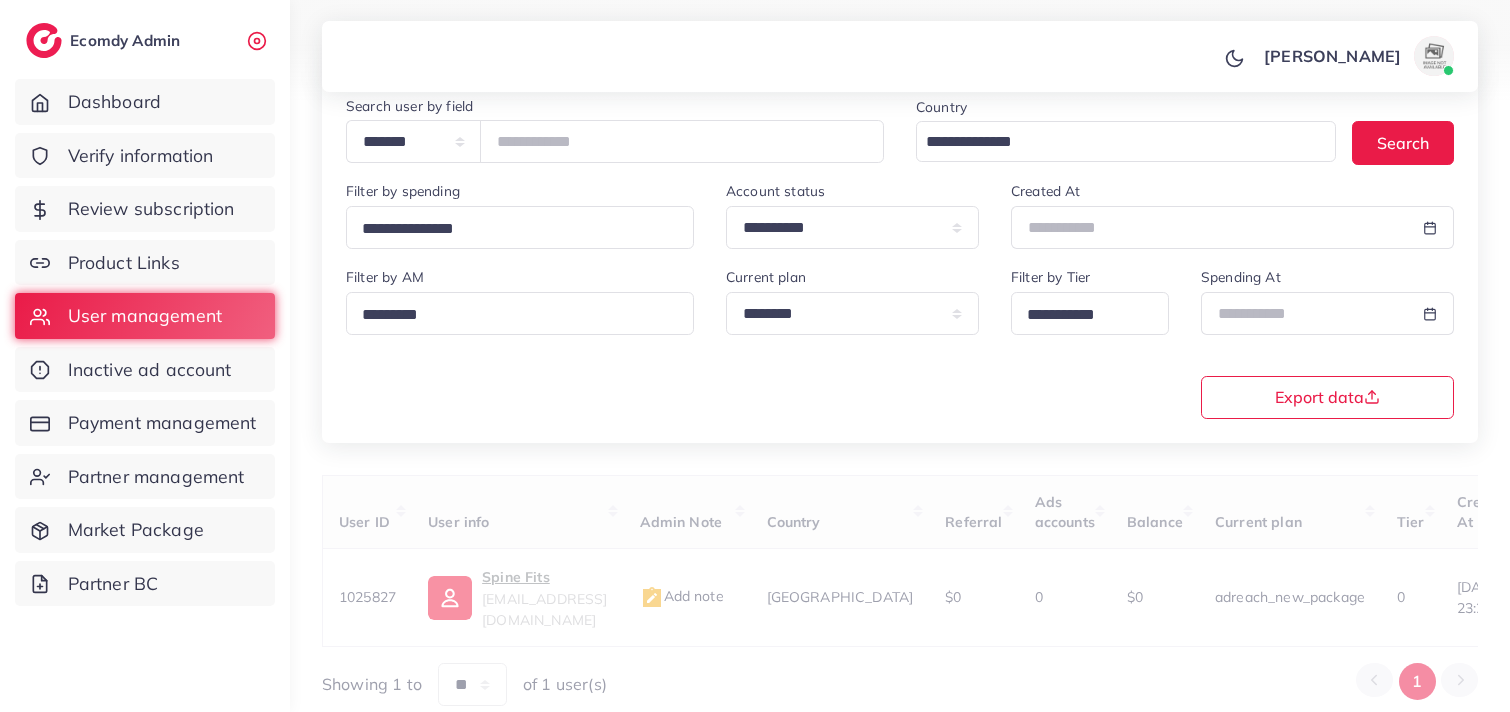 click on "[PERSON_NAME]  Profile Log out" at bounding box center (900, 57) 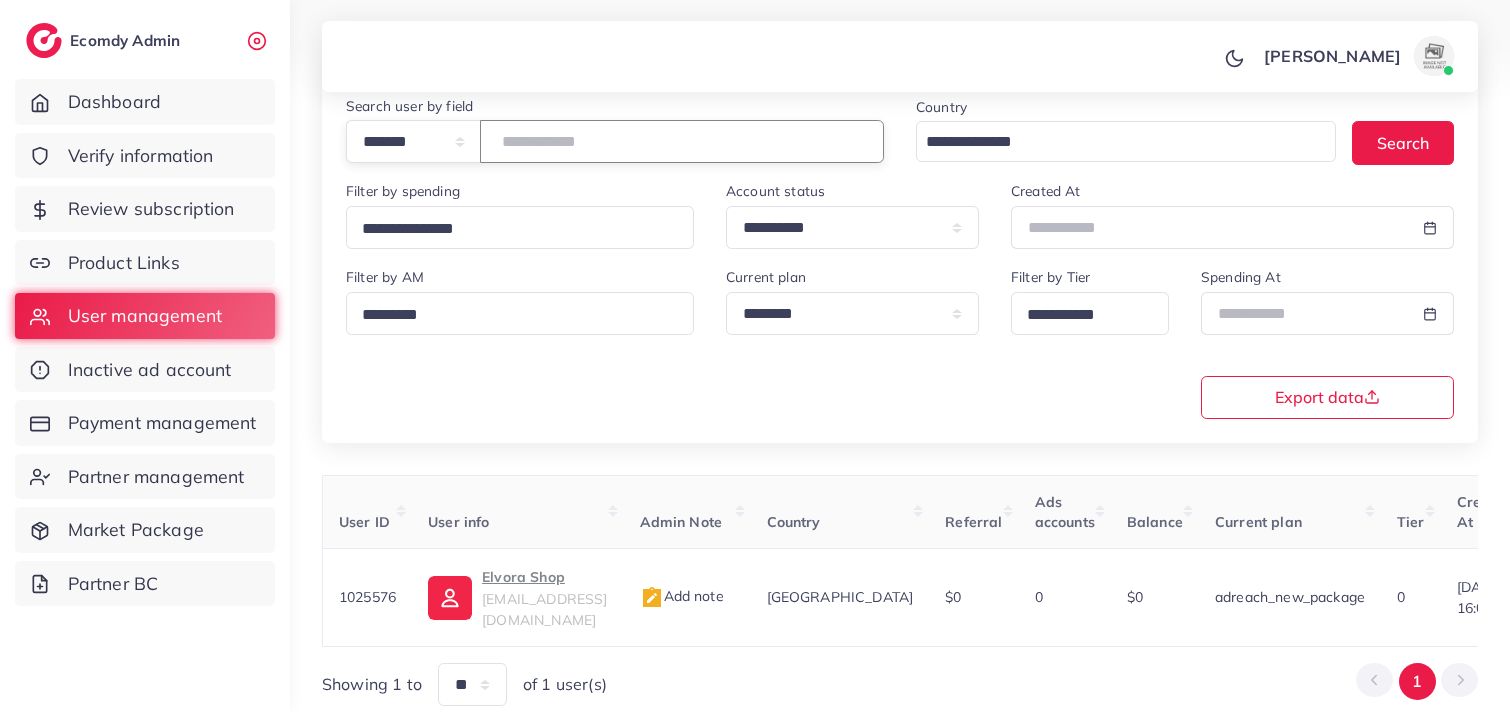 click on "*******" at bounding box center (682, 141) 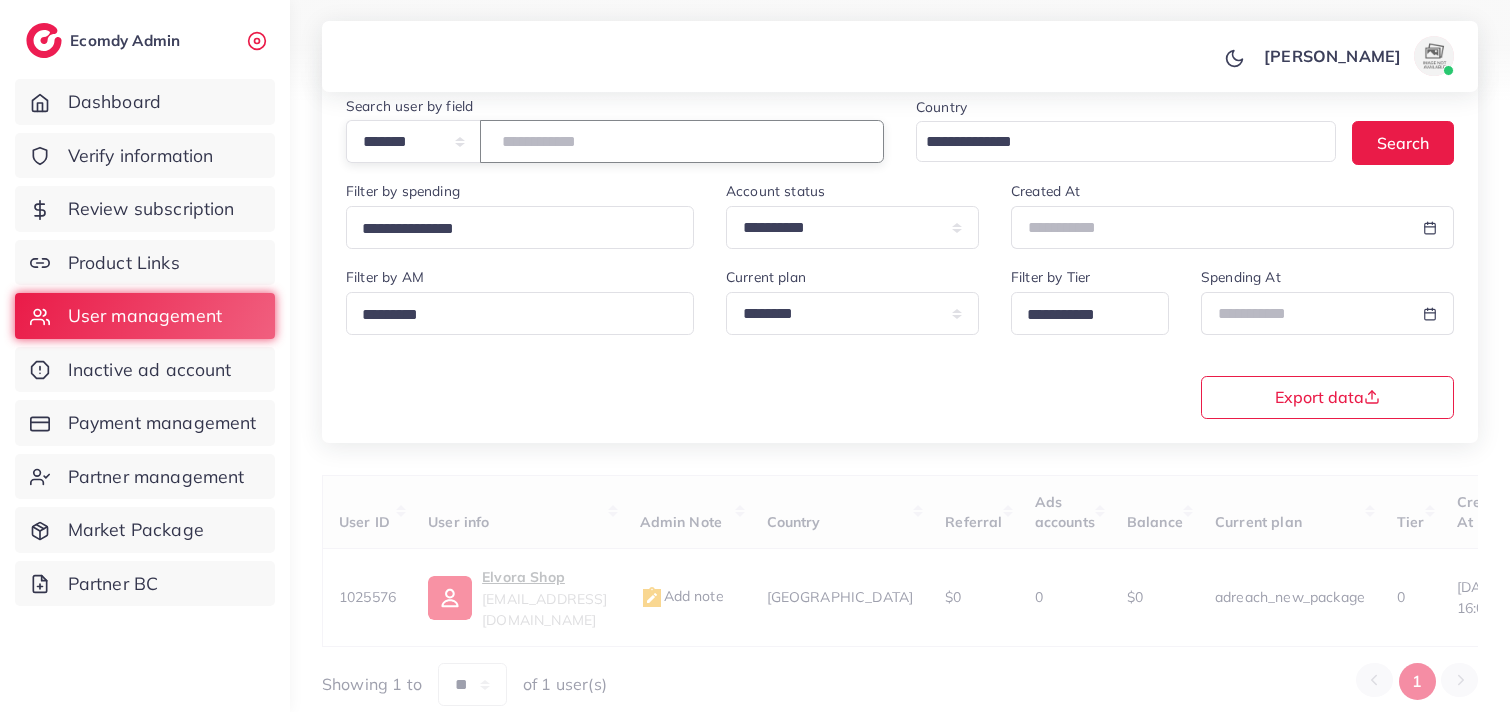 paste on "*******" 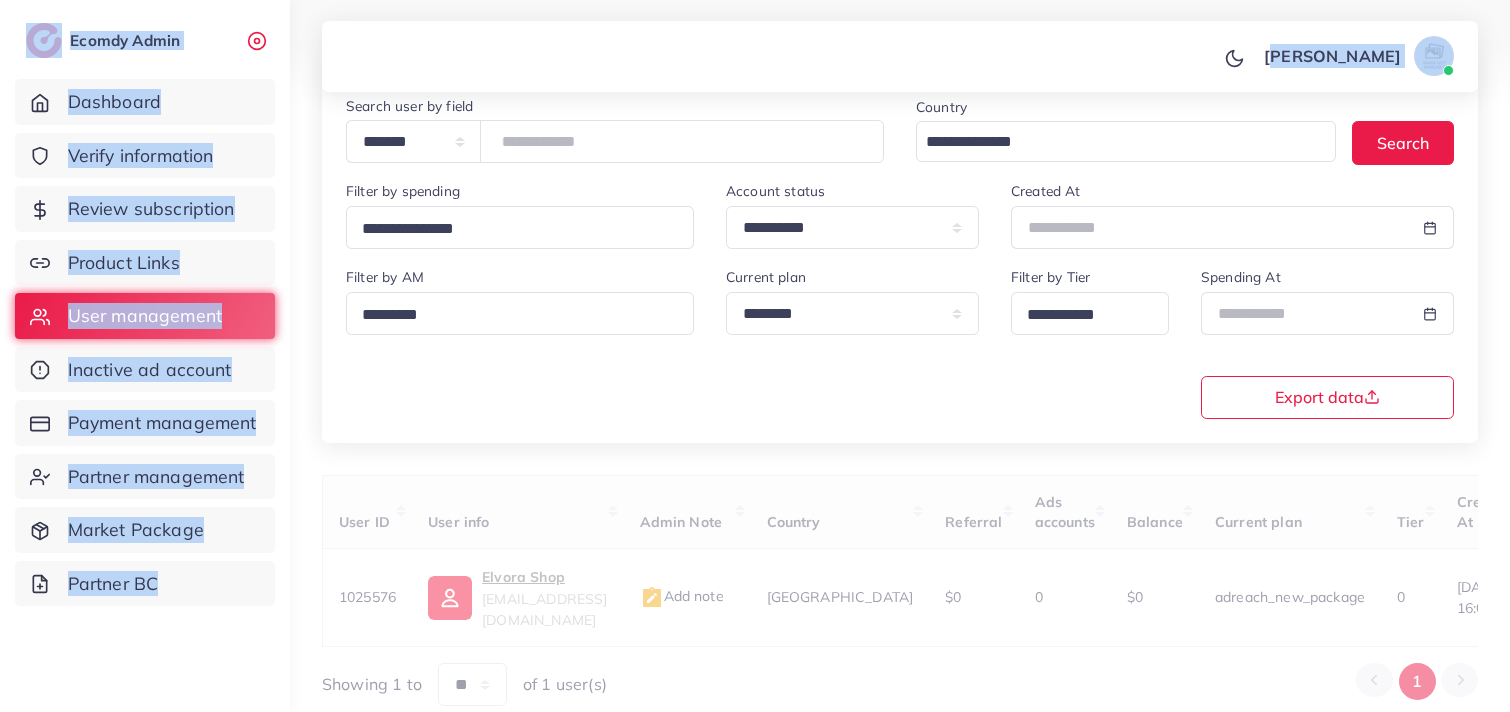 scroll, scrollTop: 0, scrollLeft: 0, axis: both 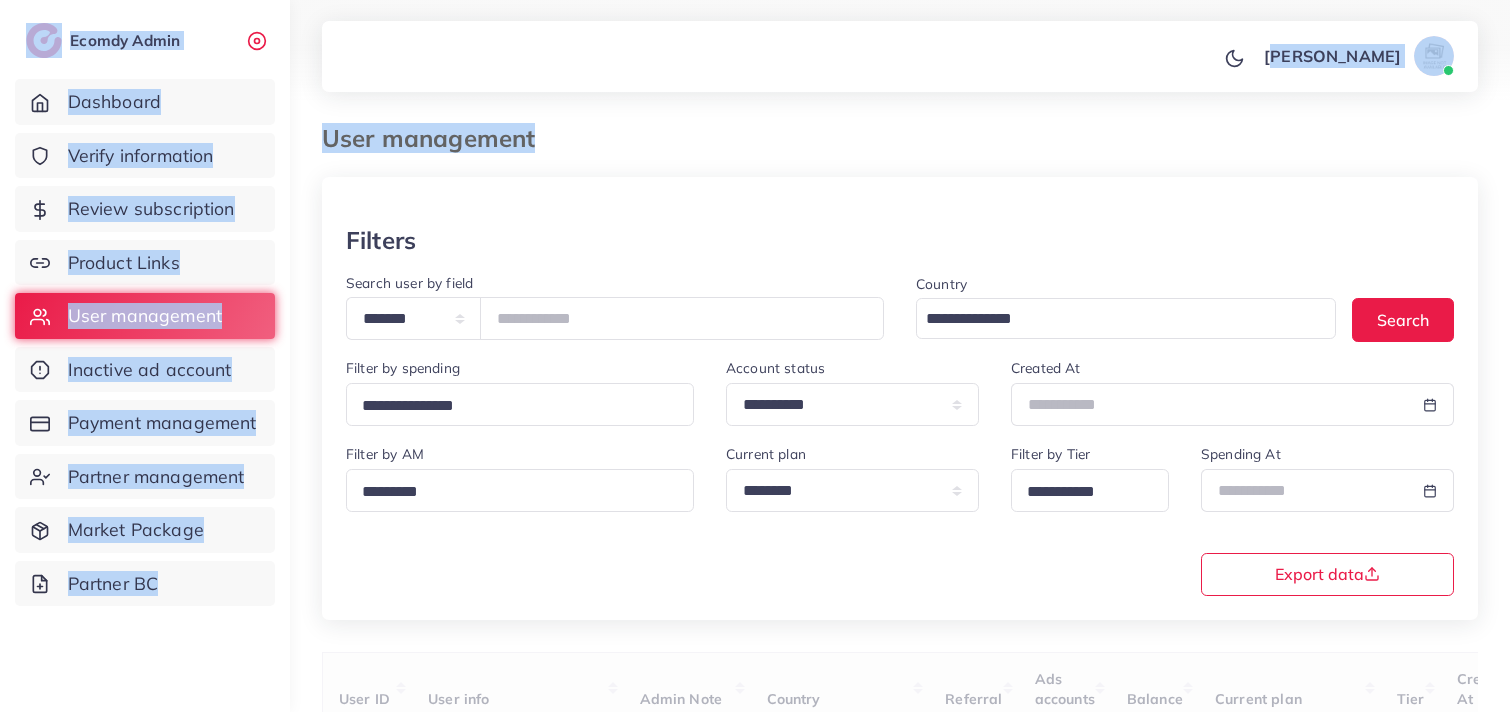 drag, startPoint x: 831, startPoint y: 31, endPoint x: 878, endPoint y: -87, distance: 127.01575 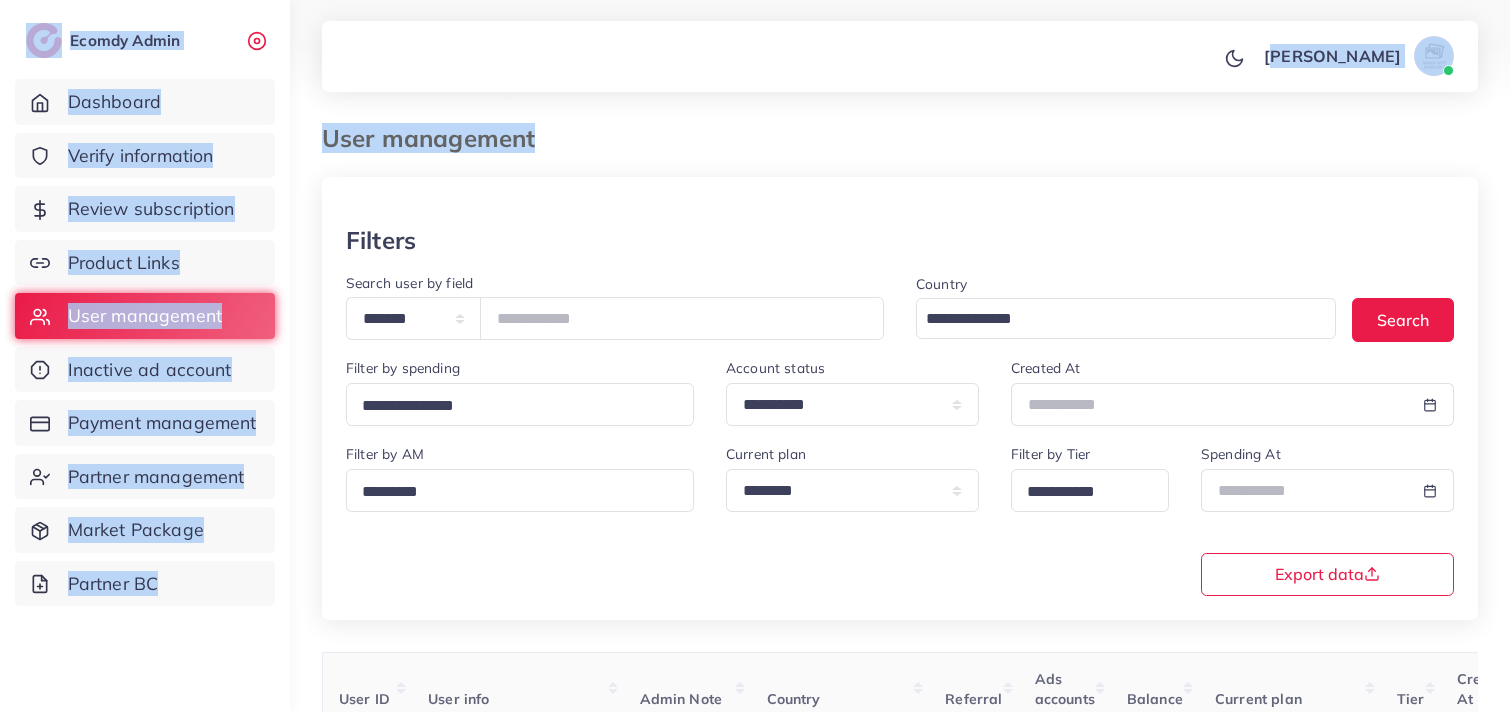 click on "**********" at bounding box center [900, 457] 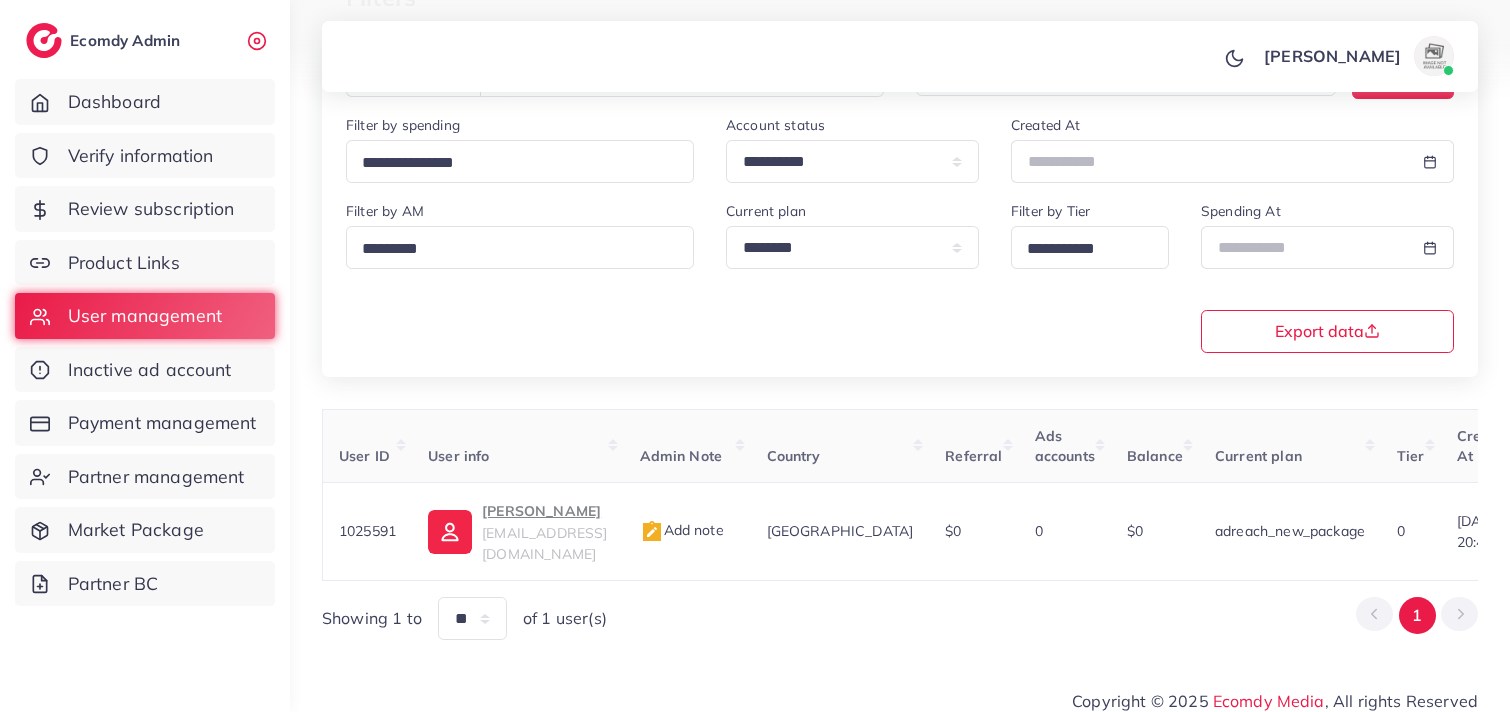 scroll, scrollTop: 245, scrollLeft: 0, axis: vertical 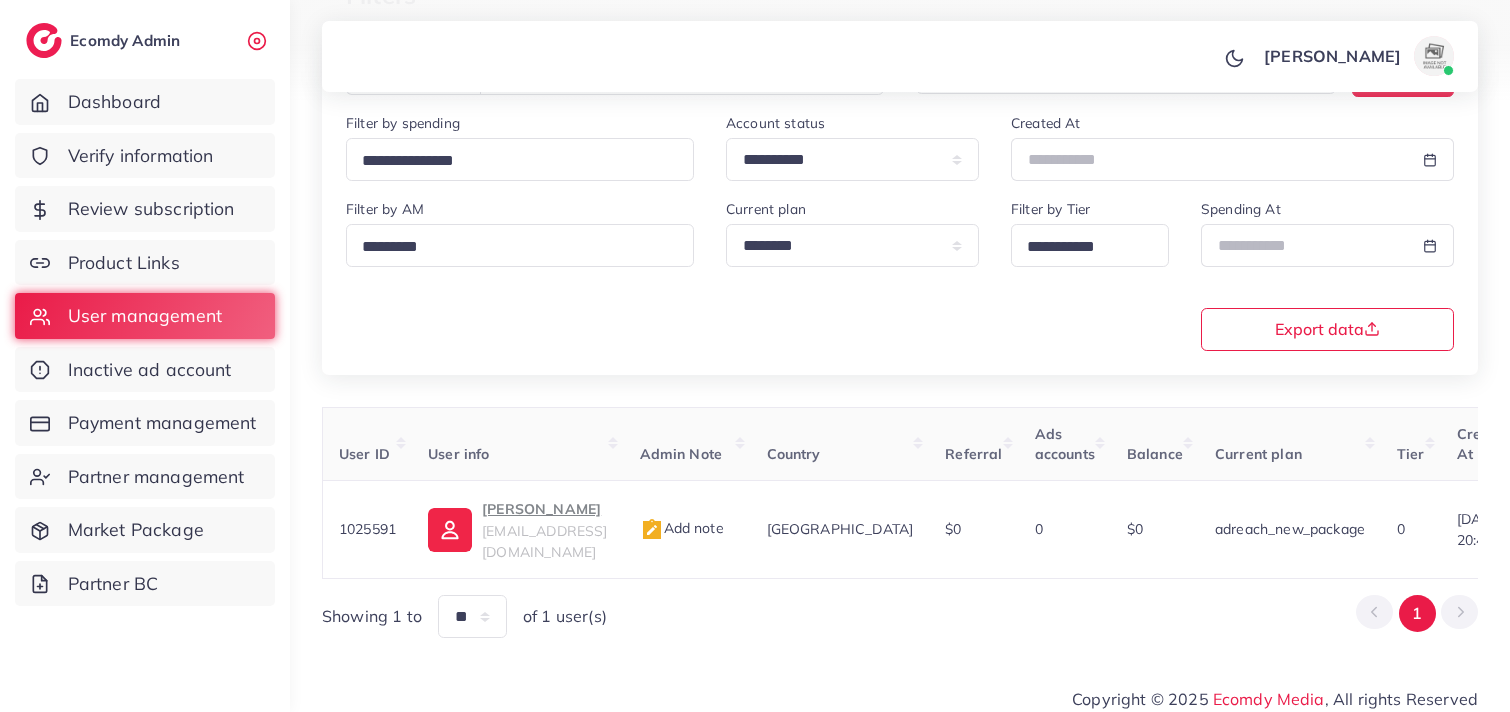 click on "**********" at bounding box center [900, 273] 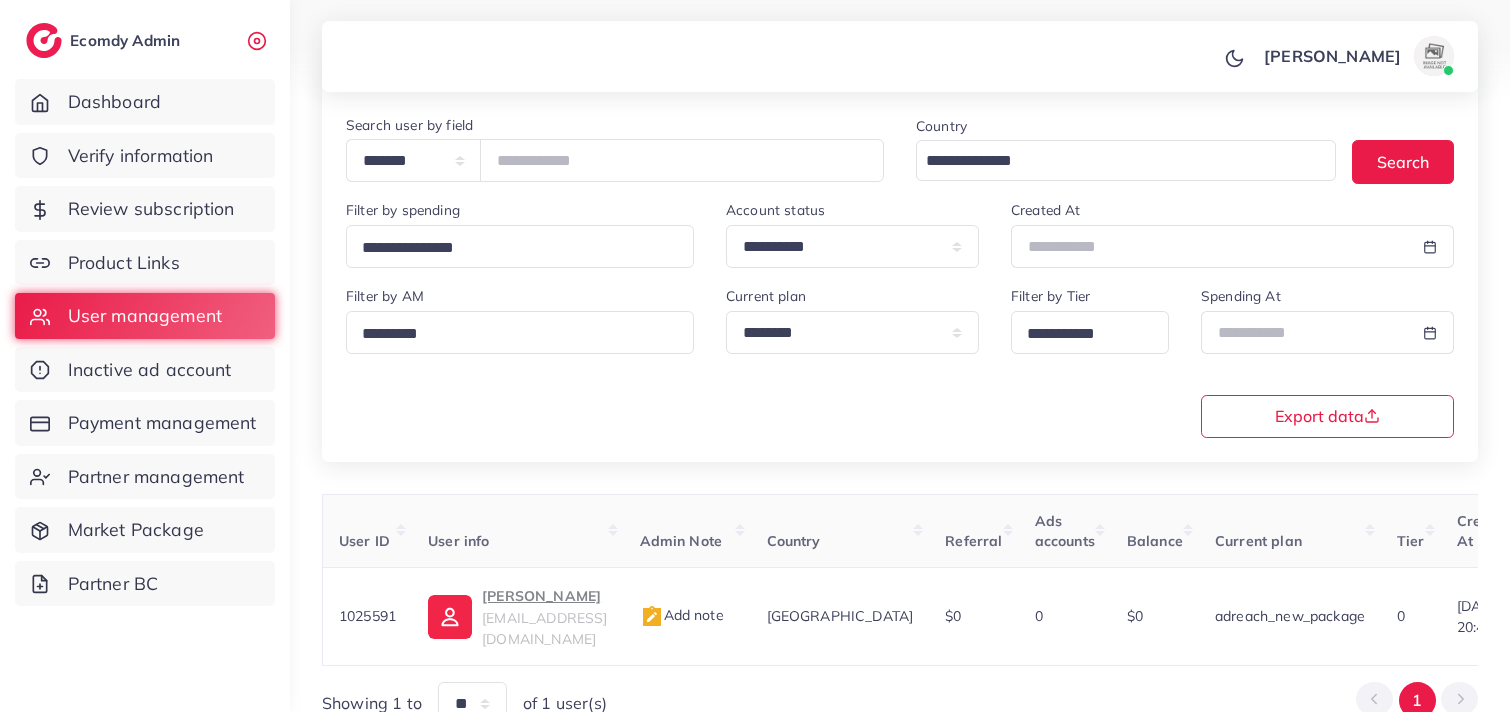 scroll, scrollTop: 156, scrollLeft: 0, axis: vertical 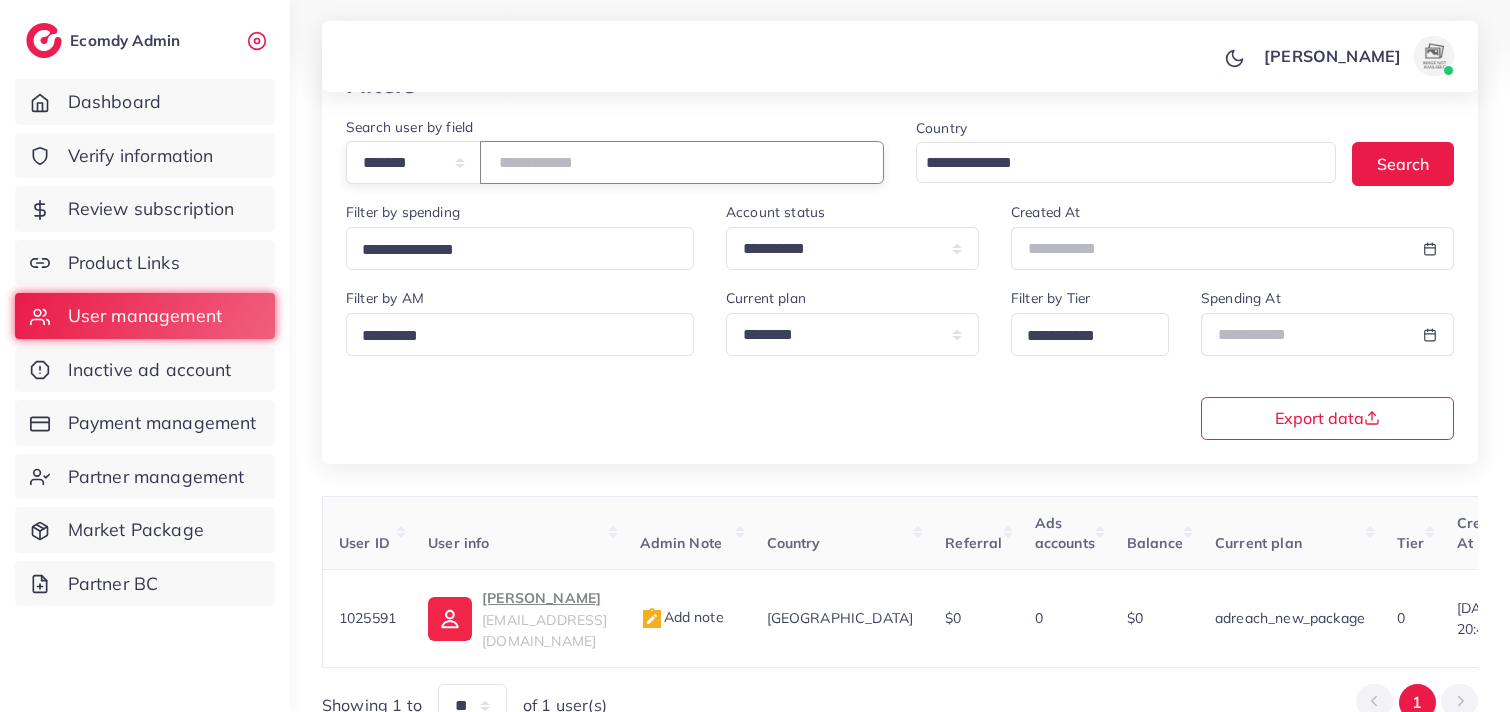 click on "*******" at bounding box center (682, 162) 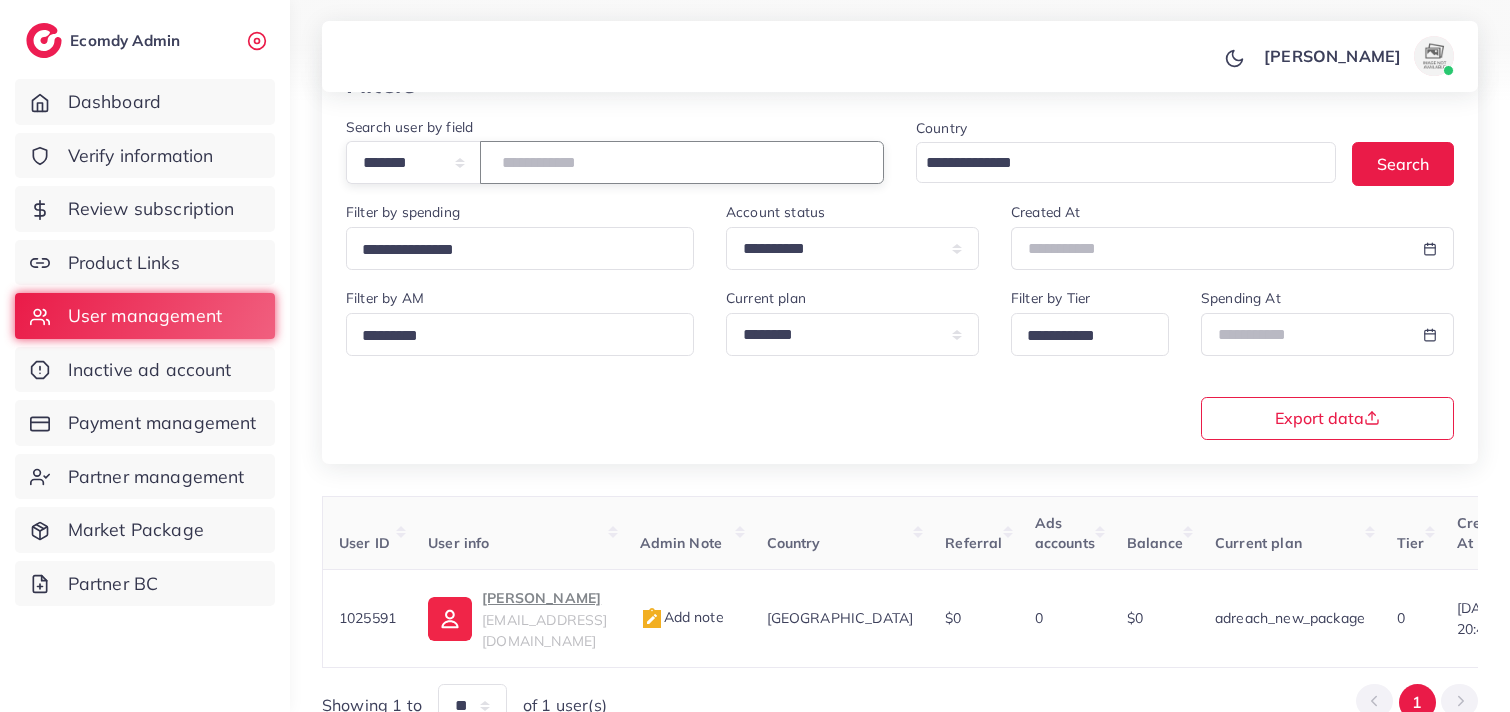 click on "*******" at bounding box center (682, 162) 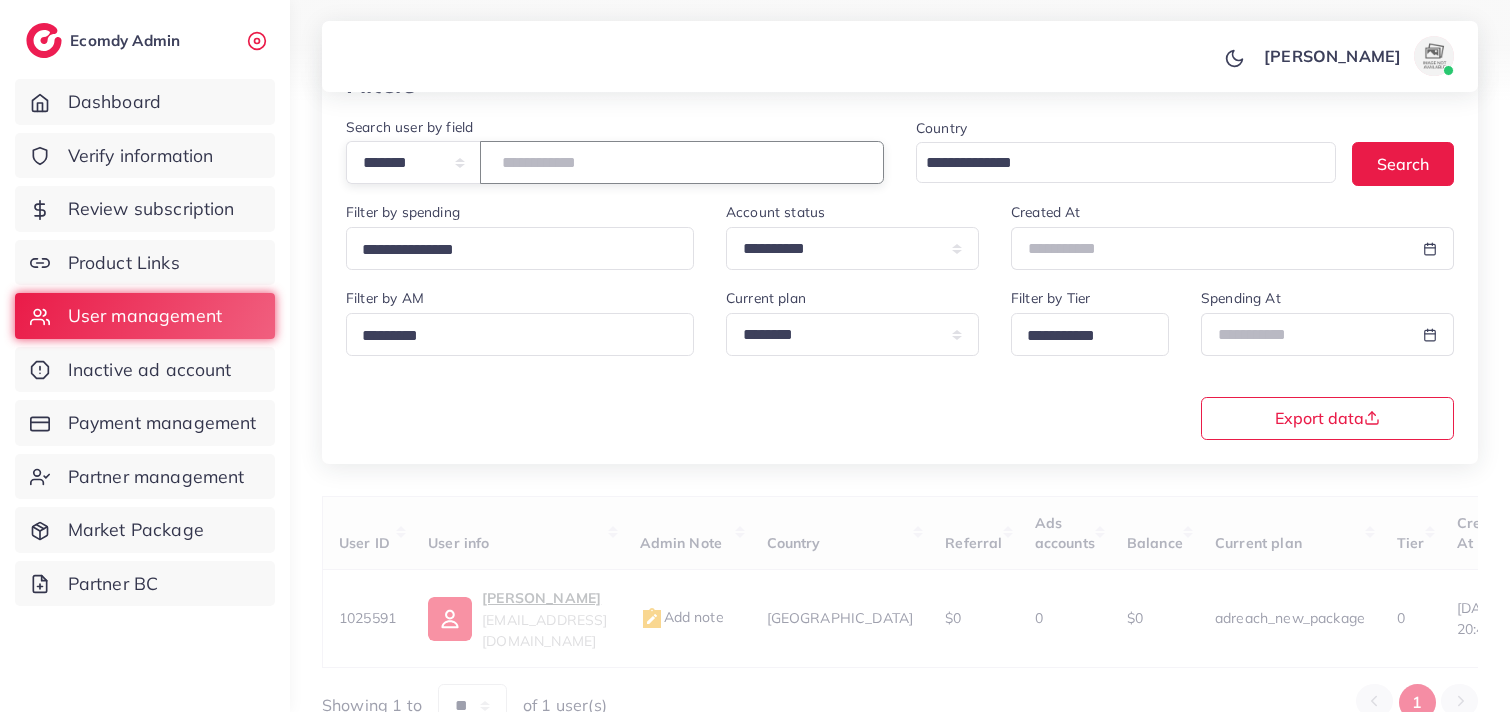 type on "*******" 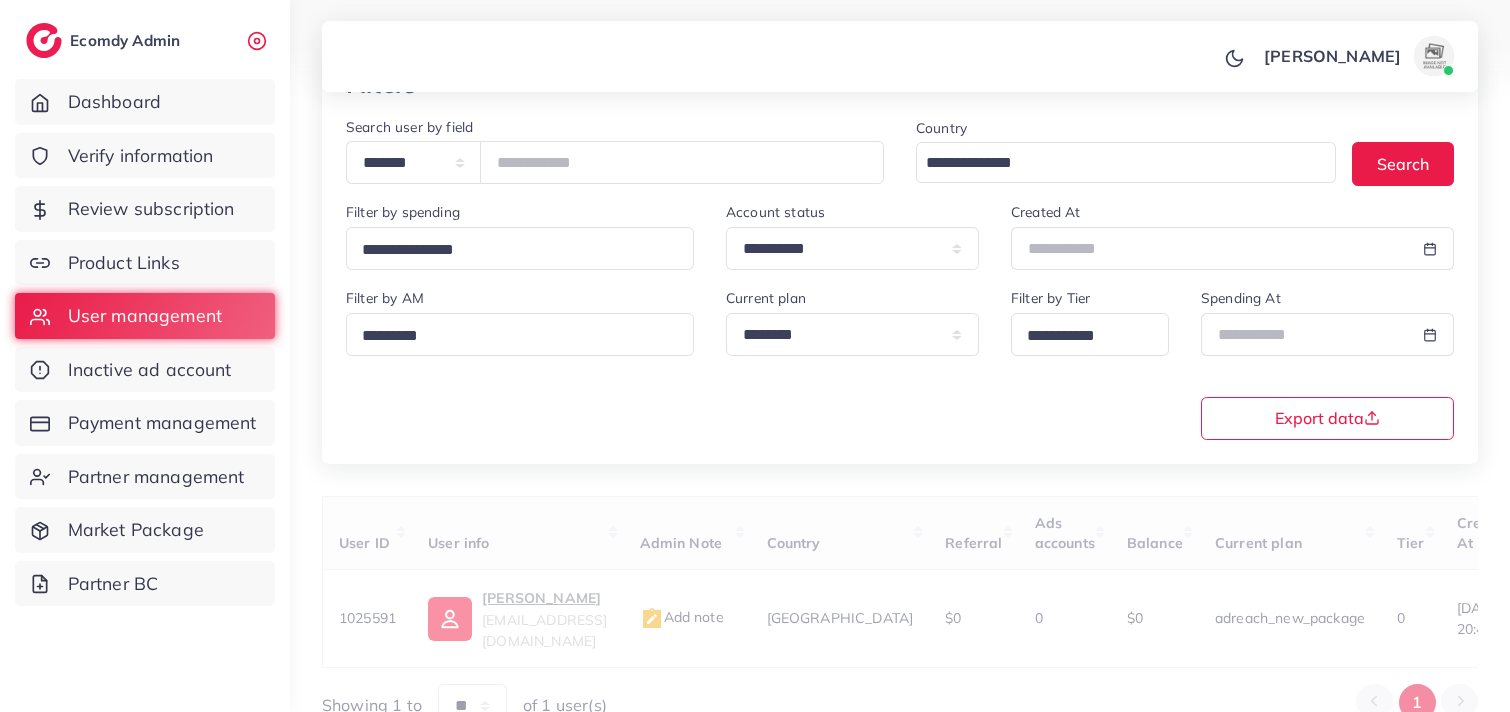 click on "[PERSON_NAME]  Profile Log out" at bounding box center [900, 57] 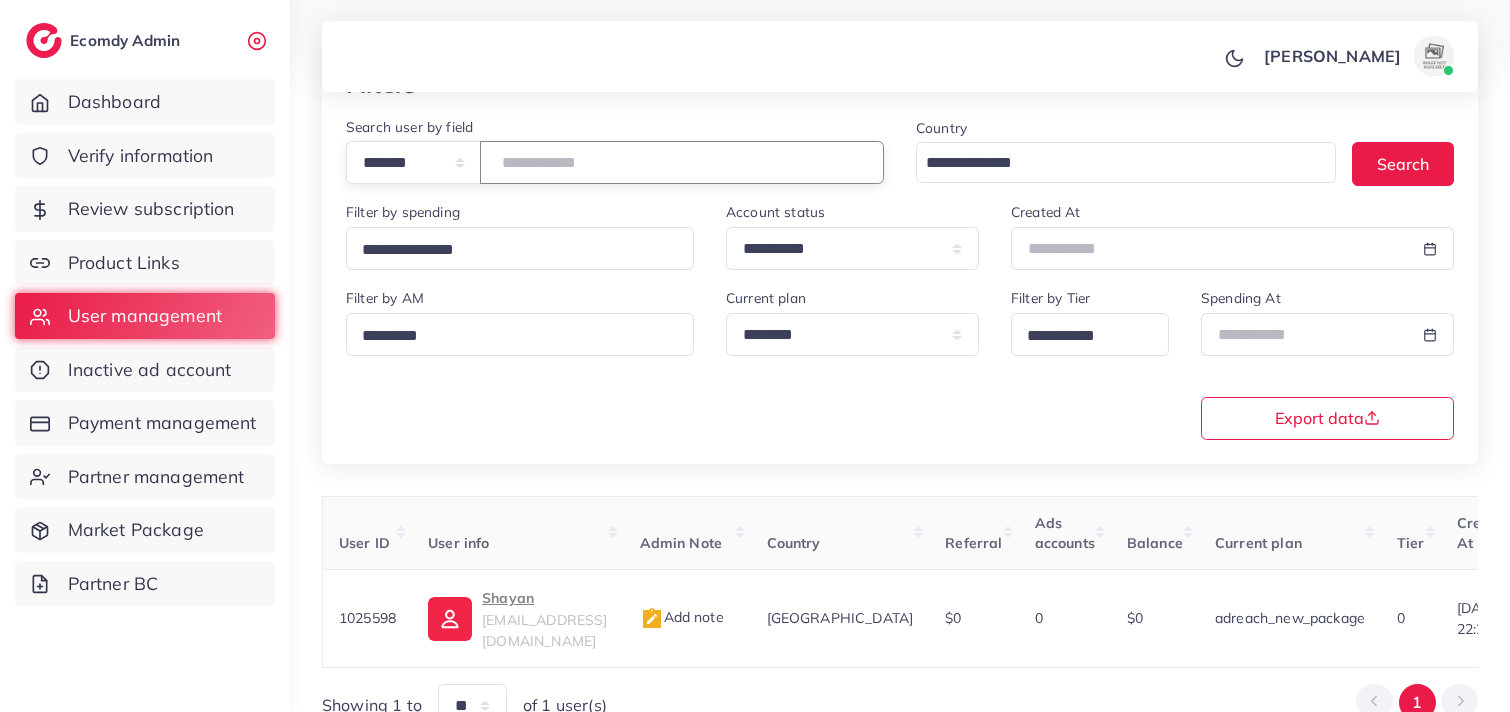 click on "*******" at bounding box center (682, 162) 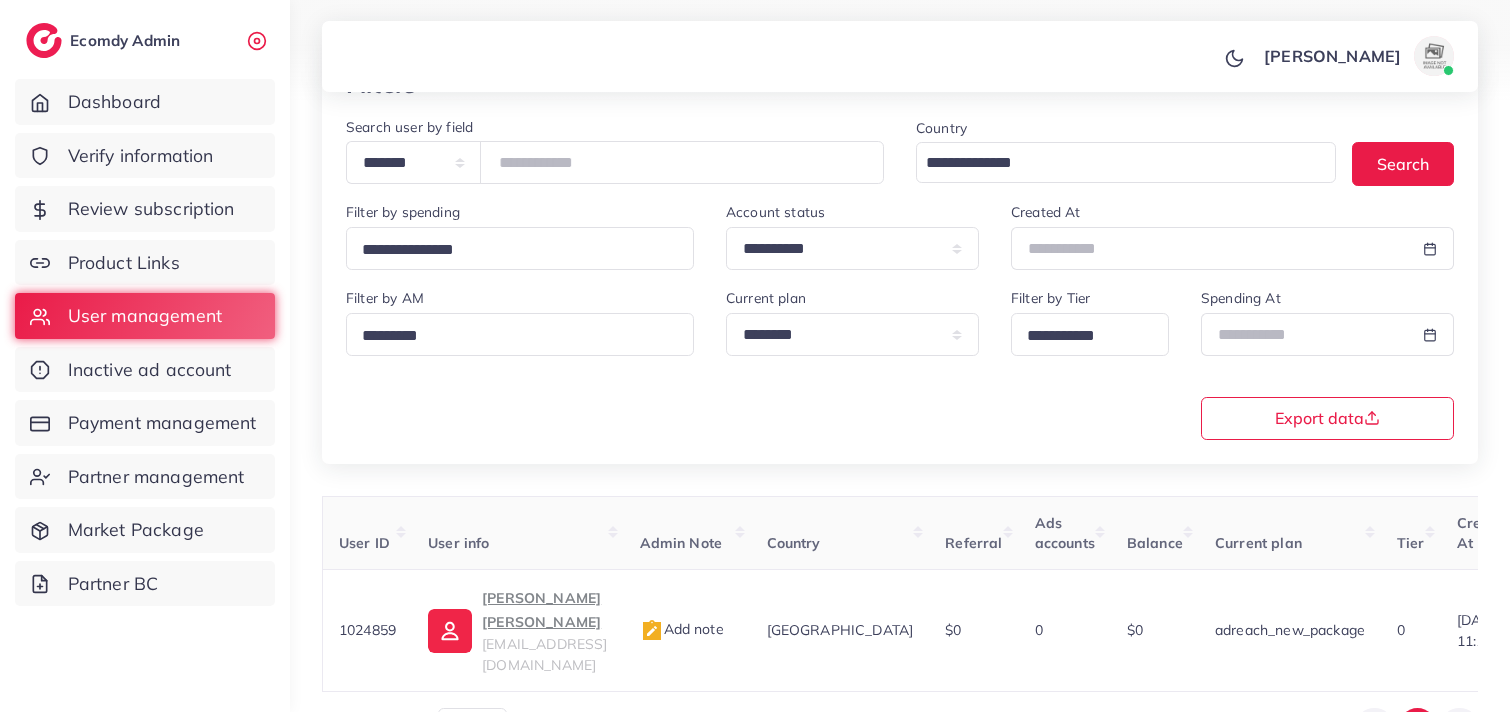 click on "[PERSON_NAME]  Profile Log out" at bounding box center [900, 57] 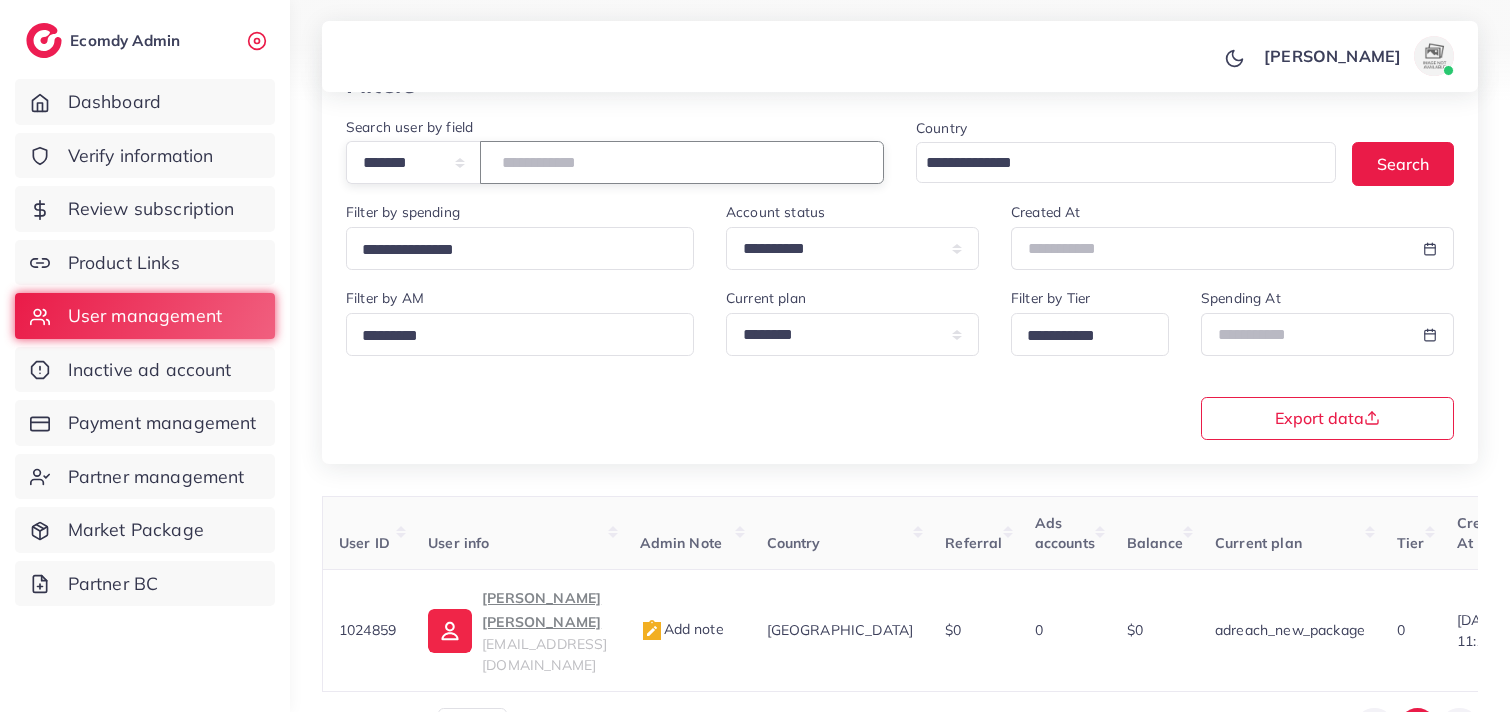 click on "*******" at bounding box center (682, 162) 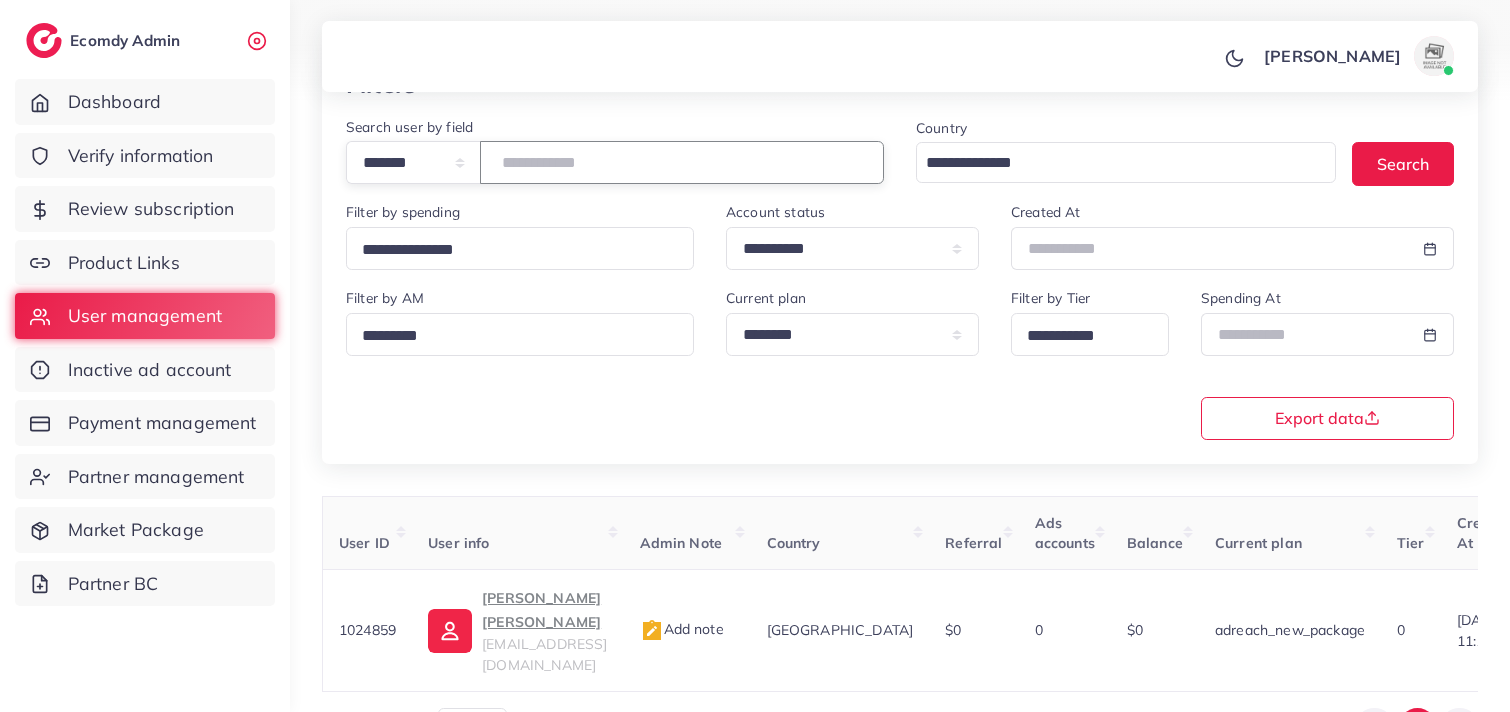 type on "*******" 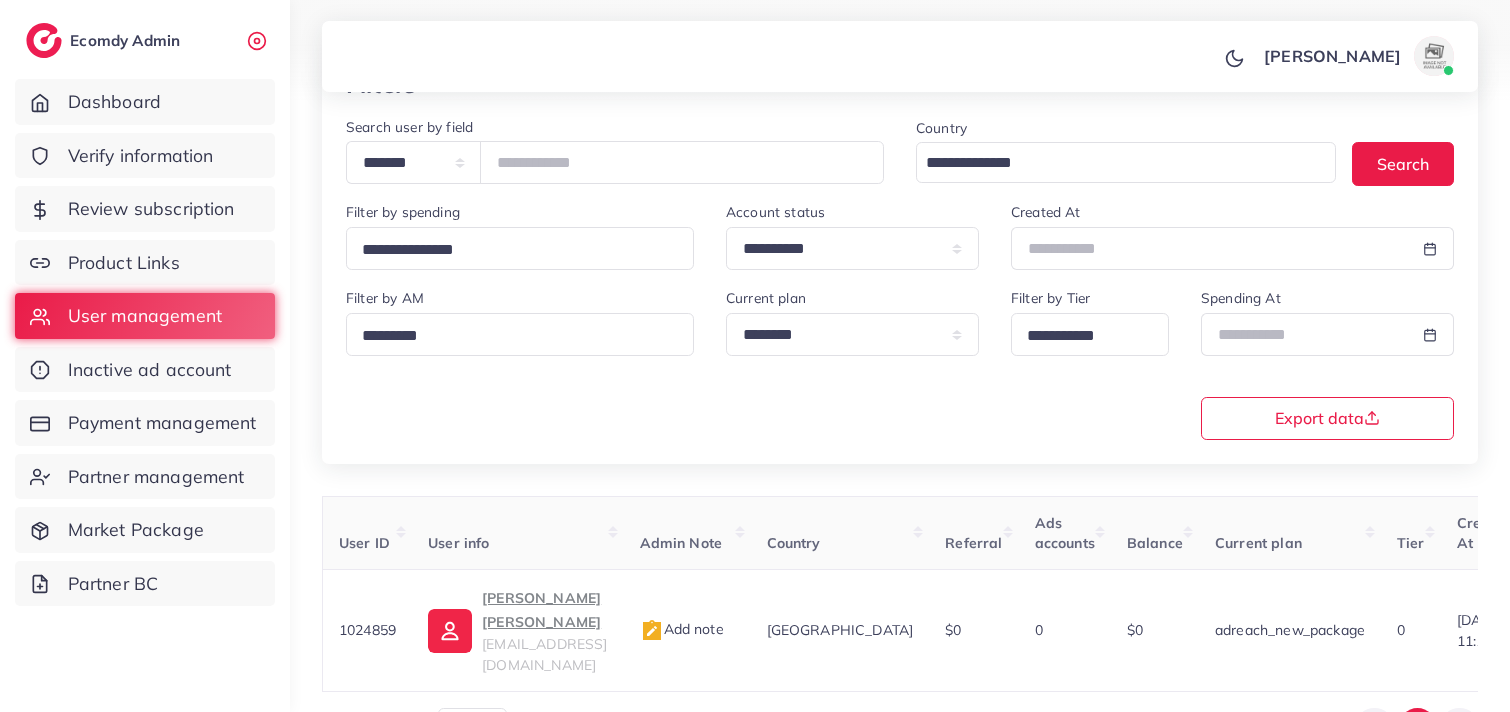 click on "[PERSON_NAME]  Profile Log out" at bounding box center (900, 57) 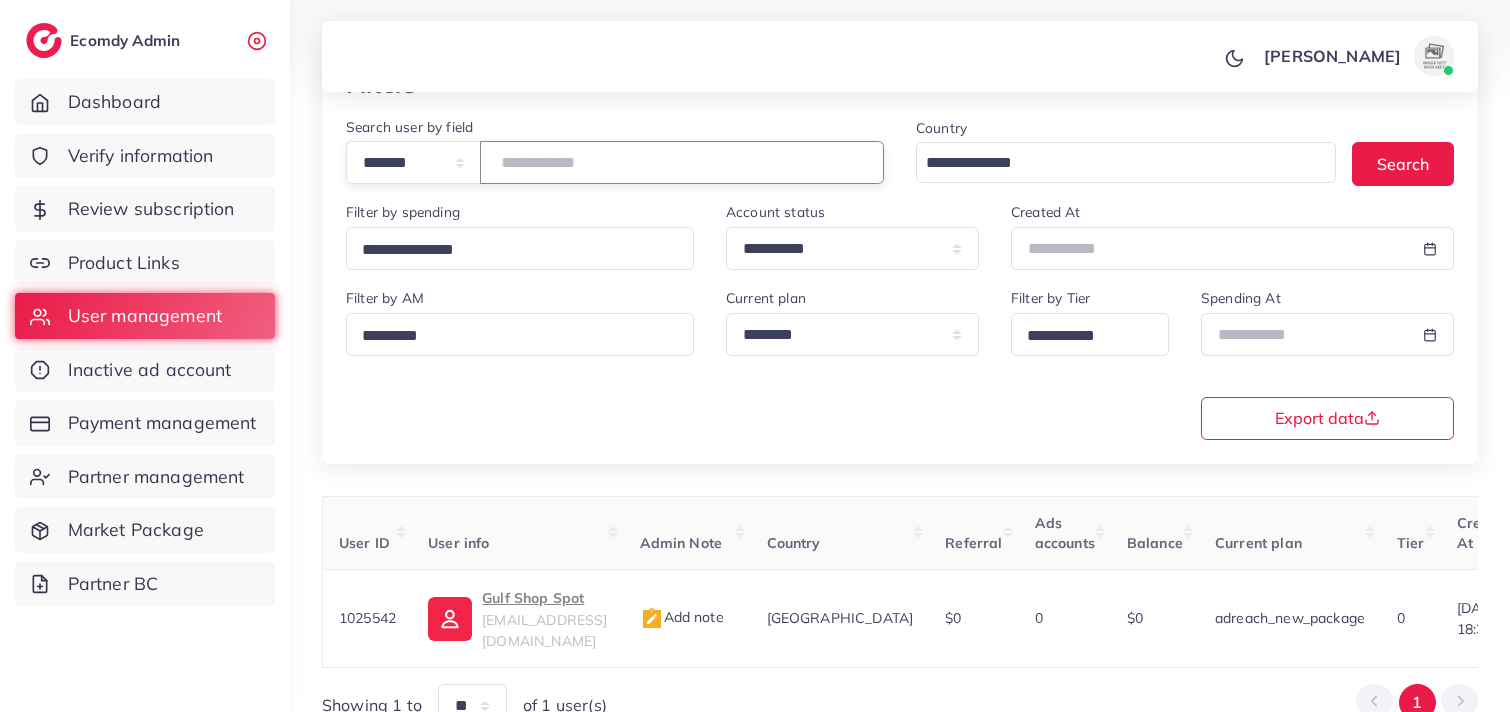 click on "*******" at bounding box center (682, 162) 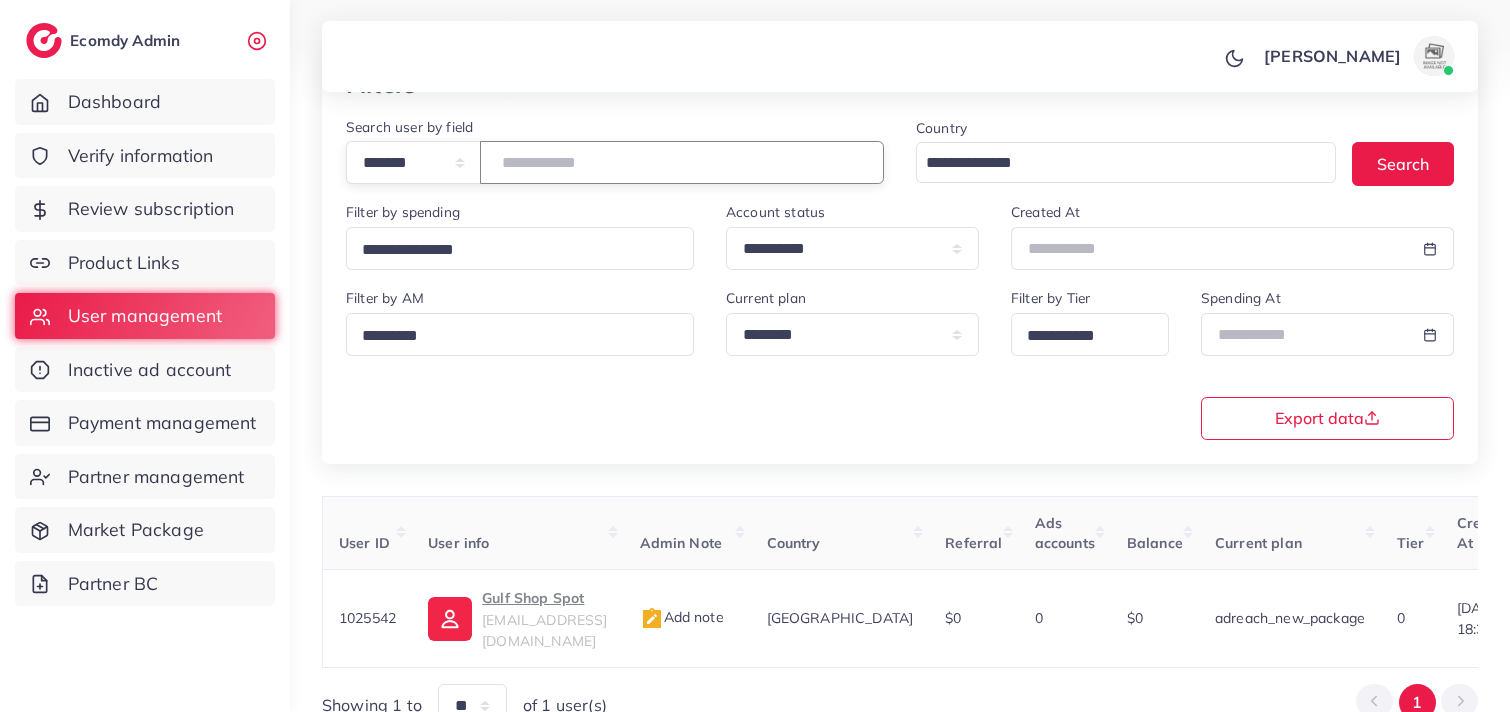click on "*******" at bounding box center (682, 162) 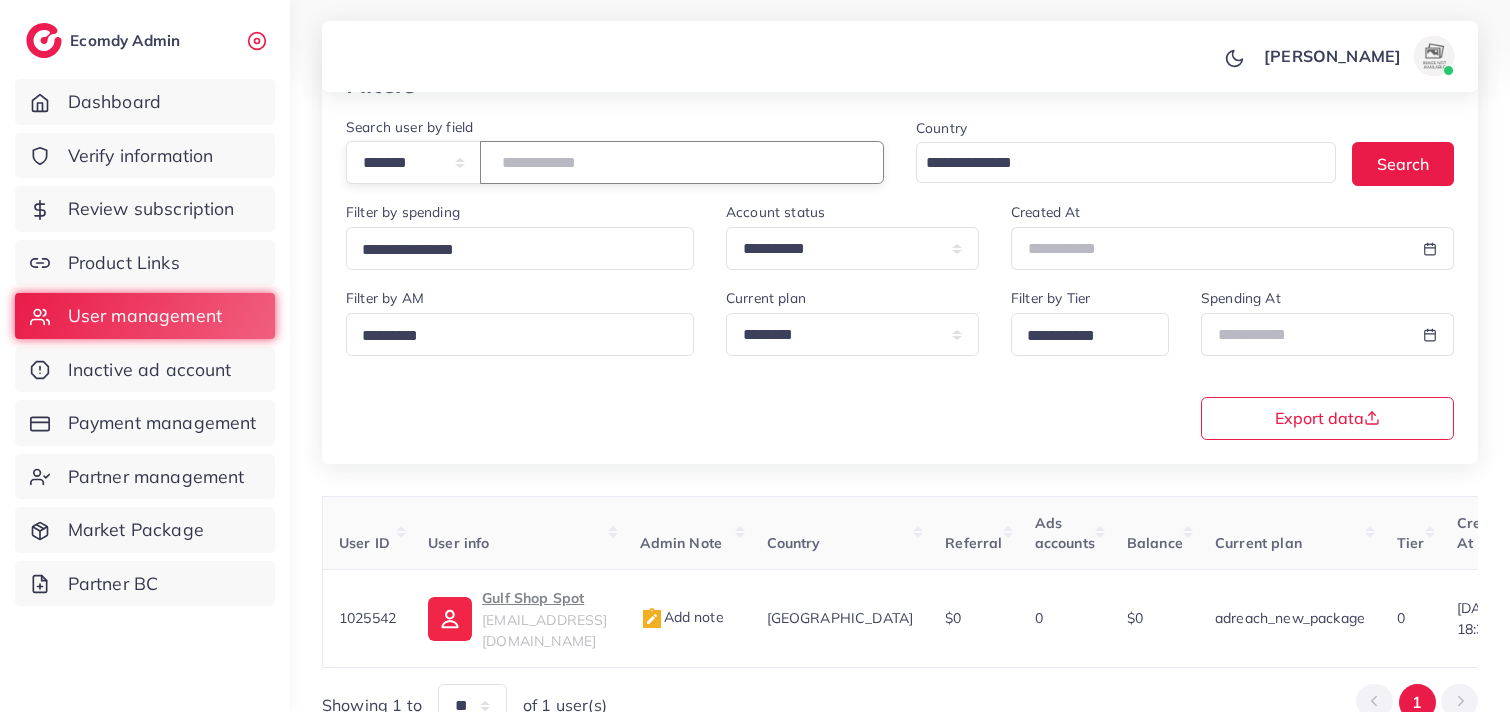 type on "*******" 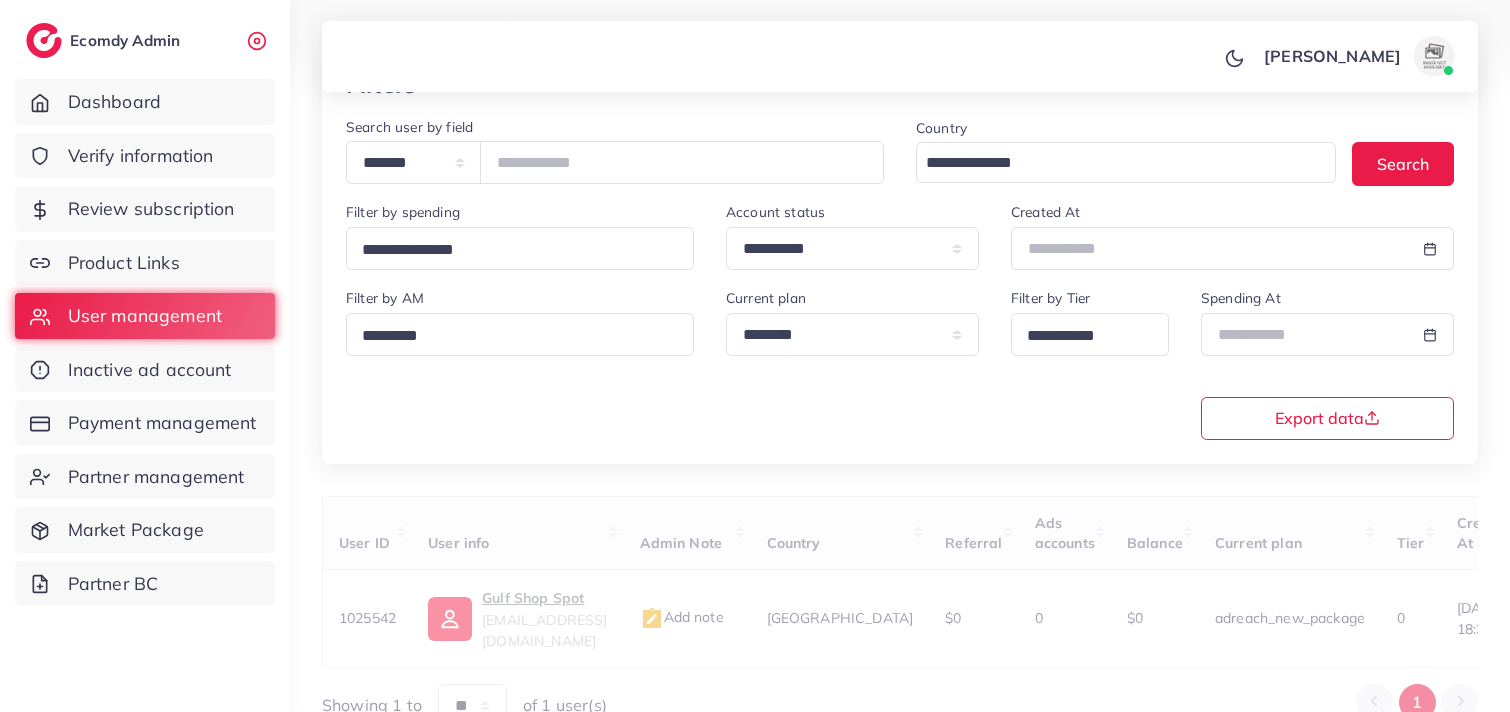 click at bounding box center [755, 51] 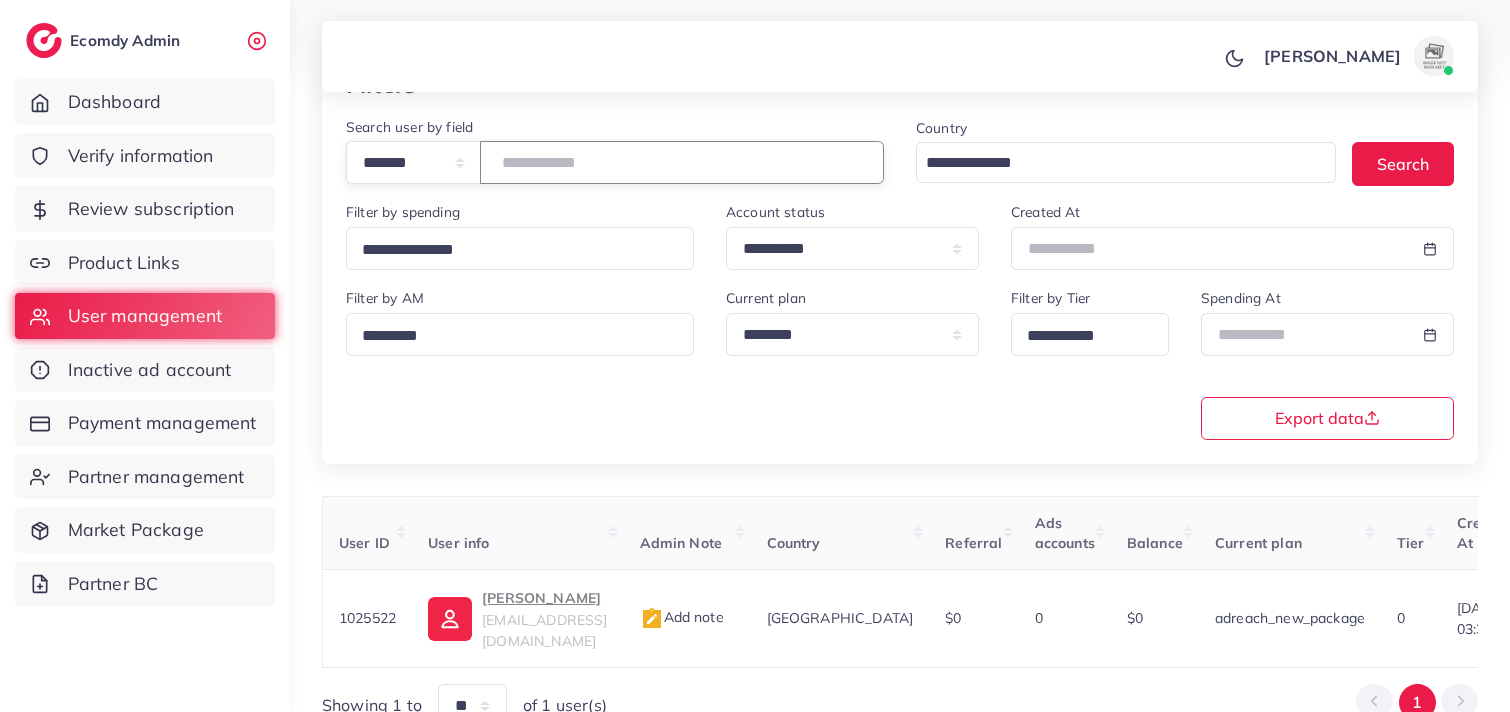 click on "*******" at bounding box center (682, 162) 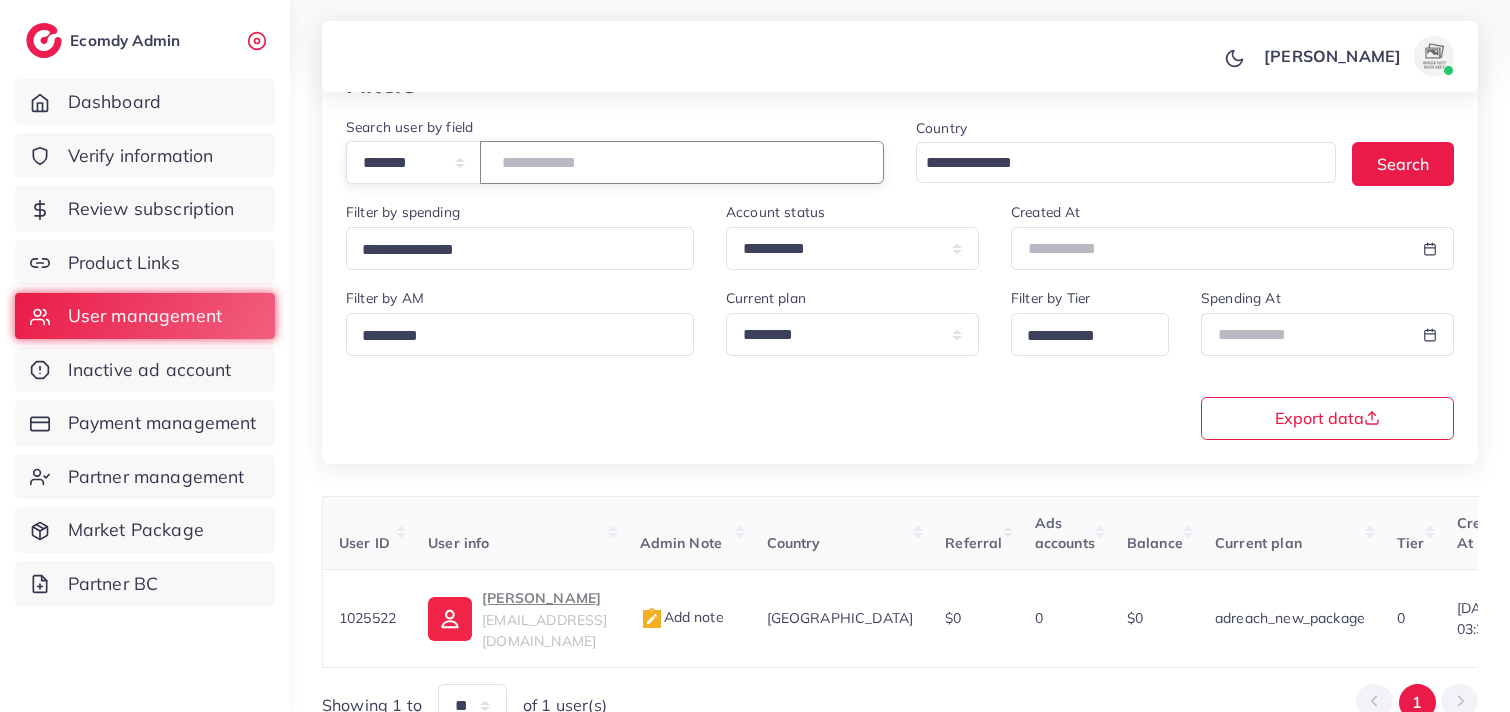 type on "*******" 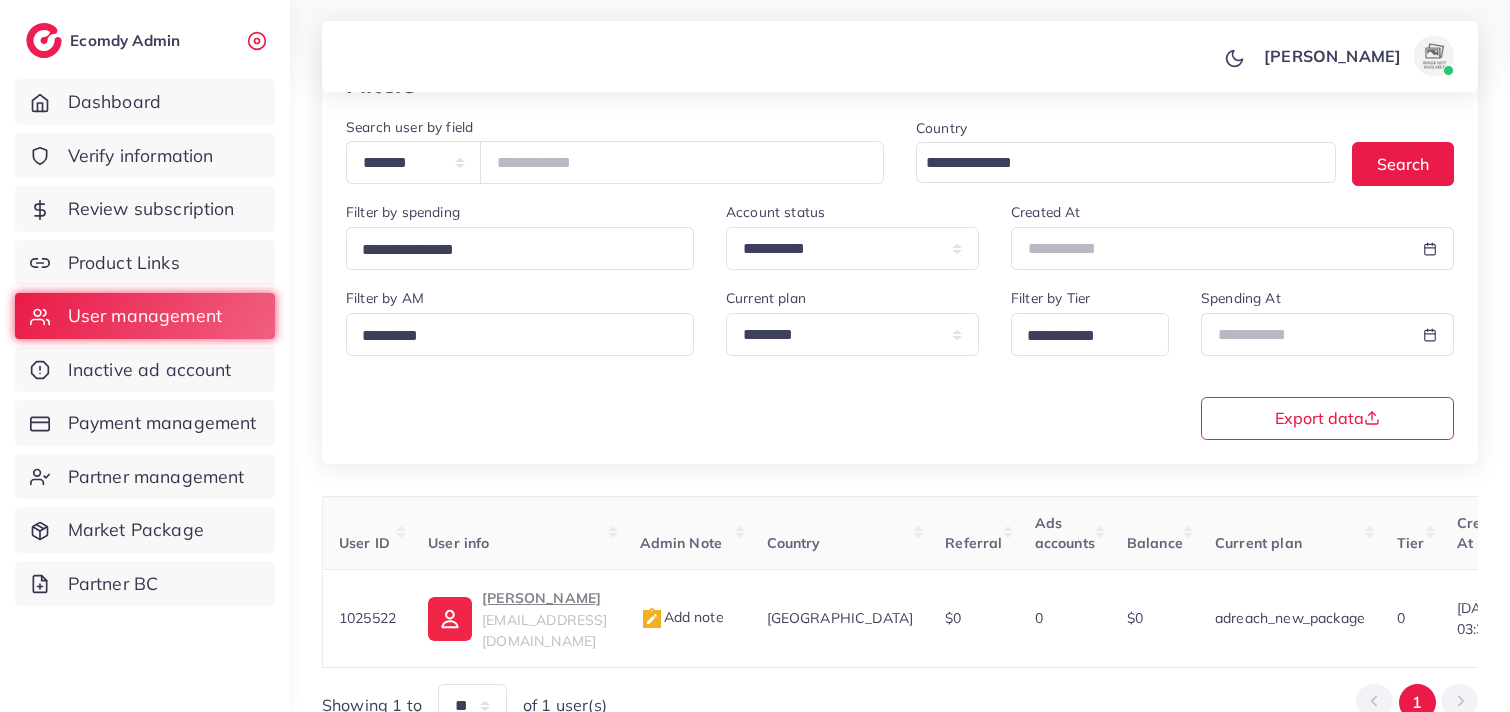 click at bounding box center (755, 51) 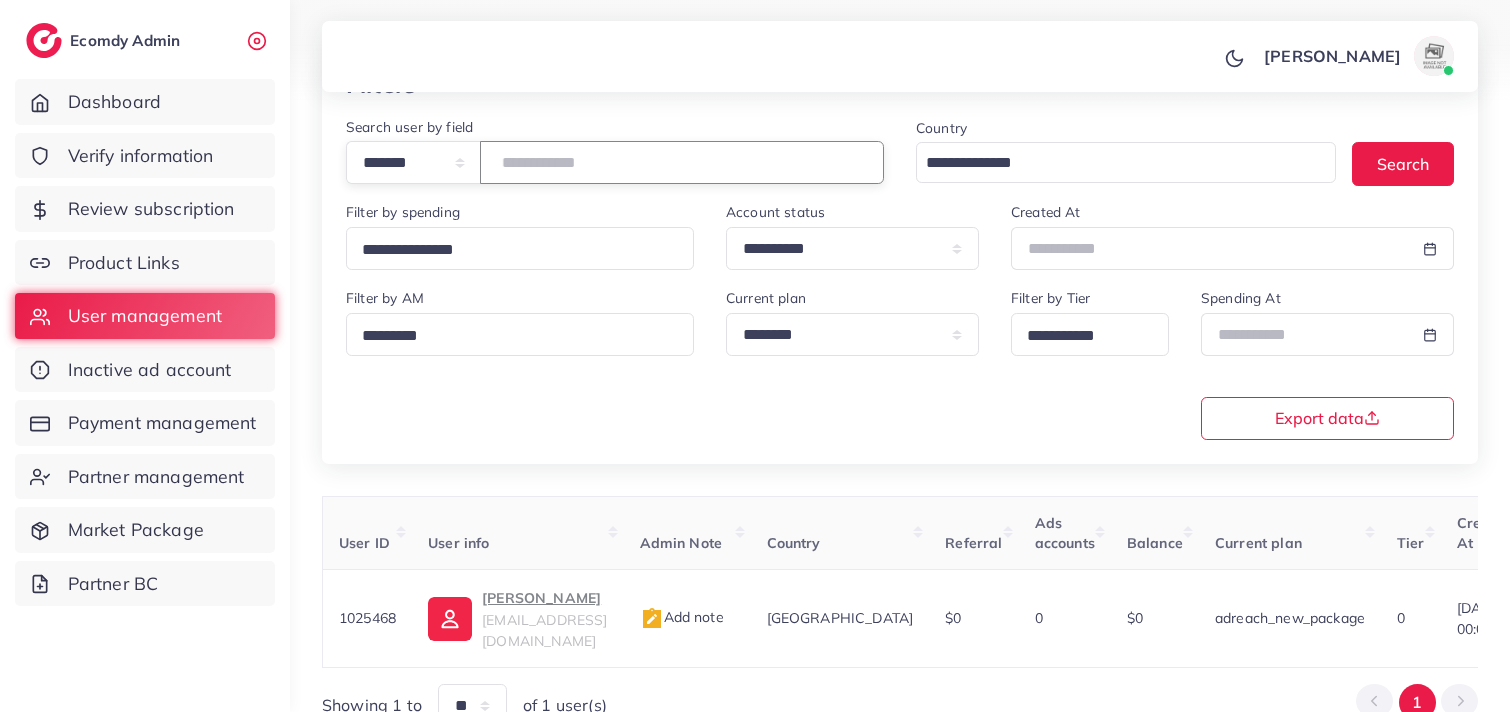 click on "*******" at bounding box center (682, 162) 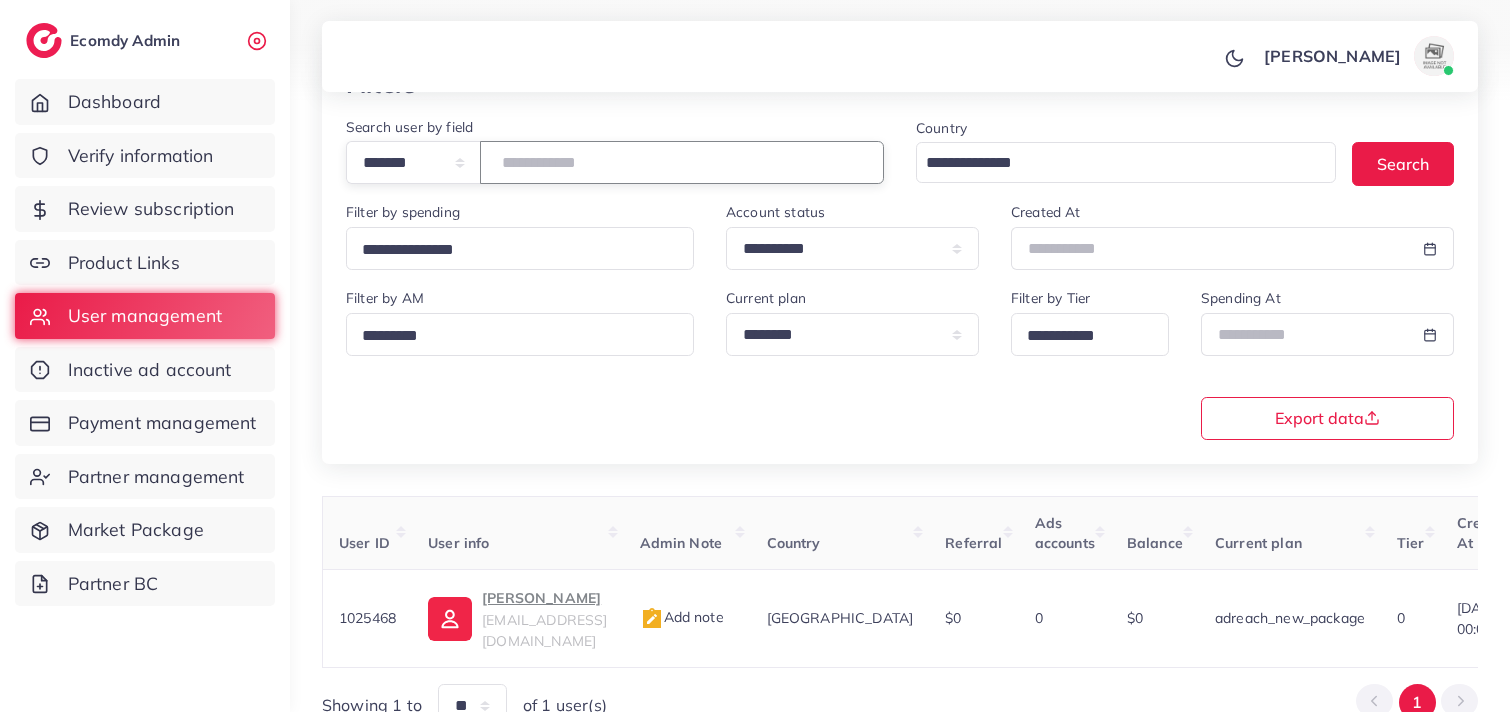 click on "*******" at bounding box center [682, 162] 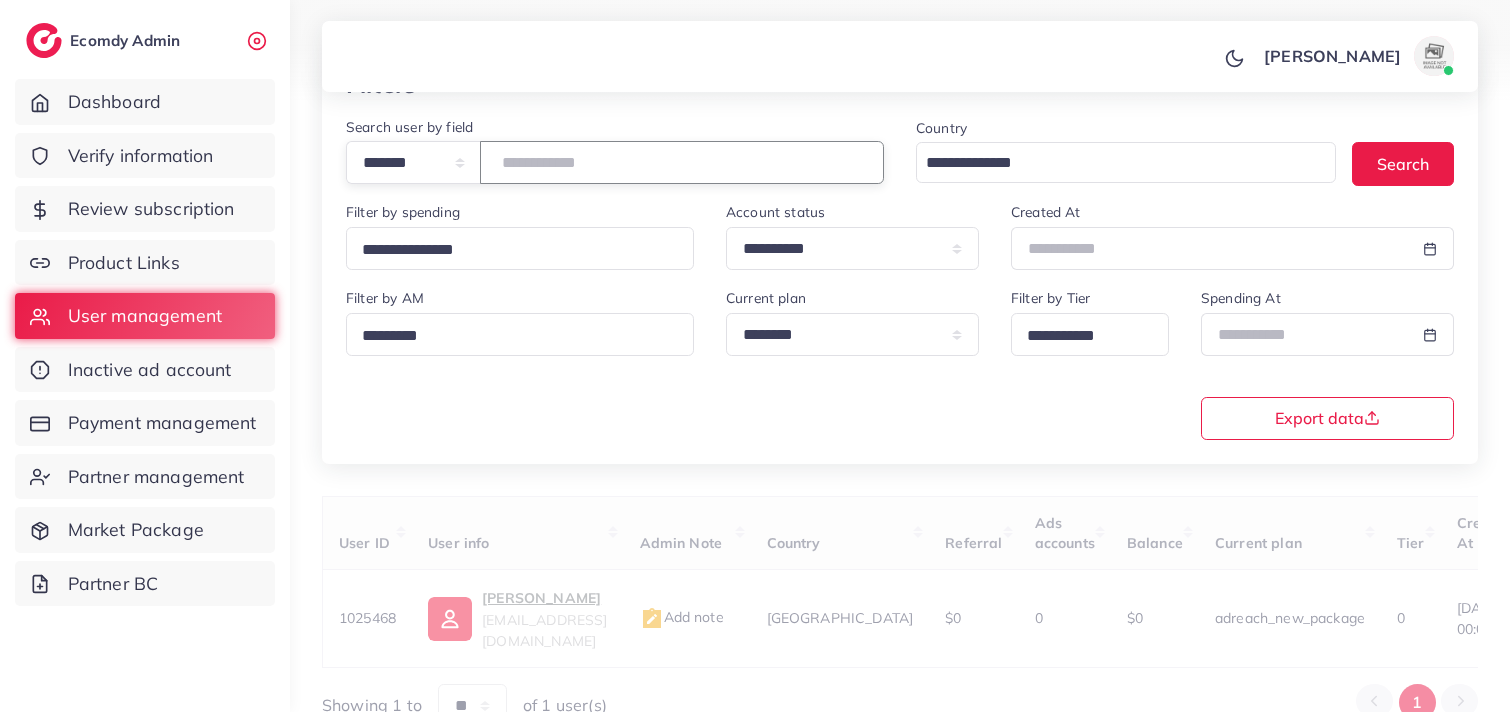 type on "*******" 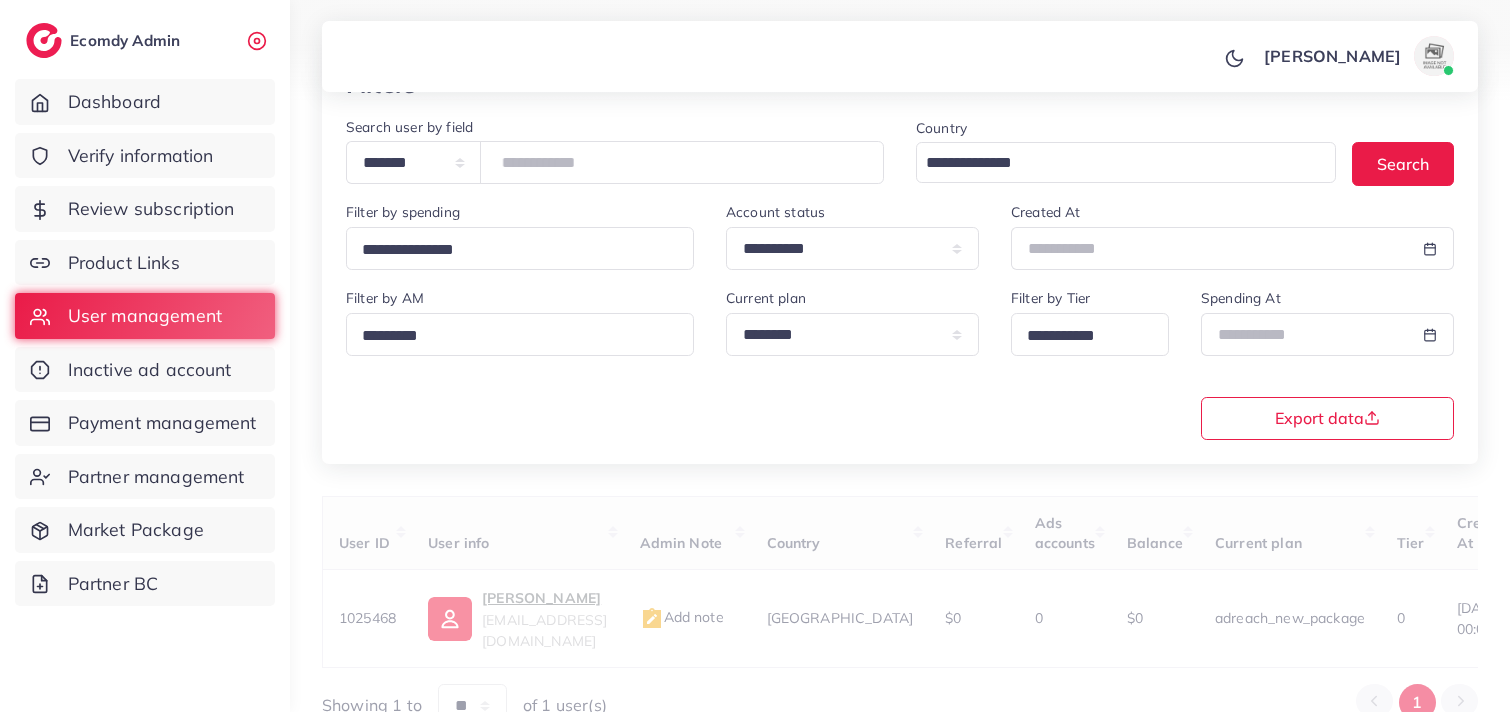 click on "[PERSON_NAME]  Profile Log out" at bounding box center (900, 57) 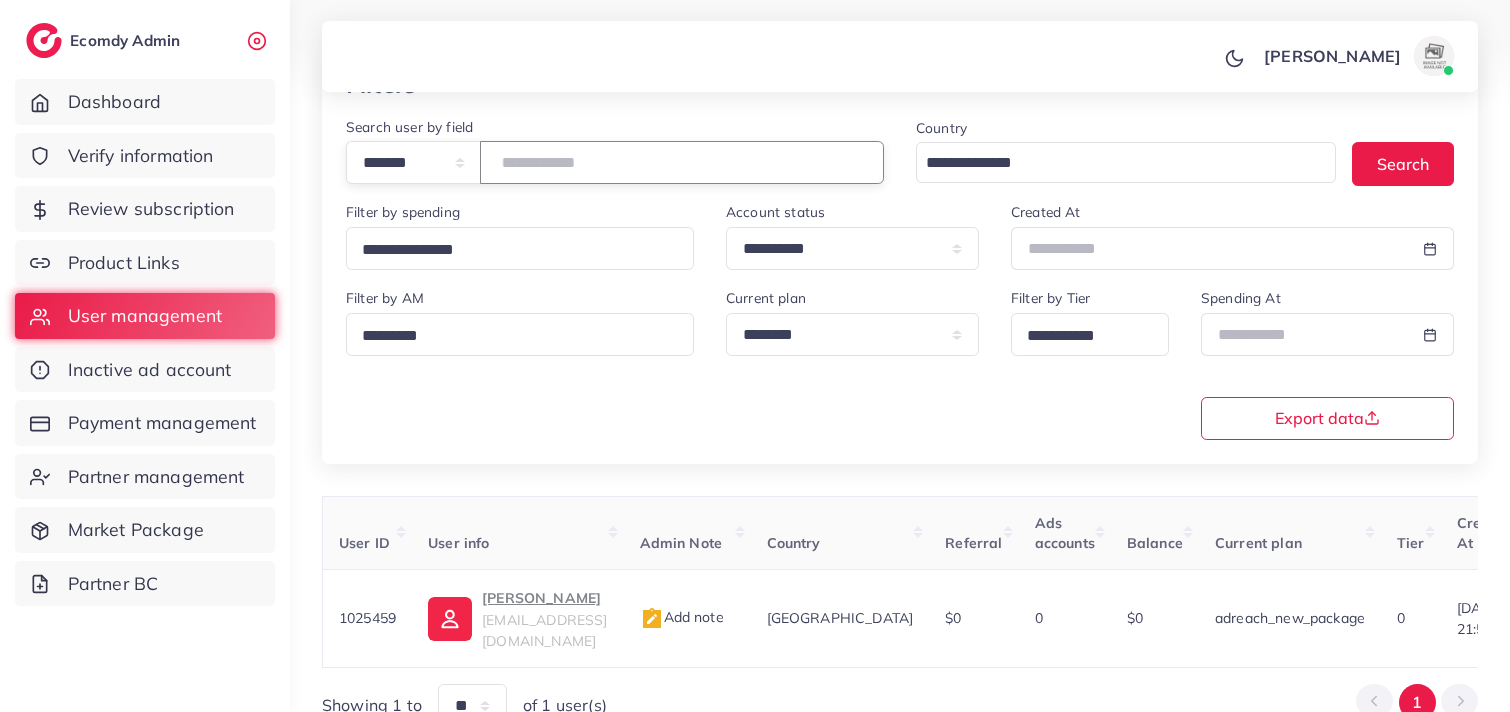 click on "*******" at bounding box center (682, 162) 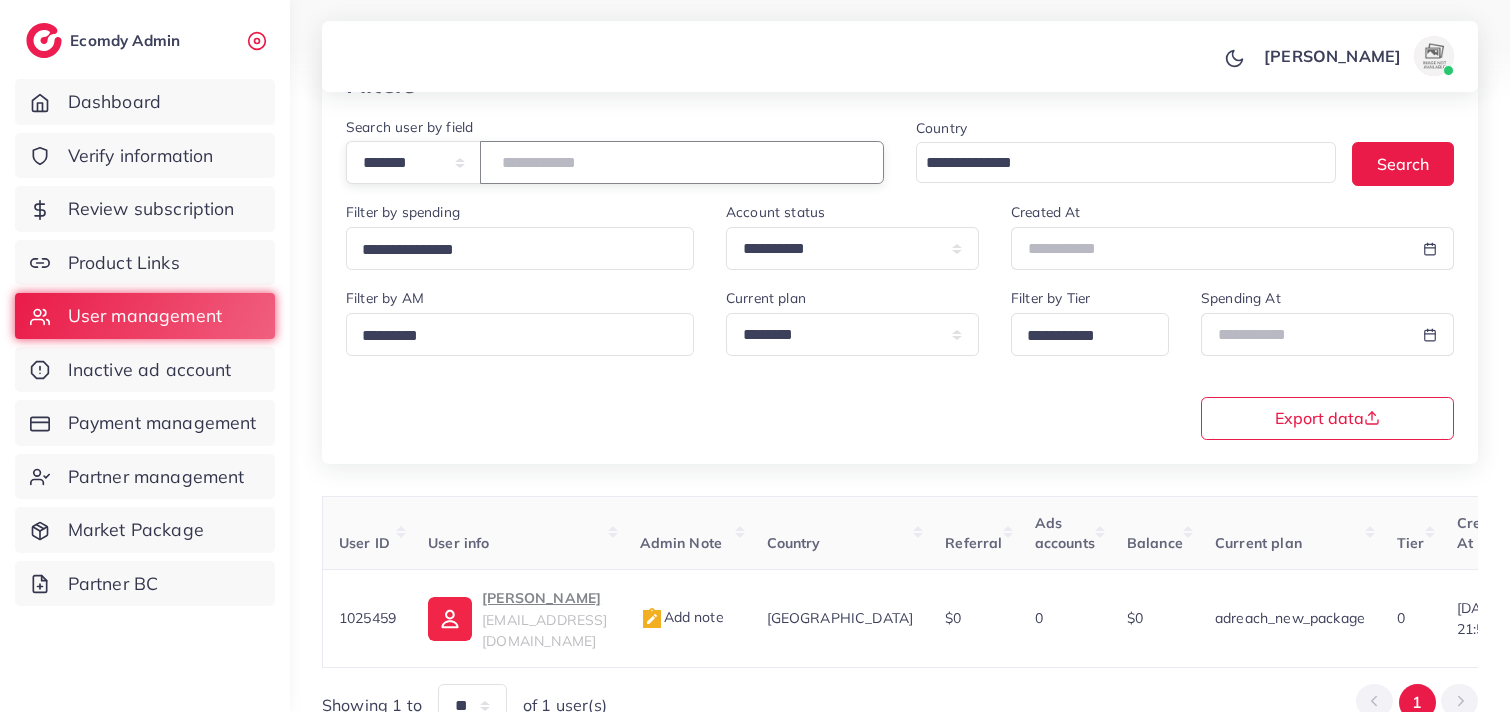 click on "*******" at bounding box center [682, 162] 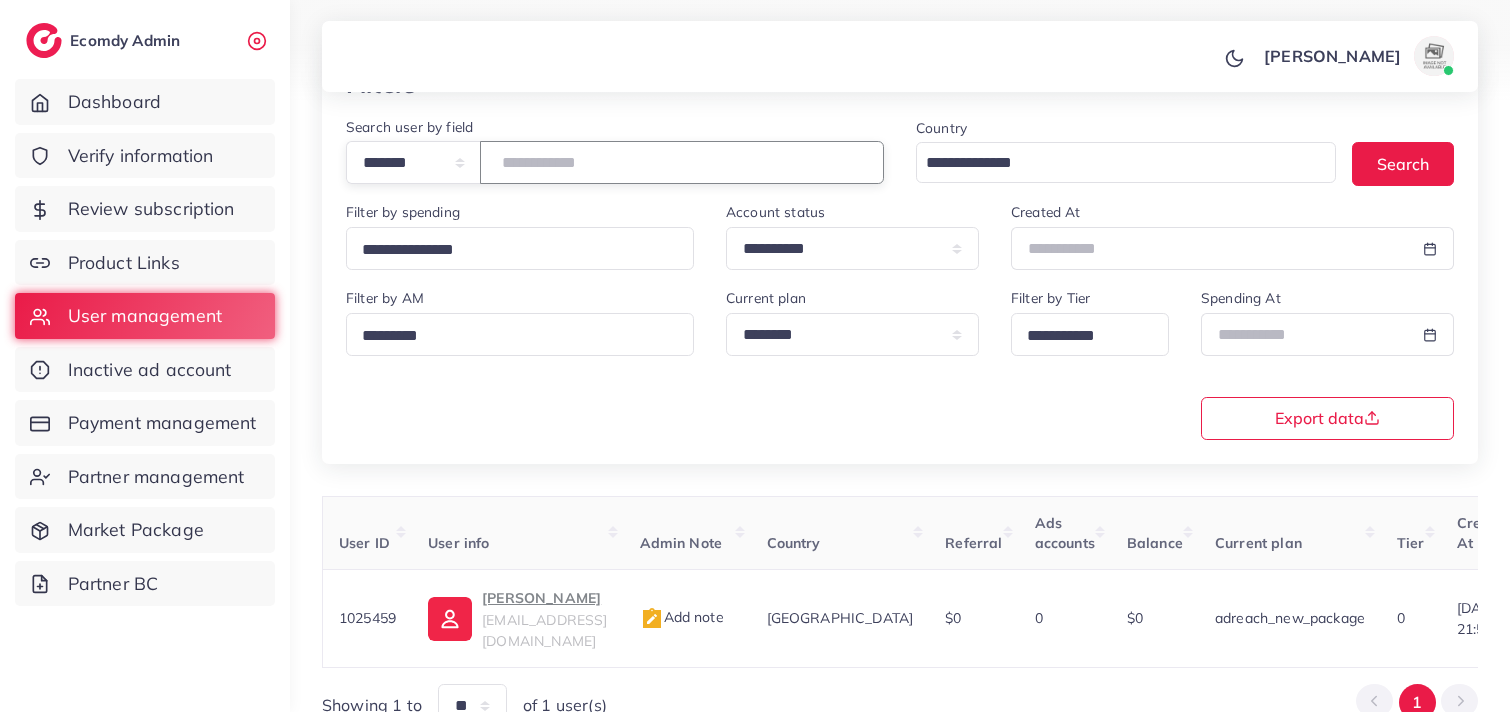 type on "*******" 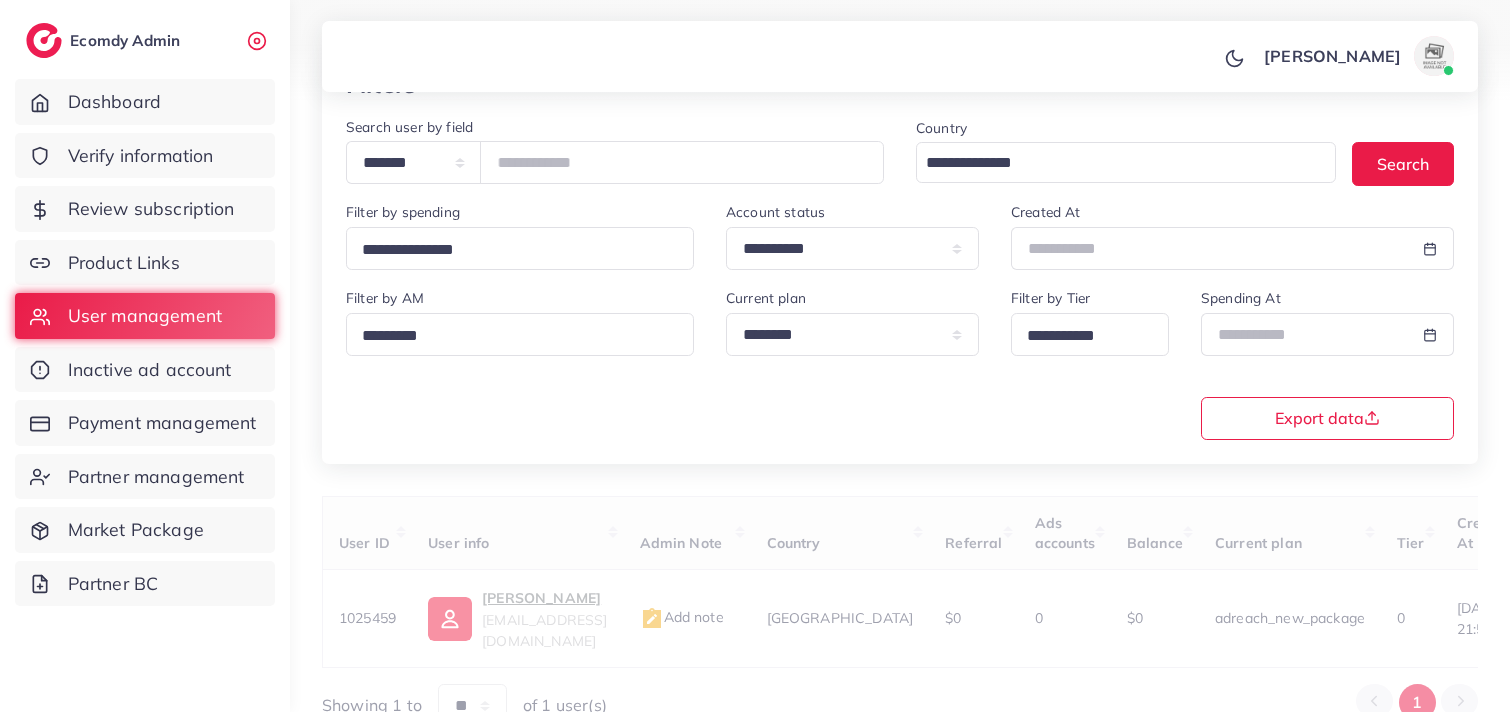 click on "[PERSON_NAME]  Profile Log out" at bounding box center [900, 57] 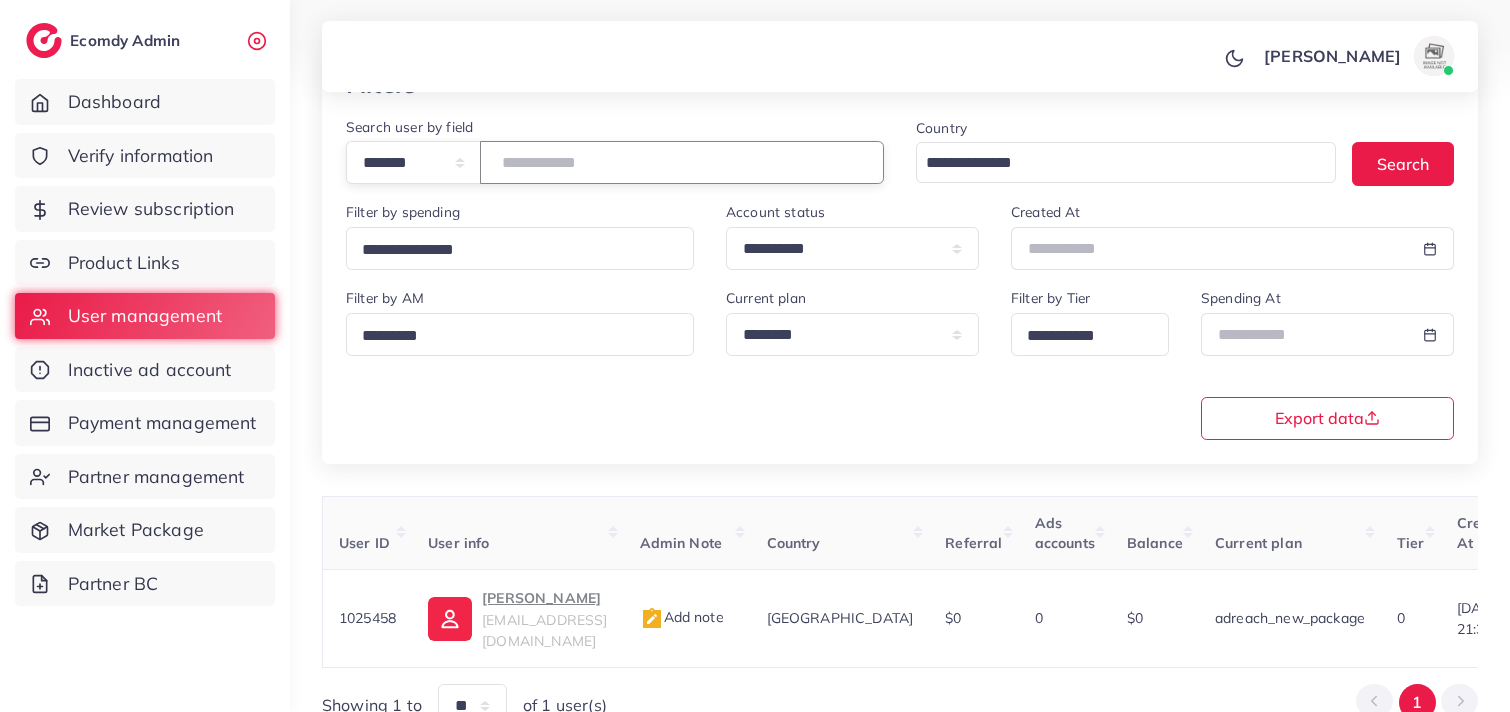 click on "*******" at bounding box center (682, 162) 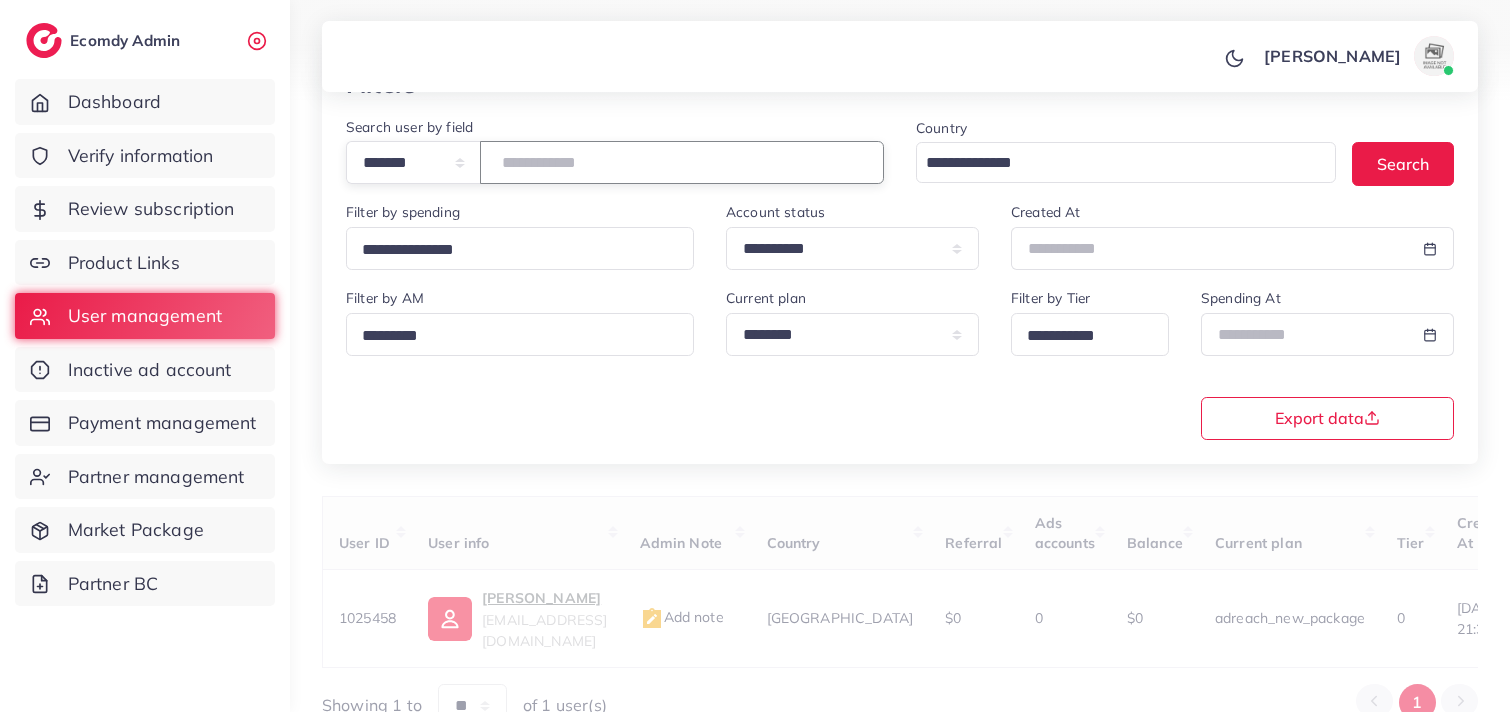 type on "*******" 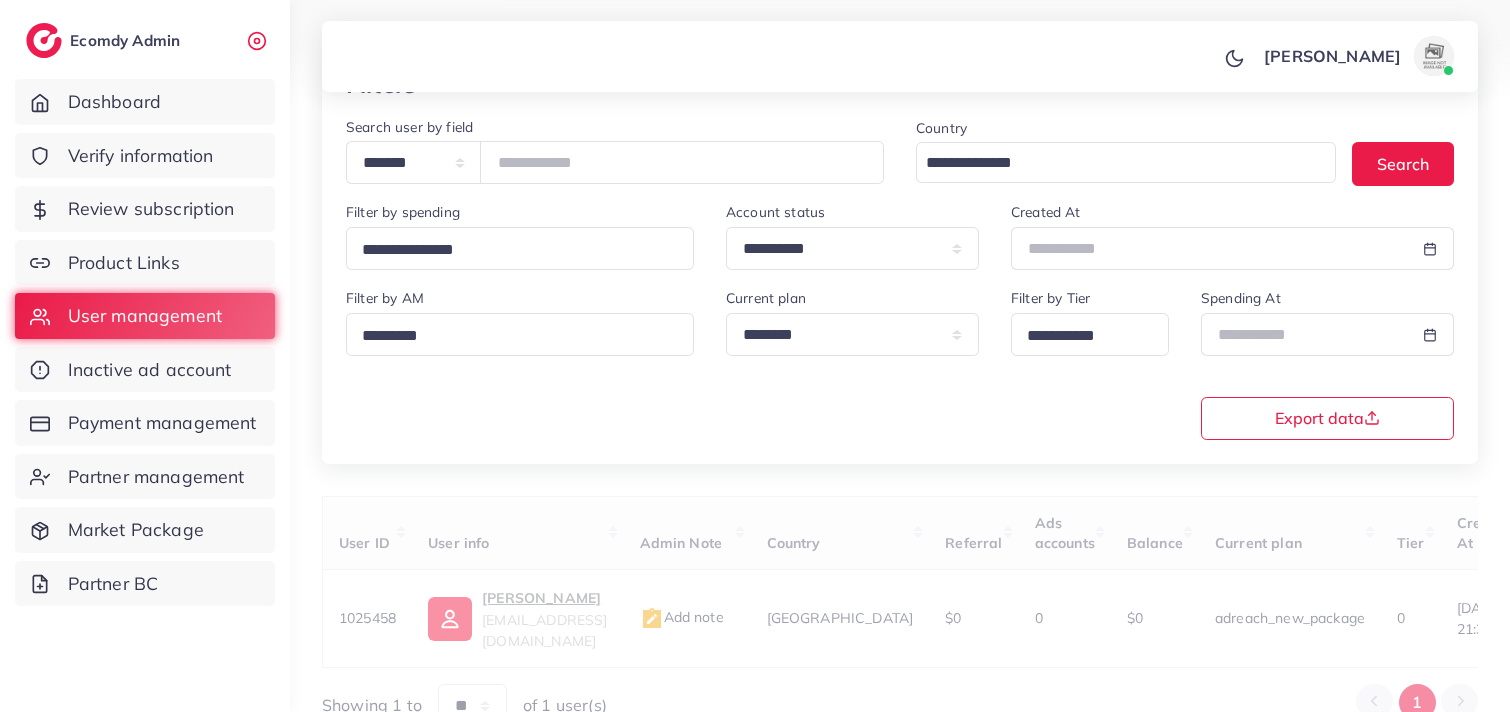 click on "[PERSON_NAME]  Profile Log out" at bounding box center (900, 57) 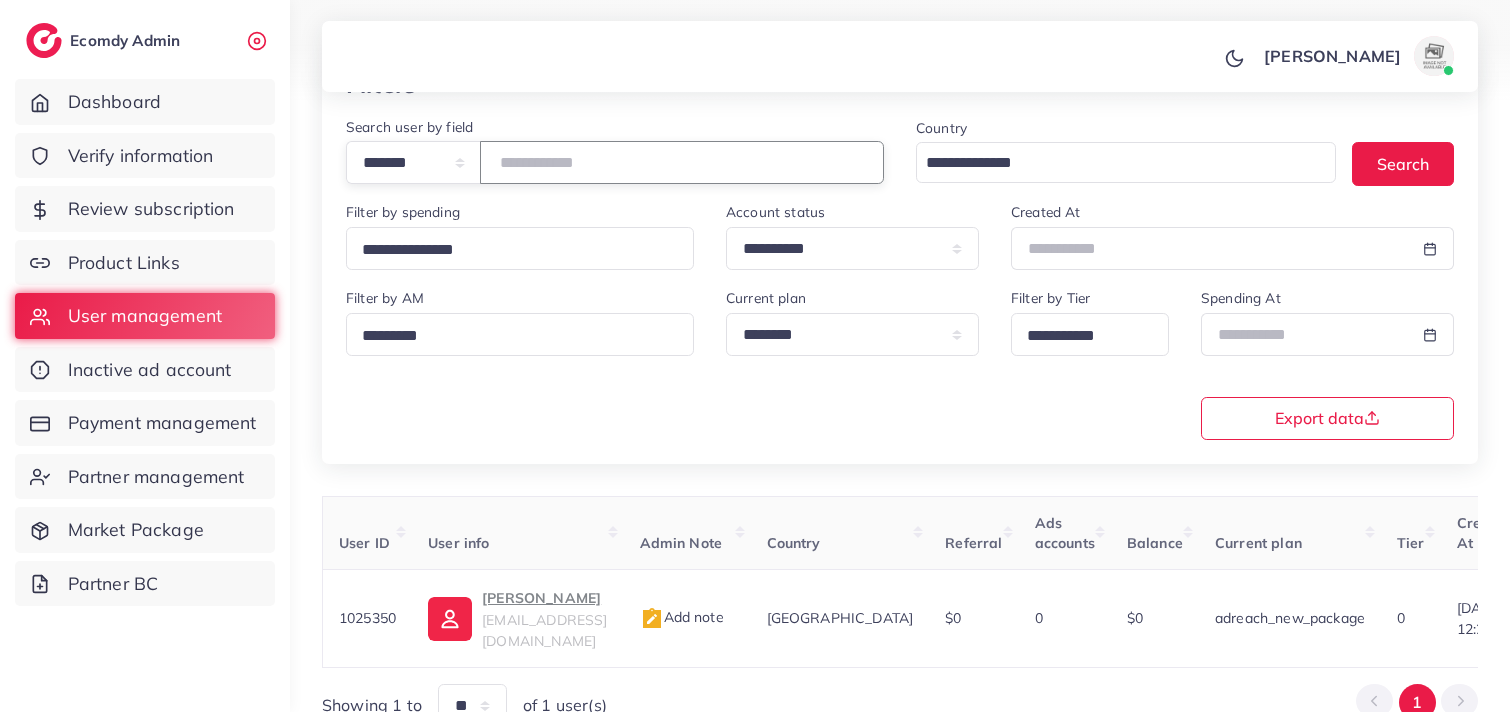 click on "*******" at bounding box center (682, 162) 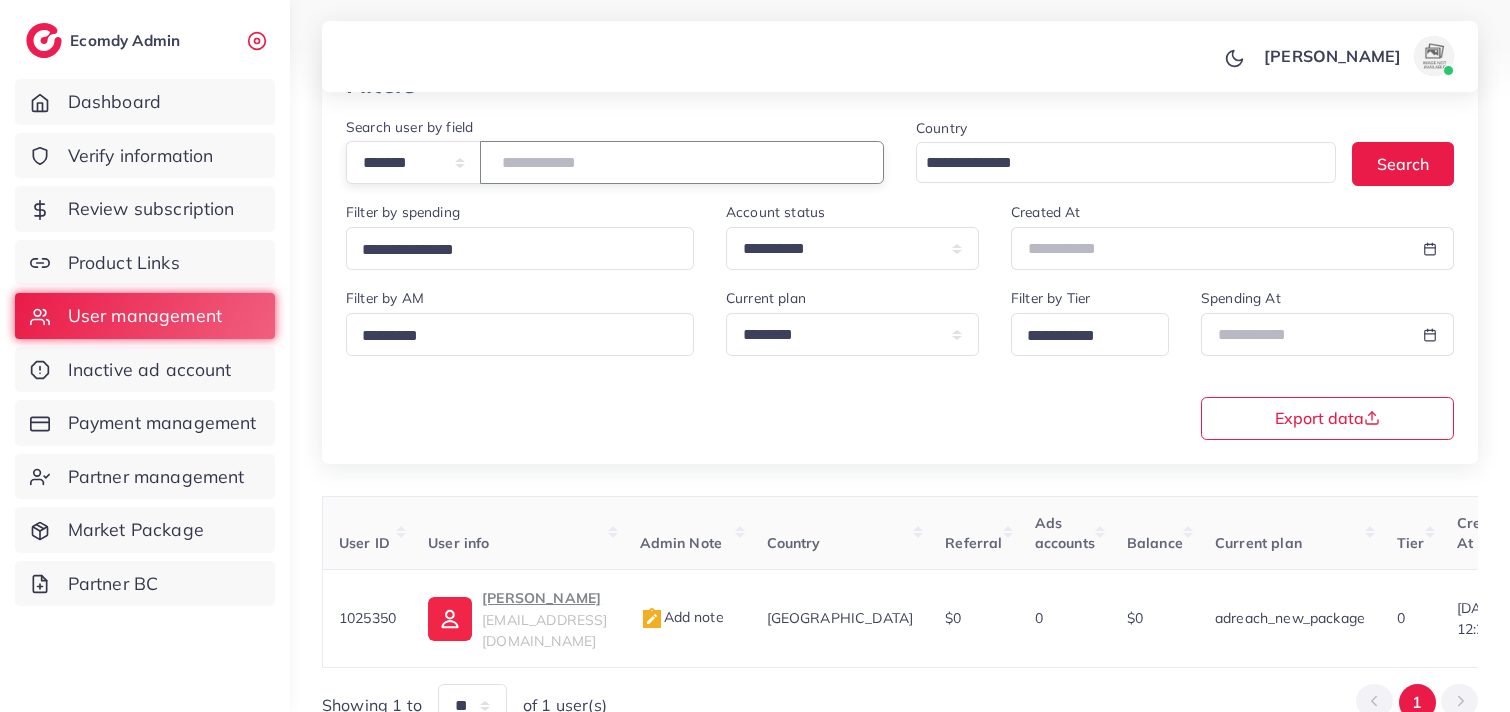 click on "*******" at bounding box center (682, 162) 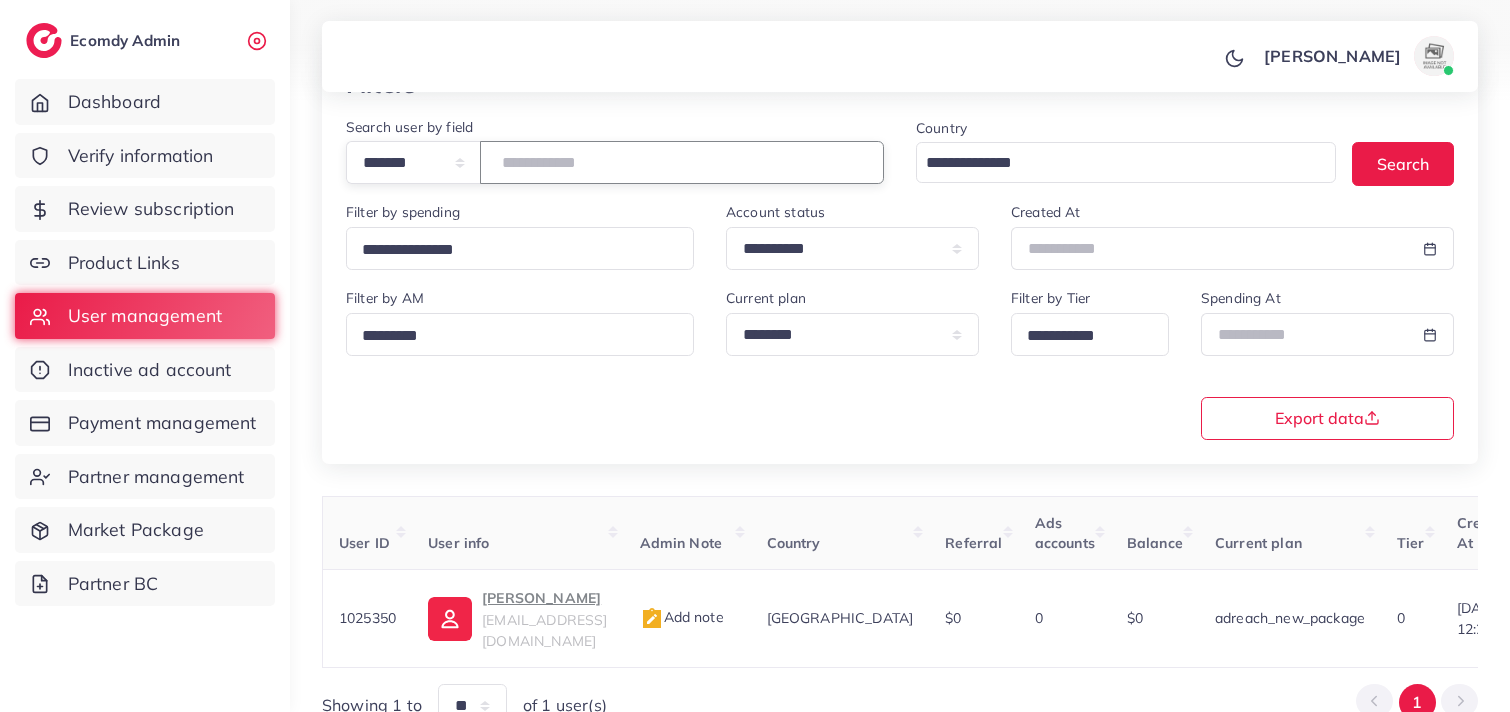 type on "*******" 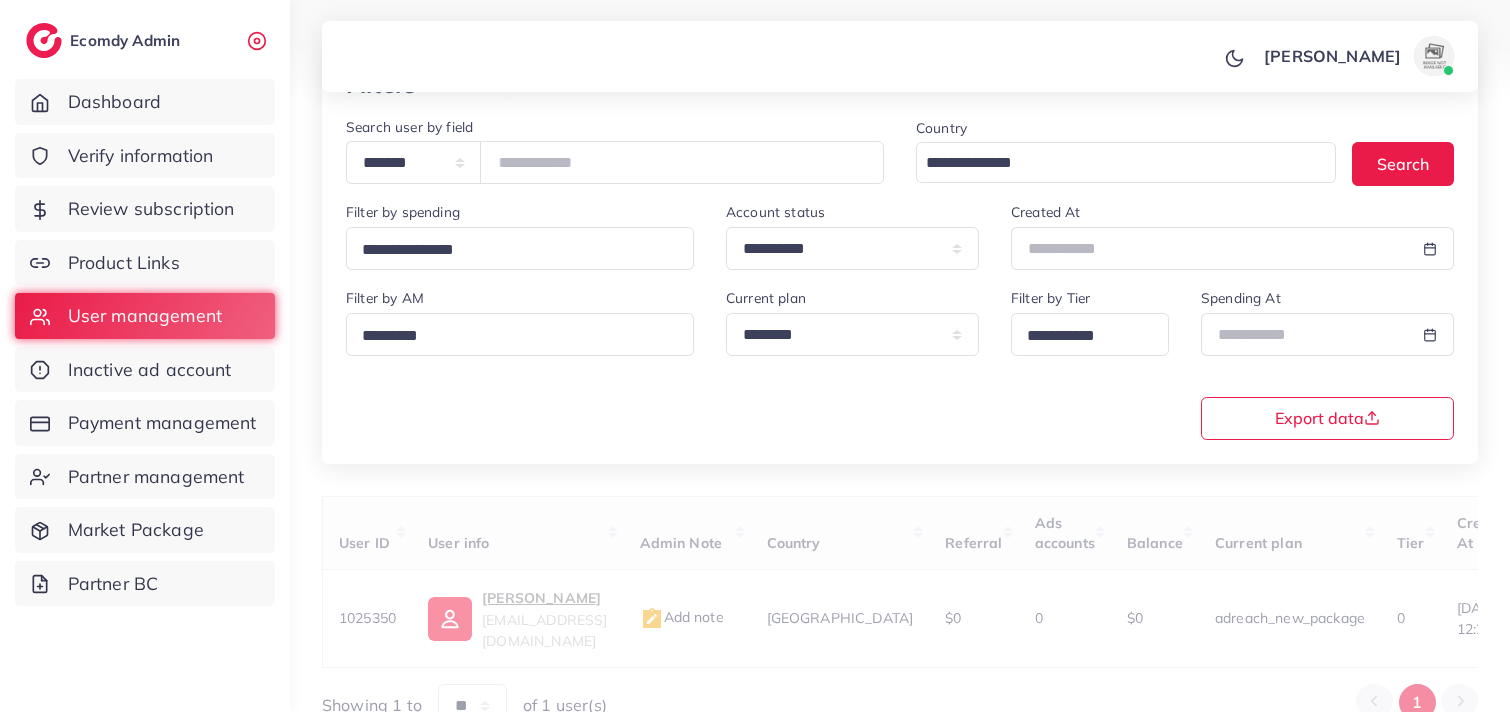 click on "[PERSON_NAME]  Profile Log out" at bounding box center [900, 57] 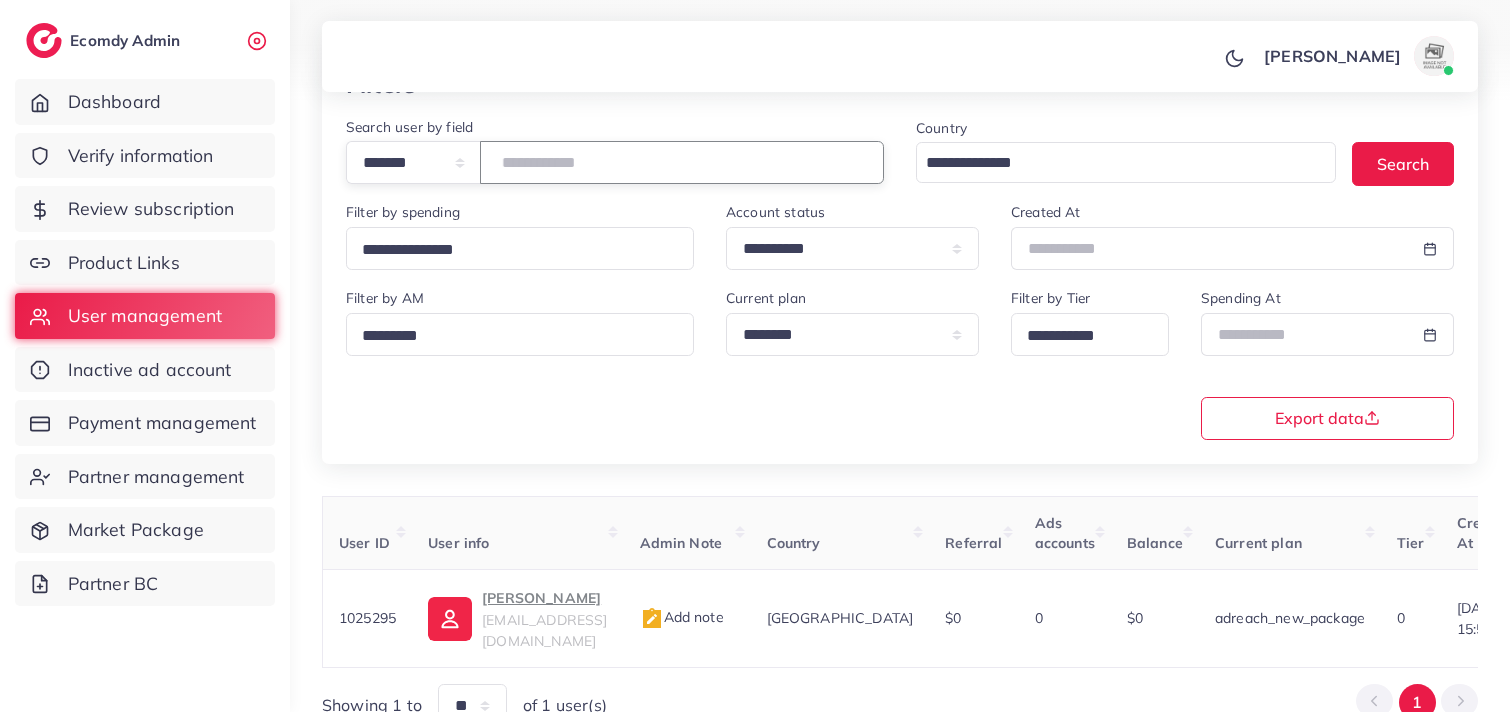 click on "*******" at bounding box center [682, 162] 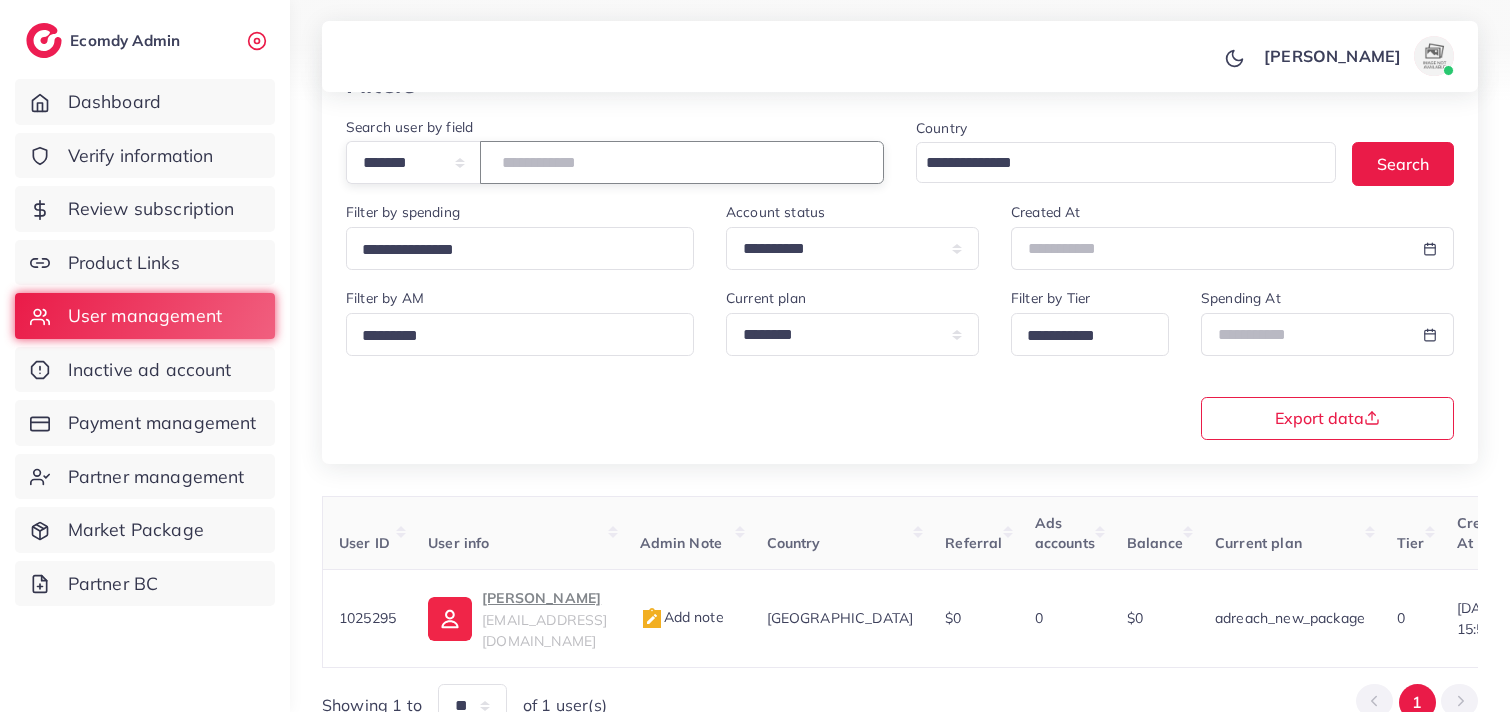 click on "*******" at bounding box center [682, 162] 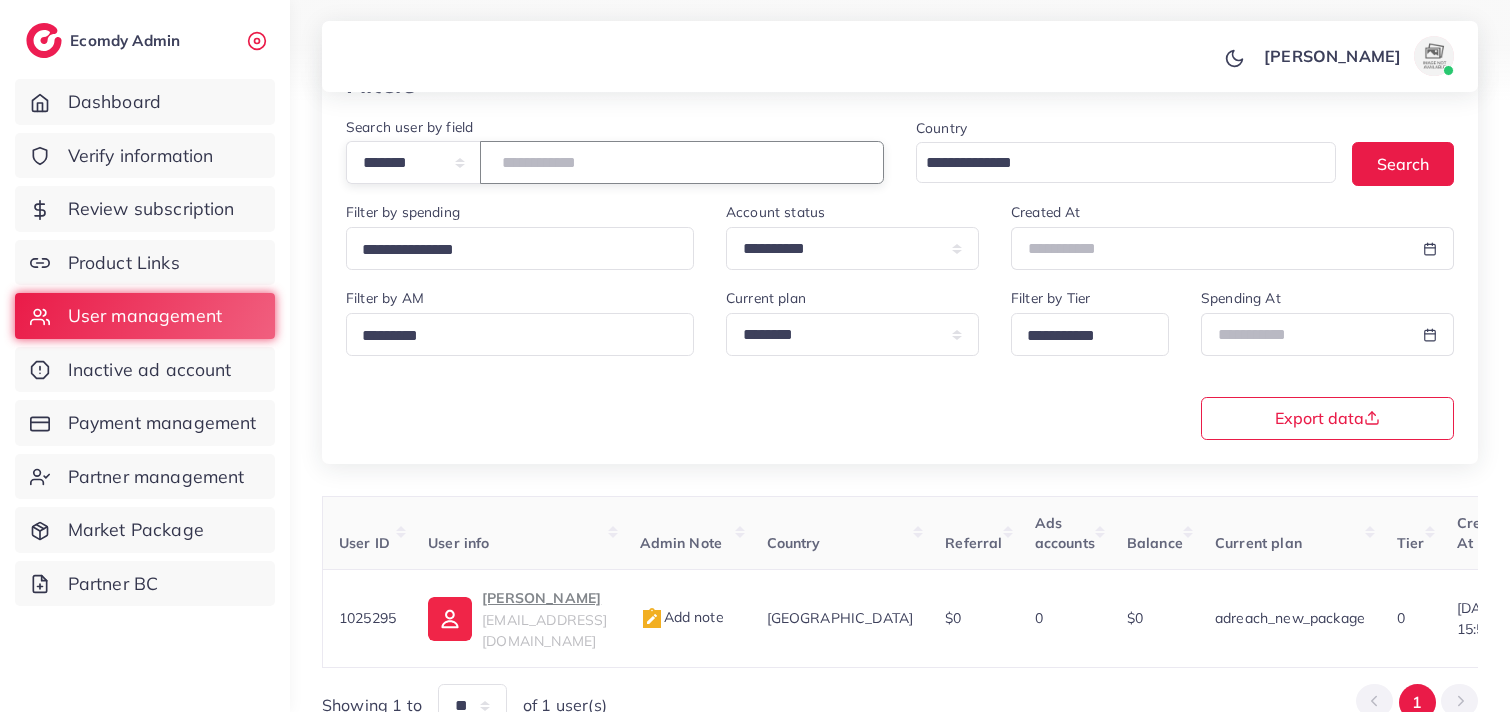 type on "*******" 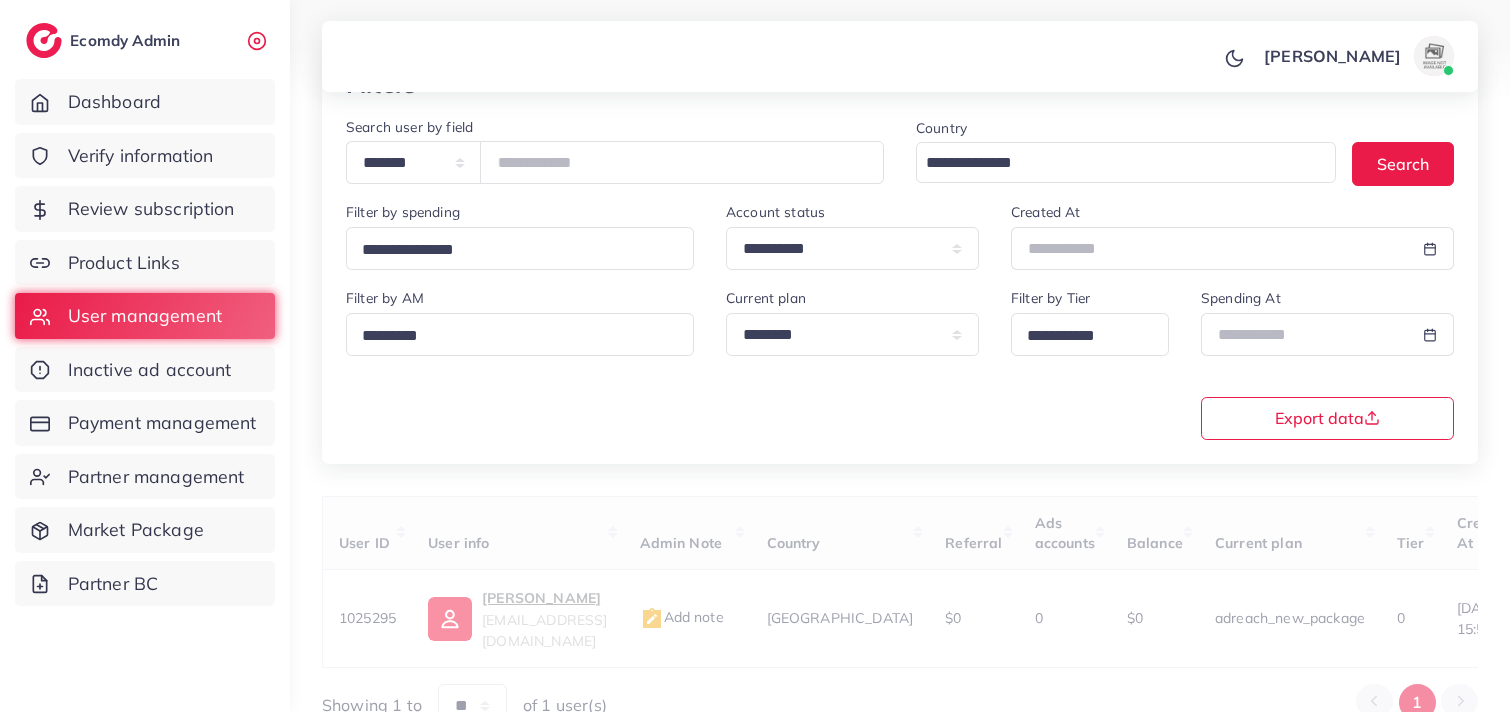 click on "[PERSON_NAME]  Profile Log out" at bounding box center (900, 57) 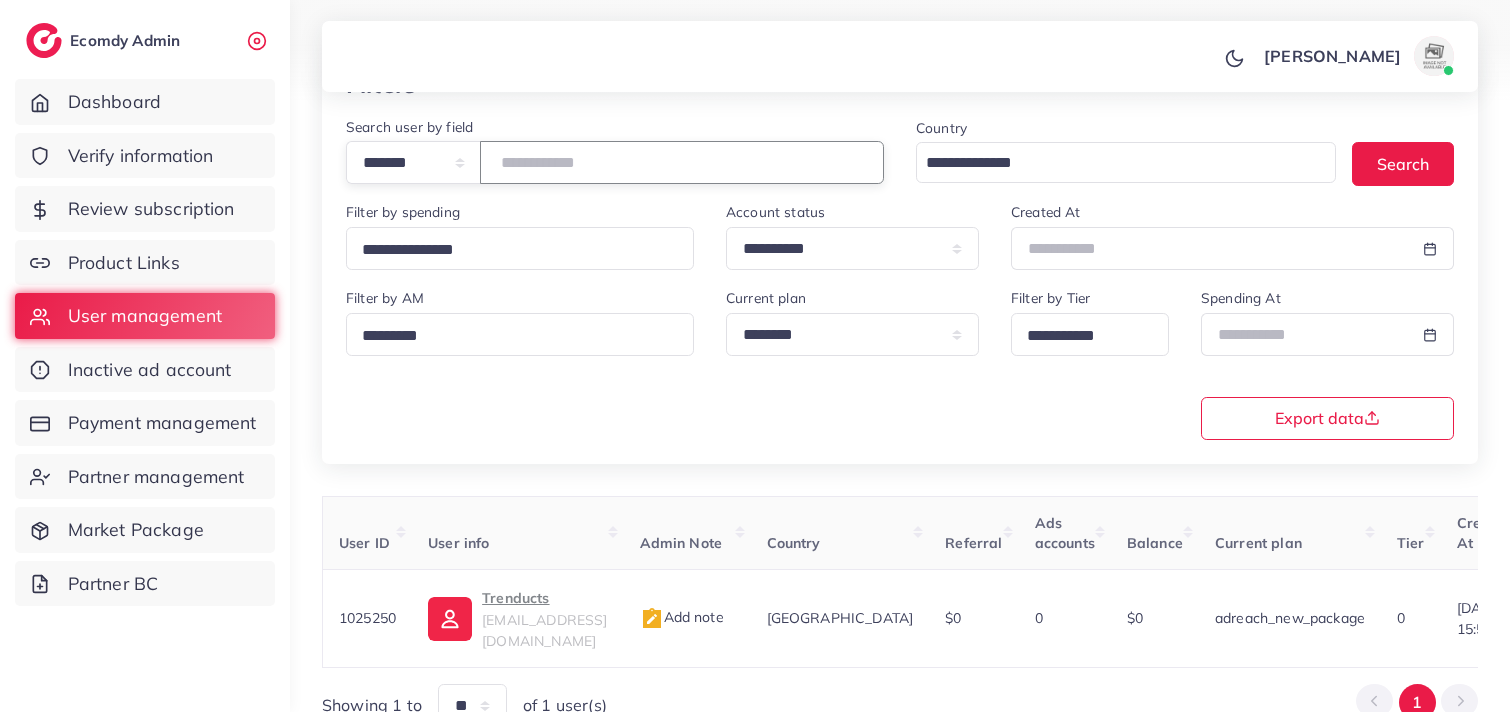 click on "*******" at bounding box center [682, 162] 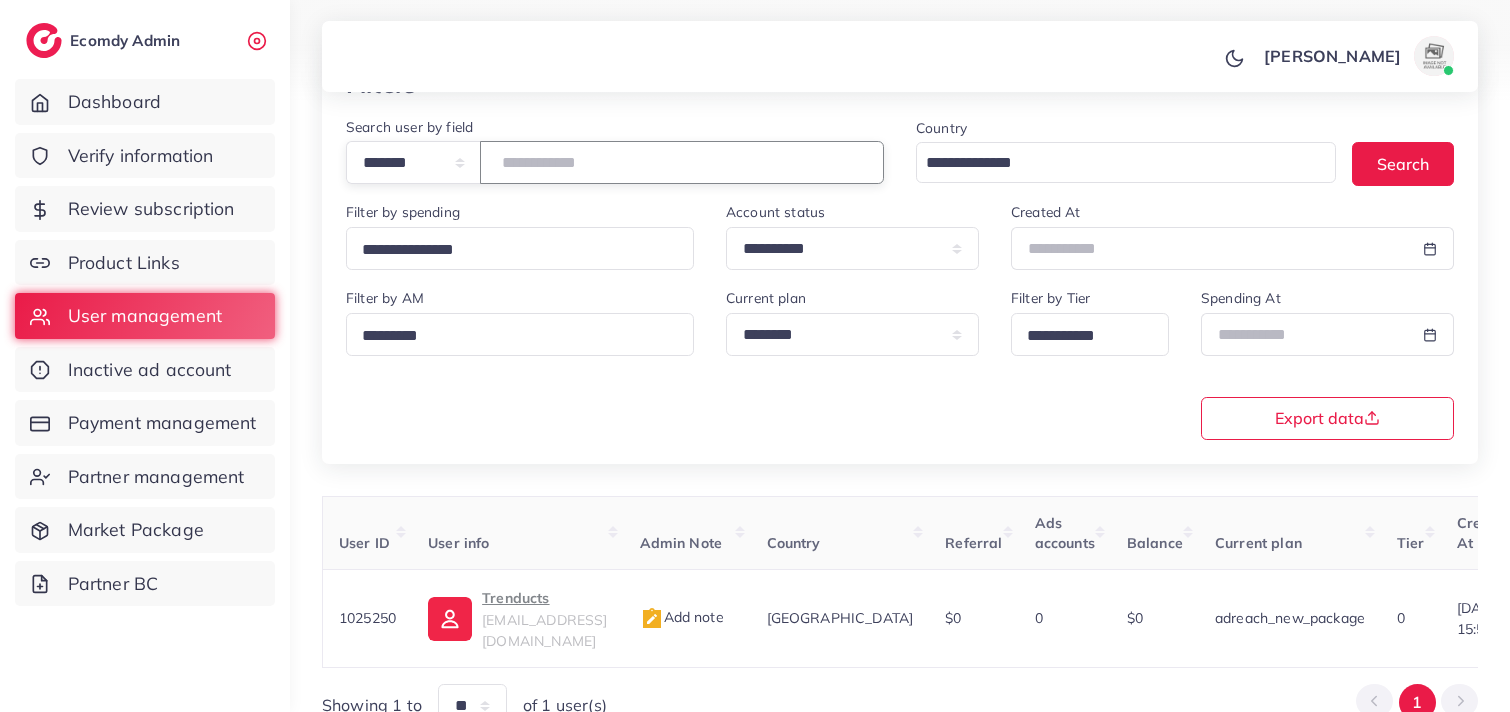 click on "*******" at bounding box center (682, 162) 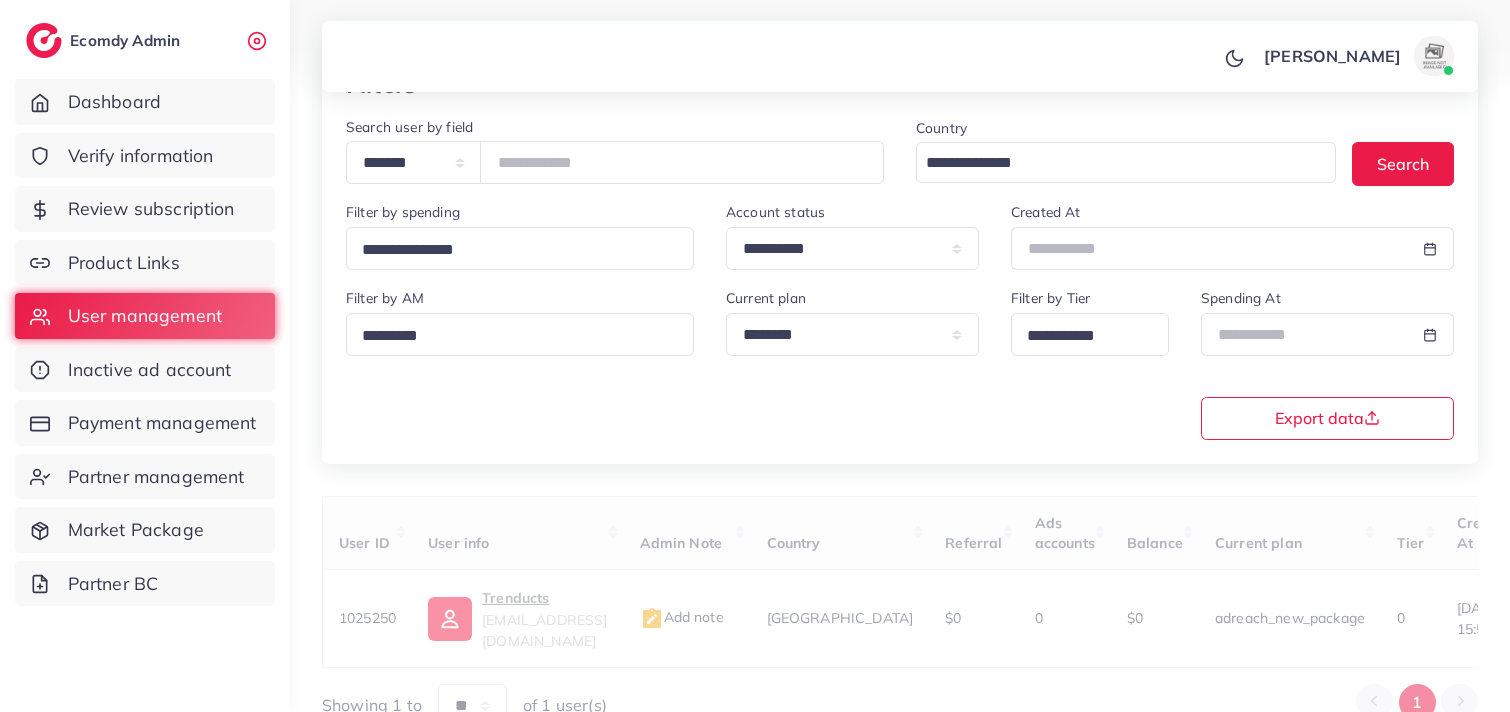 click on "[PERSON_NAME]  Profile Log out" at bounding box center [900, 57] 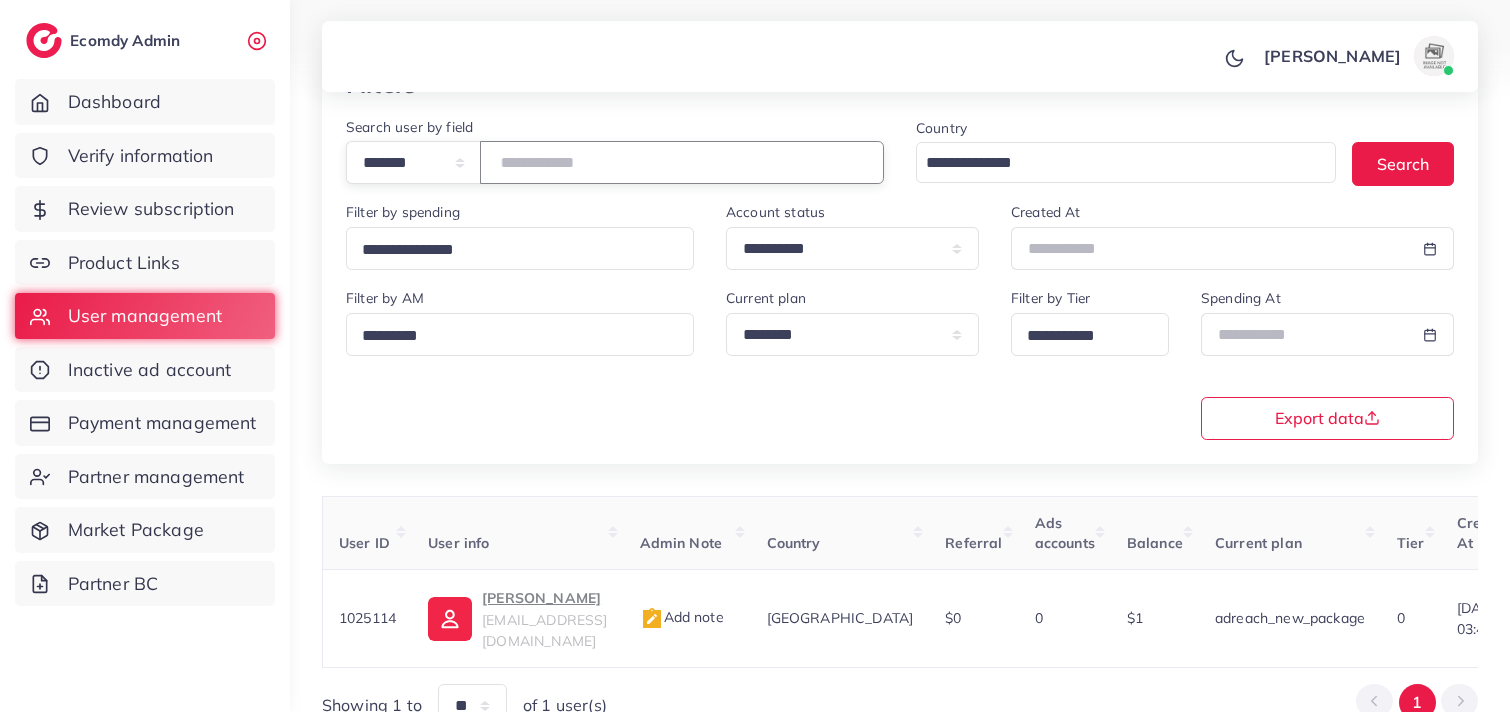 click on "*******" at bounding box center [682, 162] 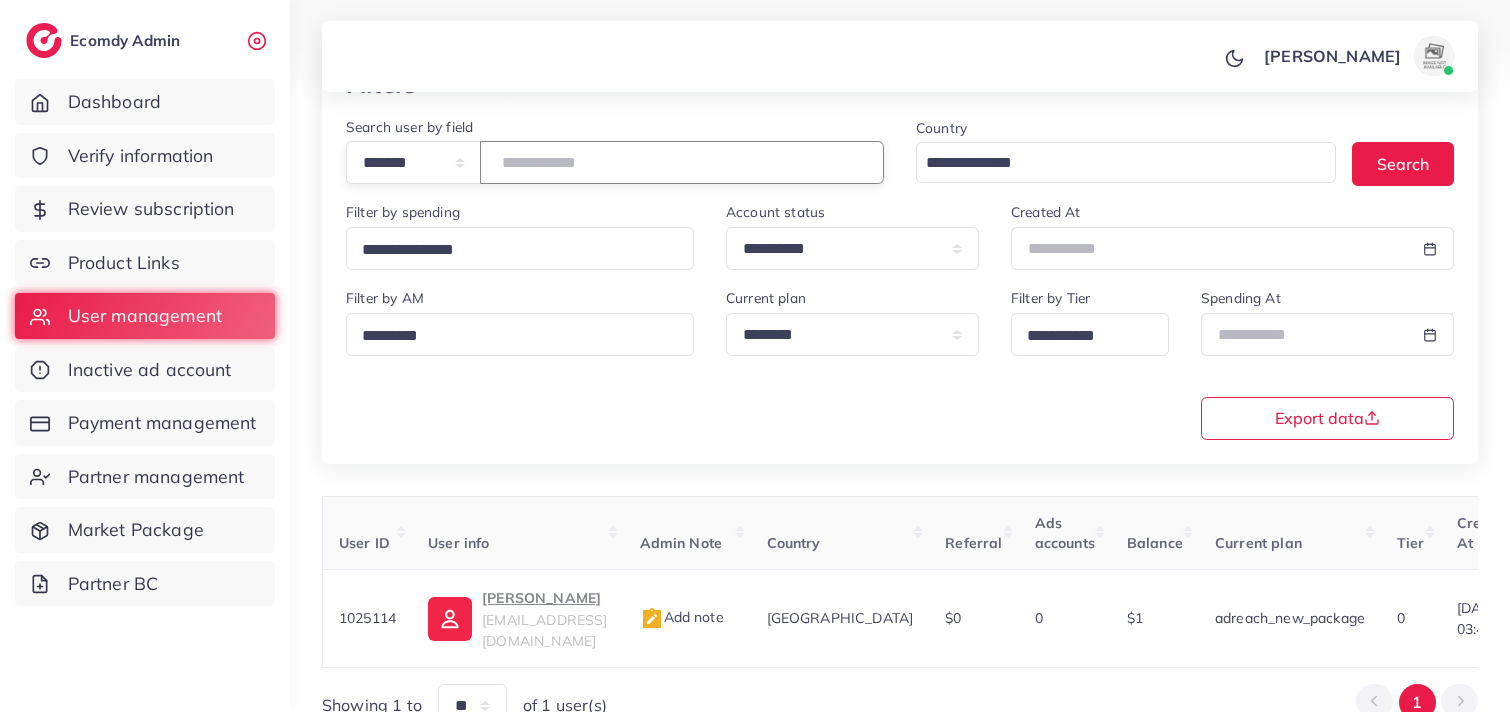 click on "*******" at bounding box center [682, 162] 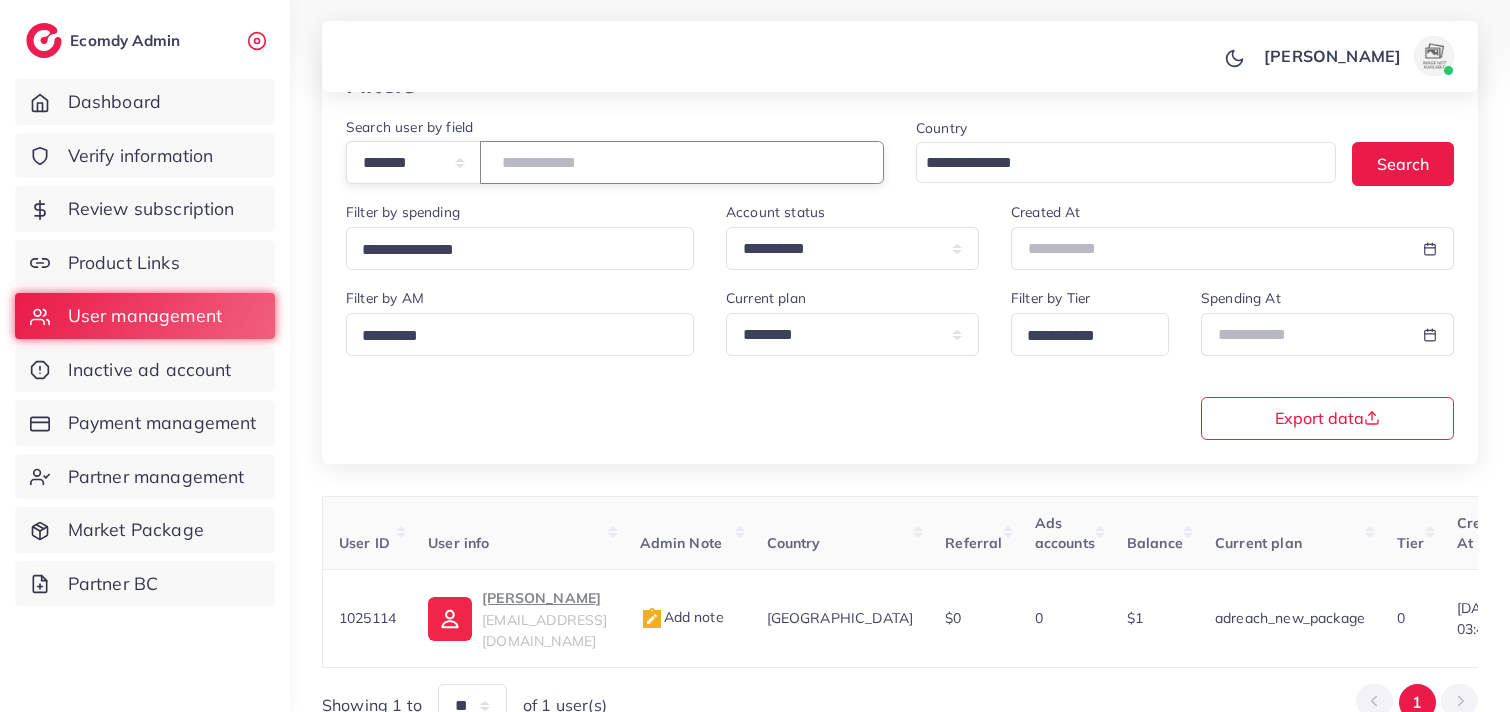 paste on "*******" 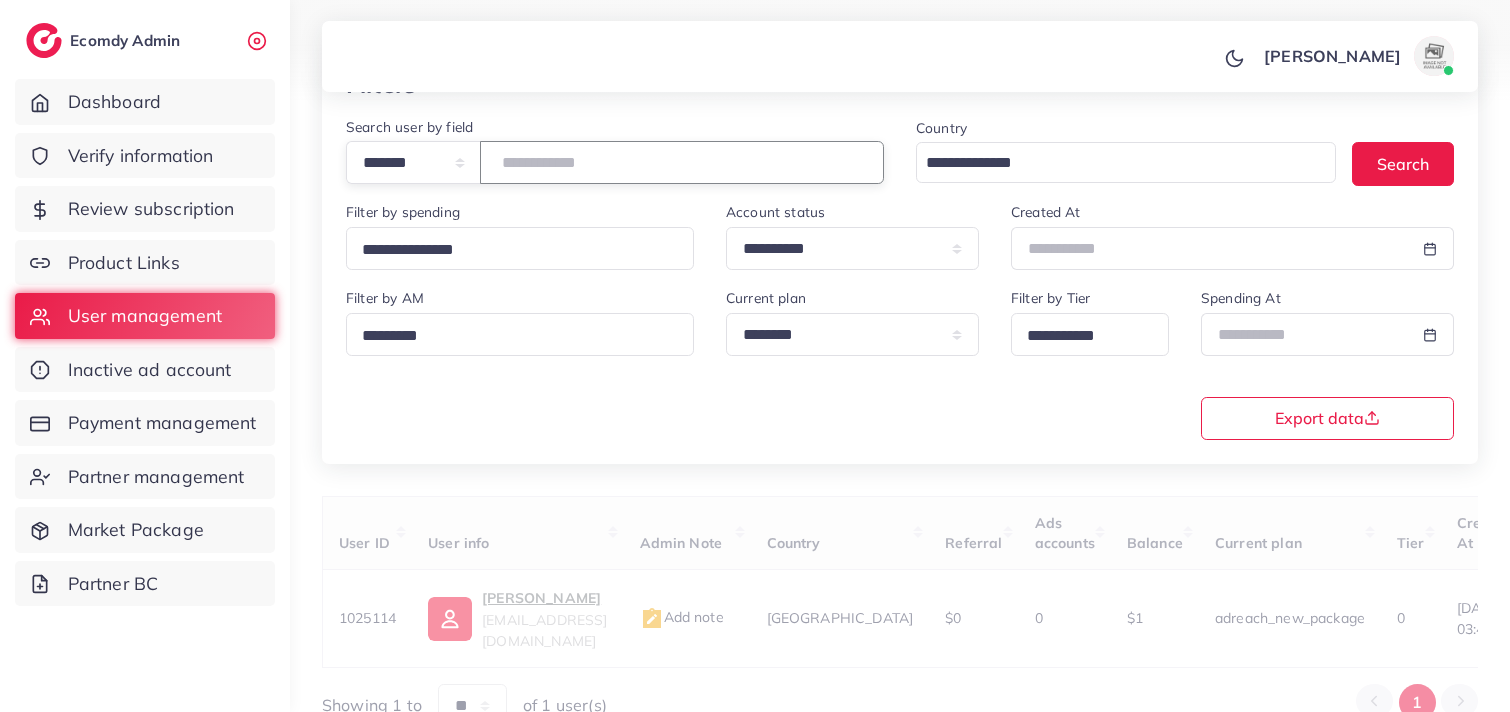 type on "*******" 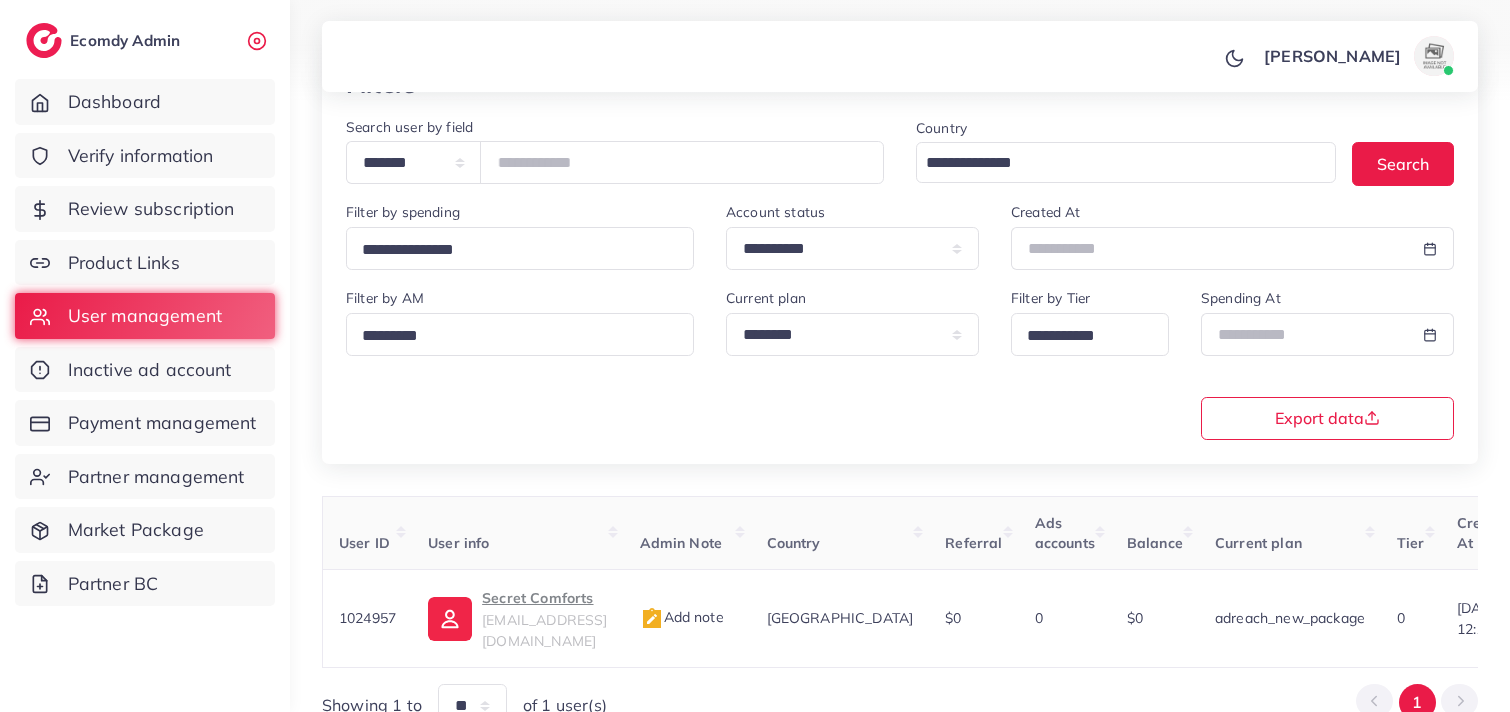 click on "[PERSON_NAME]  Profile Log out" at bounding box center (900, 57) 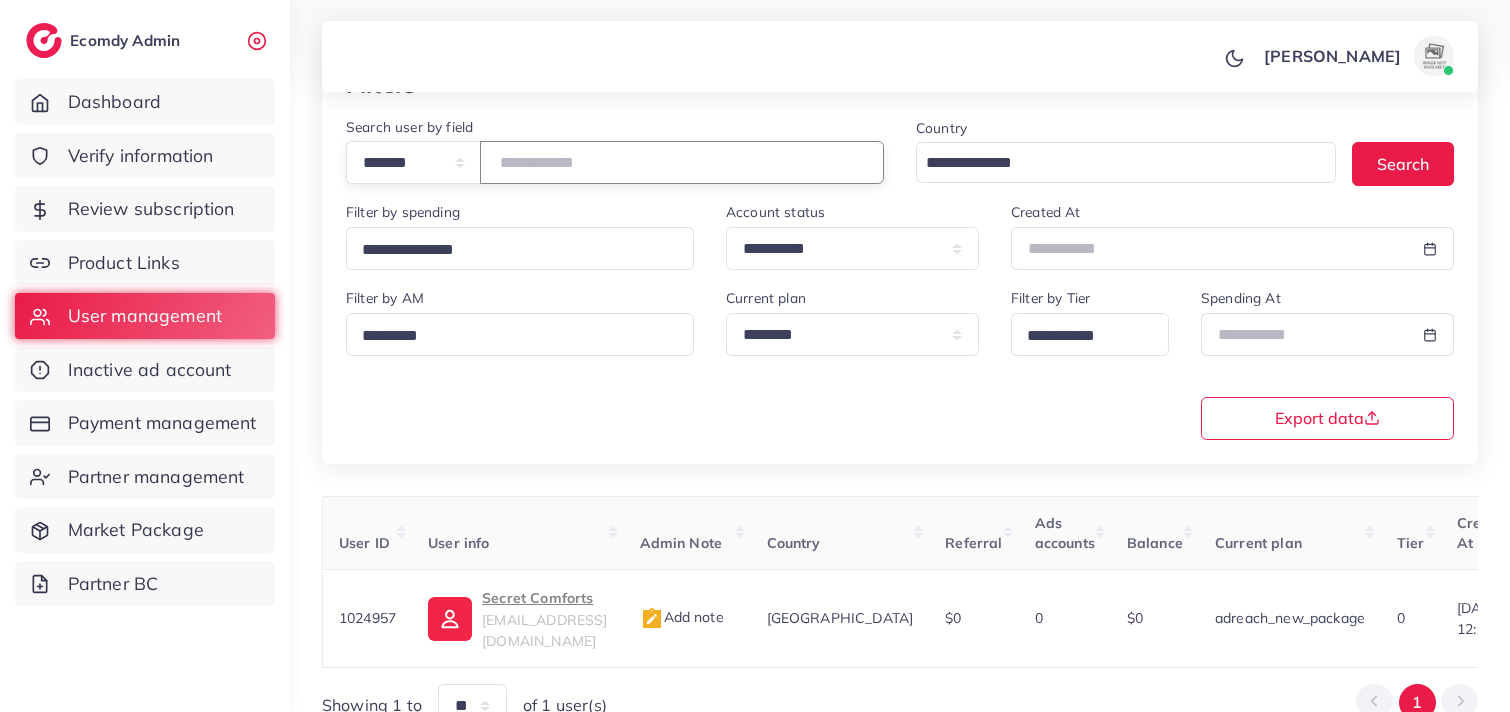 click on "*******" at bounding box center (682, 162) 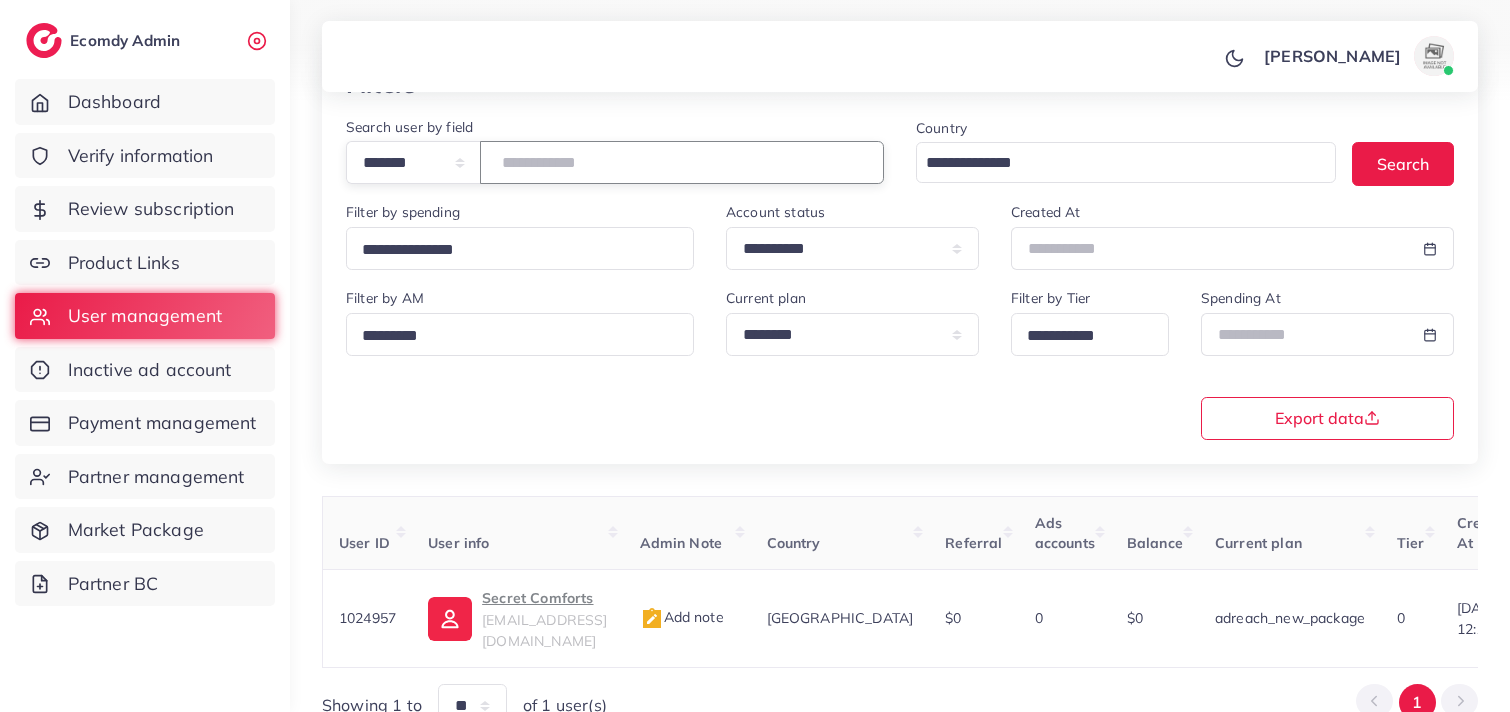 click on "*******" at bounding box center (682, 162) 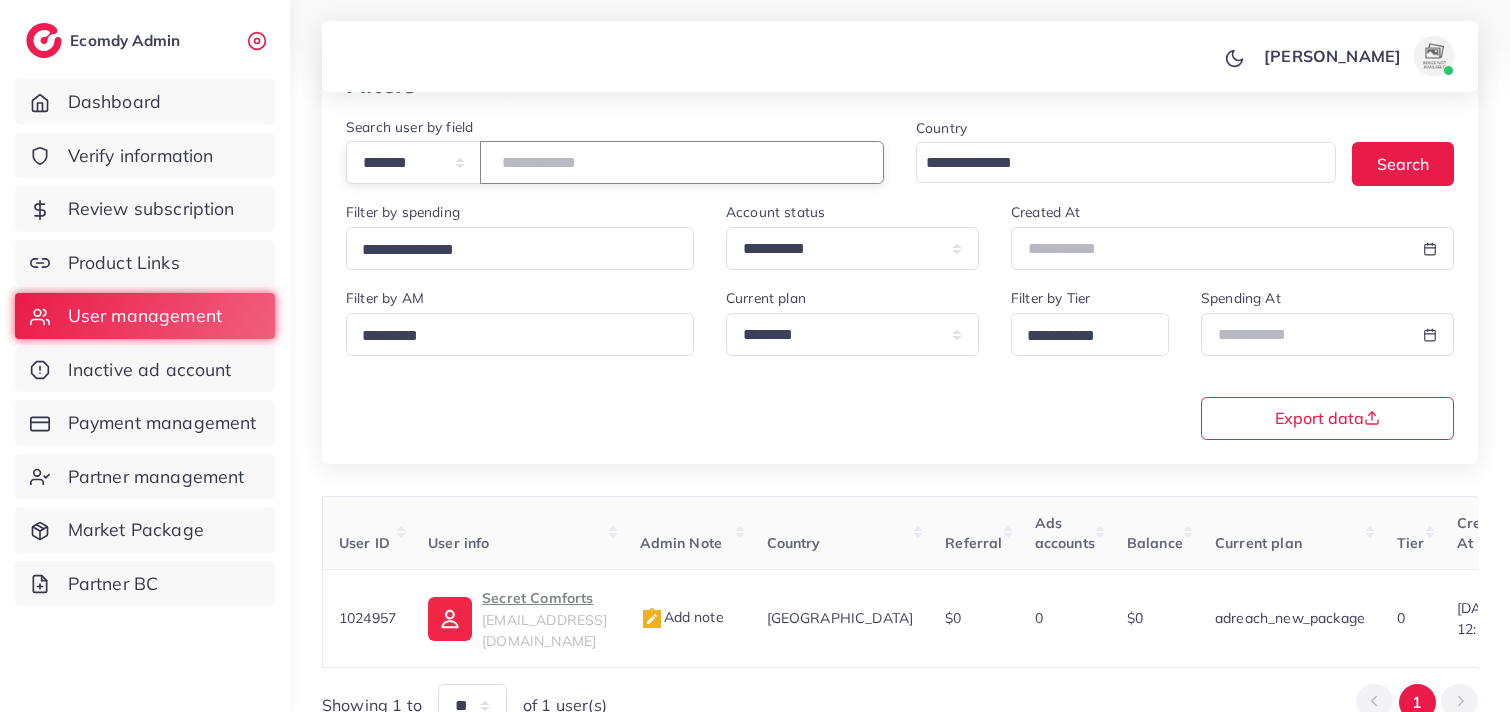 type on "*******" 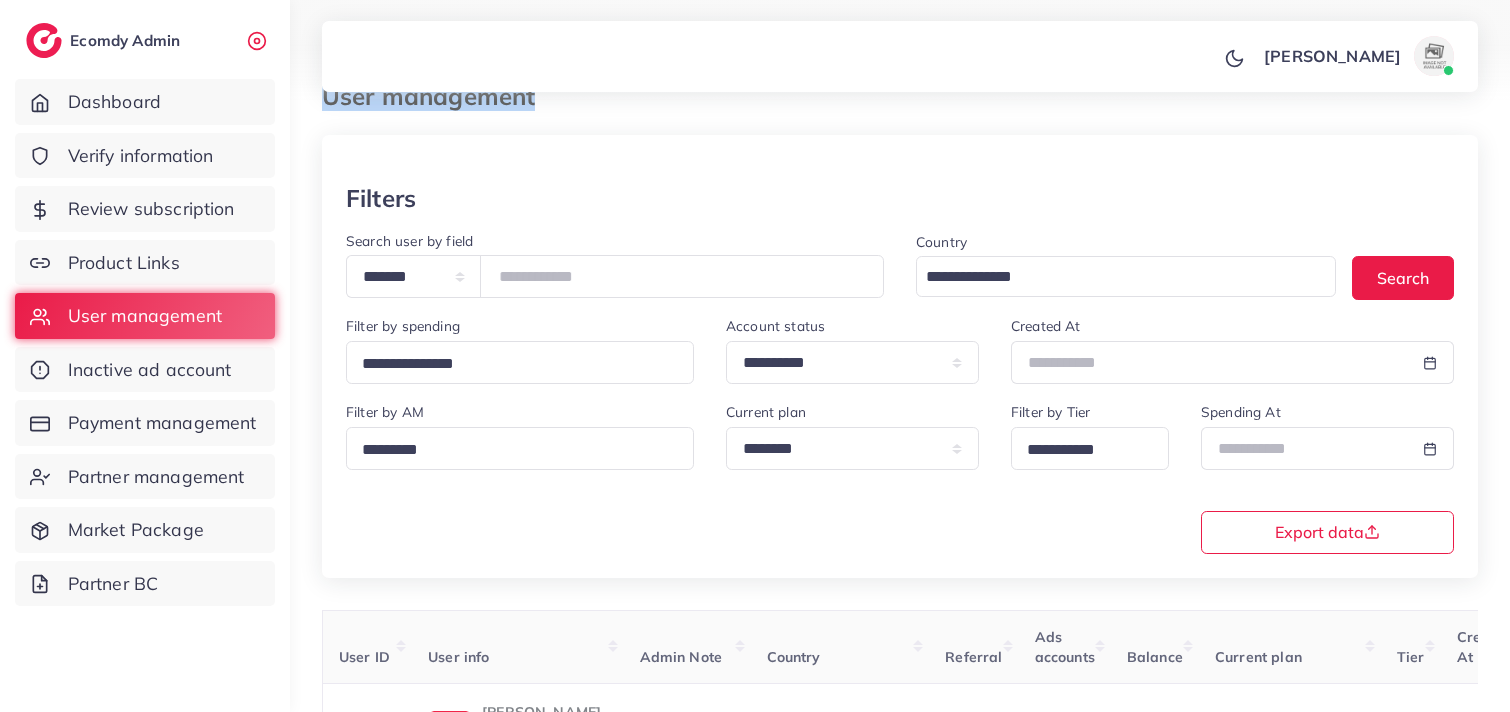 scroll, scrollTop: 0, scrollLeft: 0, axis: both 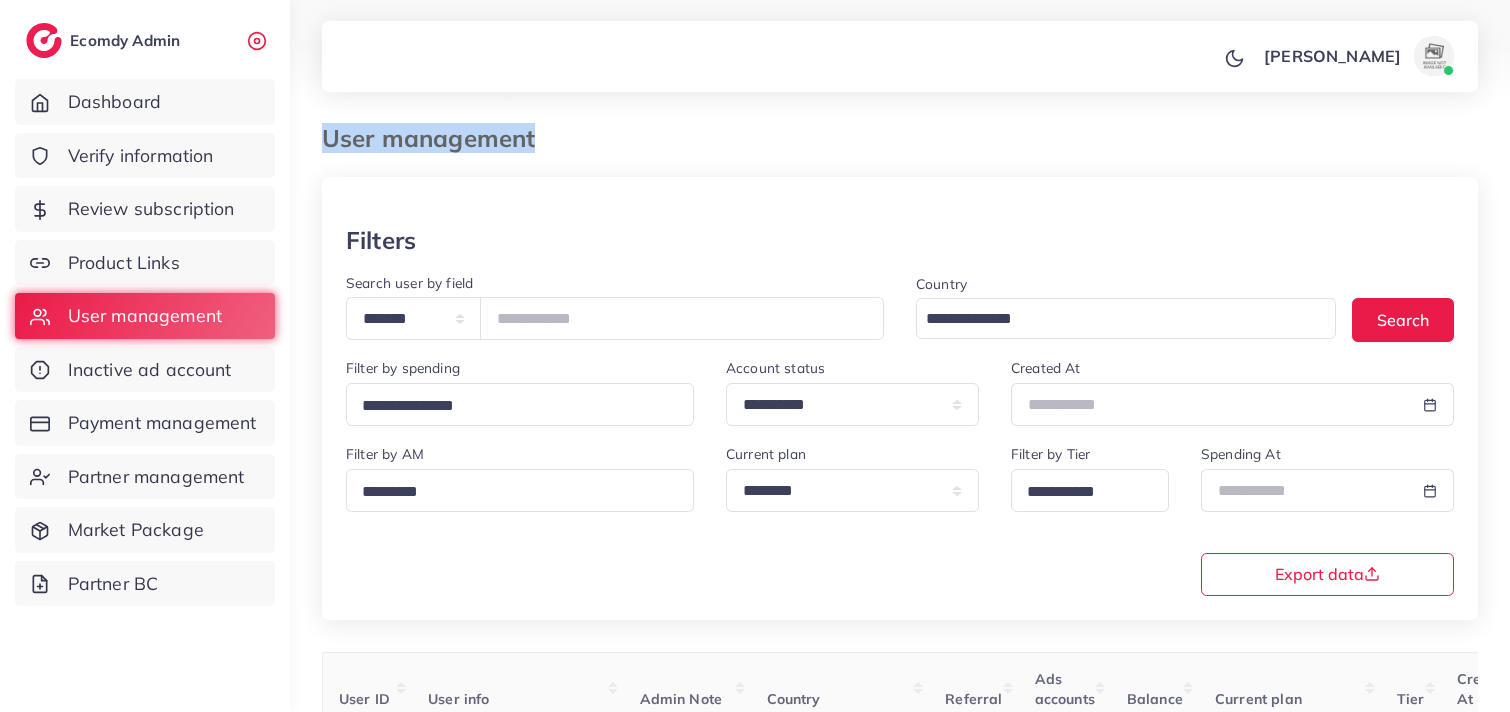 drag, startPoint x: 813, startPoint y: 12, endPoint x: 894, endPoint y: -86, distance: 127.141655 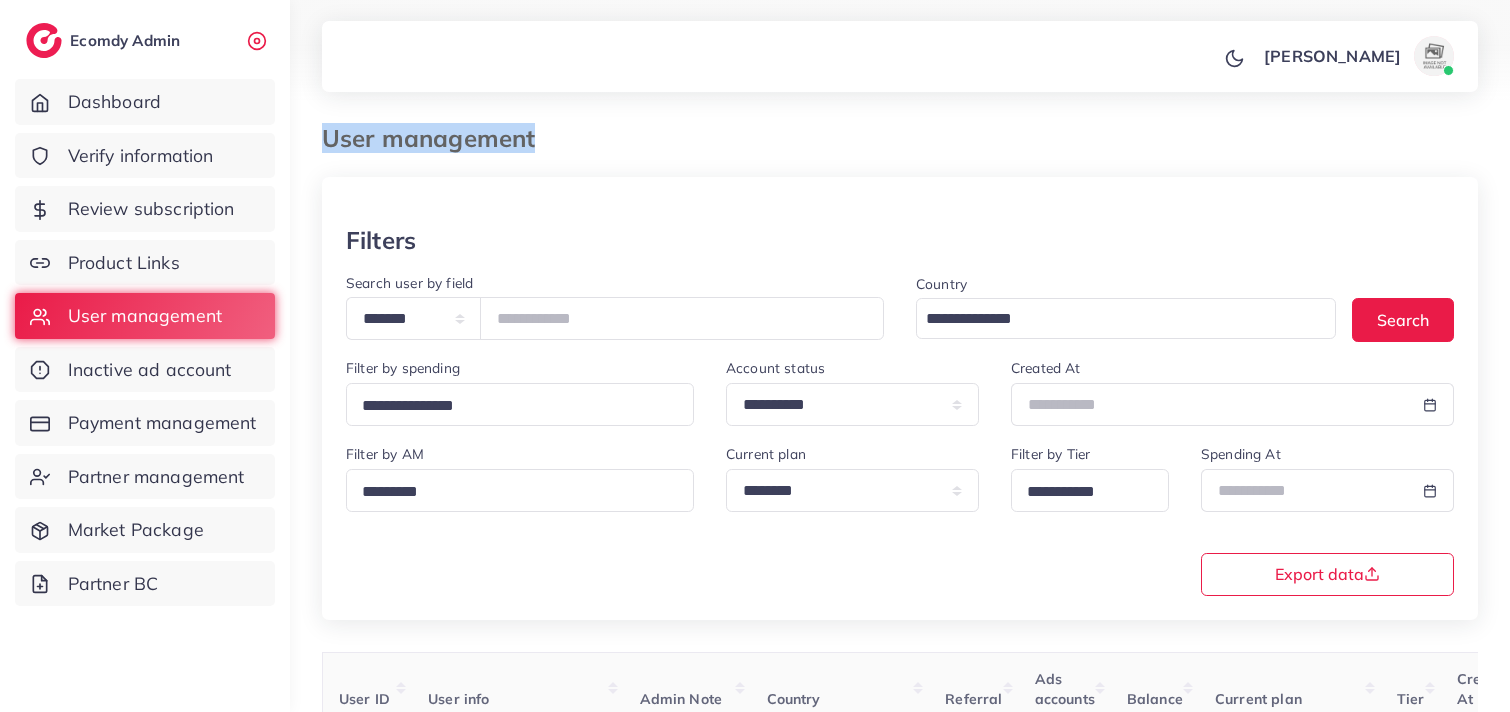 click at bounding box center [755, 51] 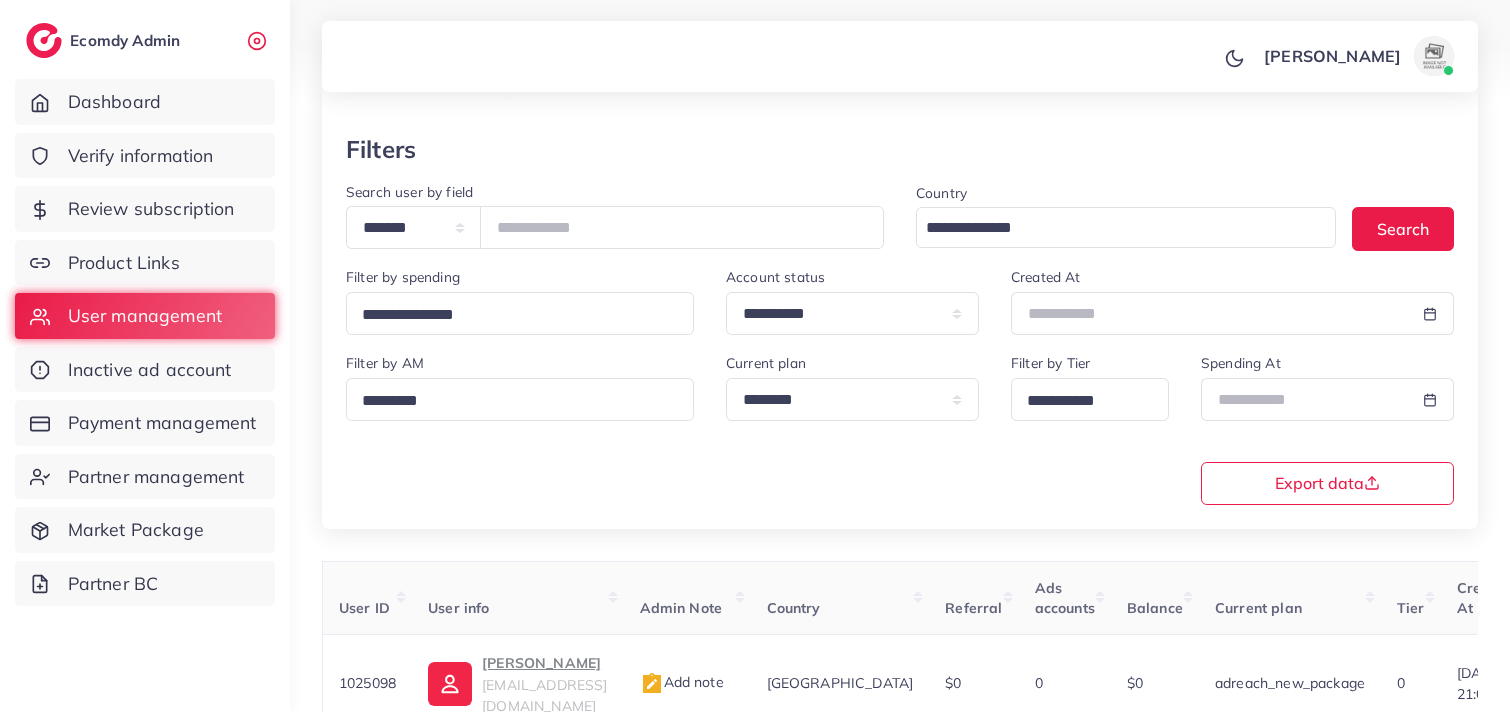 scroll, scrollTop: 133, scrollLeft: 0, axis: vertical 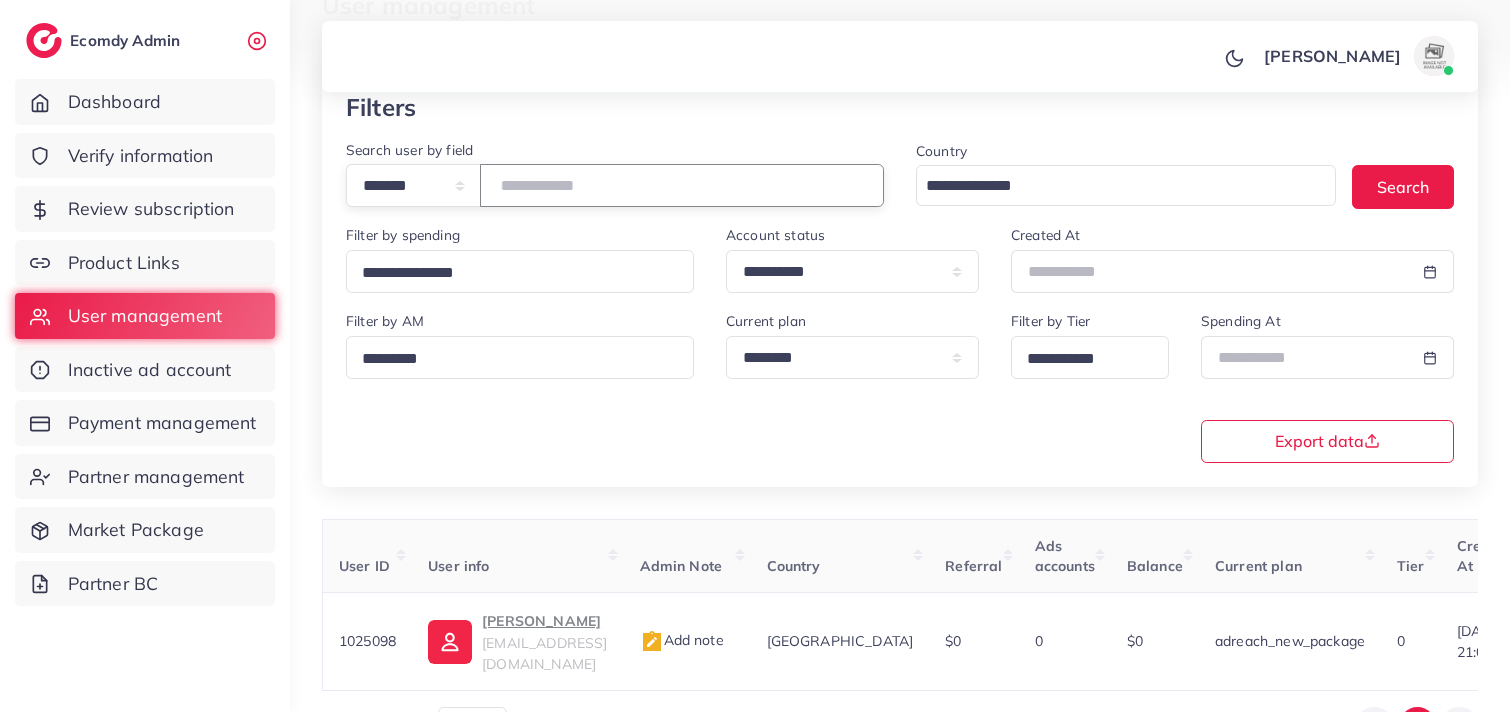 click on "*******" at bounding box center [682, 185] 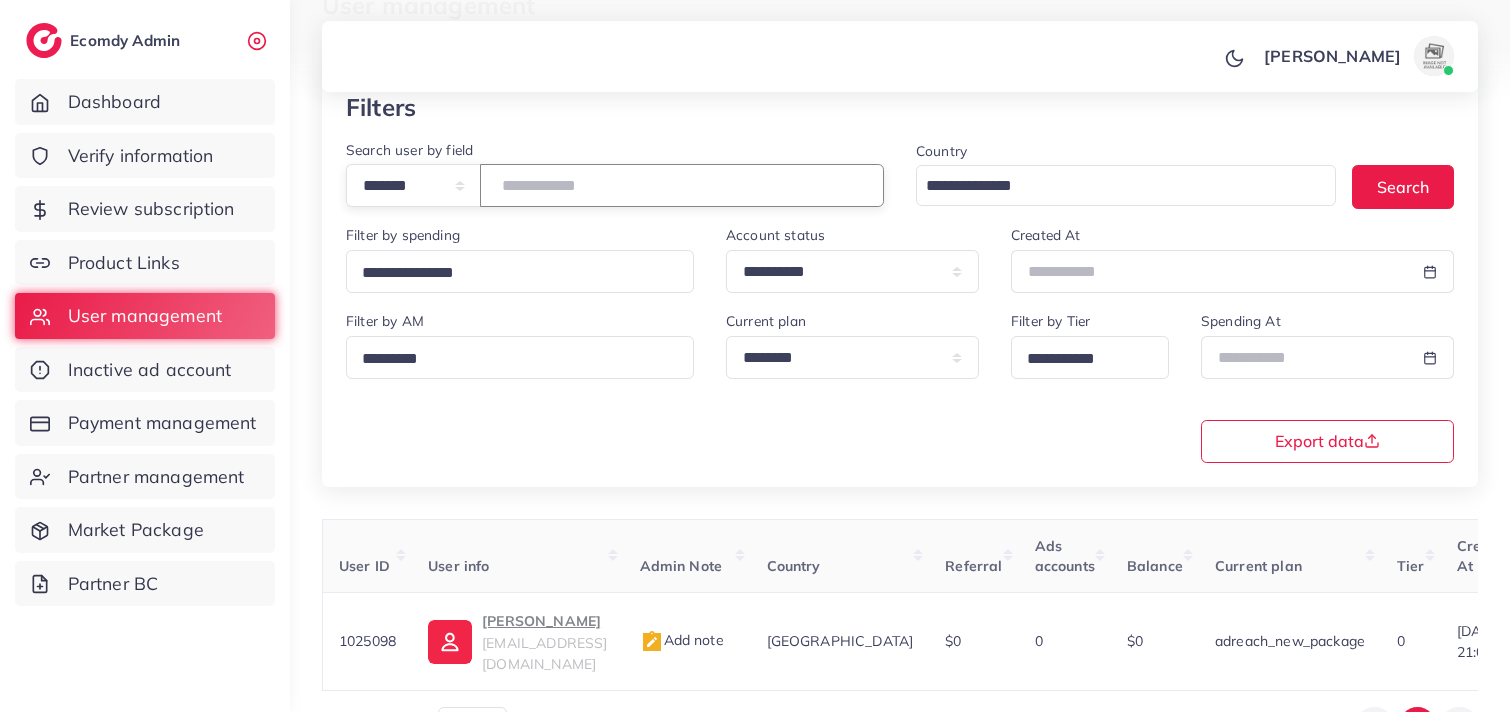 click on "*******" at bounding box center [682, 185] 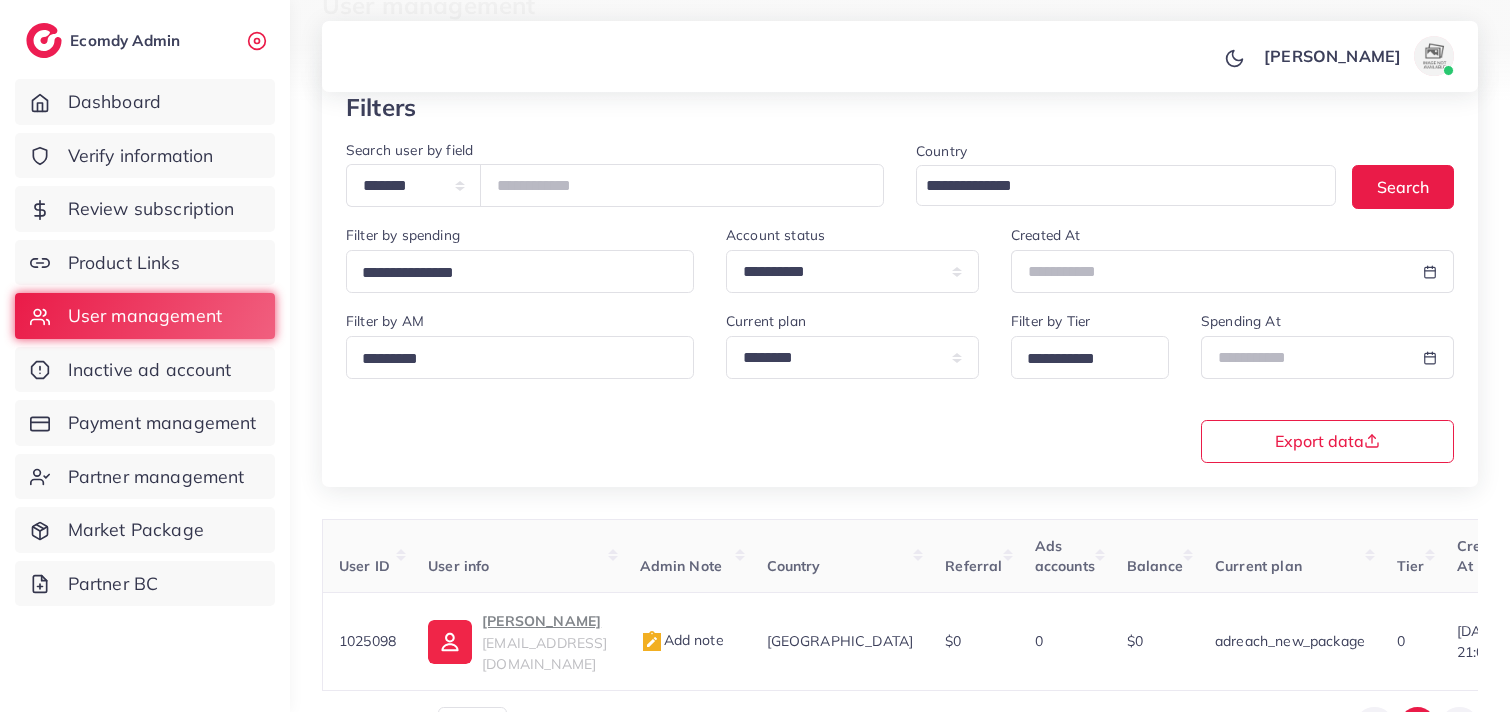 click on "[PERSON_NAME]  Profile Log out" at bounding box center (900, 57) 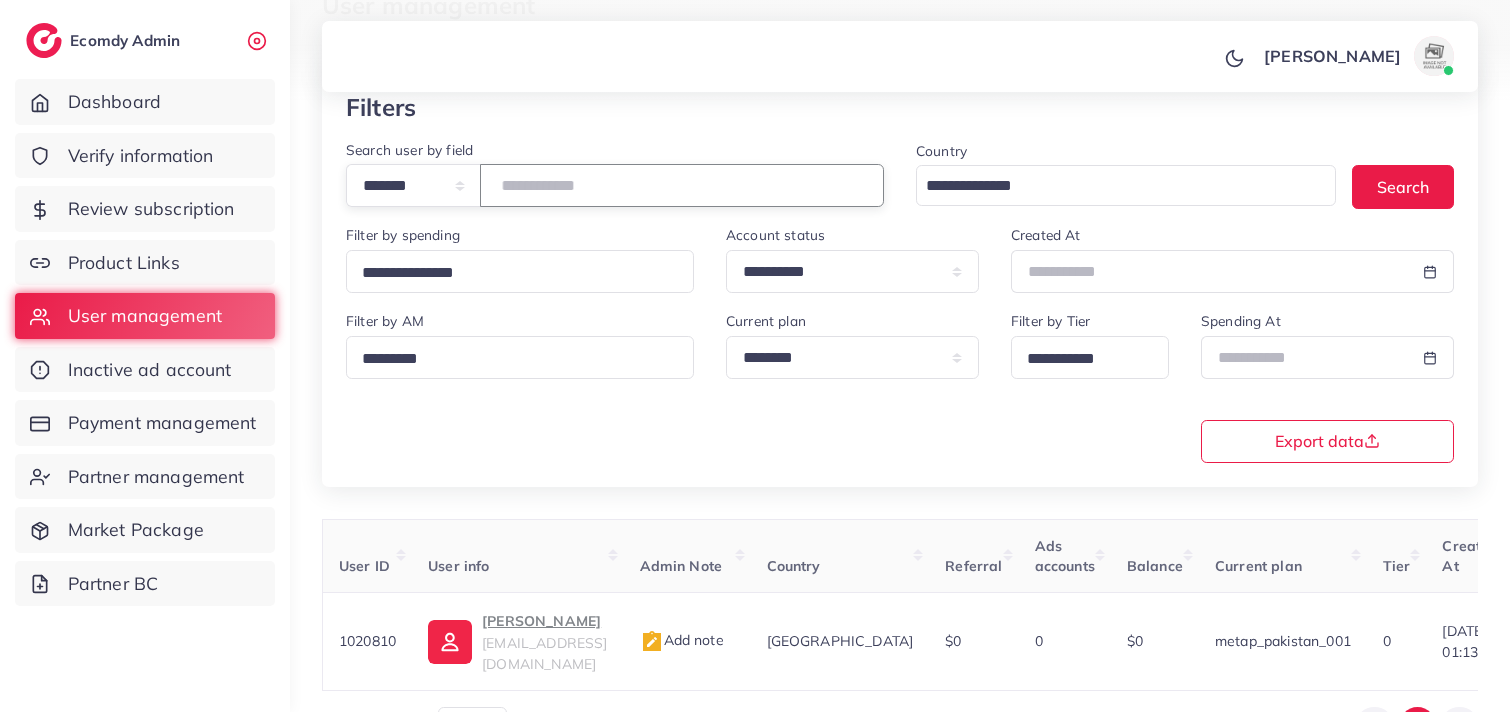 click on "*******" at bounding box center [682, 185] 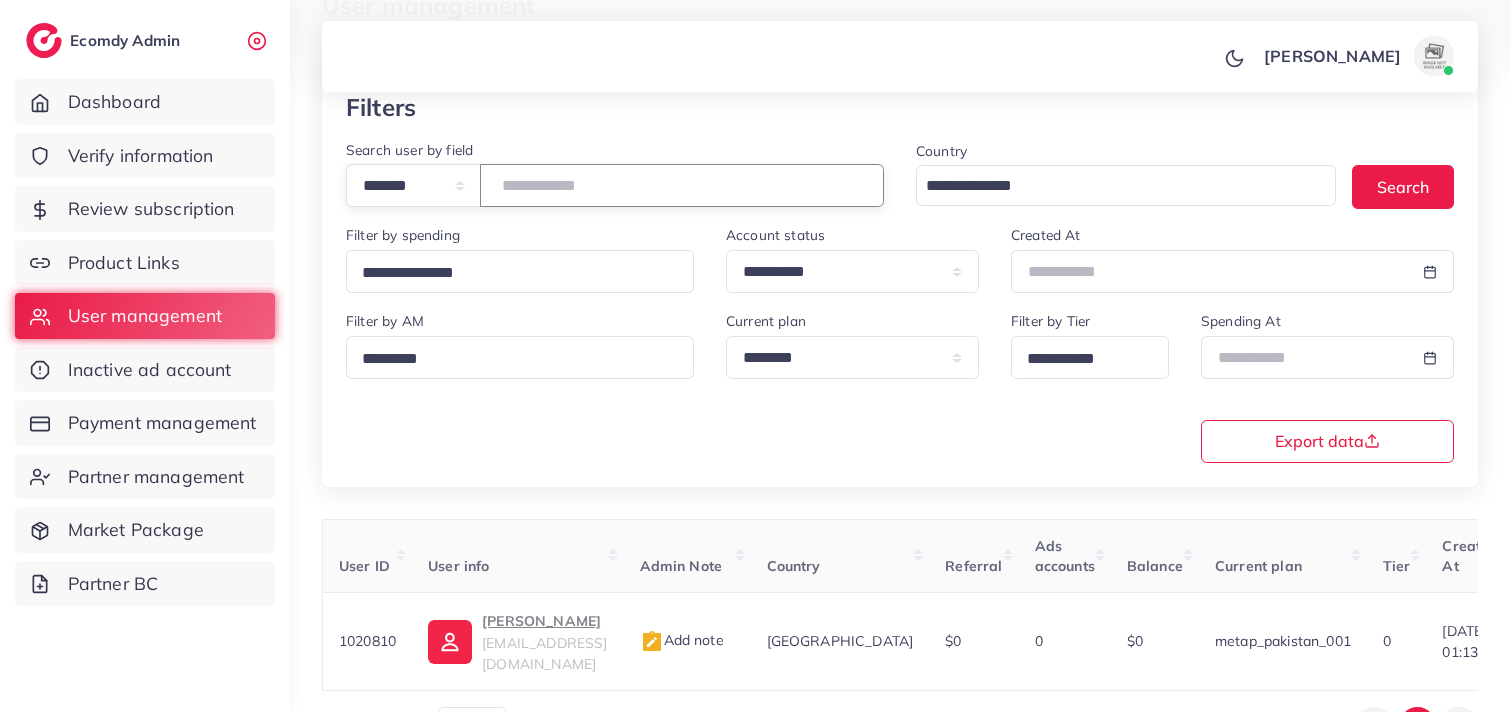 click on "*******" at bounding box center (682, 185) 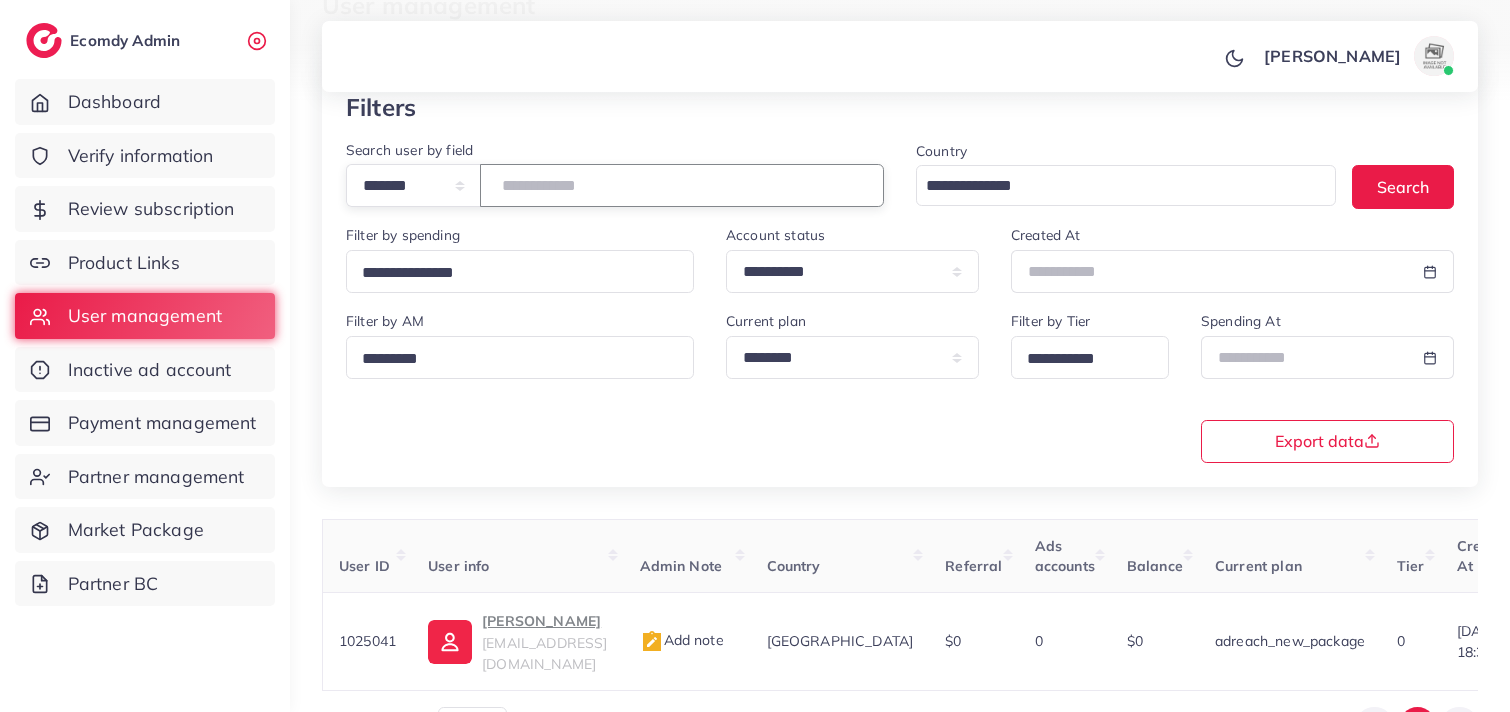type on "*******" 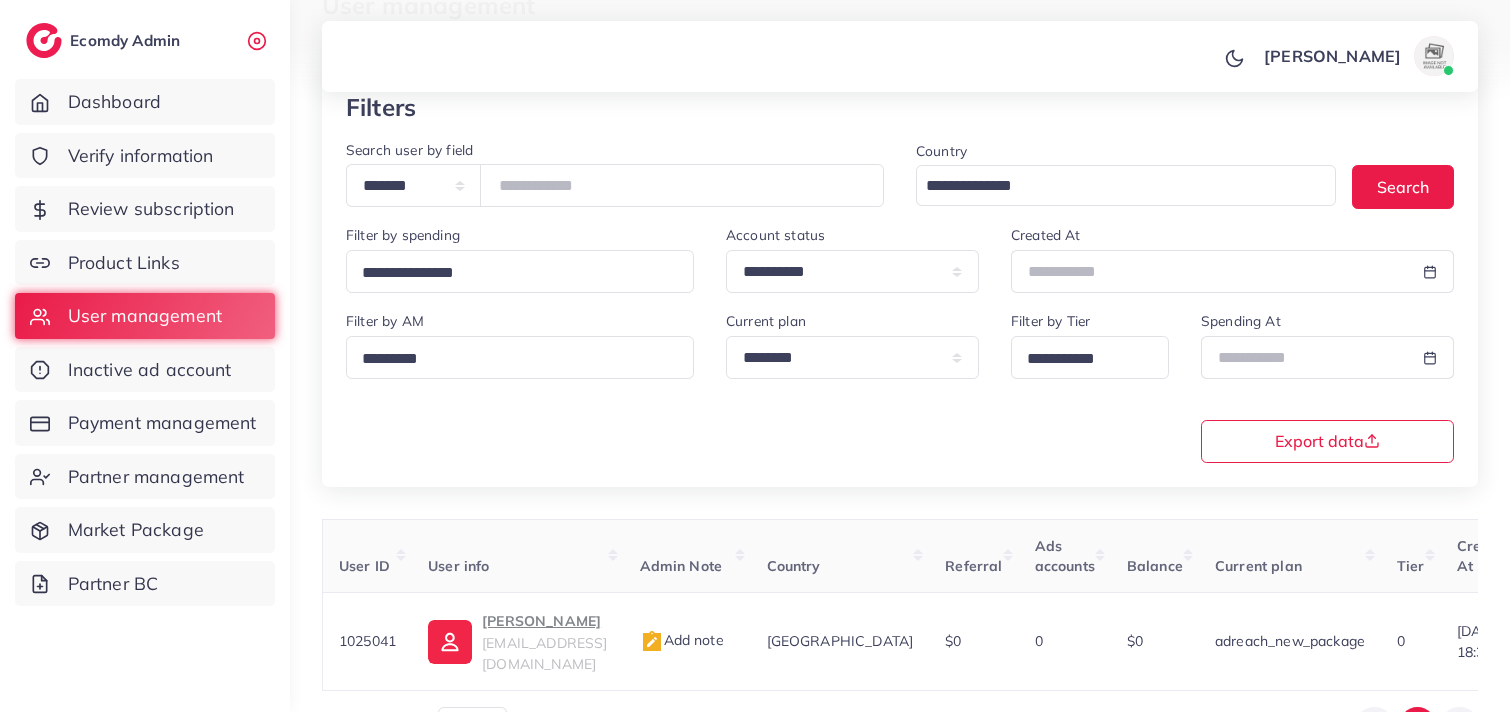 click on "[PERSON_NAME]  Profile Log out" at bounding box center (900, 57) 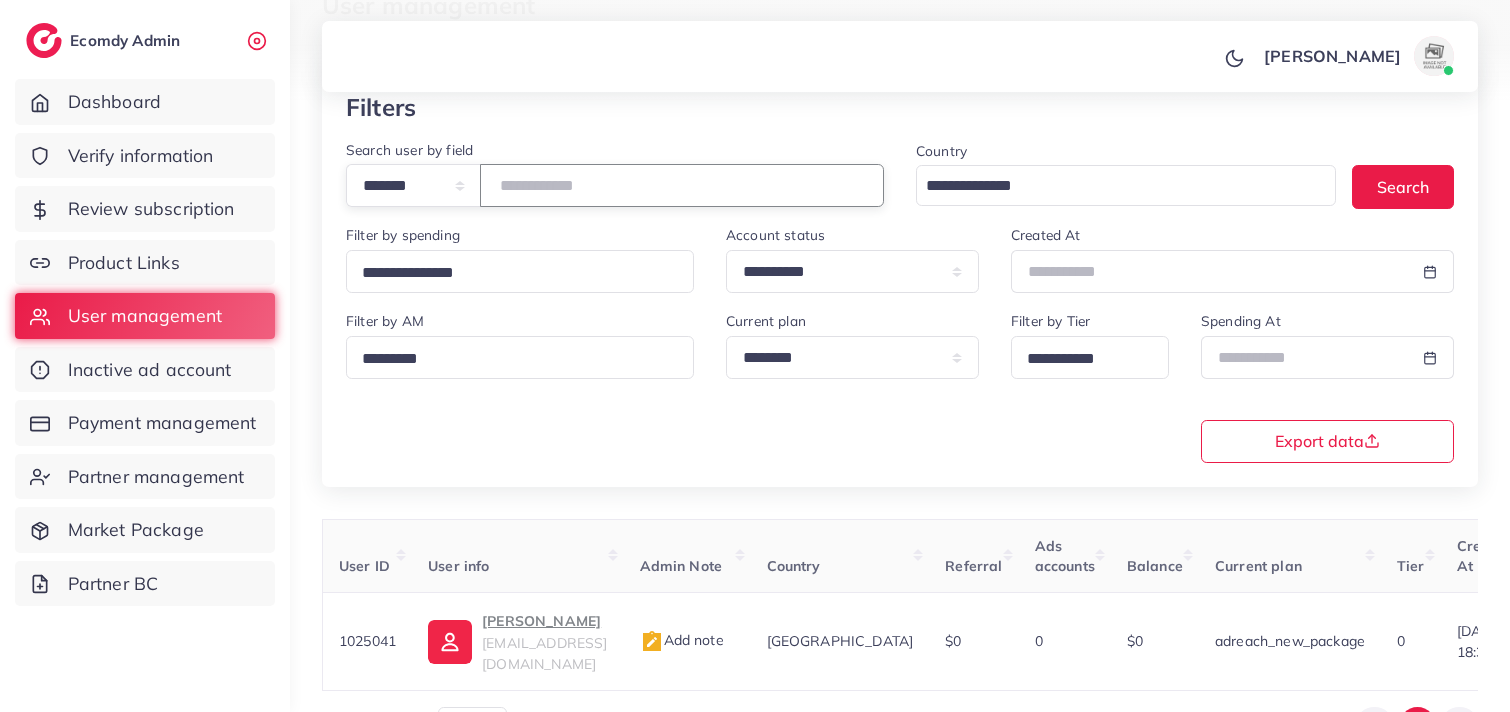 click on "*******" at bounding box center (682, 185) 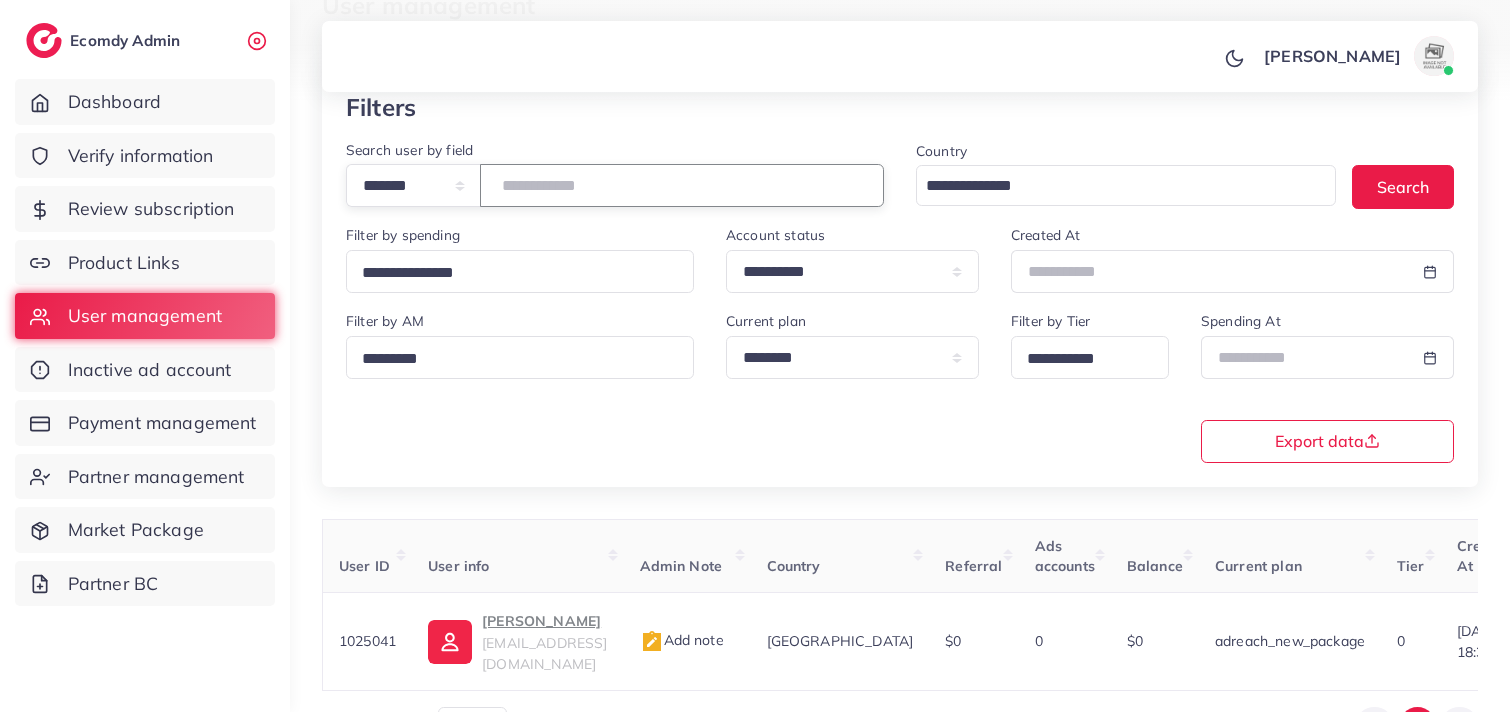 click on "*******" at bounding box center [682, 185] 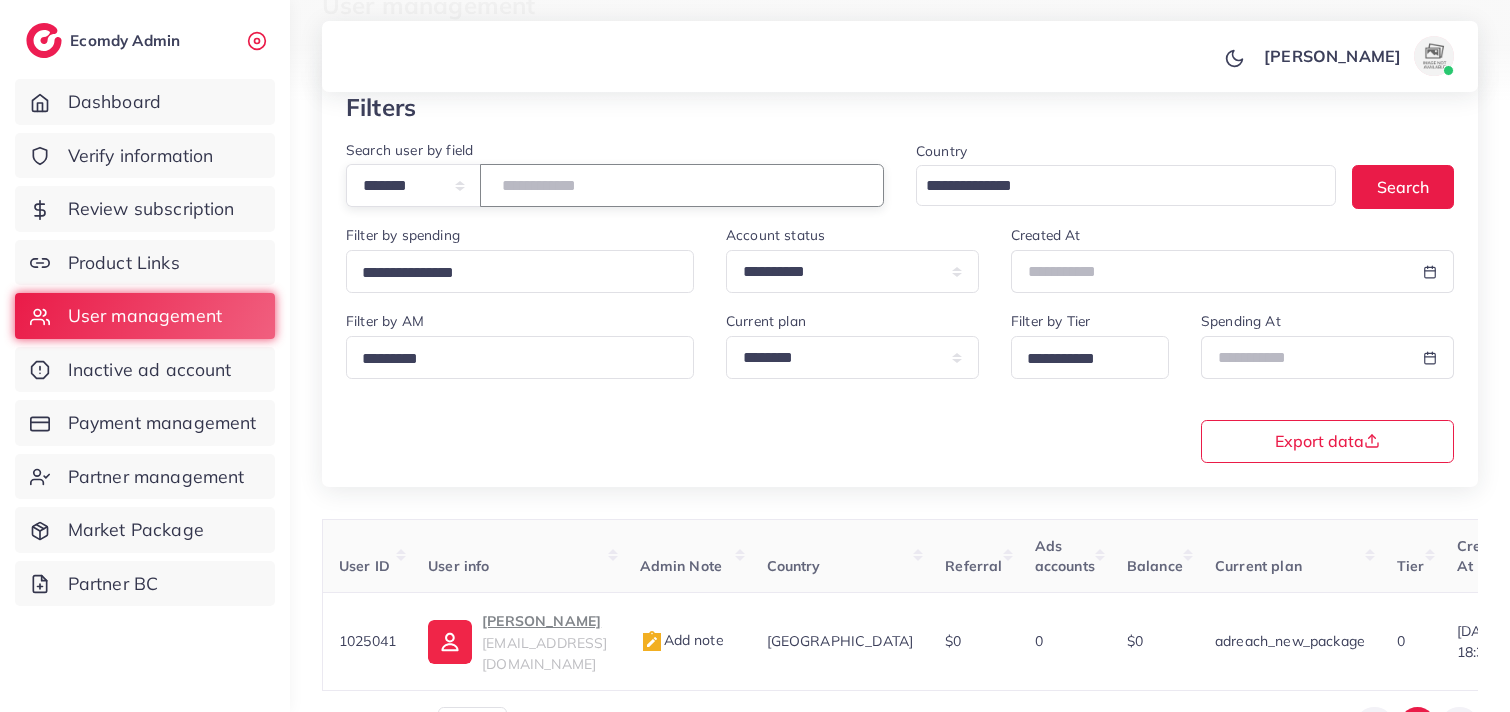type on "*******" 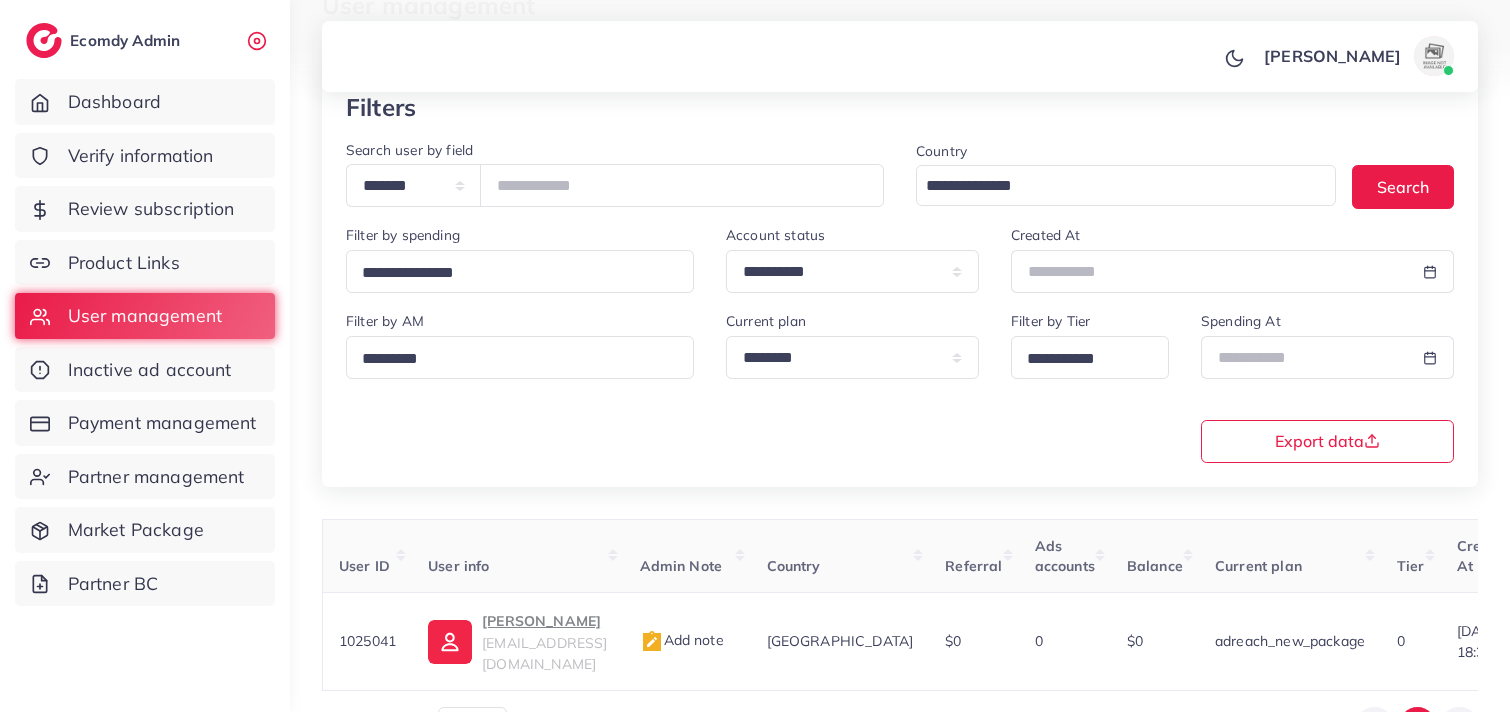 click on "[PERSON_NAME]  Profile Log out" at bounding box center (900, 57) 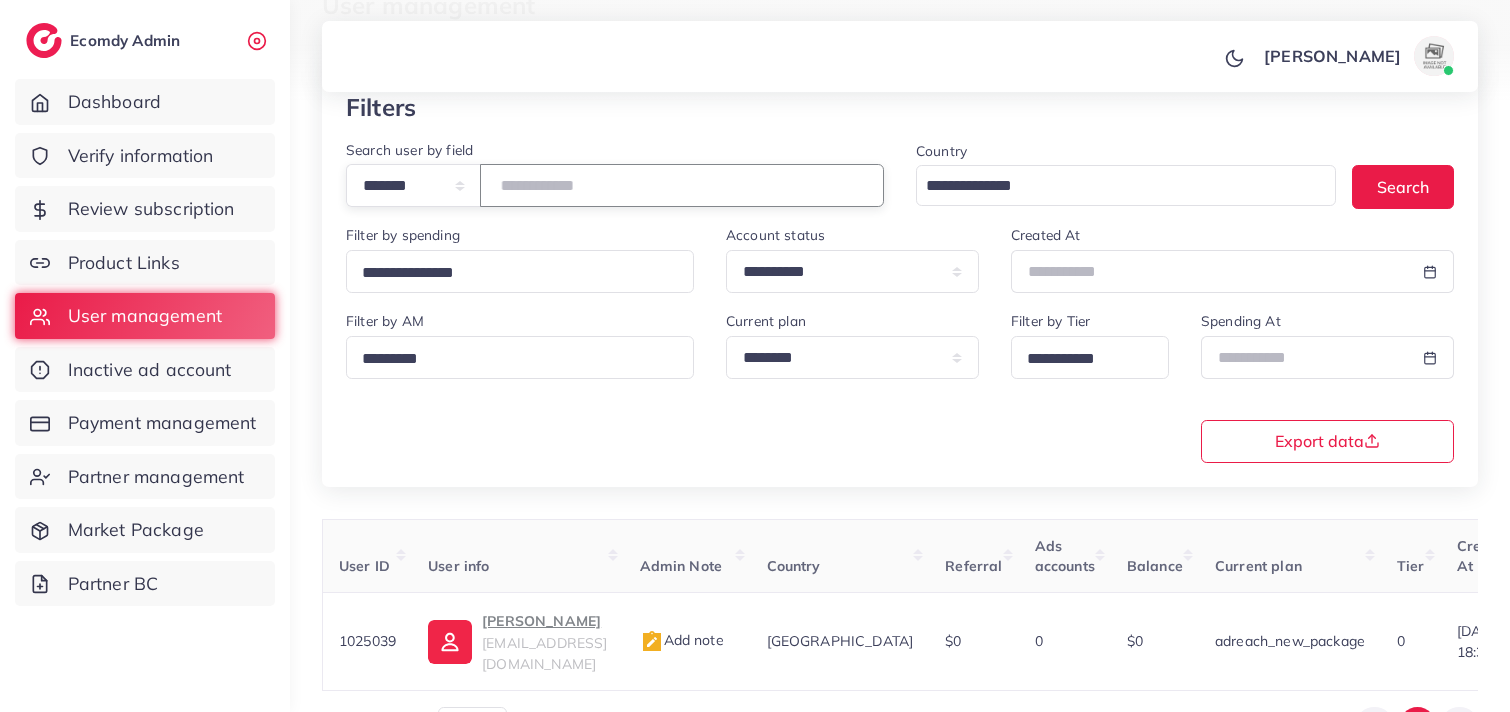 click on "*******" at bounding box center (682, 185) 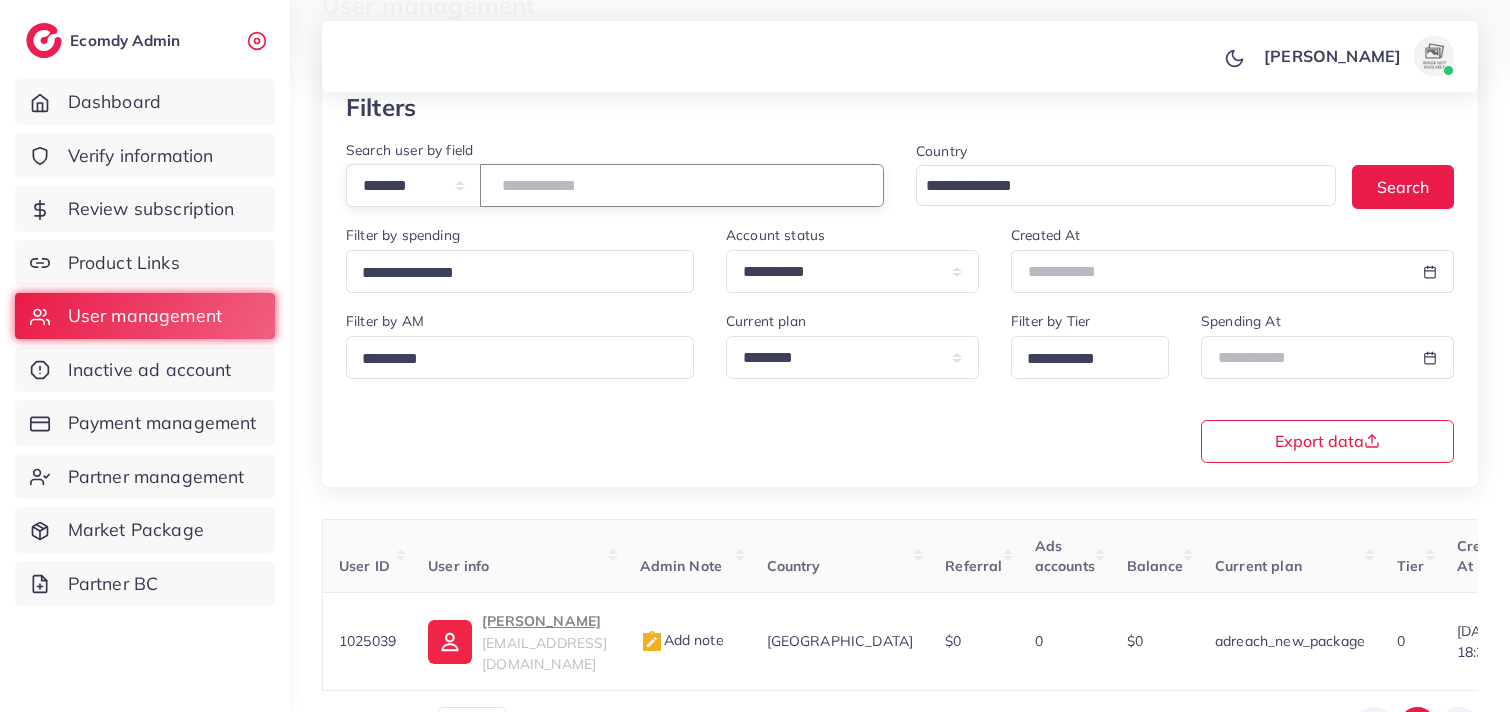 click on "*******" at bounding box center (682, 185) 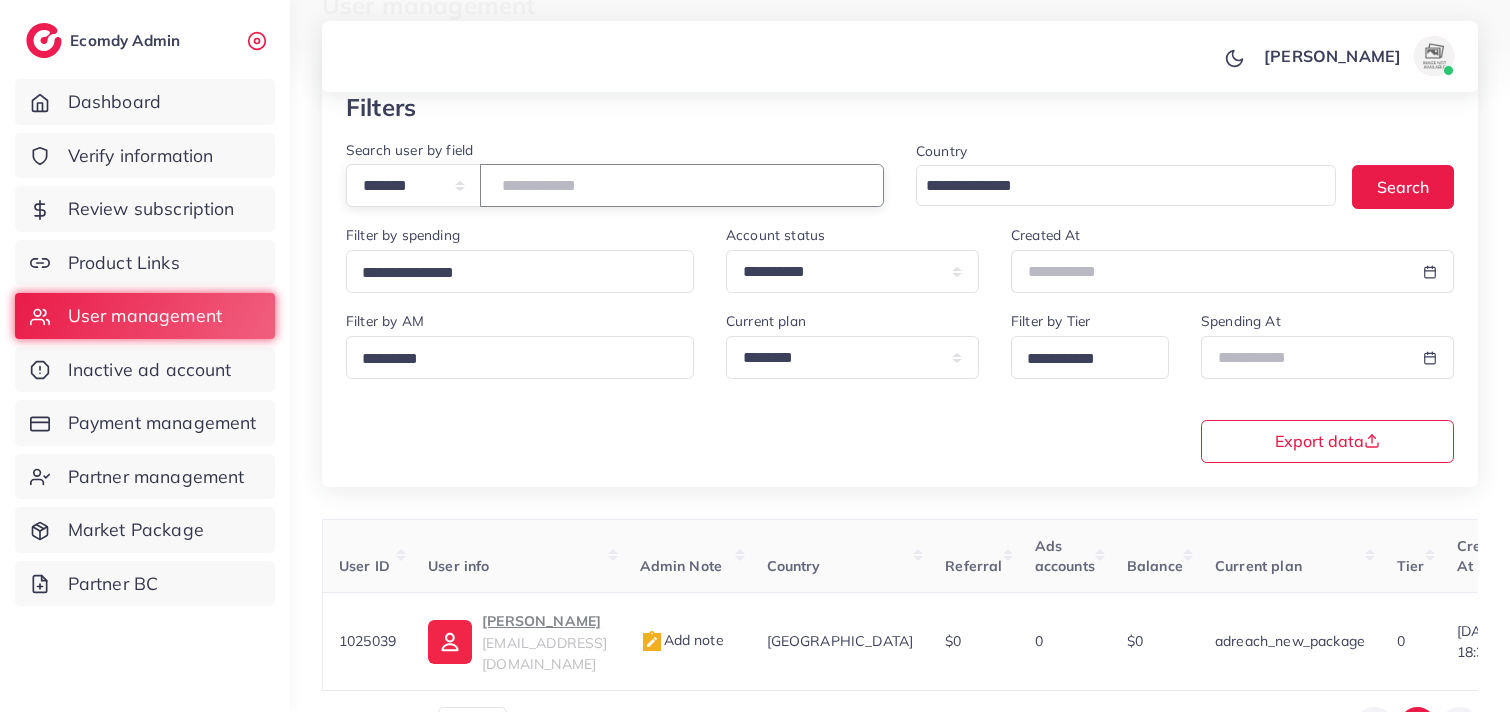 type on "*******" 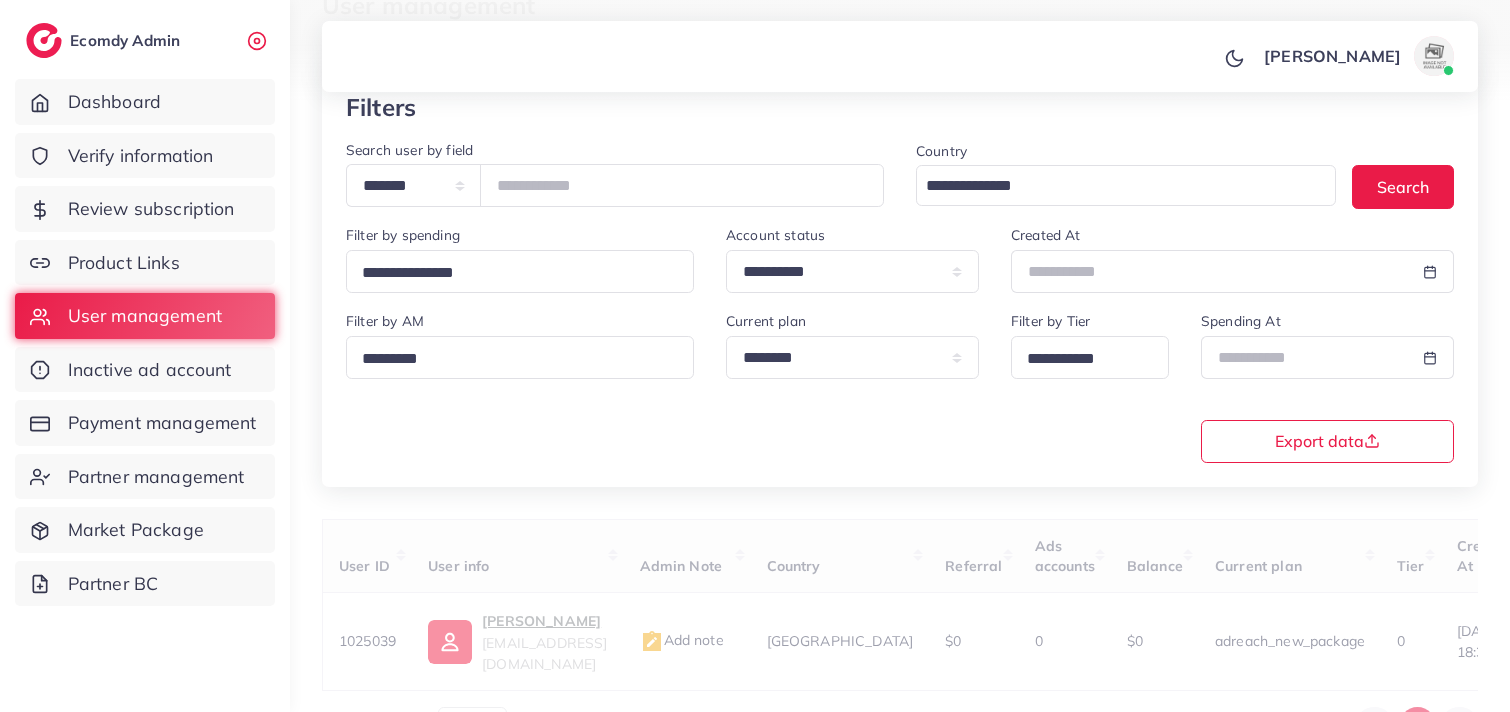 click on "[PERSON_NAME]  Profile Log out" at bounding box center (900, 57) 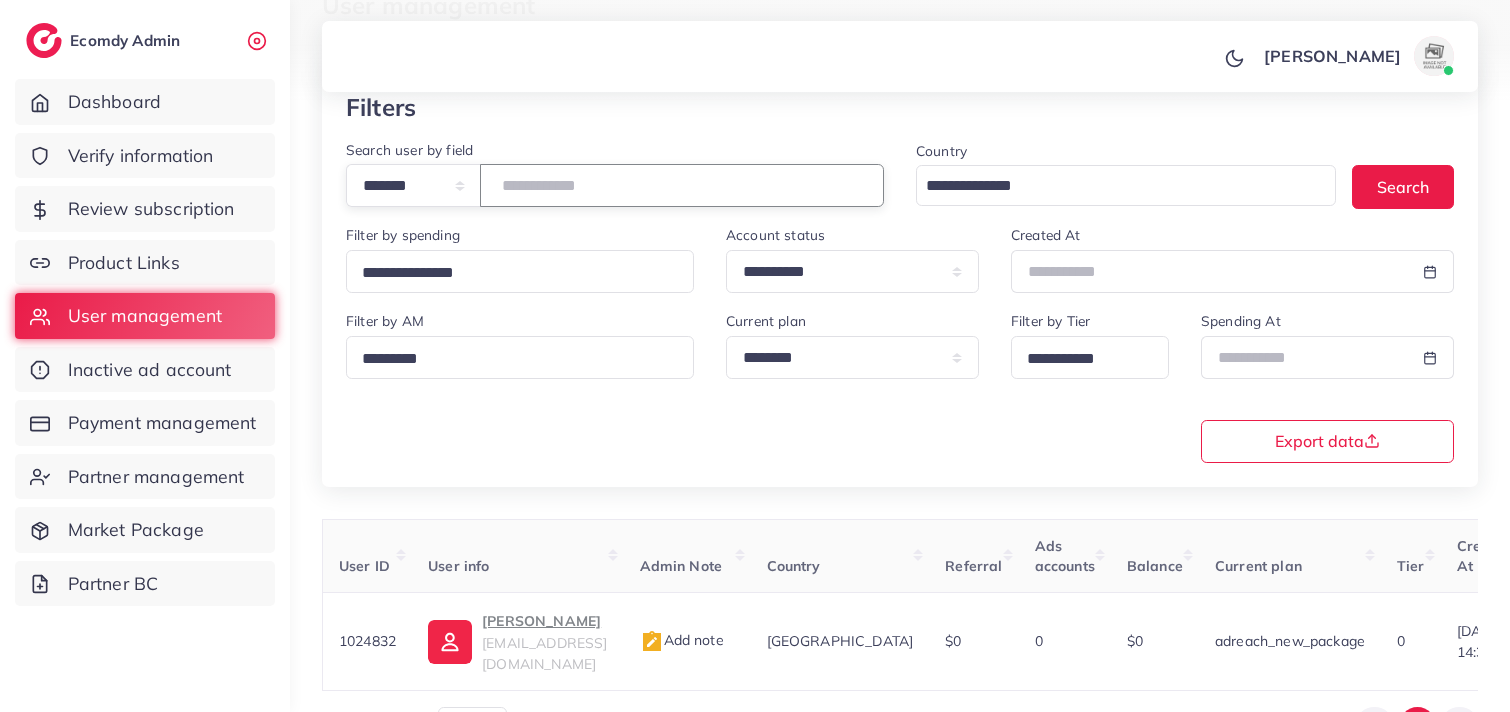 click on "*******" at bounding box center [682, 185] 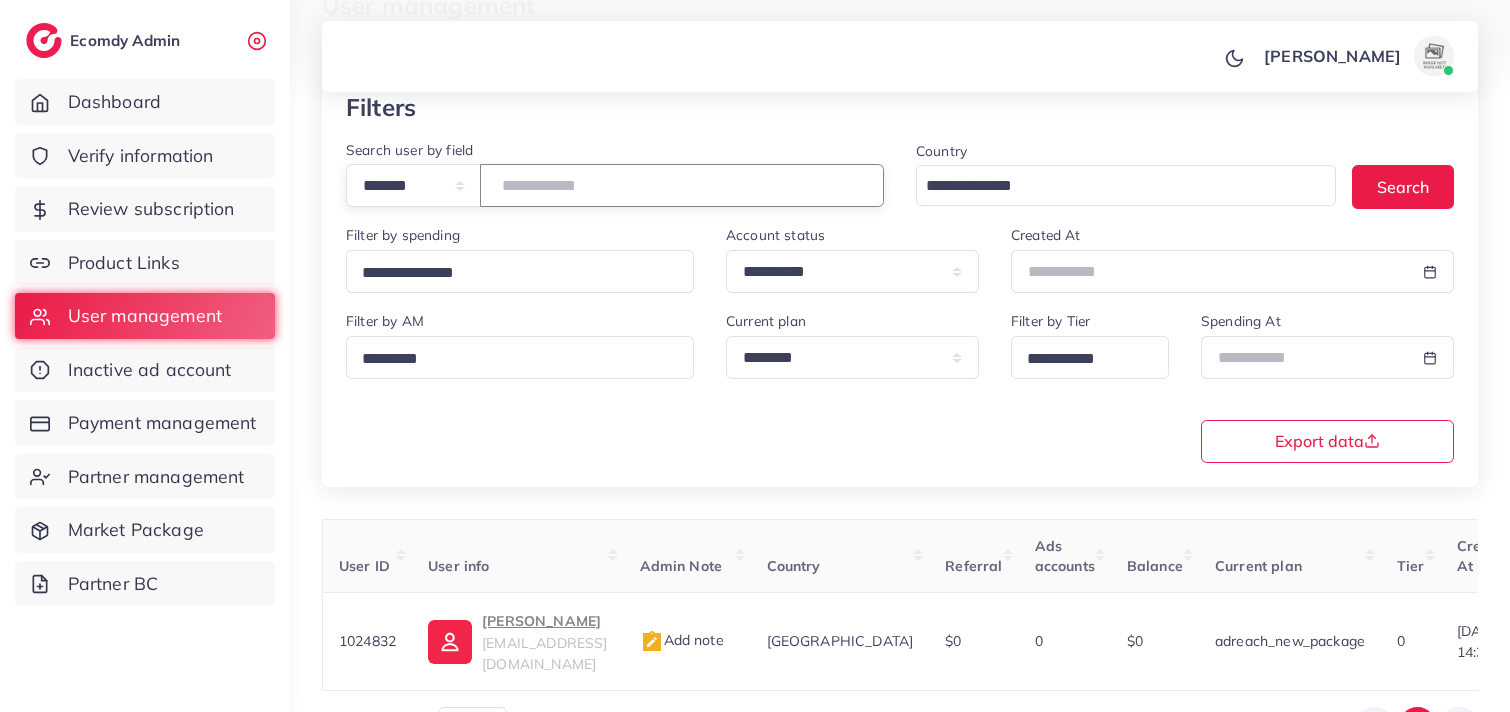 type on "*******" 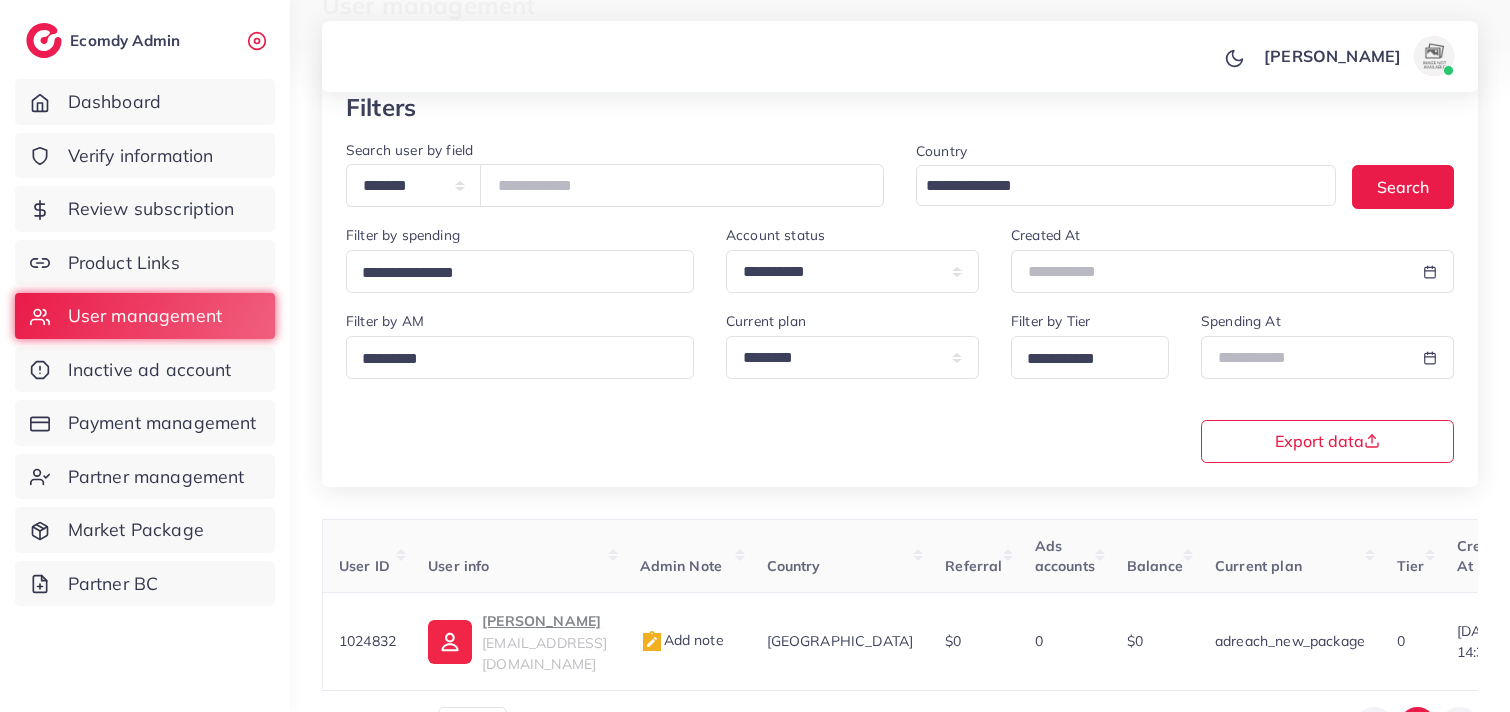 click on "[PERSON_NAME]  Profile Log out" at bounding box center [900, 57] 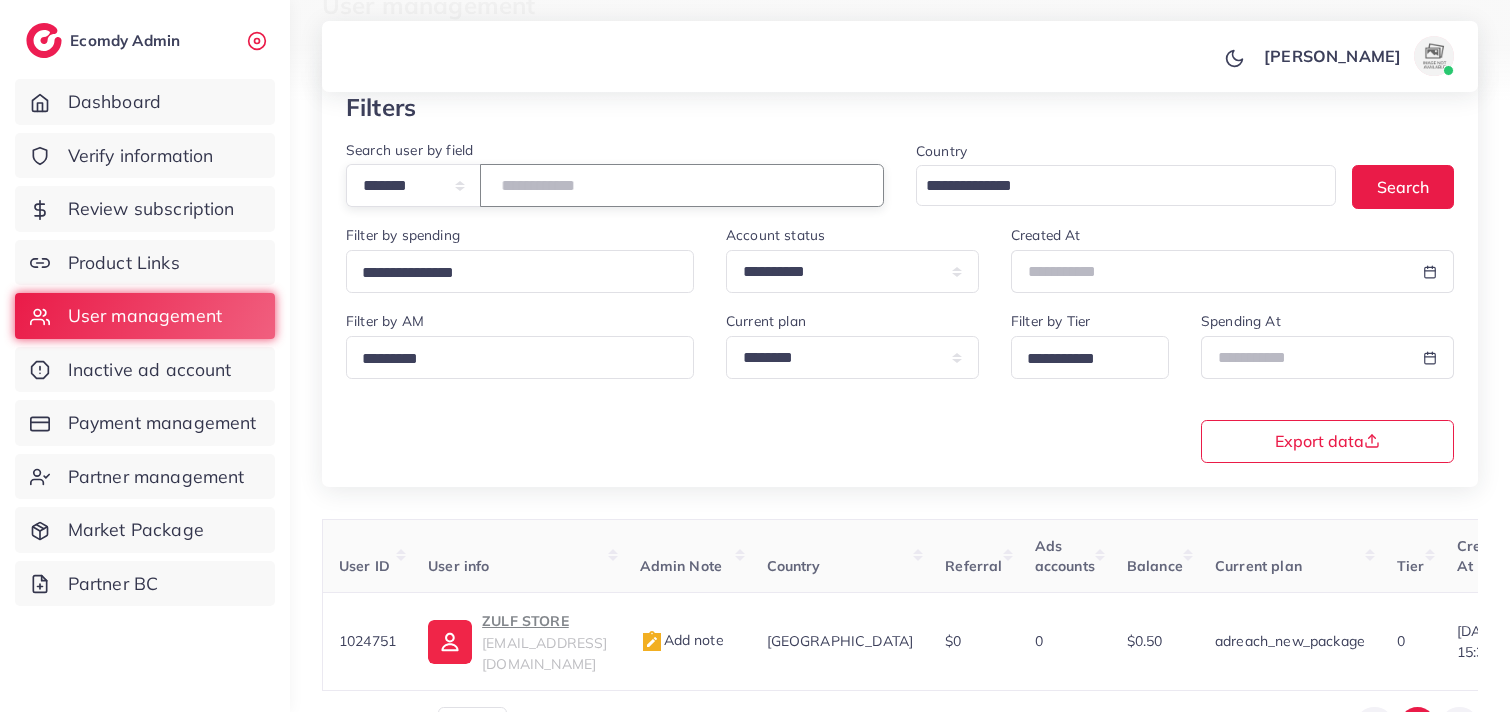 click on "*******" at bounding box center [682, 185] 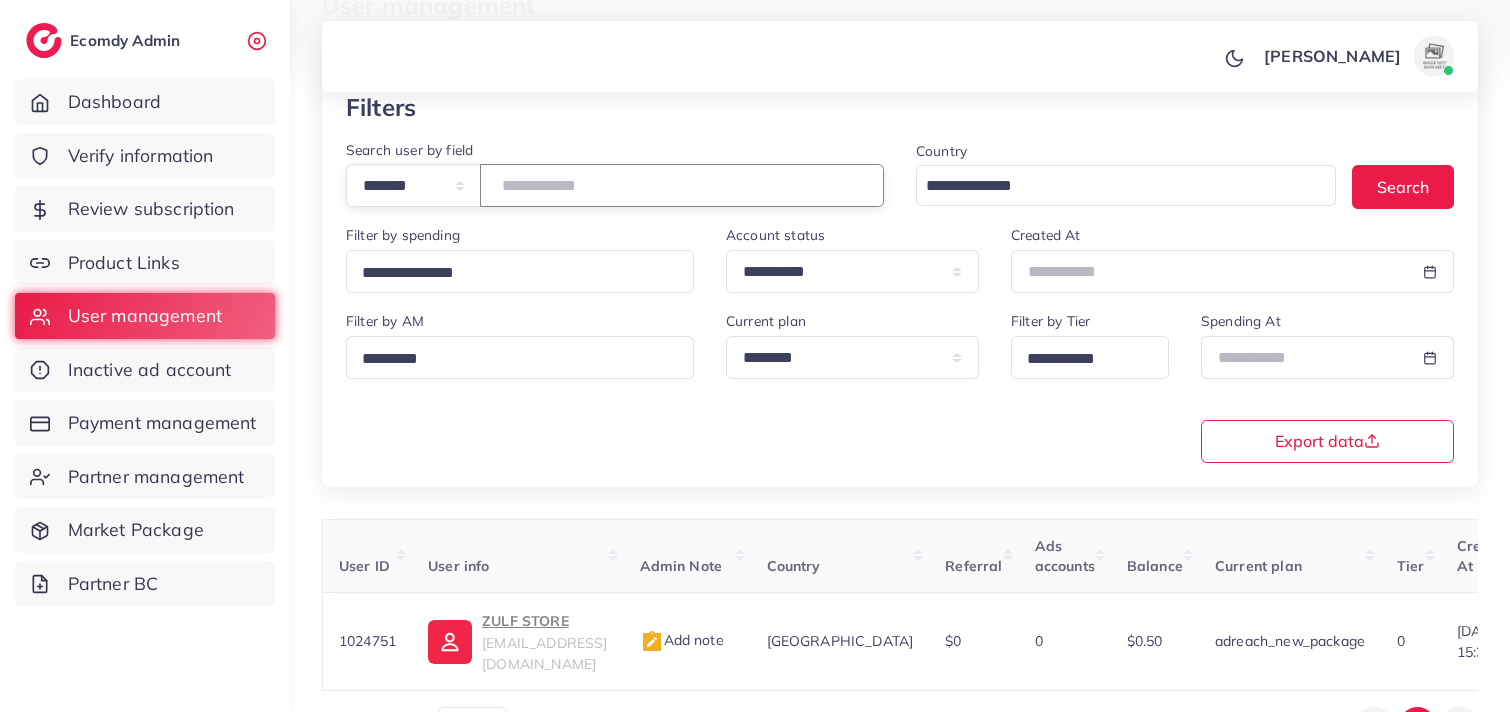 click on "*******" at bounding box center (682, 185) 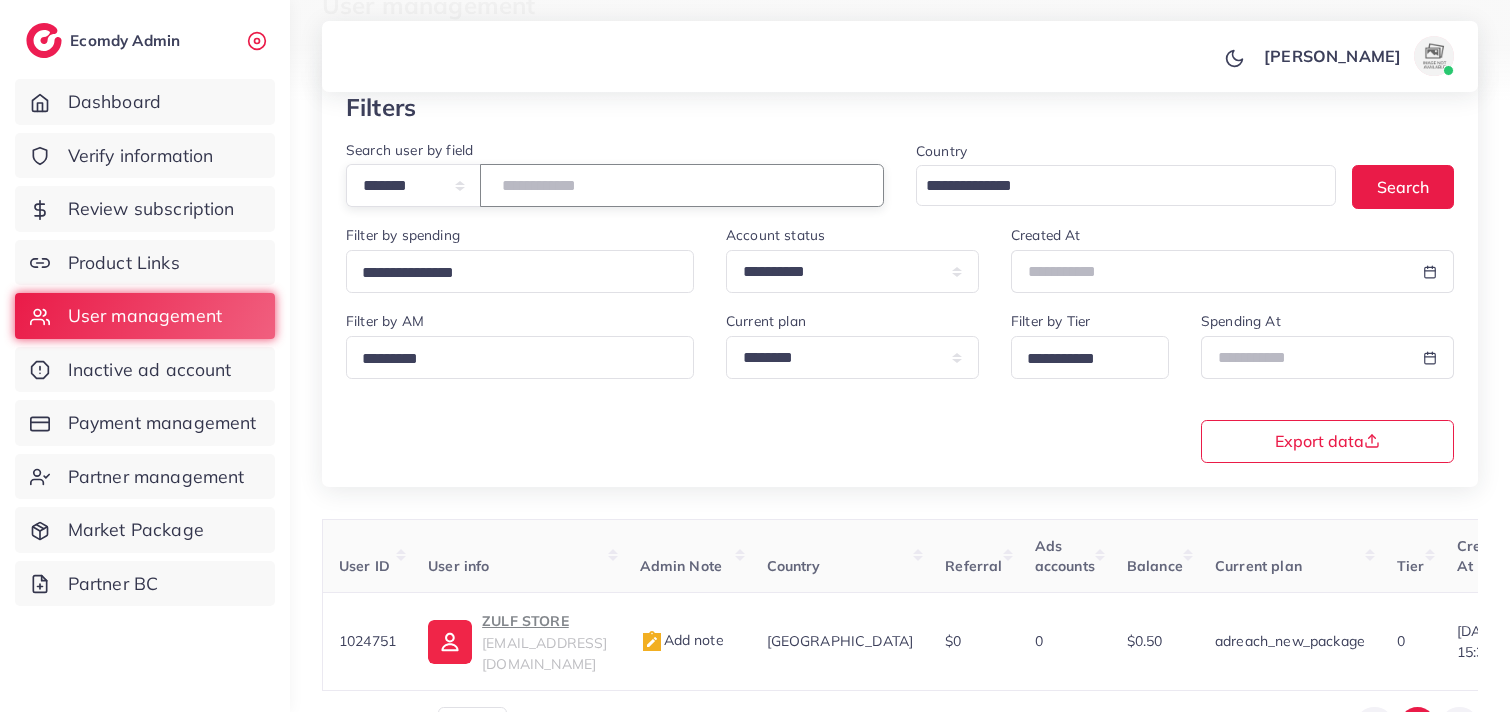 type on "*******" 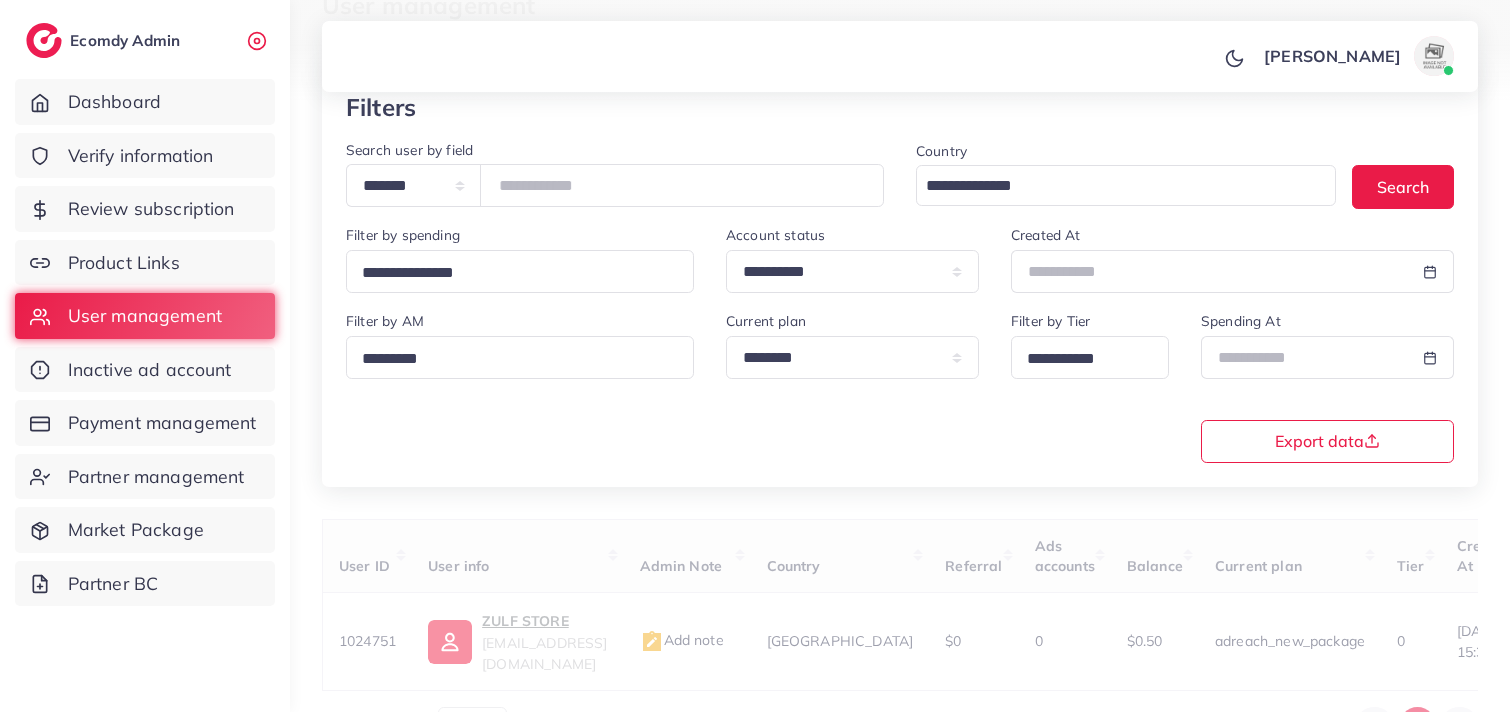 click on "[PERSON_NAME]  Profile Log out" at bounding box center (900, 57) 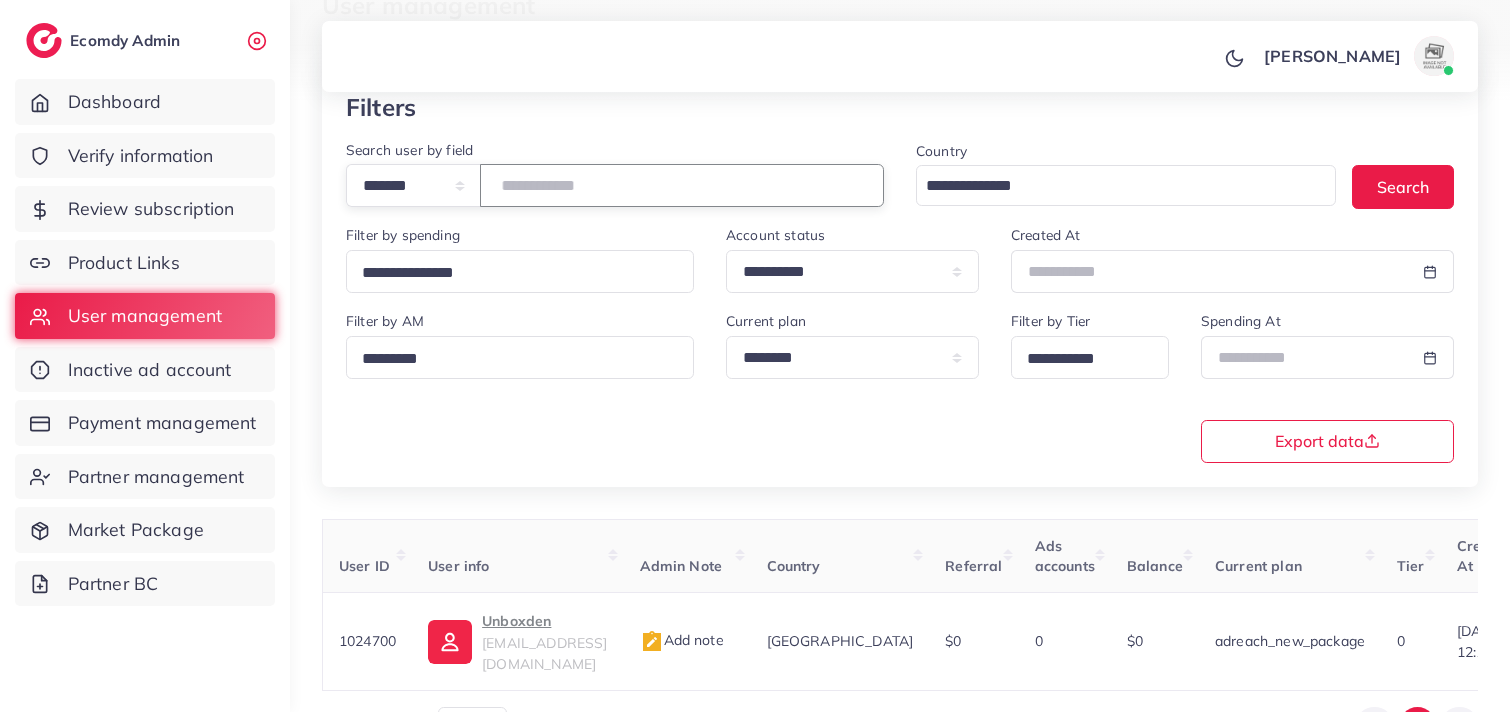 click on "*******" at bounding box center (682, 185) 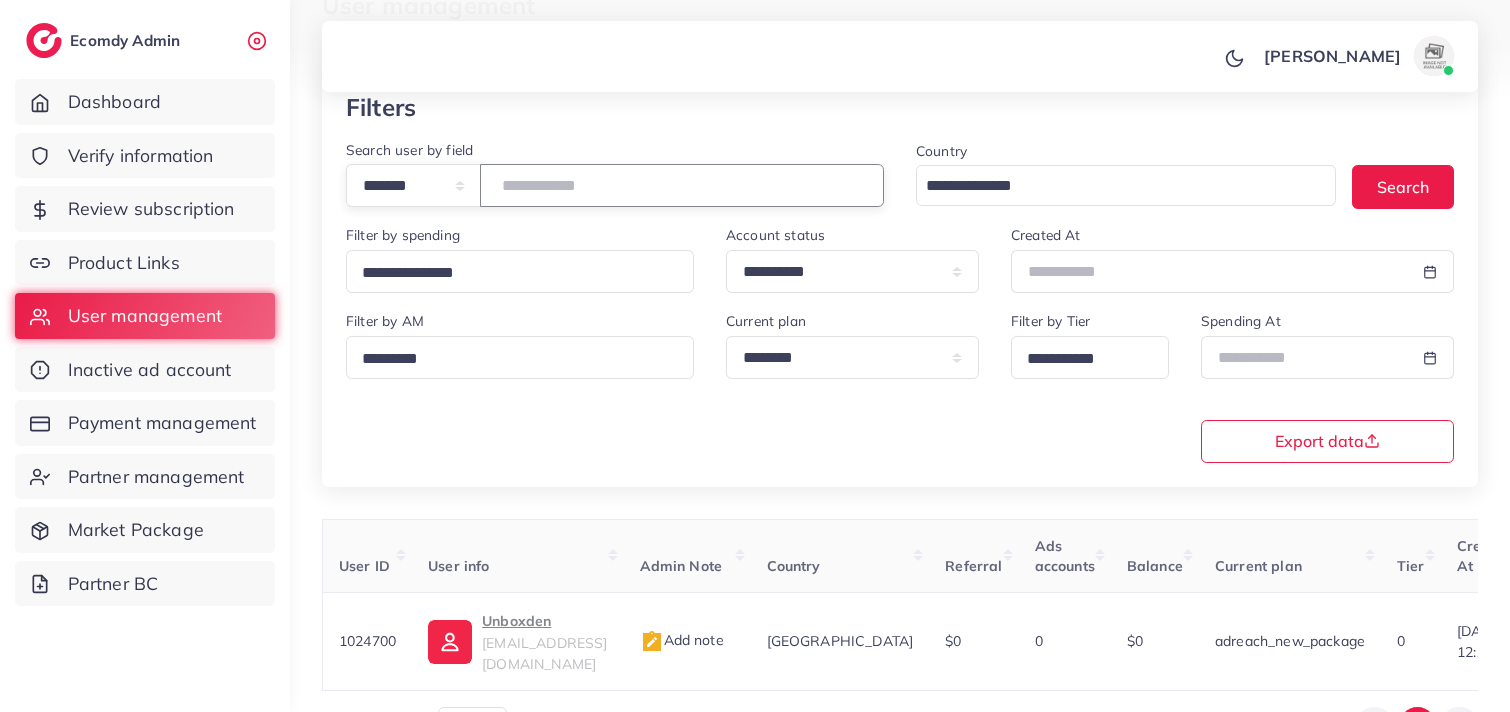 click on "*******" at bounding box center (682, 185) 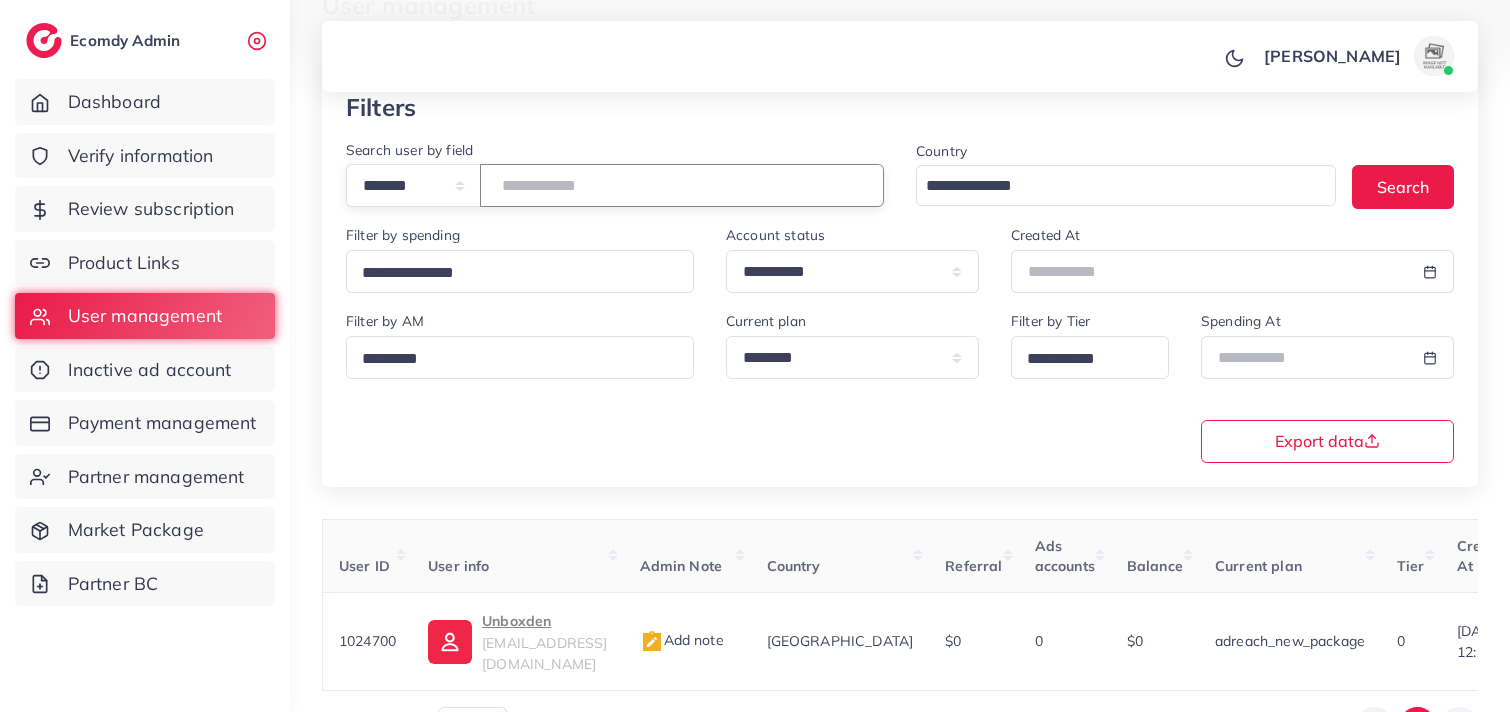 paste on "*******" 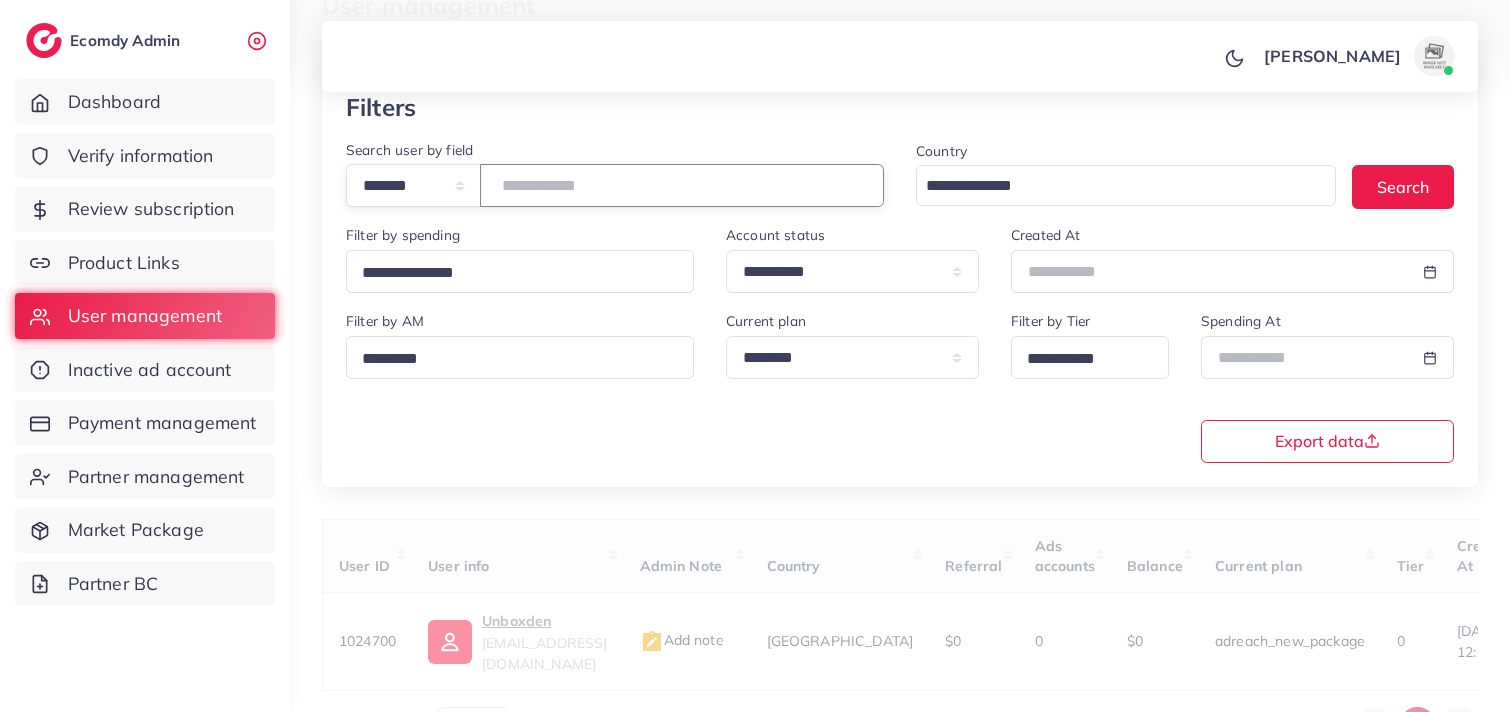 type on "*******" 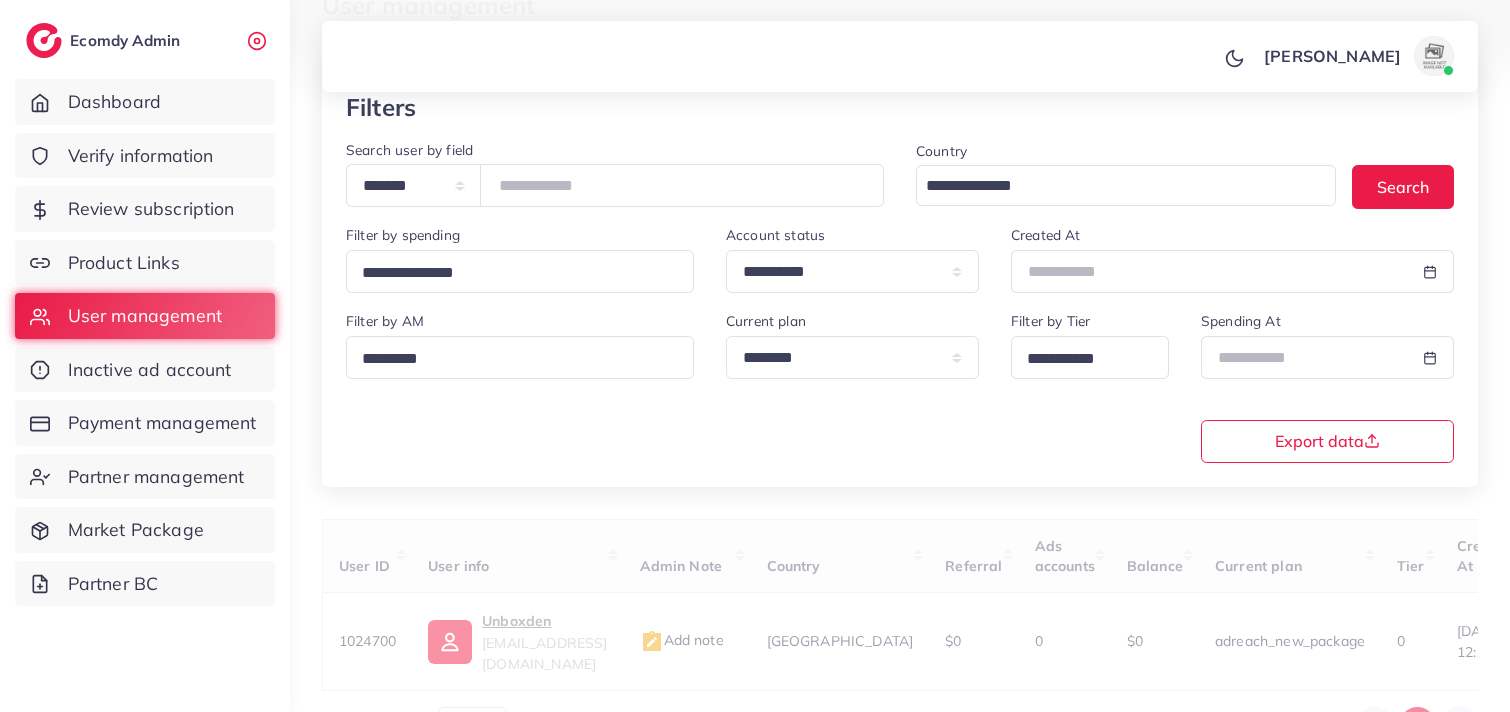 click on "[PERSON_NAME]  Profile Log out" at bounding box center (900, 57) 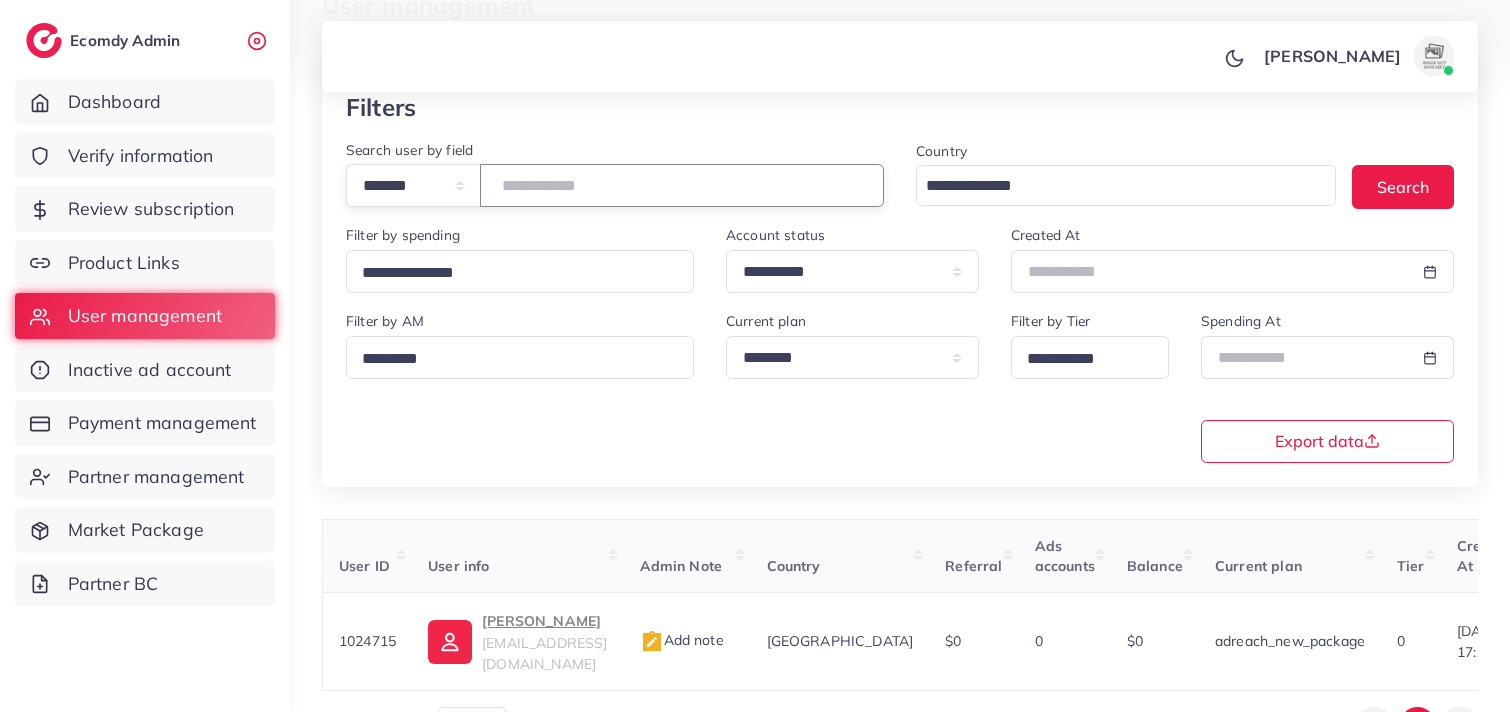 click on "*******" at bounding box center (682, 185) 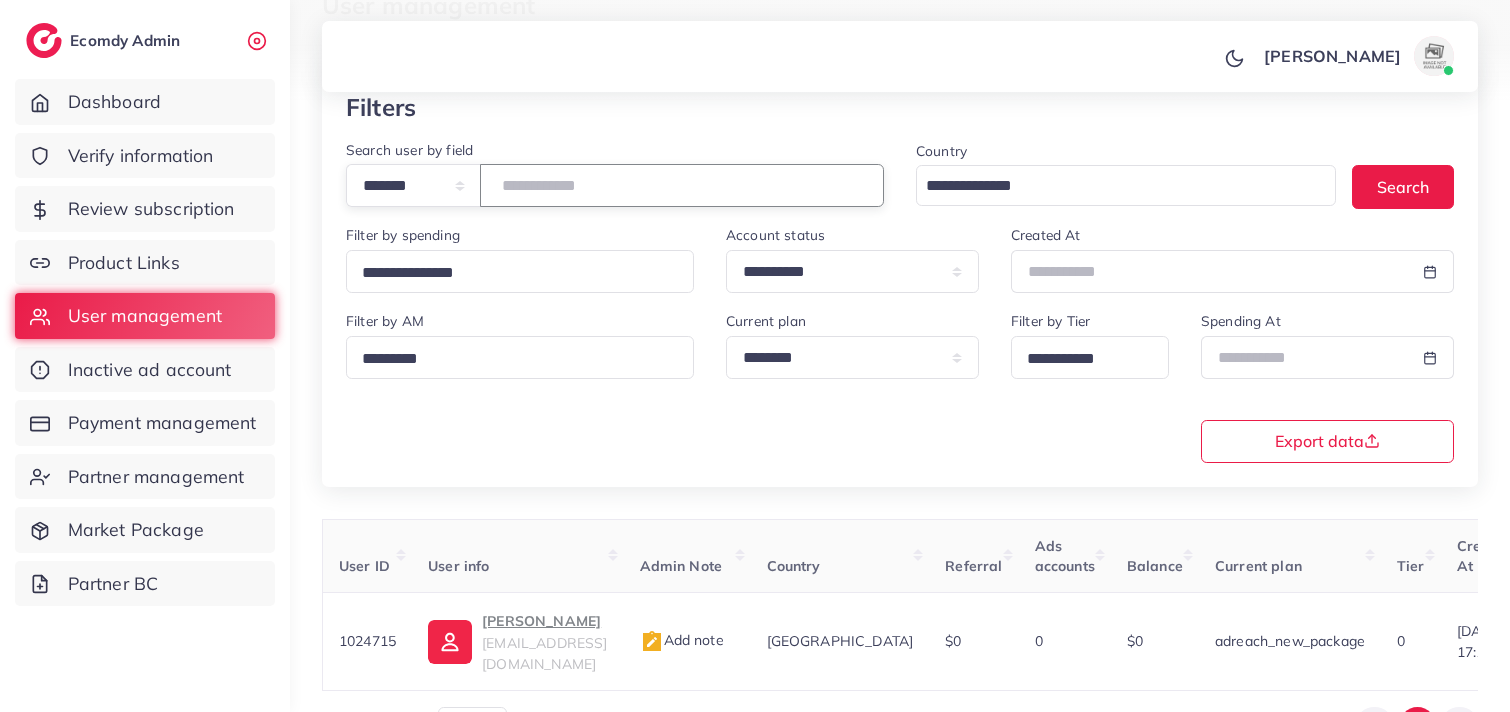 type on "*******" 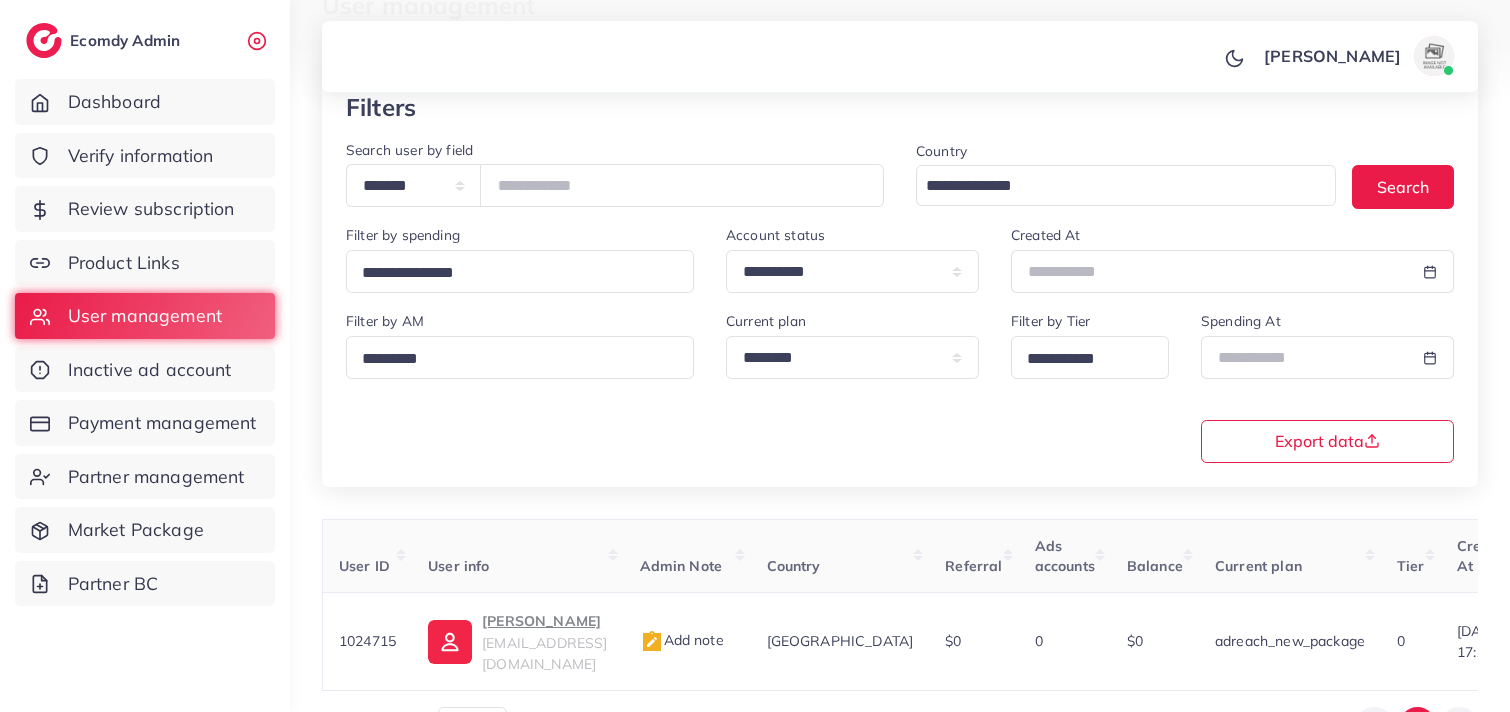 click on "[PERSON_NAME]  Profile Log out" at bounding box center (900, 57) 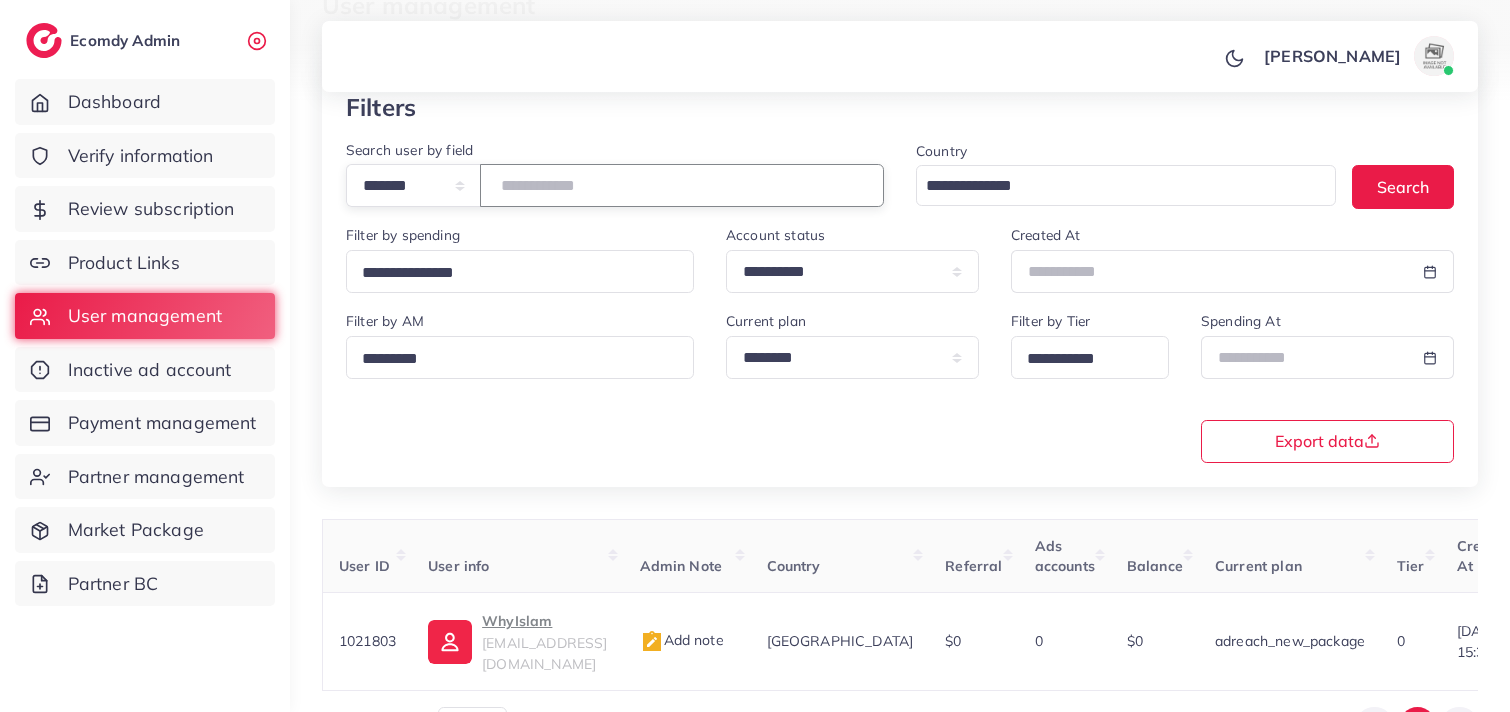 click on "*******" at bounding box center (682, 185) 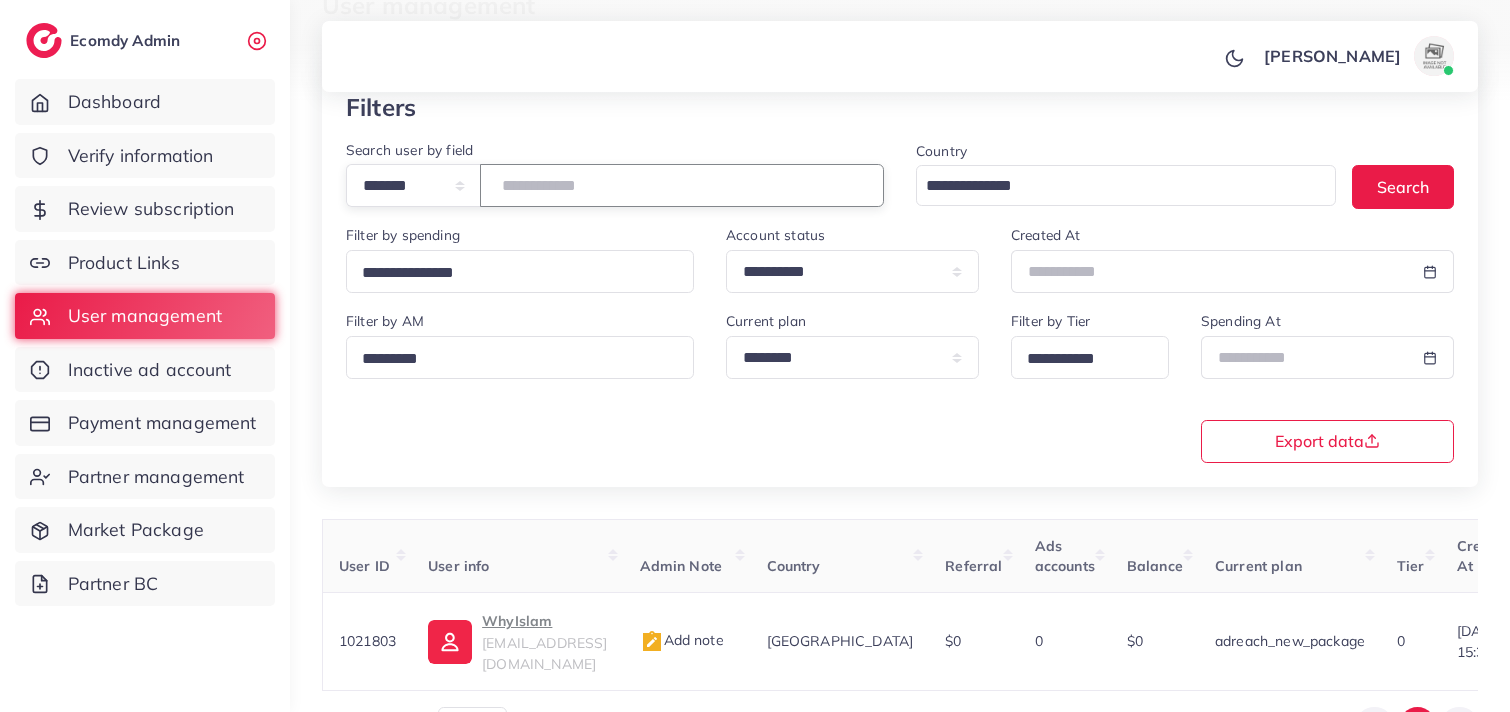 click on "*******" at bounding box center (682, 185) 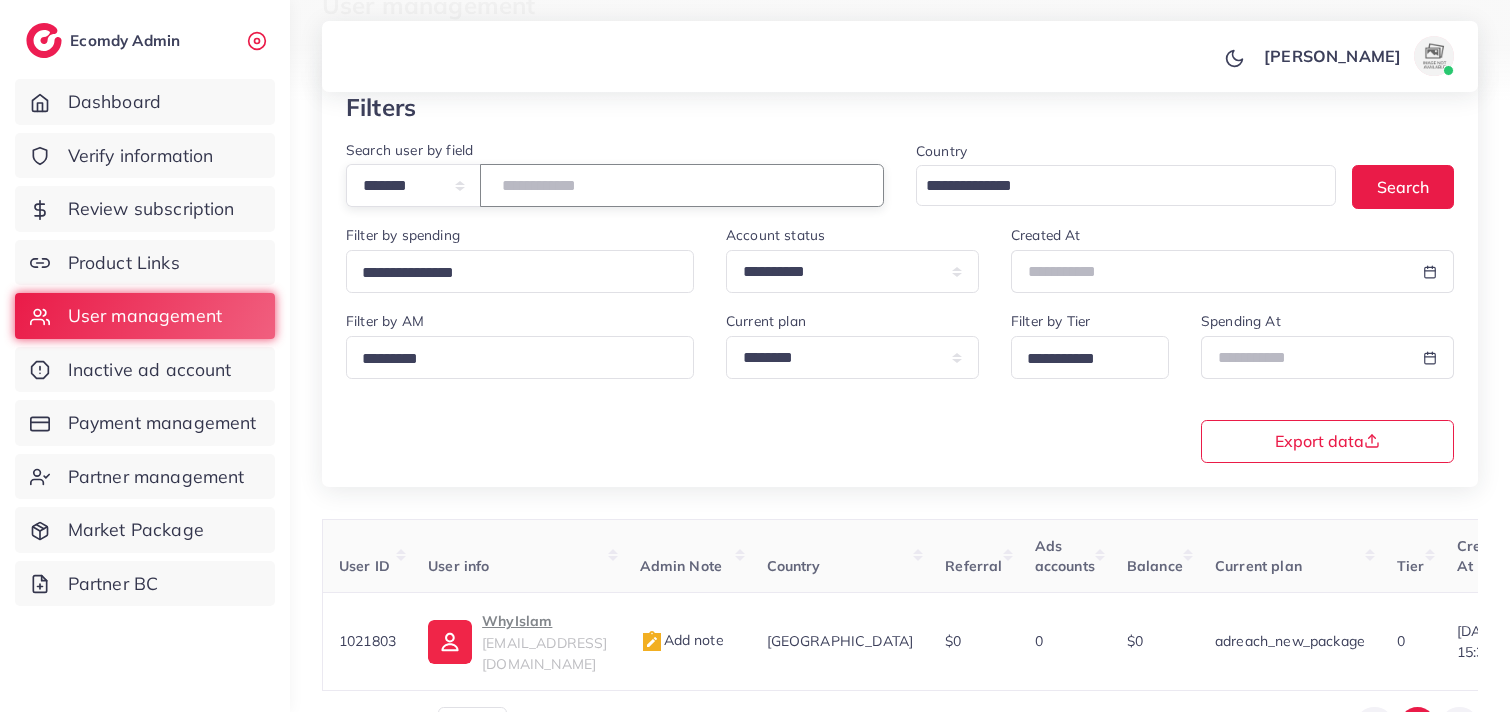 type on "*******" 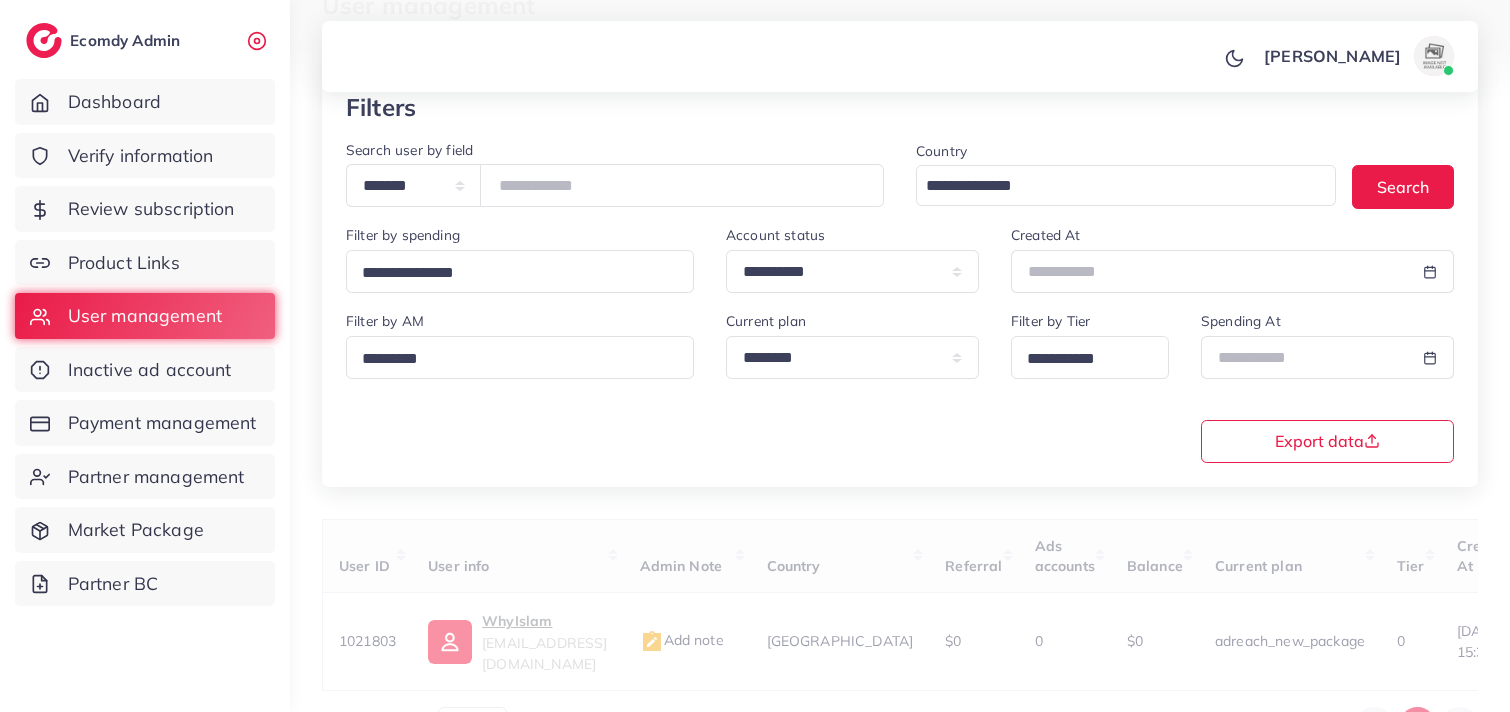 click on "**********" at bounding box center [900, 290] 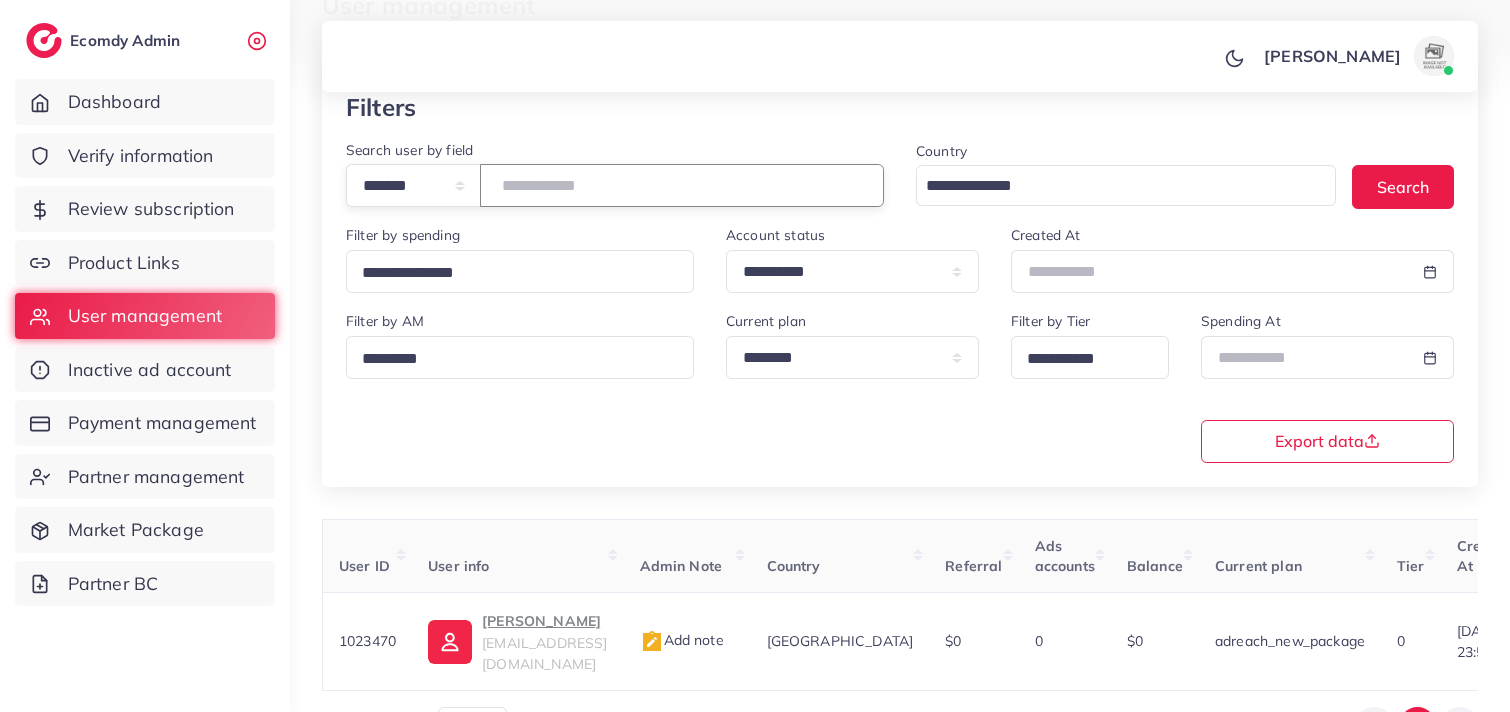 click on "*******" at bounding box center (682, 185) 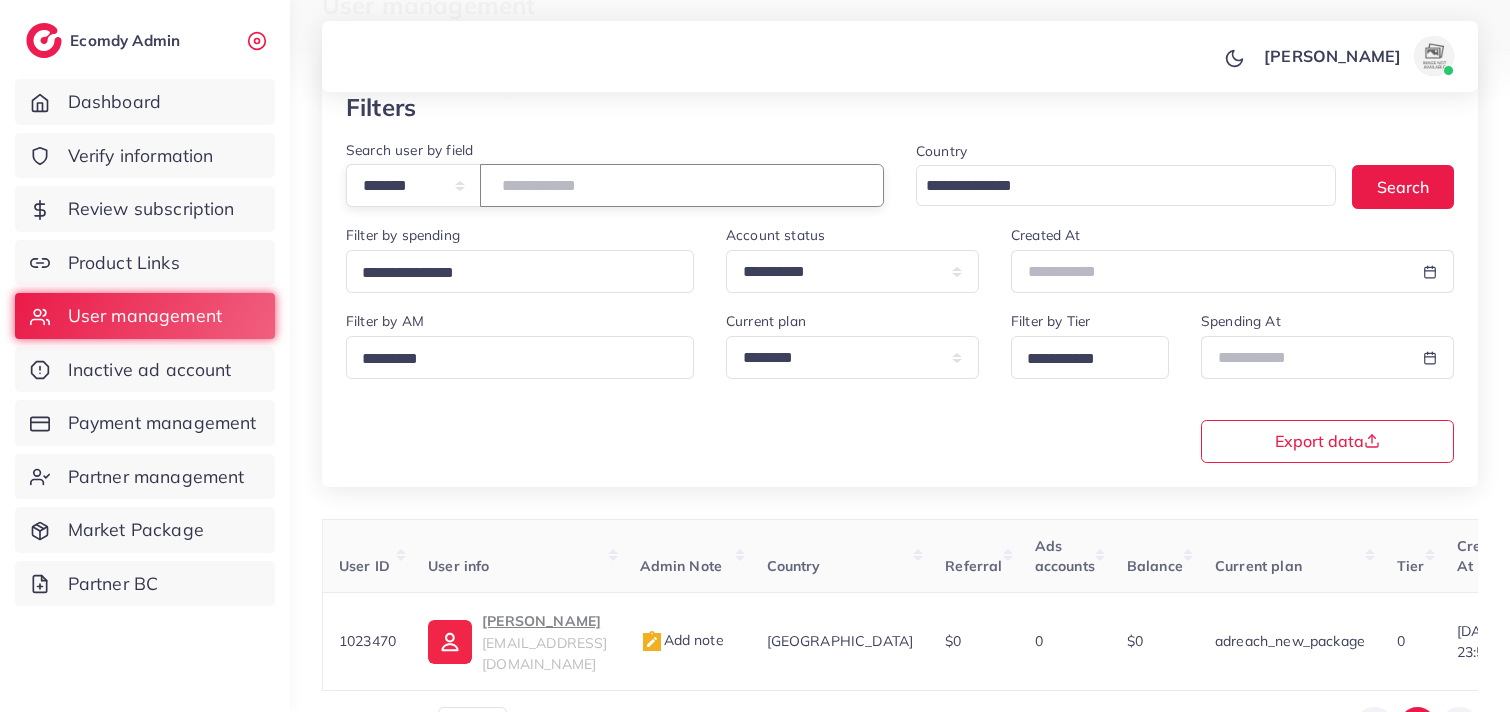 click on "*******" at bounding box center (682, 185) 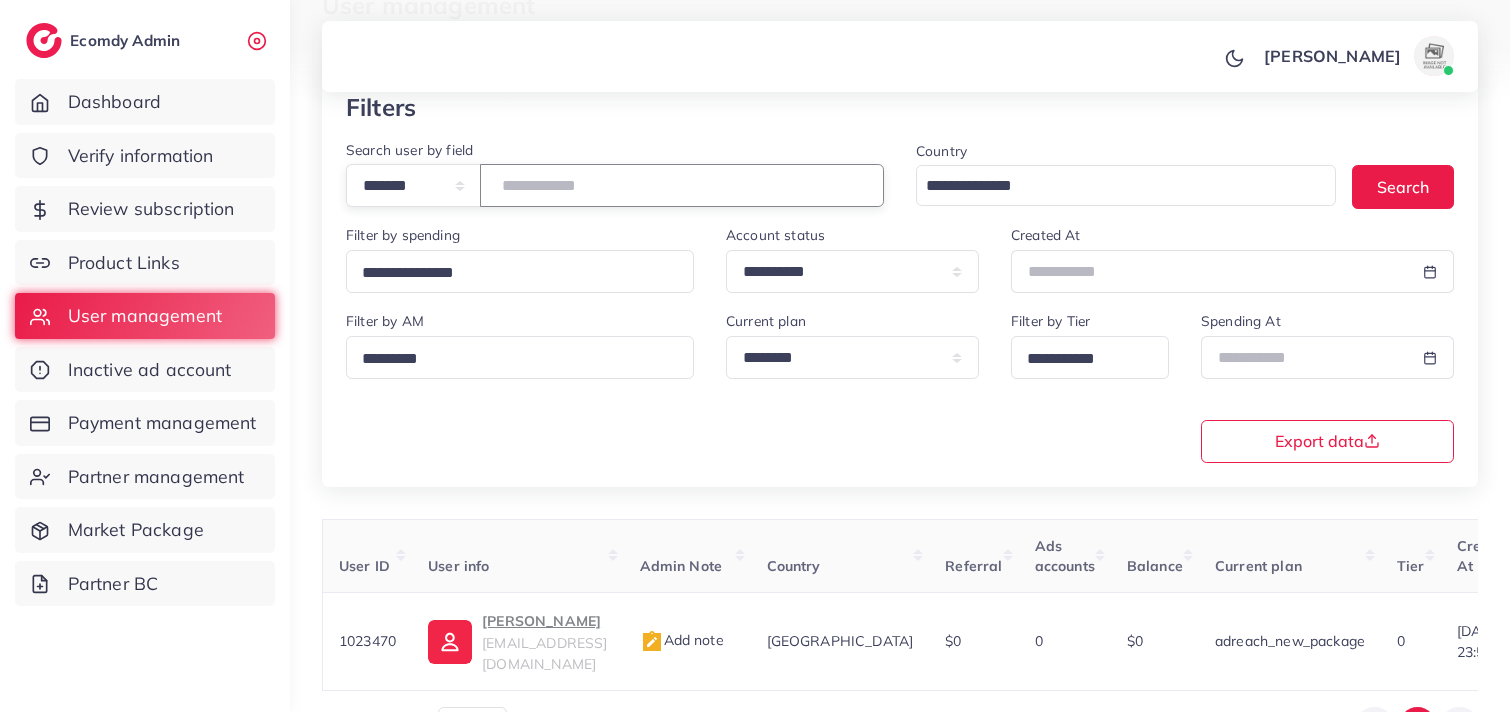 paste on "*******" 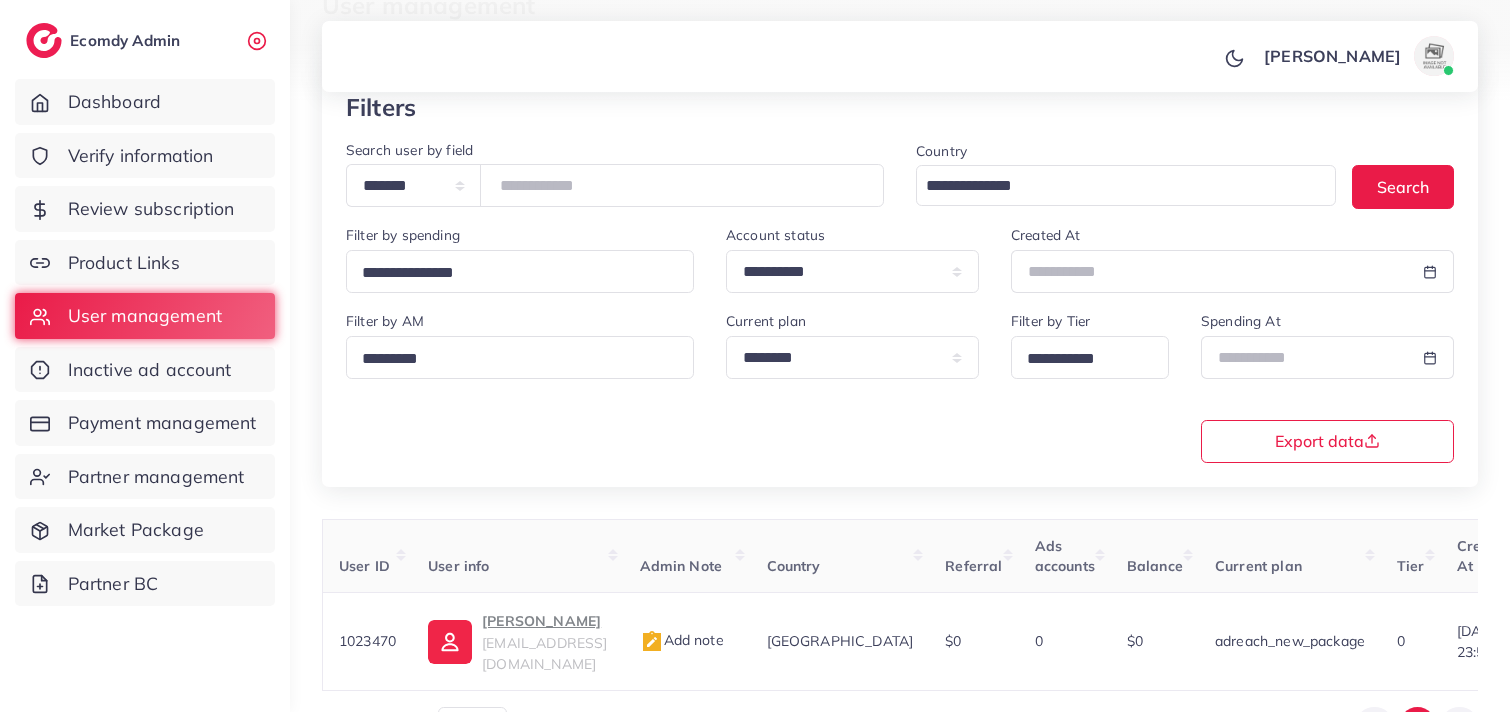 click on "[PERSON_NAME]  Profile Log out" at bounding box center (900, 57) 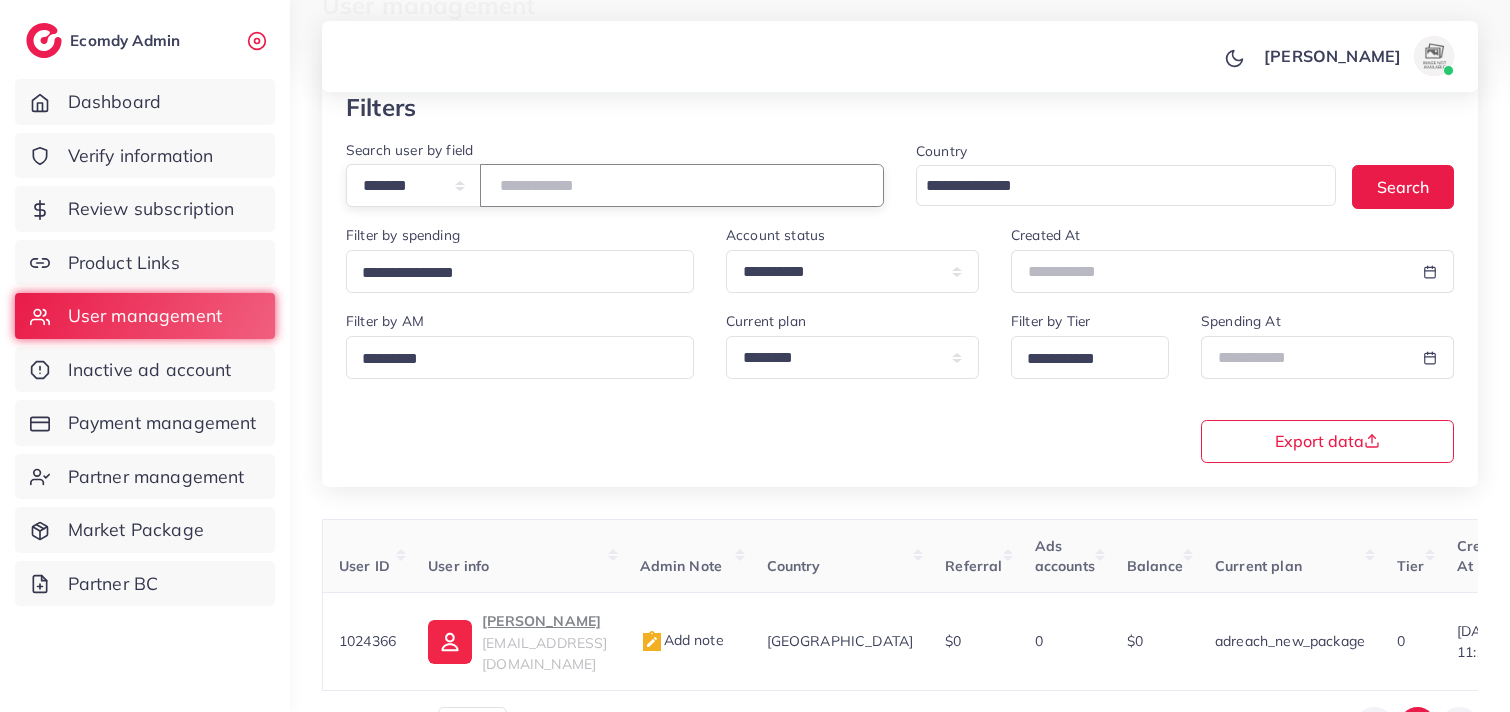 click on "*******" at bounding box center [682, 185] 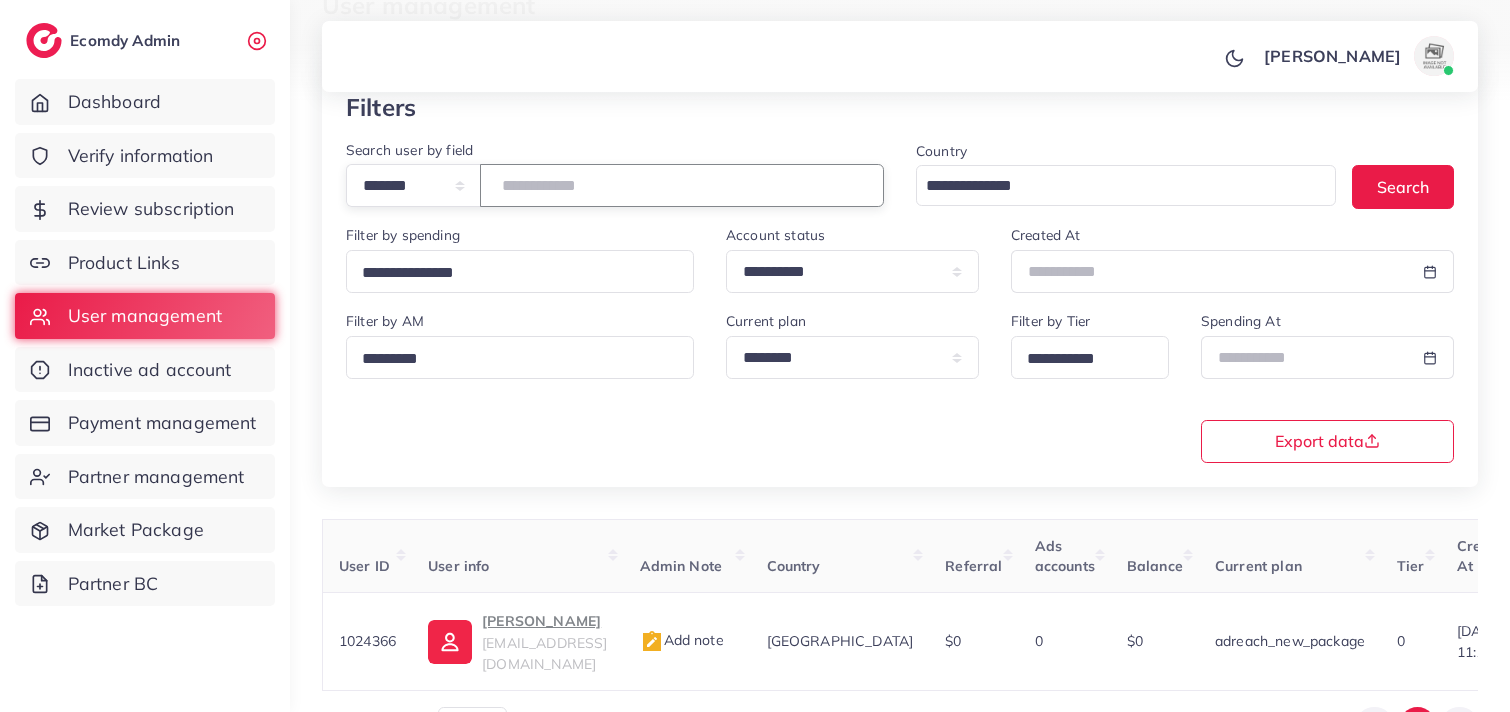 click on "*******" at bounding box center [682, 185] 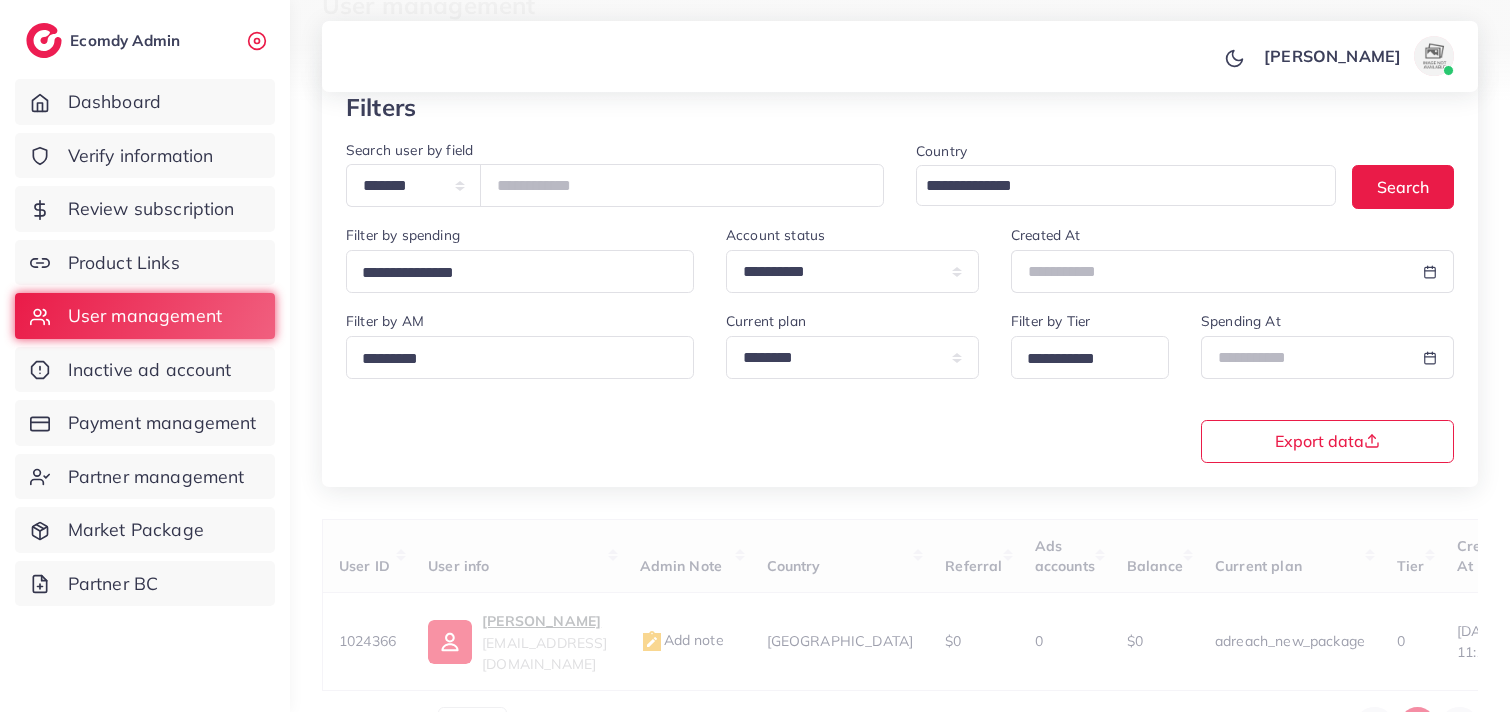 click on "[PERSON_NAME]  Profile Log out" at bounding box center [900, 57] 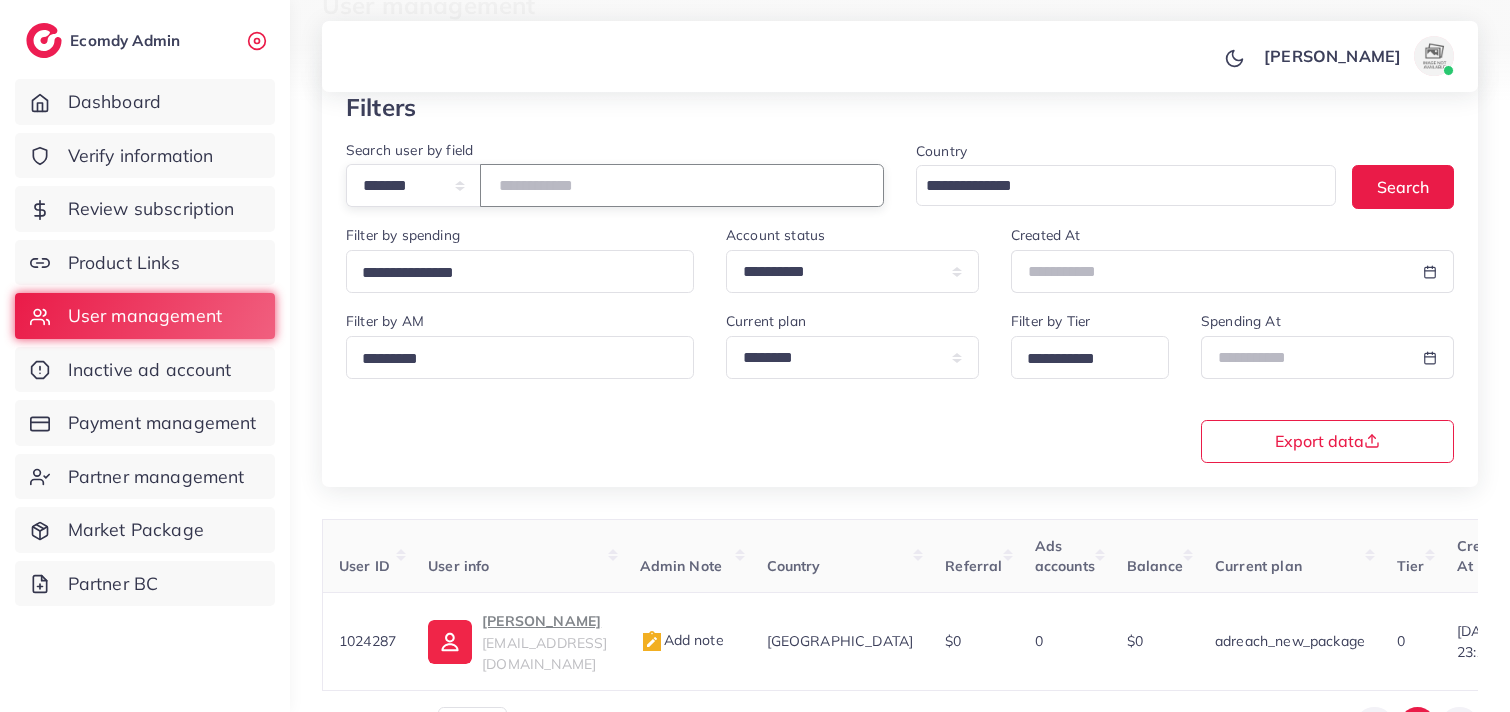 click on "*******" at bounding box center [682, 185] 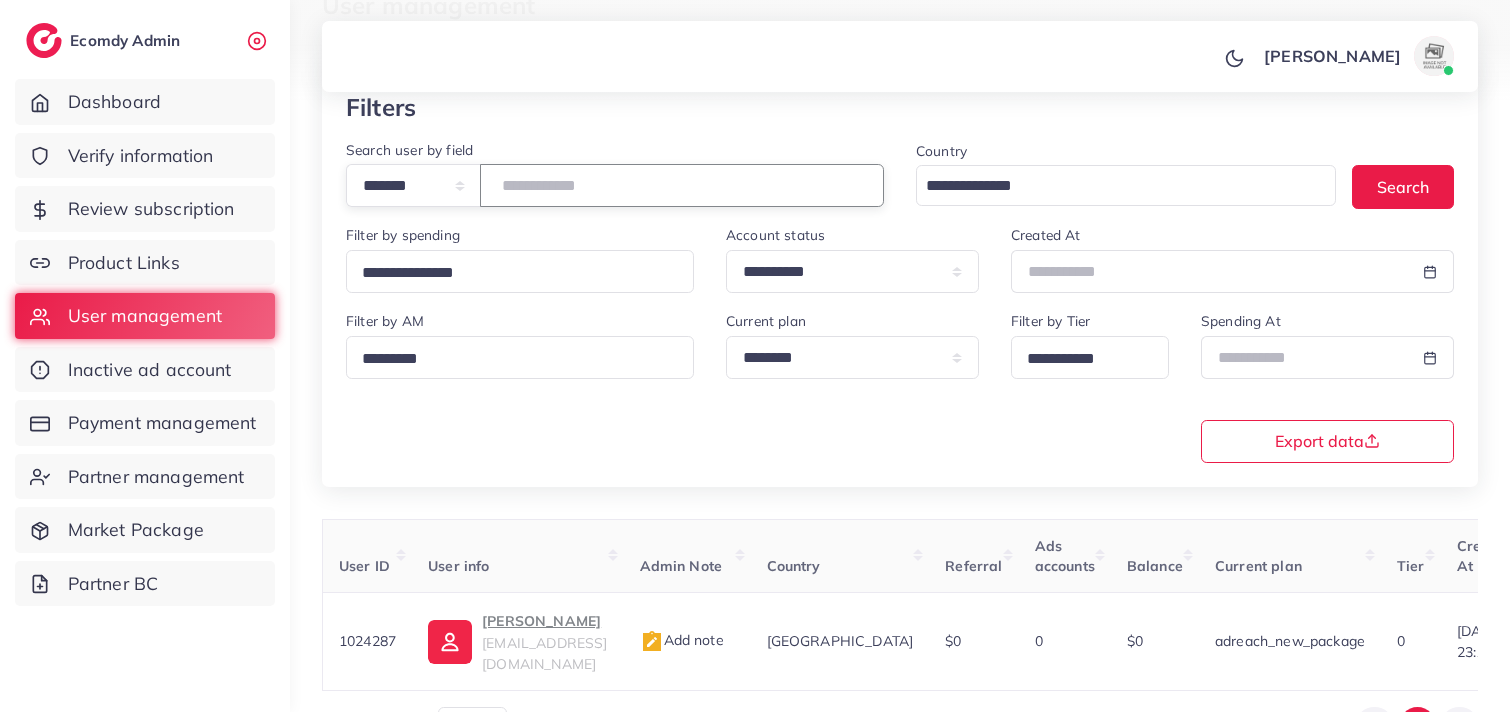 click on "*******" at bounding box center (682, 185) 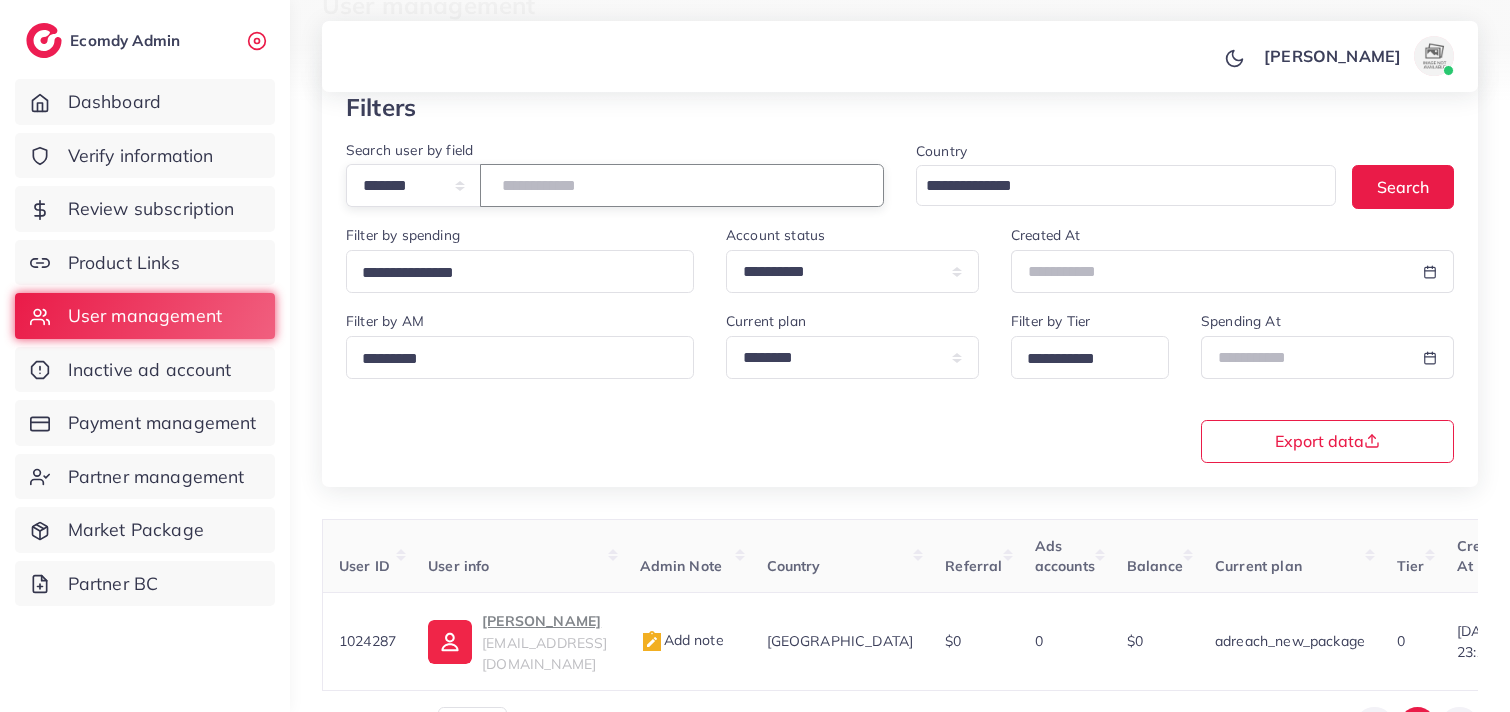 type on "*******" 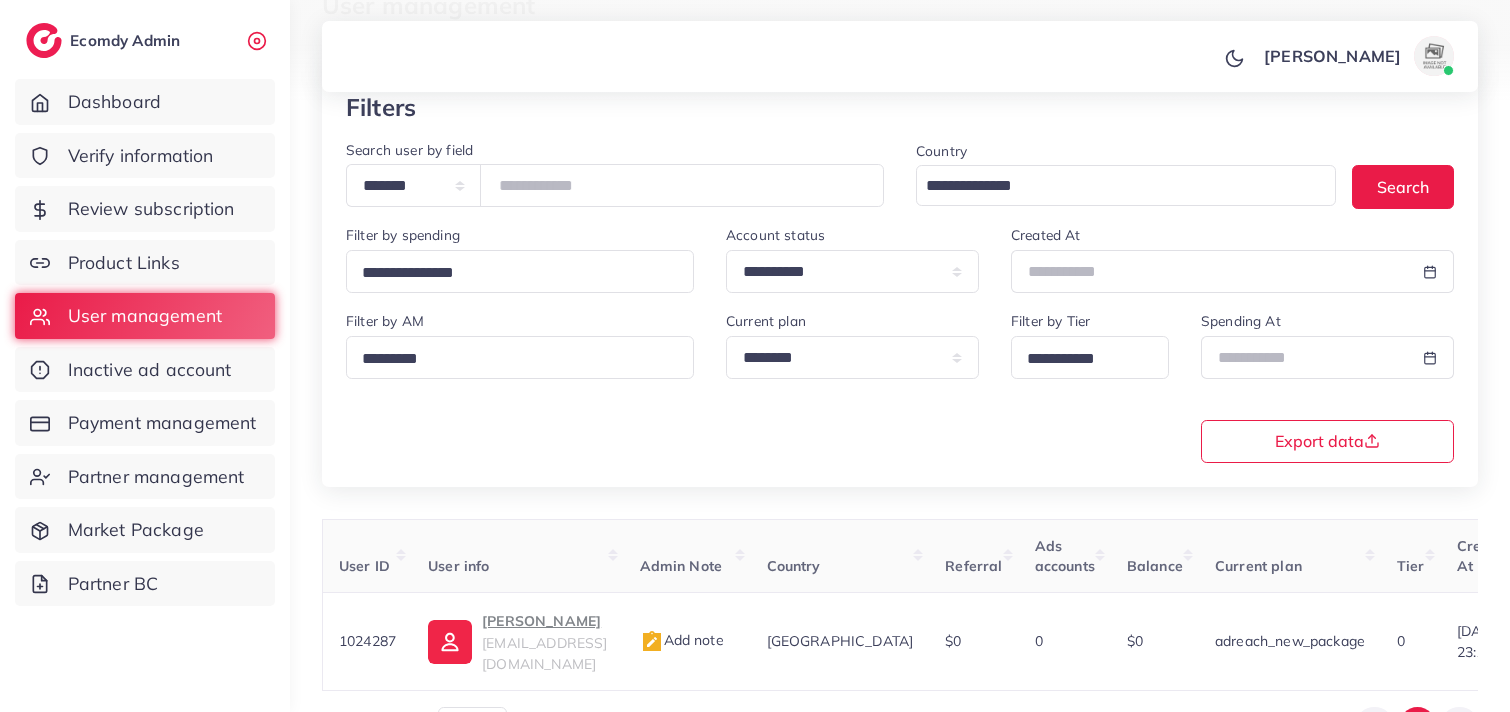 click on "[PERSON_NAME]  Profile Log out" at bounding box center (900, 57) 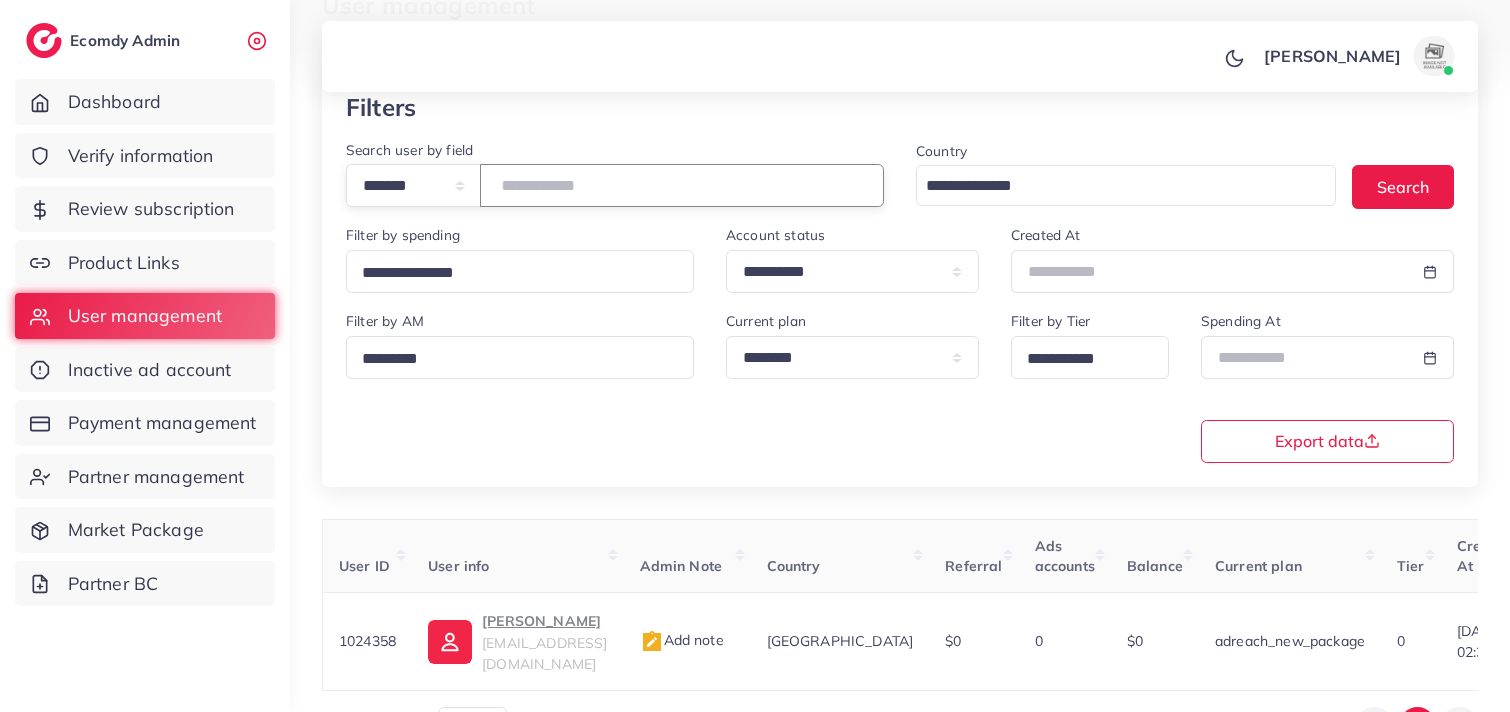 click on "*******" at bounding box center (682, 185) 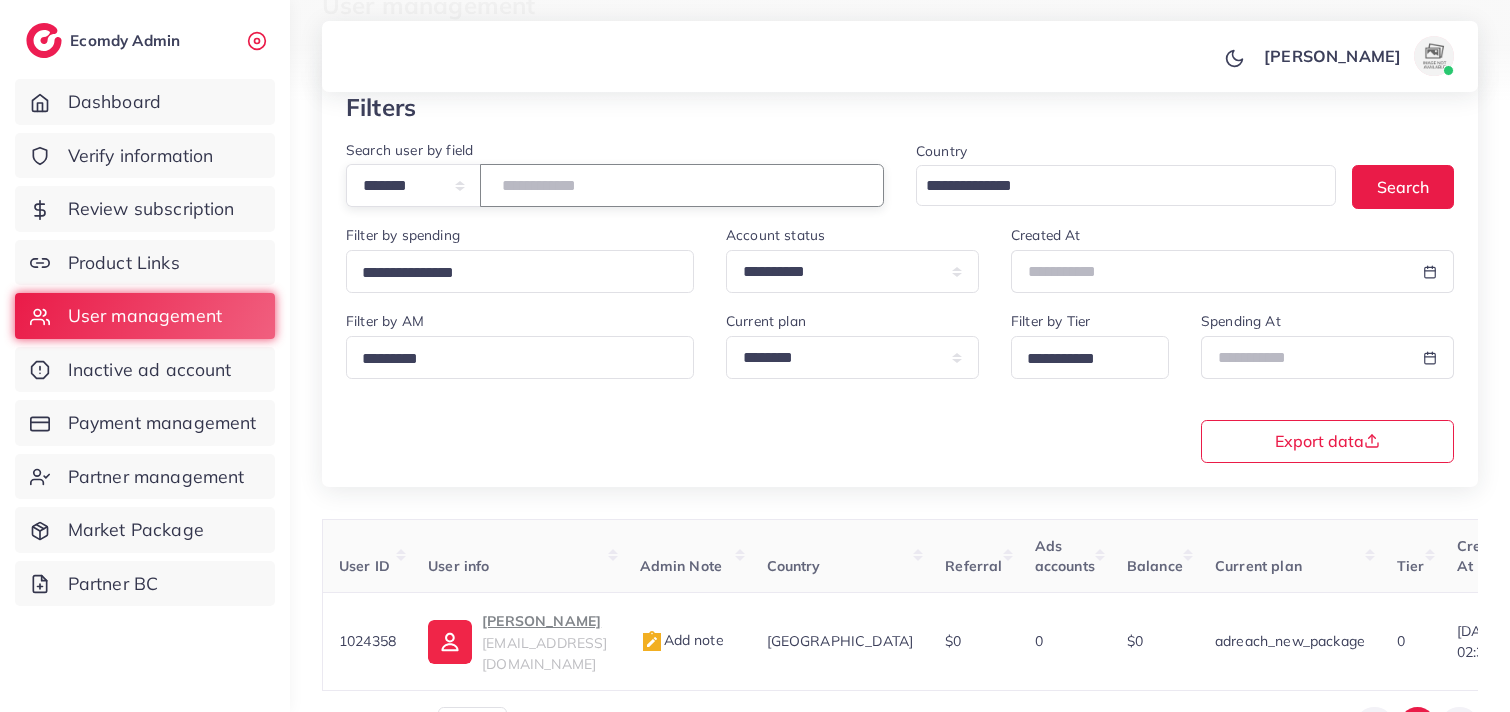 click on "*******" at bounding box center (682, 185) 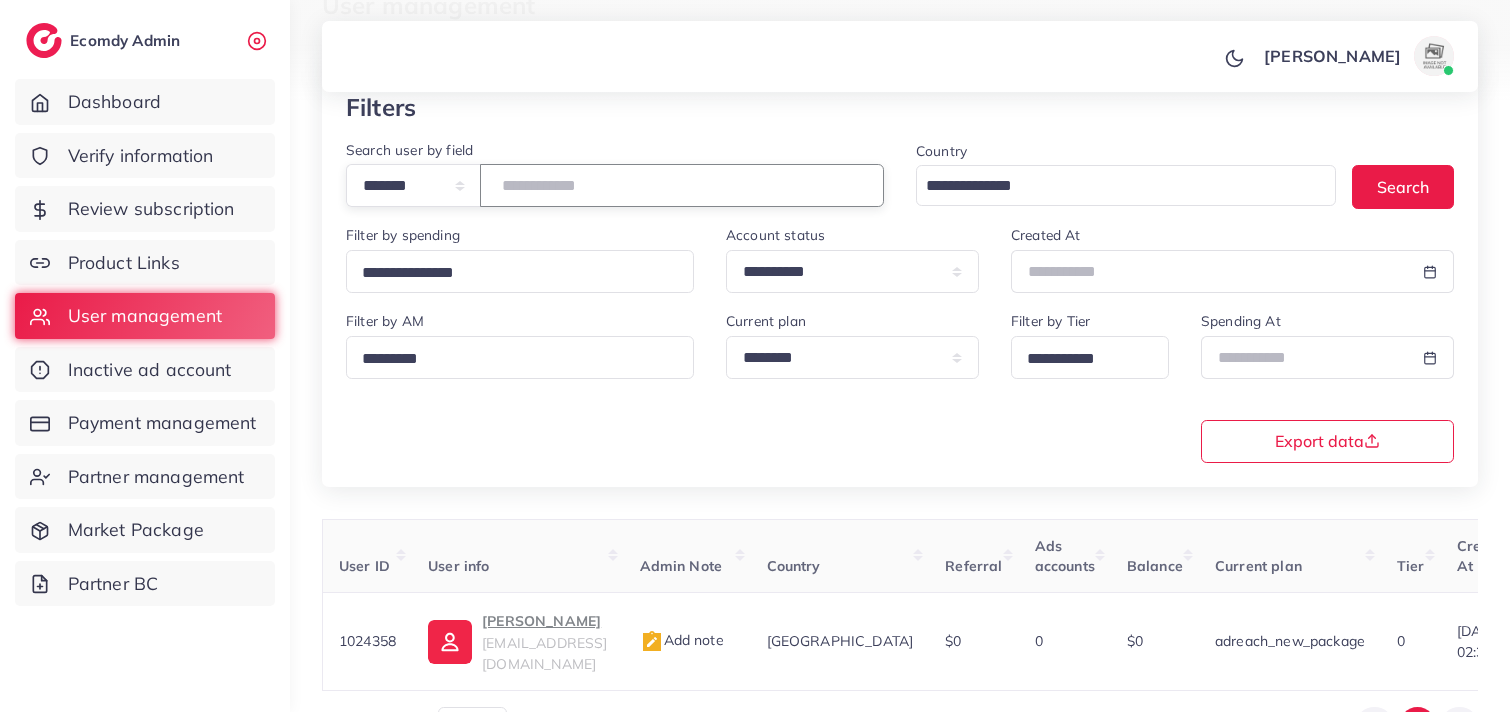 type on "*******" 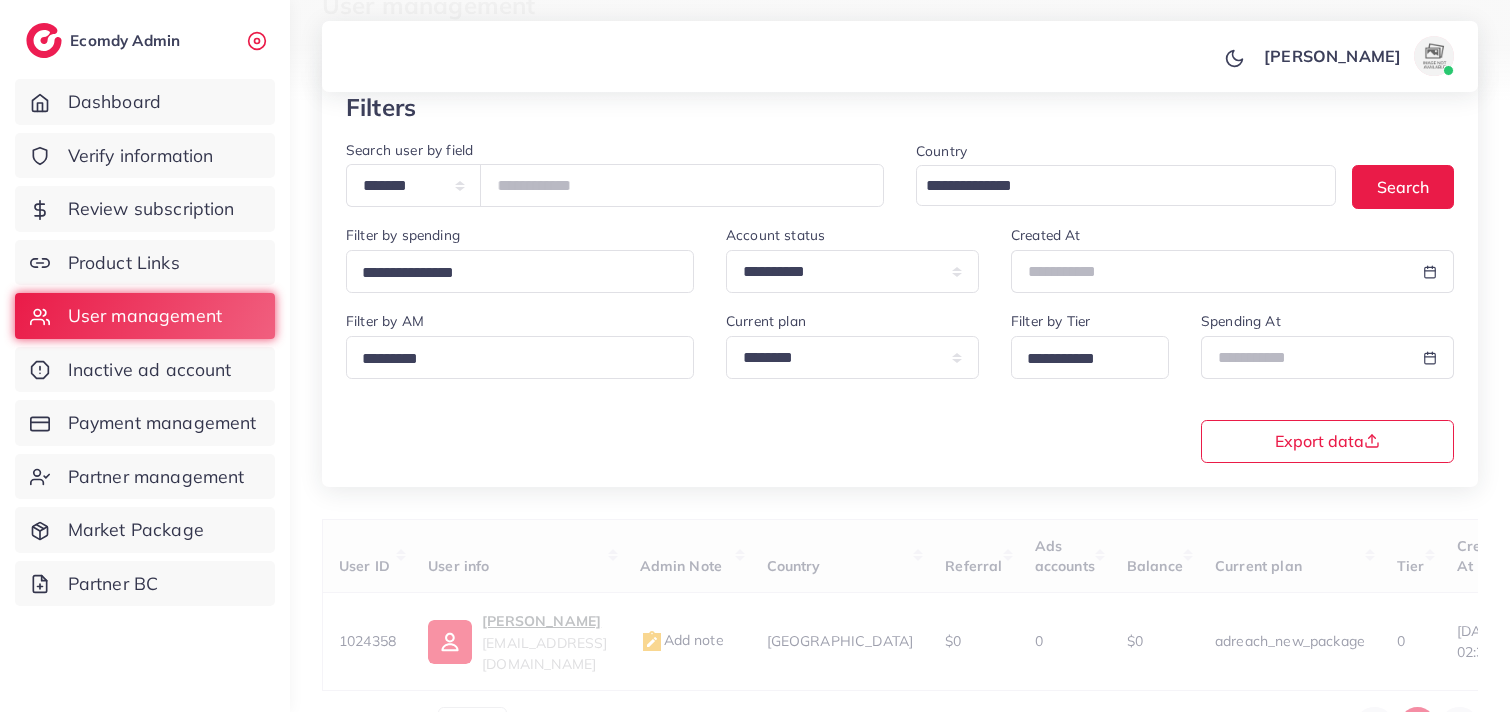 click on "[PERSON_NAME]  Profile Log out" at bounding box center [900, 57] 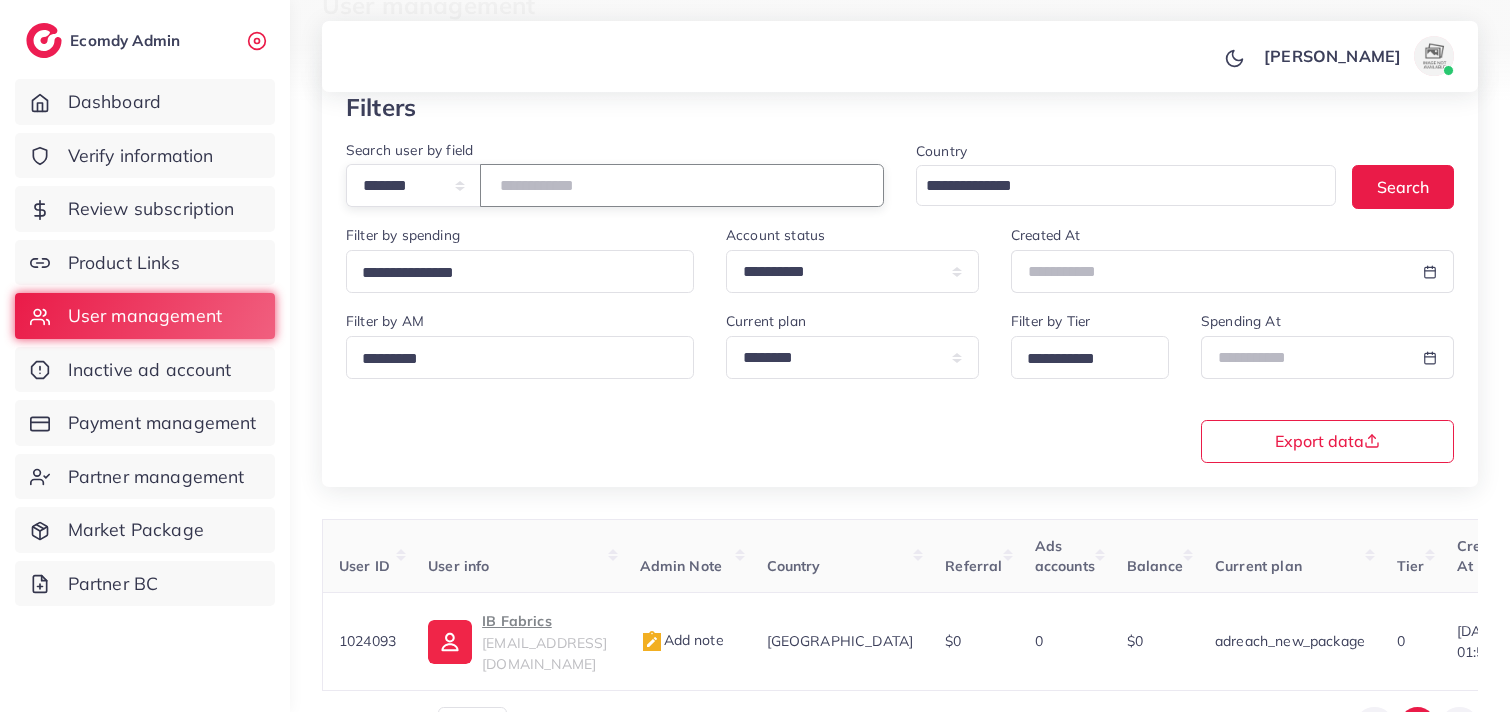 click on "*******" at bounding box center [682, 185] 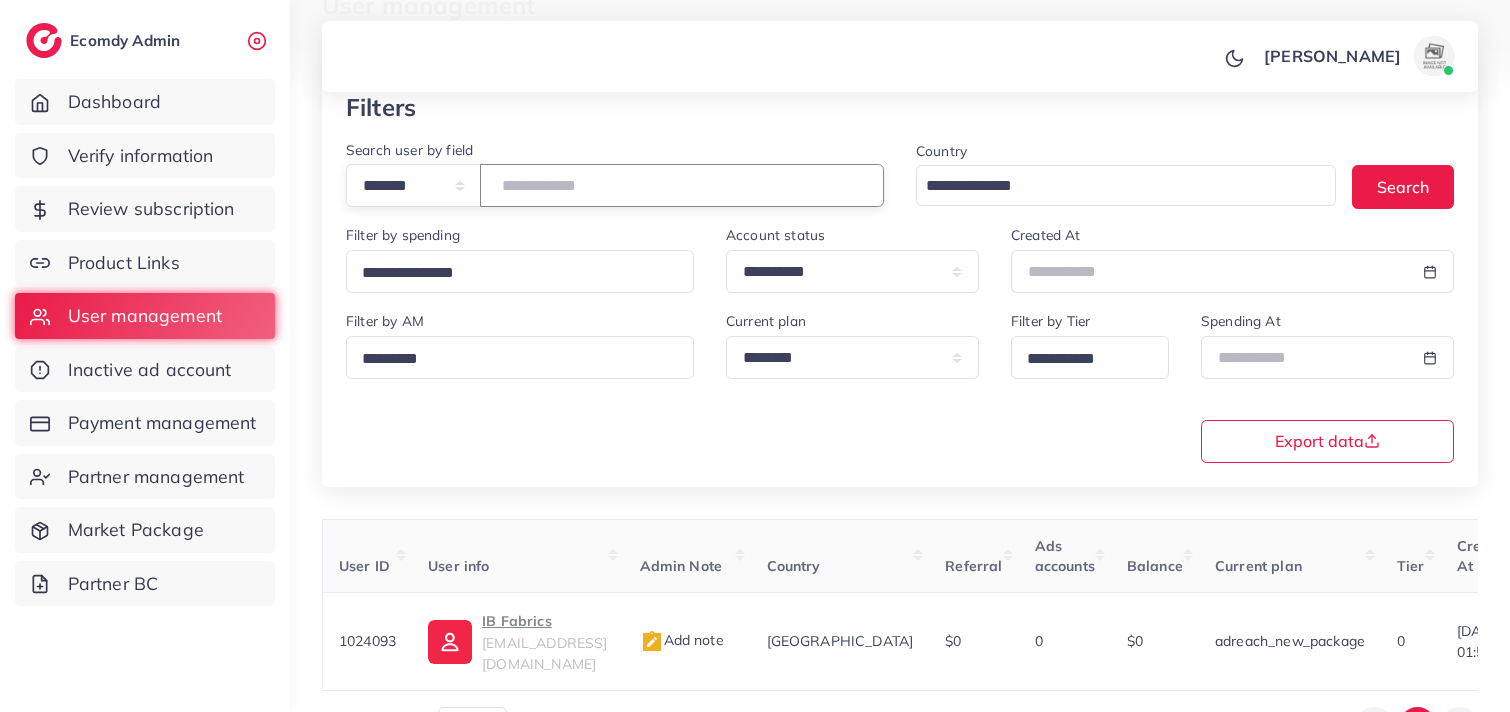 click on "*******" at bounding box center [682, 185] 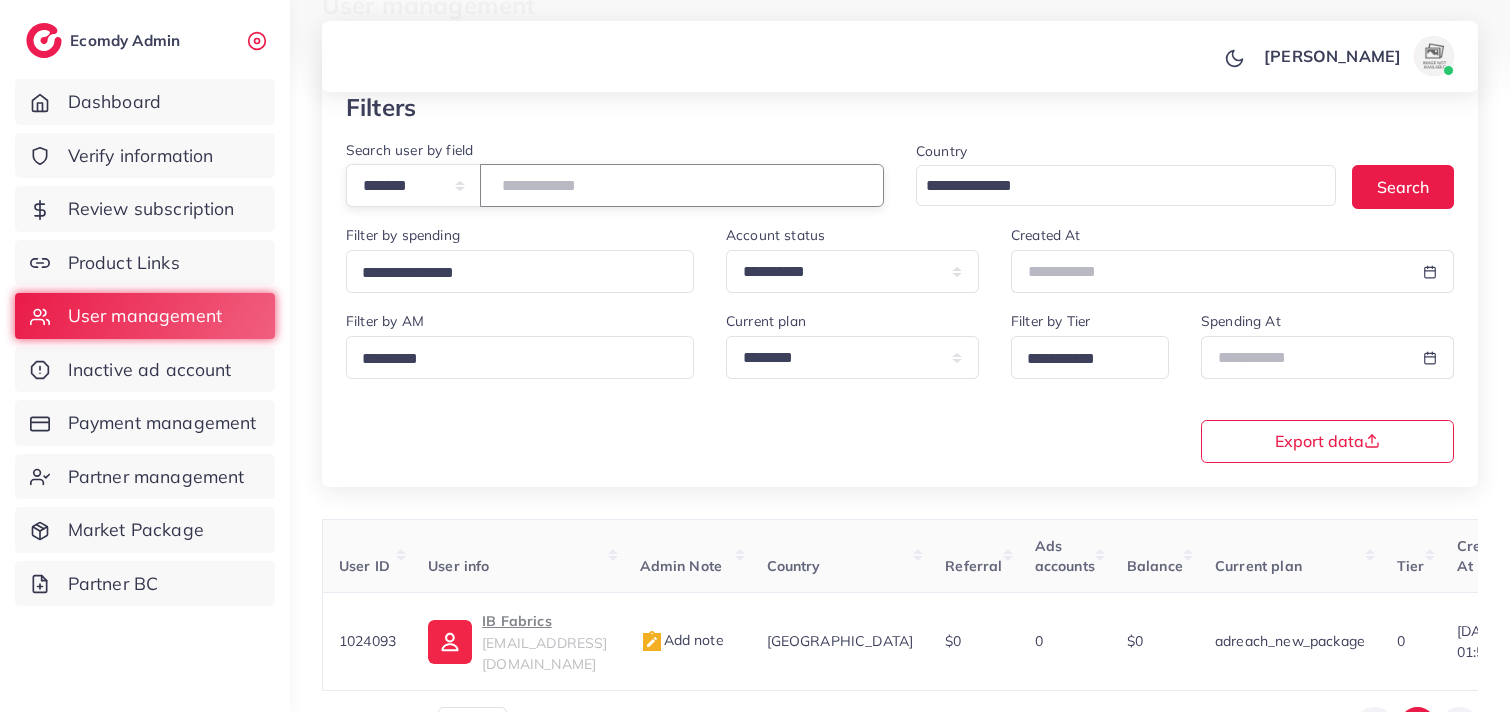 type on "*******" 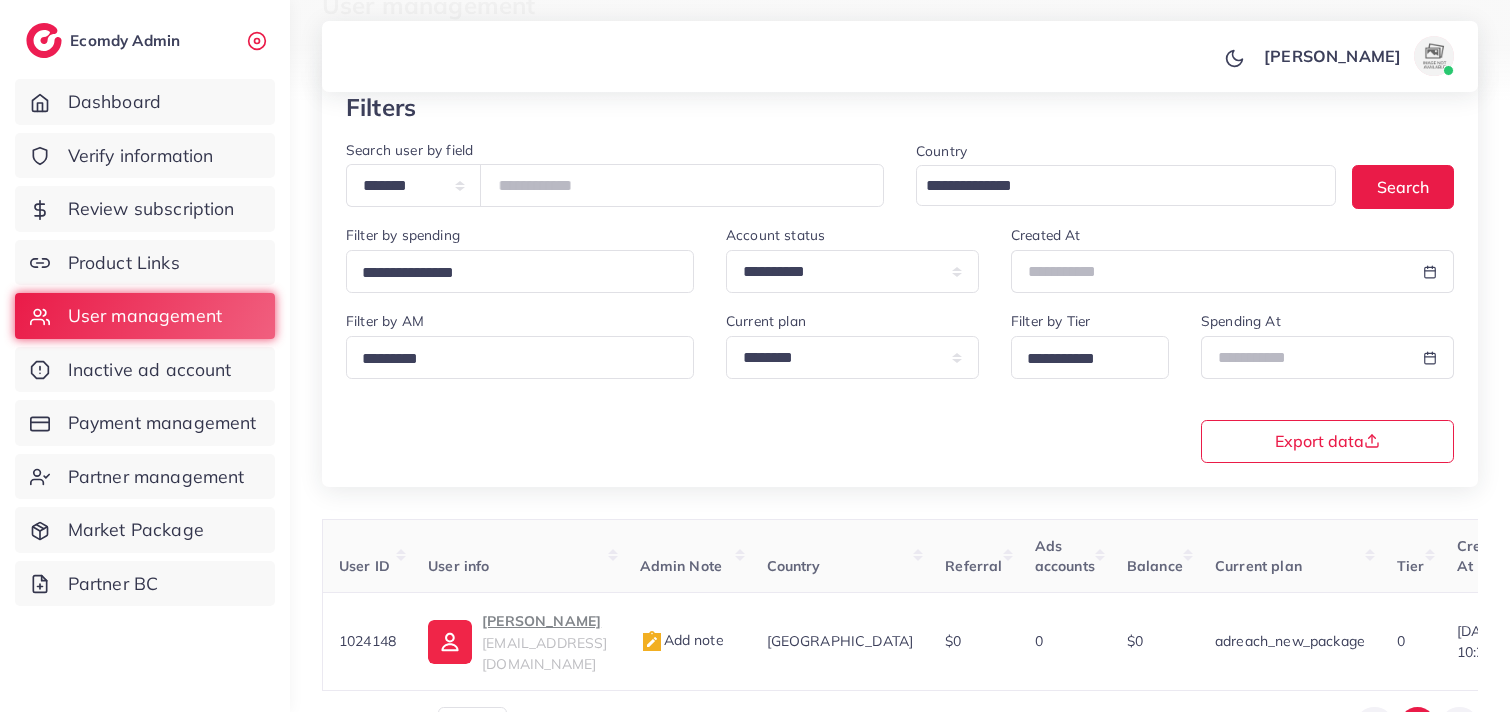 drag, startPoint x: 818, startPoint y: 103, endPoint x: 881, endPoint y: -91, distance: 203.97304 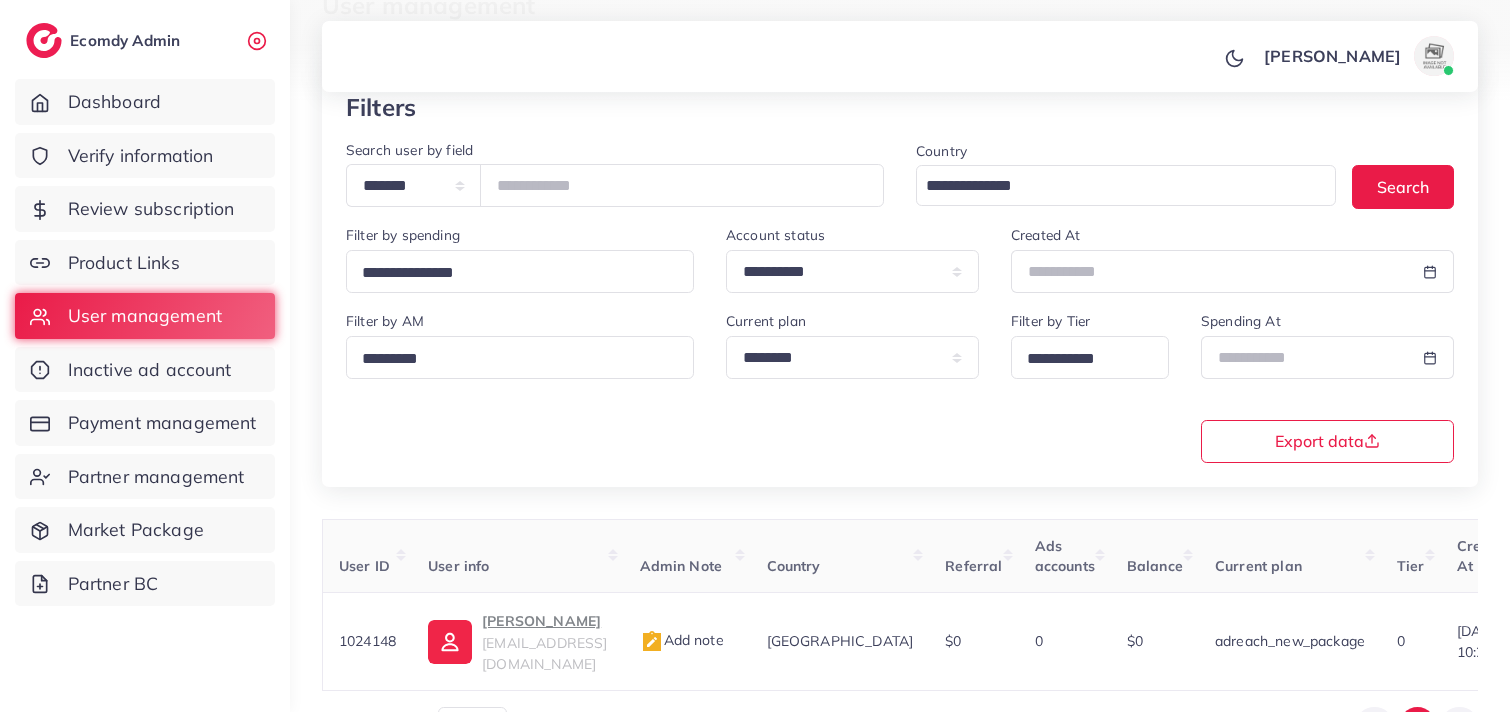 click on "**********" at bounding box center (755, 223) 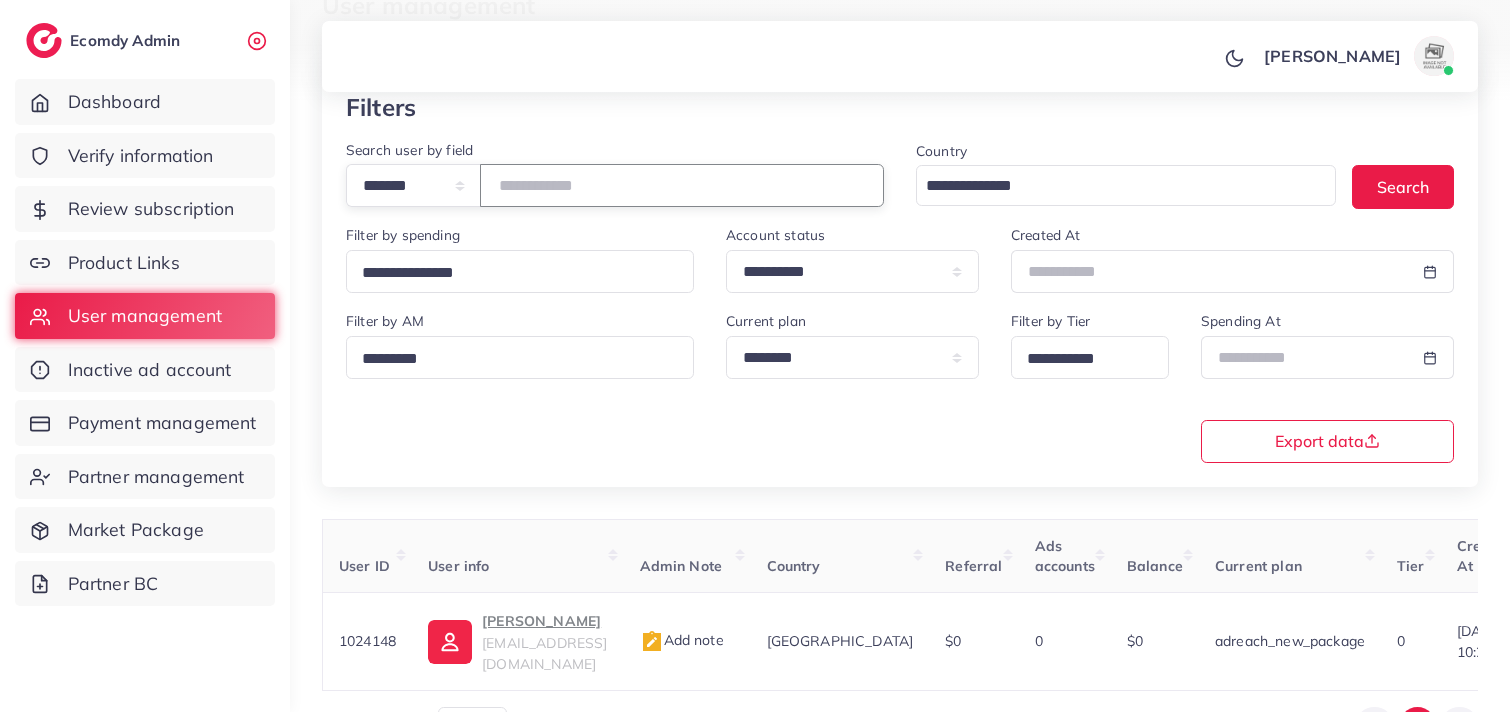 click on "*******" at bounding box center [682, 185] 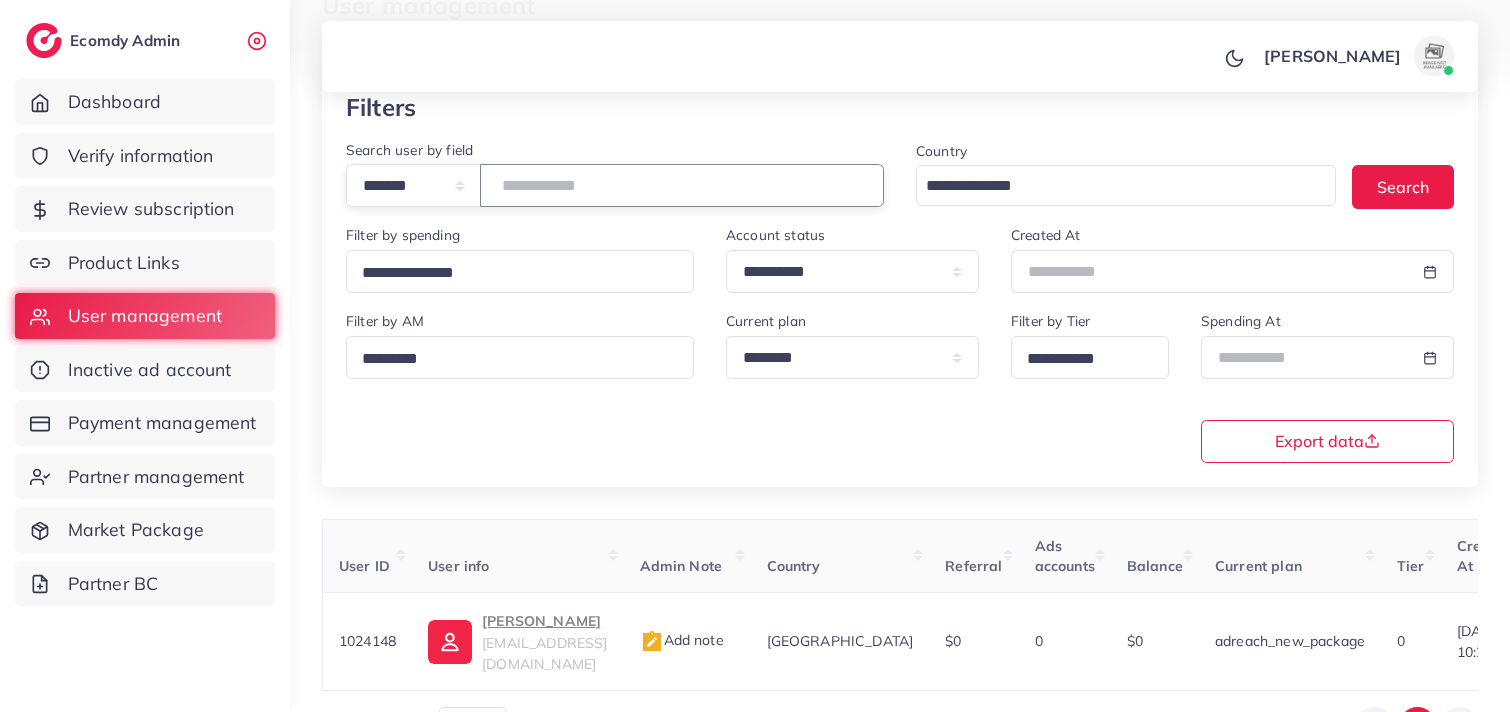 click on "*******" at bounding box center (682, 185) 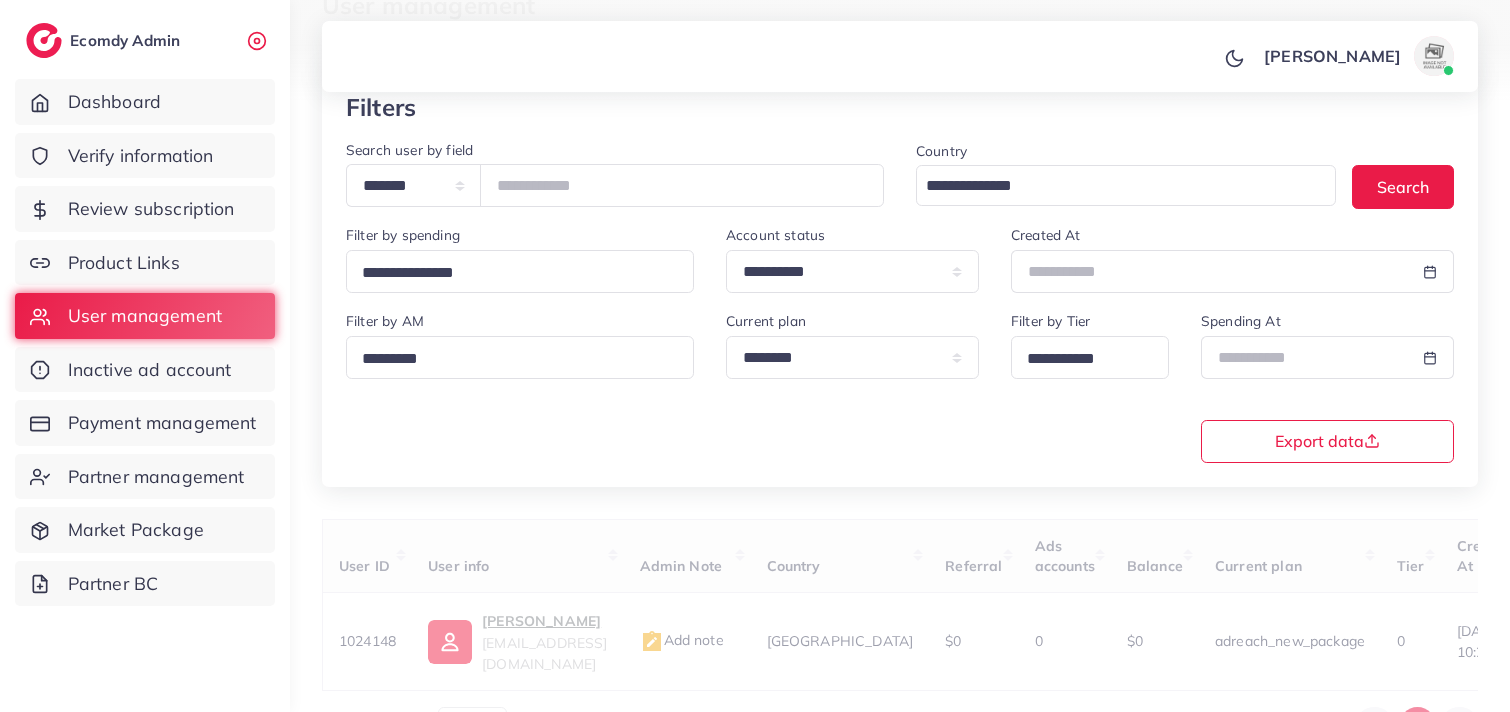 click on "[PERSON_NAME]  Profile Log out" at bounding box center (900, 57) 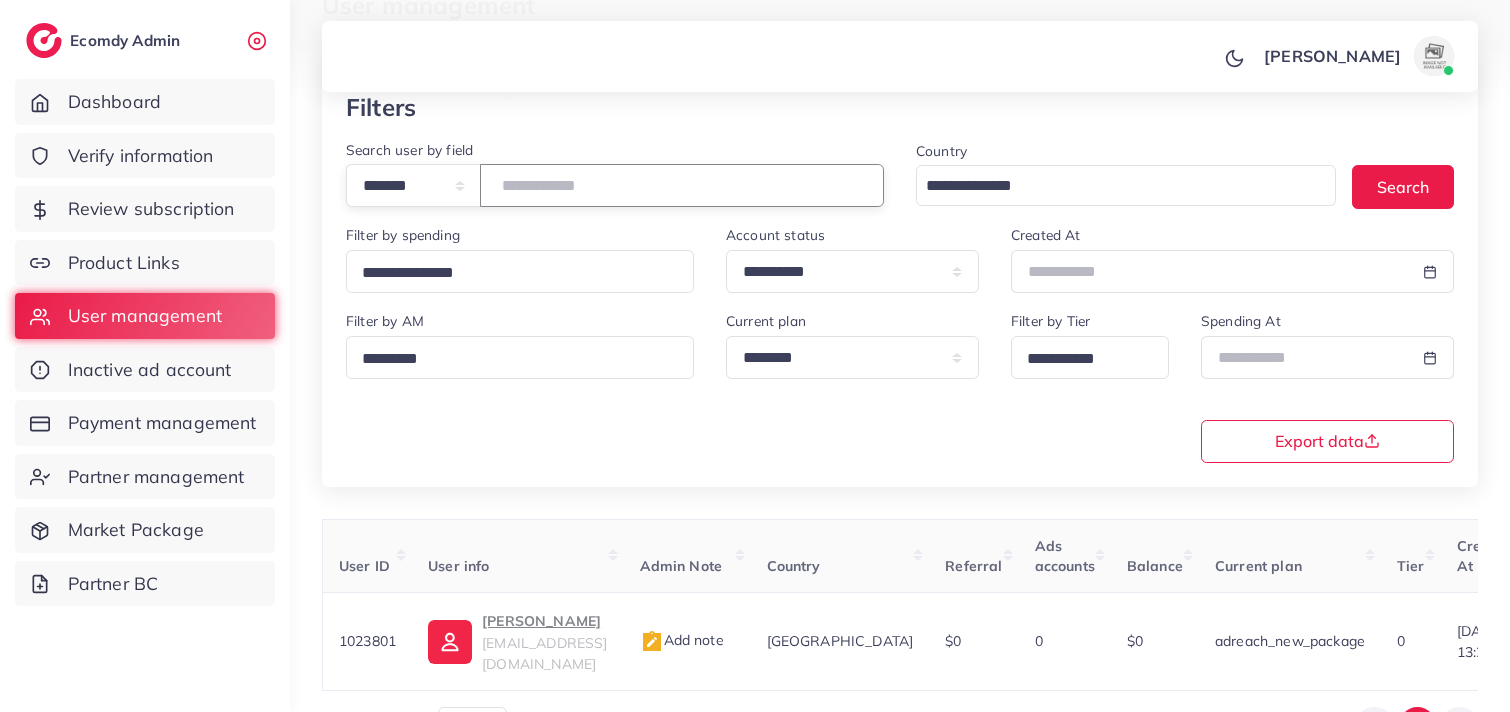 click on "*******" at bounding box center (682, 185) 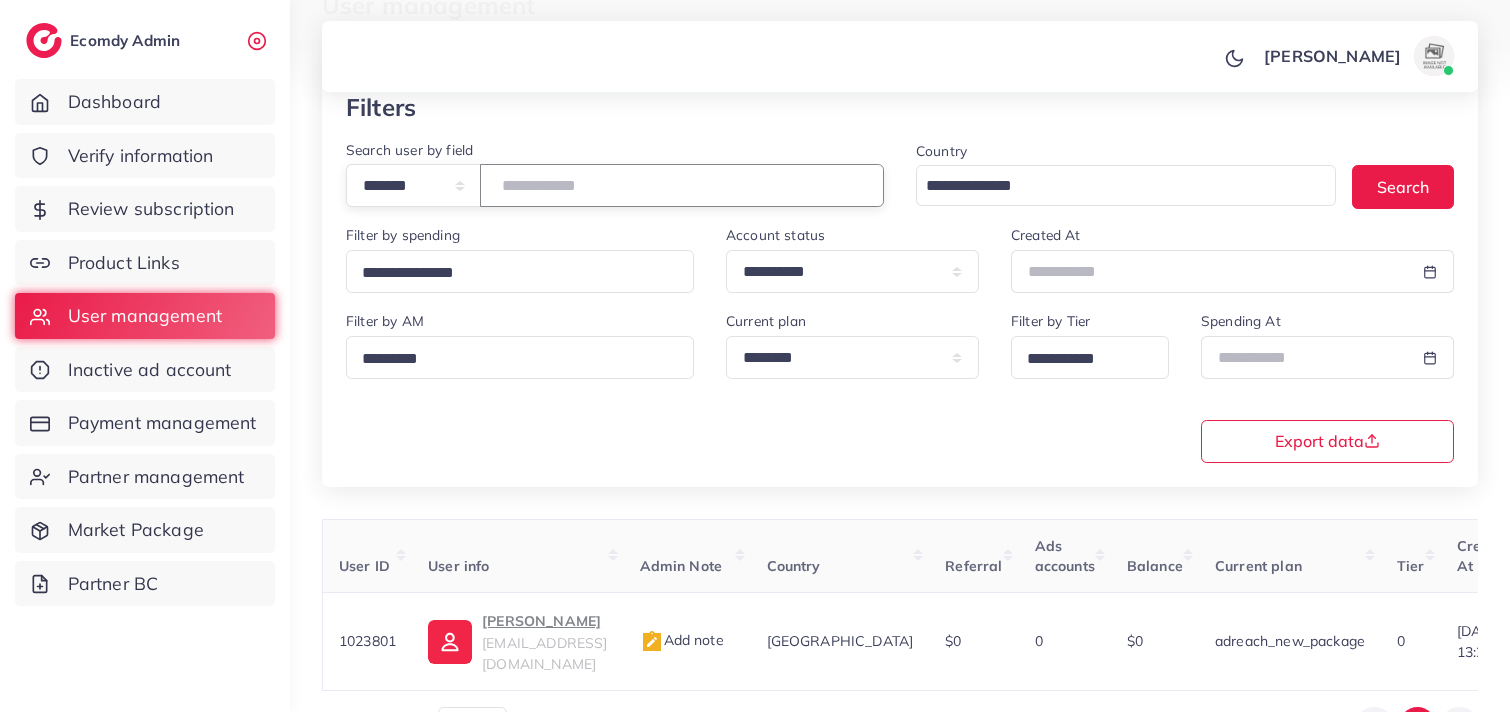 click on "*******" at bounding box center (682, 185) 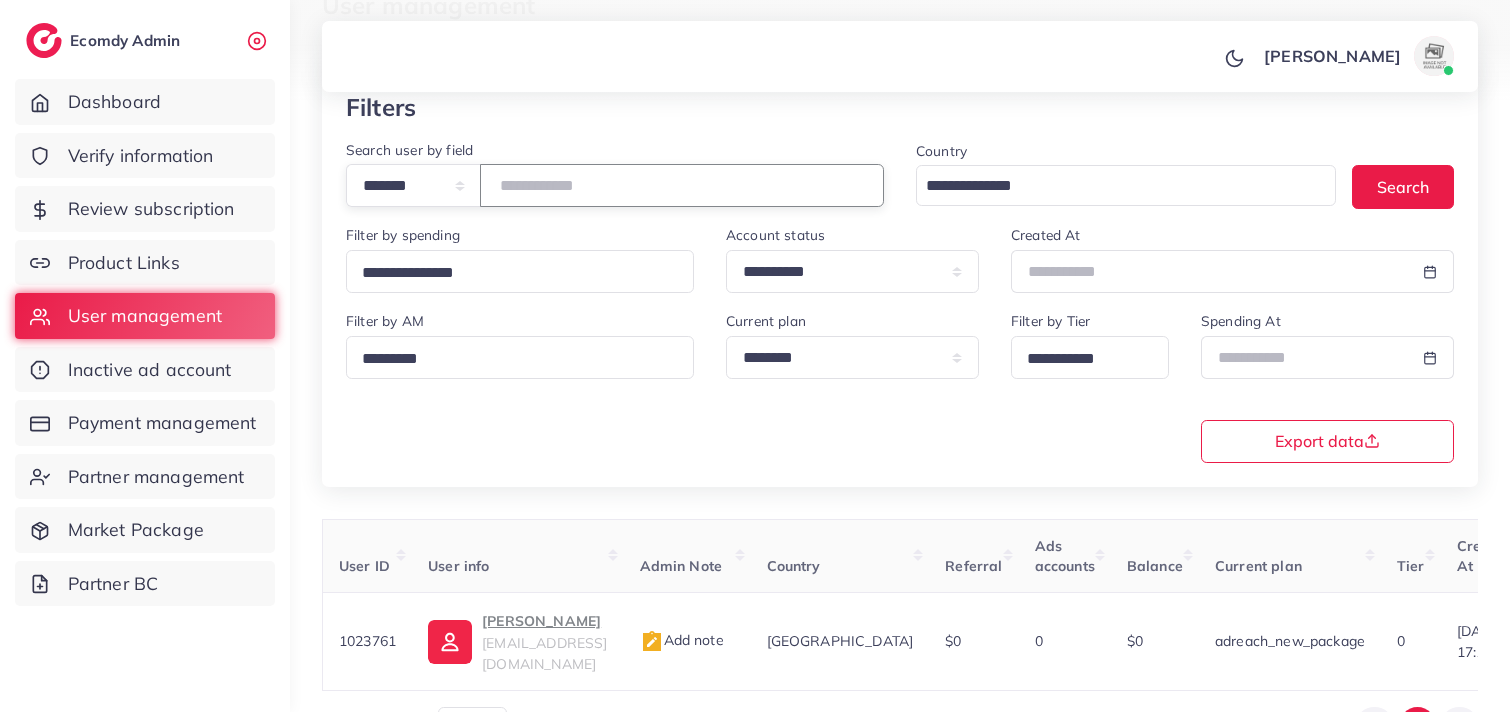 click on "*******" at bounding box center (682, 185) 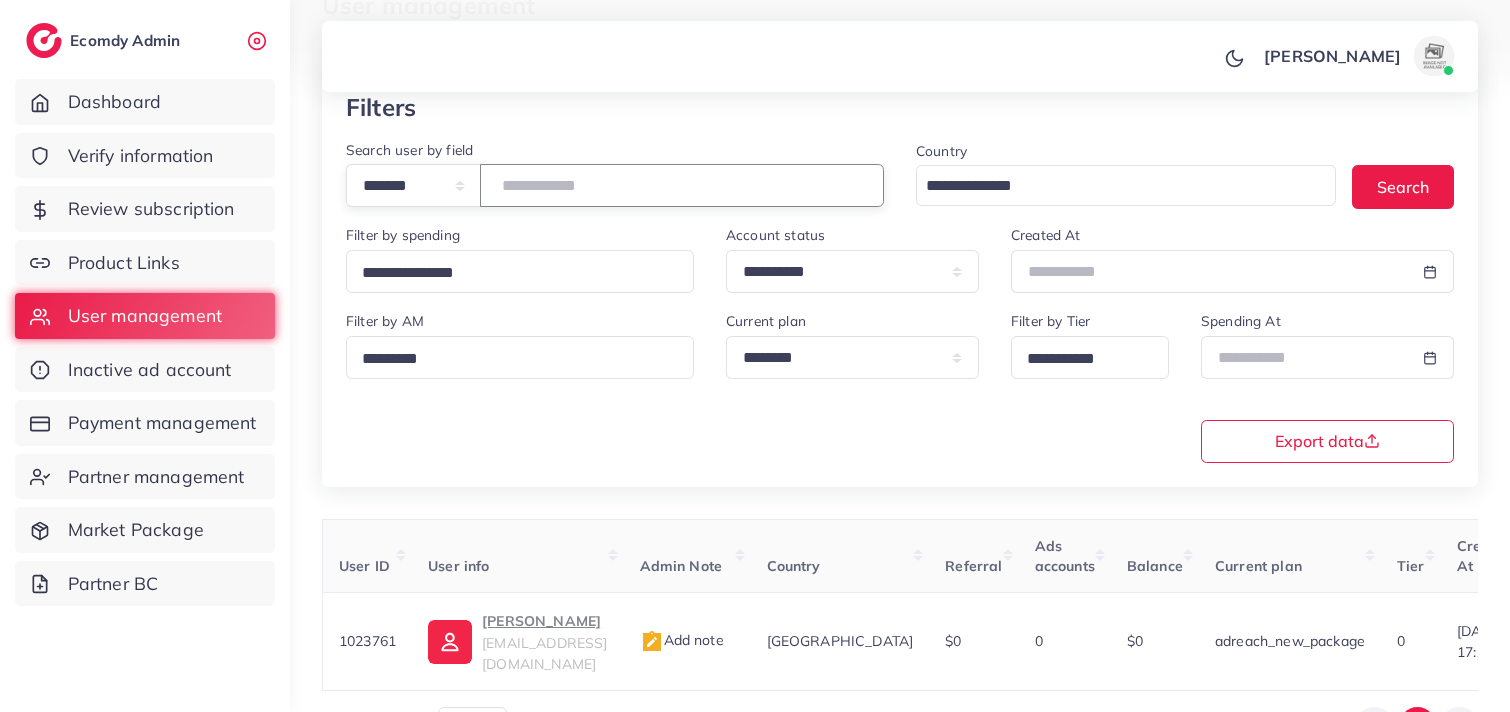 click on "*******" at bounding box center (682, 185) 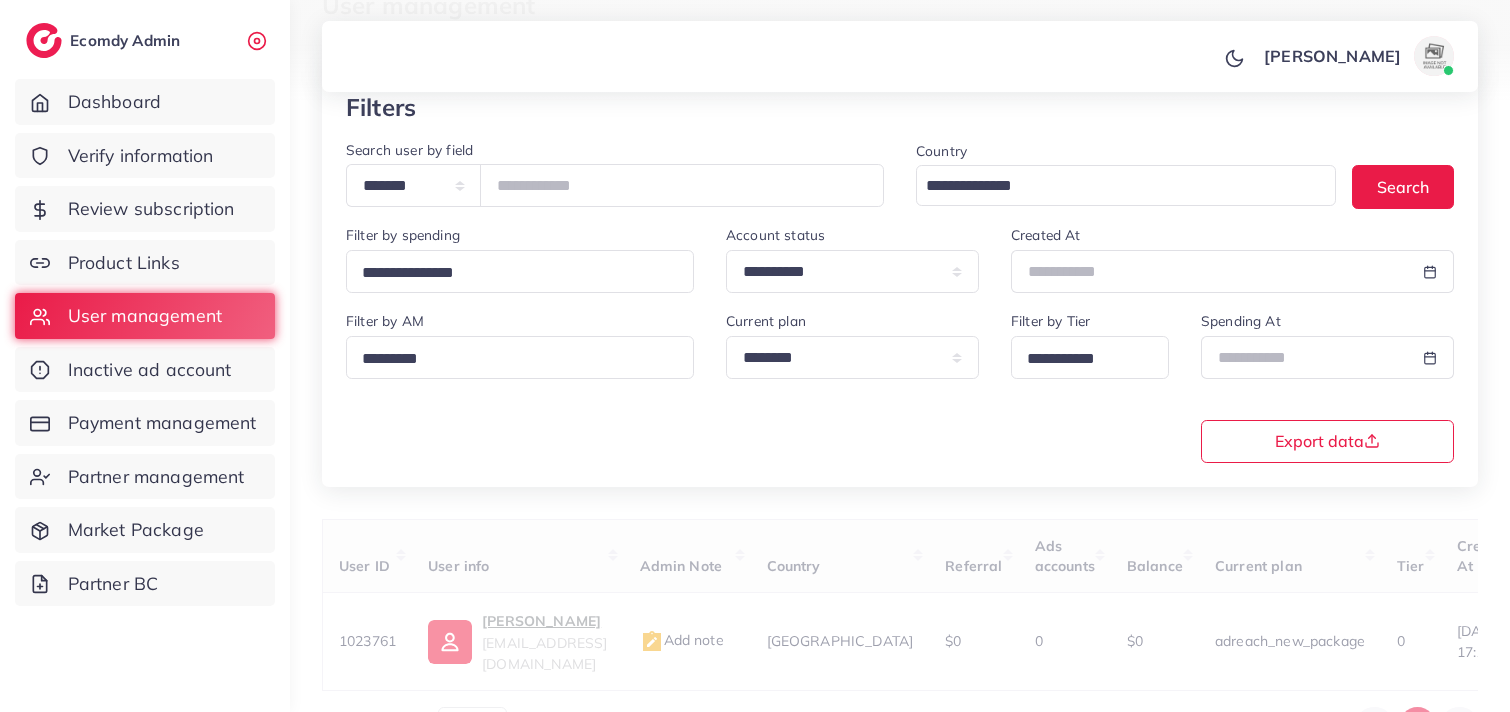 click at bounding box center [755, 51] 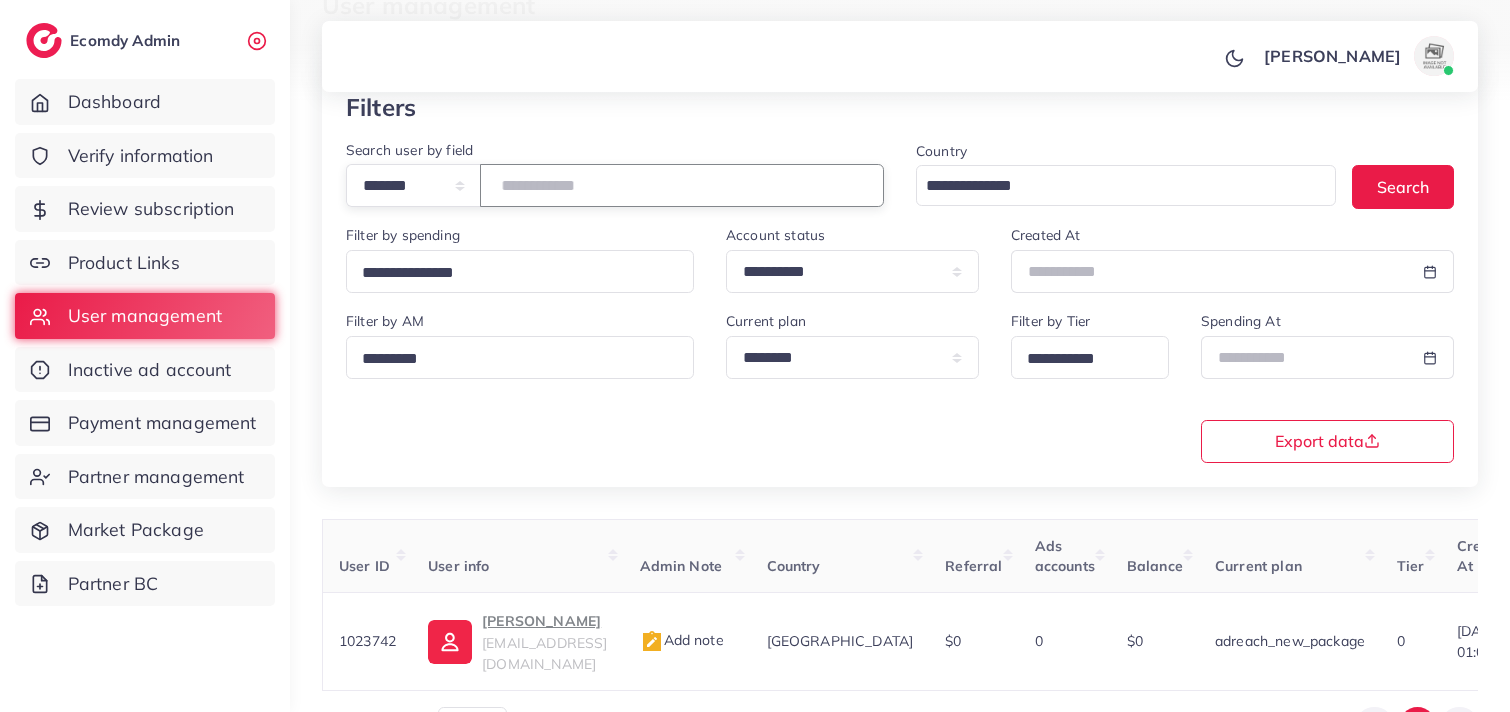 click on "*******" at bounding box center [682, 185] 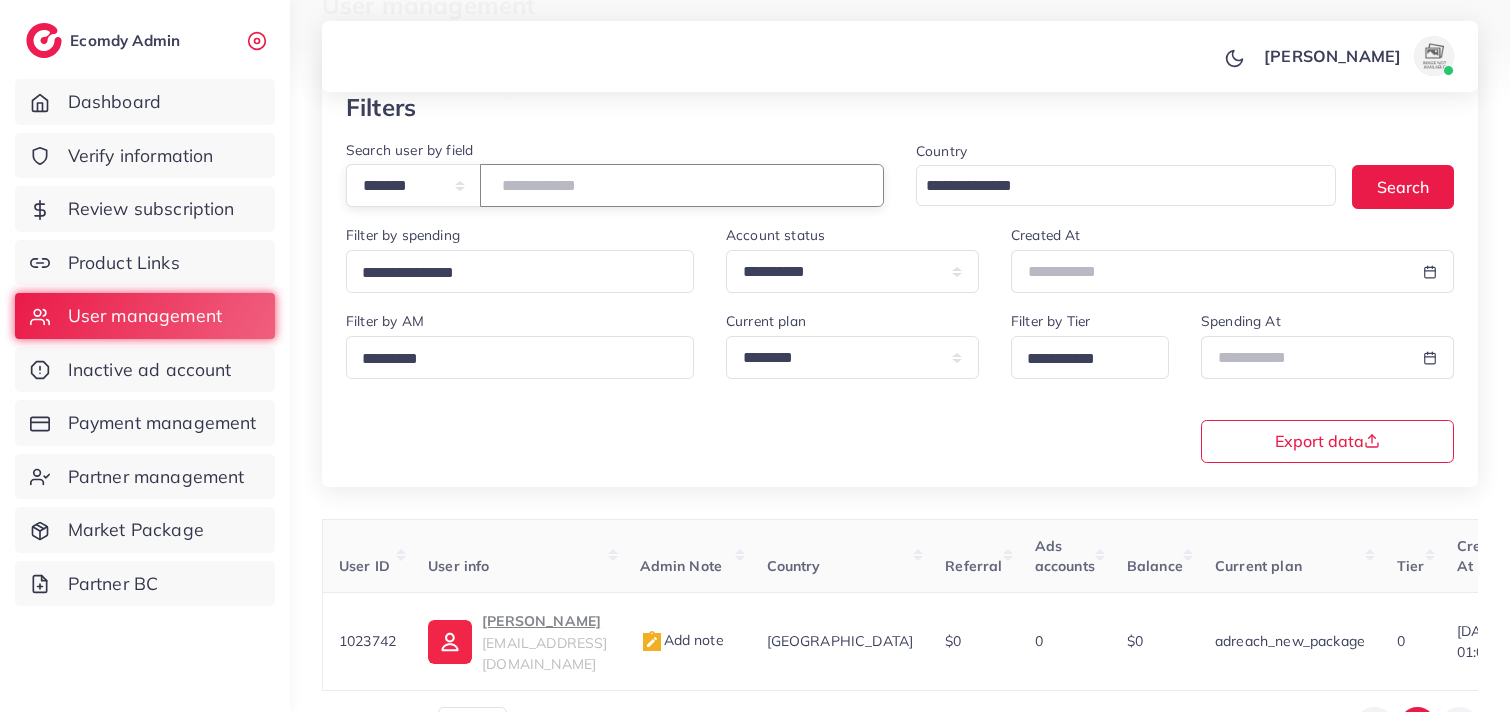 click on "*******" at bounding box center (682, 185) 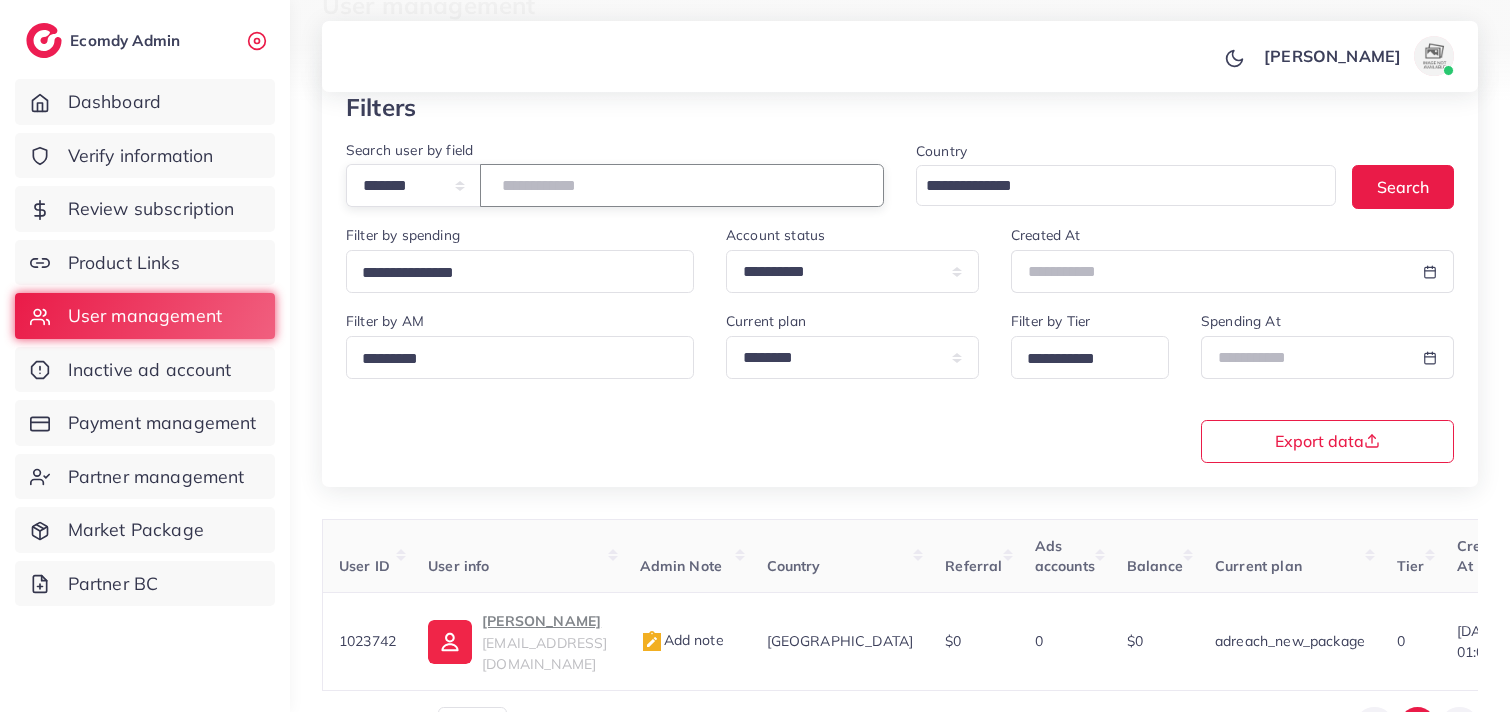 type on "*******" 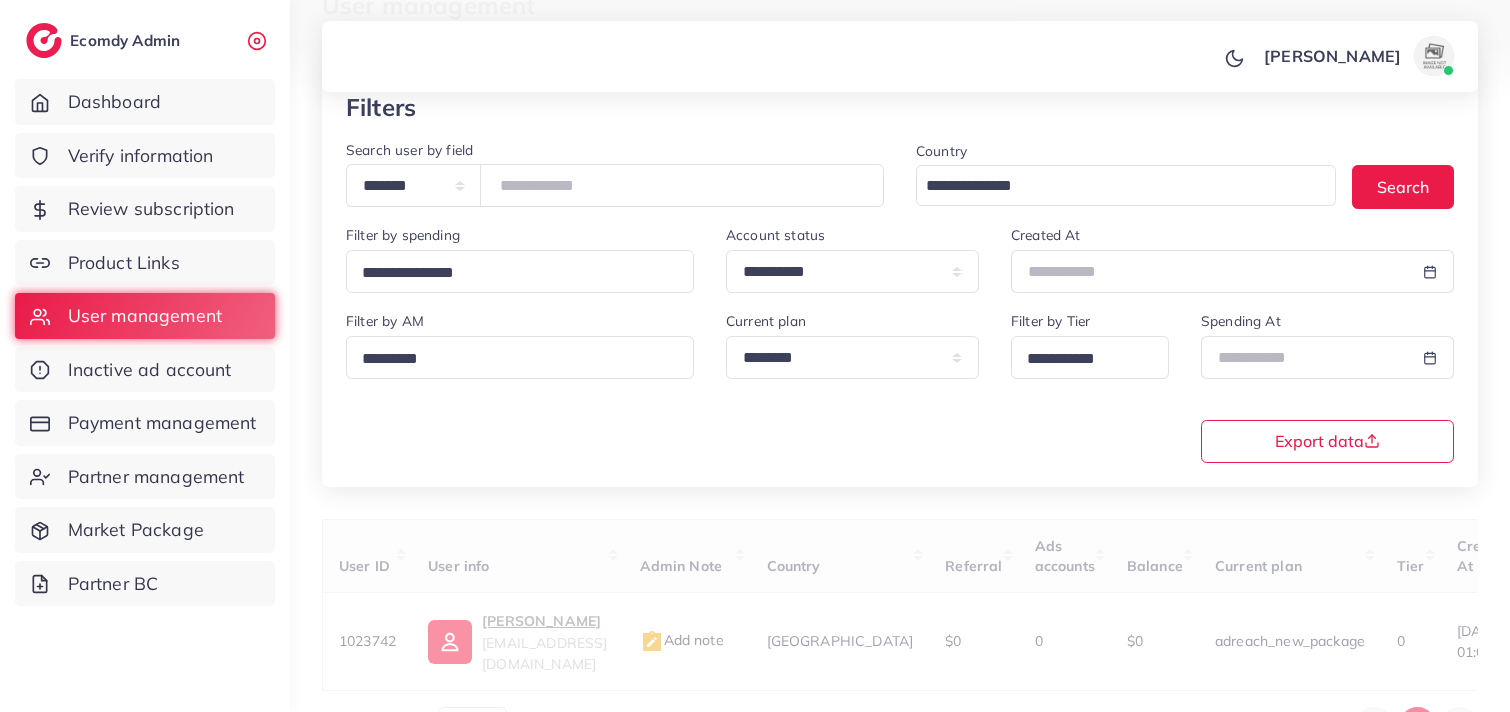 click on "[PERSON_NAME]  Profile Log out" at bounding box center [900, 57] 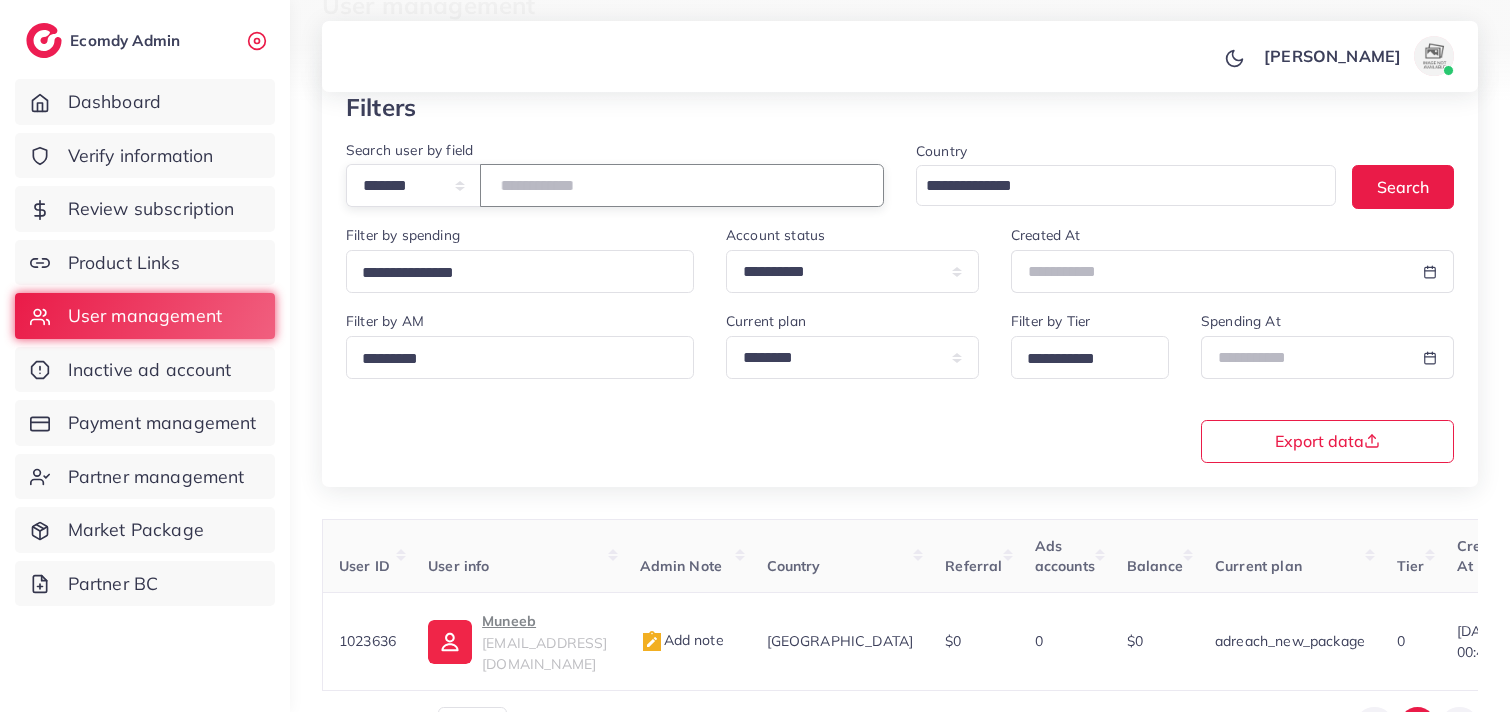 click on "*******" at bounding box center (682, 185) 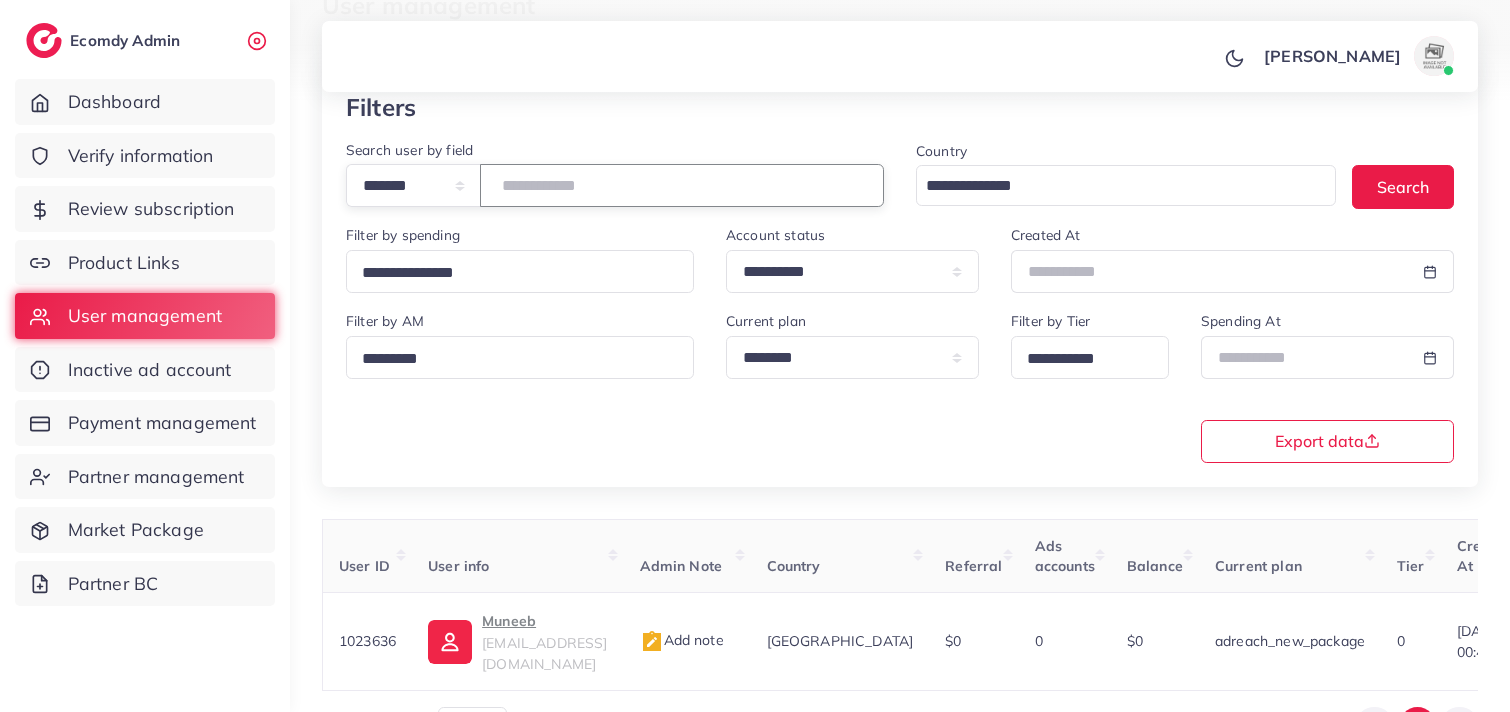 click on "*******" at bounding box center (682, 185) 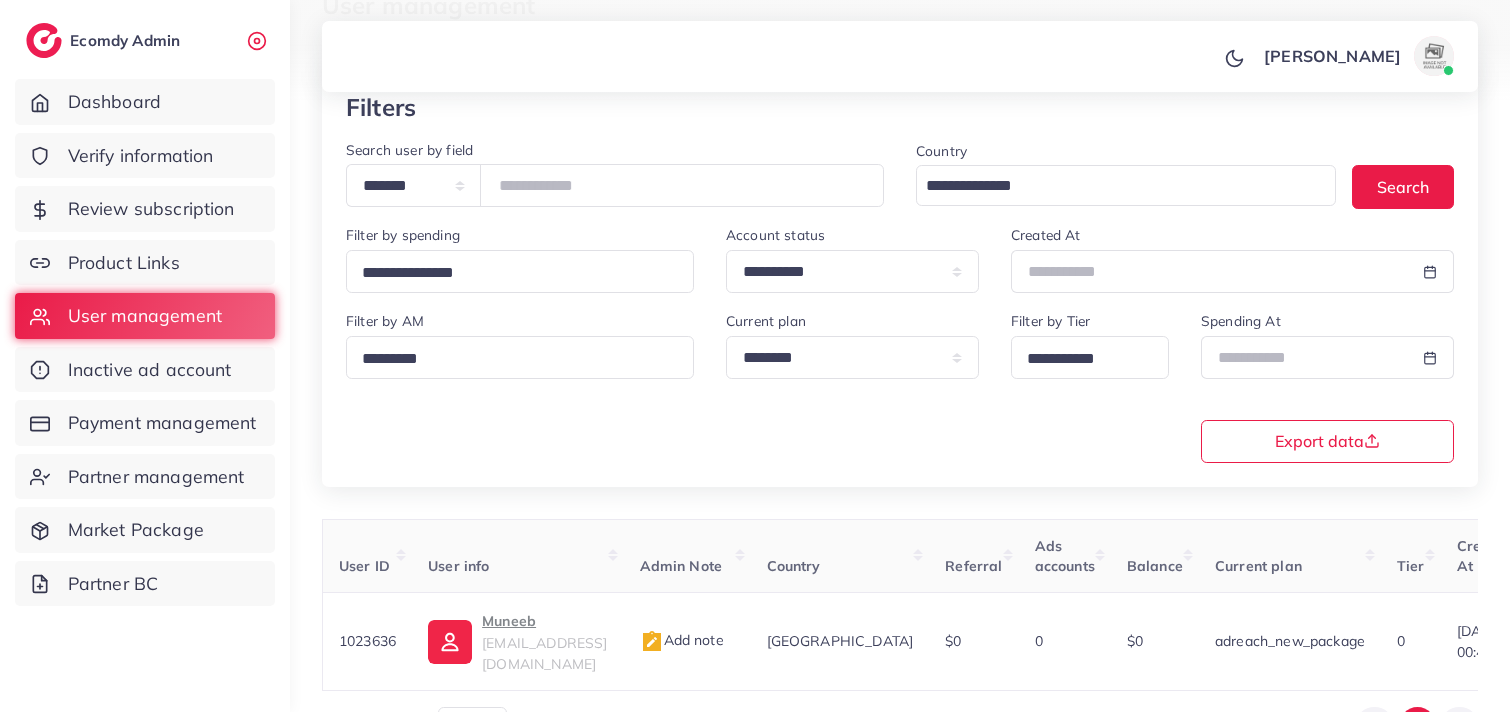 click on "[PERSON_NAME]  Profile Log out" at bounding box center (900, 57) 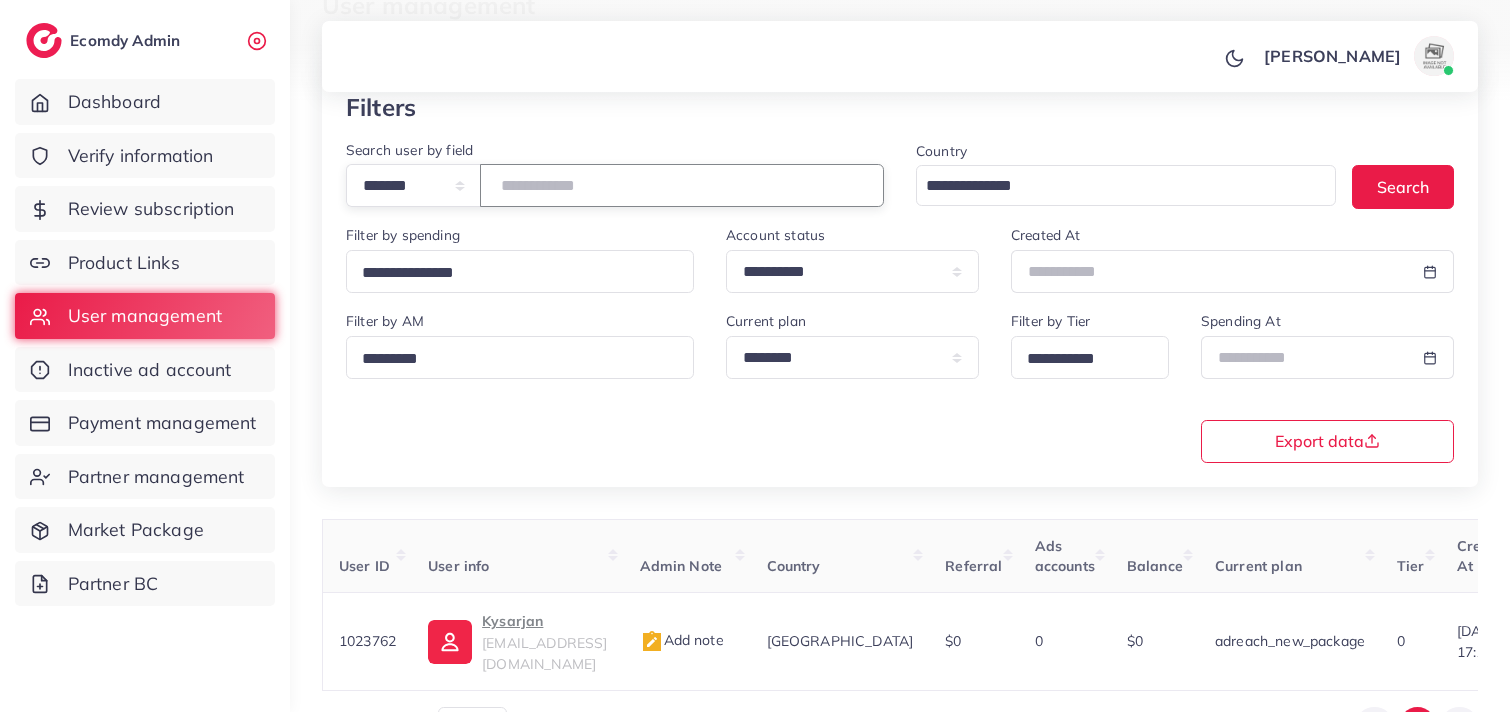 click on "*******" at bounding box center [682, 185] 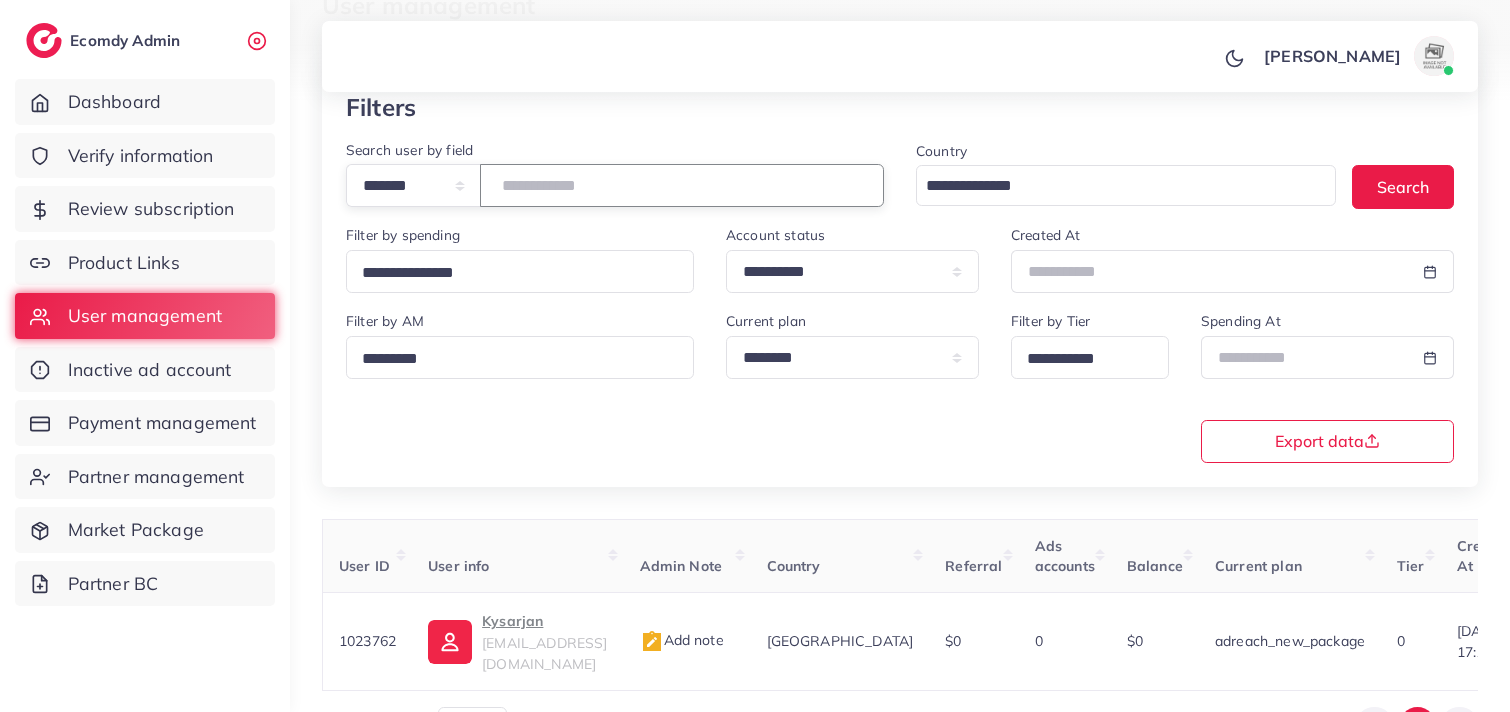 click on "*******" at bounding box center [682, 185] 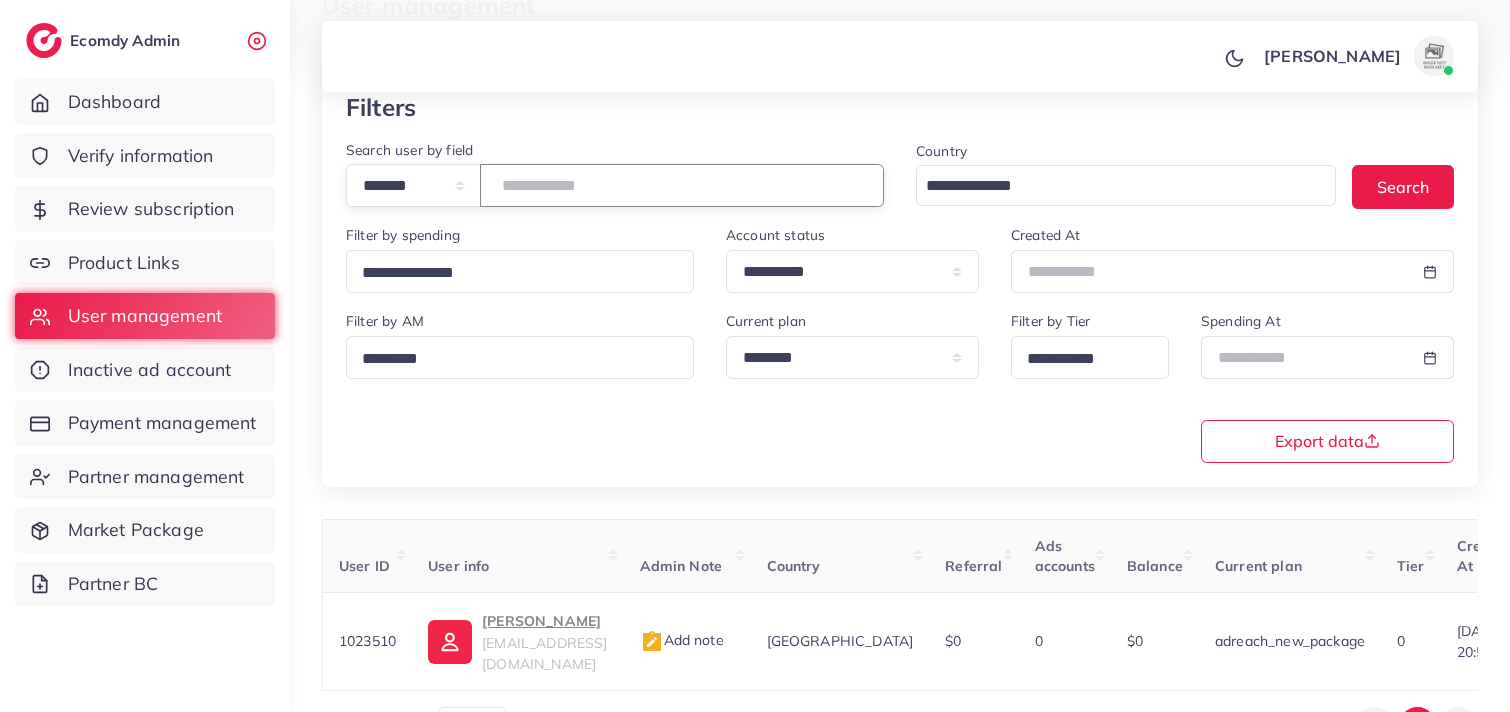 click on "*******" at bounding box center [682, 185] 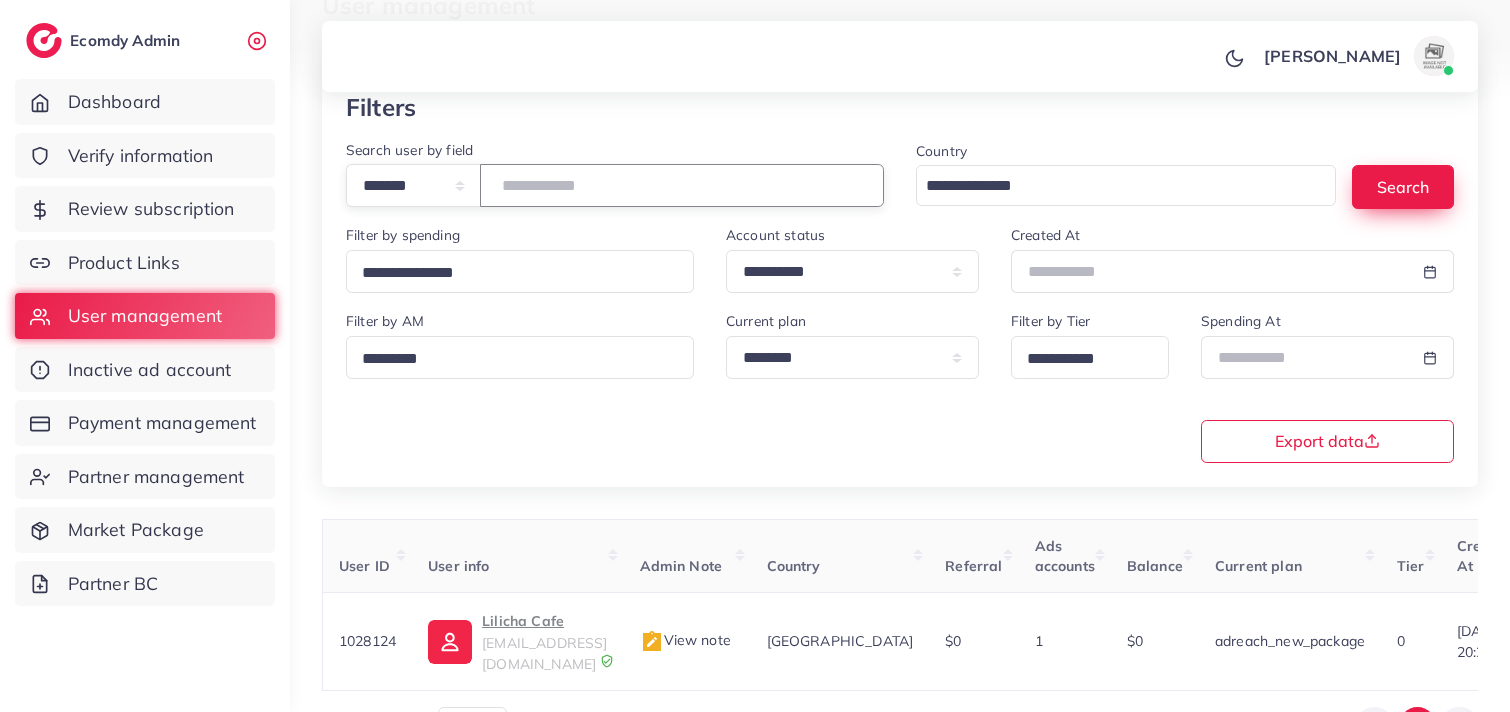 type on "*******" 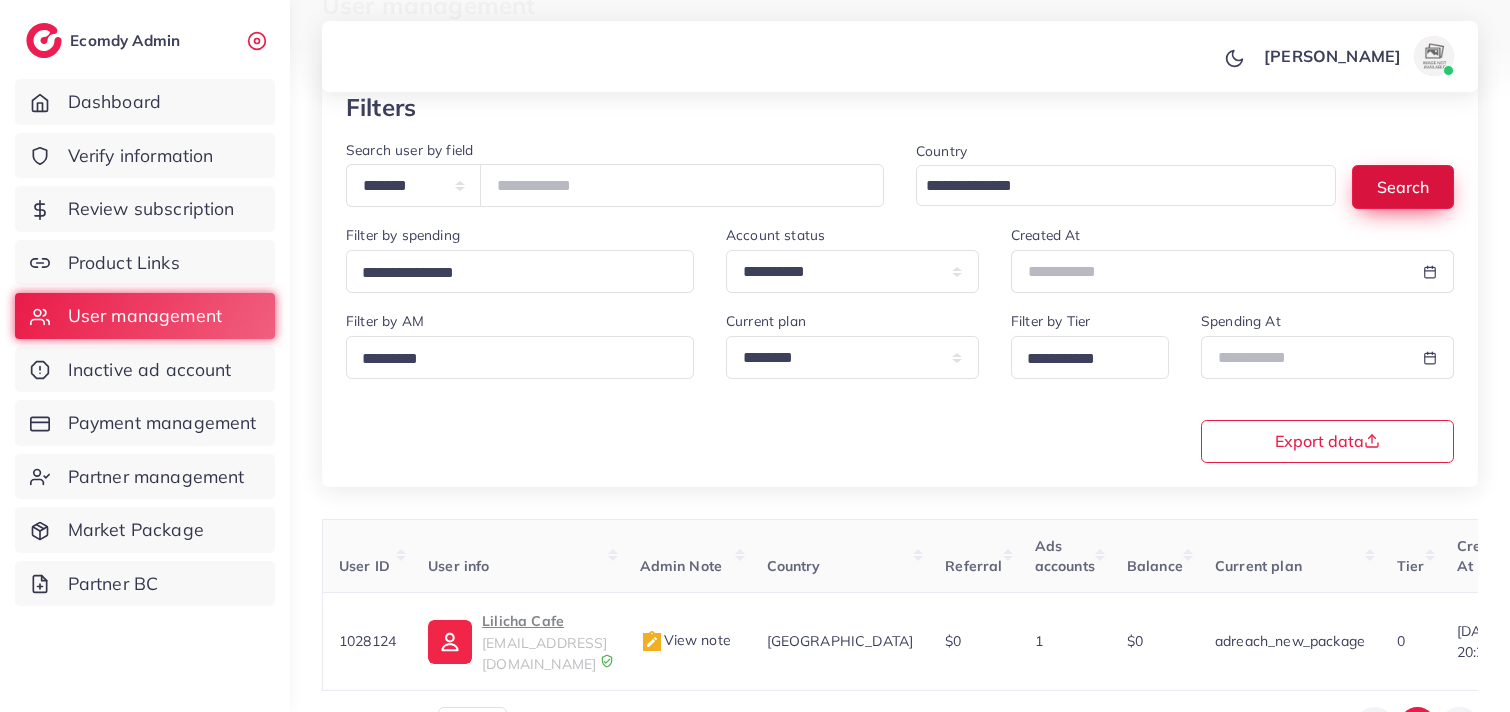 click on "Search" at bounding box center [1403, 186] 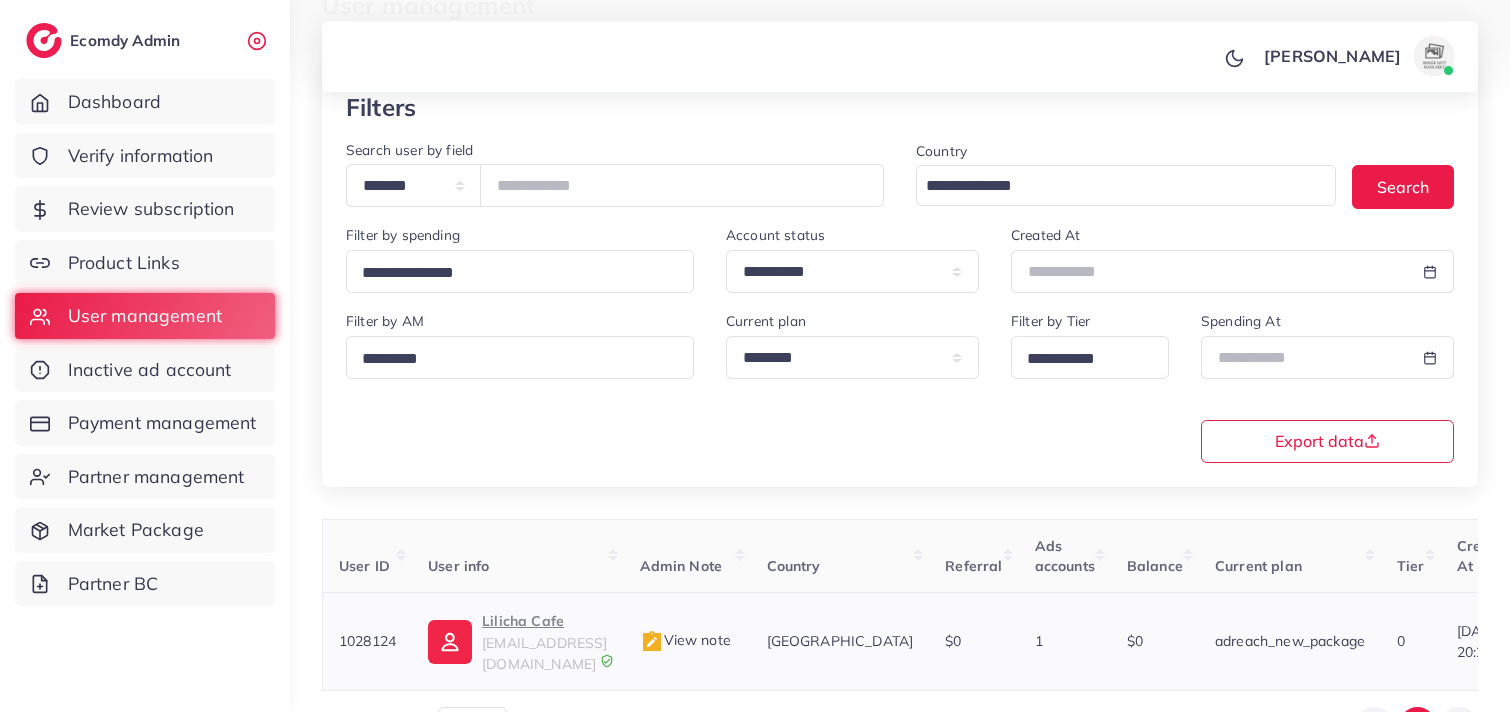 click on "lilicha.trd@gmail.com" at bounding box center (544, 653) 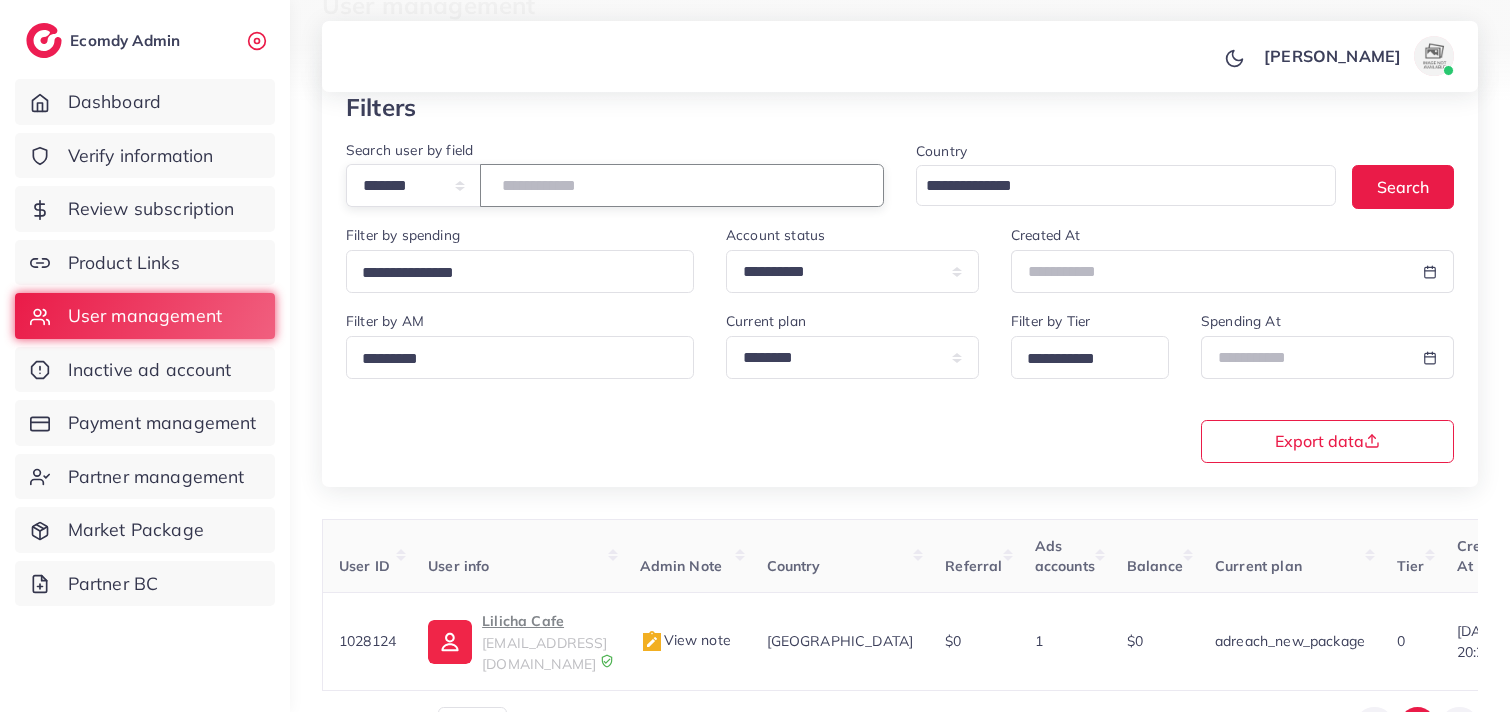 click on "*******" at bounding box center [682, 185] 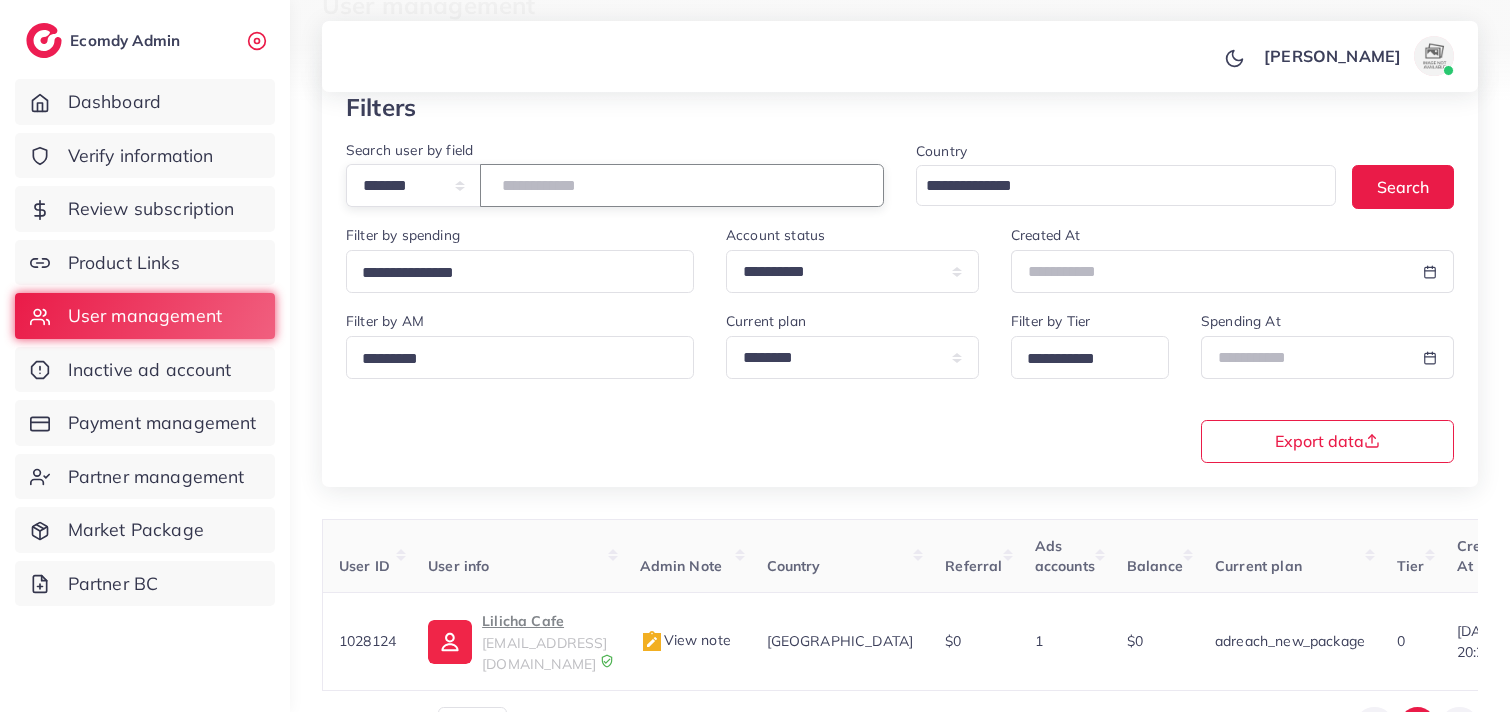 paste on "*******" 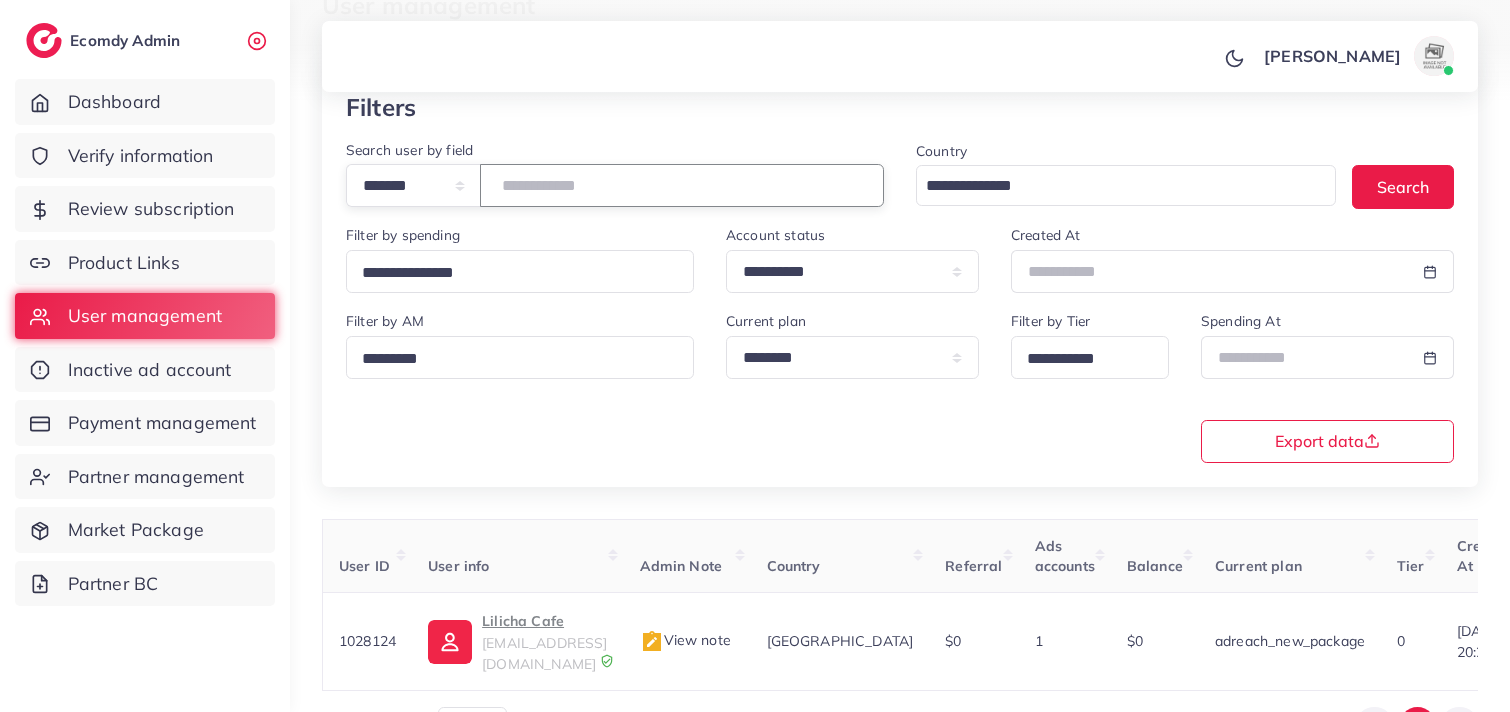 type on "*******" 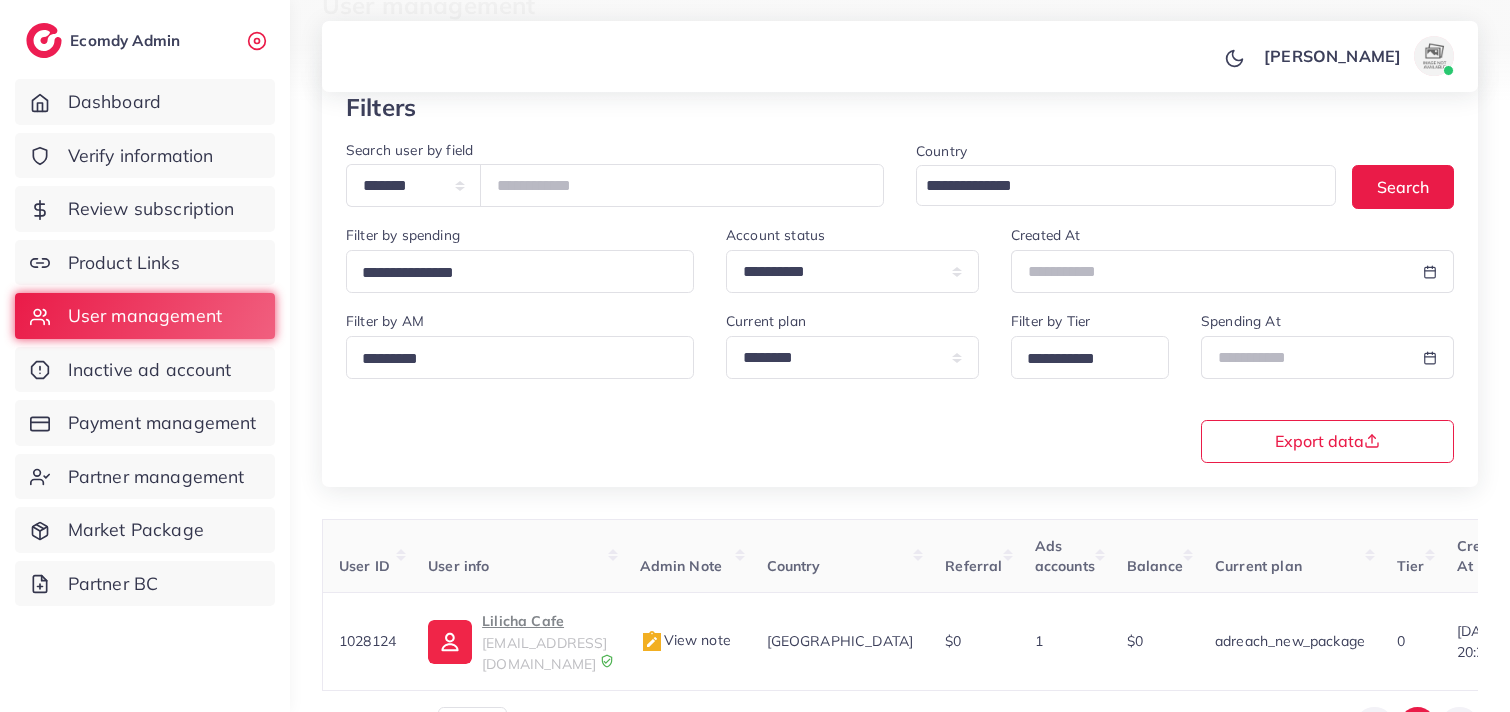 click on "Filters" at bounding box center (900, 107) 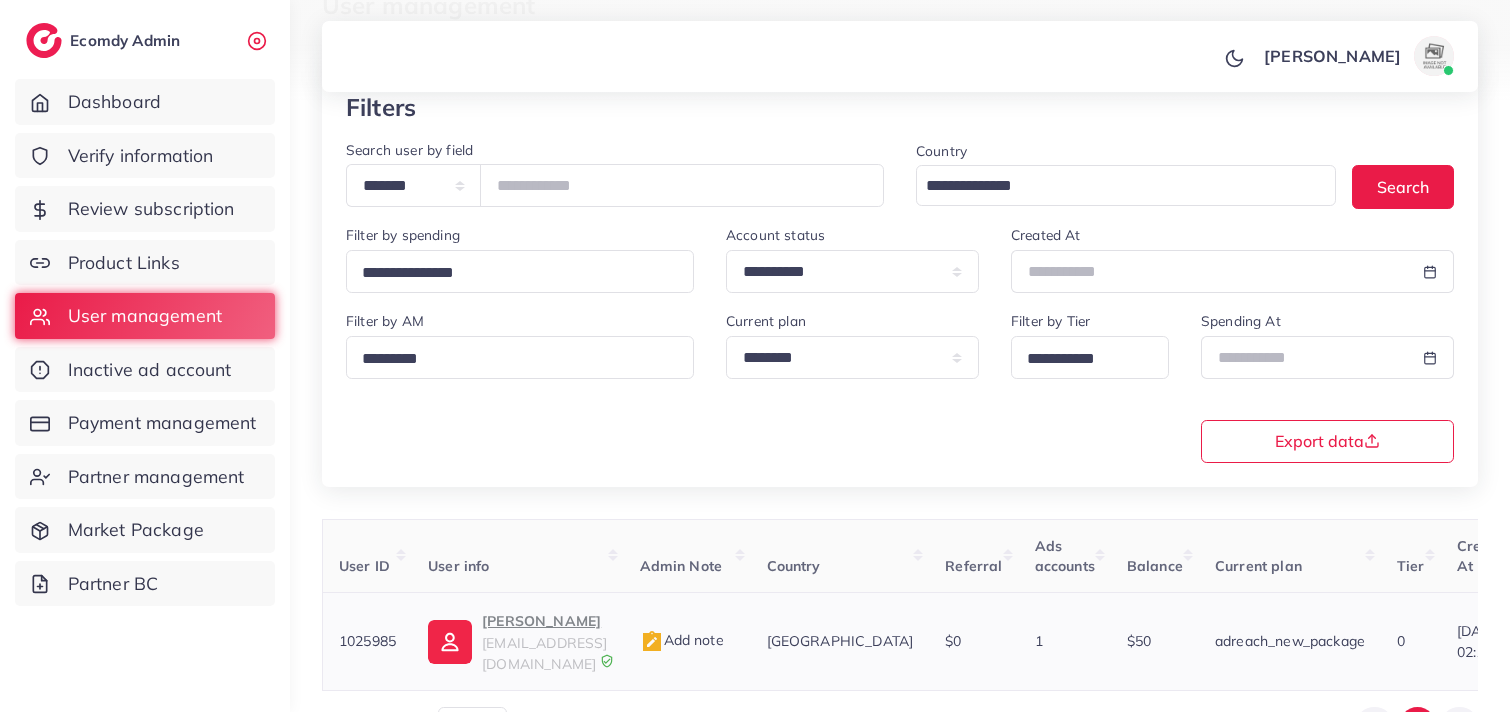 click on "Arham Mughal" at bounding box center [544, 621] 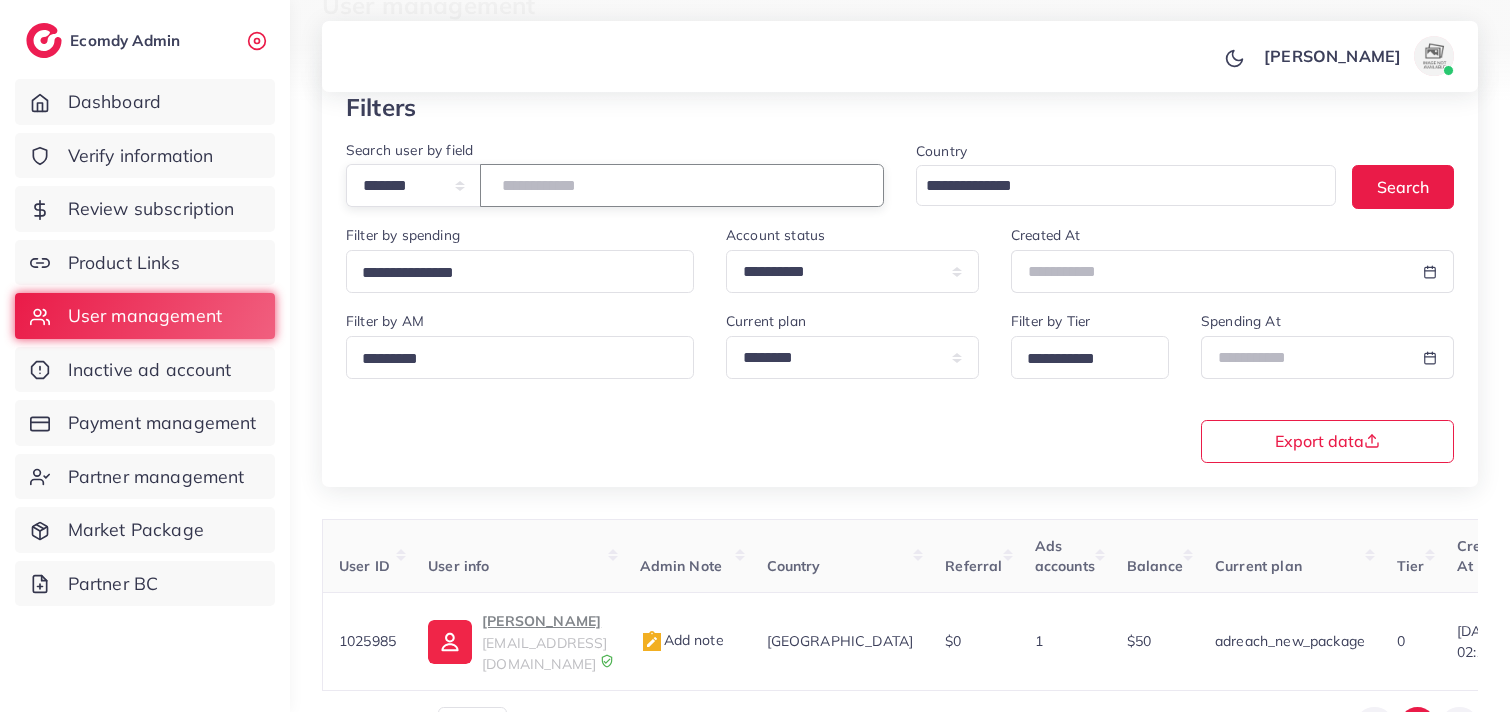 click on "*******" at bounding box center [682, 185] 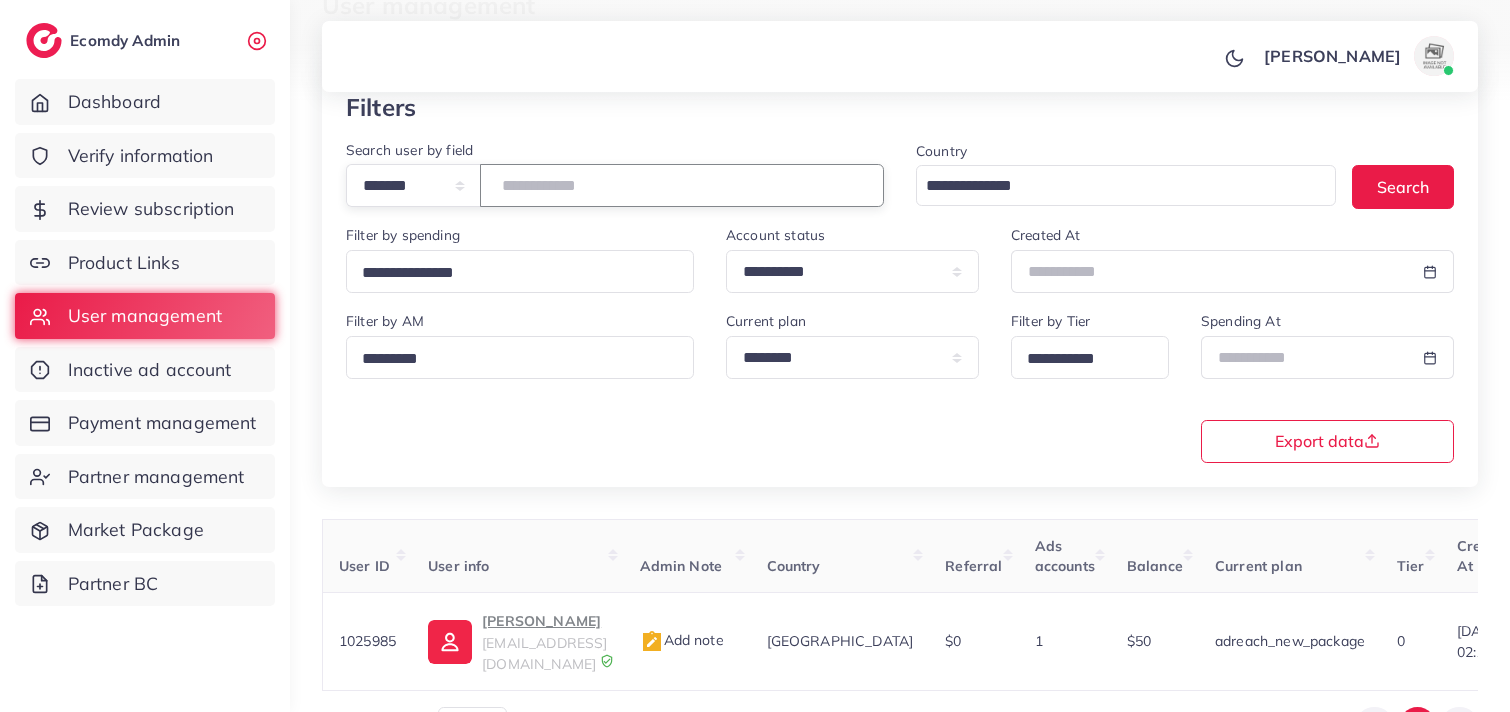 paste on "*******" 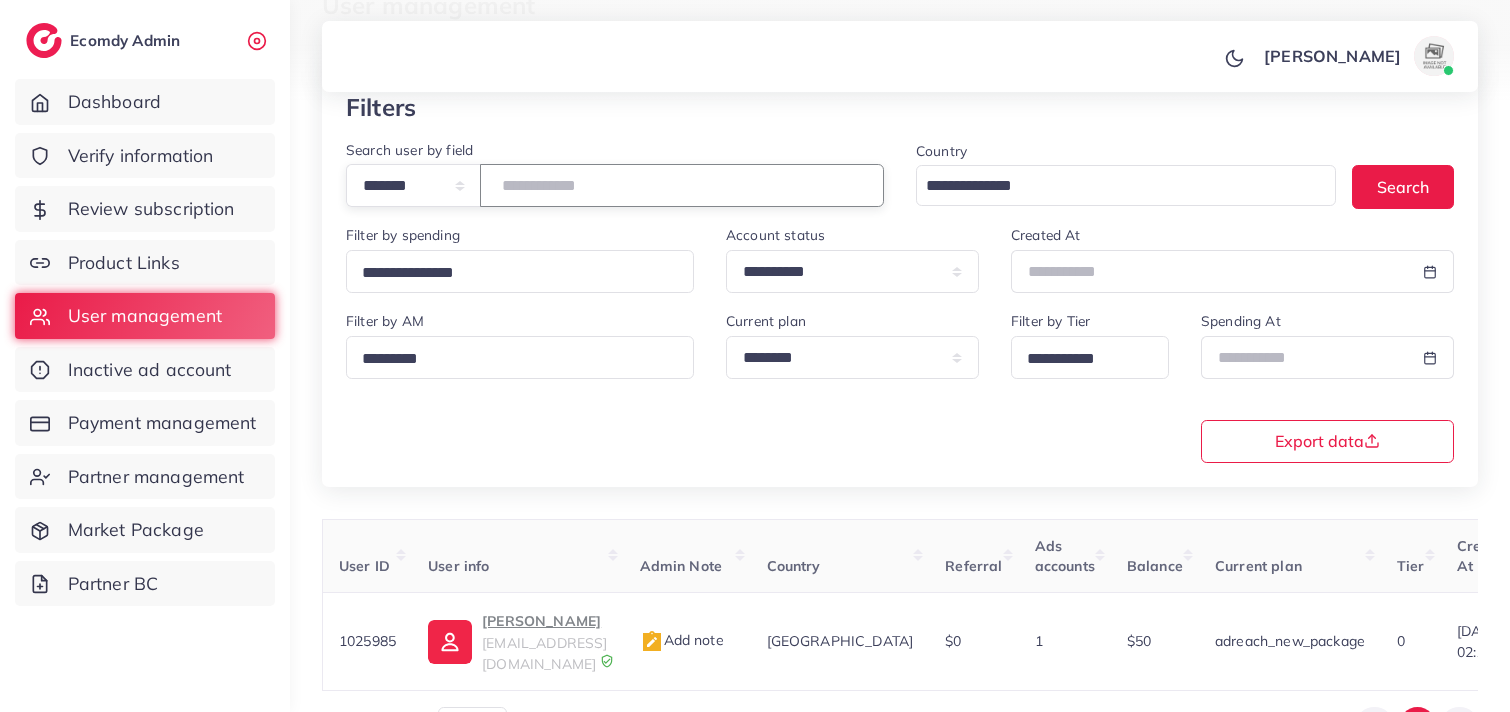 type on "*******" 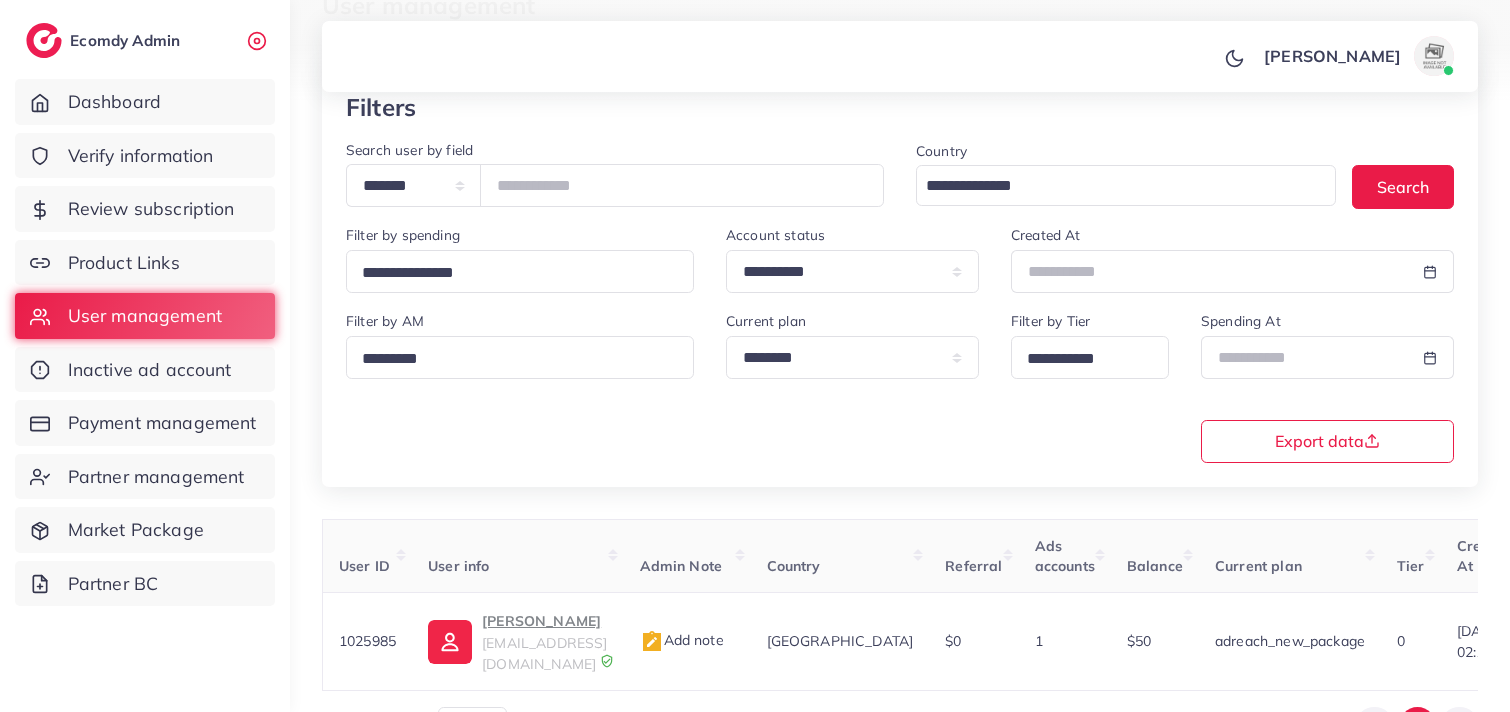 click on "[PERSON_NAME]  Profile Log out" at bounding box center [900, 57] 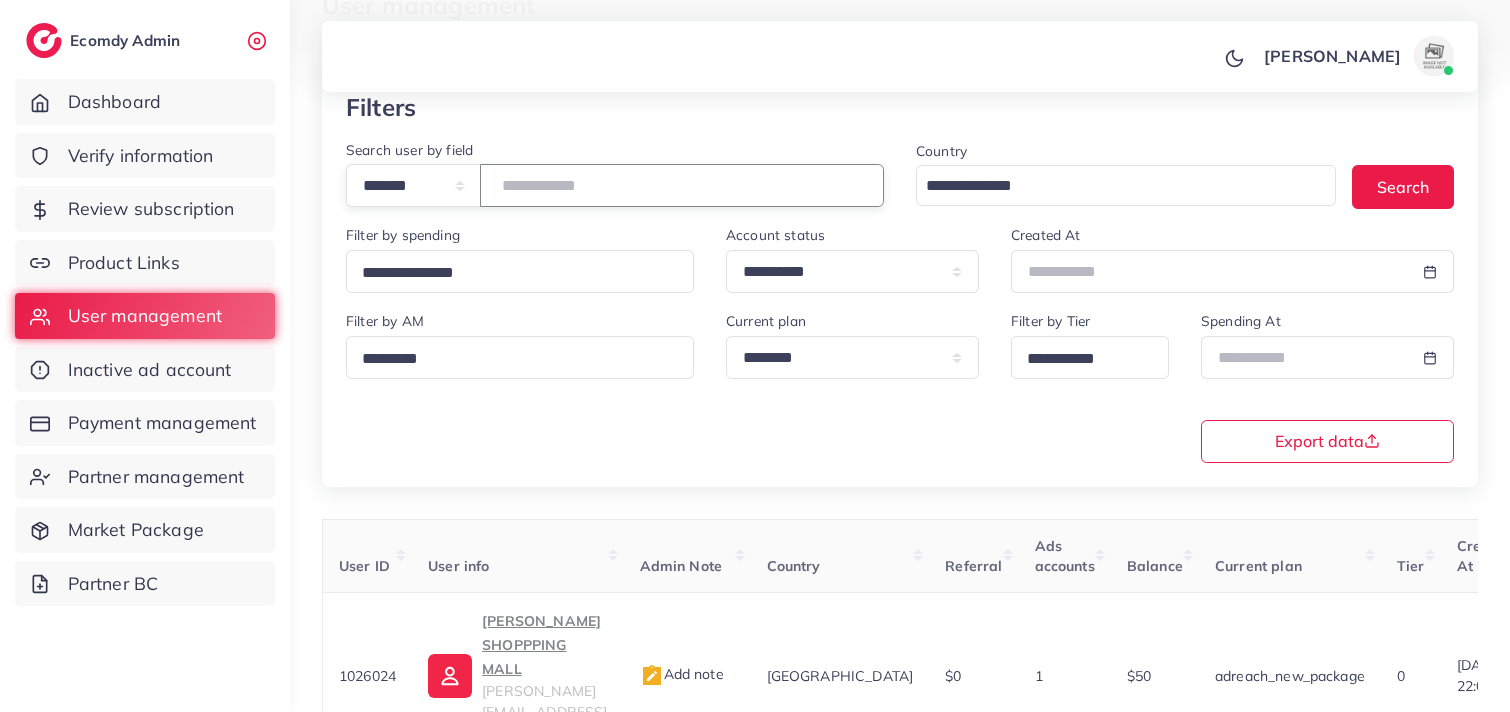 click on "*******" at bounding box center [682, 185] 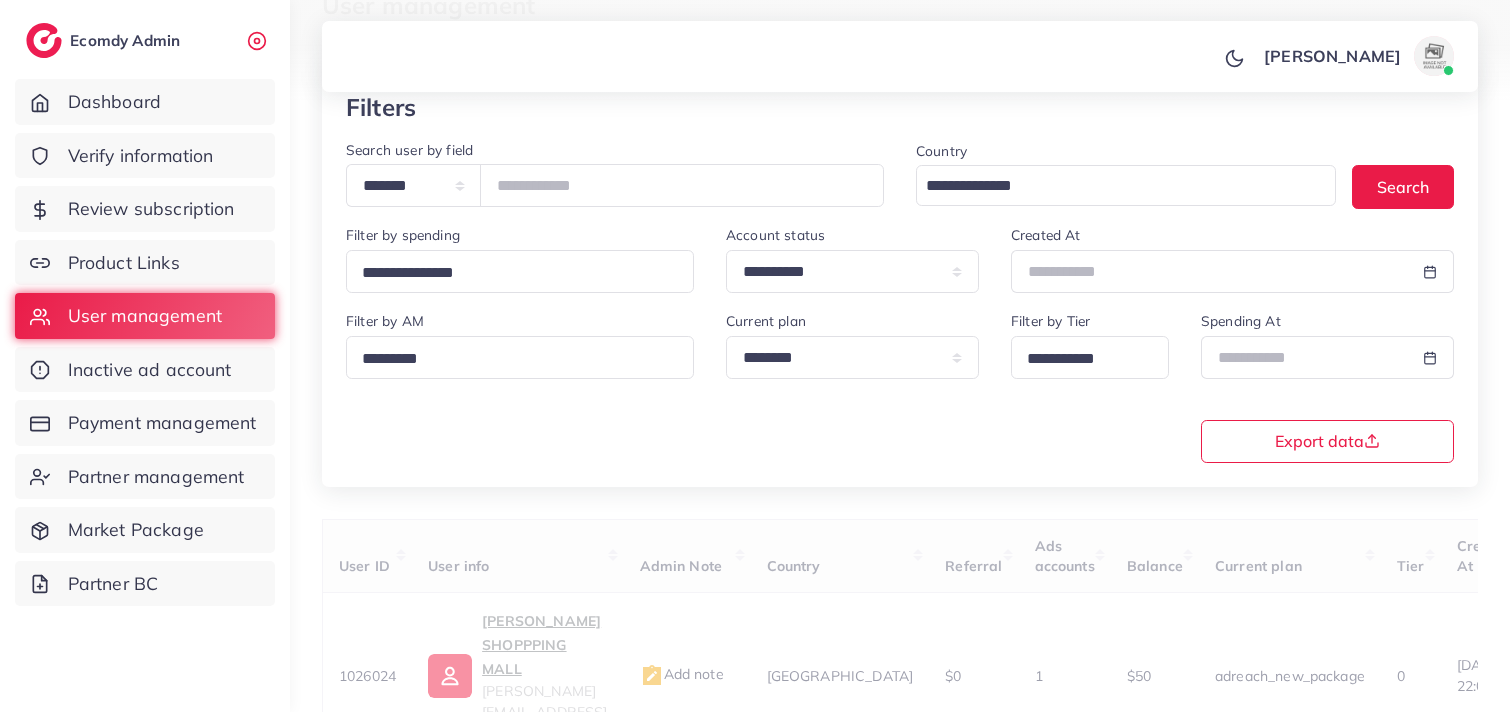 click on "[PERSON_NAME]  Profile Log out" at bounding box center (900, 57) 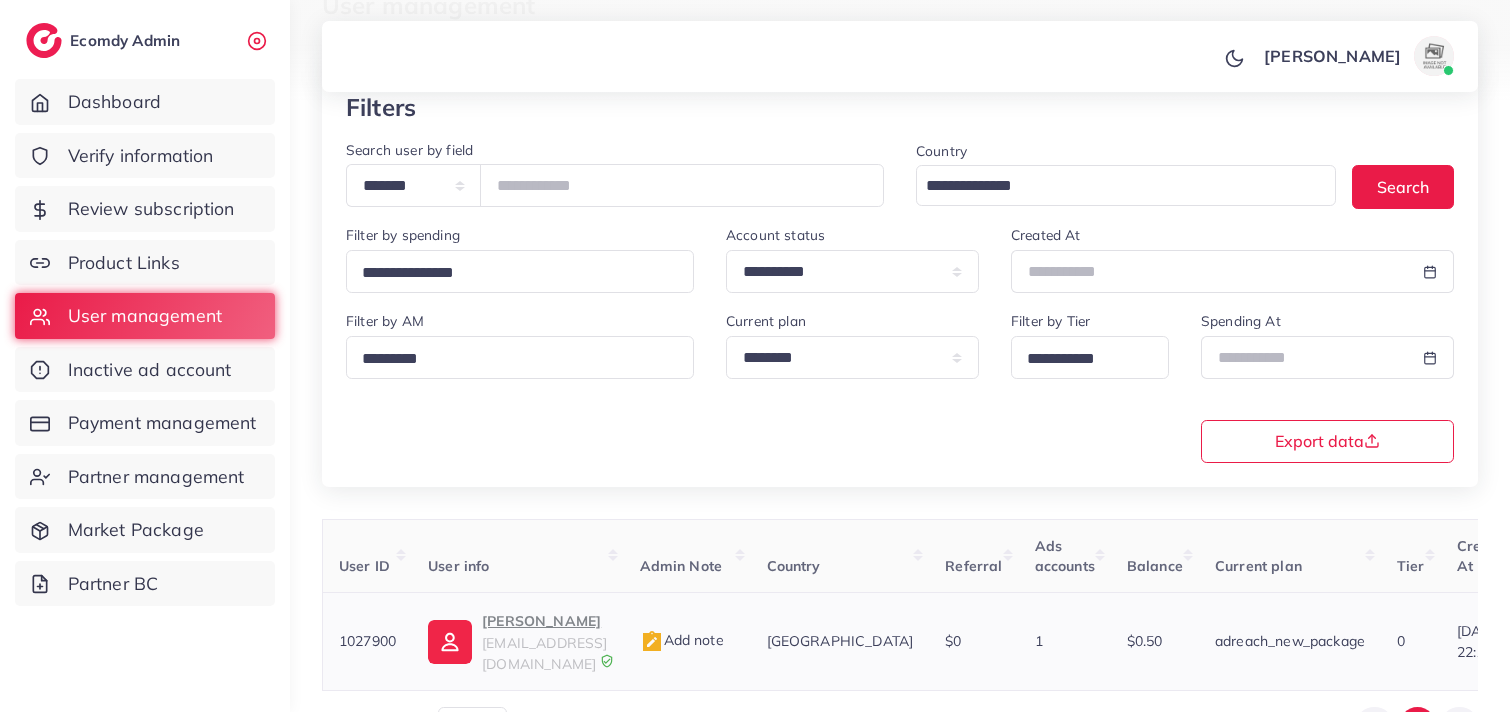 click at bounding box center [450, 642] 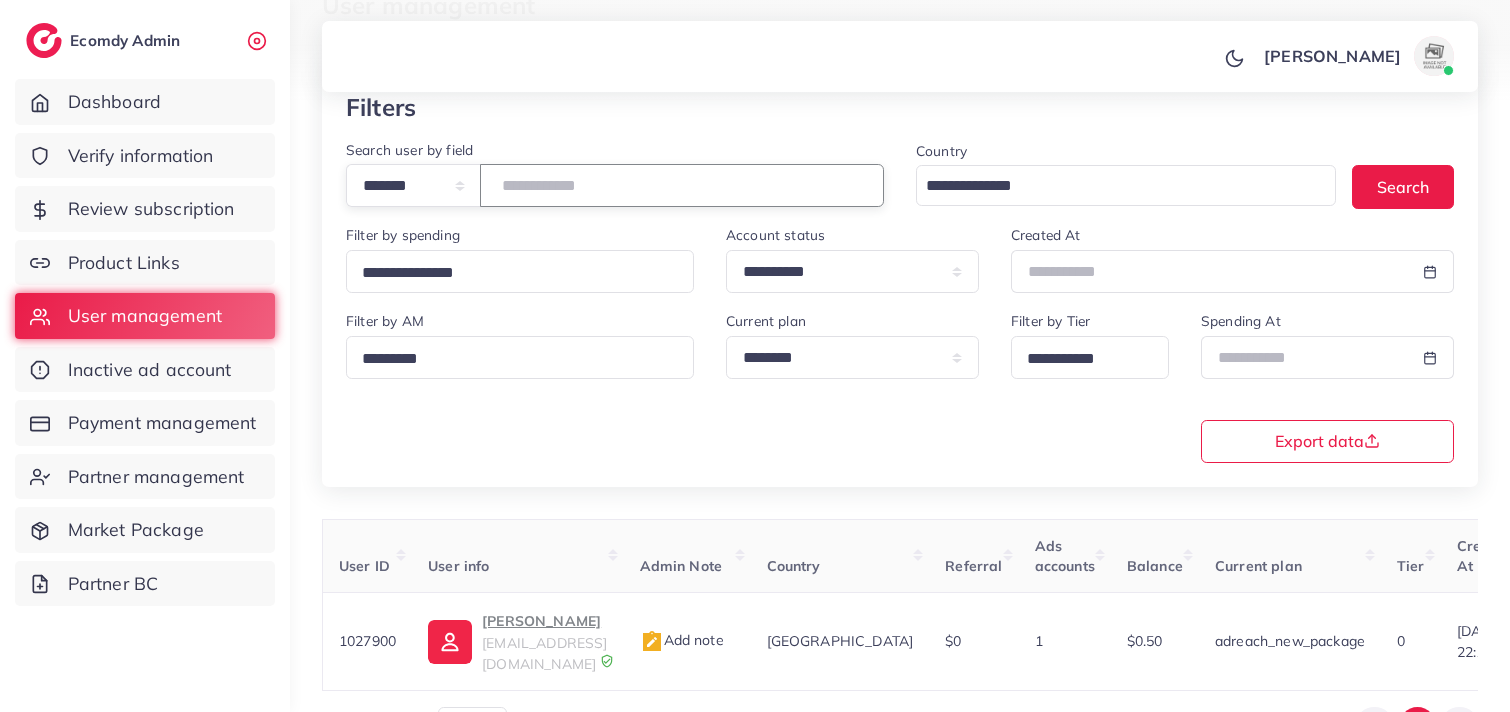click on "*******" at bounding box center [682, 185] 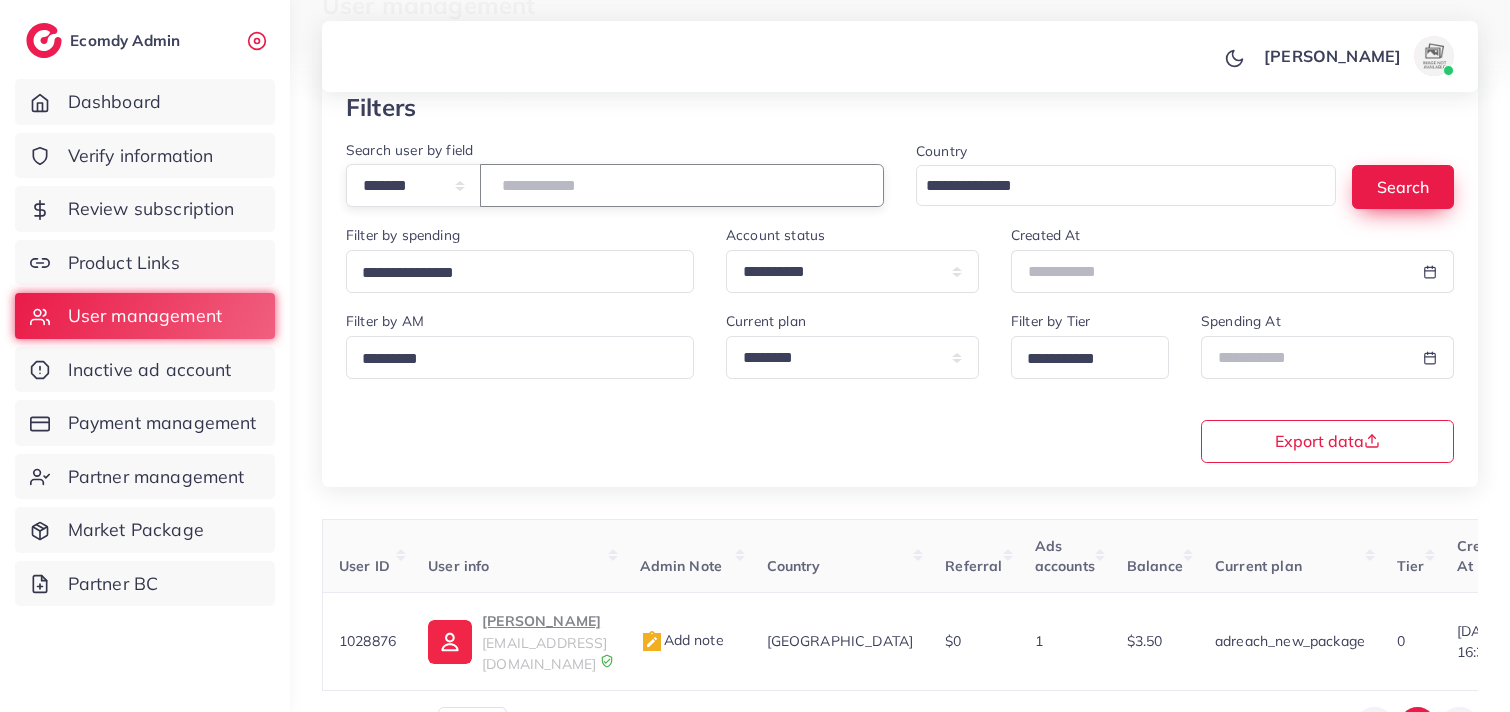 type on "*******" 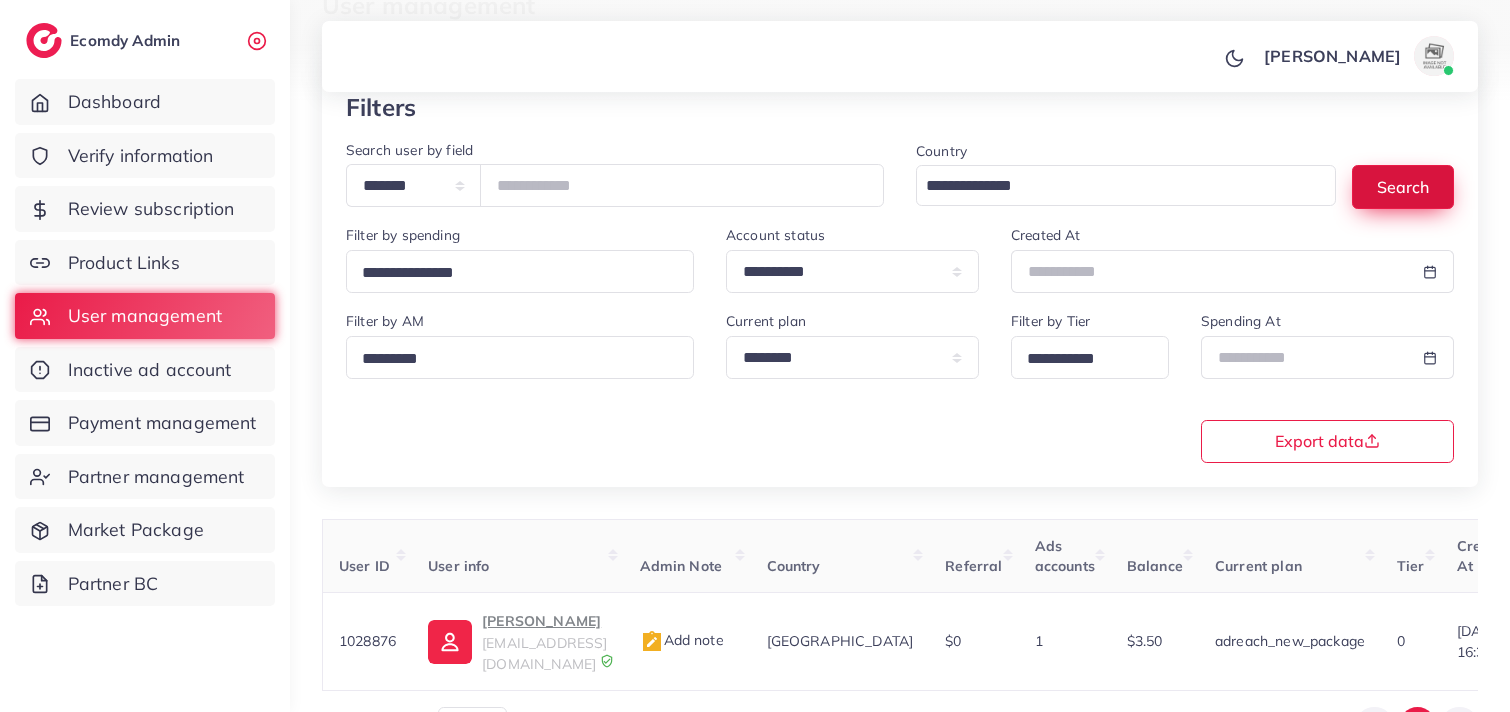 click on "Search" at bounding box center [1403, 186] 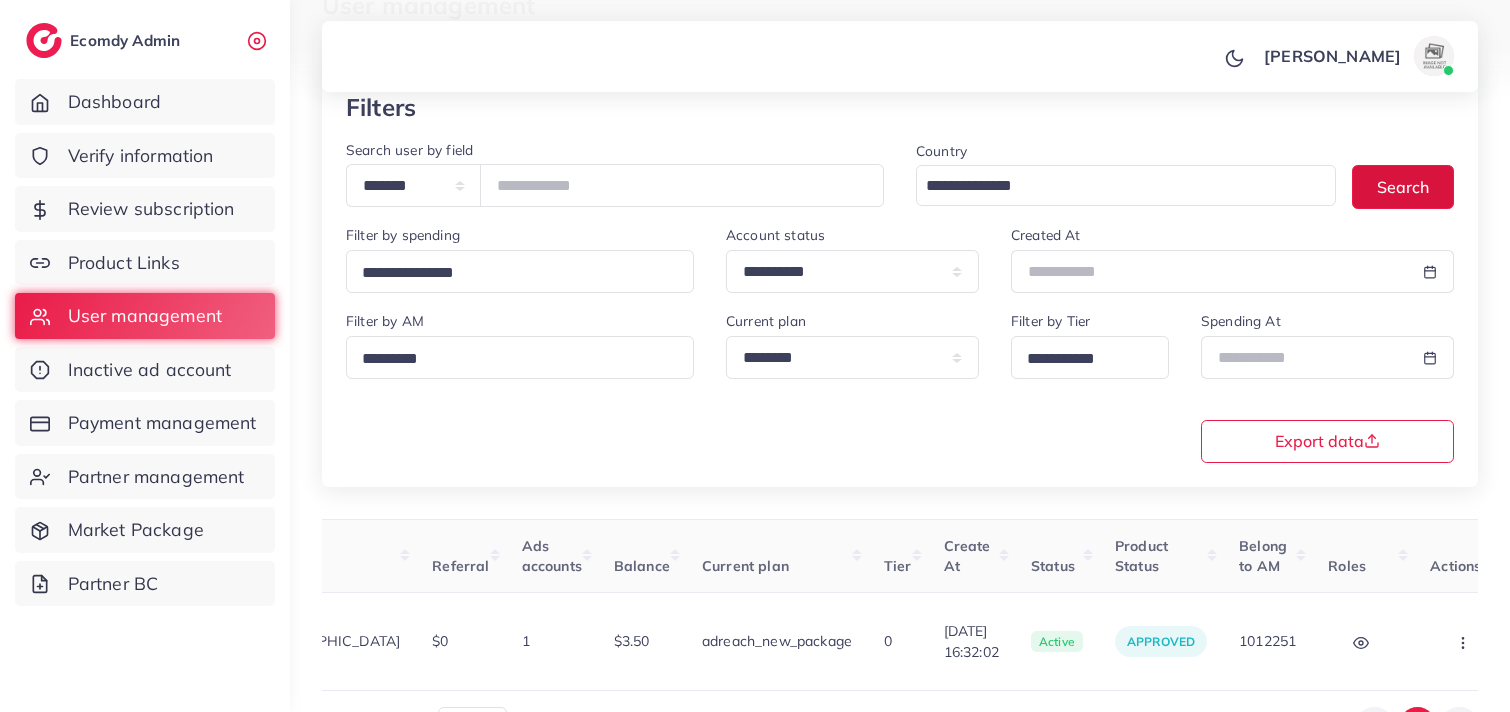 scroll, scrollTop: 0, scrollLeft: 0, axis: both 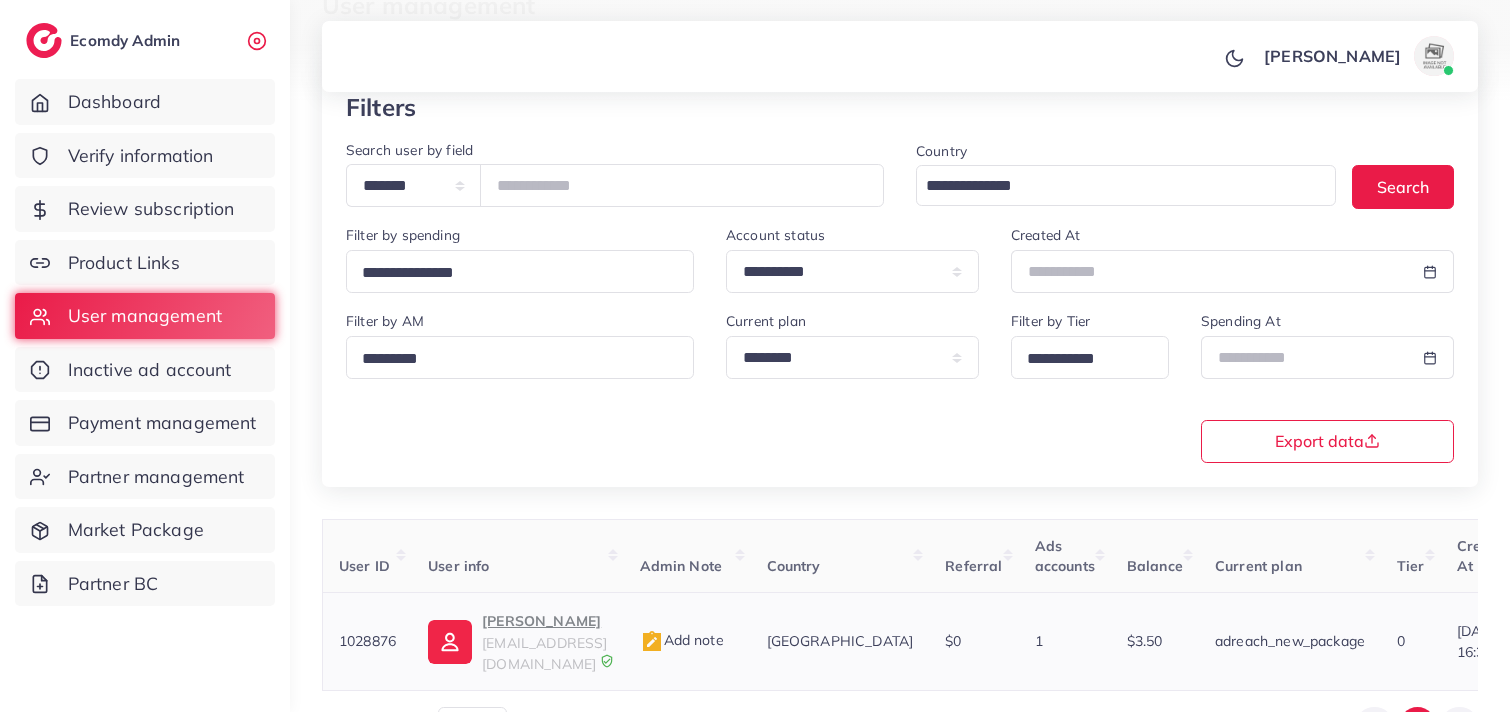 click on "Sheryar khan swati" at bounding box center [544, 621] 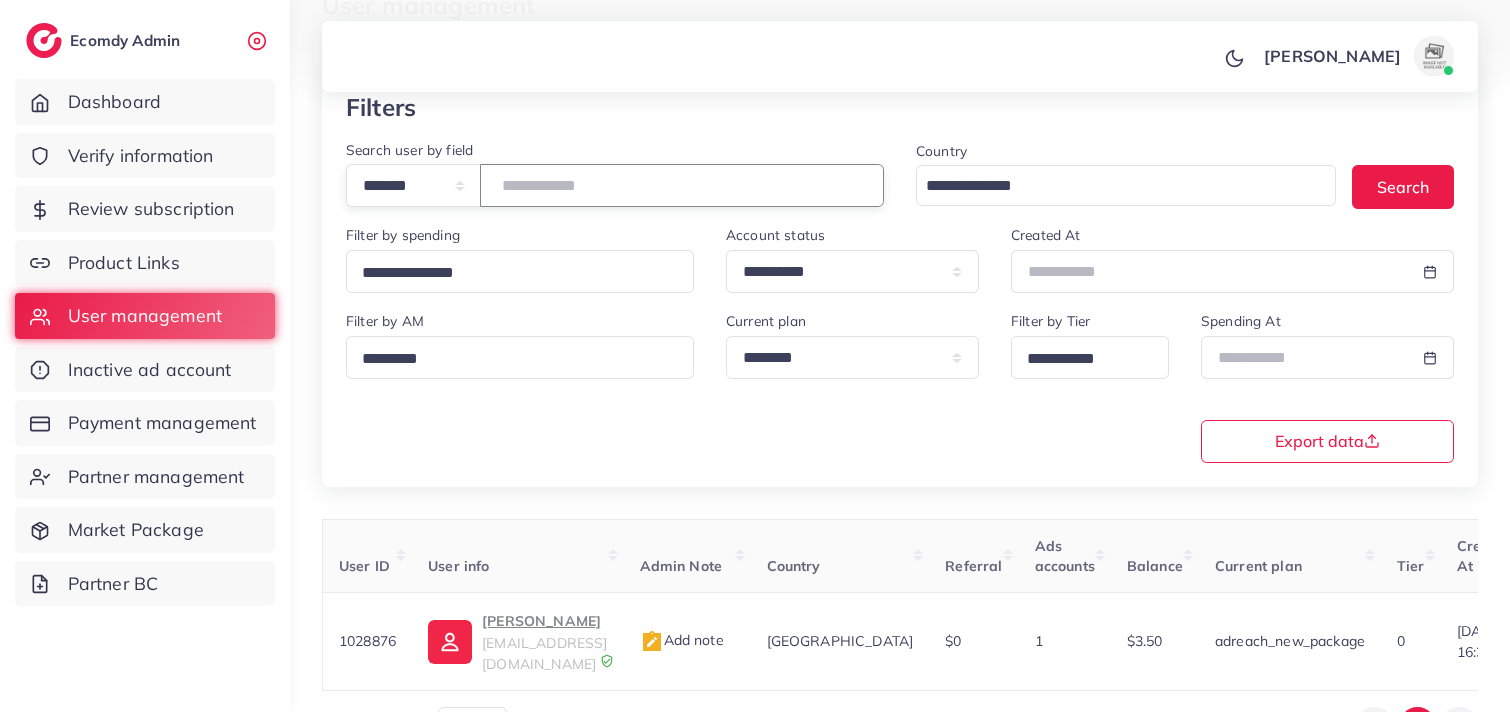 click on "*******" at bounding box center [682, 185] 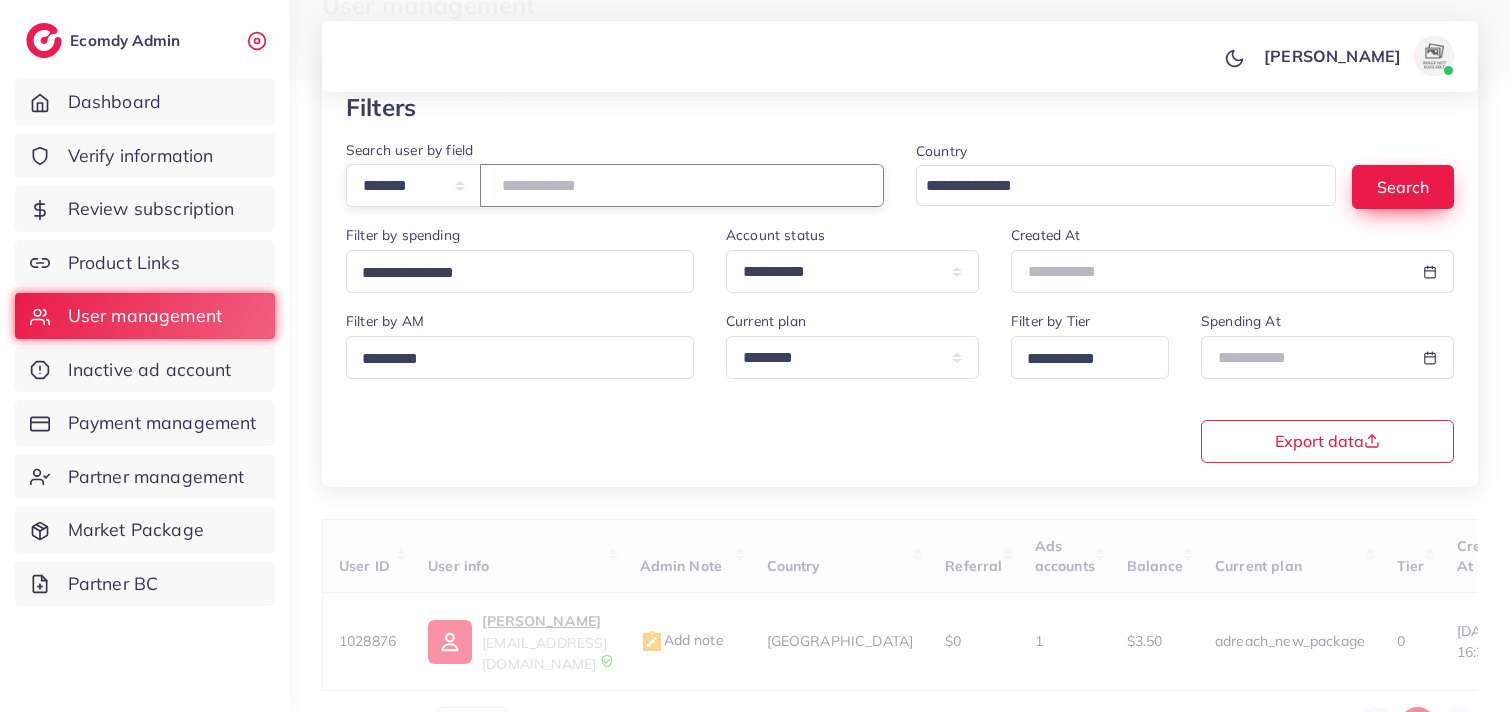type on "*******" 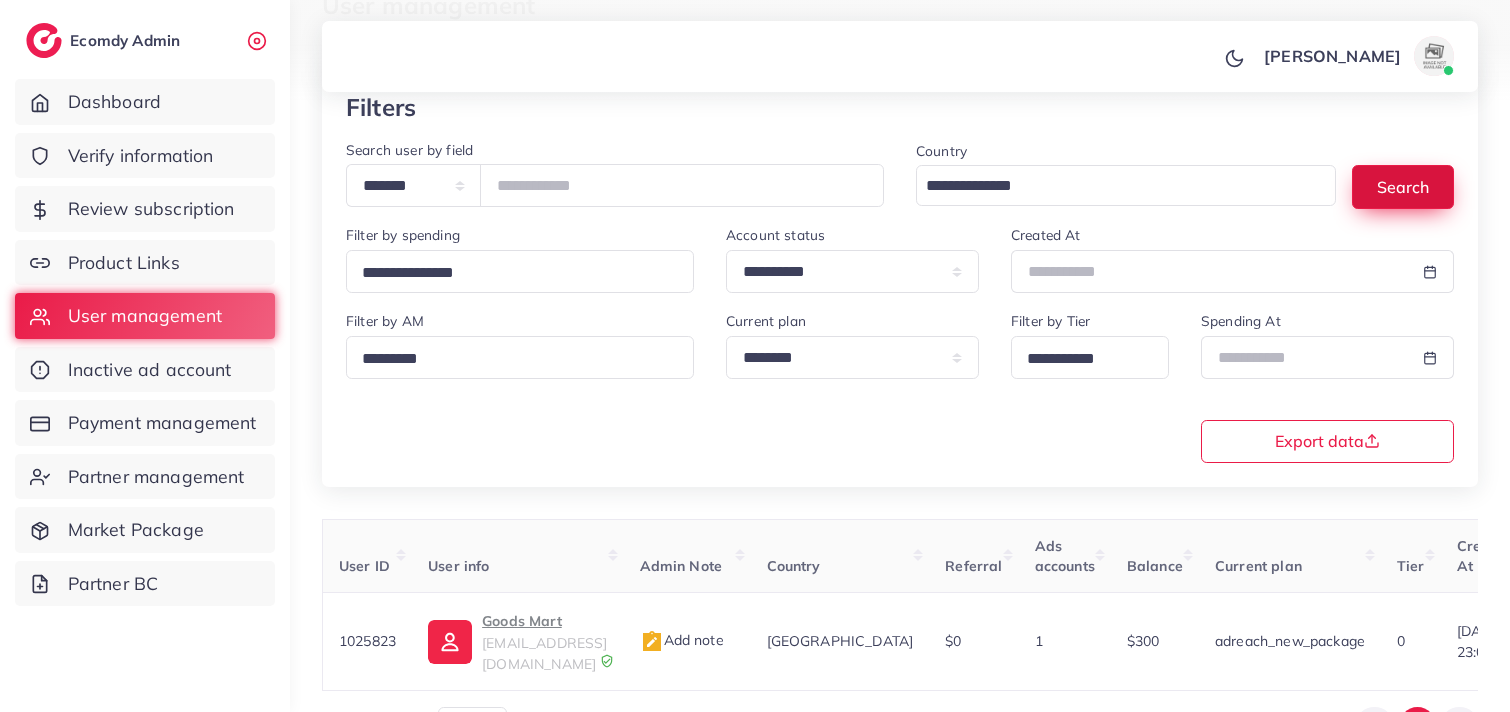click on "Search" at bounding box center [1403, 186] 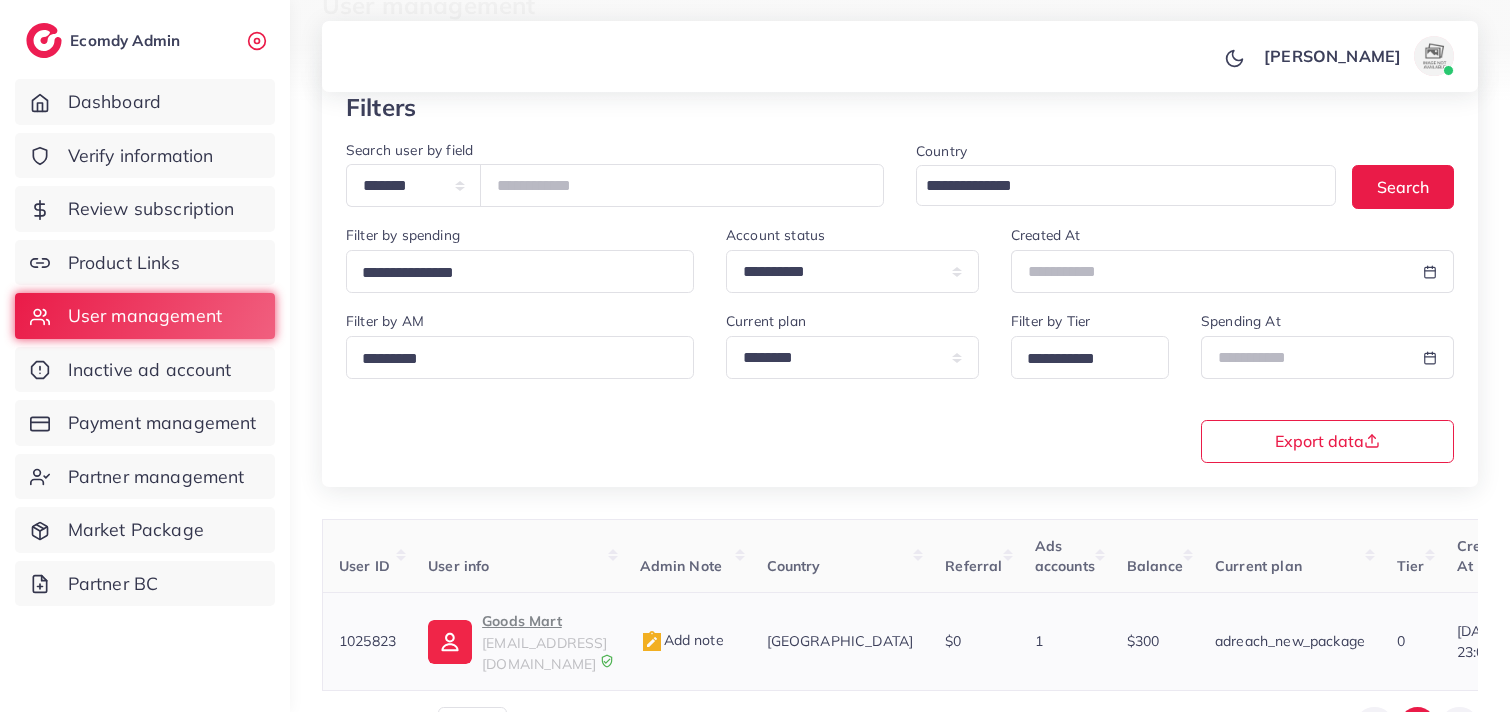 click on "Goods Mart" at bounding box center (544, 621) 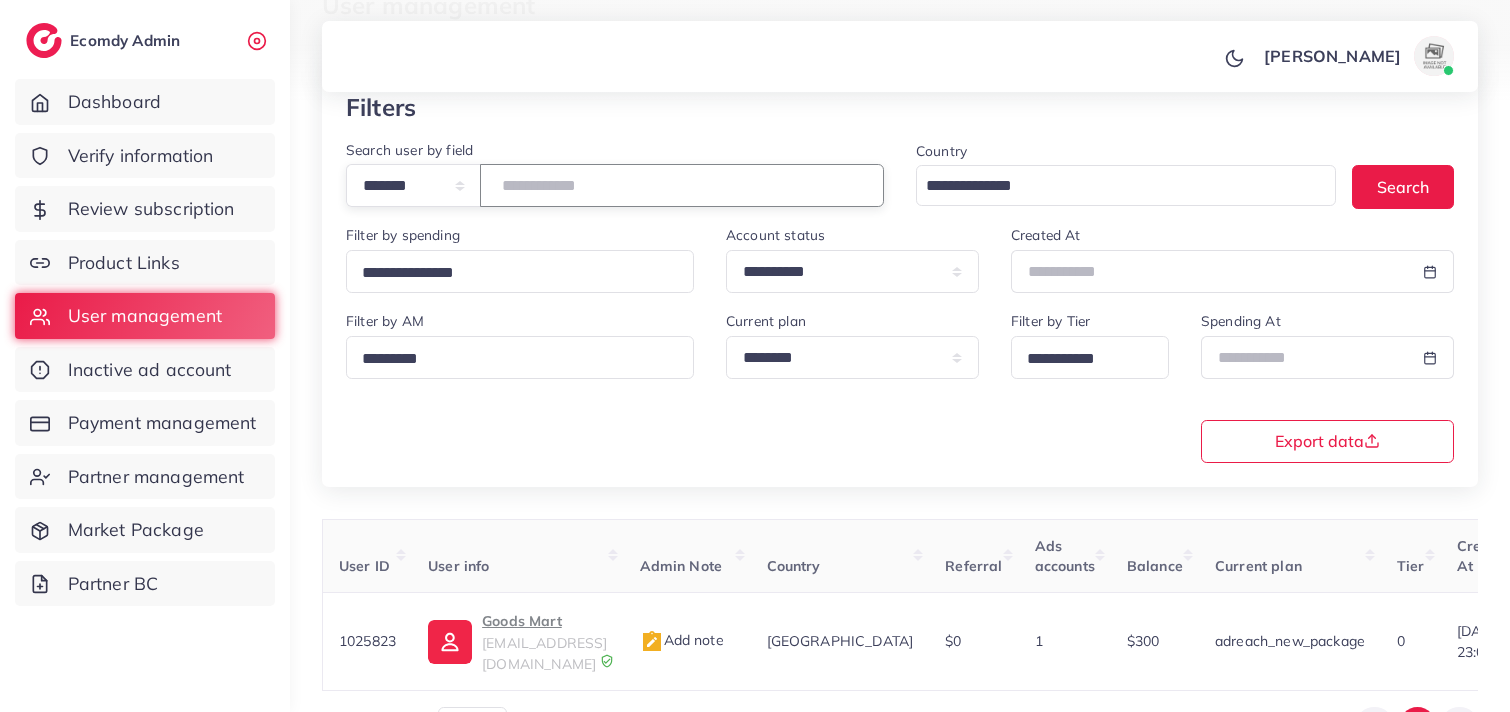 click on "*******" at bounding box center [682, 185] 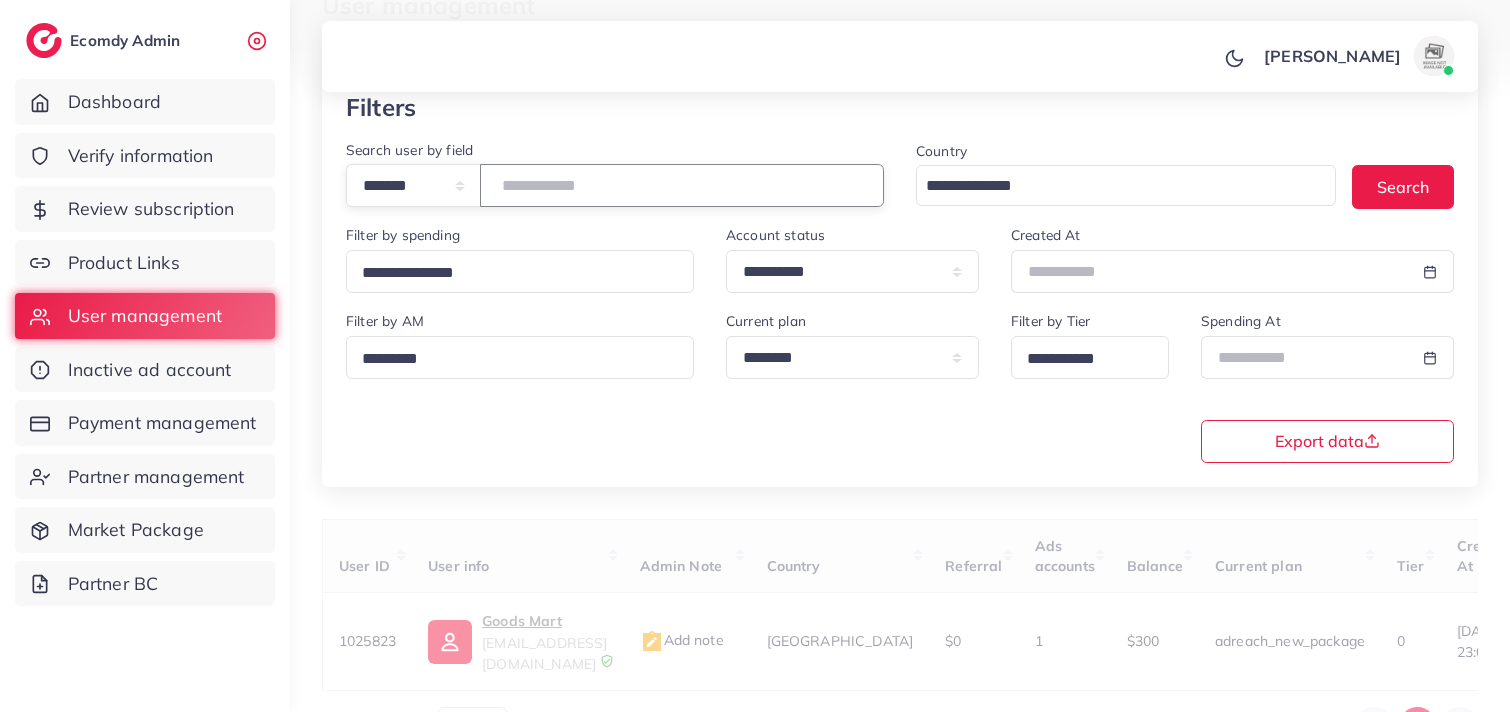 type on "*******" 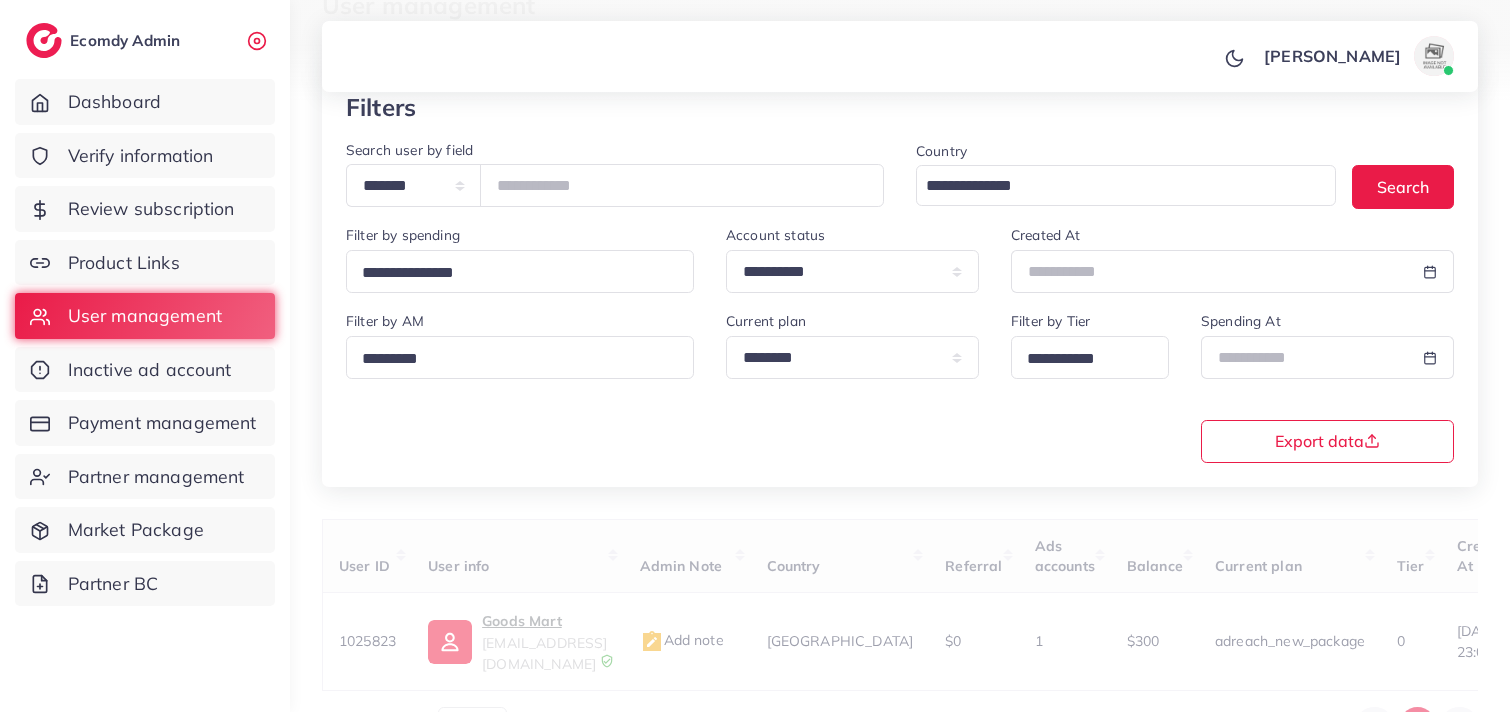 click on "Filters" at bounding box center [900, 107] 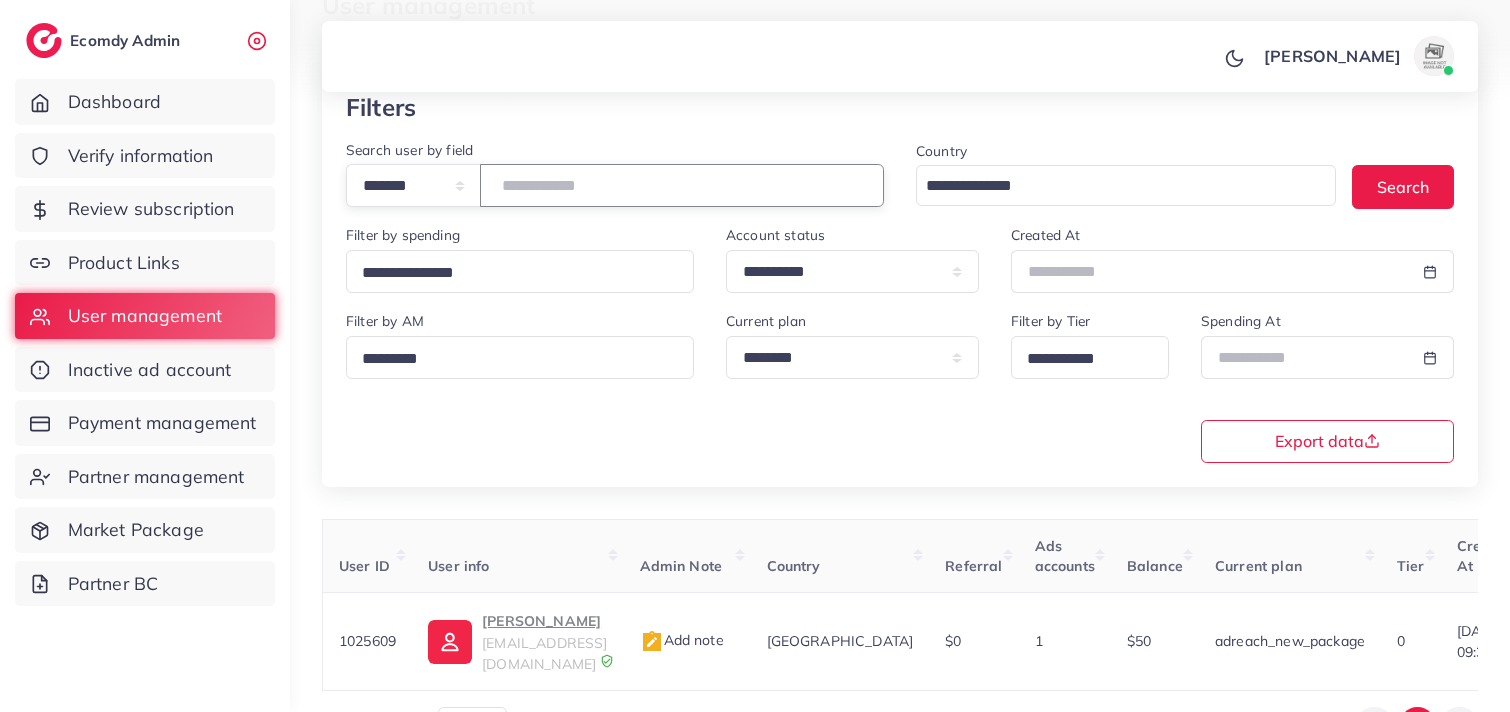 click on "*******" at bounding box center [682, 185] 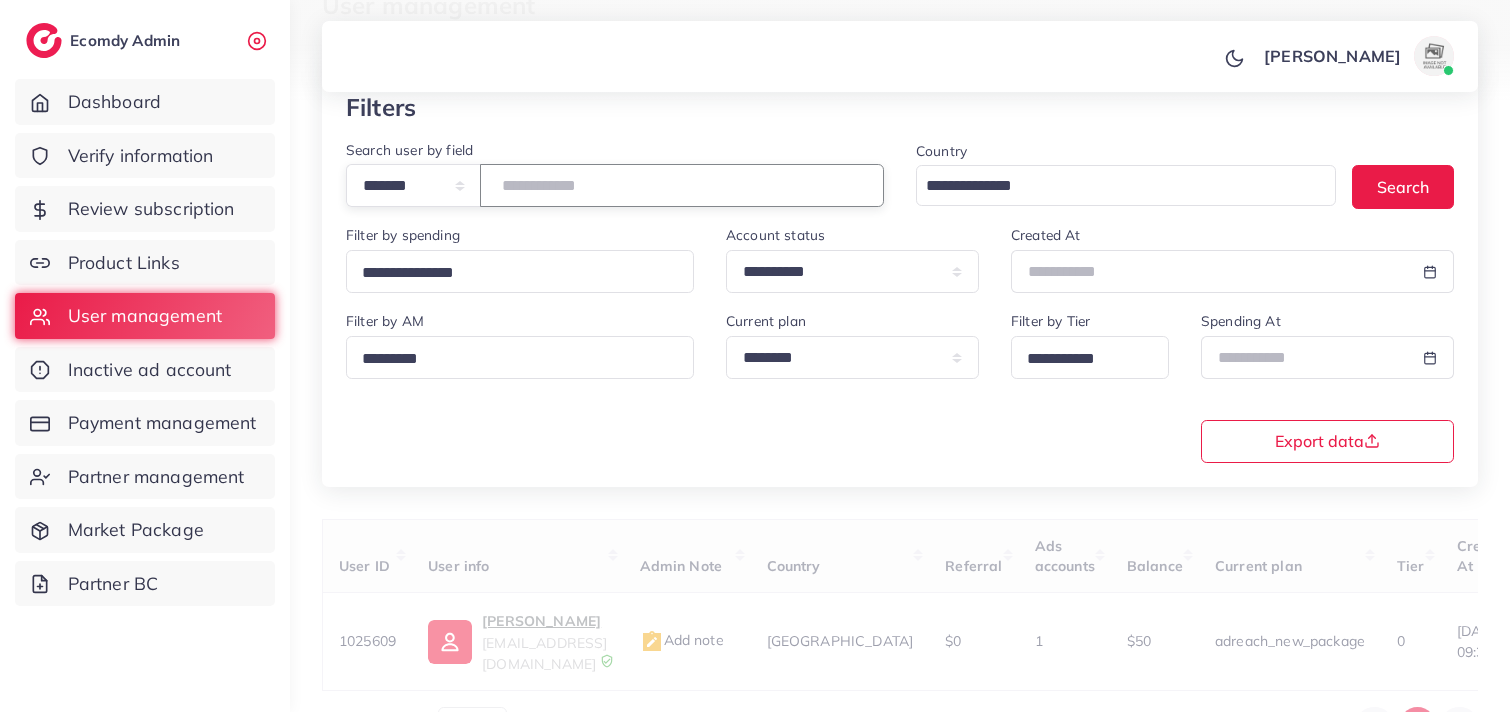 paste on "*******" 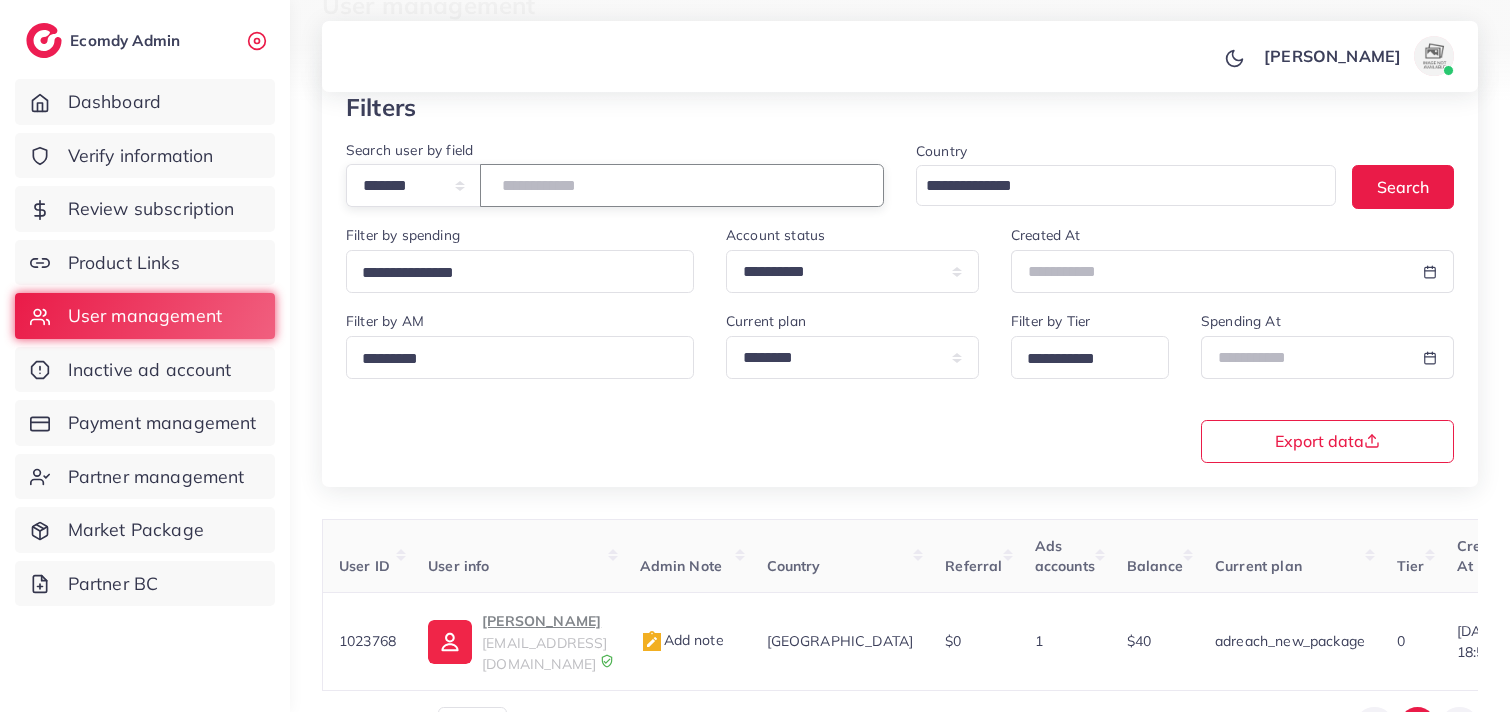 type on "*******" 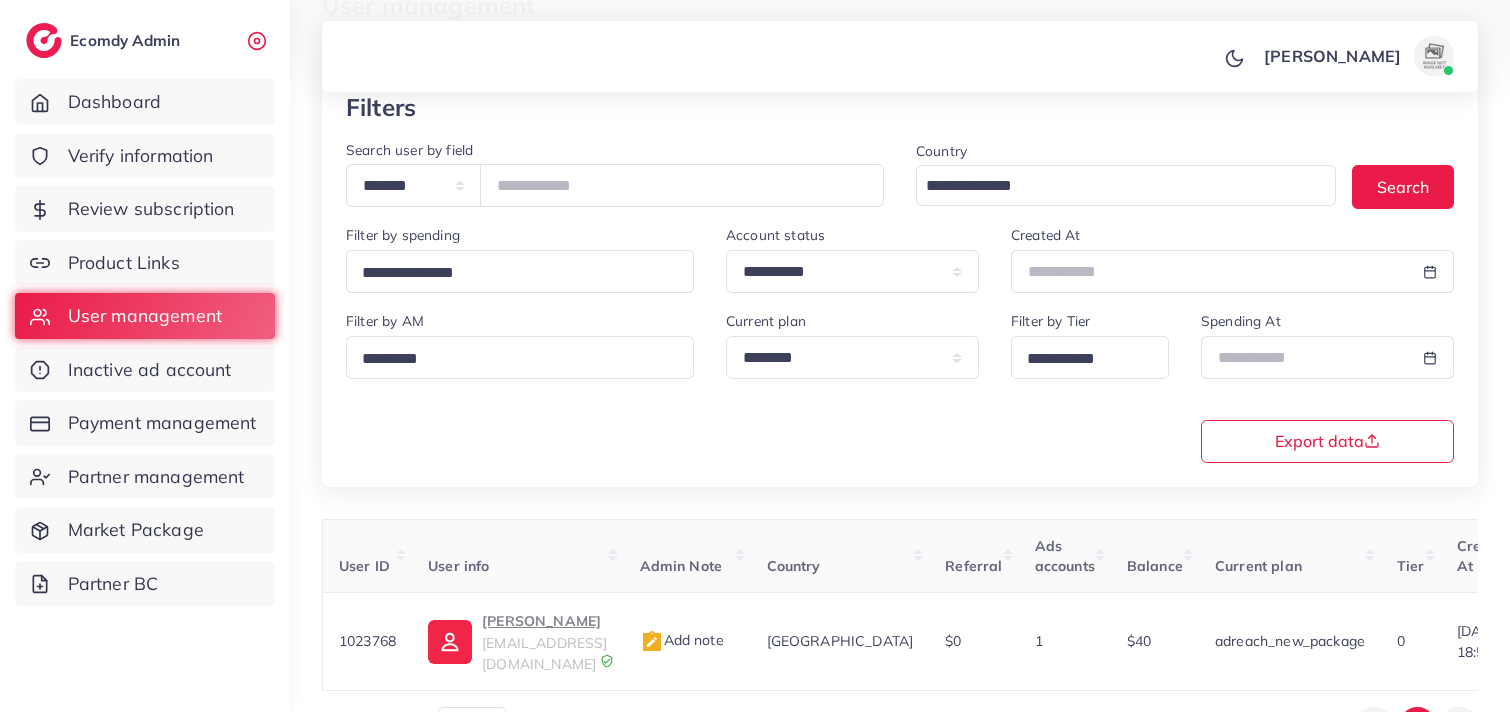 click at bounding box center [755, 51] 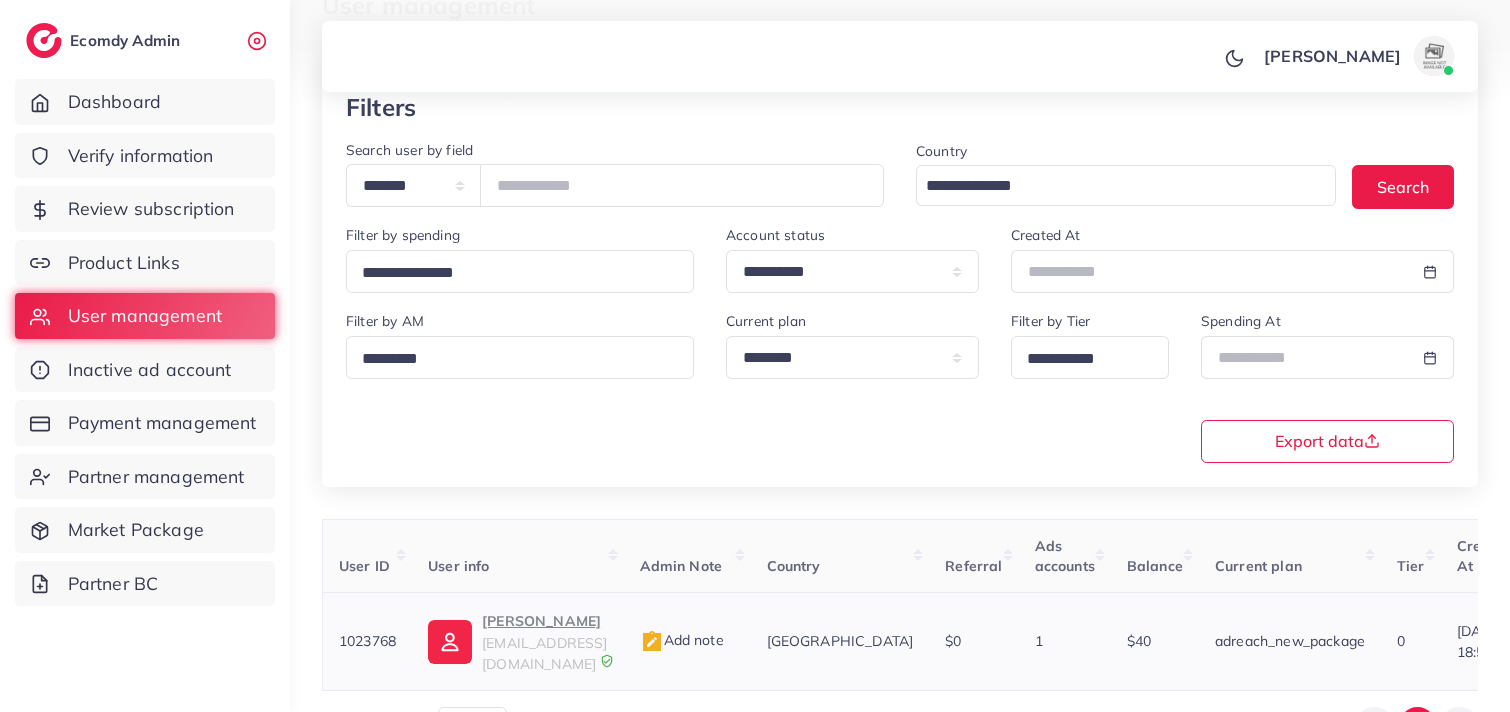 click on "Ahmed Hanif" at bounding box center (544, 621) 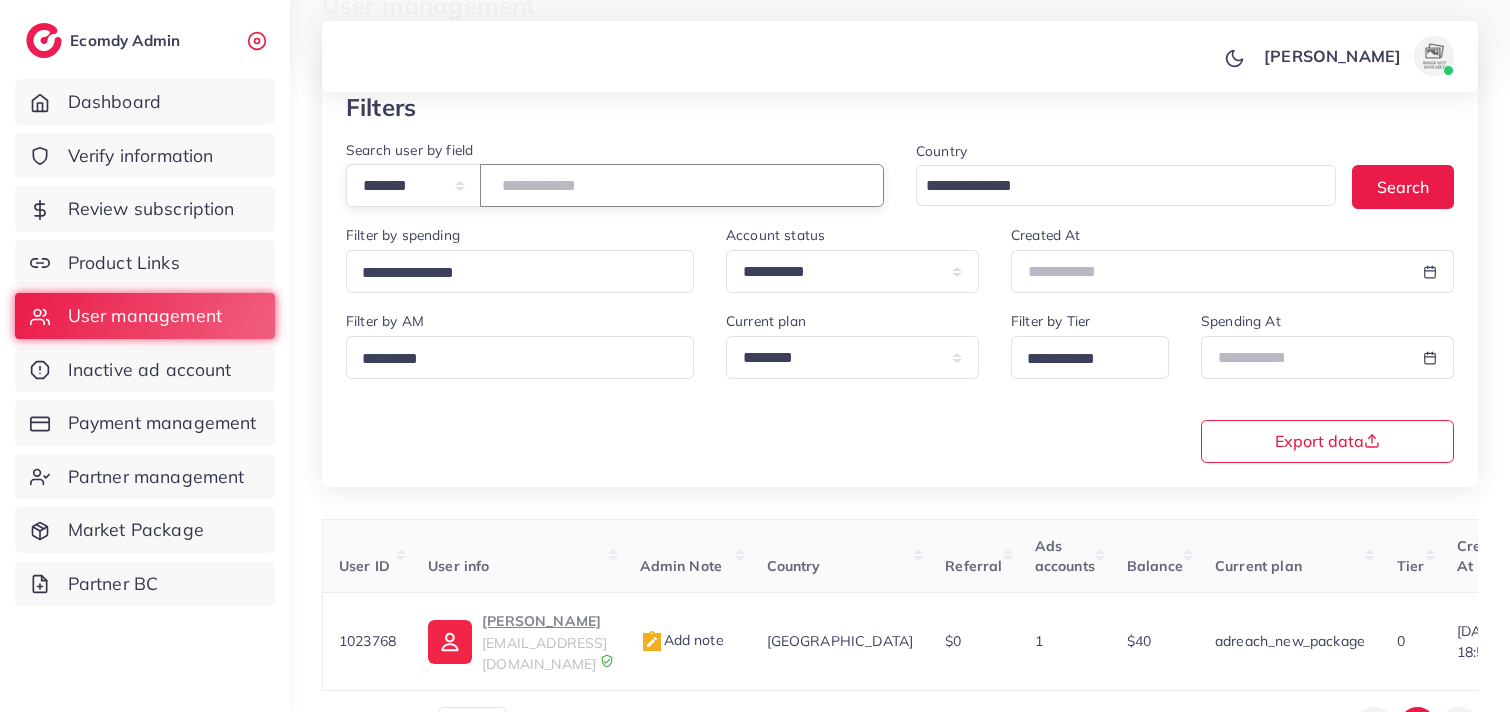 click on "*******" at bounding box center [682, 185] 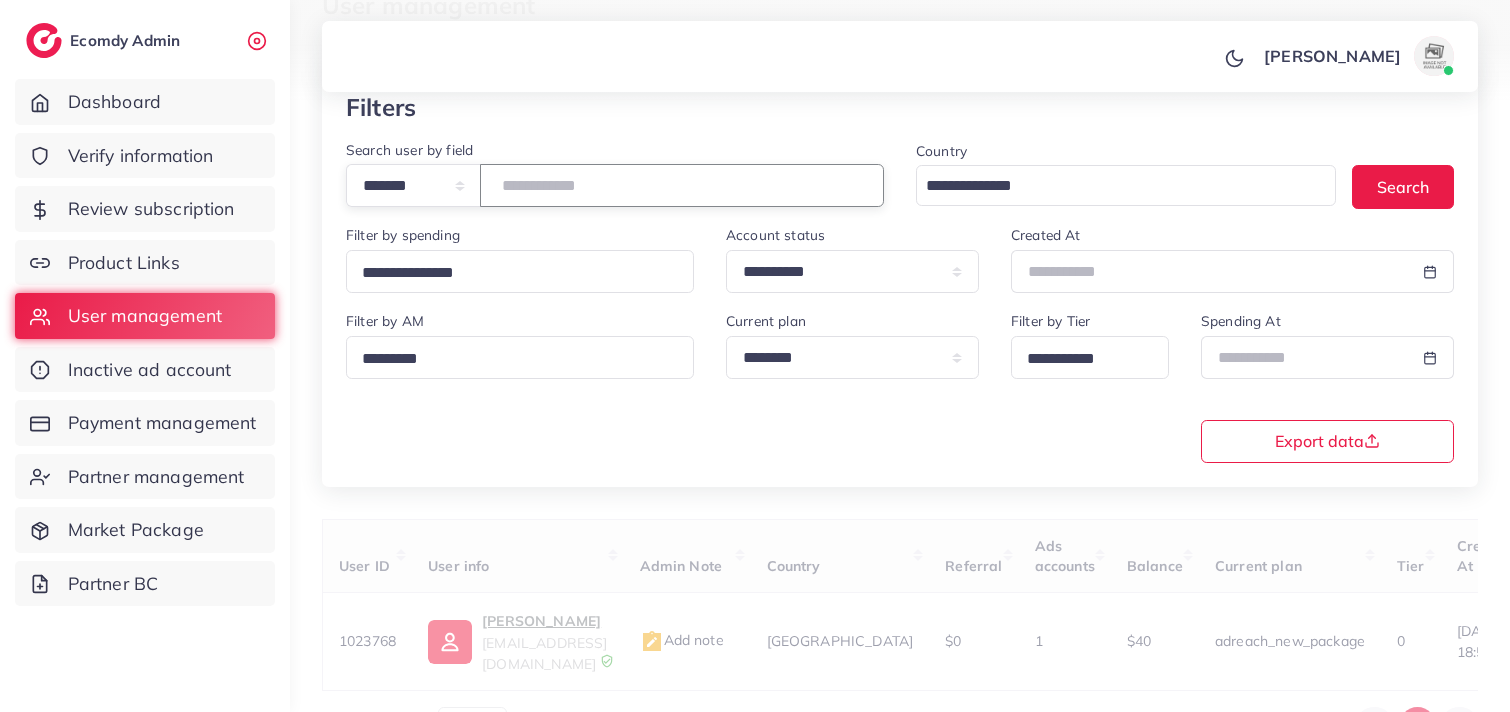 type on "*******" 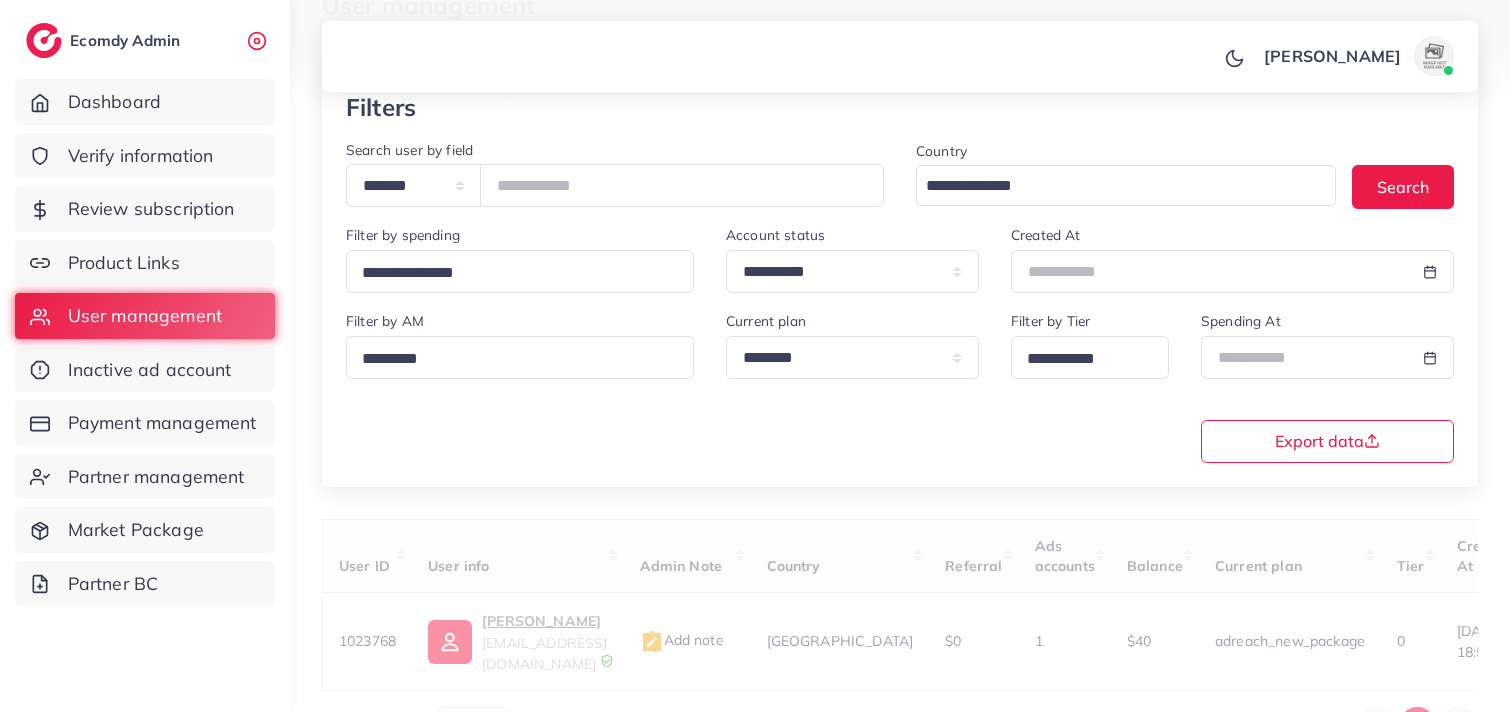 click on "[PERSON_NAME]  Profile Log out" at bounding box center [900, 57] 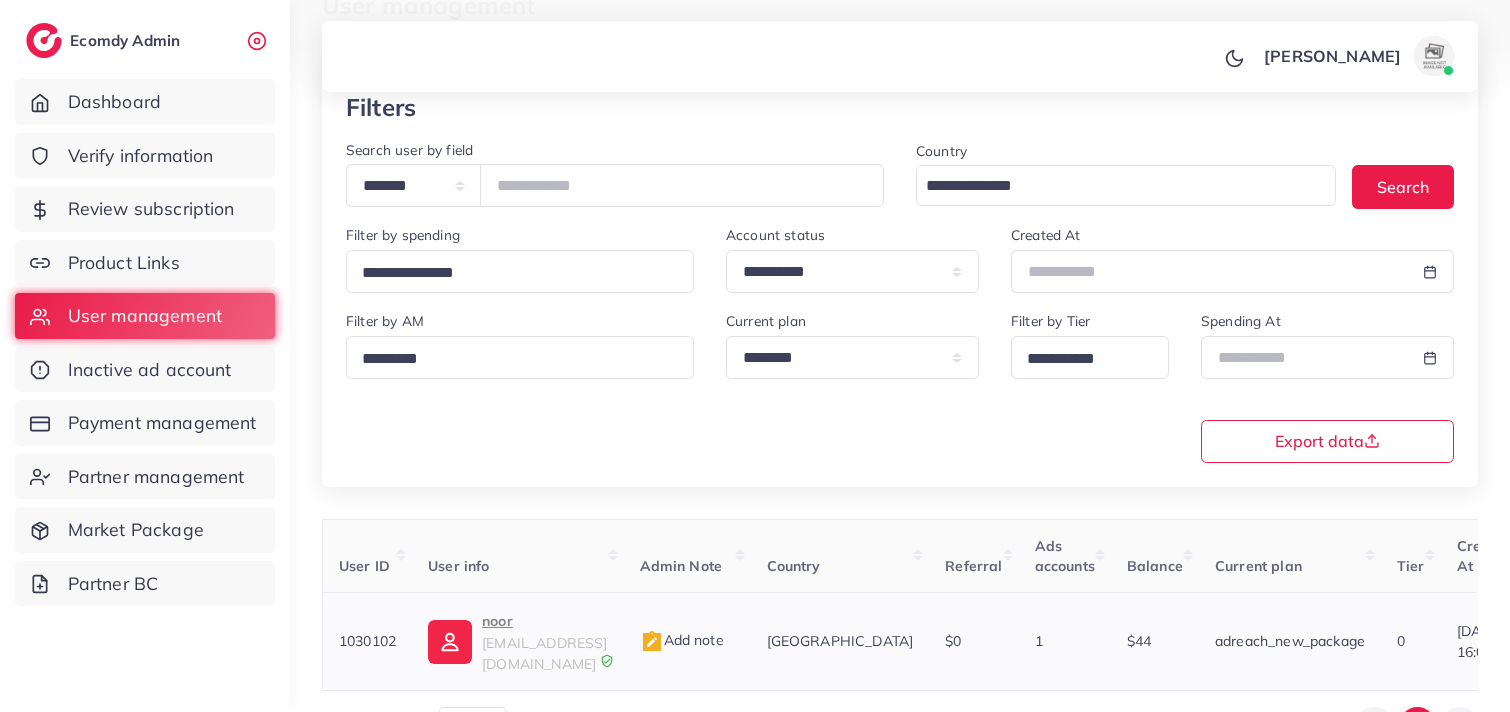 click on "noor" at bounding box center (544, 621) 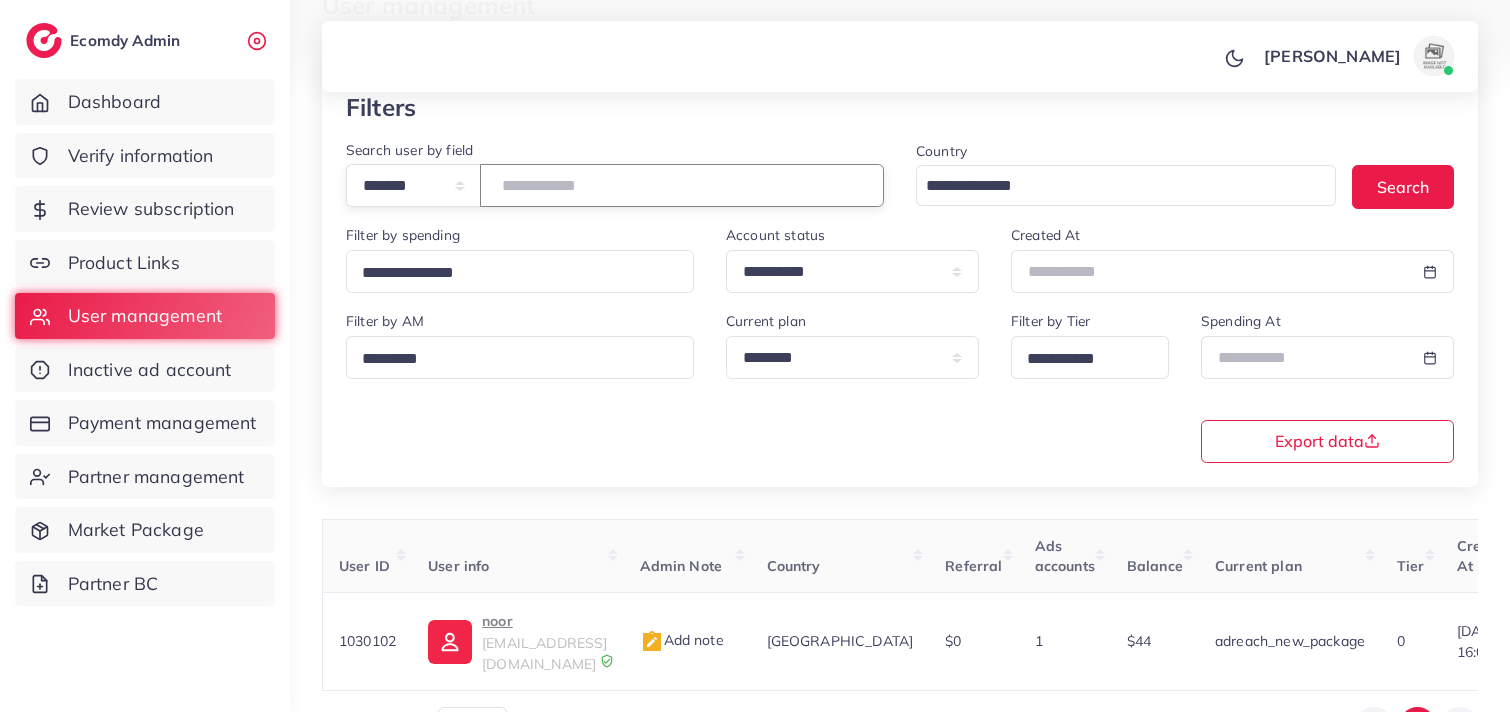 click on "*******" at bounding box center [682, 185] 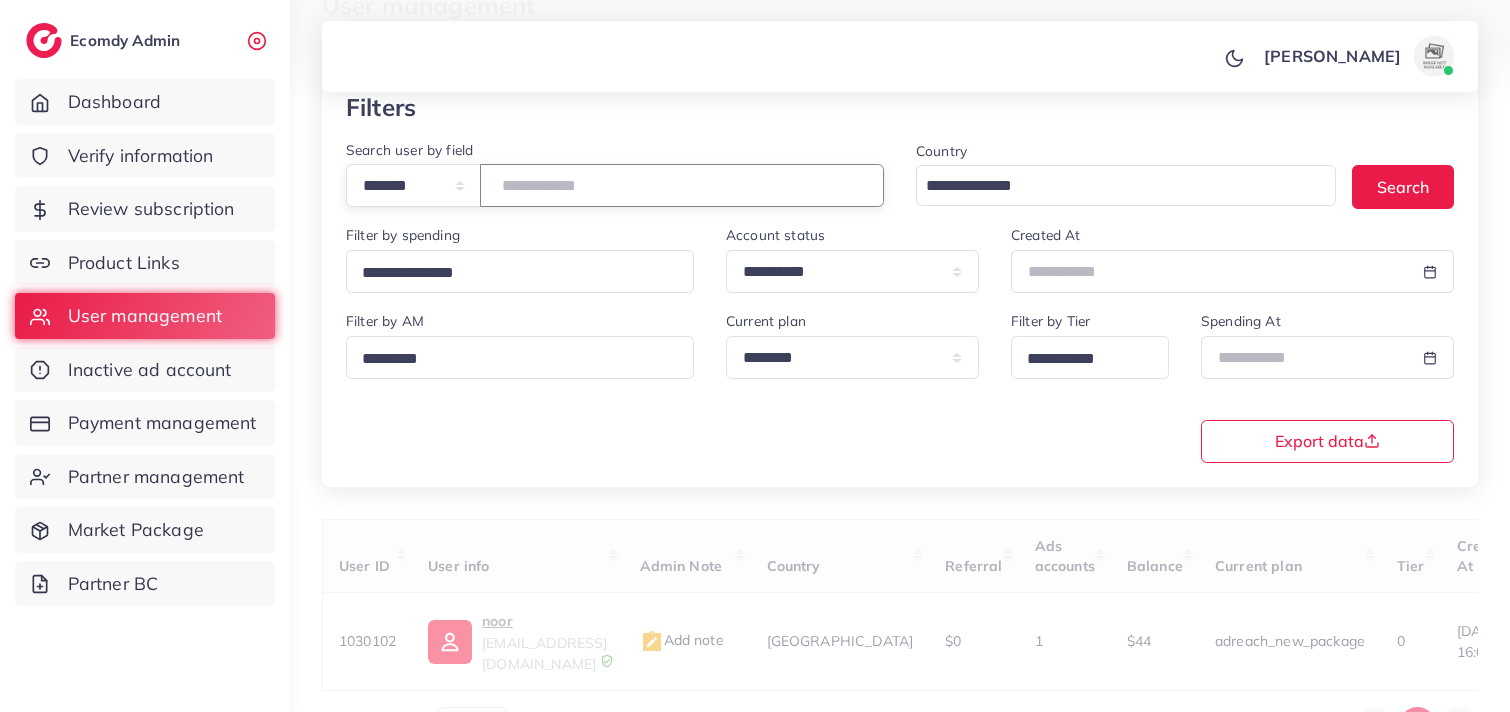 type on "*******" 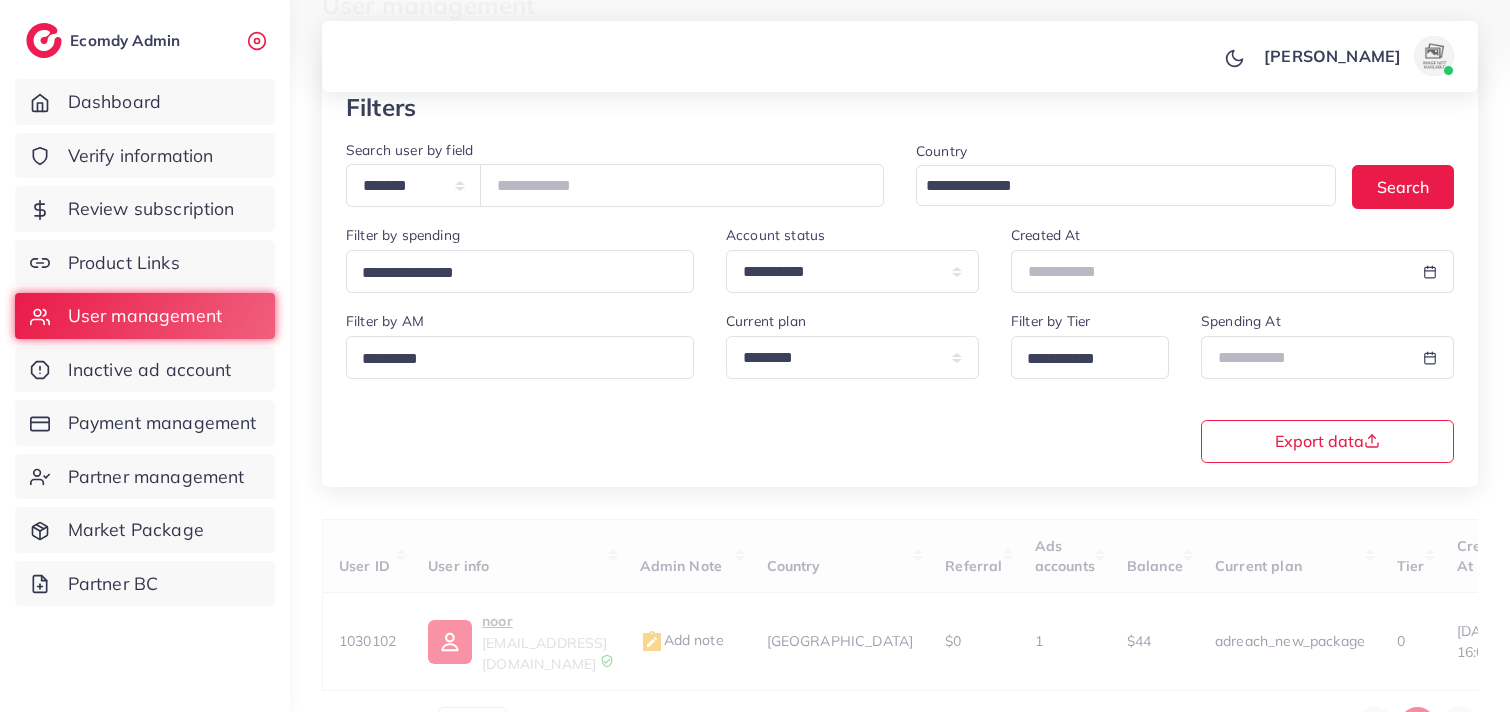 click on "[PERSON_NAME]  Profile Log out" at bounding box center (900, 57) 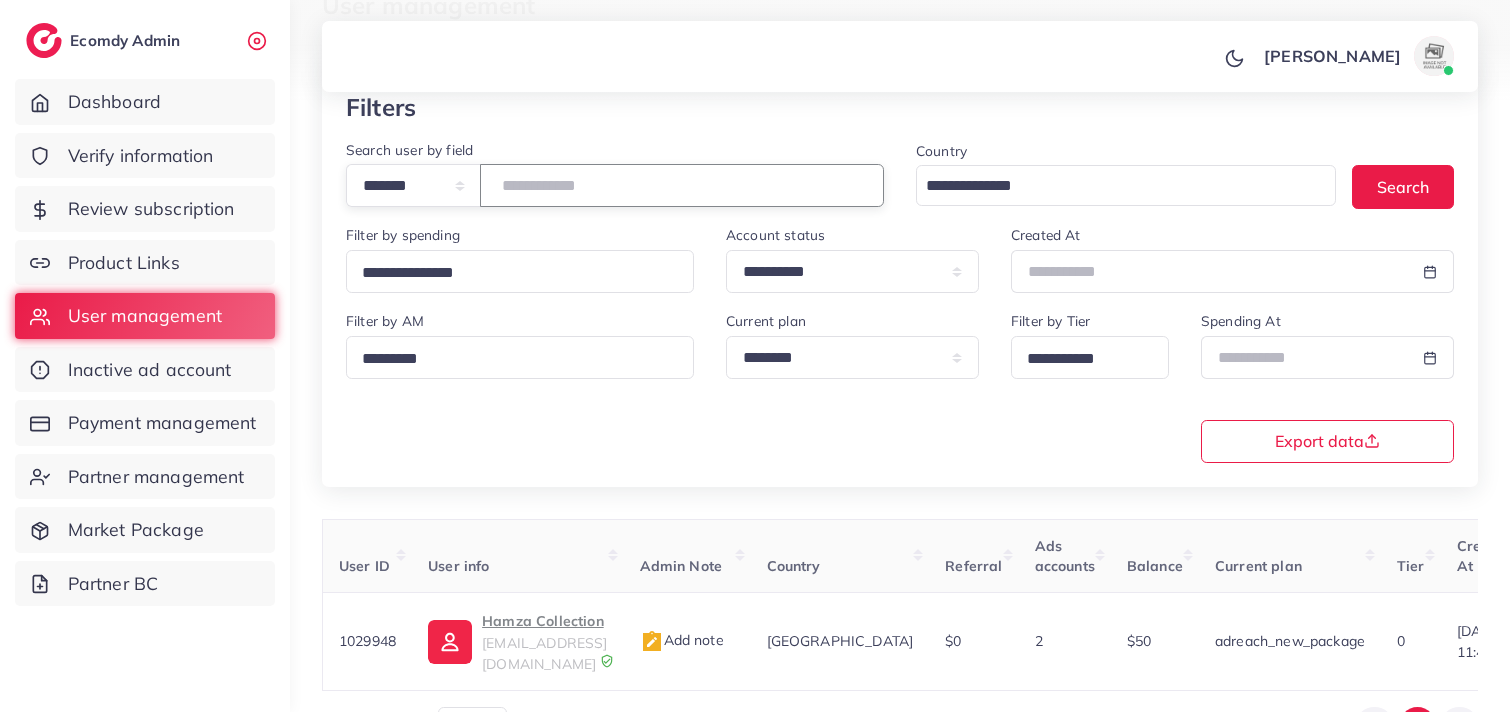 click on "*******" at bounding box center (682, 185) 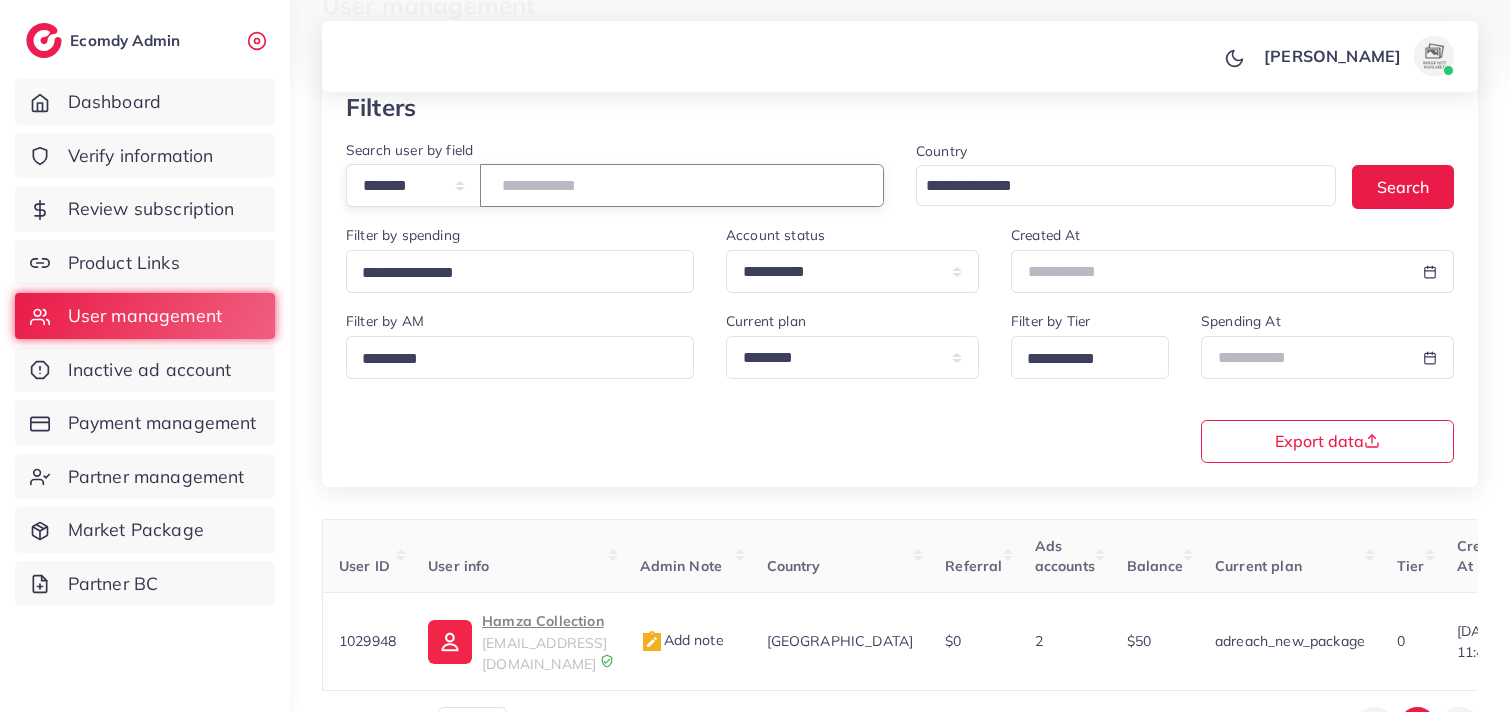 type on "*******" 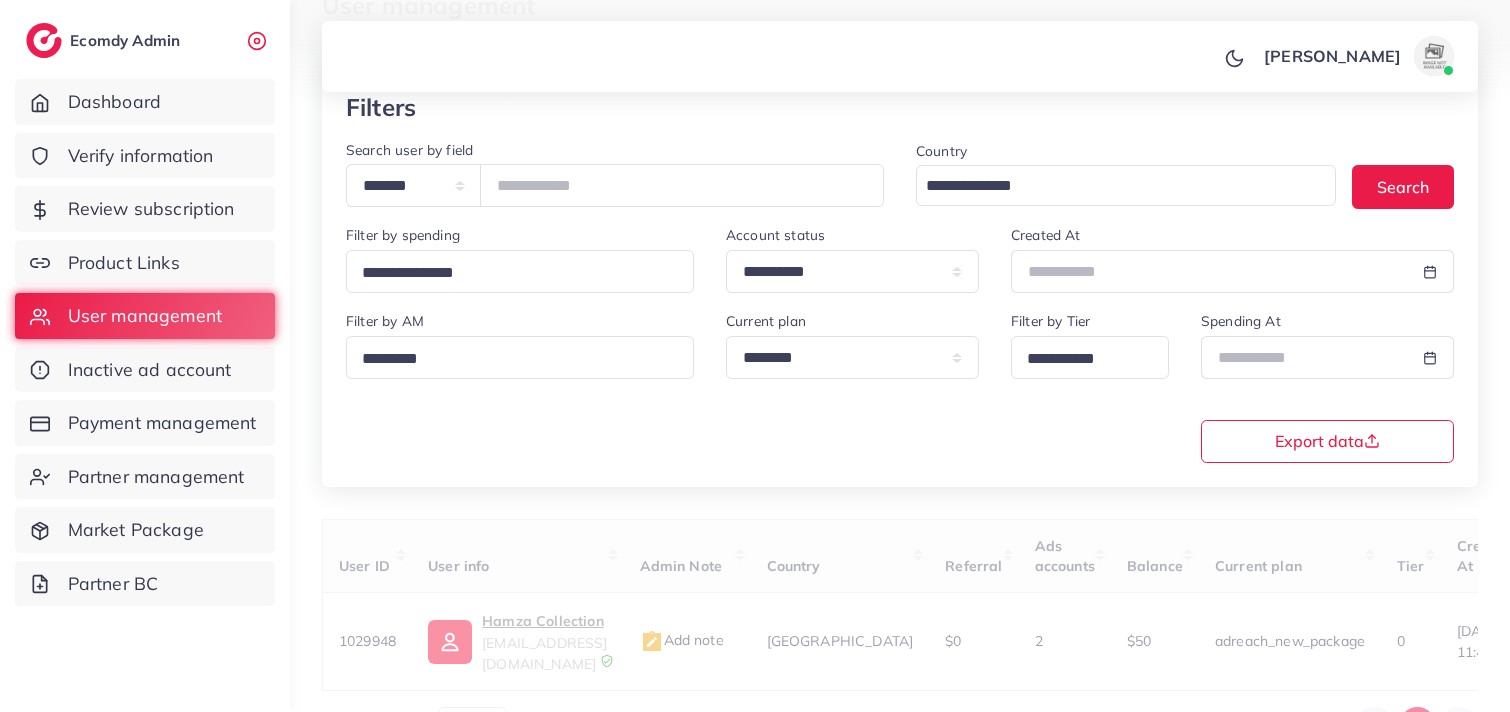 click on "[PERSON_NAME]  Profile Log out" at bounding box center (900, 57) 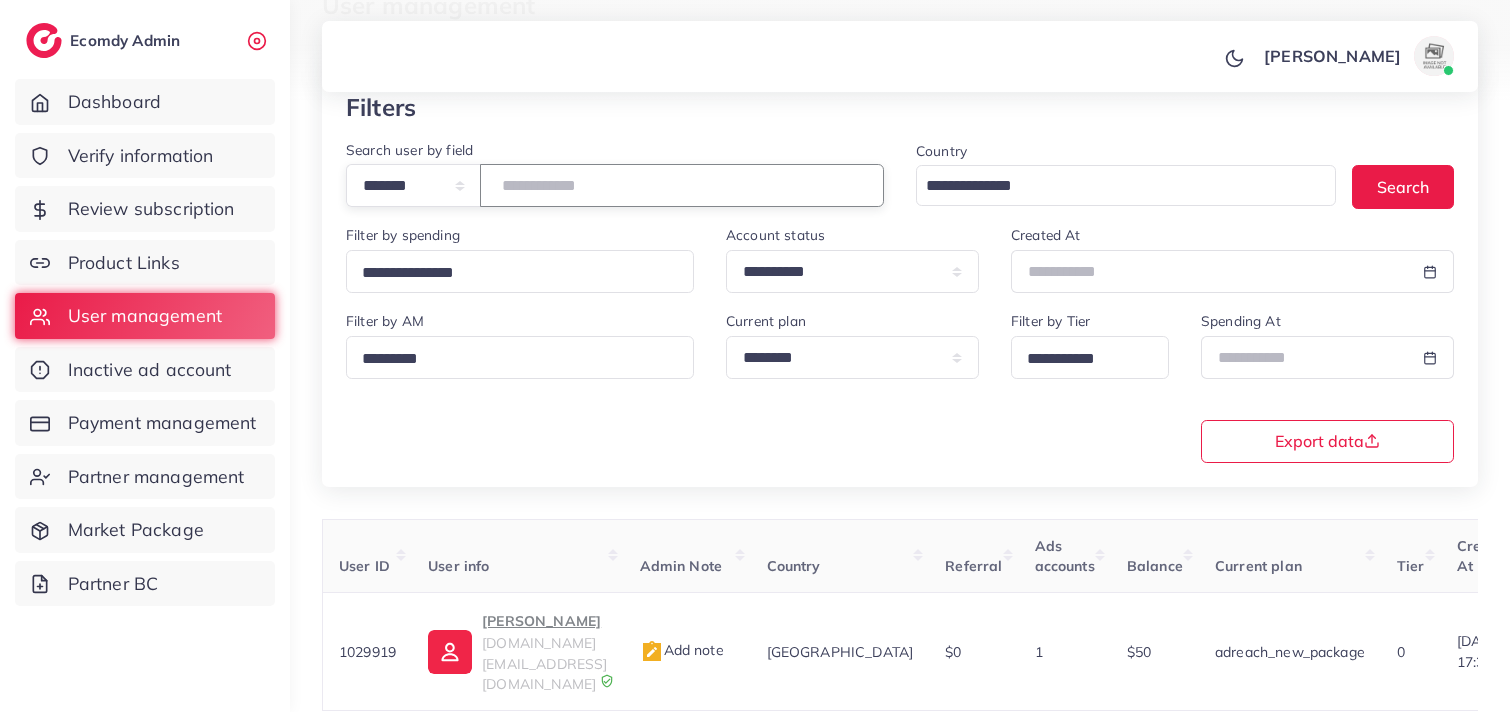 click on "*******" at bounding box center [682, 185] 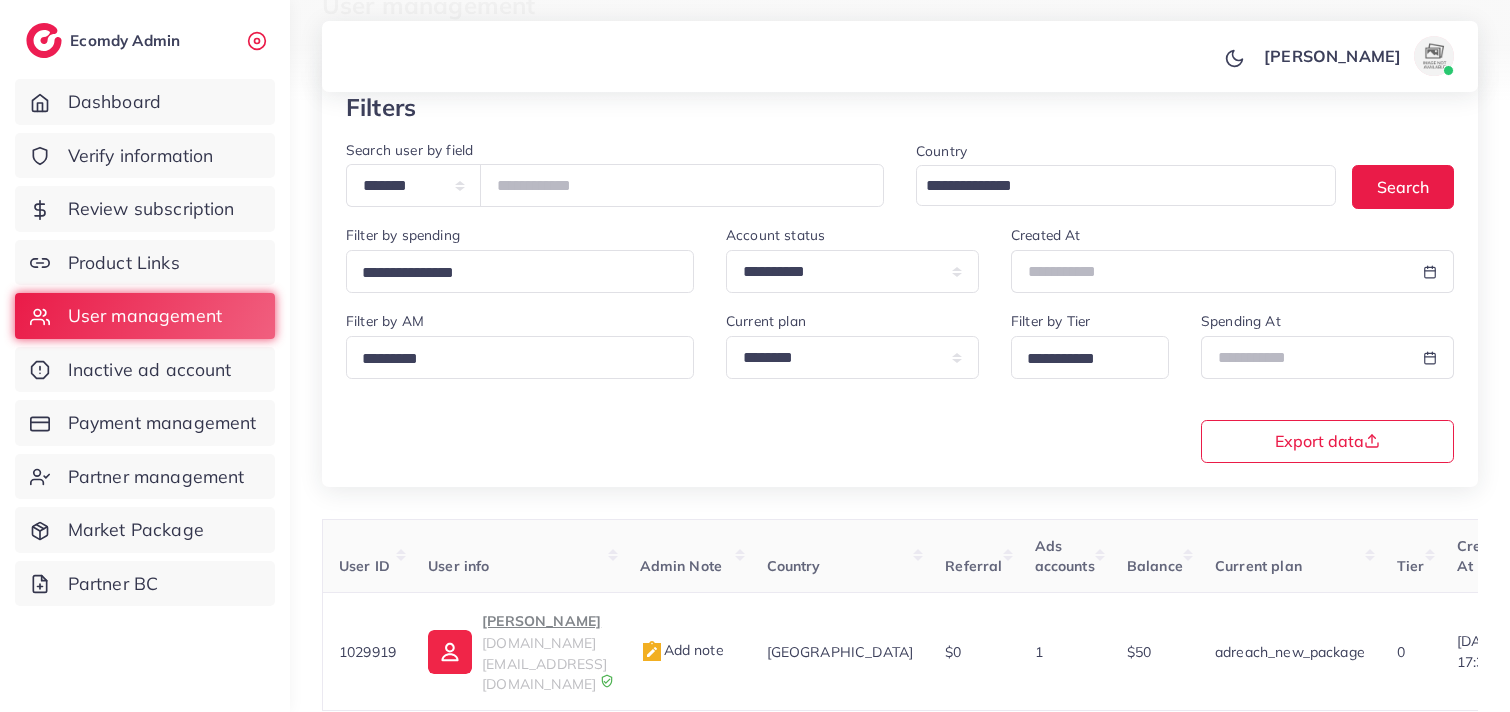 click on "[PERSON_NAME]  Profile Log out" at bounding box center (900, 57) 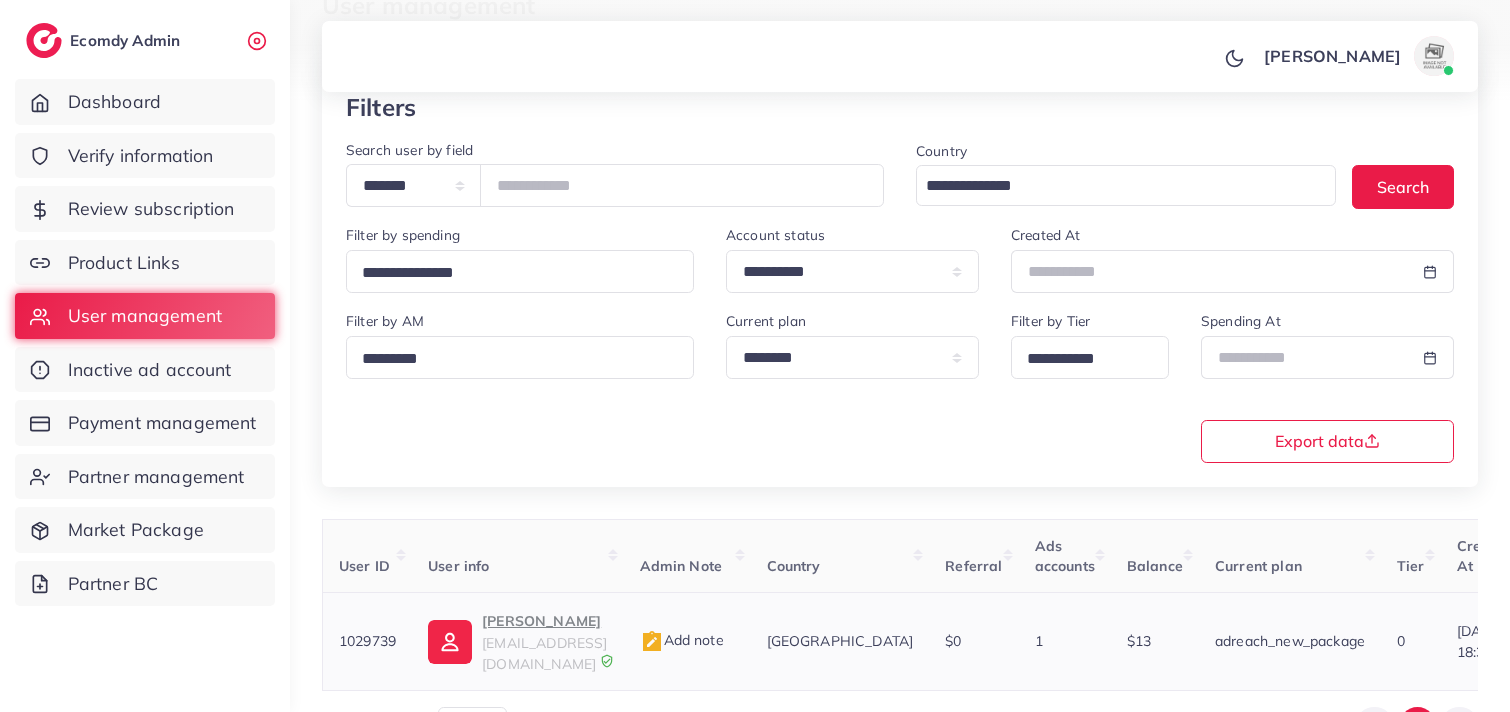 click on "jansher Khan" at bounding box center [544, 621] 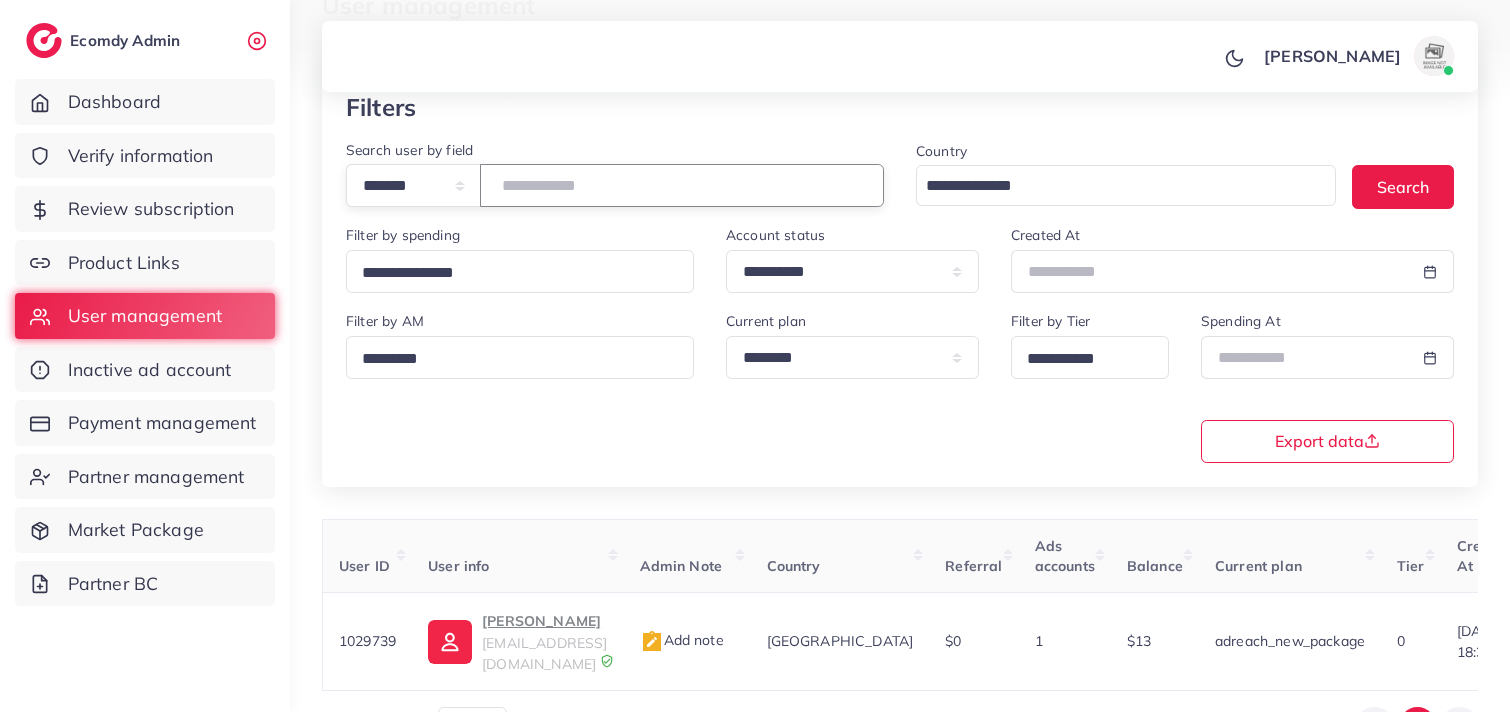 click on "*******" at bounding box center [682, 185] 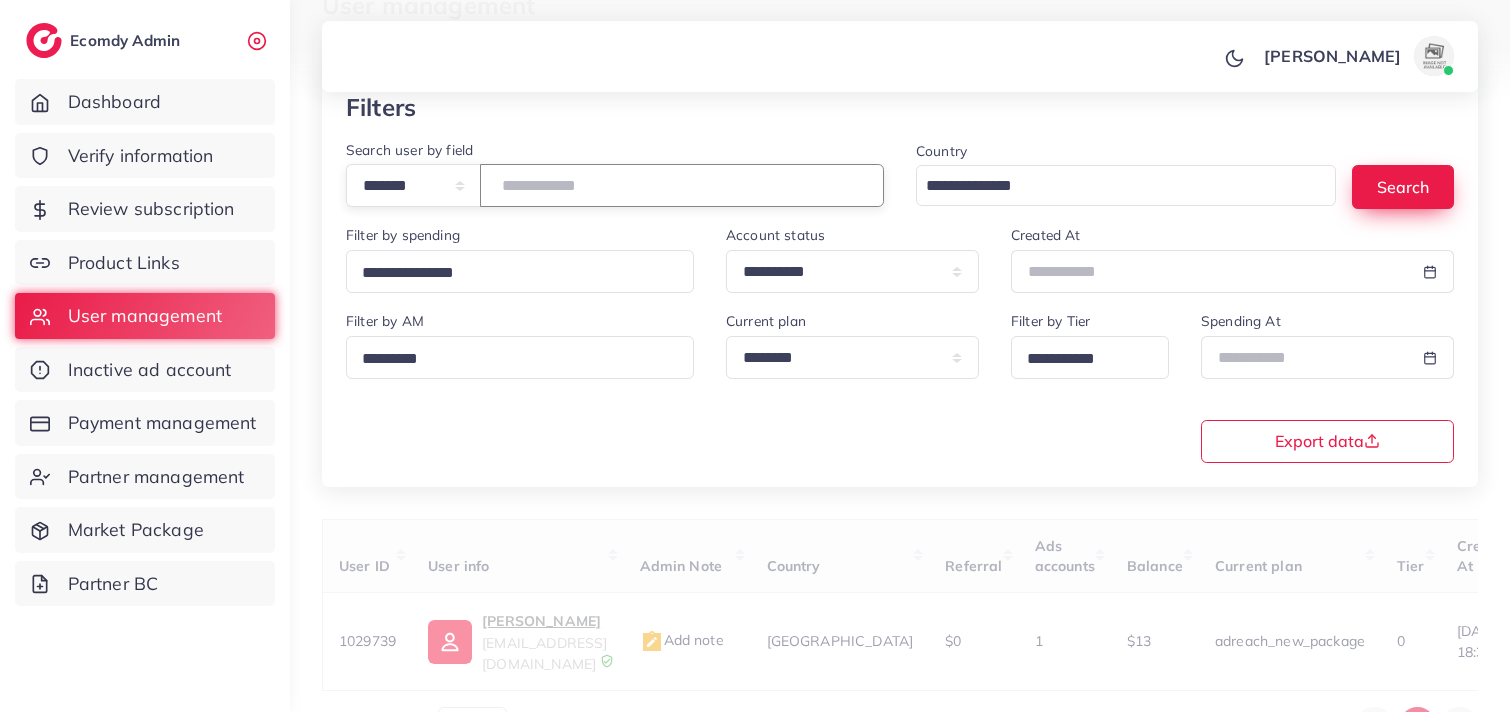 type on "*******" 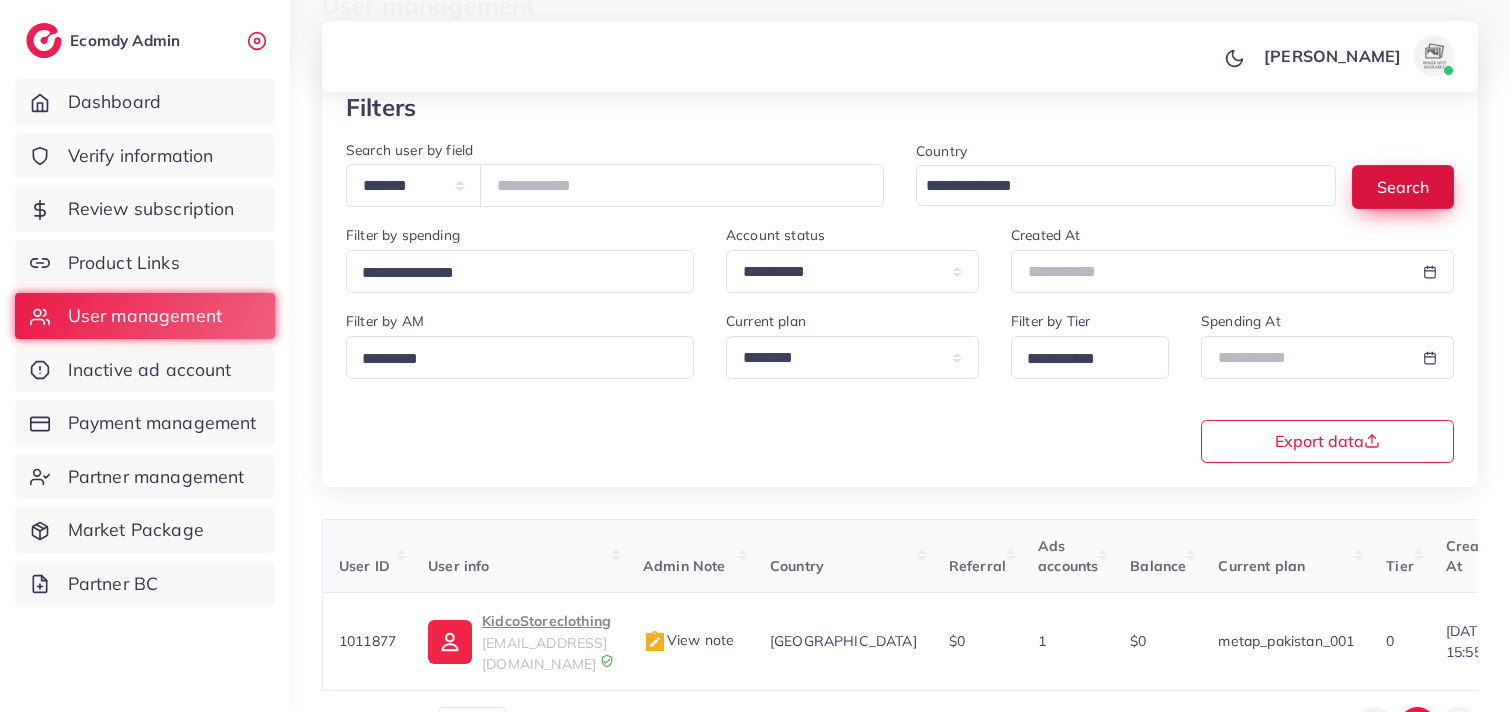 click on "Search" at bounding box center (1403, 186) 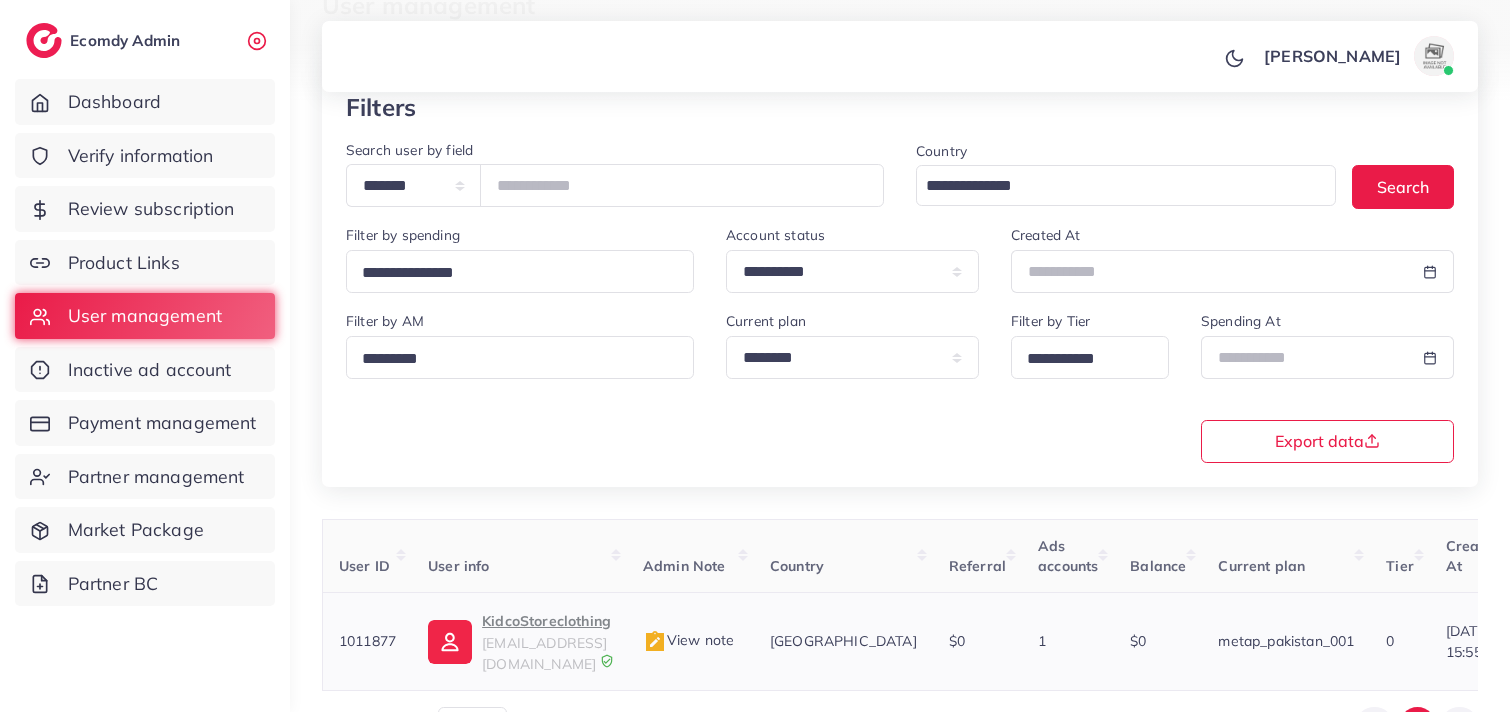 click on "hassanmehmood3739@gmail.com" at bounding box center [544, 653] 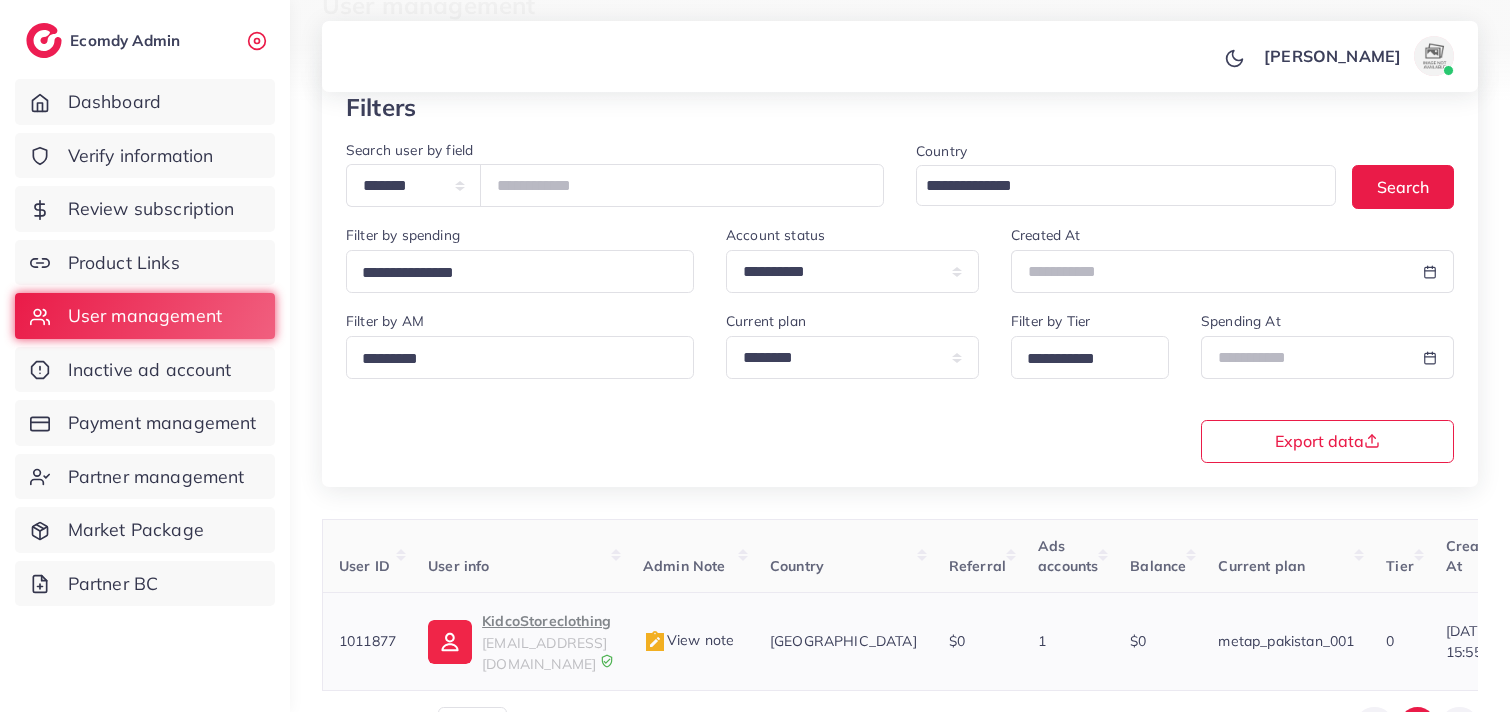 click on "KidcoStoreclothing" at bounding box center [546, 621] 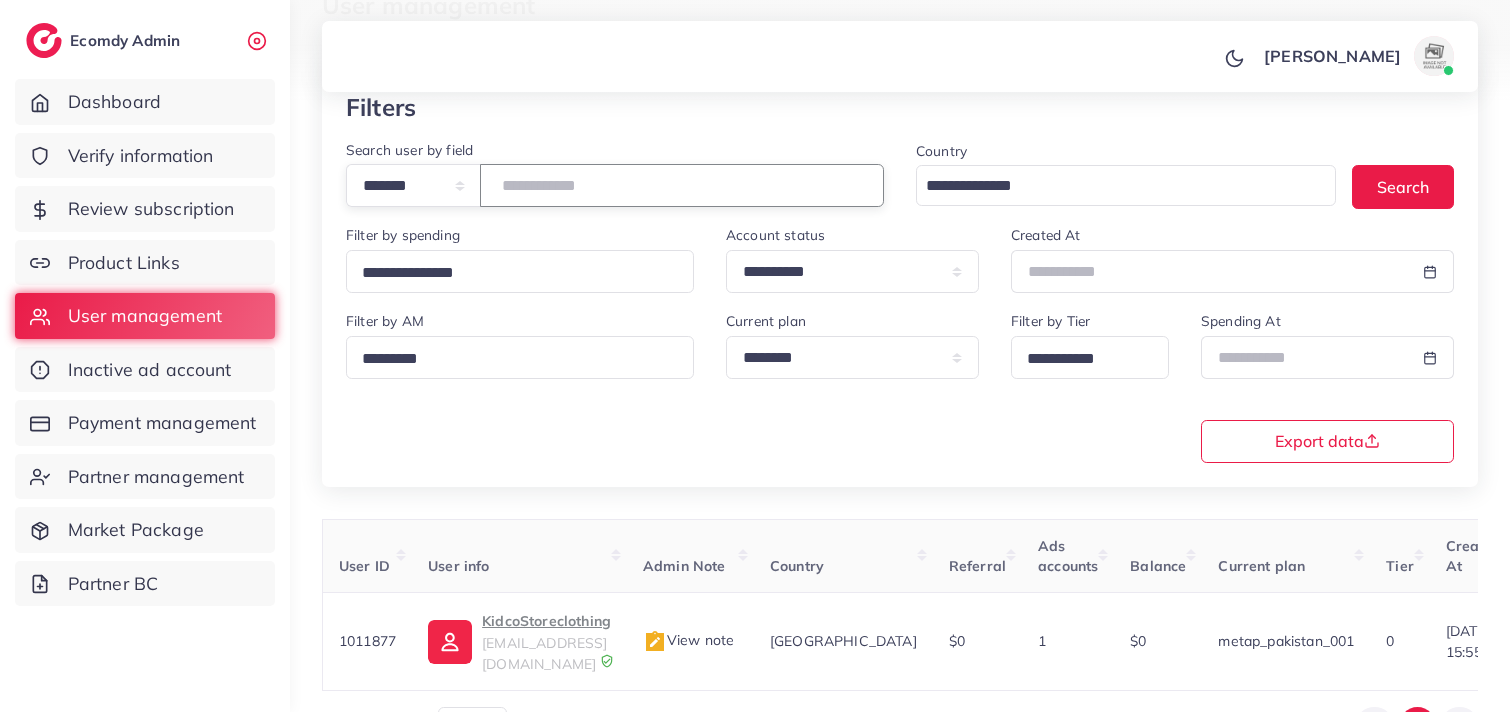 click on "*******" at bounding box center (682, 185) 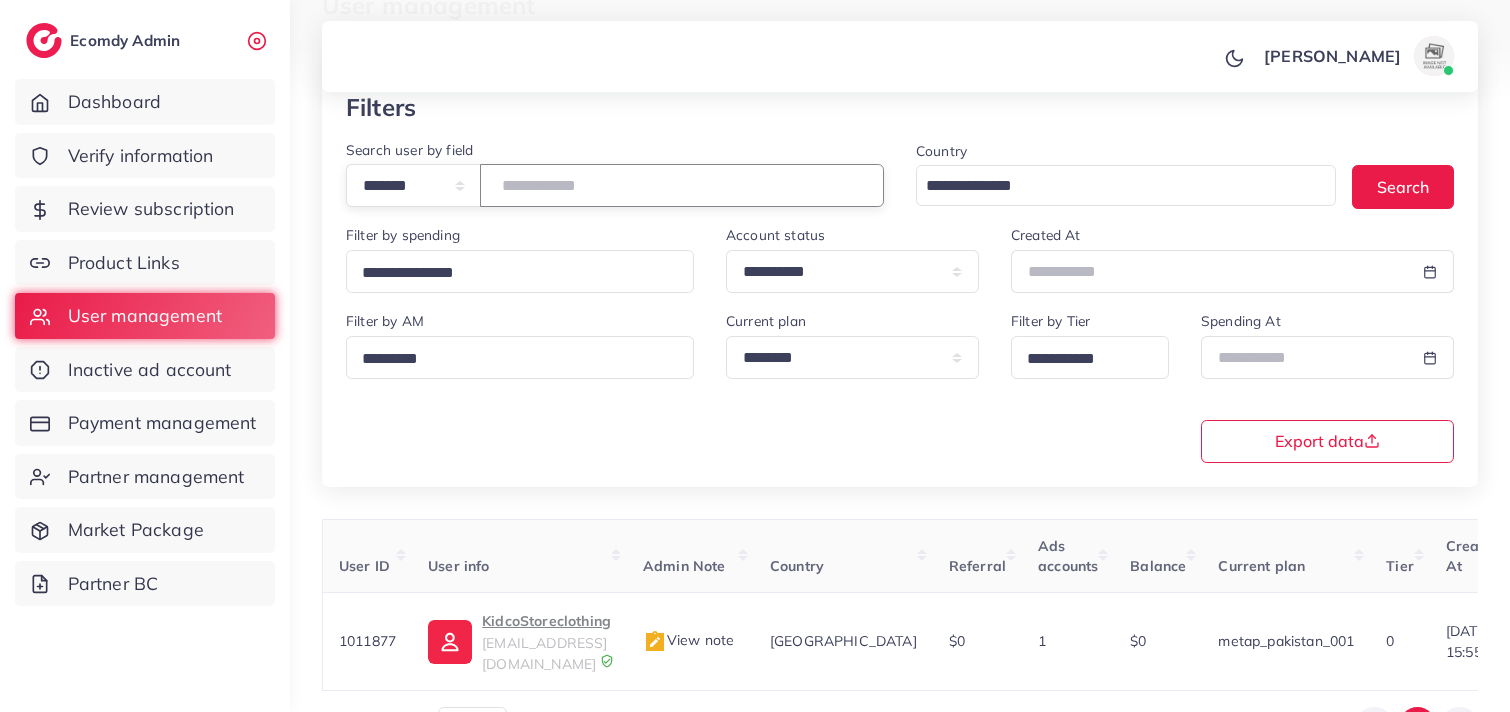 type on "*******" 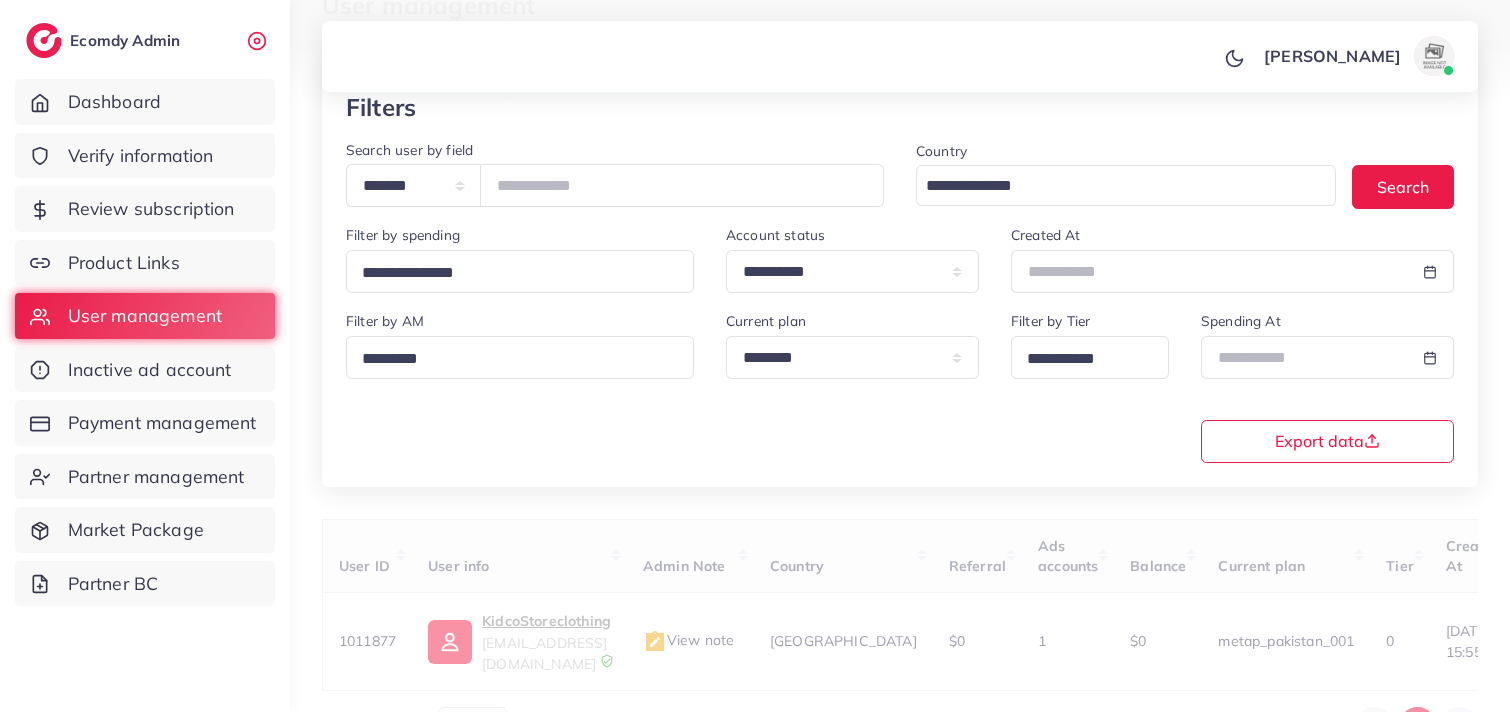 click on "[PERSON_NAME]  Profile Log out" at bounding box center (900, 57) 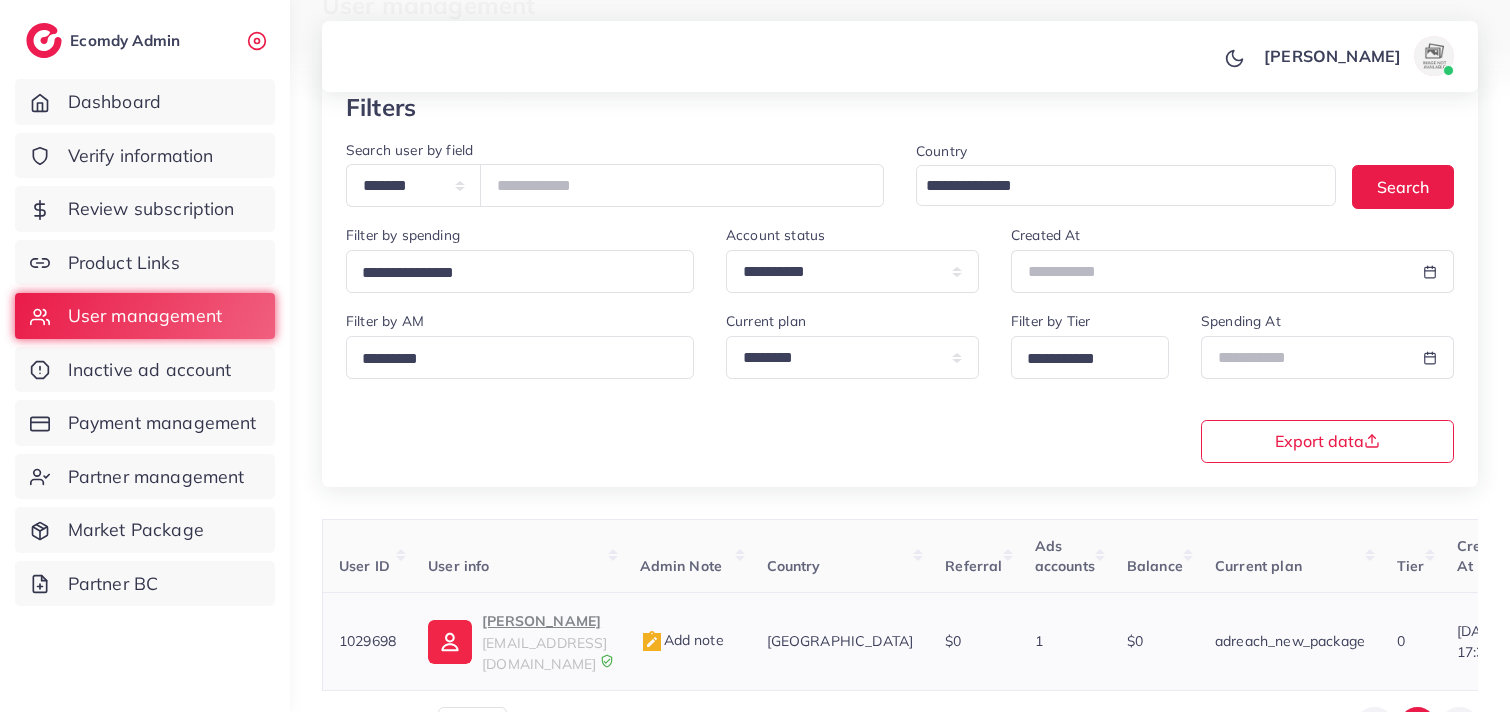 click on "watchhun646@gmail.com" at bounding box center [544, 653] 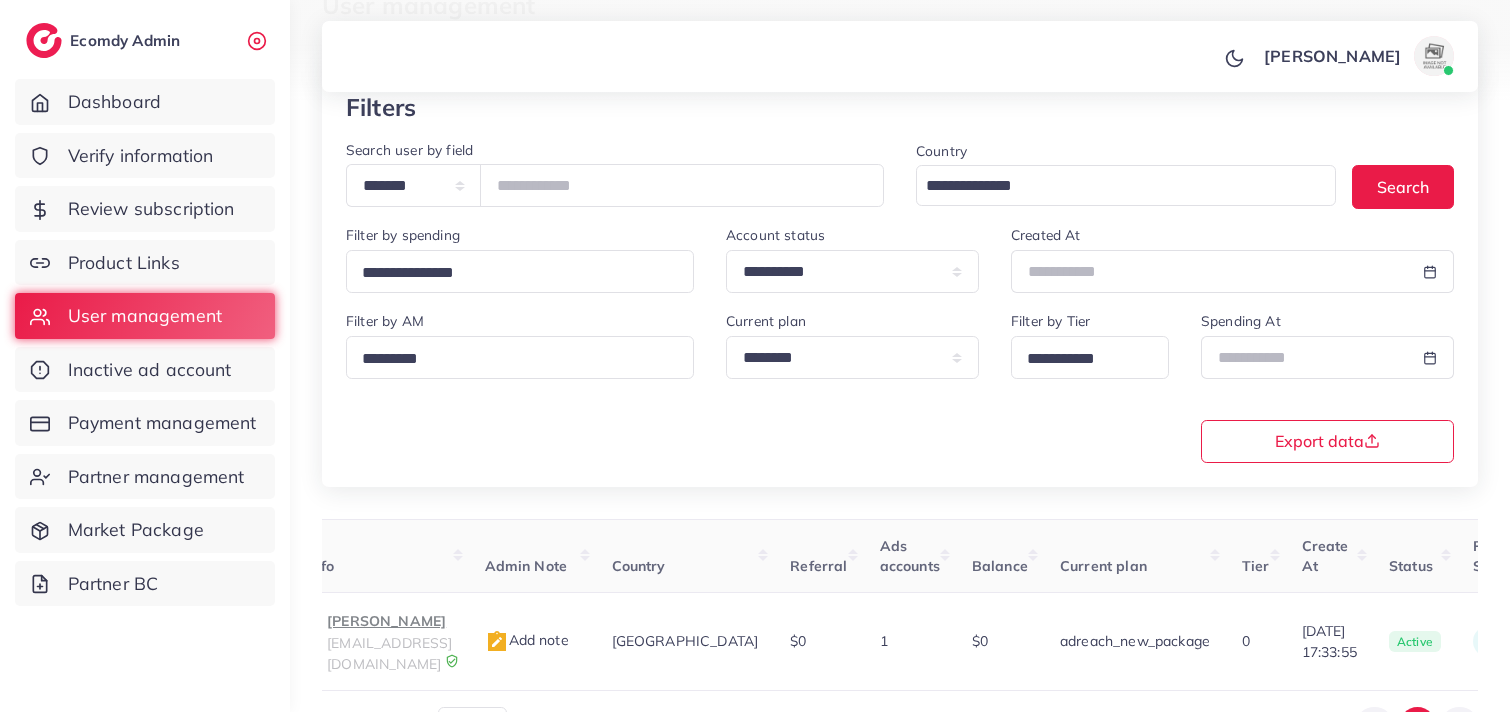 scroll, scrollTop: 0, scrollLeft: 157, axis: horizontal 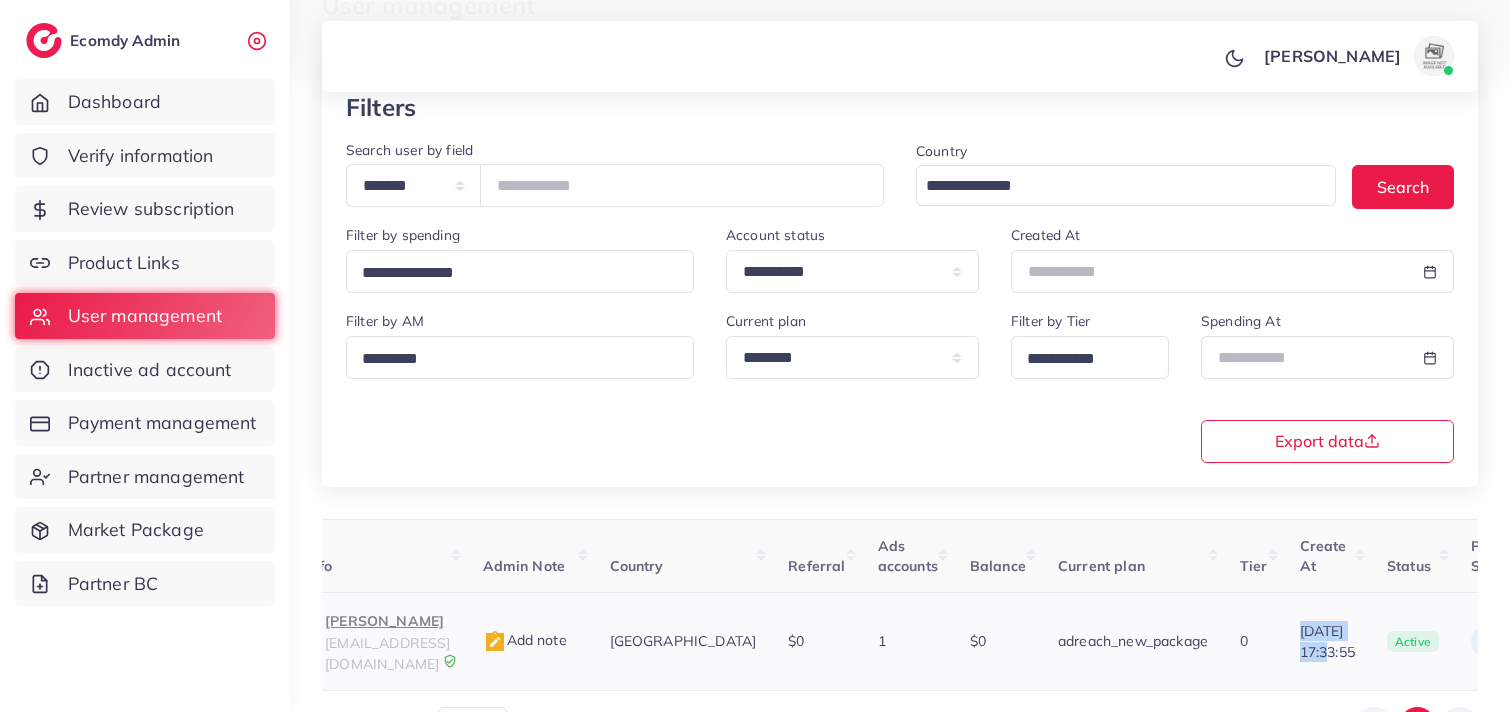drag, startPoint x: 1255, startPoint y: 617, endPoint x: 1341, endPoint y: 617, distance: 86 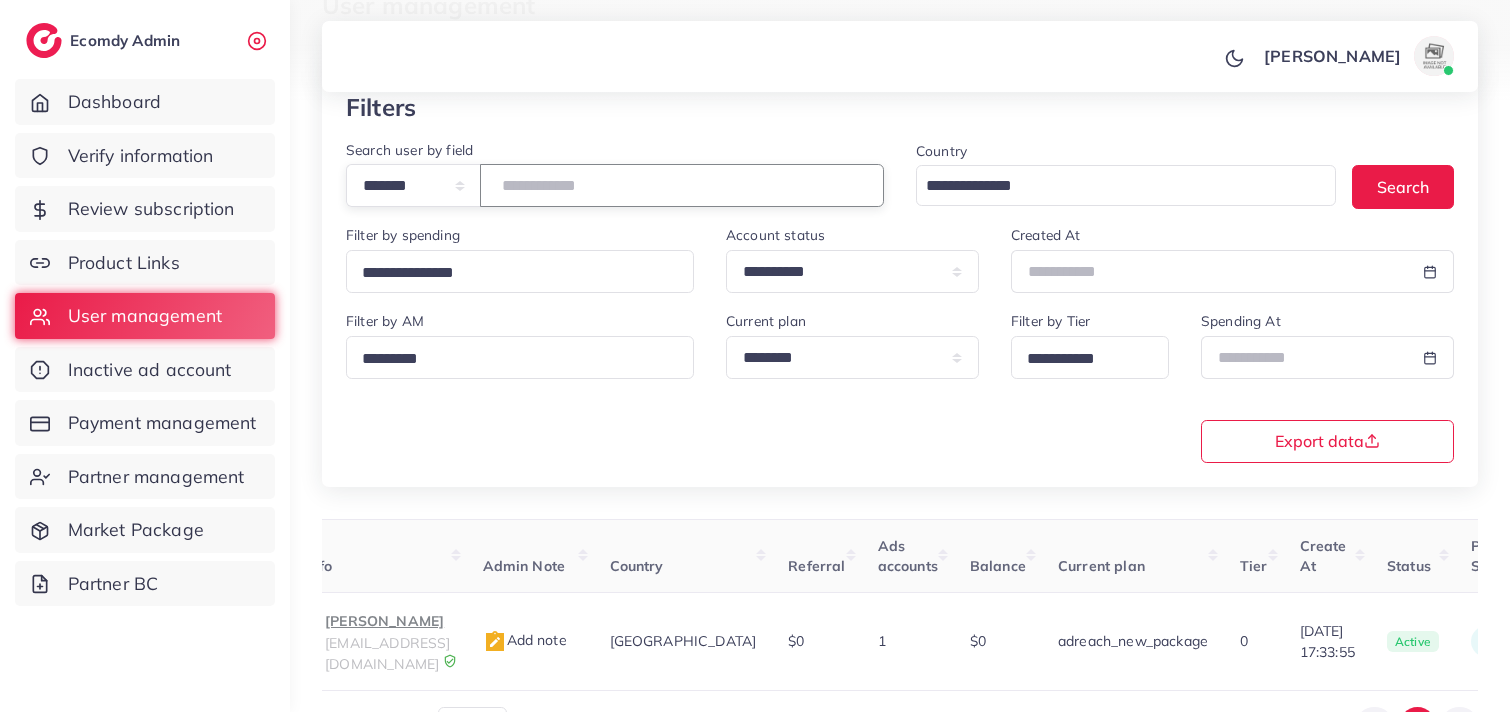 click on "*******" at bounding box center (682, 185) 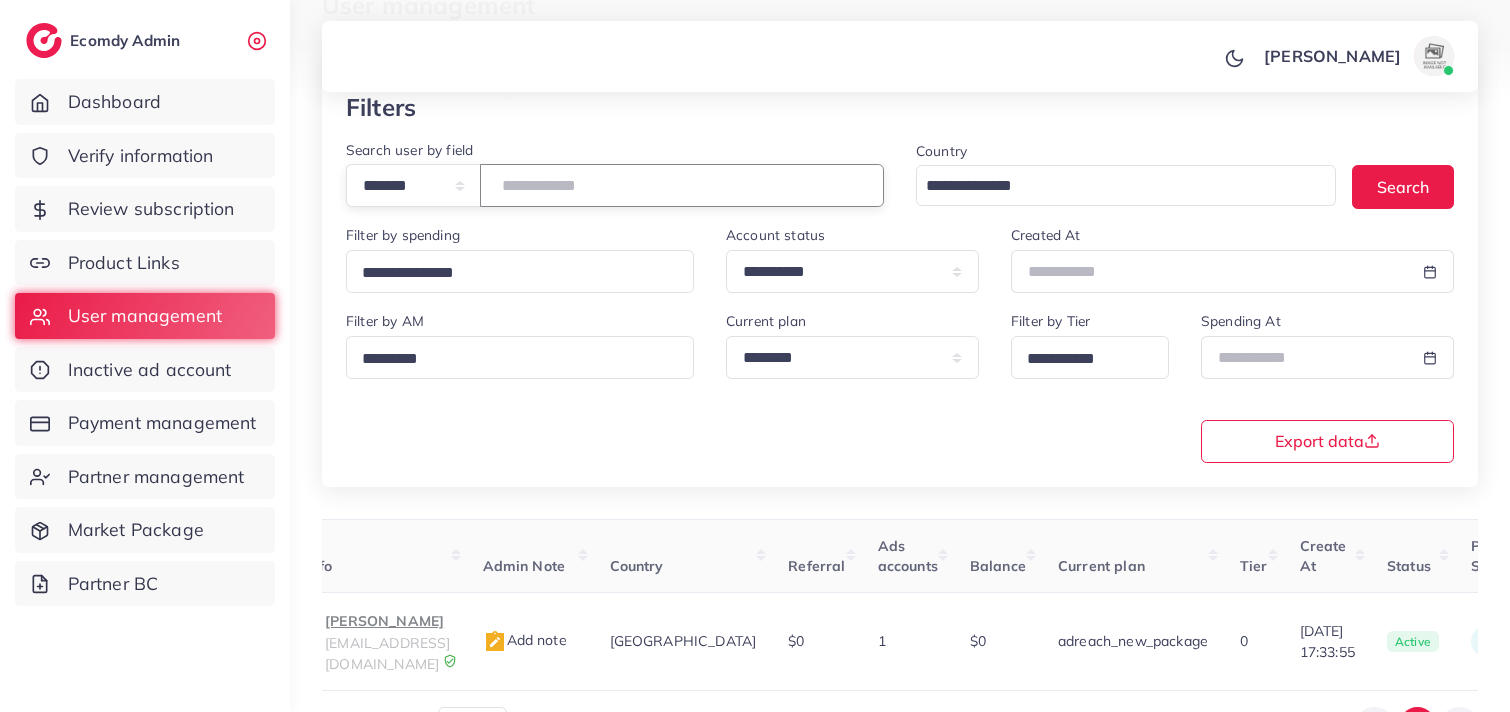 paste on "*******" 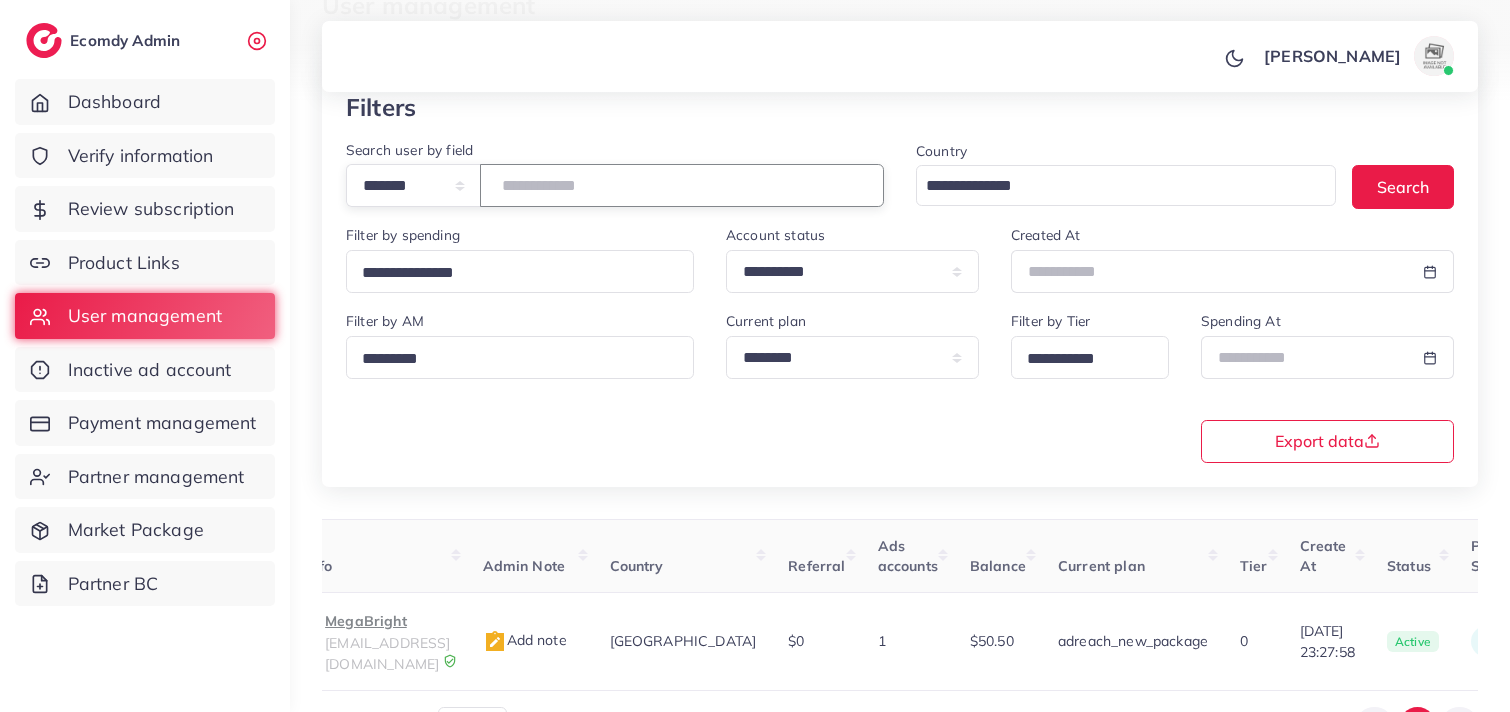 scroll, scrollTop: 0, scrollLeft: 0, axis: both 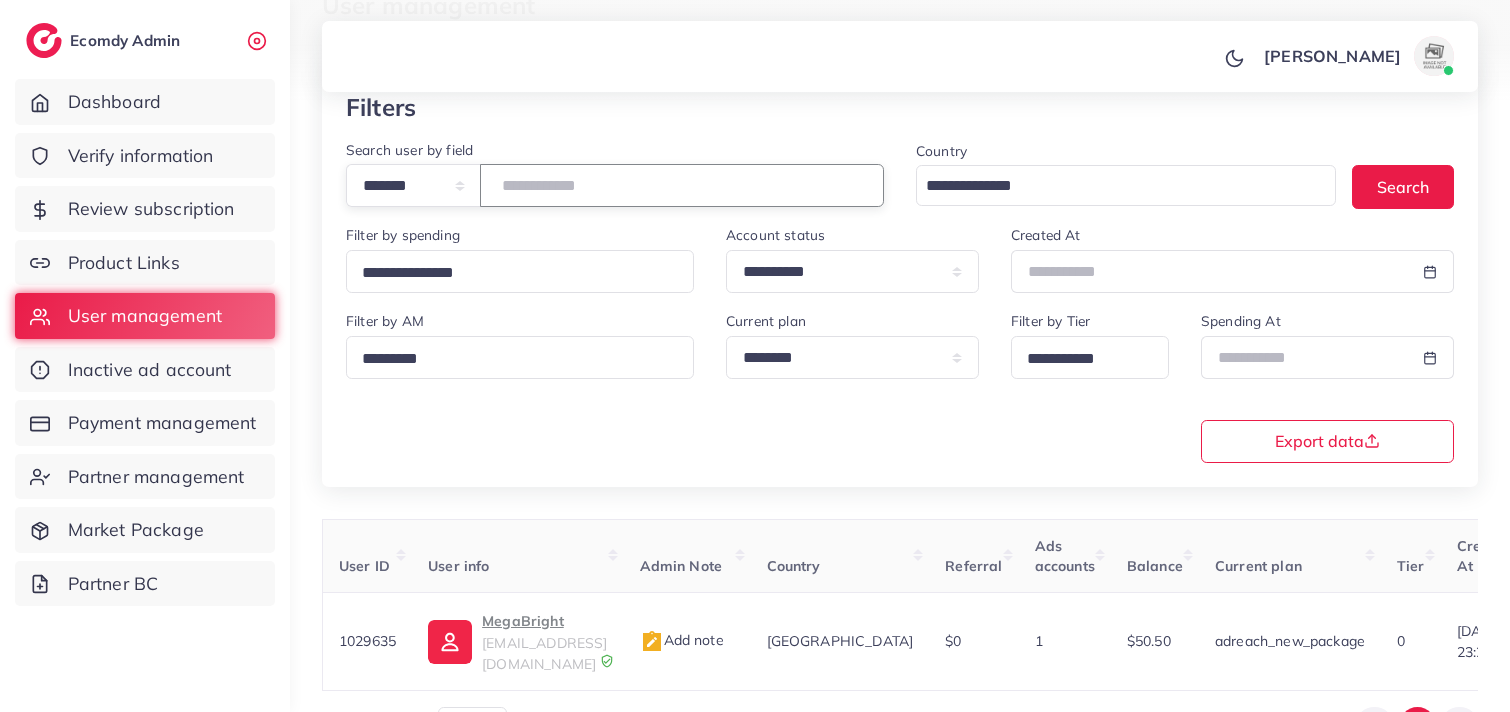 click on "*******" at bounding box center (682, 185) 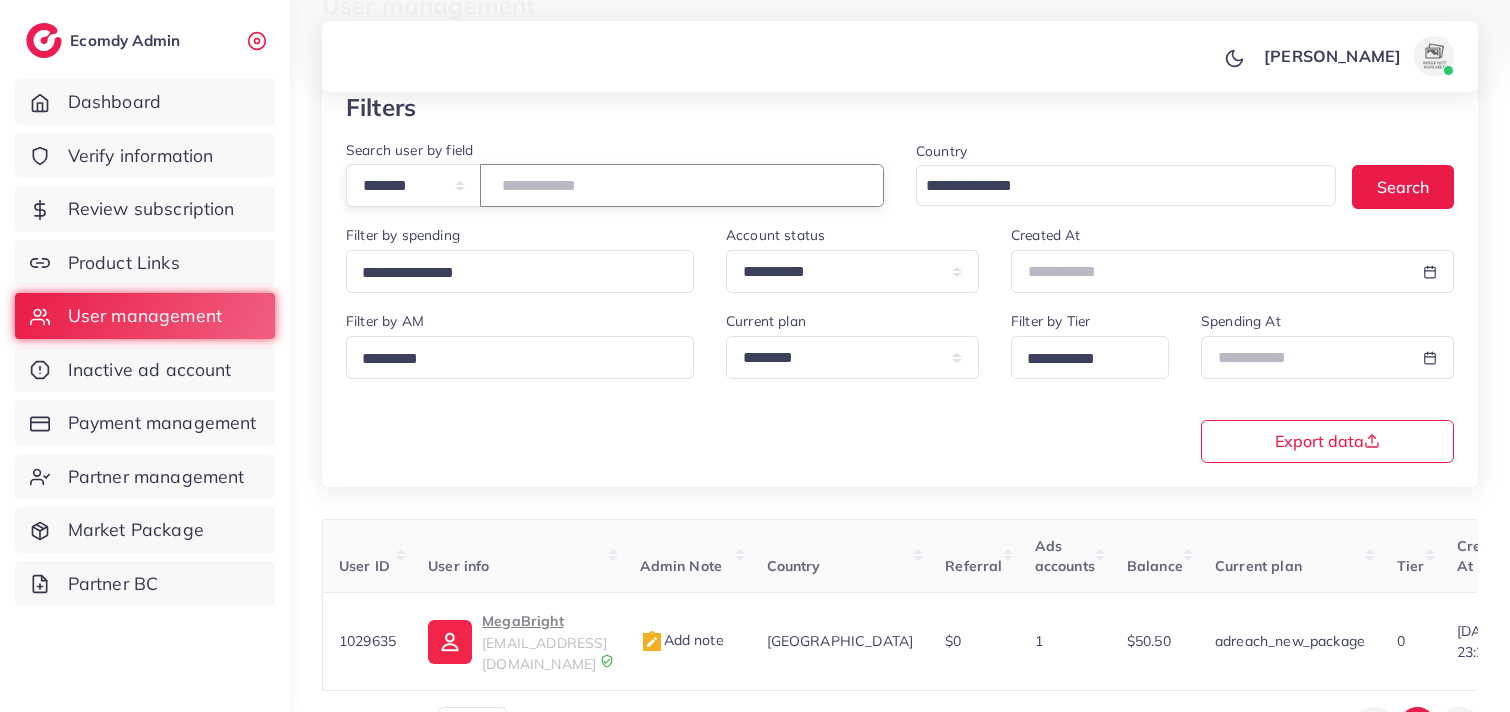 type on "*******" 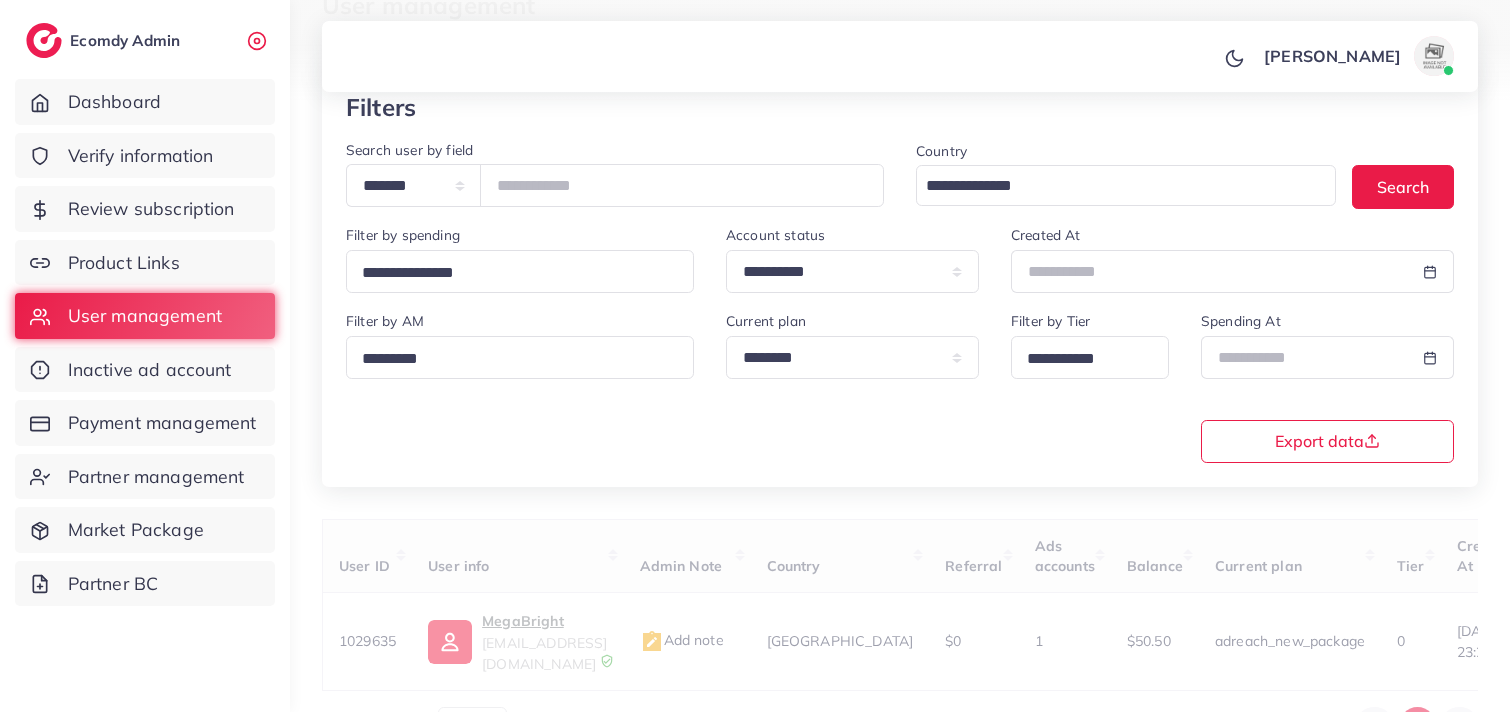 click on "[PERSON_NAME]  Profile Log out" at bounding box center (900, 57) 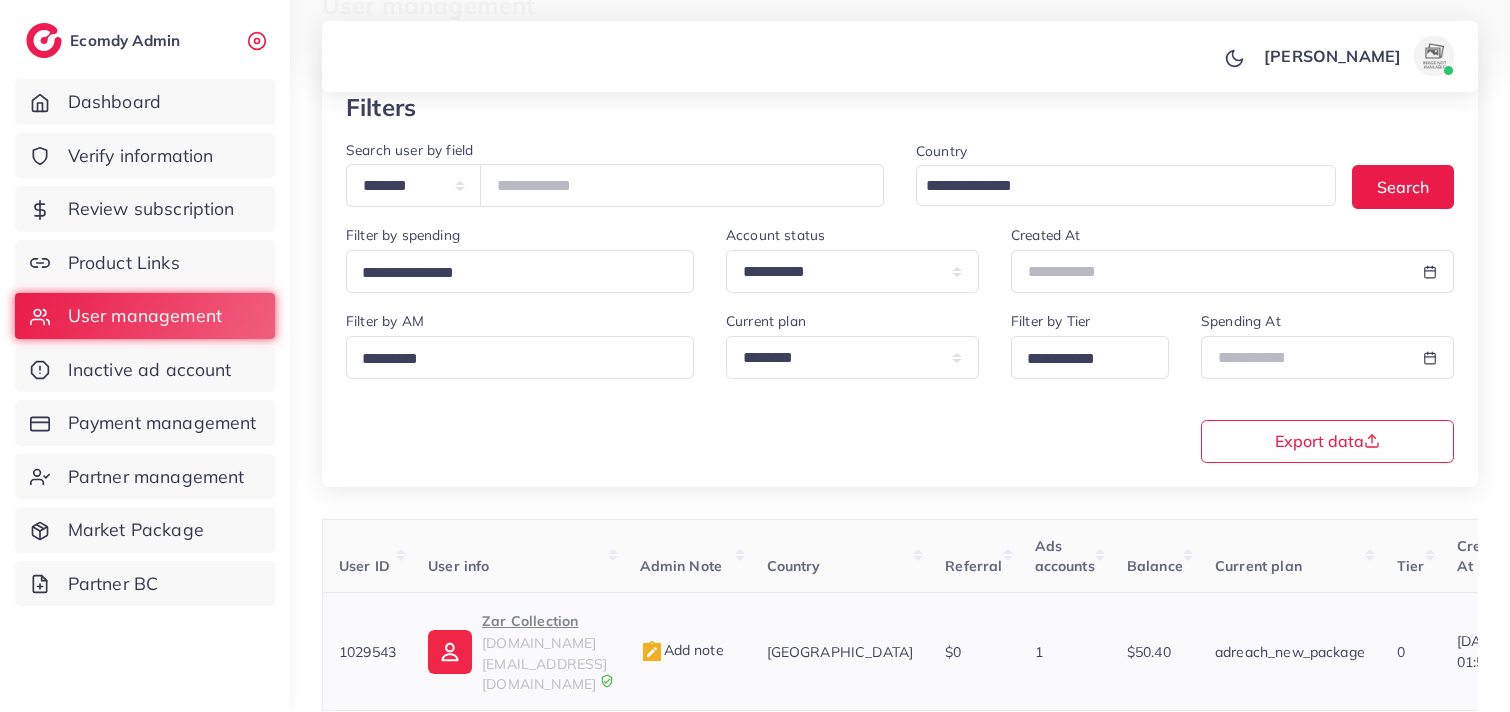 click on "Zar Collection" at bounding box center (544, 621) 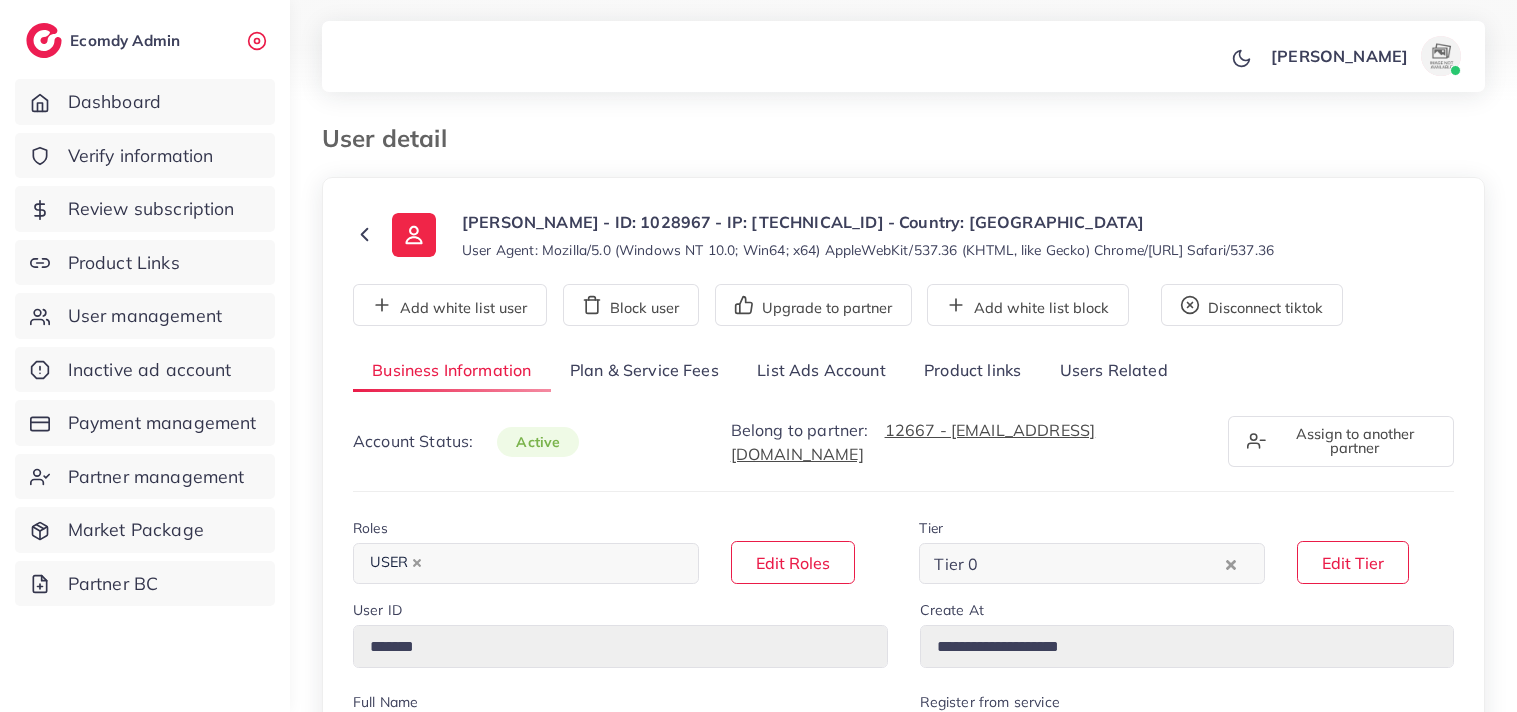 select on "********" 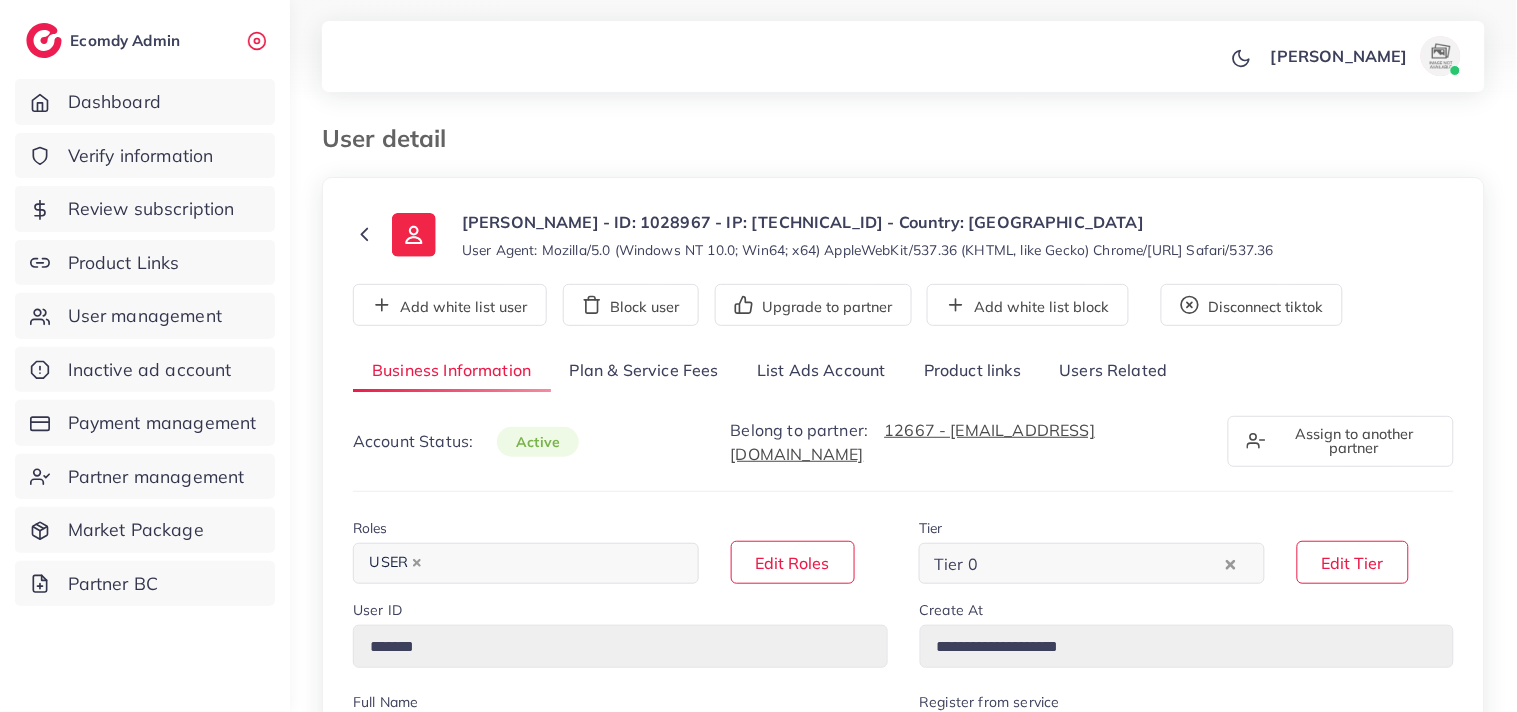 click on "List Ads Account" at bounding box center [821, 371] 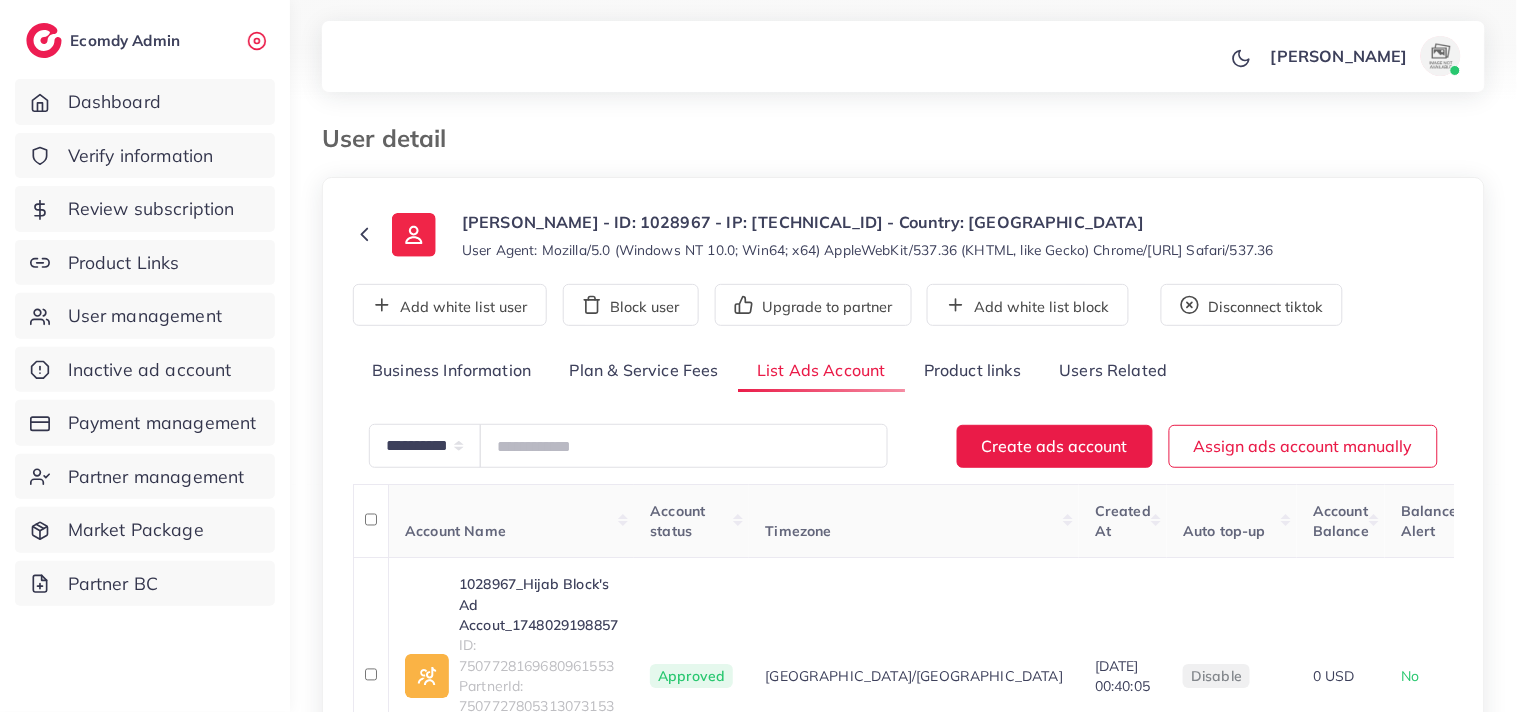 click on "**********" at bounding box center (903, 475) 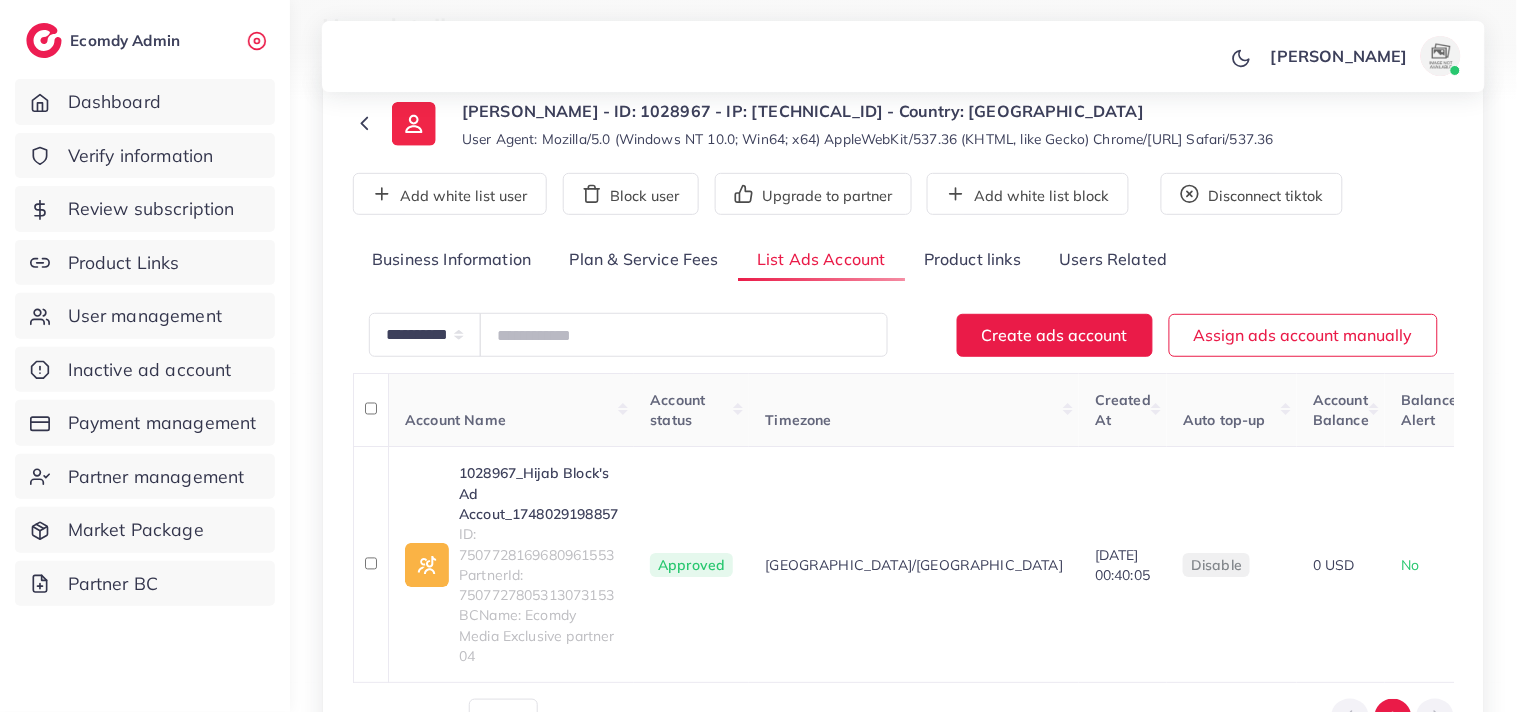 scroll, scrollTop: 211, scrollLeft: 0, axis: vertical 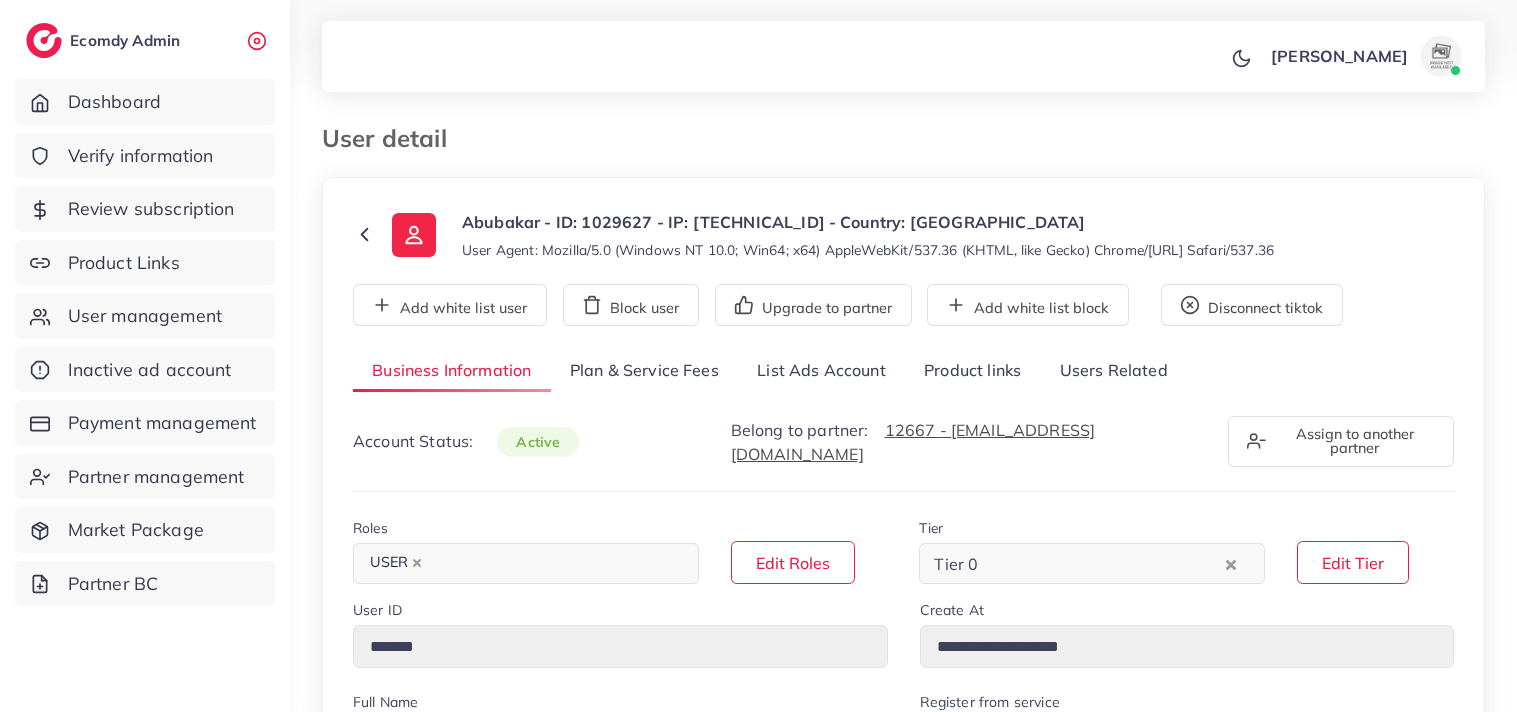 select on "********" 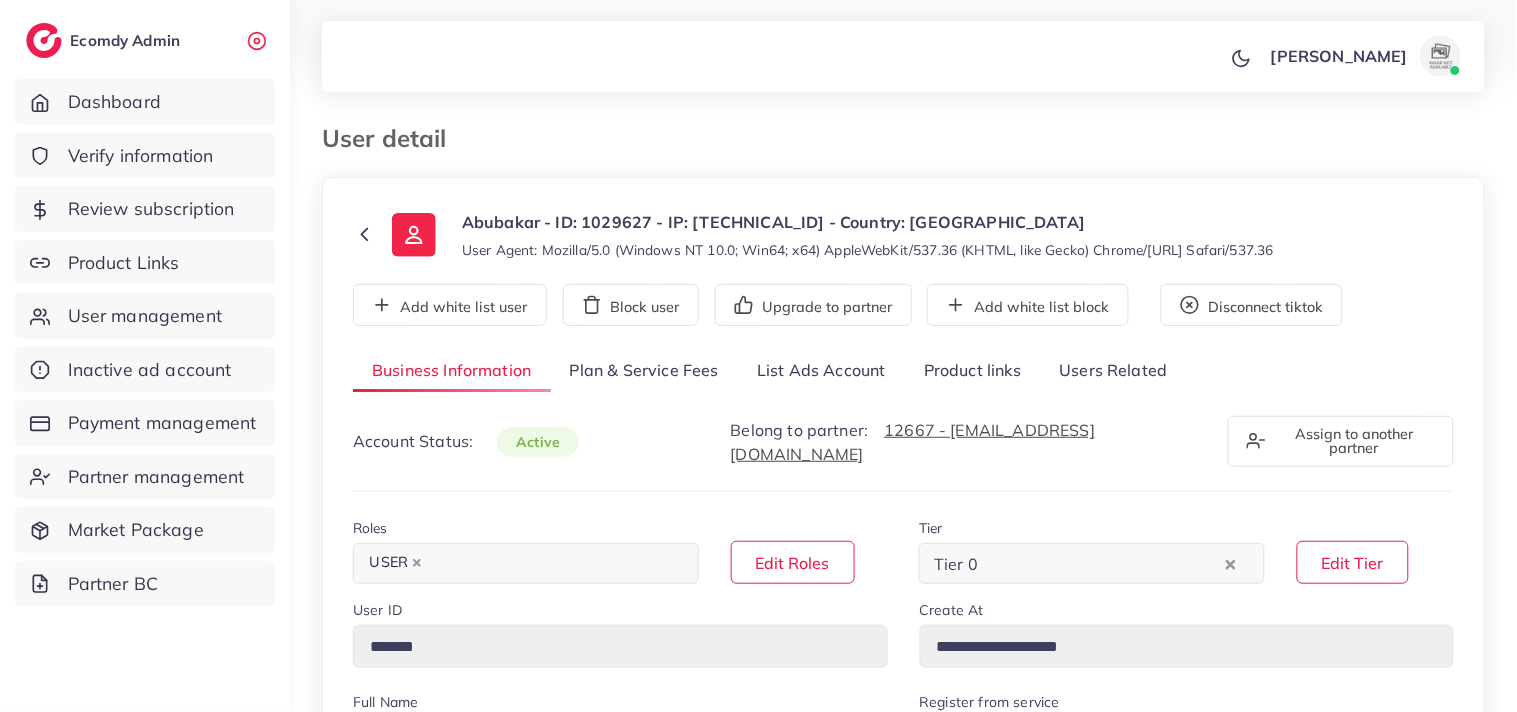 click on "List Ads Account" at bounding box center [821, 371] 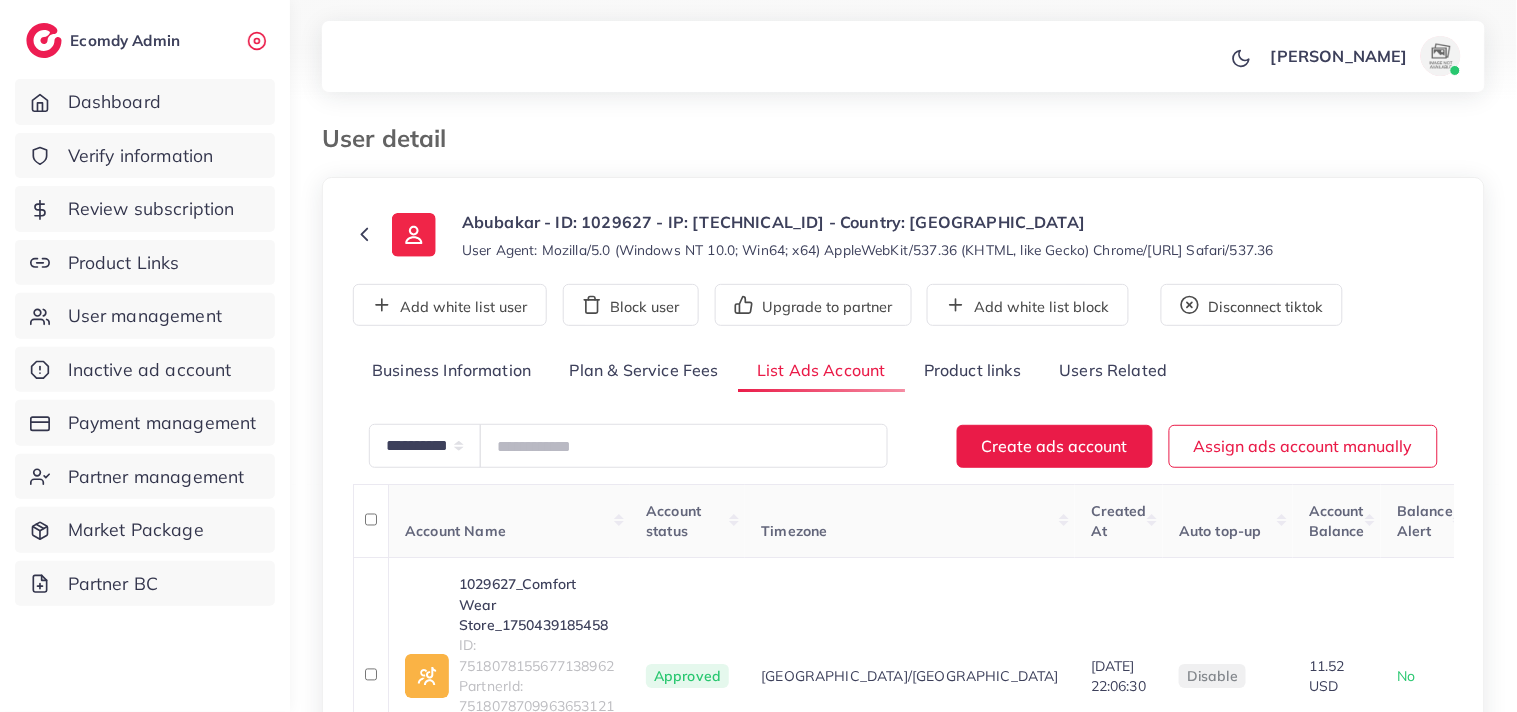 click on "User detail" at bounding box center [754, 138] 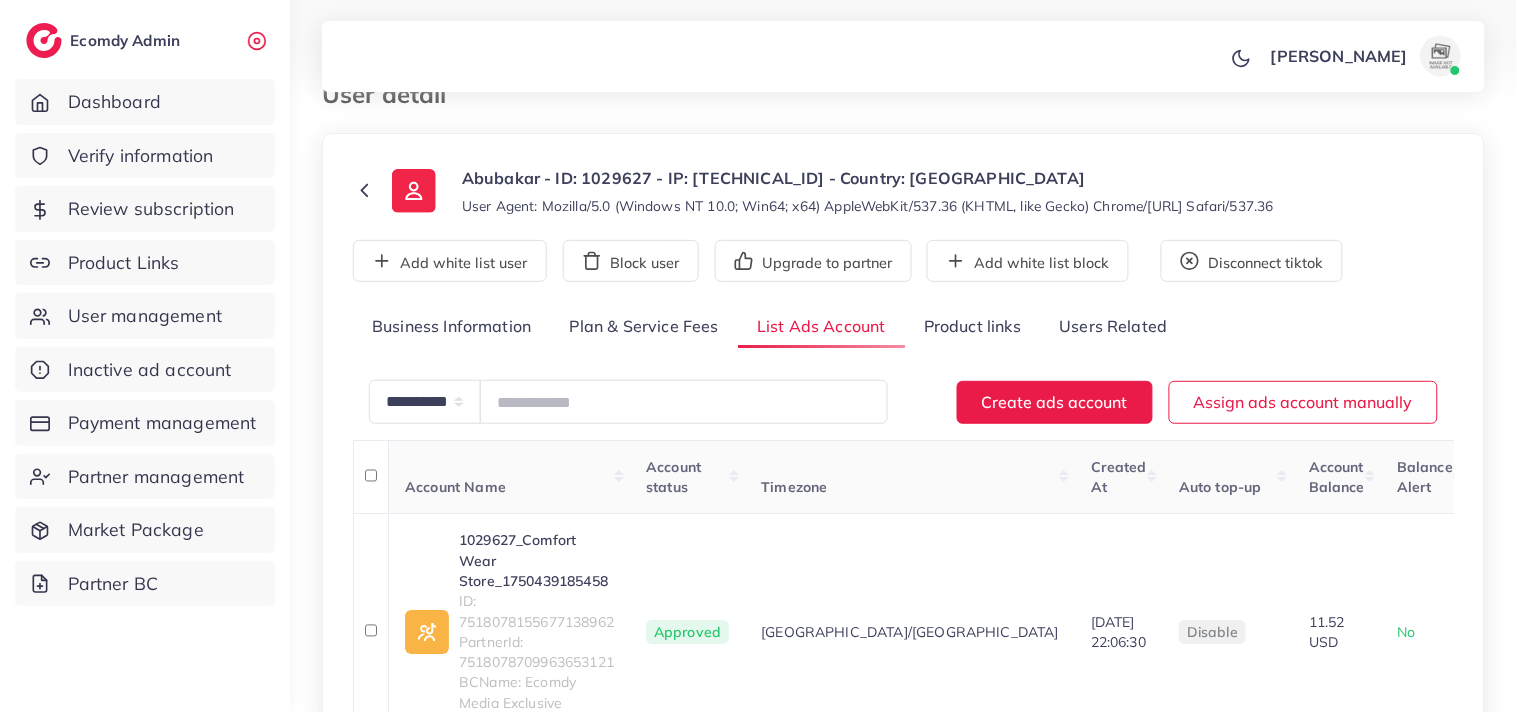 scroll, scrollTop: 211, scrollLeft: 0, axis: vertical 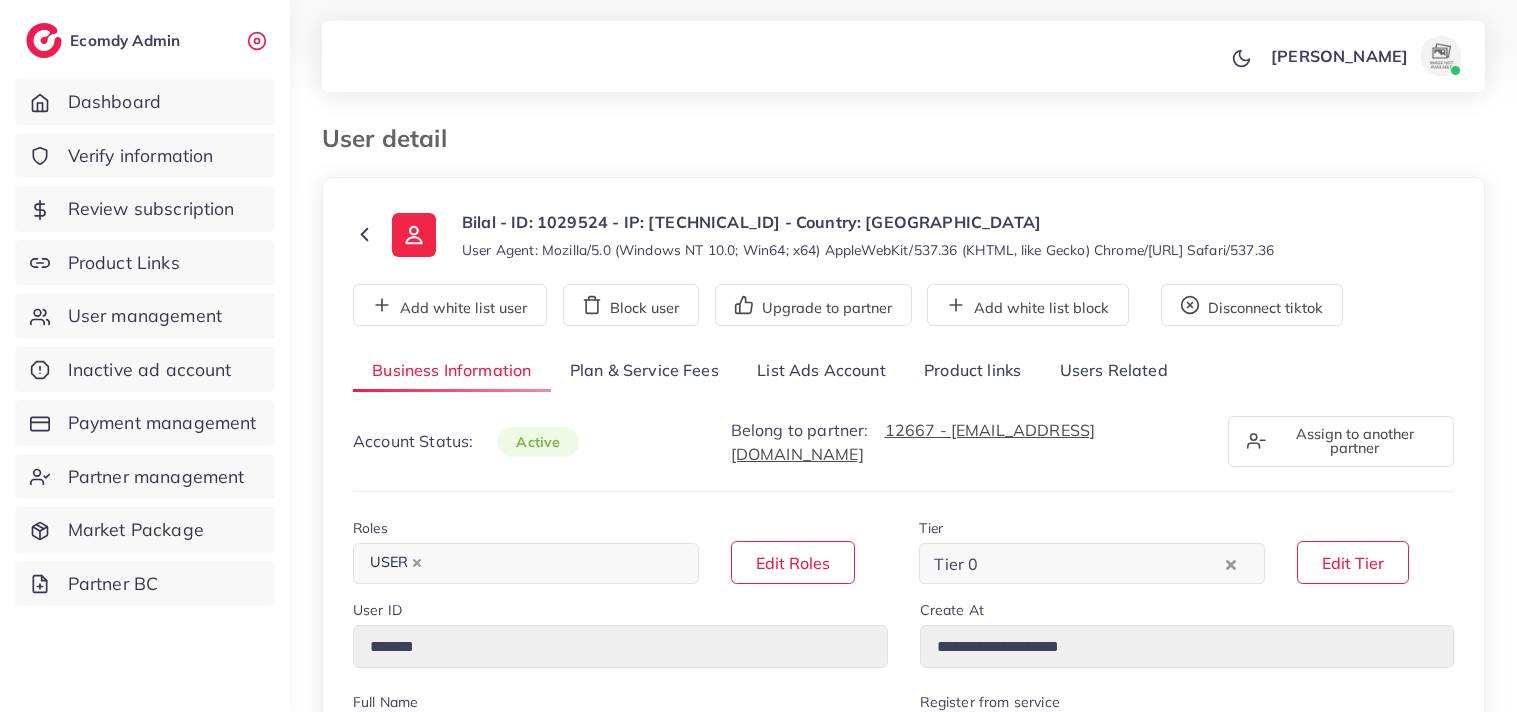 click on "List Ads Account" at bounding box center [821, 371] 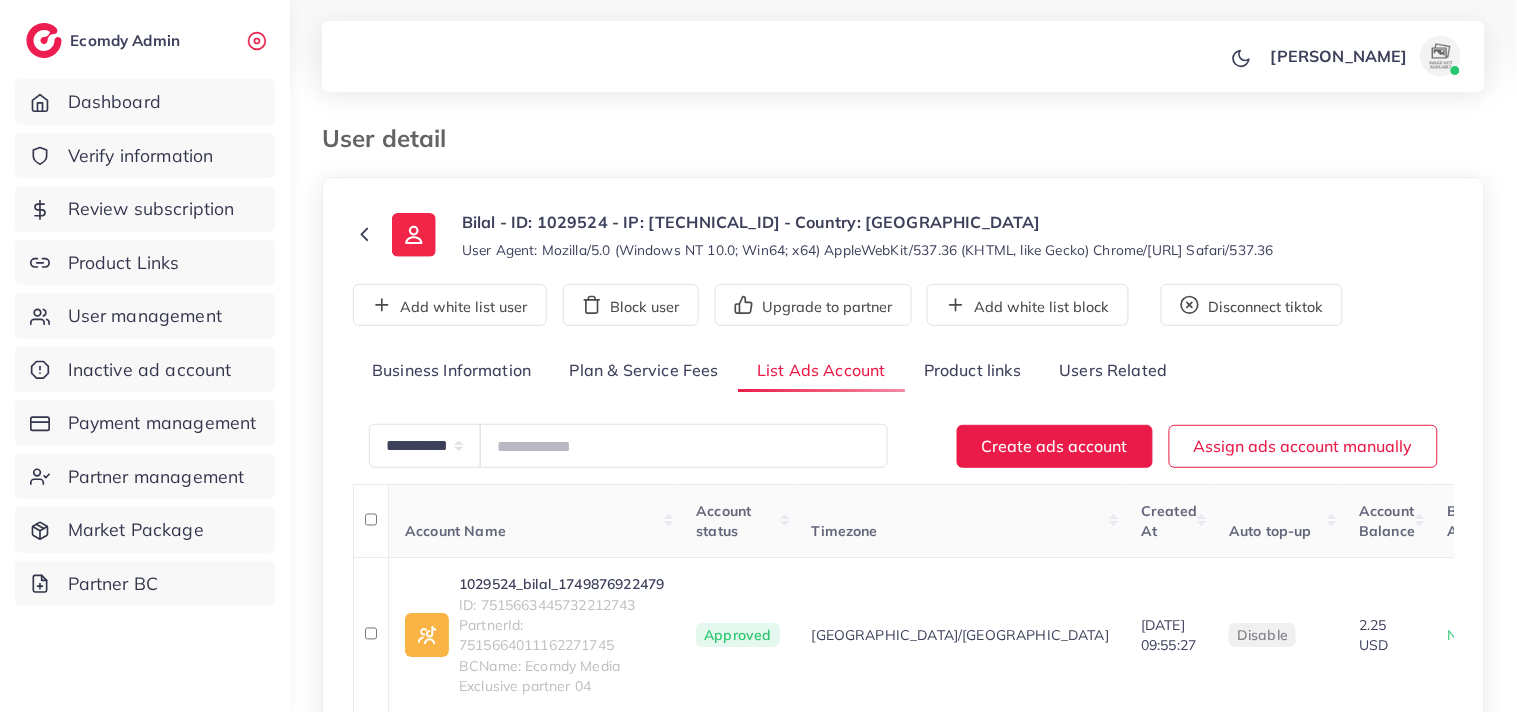 click at bounding box center [824, 129] 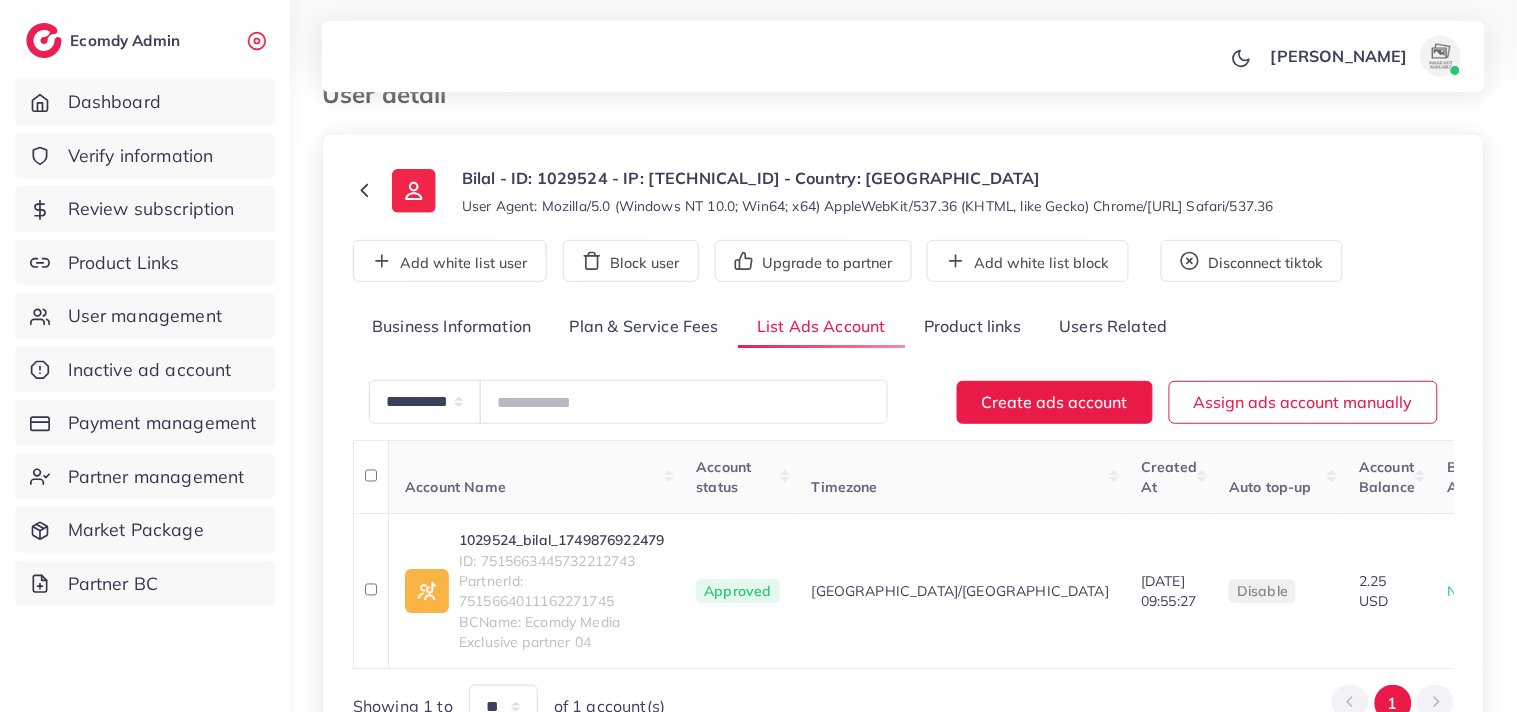 scroll, scrollTop: 177, scrollLeft: 0, axis: vertical 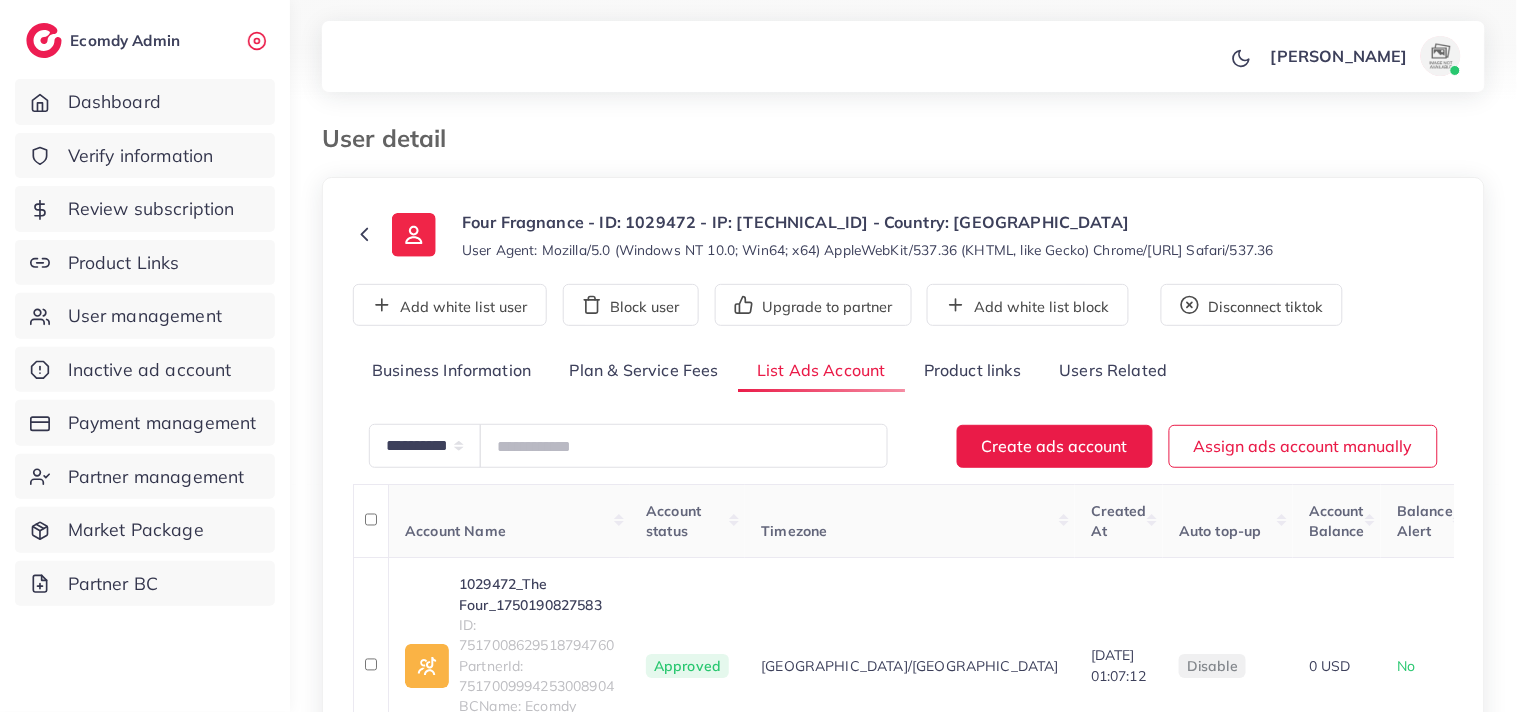 click on "User detail" at bounding box center (903, 150) 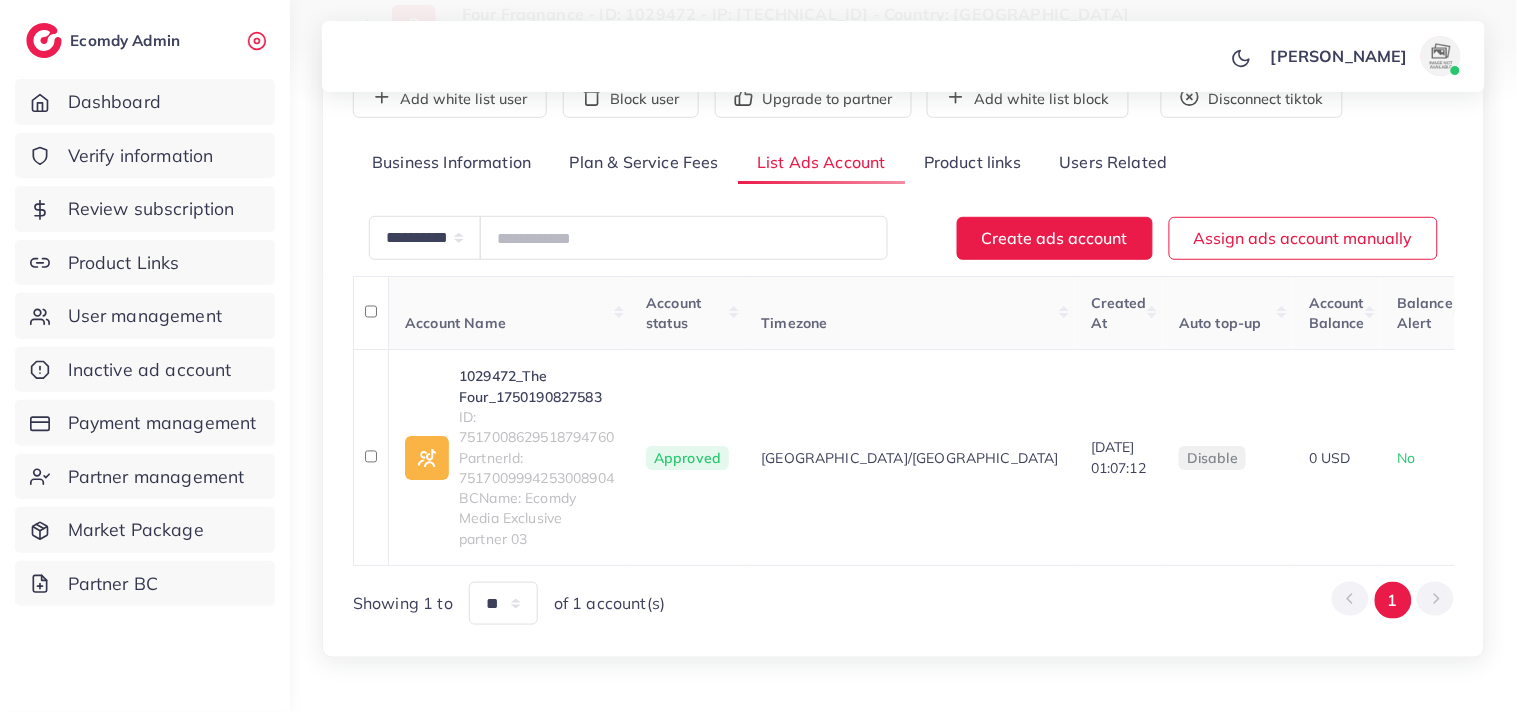 scroll, scrollTop: 211, scrollLeft: 0, axis: vertical 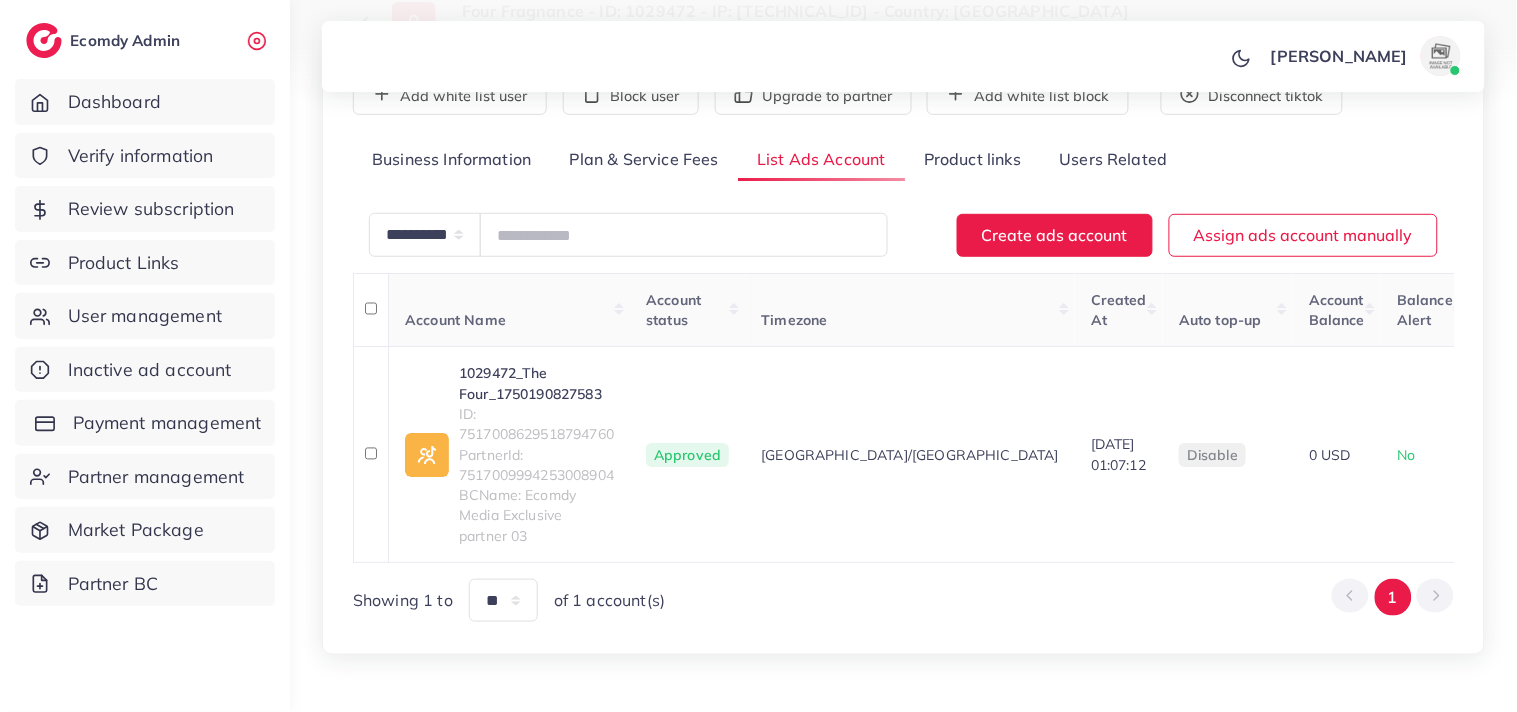 click on "Payment management" at bounding box center (167, 423) 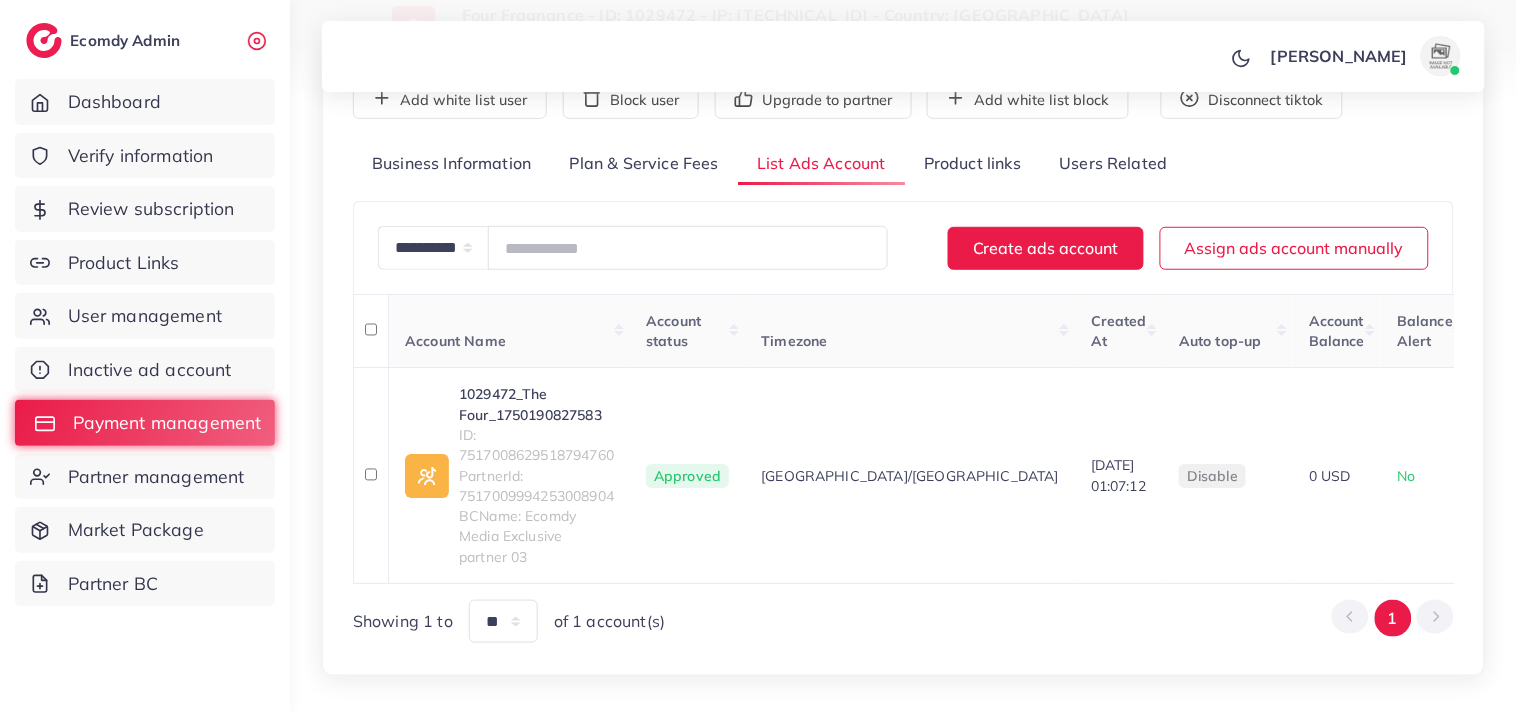 scroll, scrollTop: 0, scrollLeft: 0, axis: both 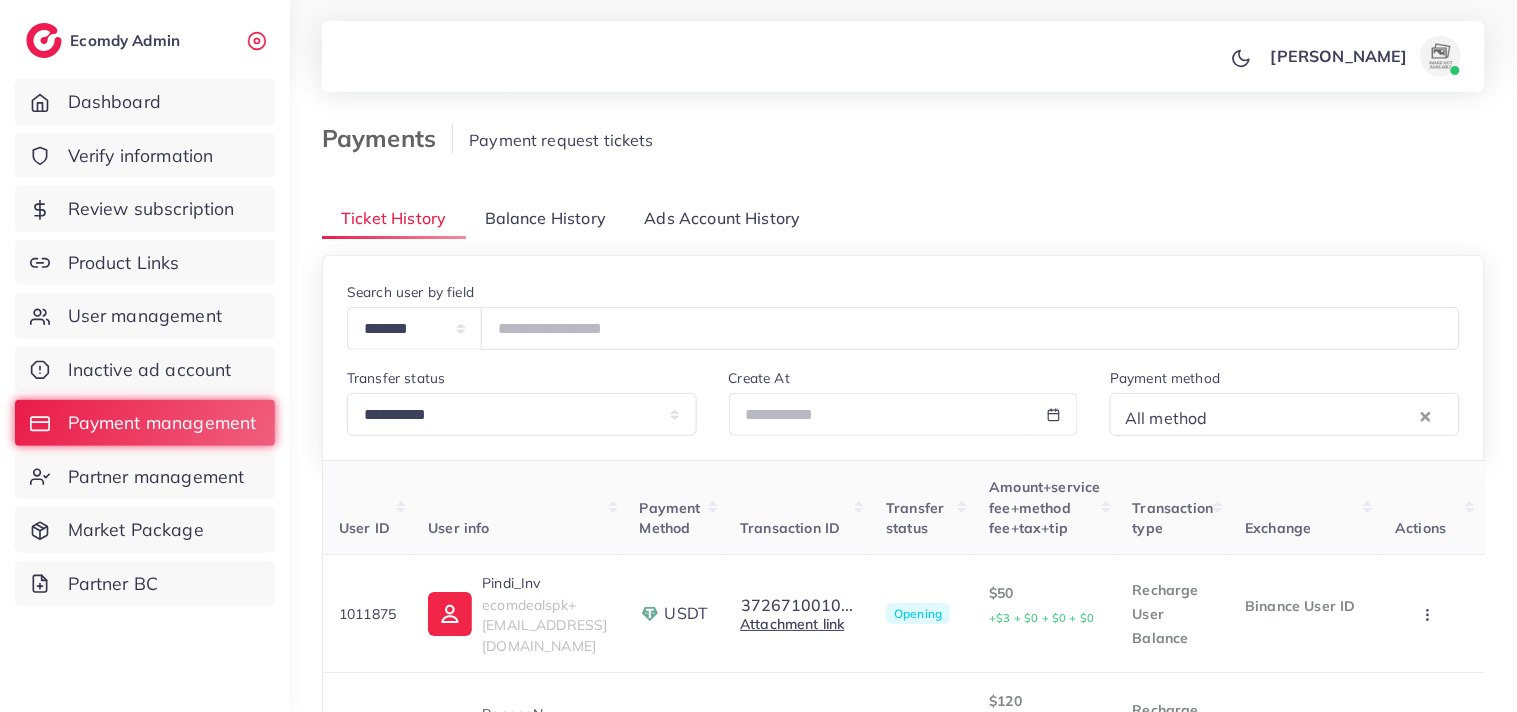 click on "Balance History" at bounding box center (545, 218) 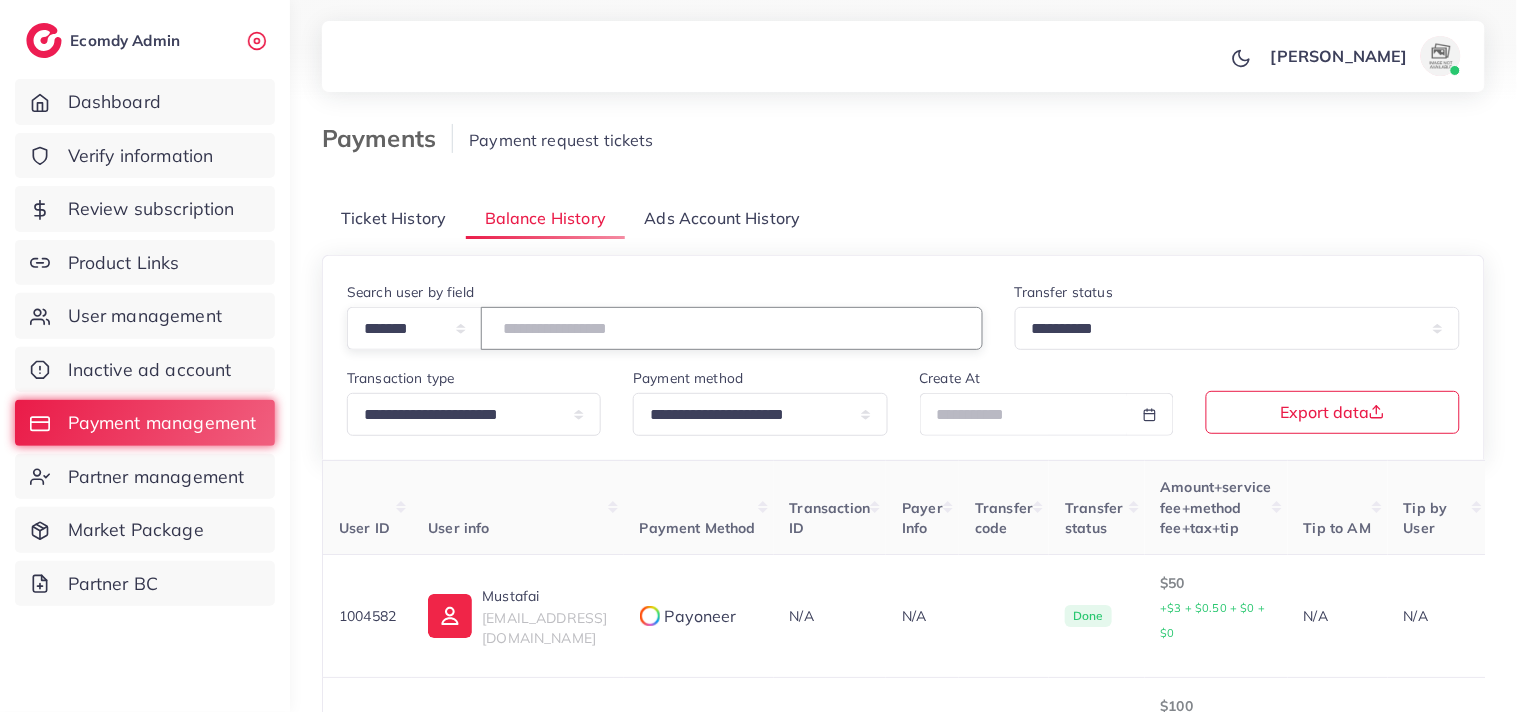 click at bounding box center [732, 328] 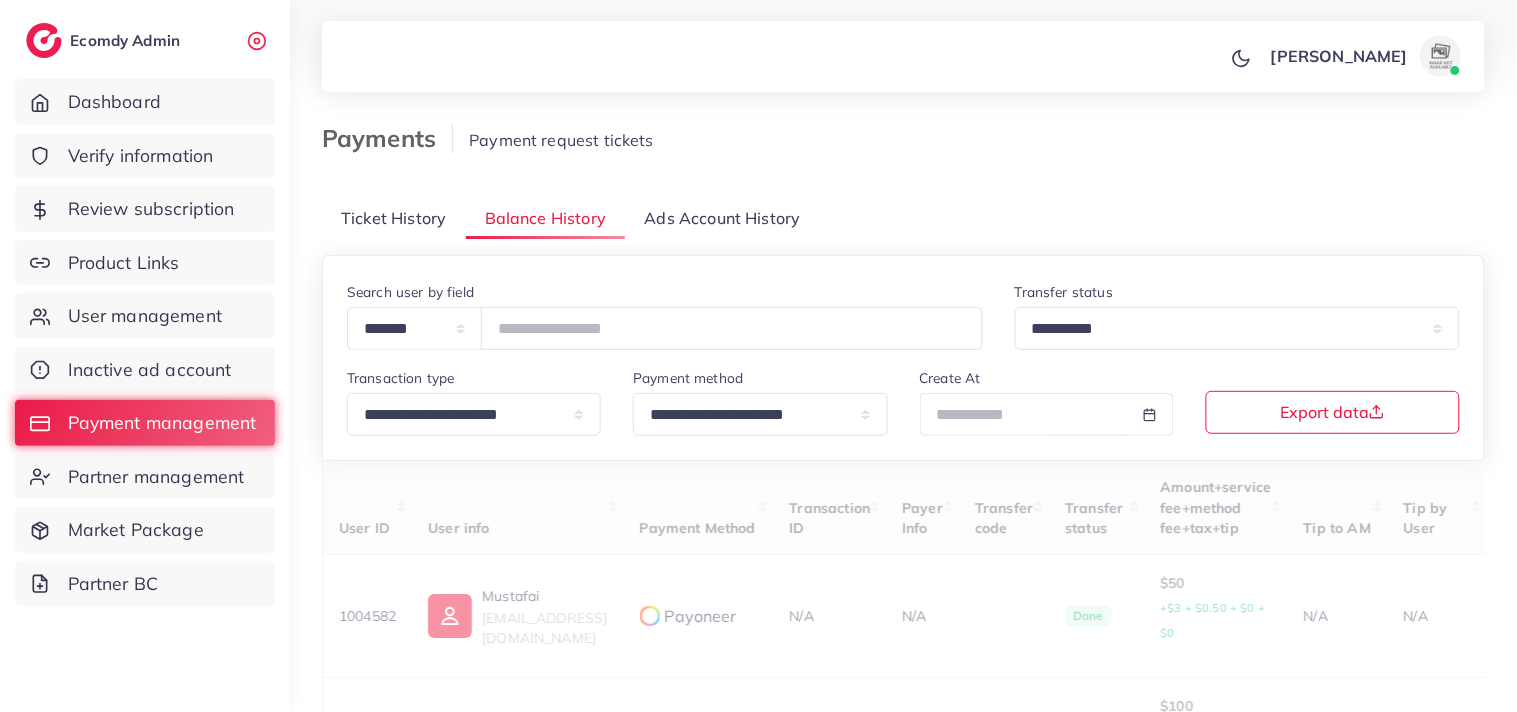 click on "[PERSON_NAME]  Profile Log out" at bounding box center [903, 57] 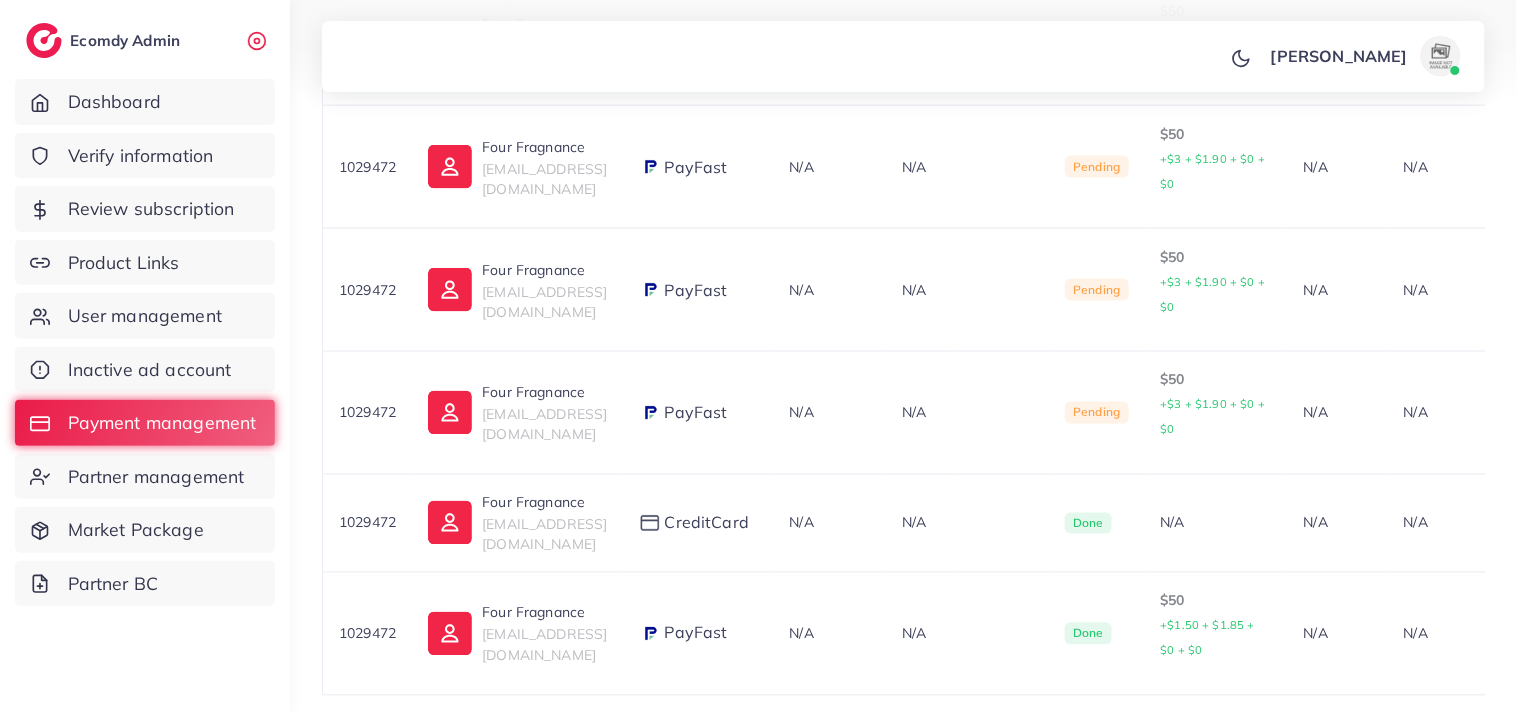 scroll, scrollTop: 1066, scrollLeft: 0, axis: vertical 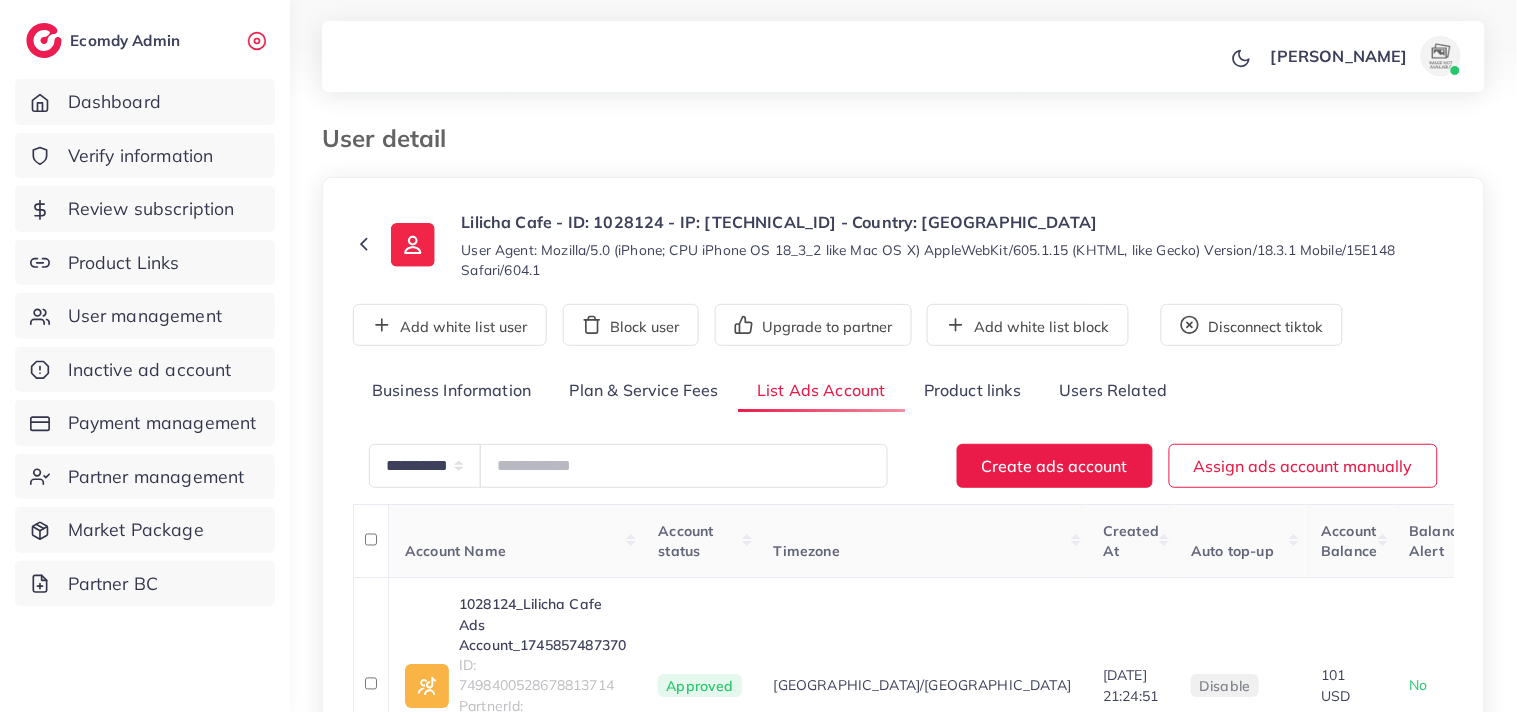 click on "User detail" at bounding box center [754, 138] 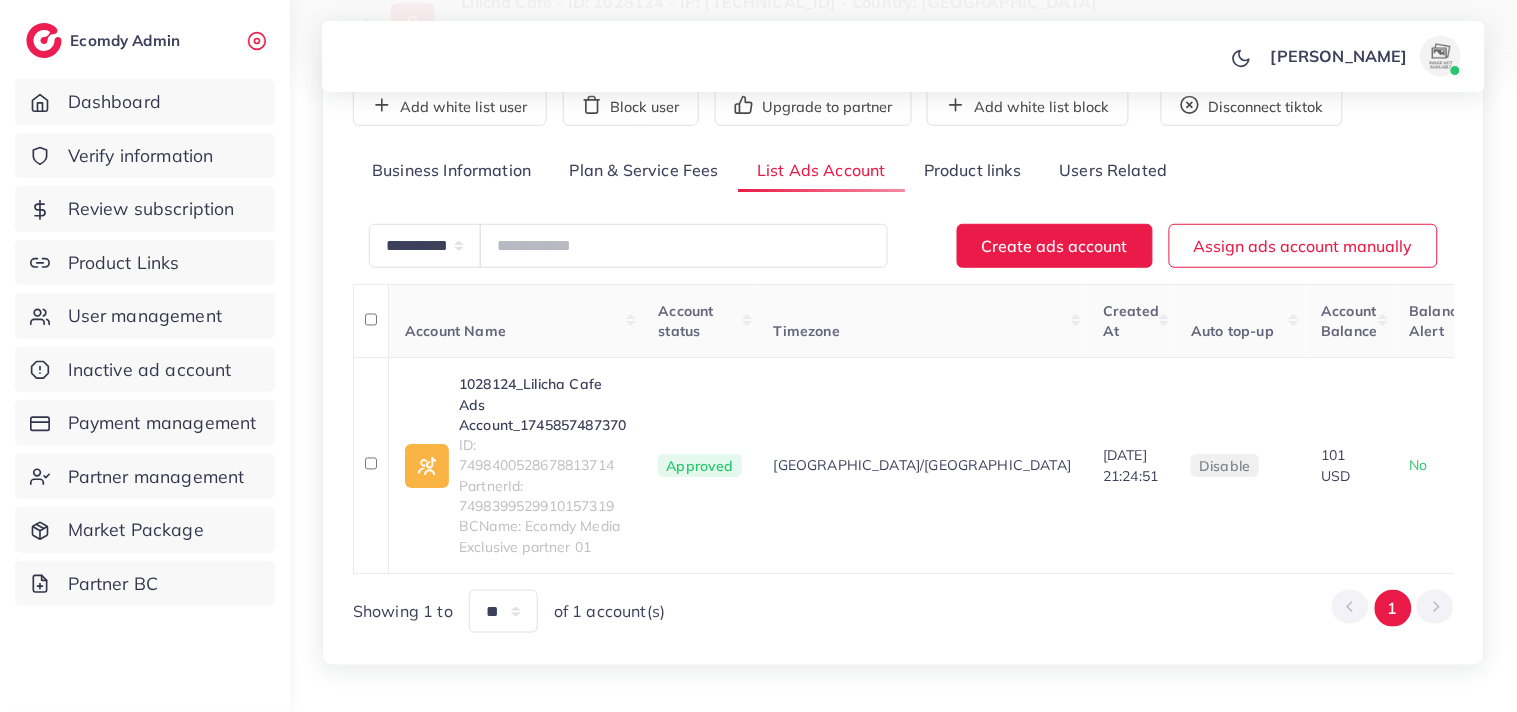 scroll, scrollTop: 222, scrollLeft: 0, axis: vertical 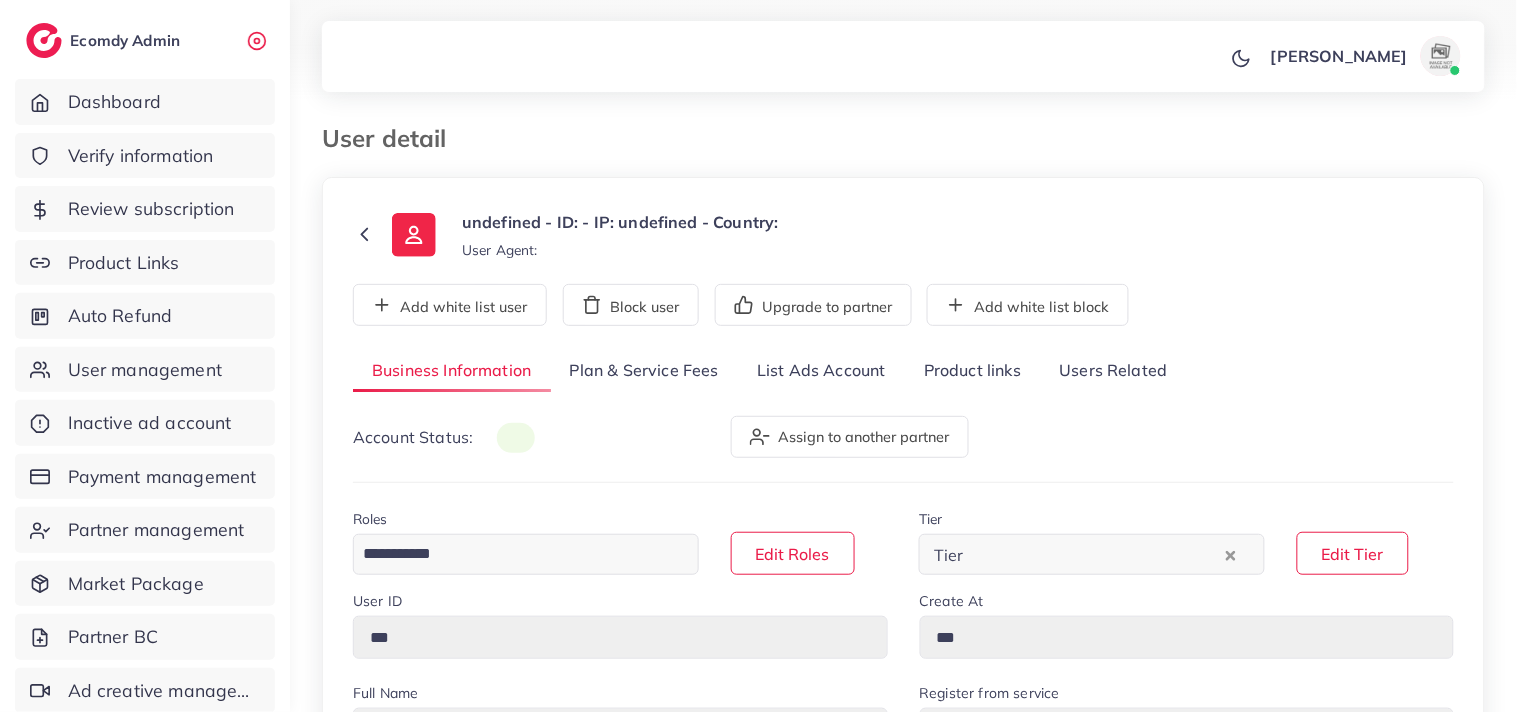 click on "List Ads Account" at bounding box center (821, 371) 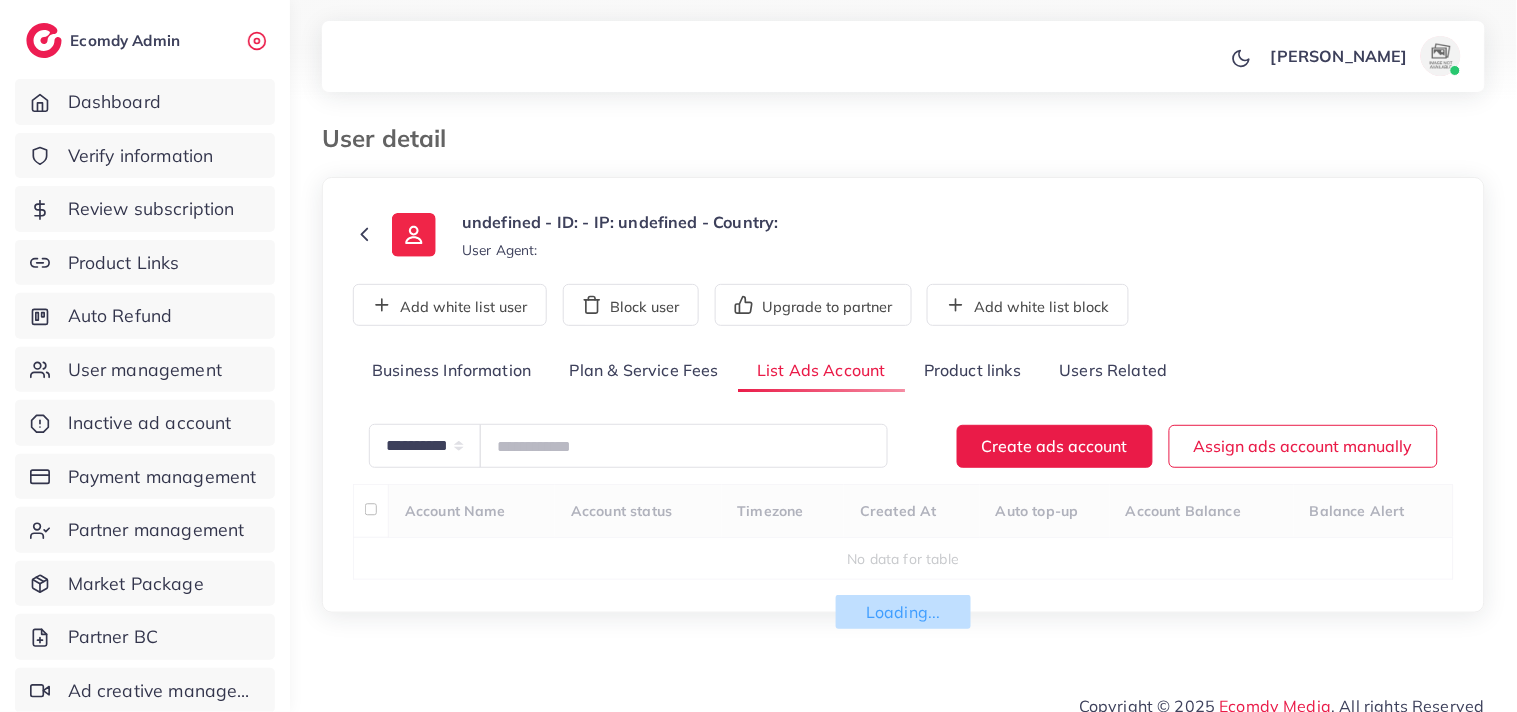click at bounding box center (758, 51) 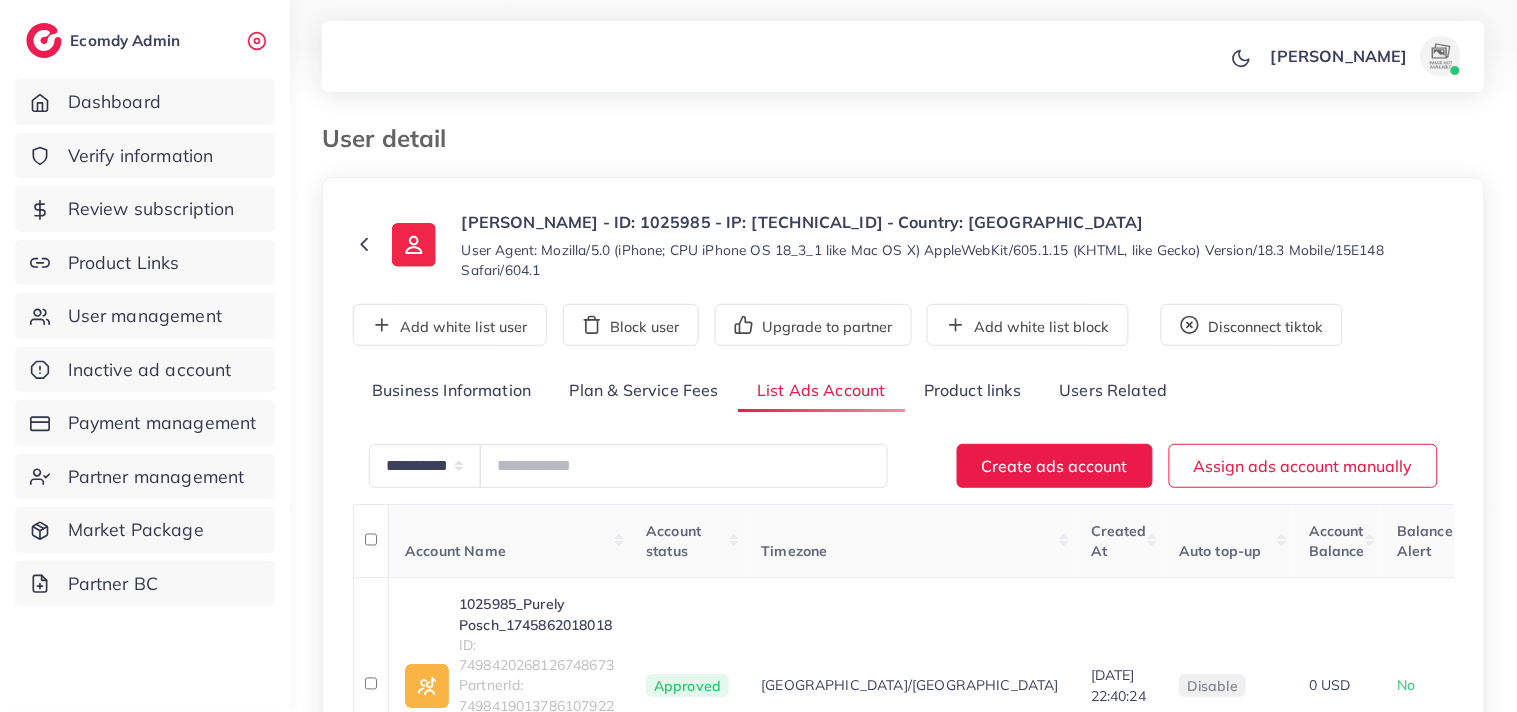 click at bounding box center [824, 129] 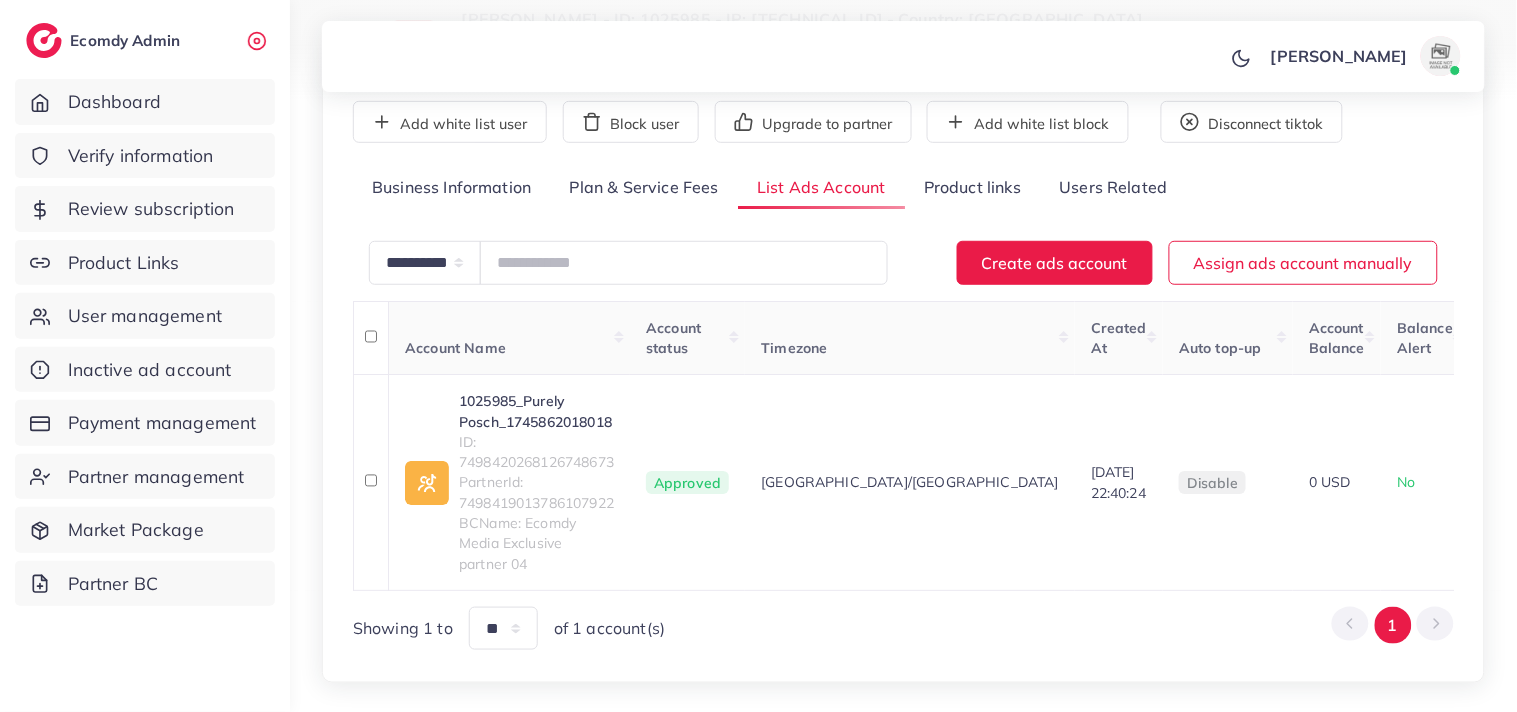 scroll, scrollTop: 222, scrollLeft: 0, axis: vertical 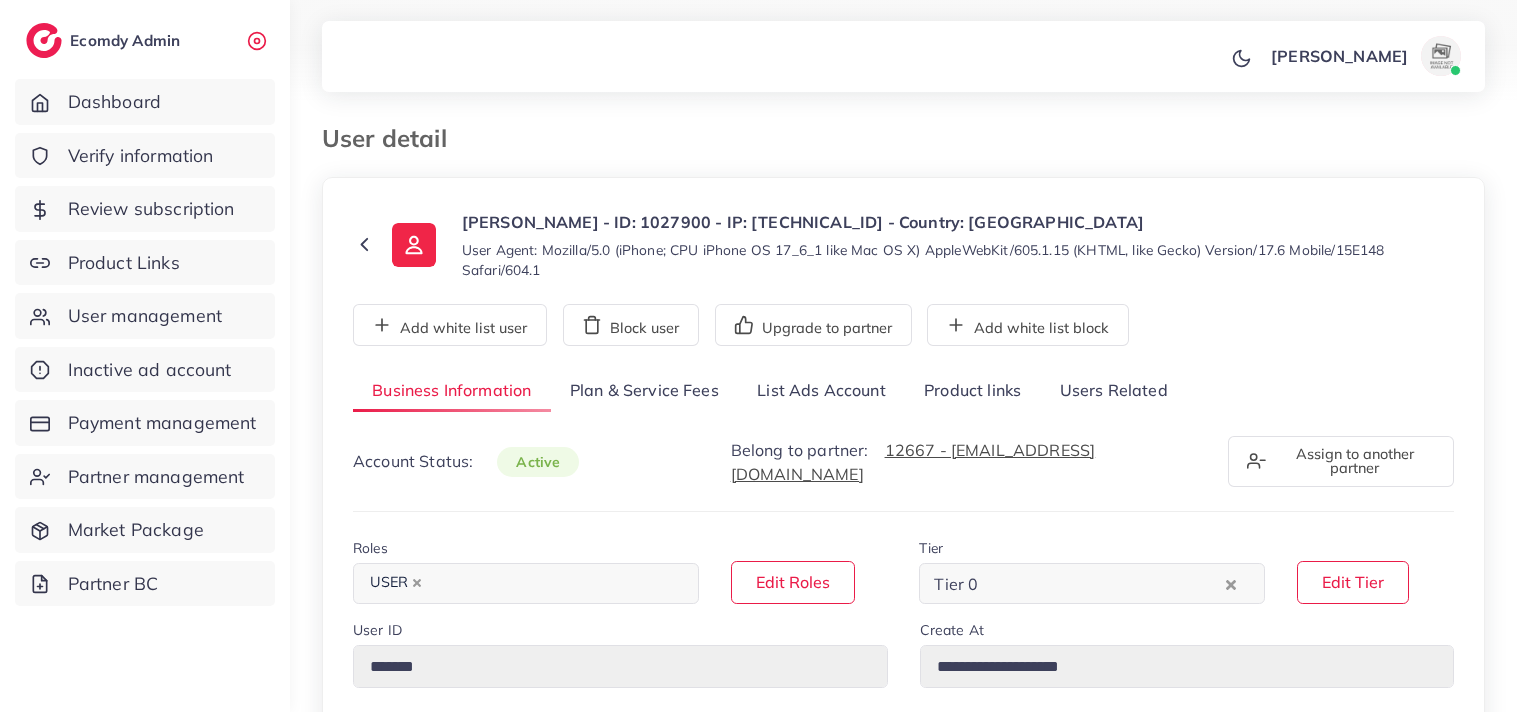 select on "**********" 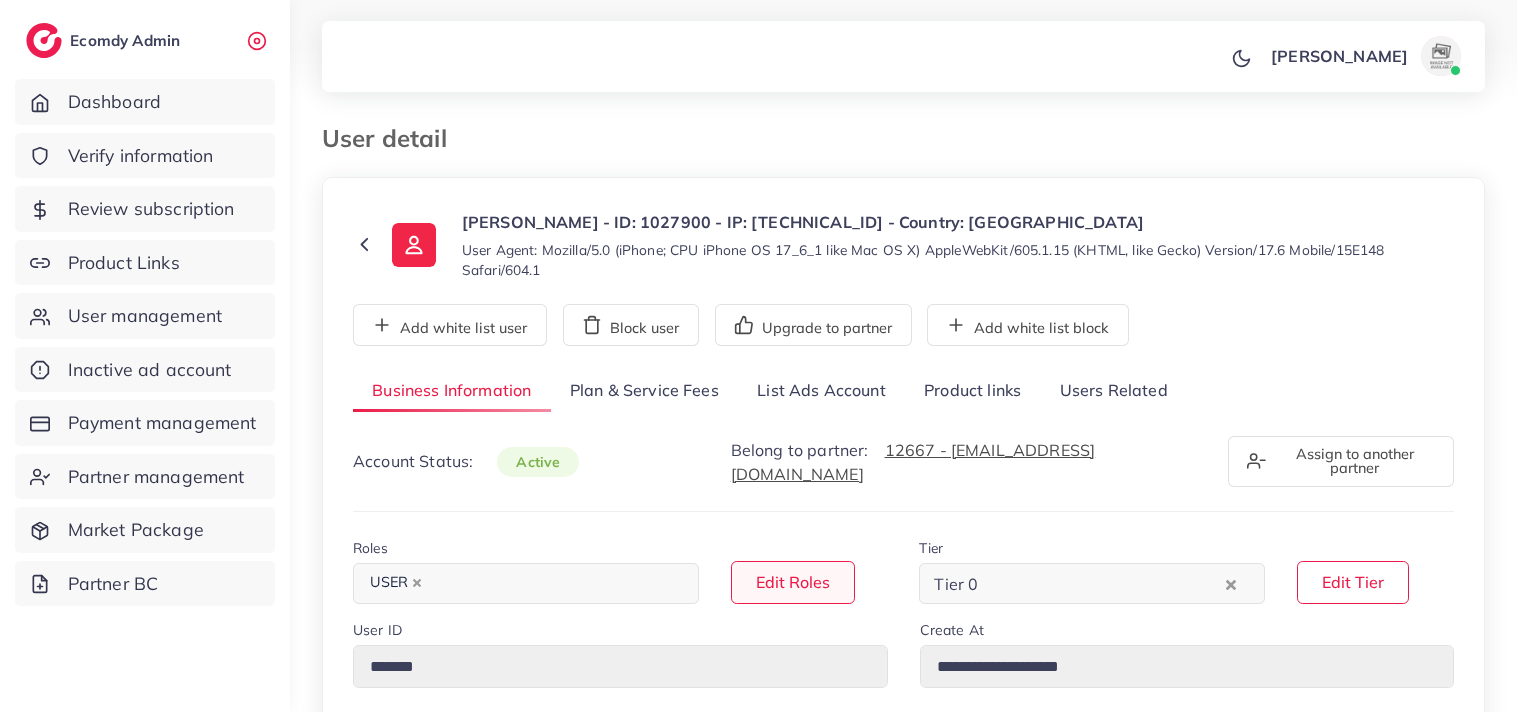 scroll, scrollTop: 0, scrollLeft: 0, axis: both 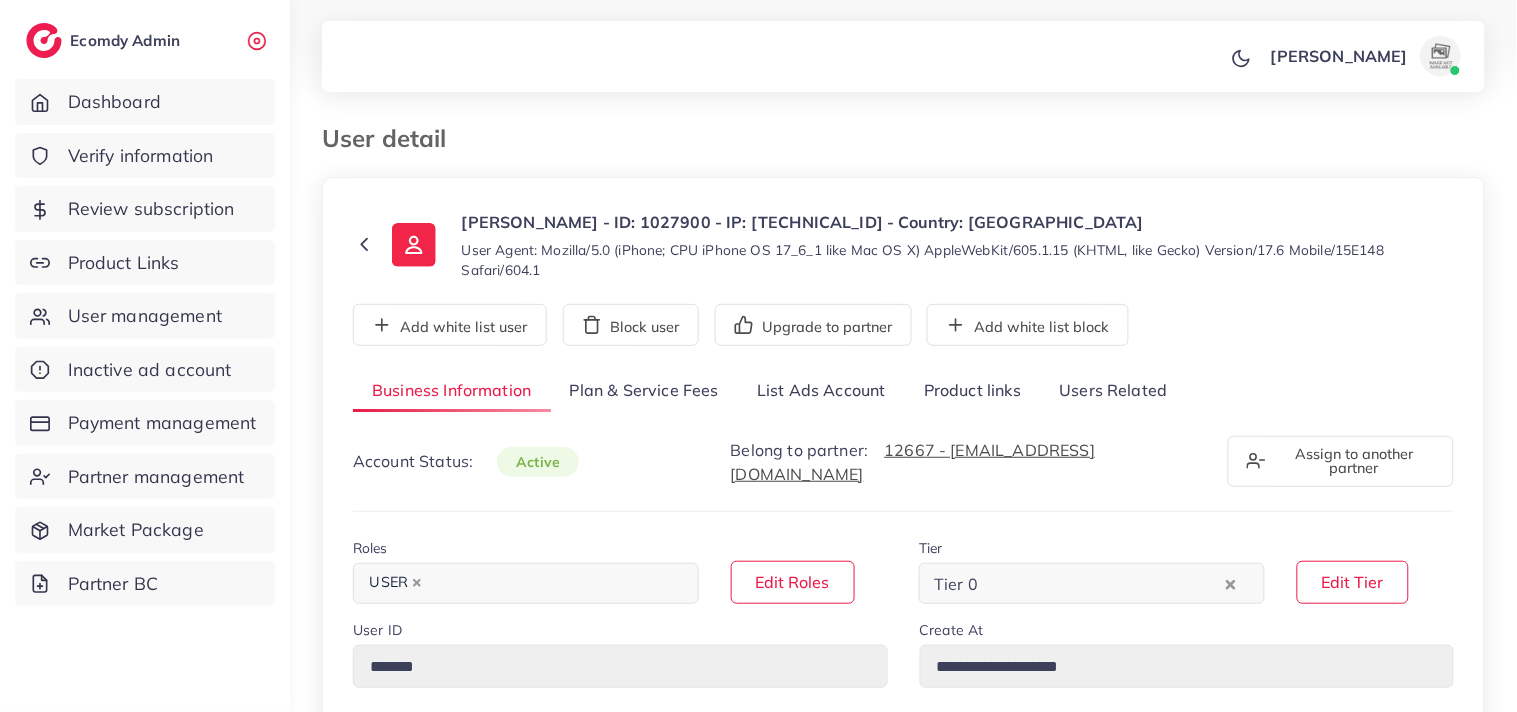 click on "List Ads Account" at bounding box center (821, 391) 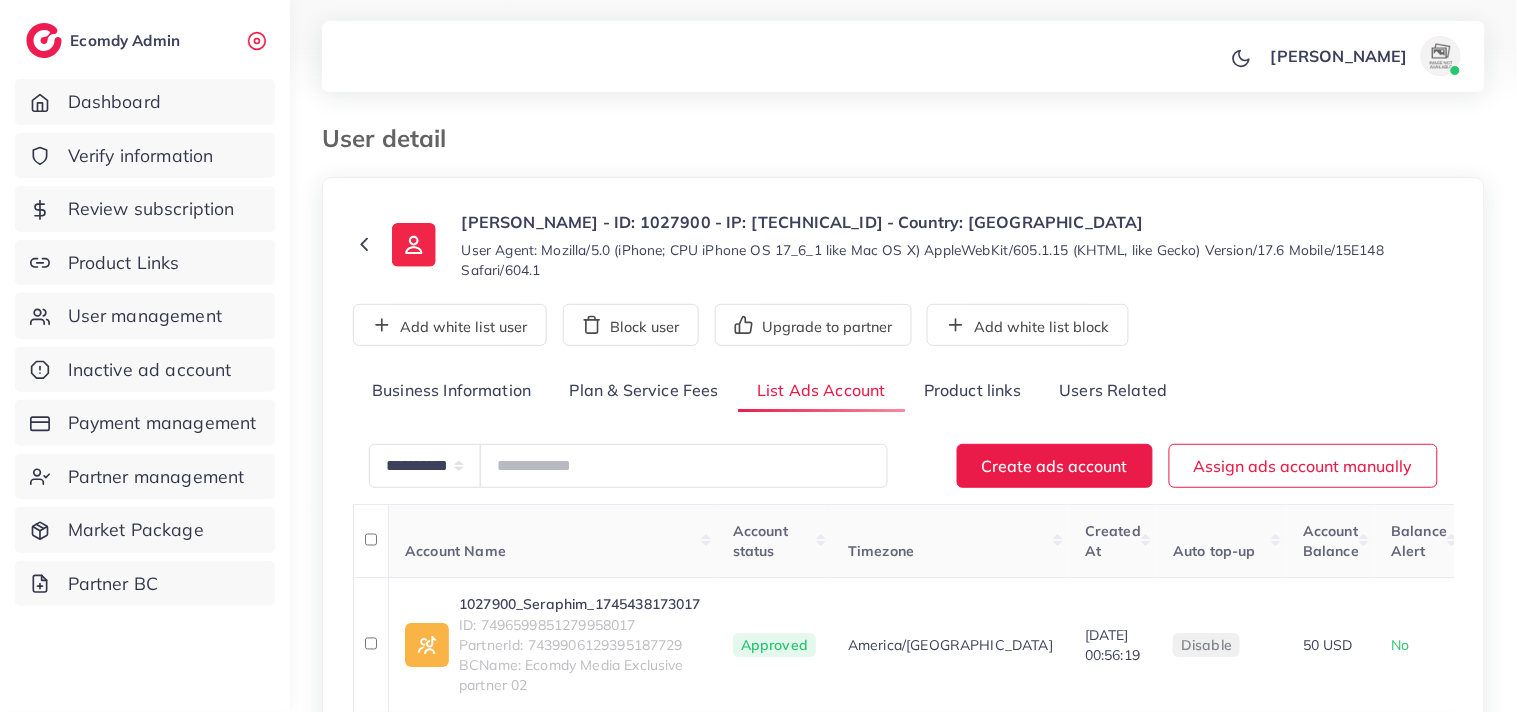 click on "**********" at bounding box center [903, 434] 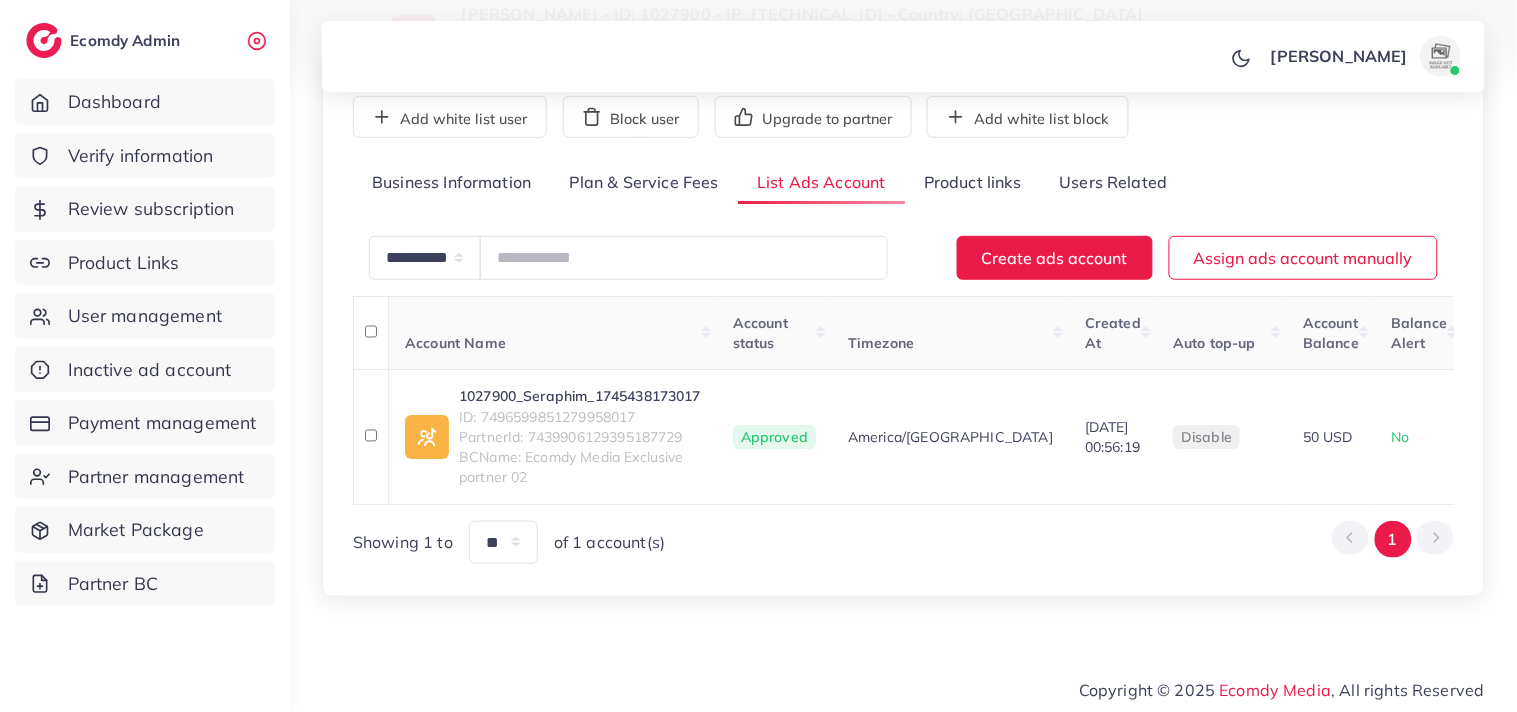 scroll, scrollTop: 211, scrollLeft: 0, axis: vertical 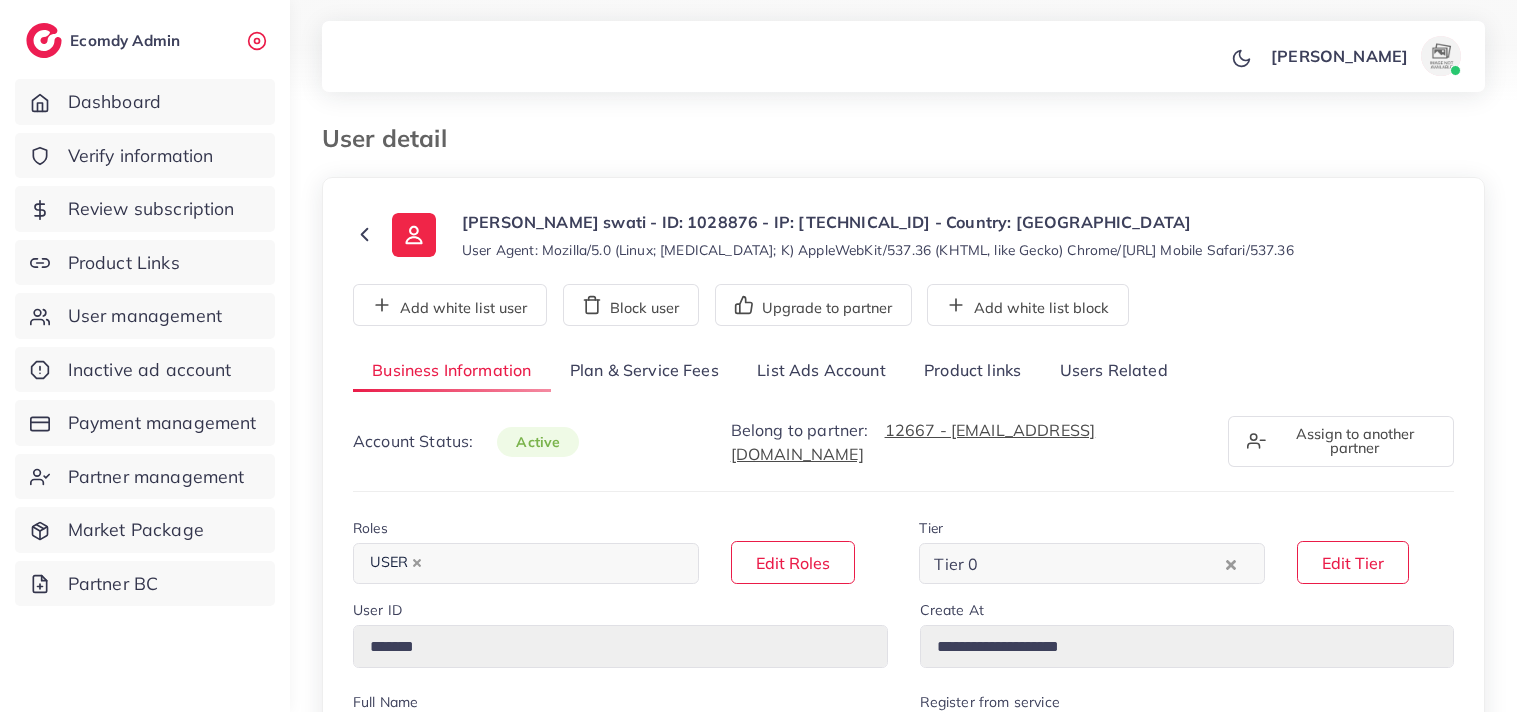 select on "********" 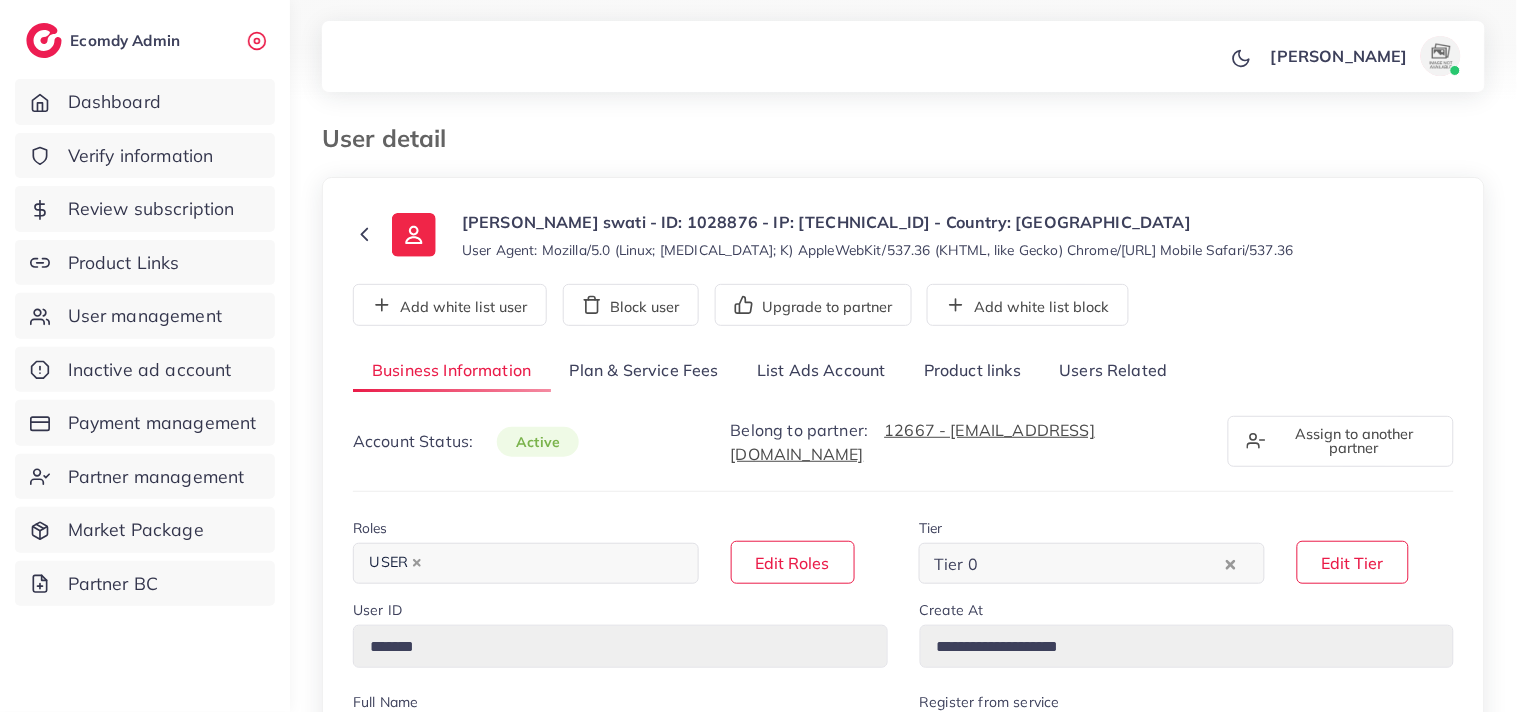 click on "[PERSON_NAME]  Profile Log out" at bounding box center (903, 57) 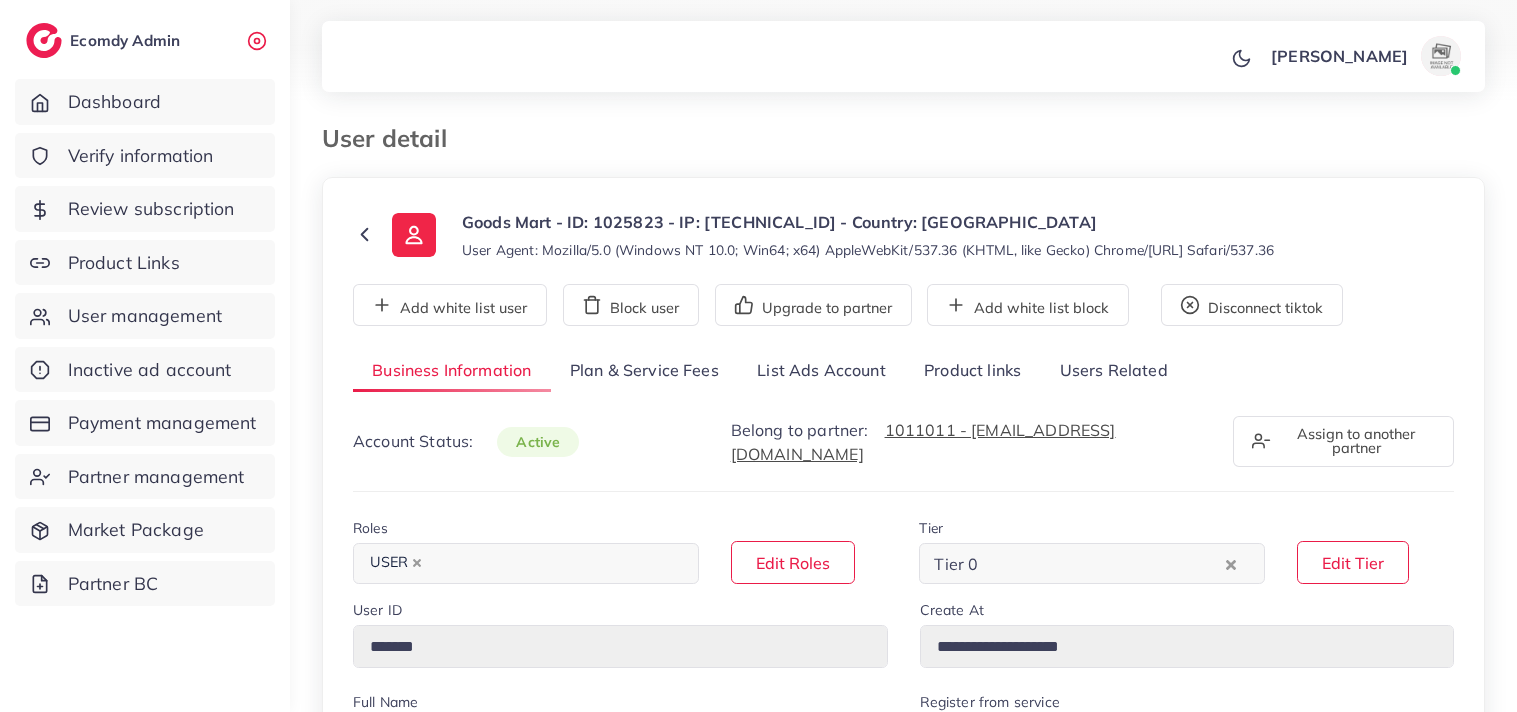click on "List Ads Account" at bounding box center (821, 371) 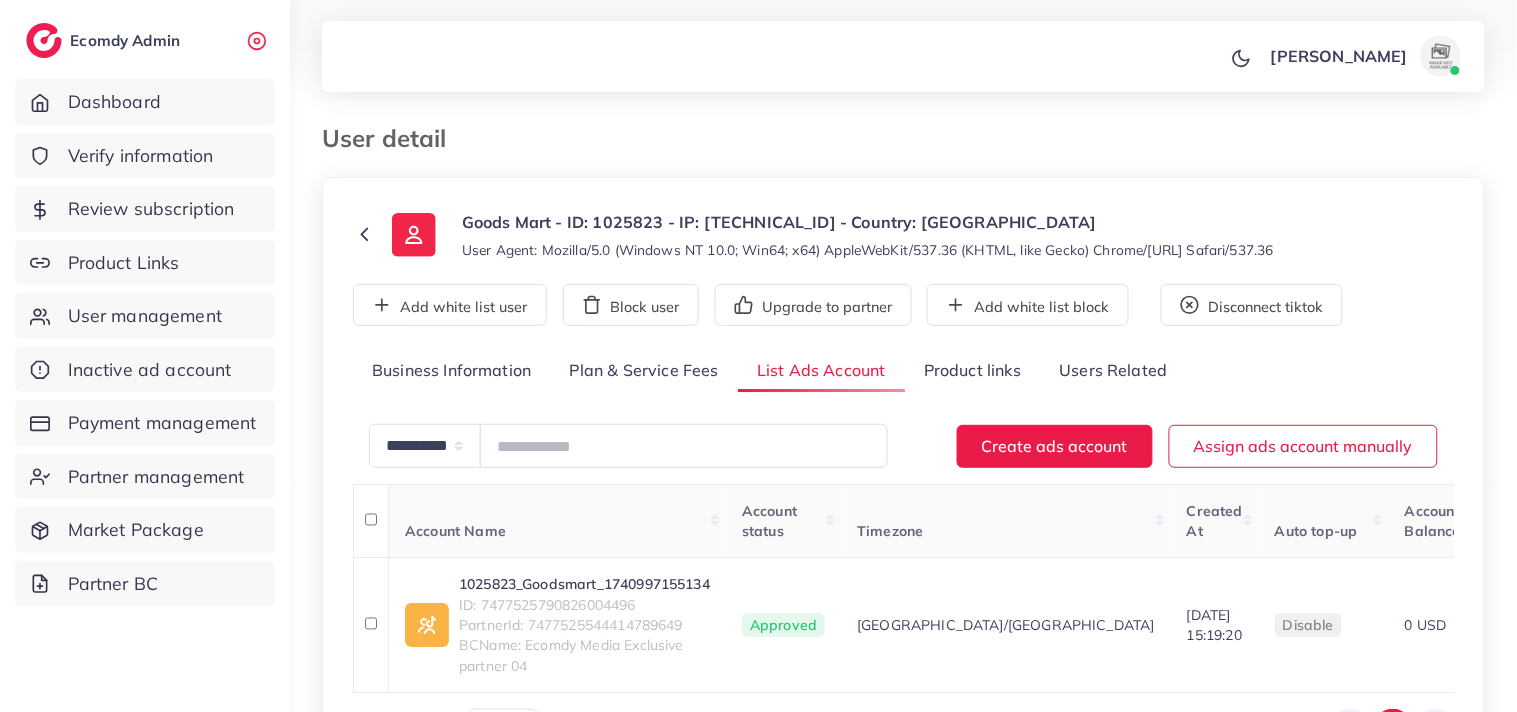 click on "User detail" at bounding box center [754, 138] 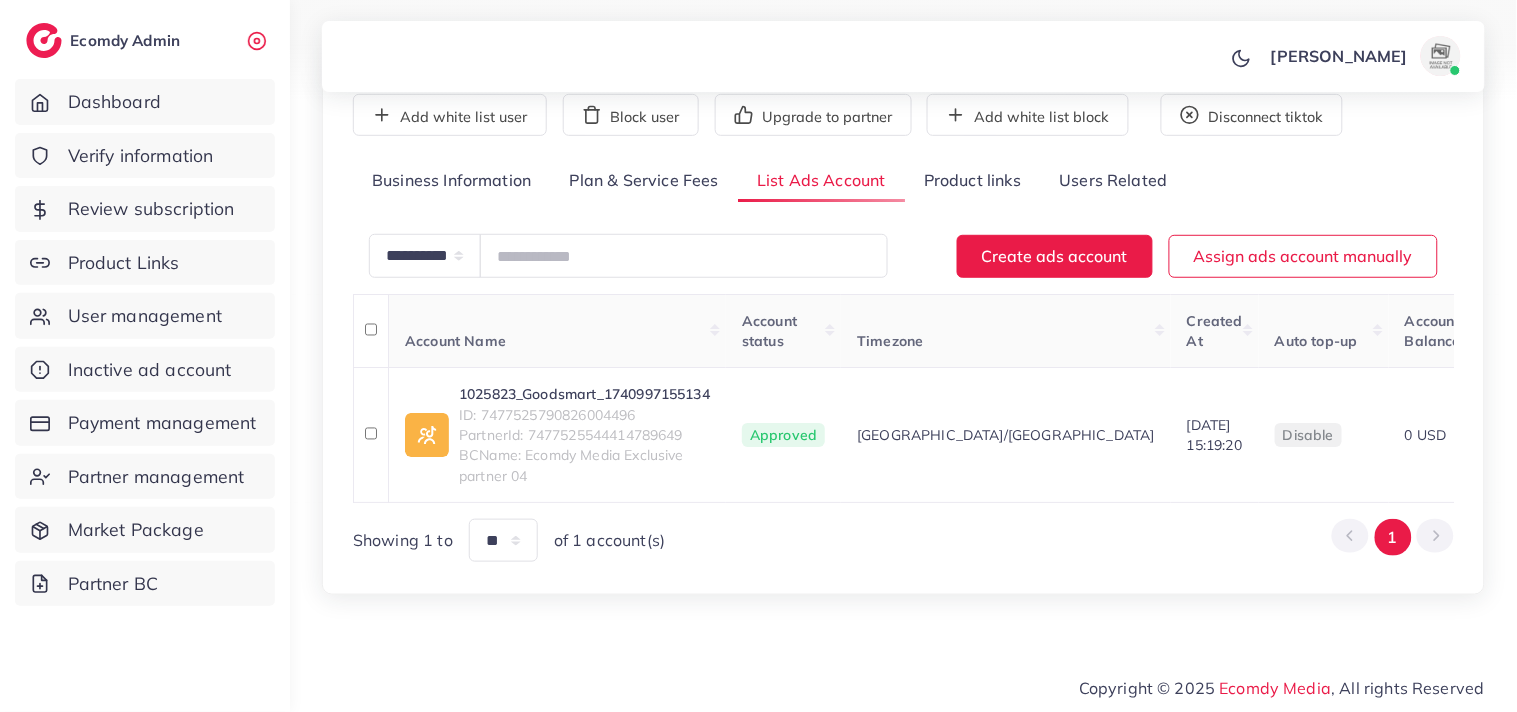 scroll, scrollTop: 191, scrollLeft: 0, axis: vertical 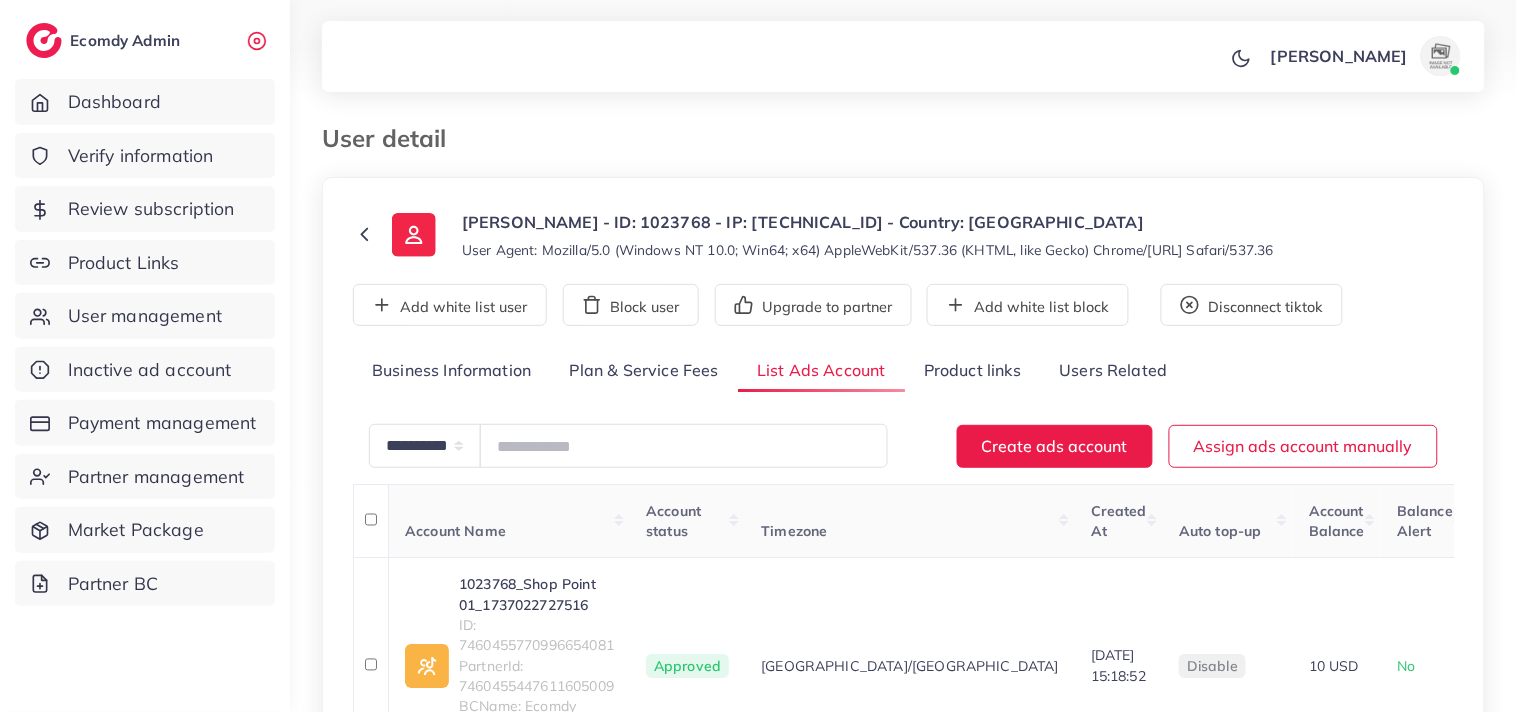 click on "[PERSON_NAME]  Profile Log out" at bounding box center [903, 57] 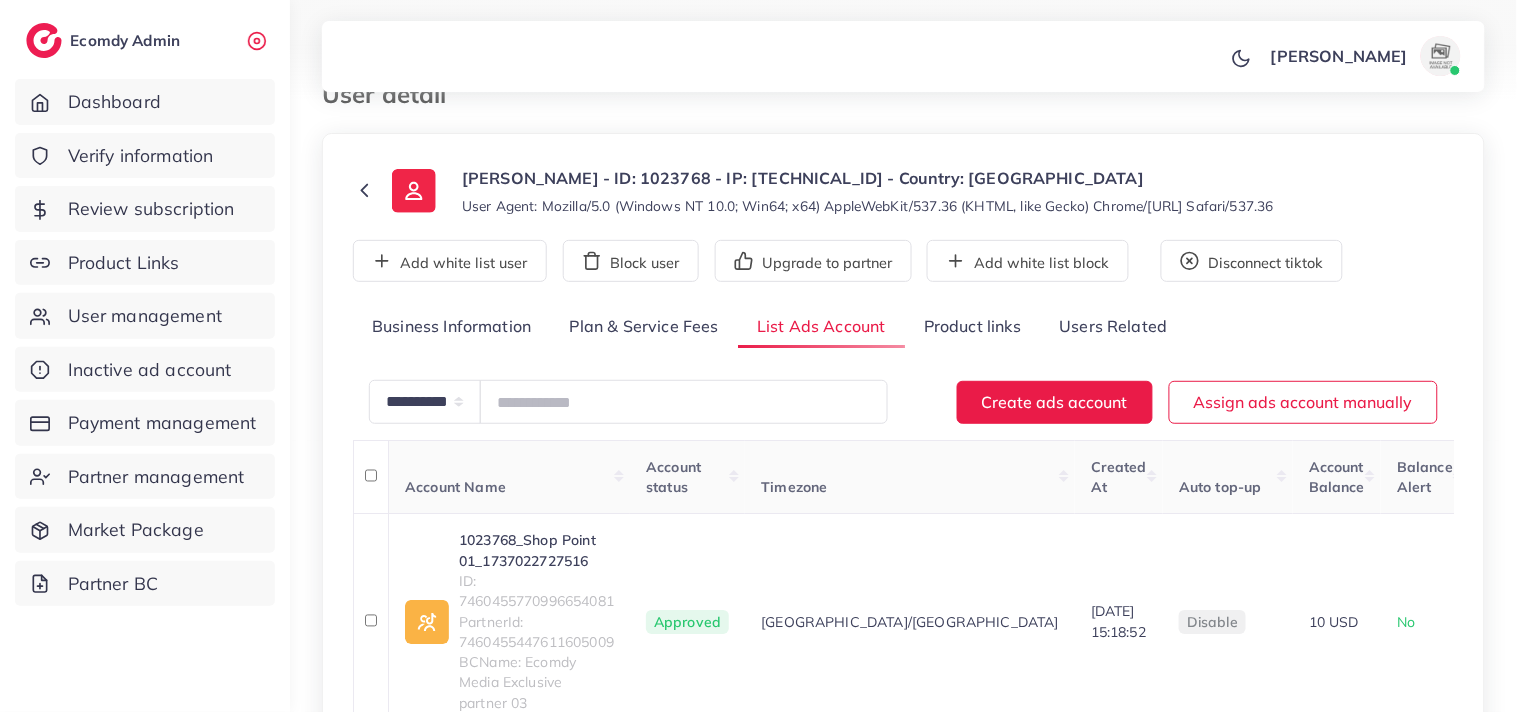 scroll, scrollTop: 88, scrollLeft: 0, axis: vertical 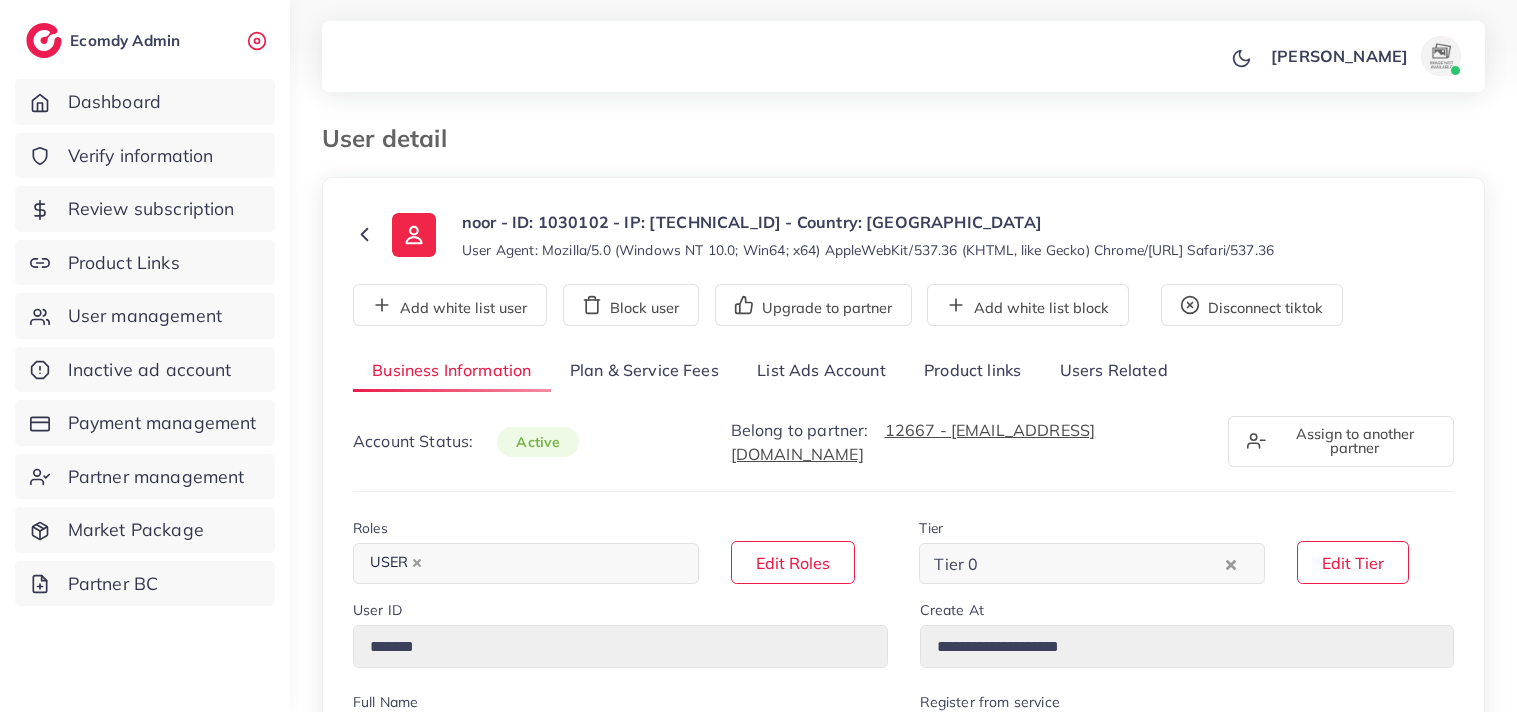 select on "********" 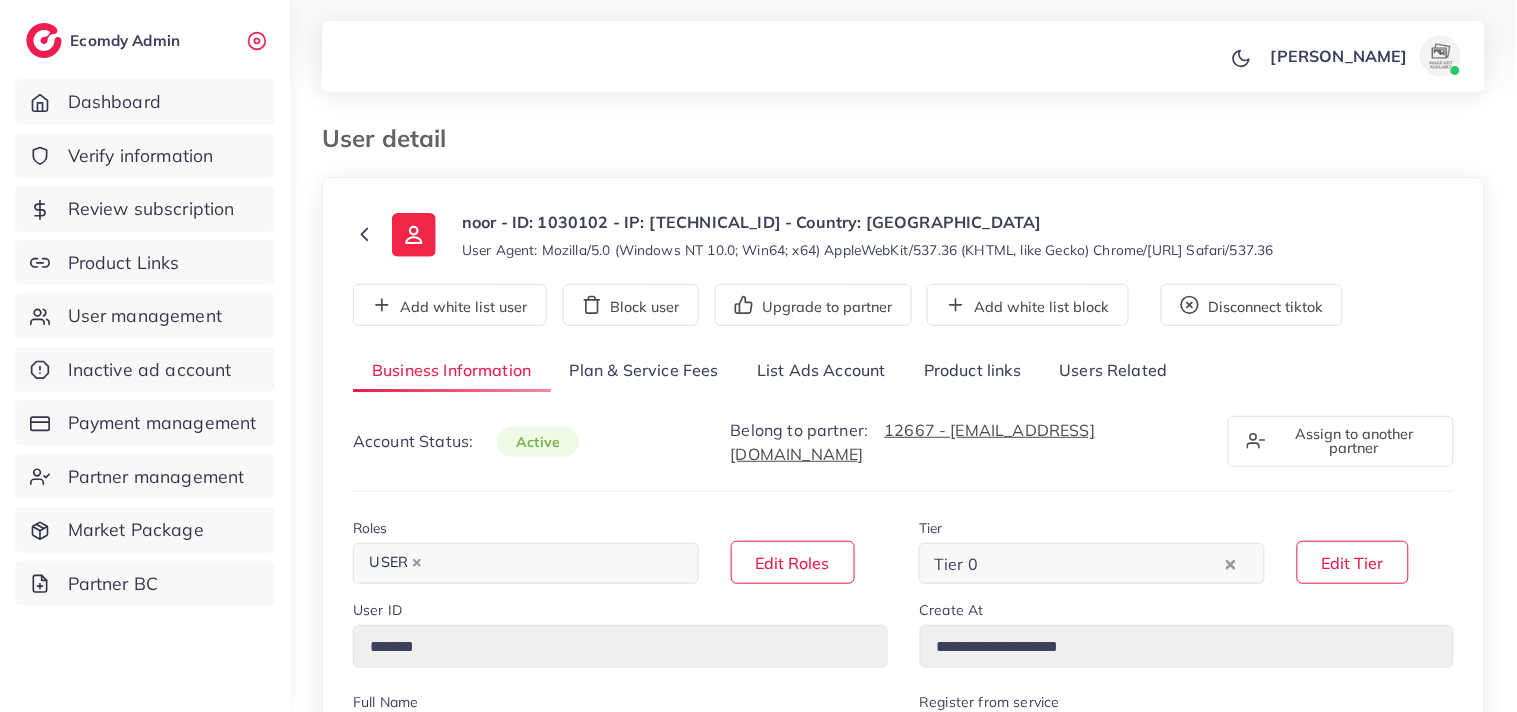 click on "List Ads Account" at bounding box center (821, 371) 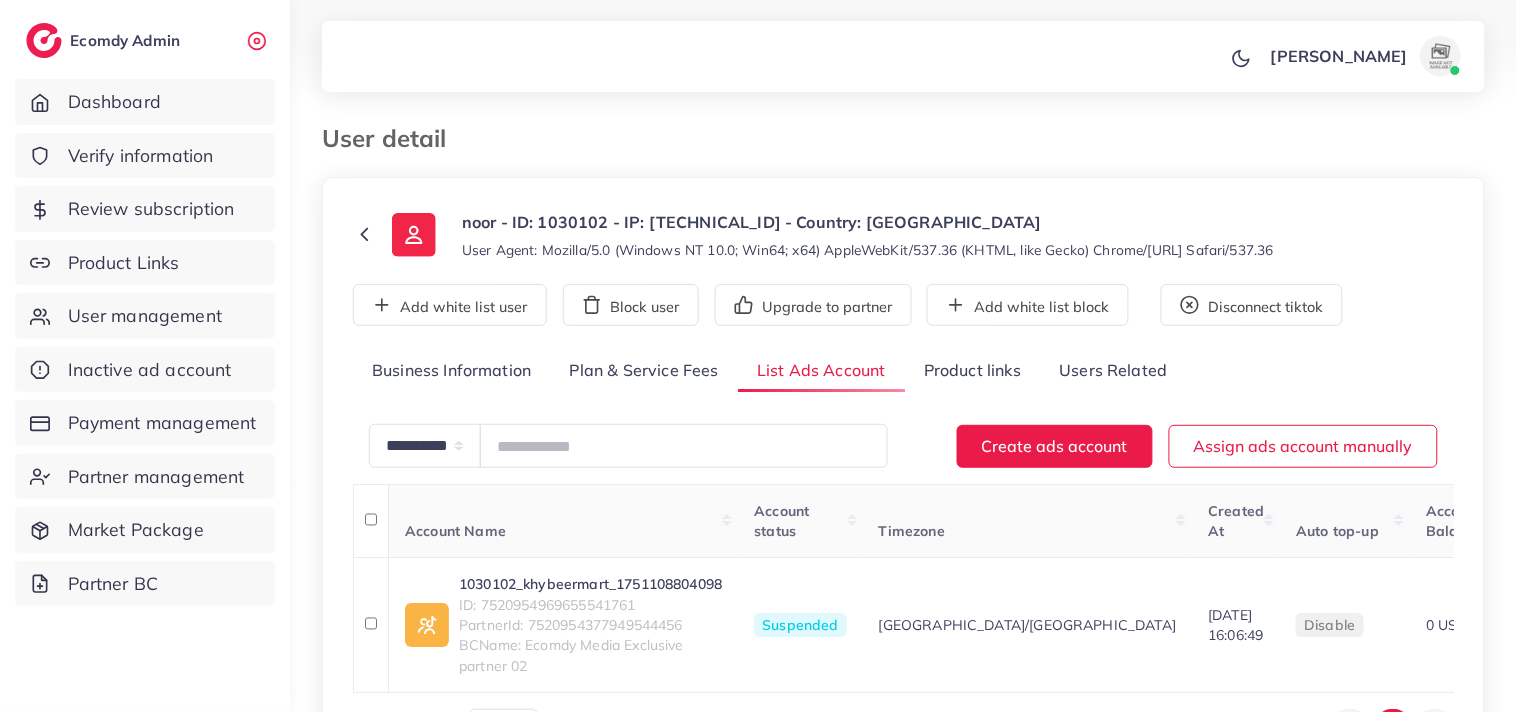 click on "[PERSON_NAME]  Profile Log out" at bounding box center (903, 57) 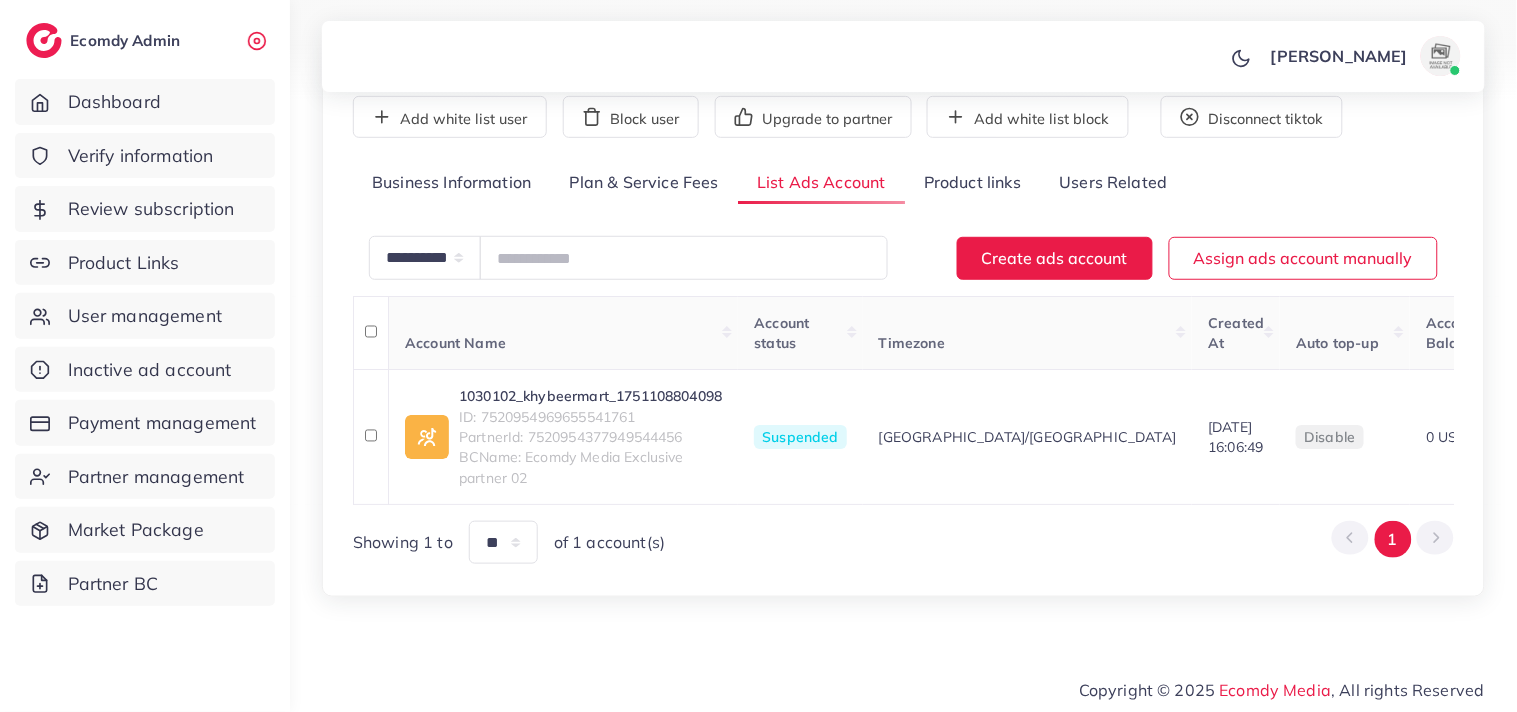 scroll, scrollTop: 191, scrollLeft: 0, axis: vertical 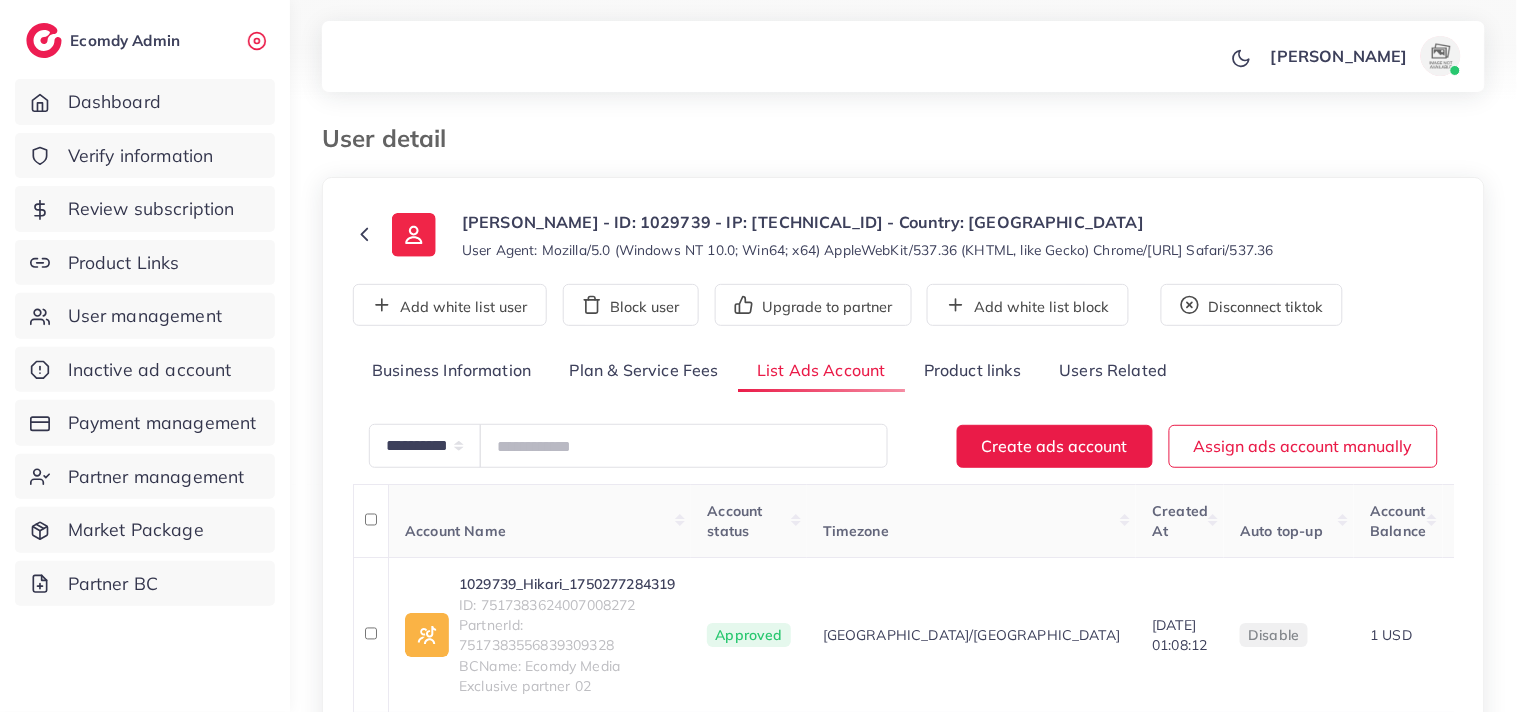 click on "[PERSON_NAME]  Profile Log out" at bounding box center [903, 57] 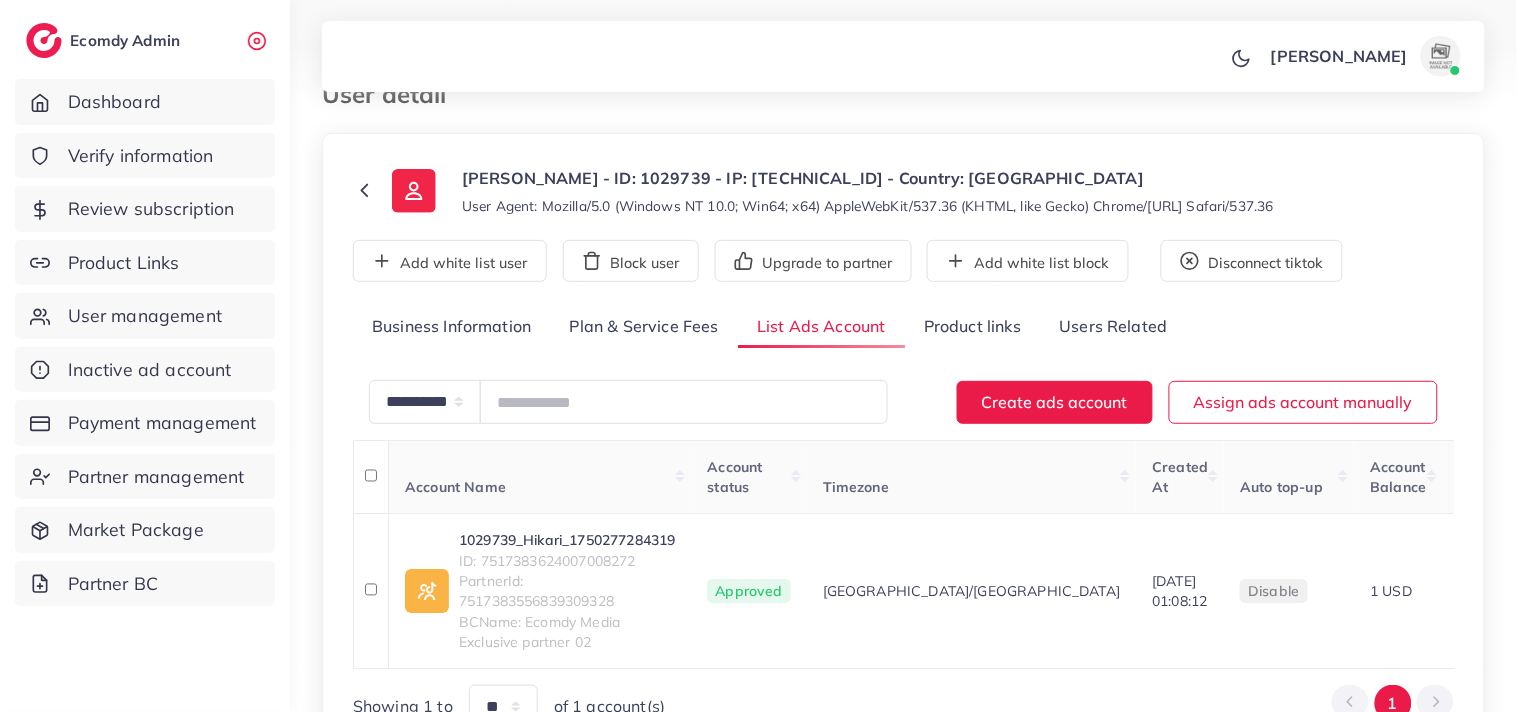 scroll, scrollTop: 133, scrollLeft: 0, axis: vertical 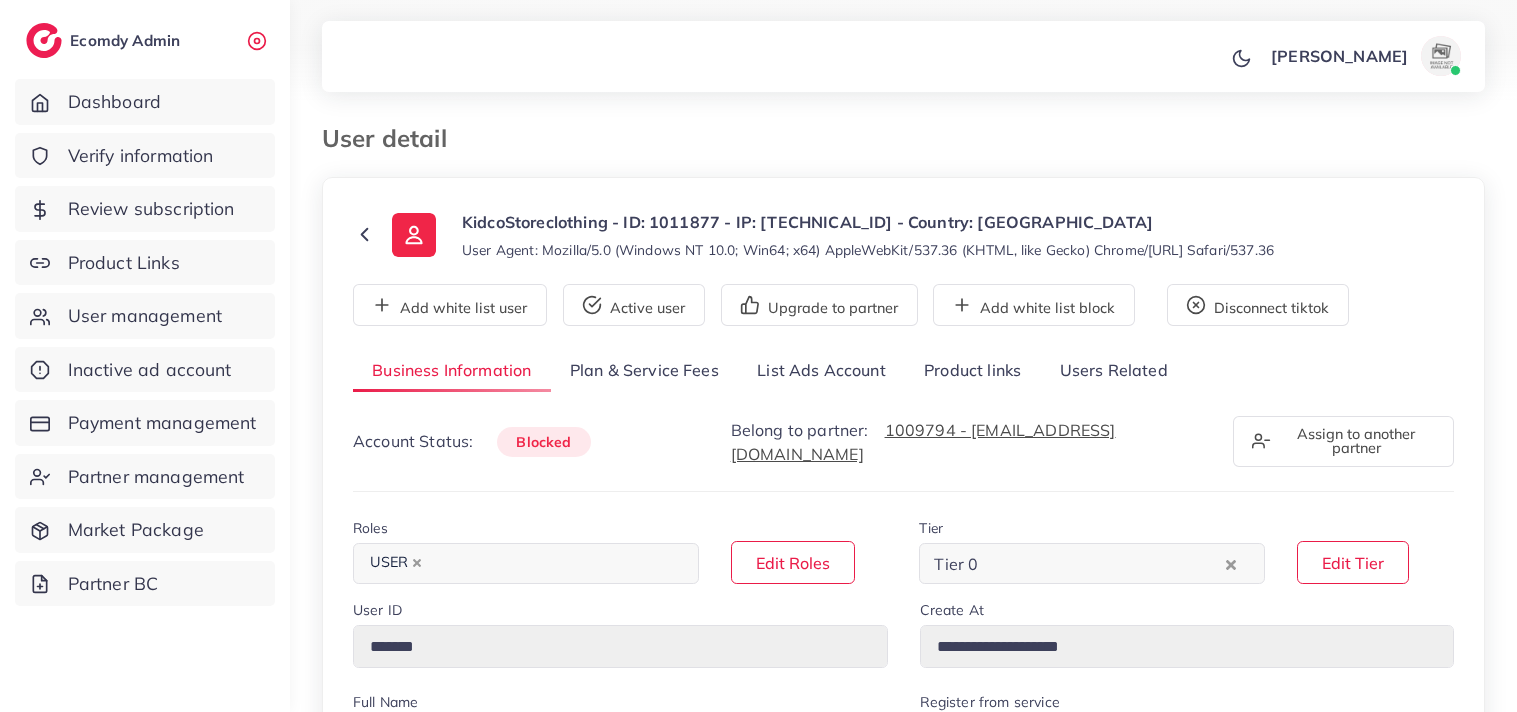 select on "********" 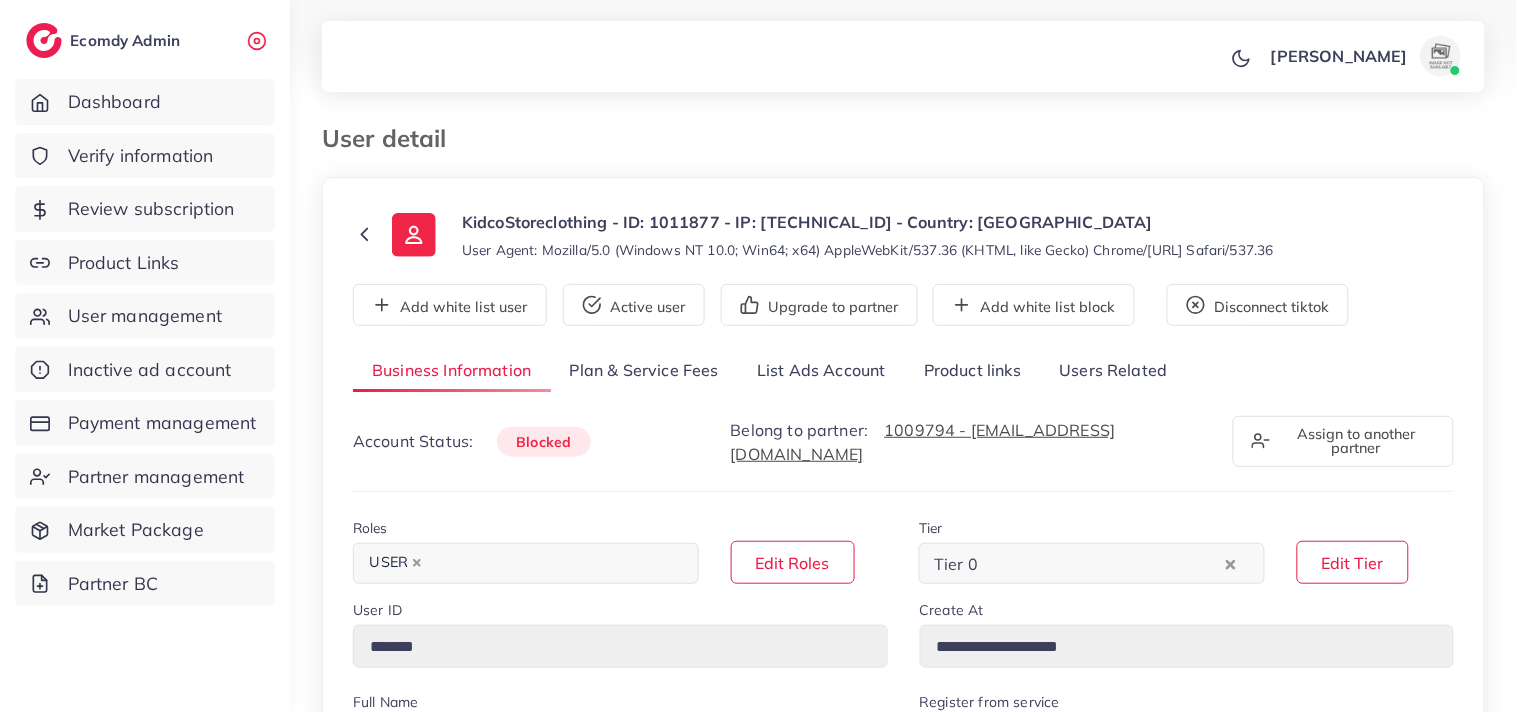 click on "List Ads Account" at bounding box center (821, 371) 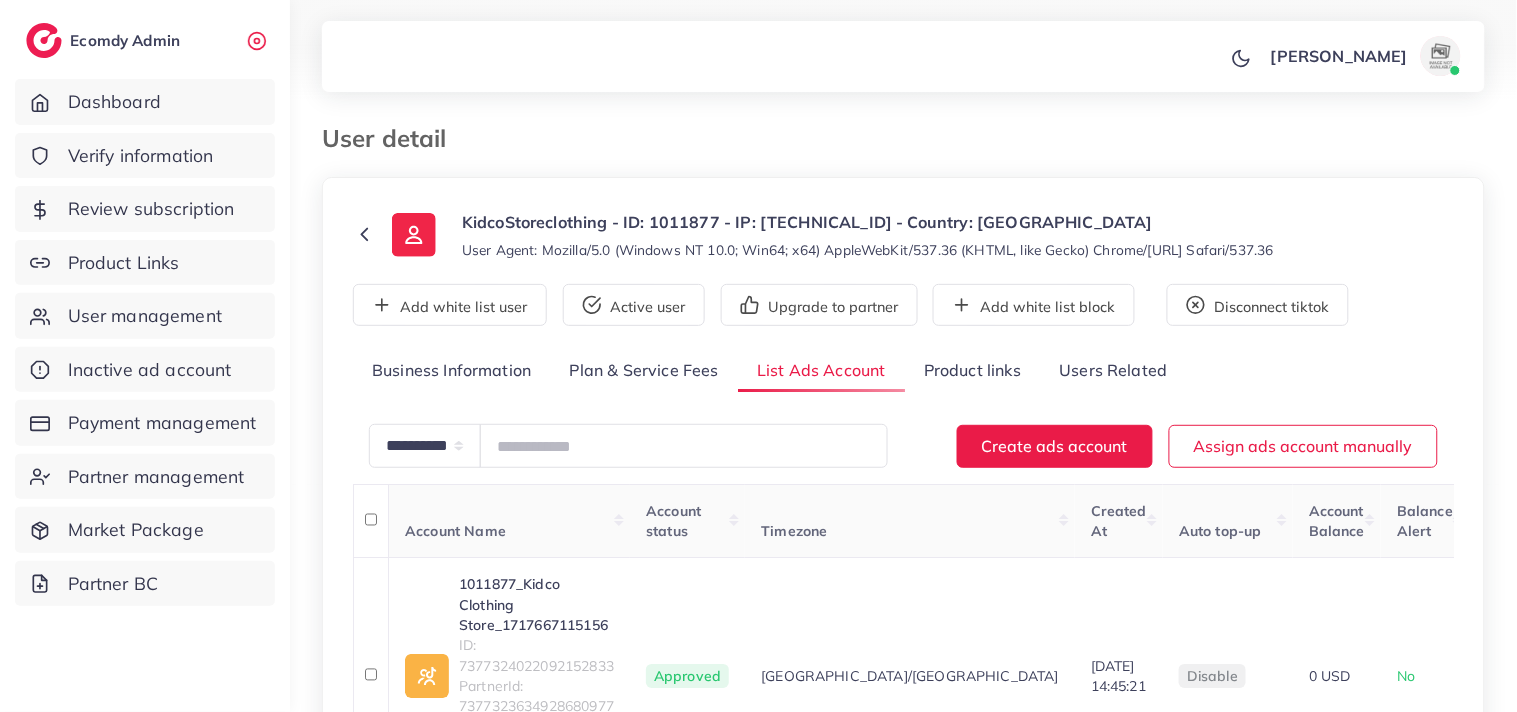 click on "mahnoor mudassir  Profile Log out" at bounding box center [903, 57] 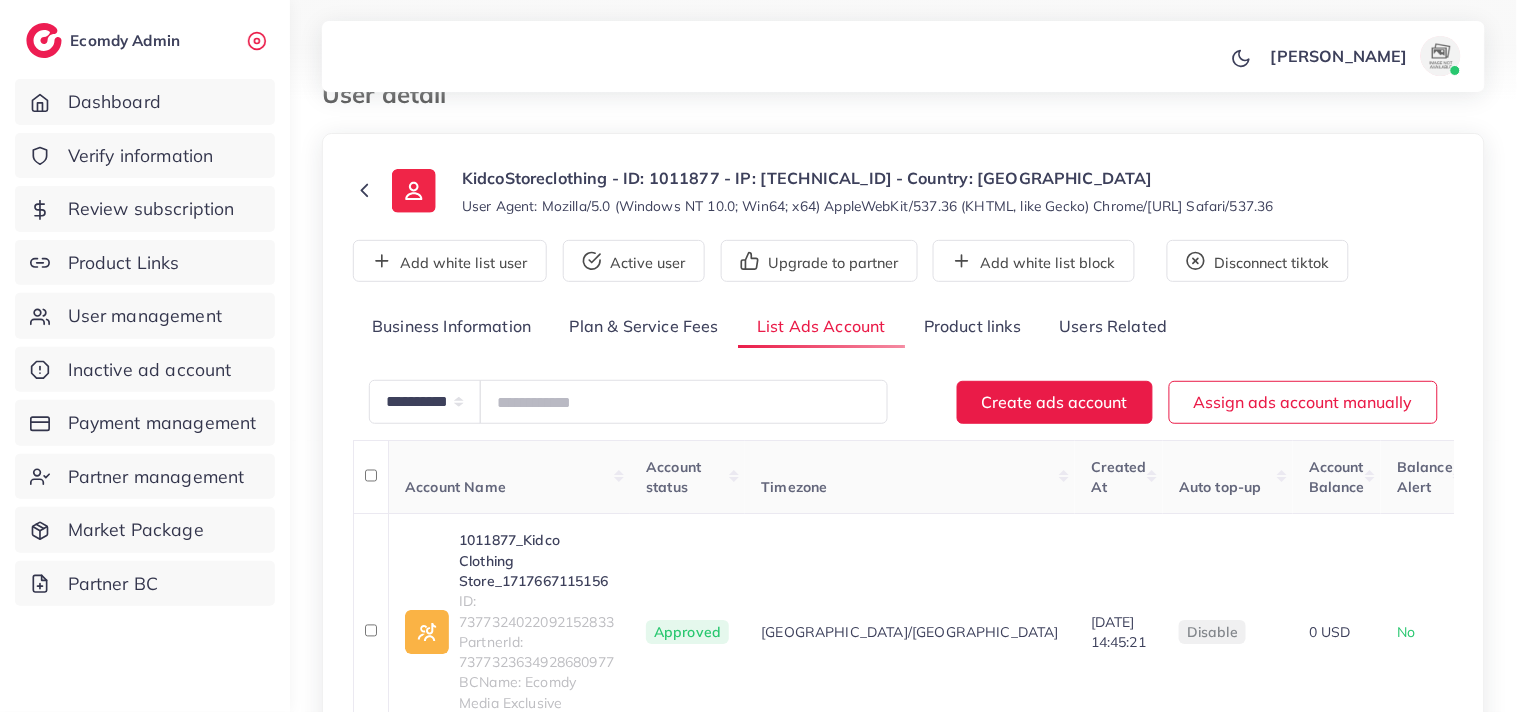 scroll, scrollTop: 0, scrollLeft: 0, axis: both 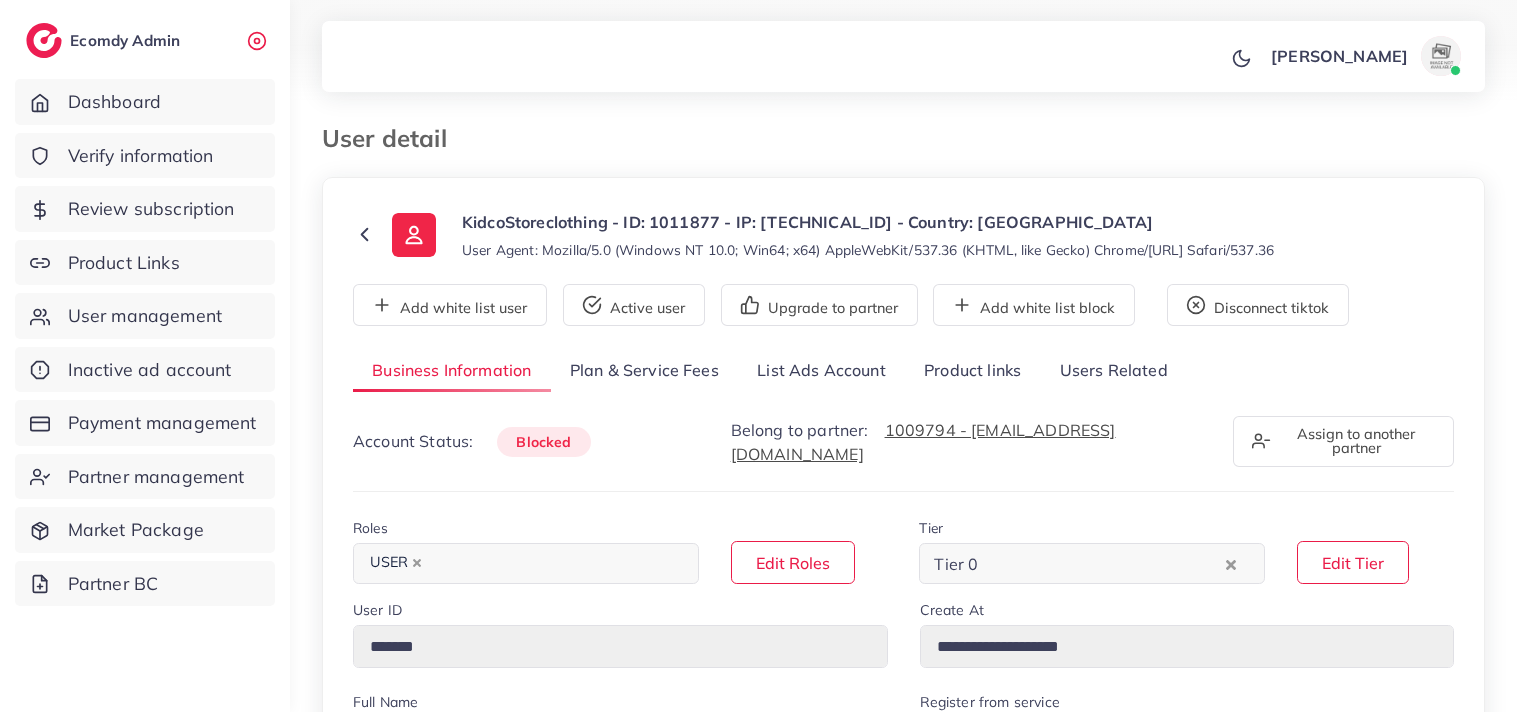 select on "********" 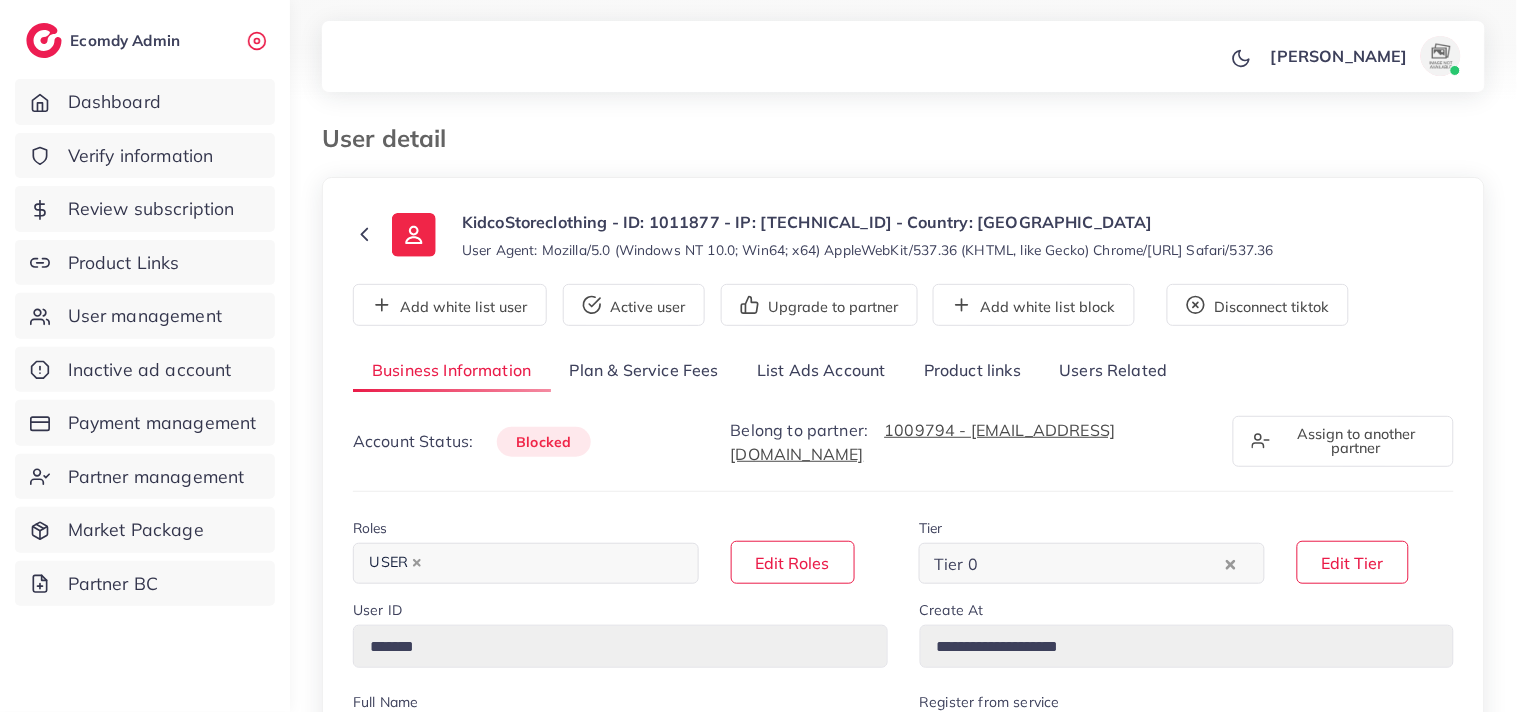 click on "List Ads Account" at bounding box center (821, 371) 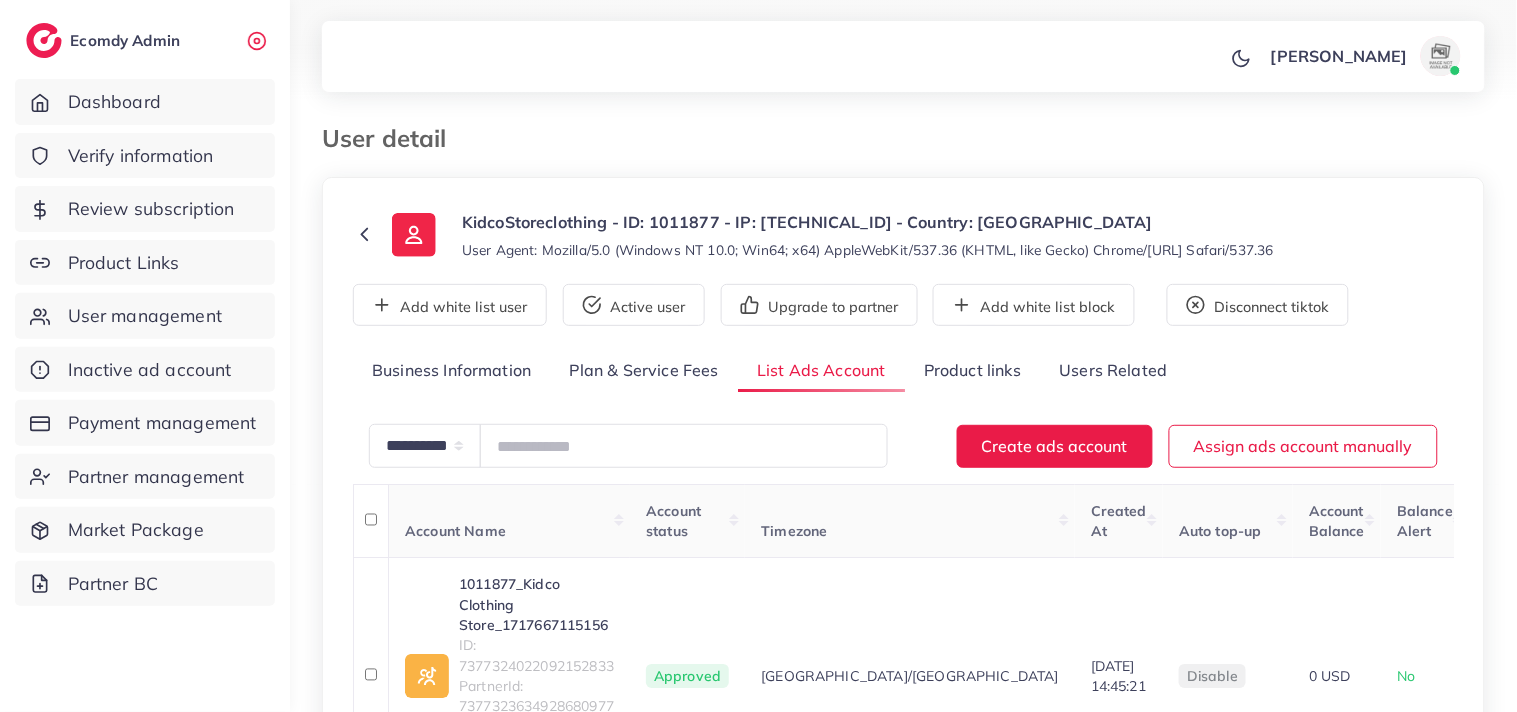 click on "**********" at bounding box center (903, 475) 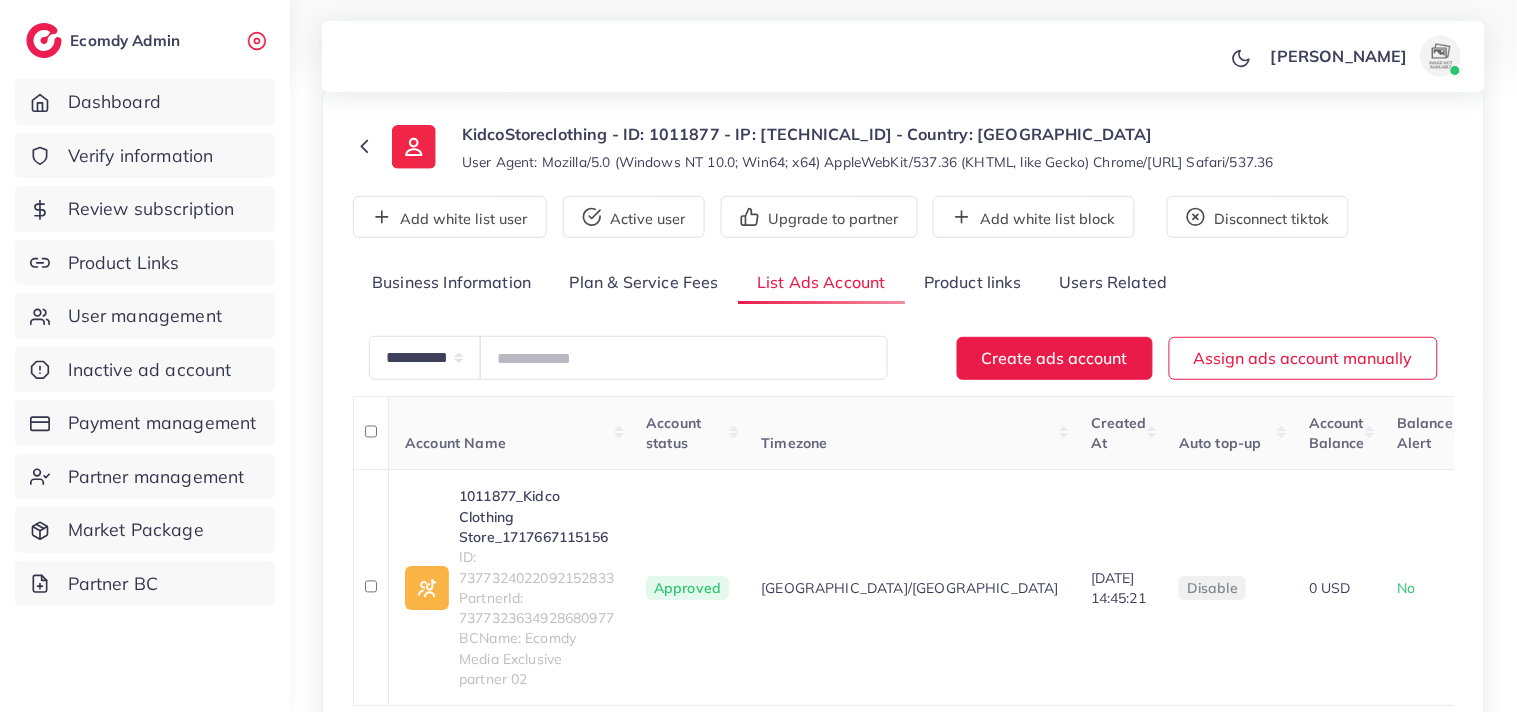 scroll, scrollTop: 0, scrollLeft: 0, axis: both 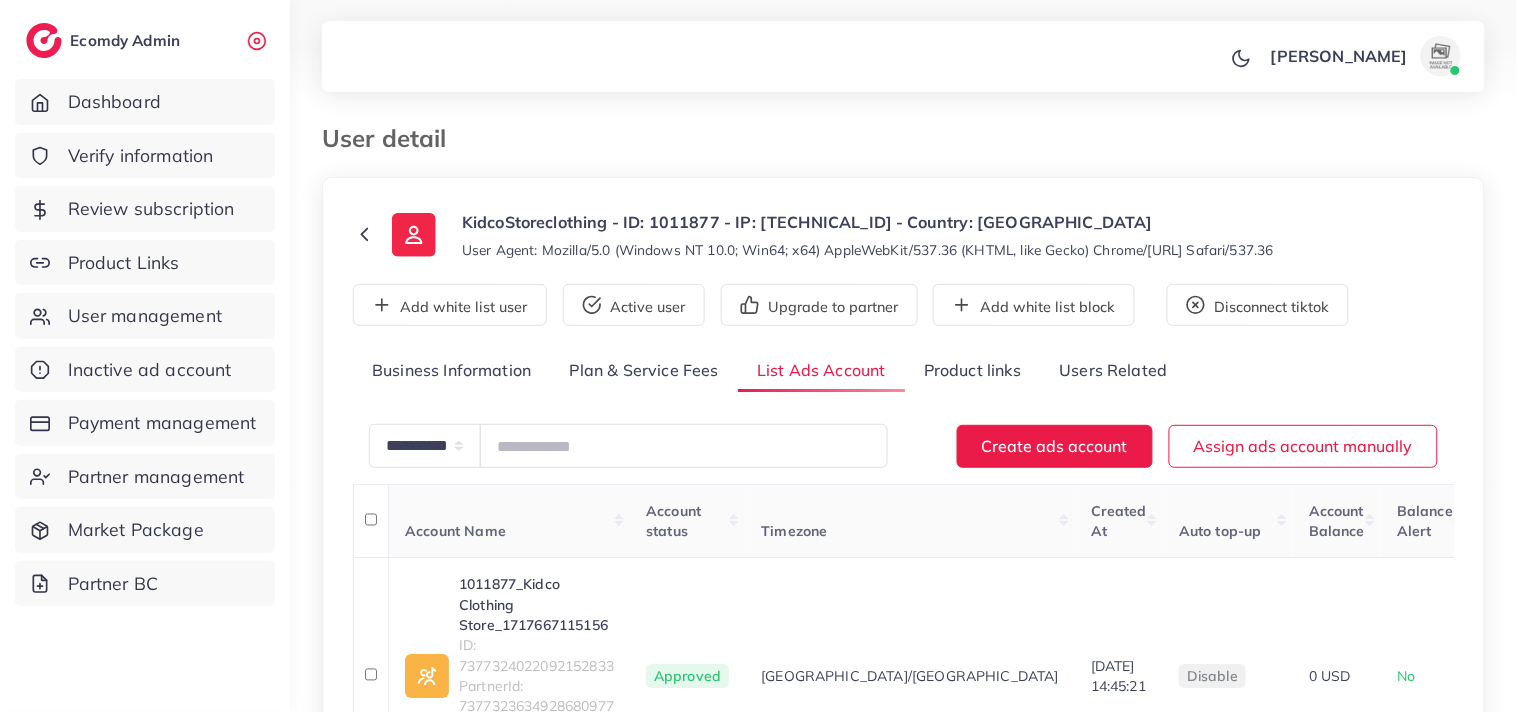 click on "Business Information" at bounding box center (452, 371) 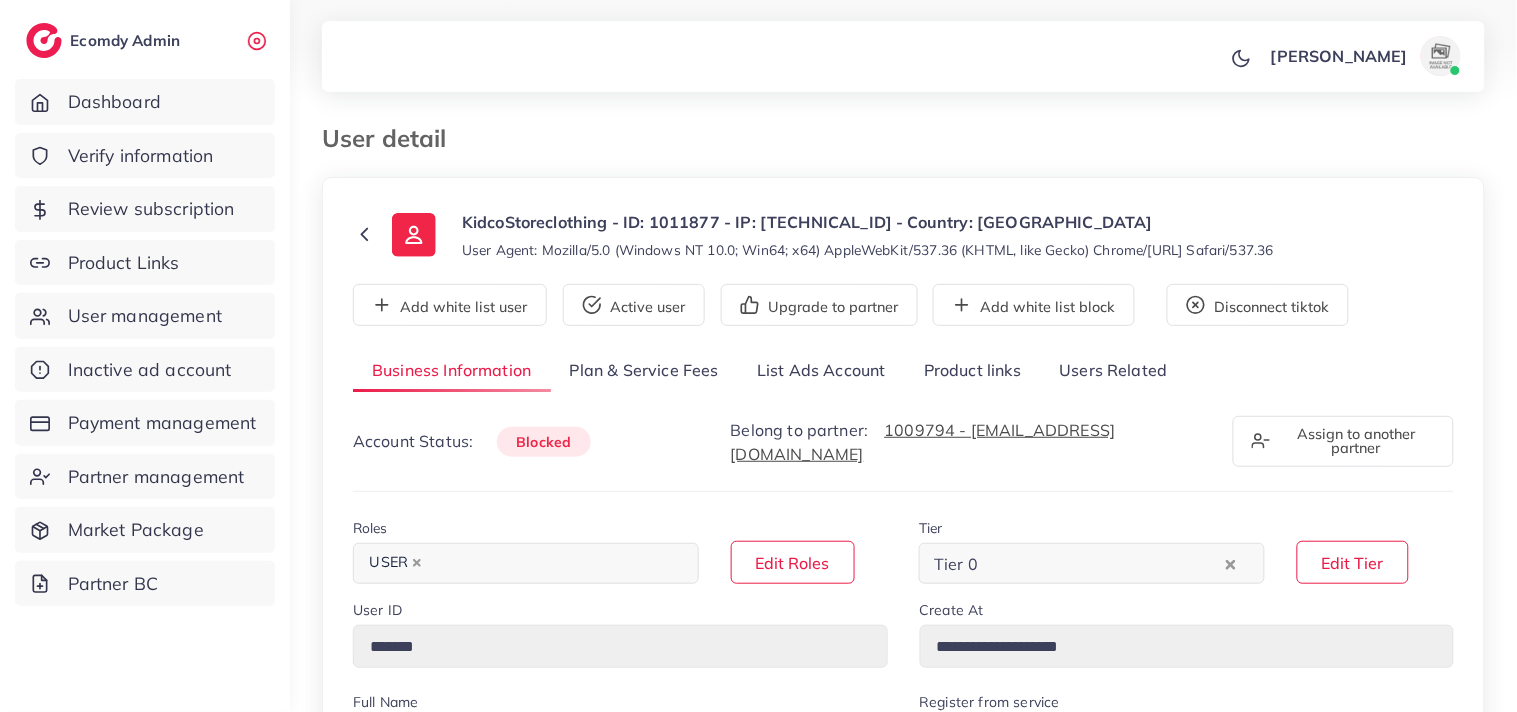 click on "blocked" at bounding box center (543, 442) 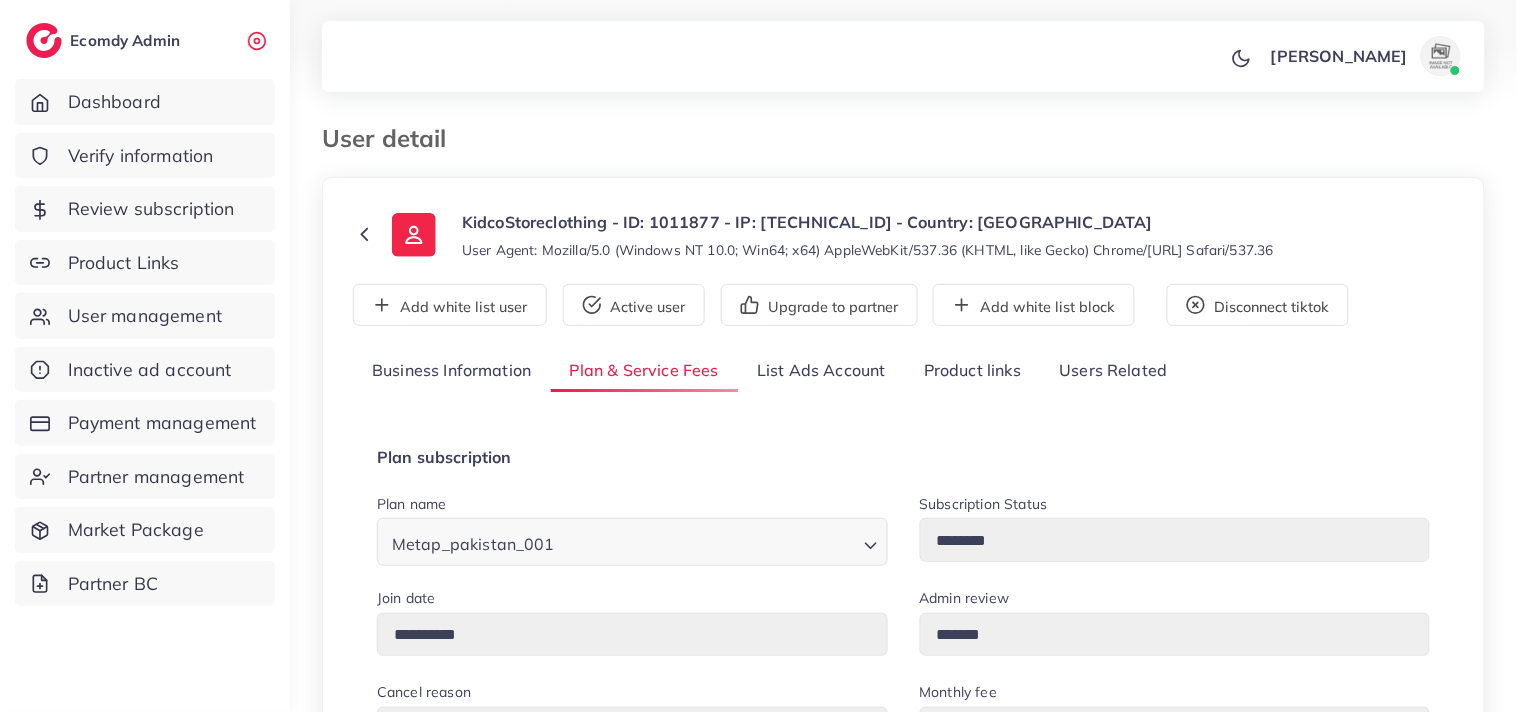 click on "Business Information" at bounding box center [452, 371] 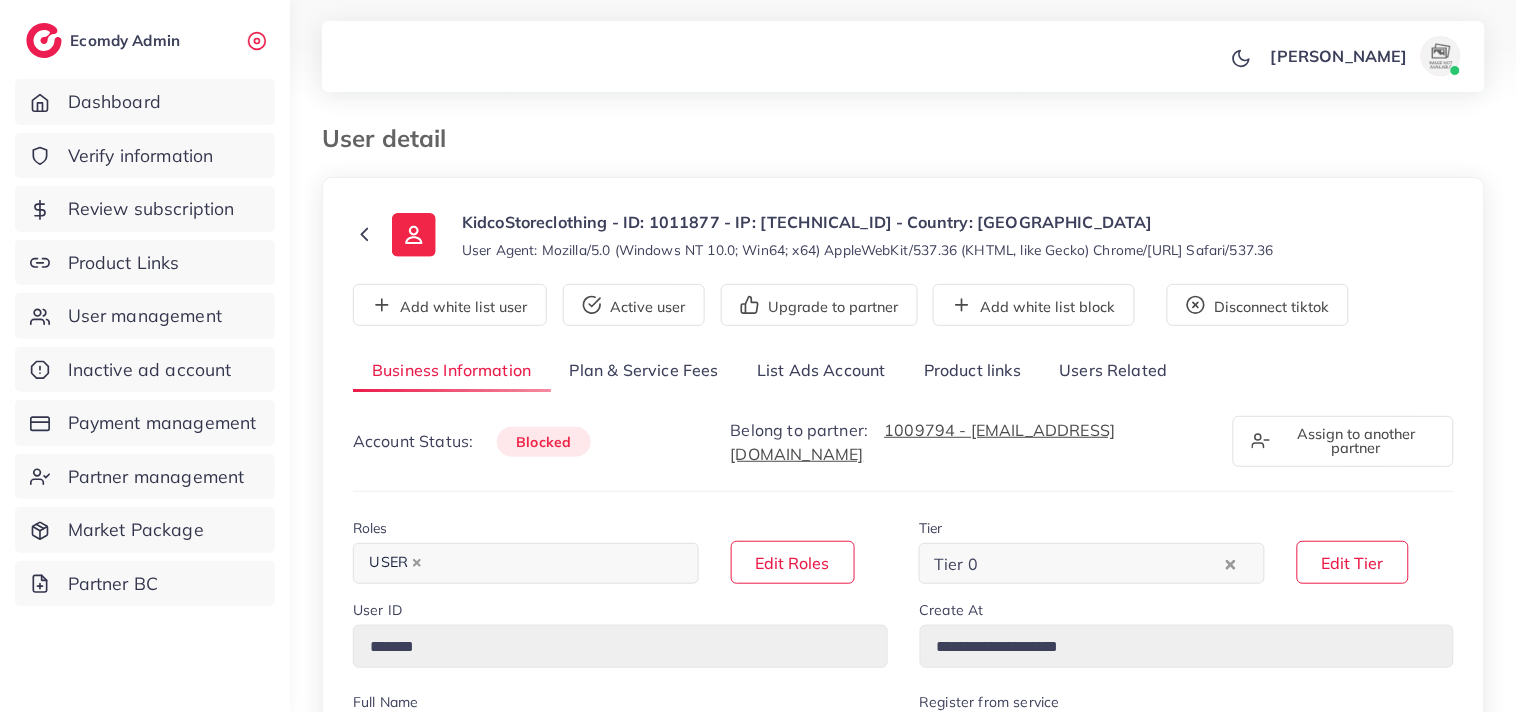 click on "blocked" at bounding box center [543, 442] 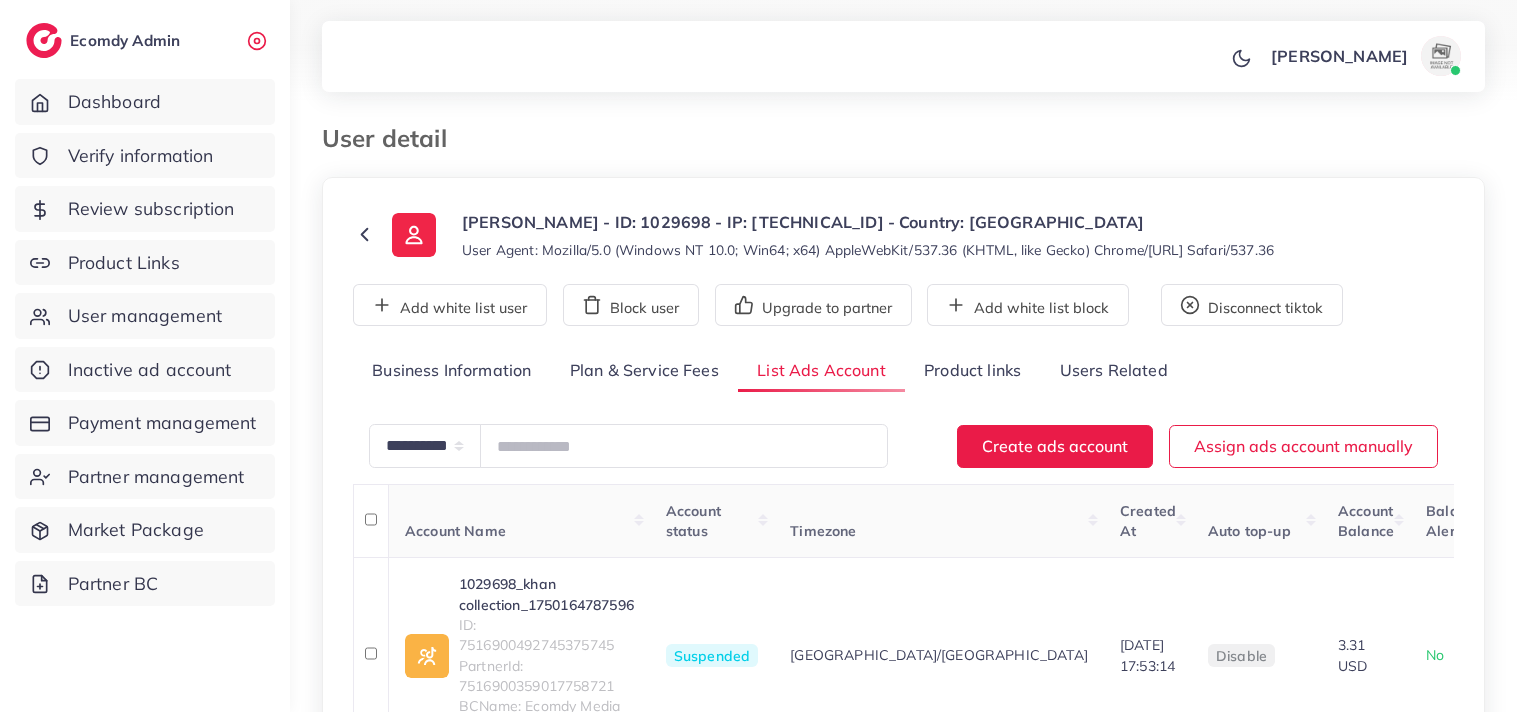 scroll, scrollTop: 0, scrollLeft: 0, axis: both 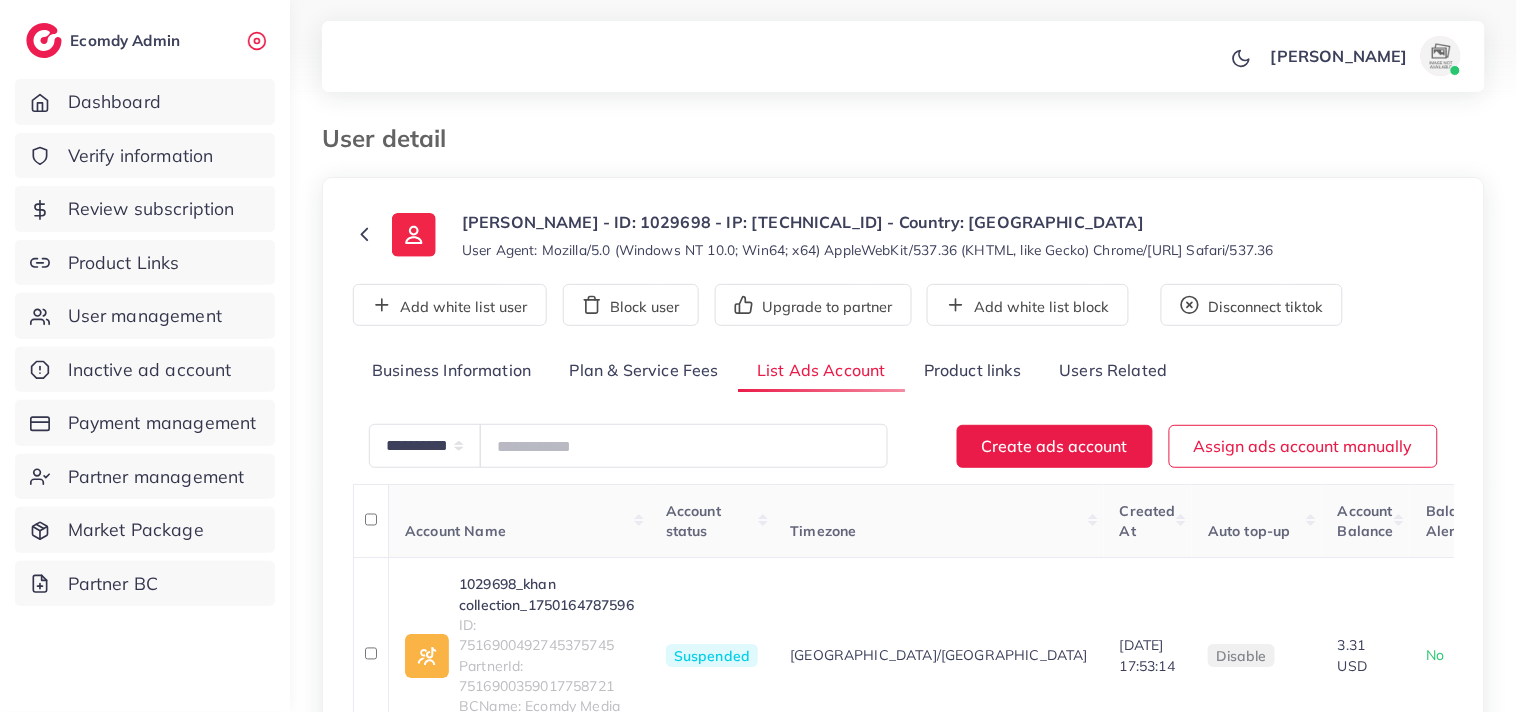 click on "**********" at bounding box center (903, 455) 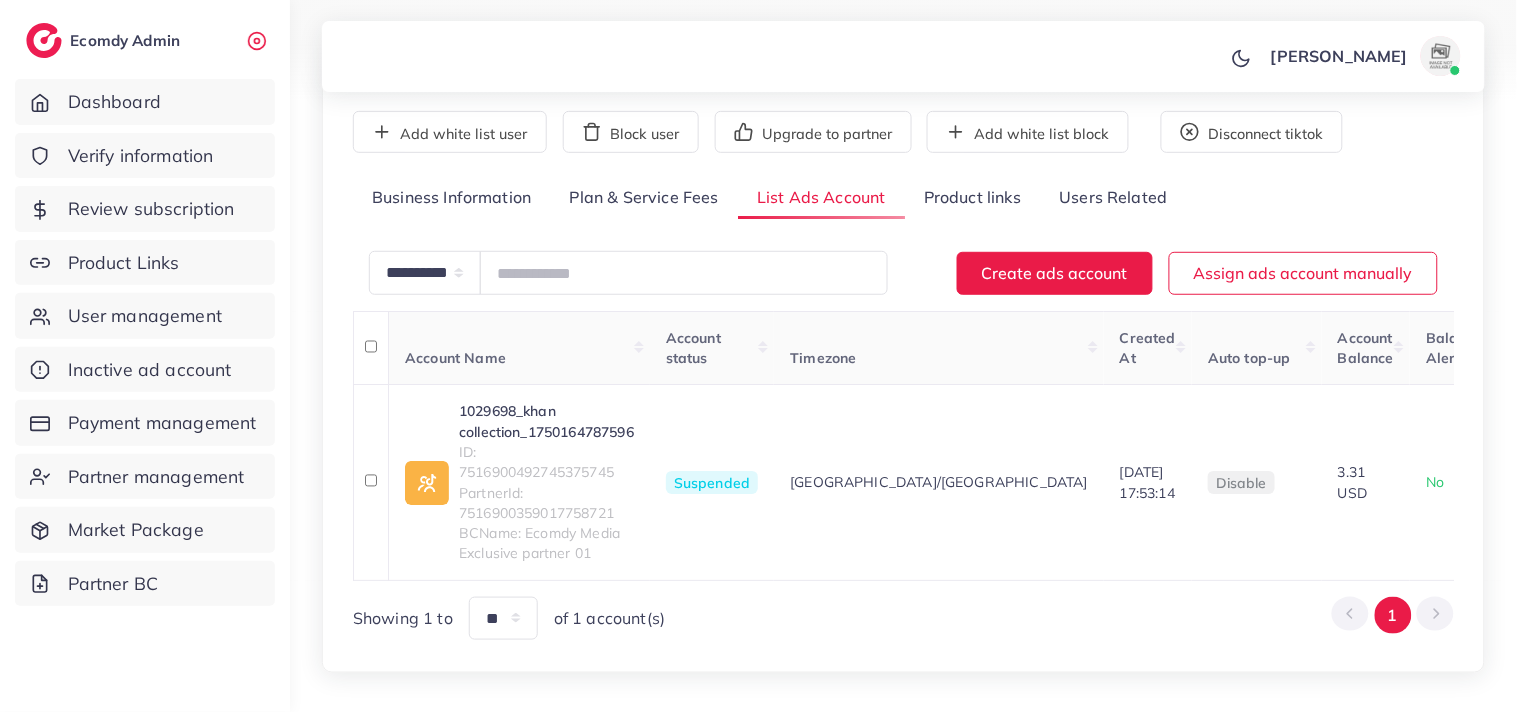 scroll, scrollTop: 177, scrollLeft: 0, axis: vertical 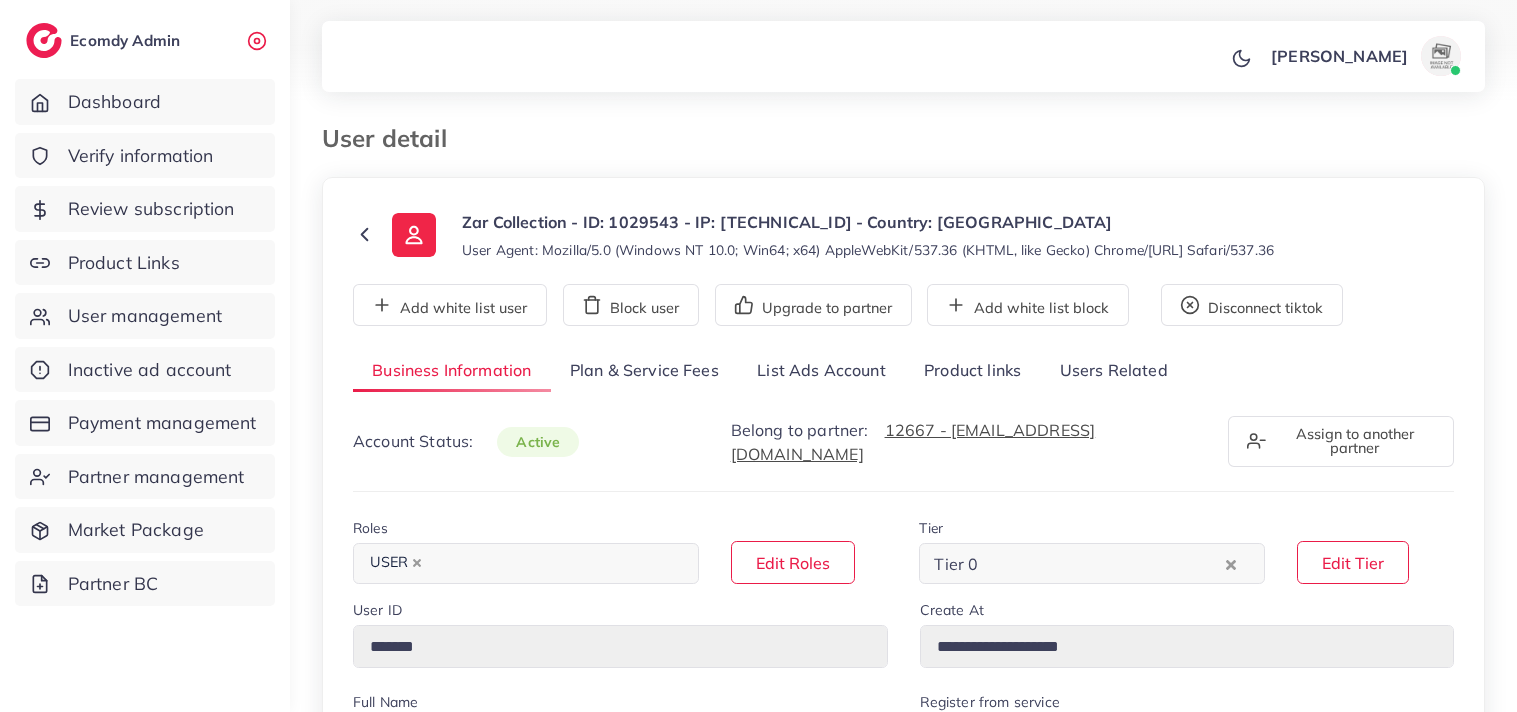 click on "List Ads Account" at bounding box center (821, 371) 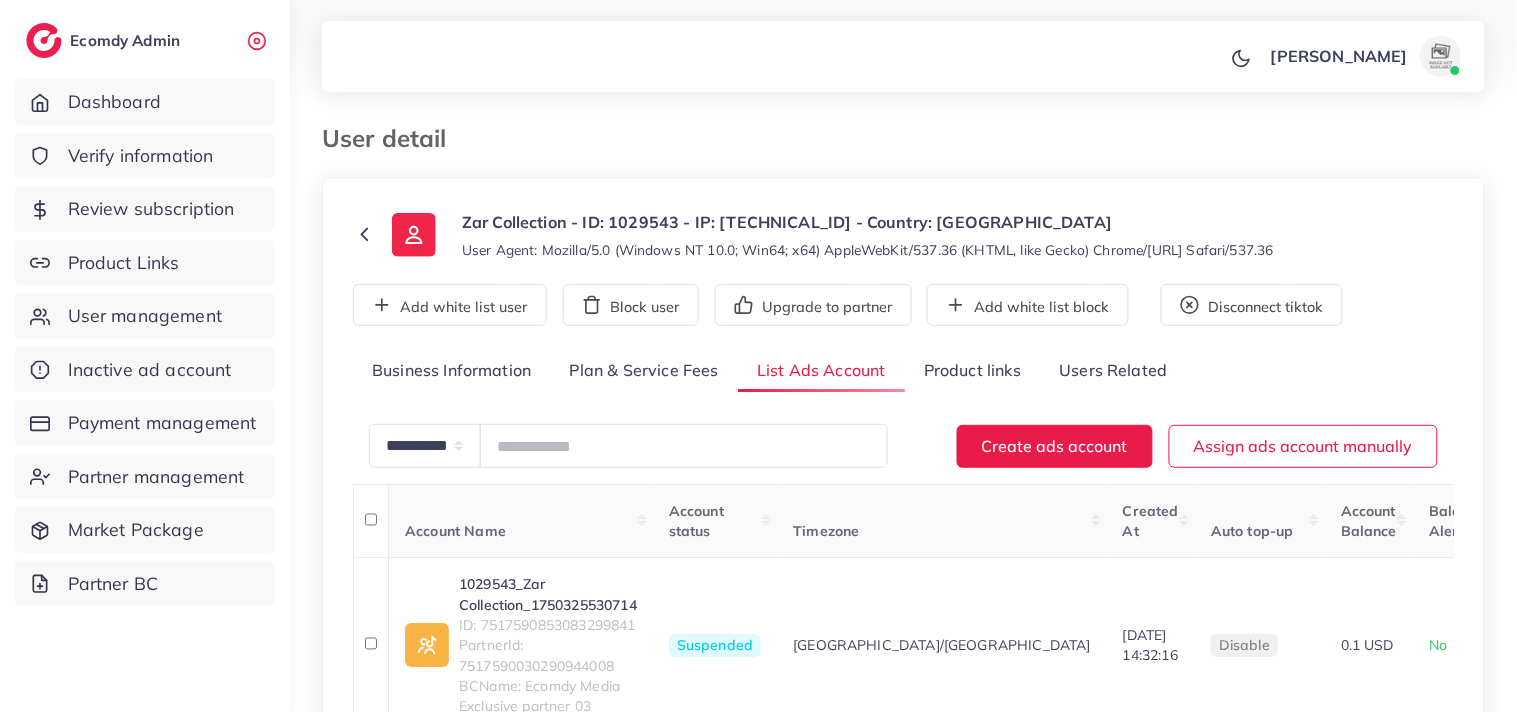 click on "User detail" at bounding box center (903, 150) 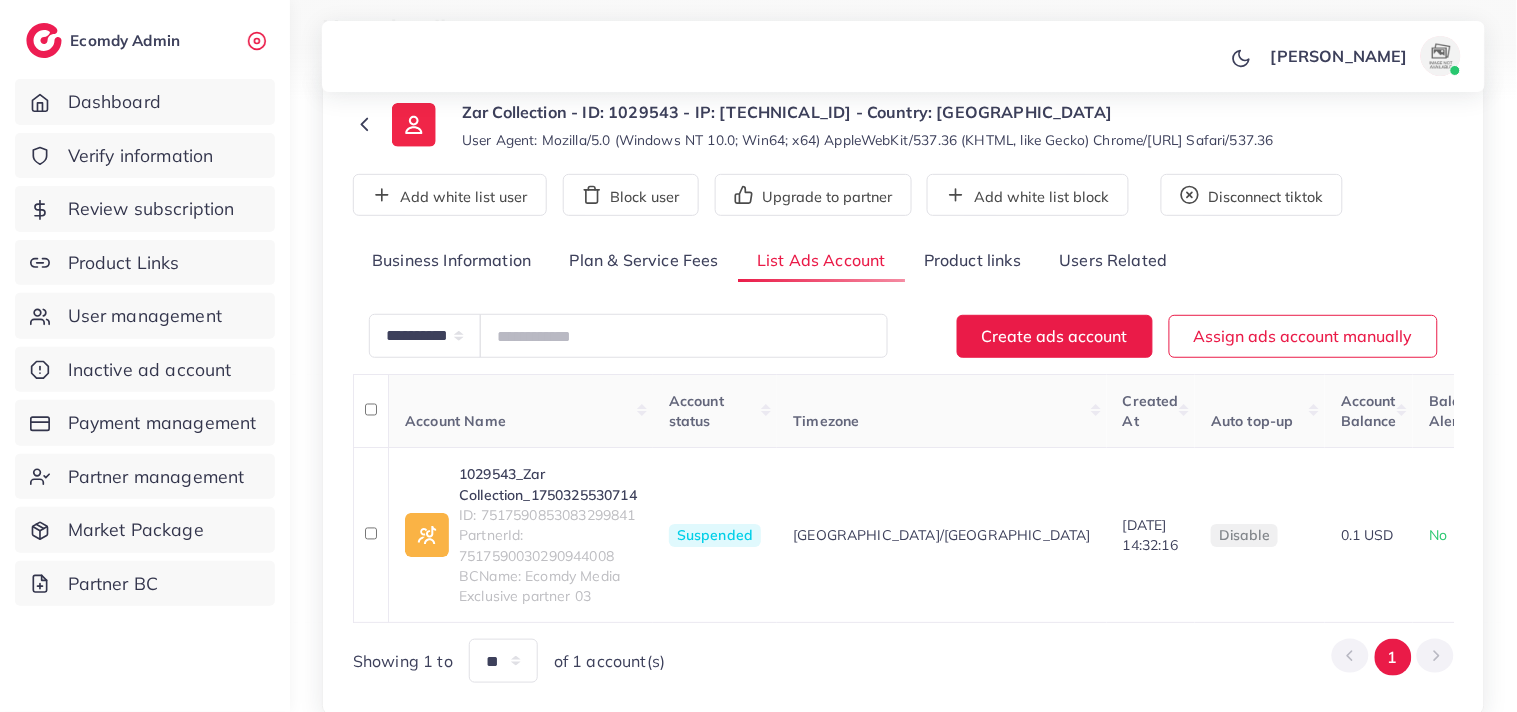 scroll, scrollTop: 177, scrollLeft: 0, axis: vertical 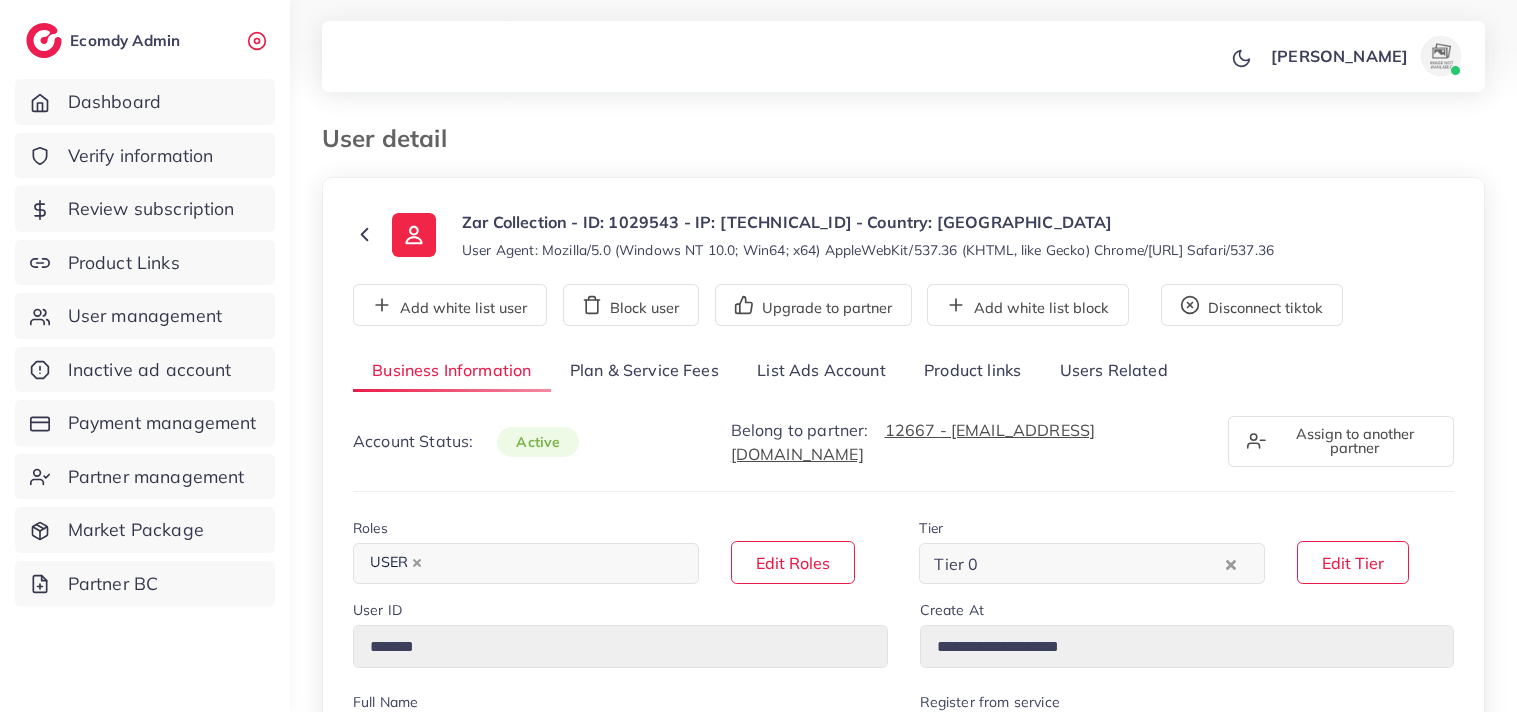 select on "********" 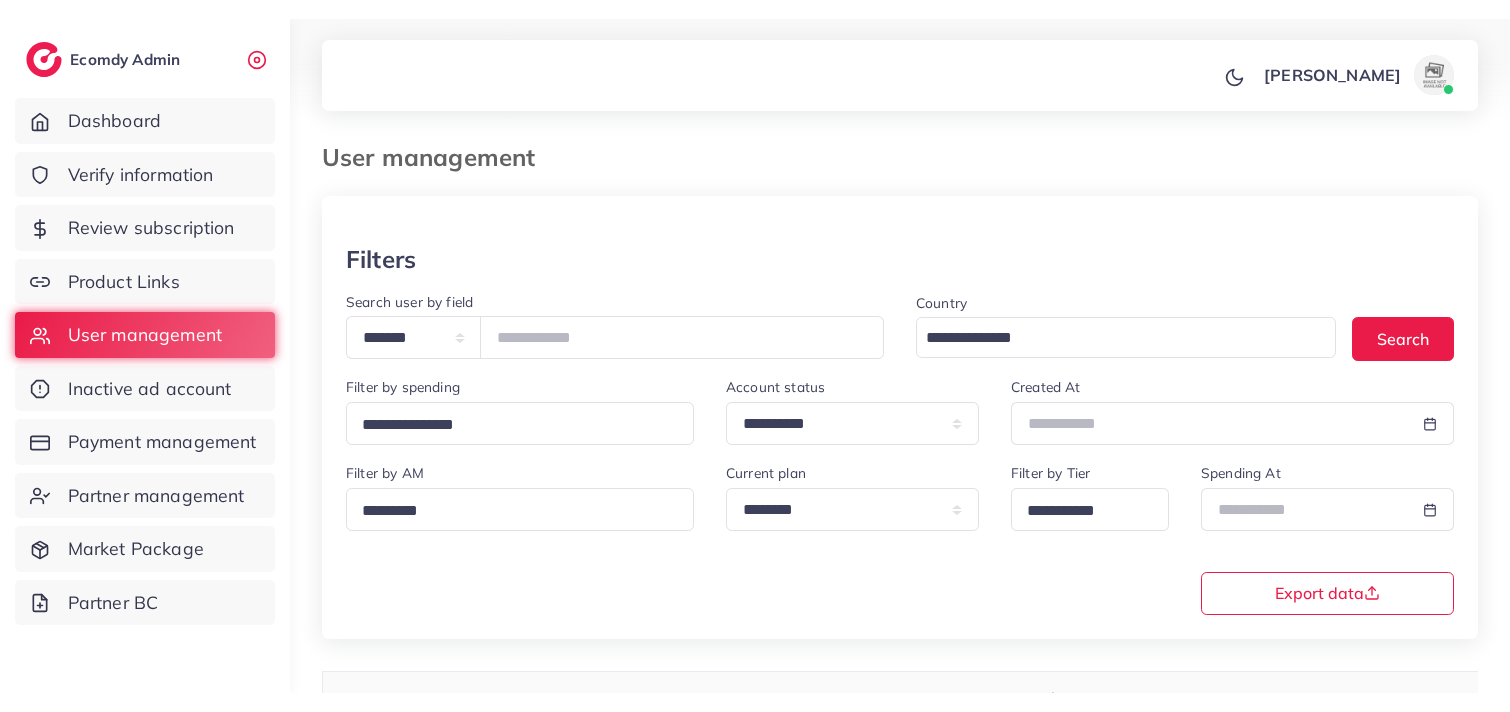 scroll, scrollTop: 0, scrollLeft: 0, axis: both 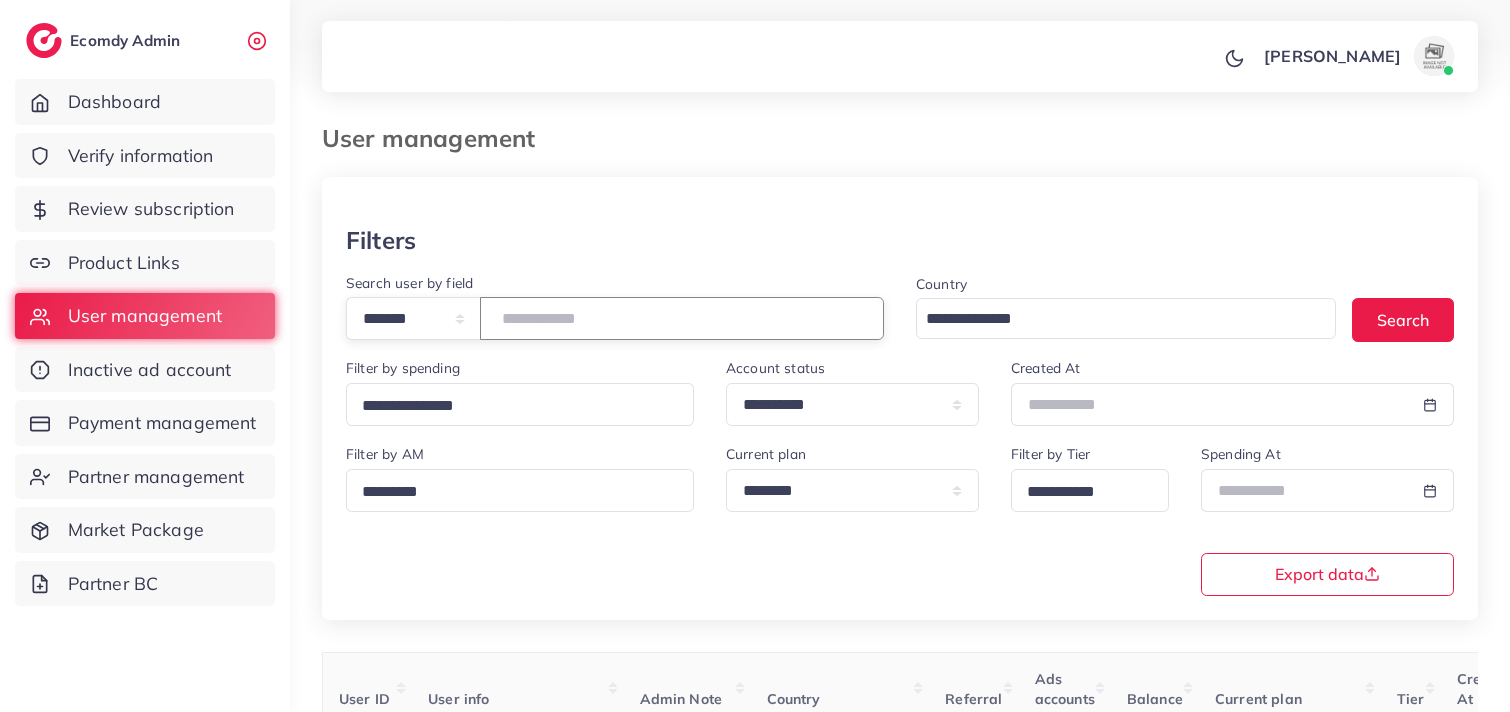 click at bounding box center [682, 318] 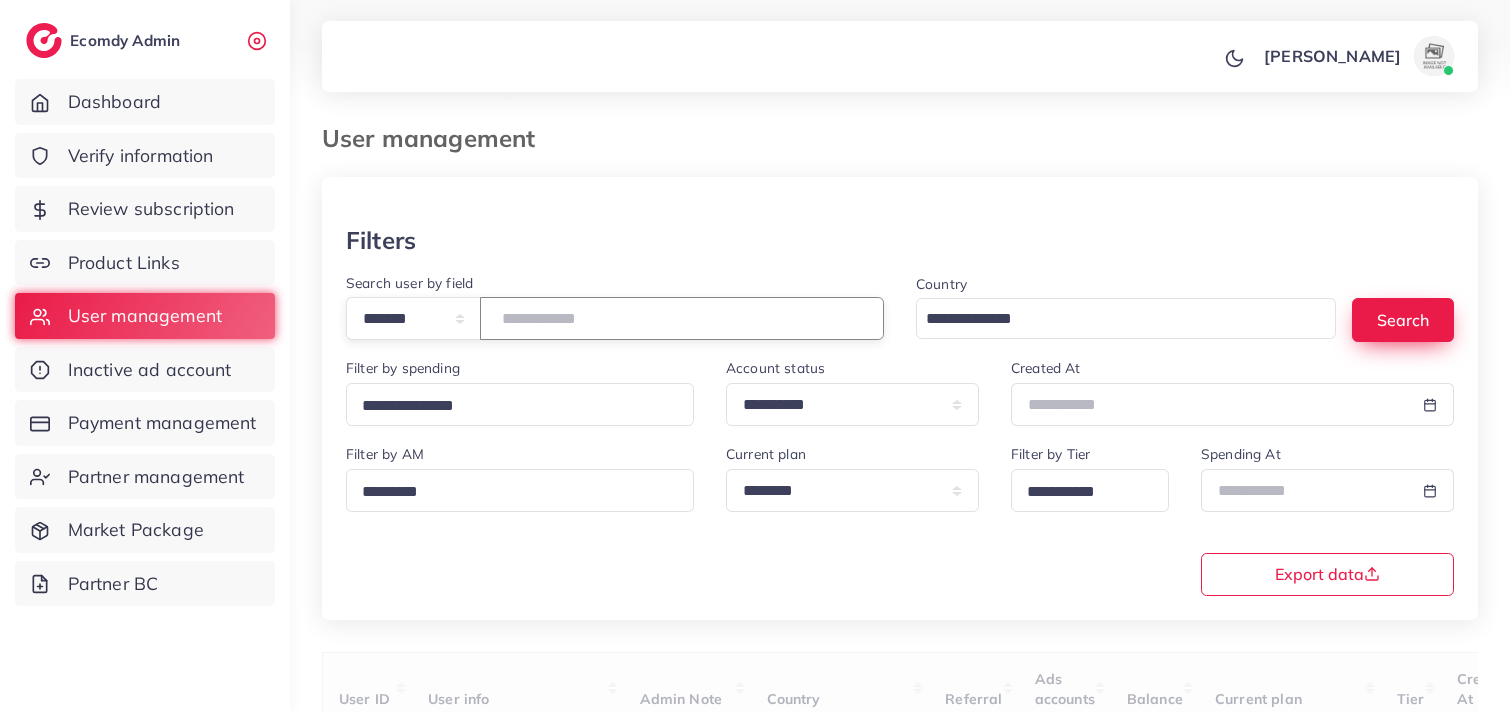 type on "*******" 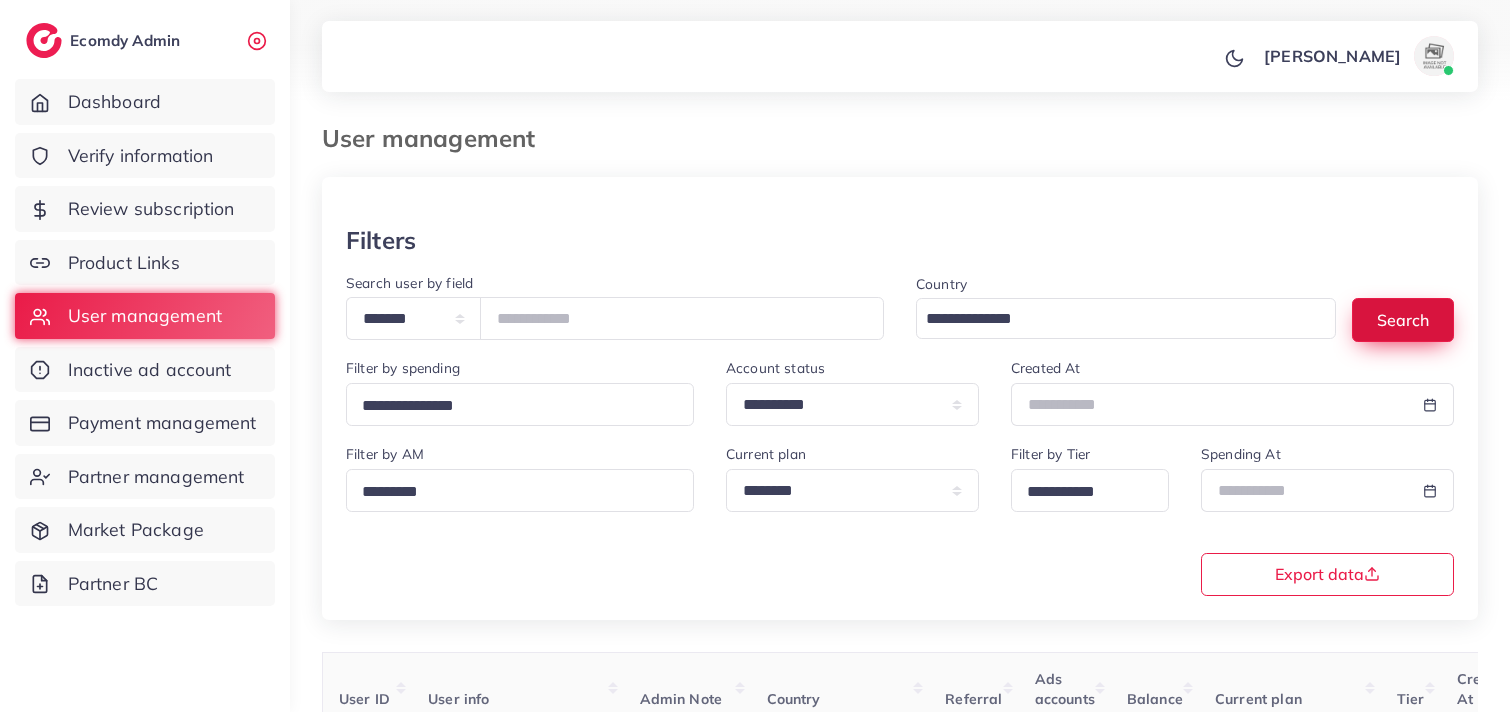click on "Search" at bounding box center [1403, 319] 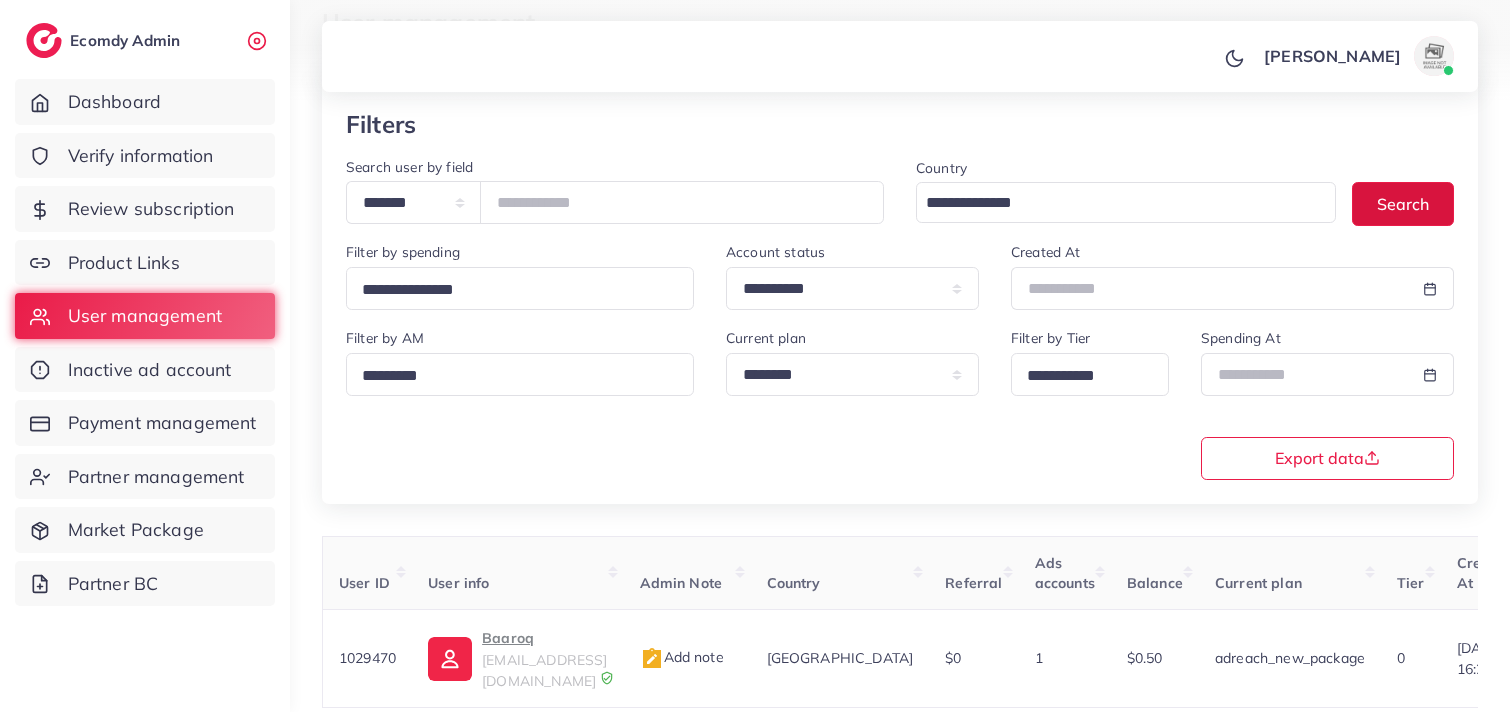 scroll, scrollTop: 184, scrollLeft: 0, axis: vertical 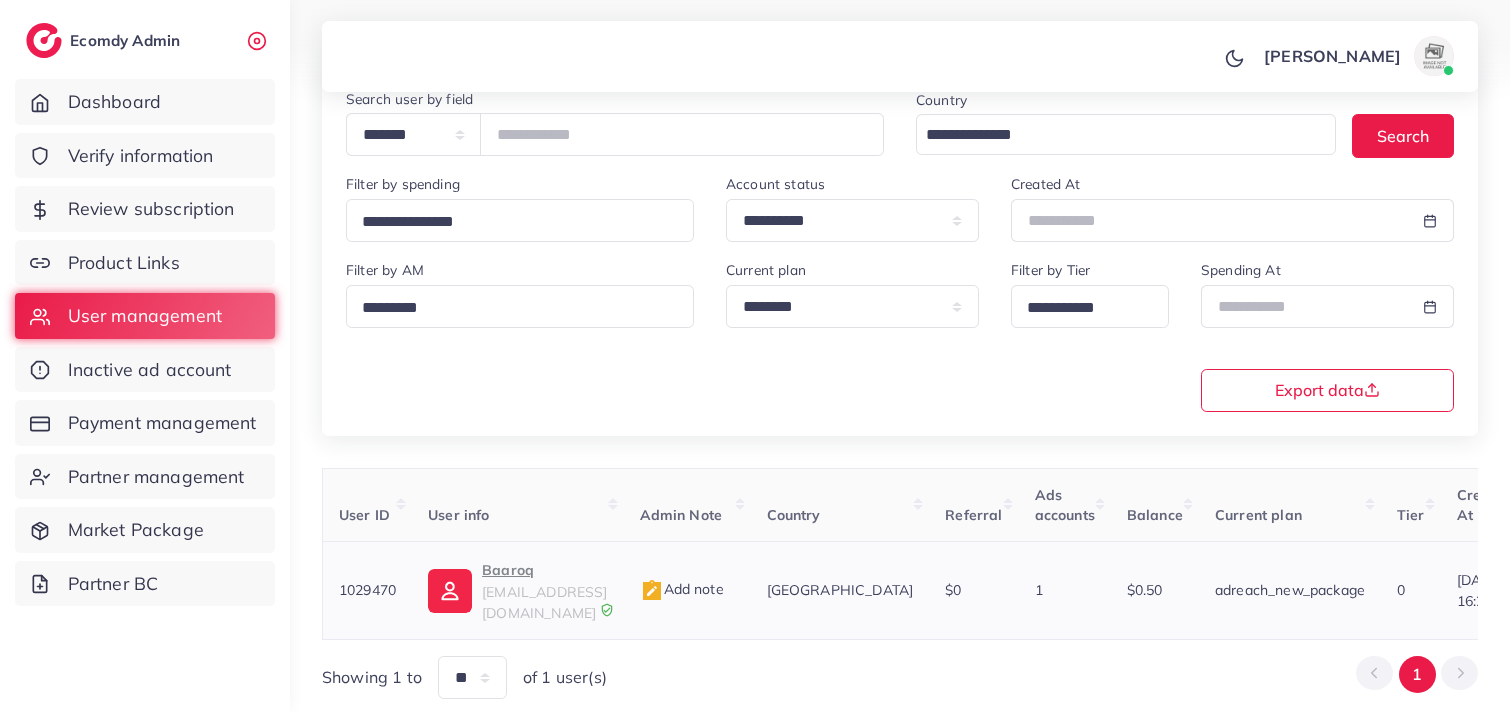 click on "Baaroq" at bounding box center (544, 570) 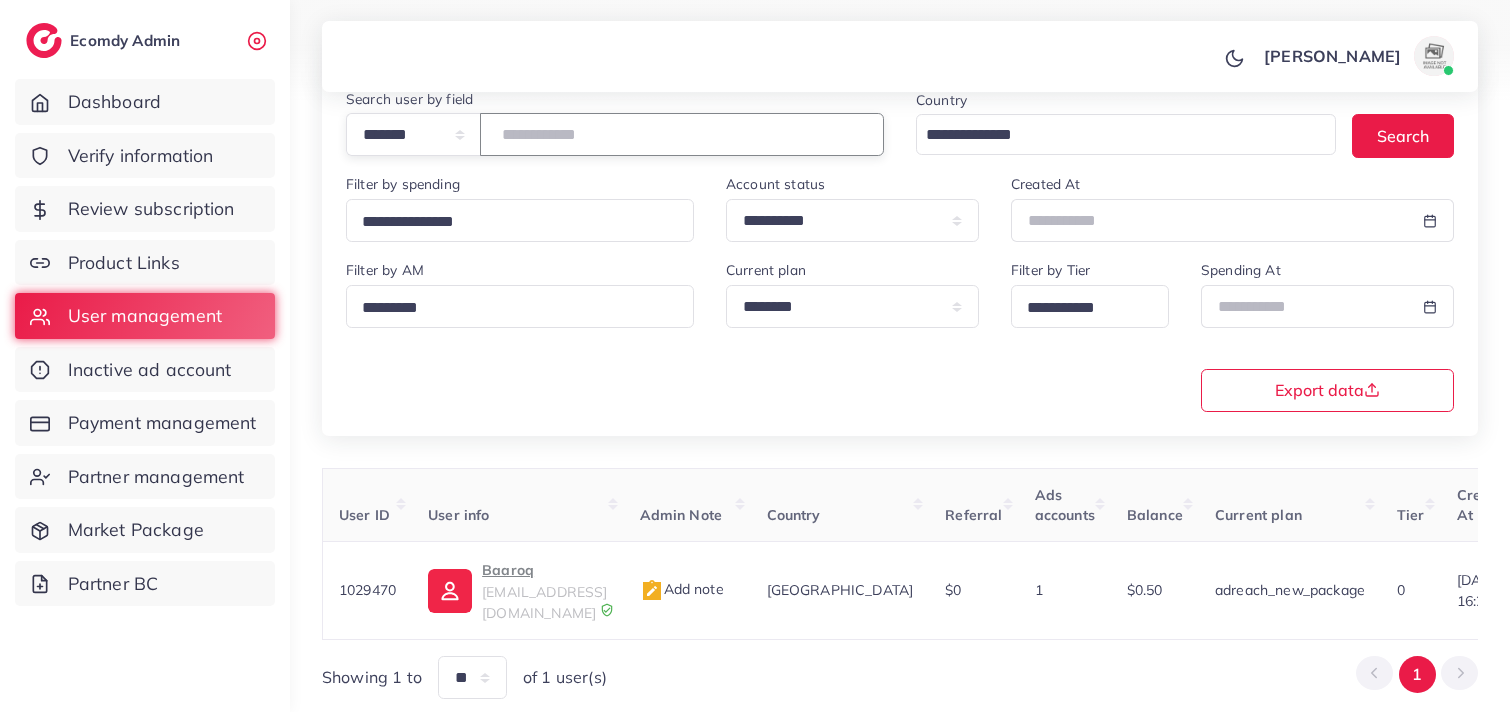 click on "*******" at bounding box center [682, 134] 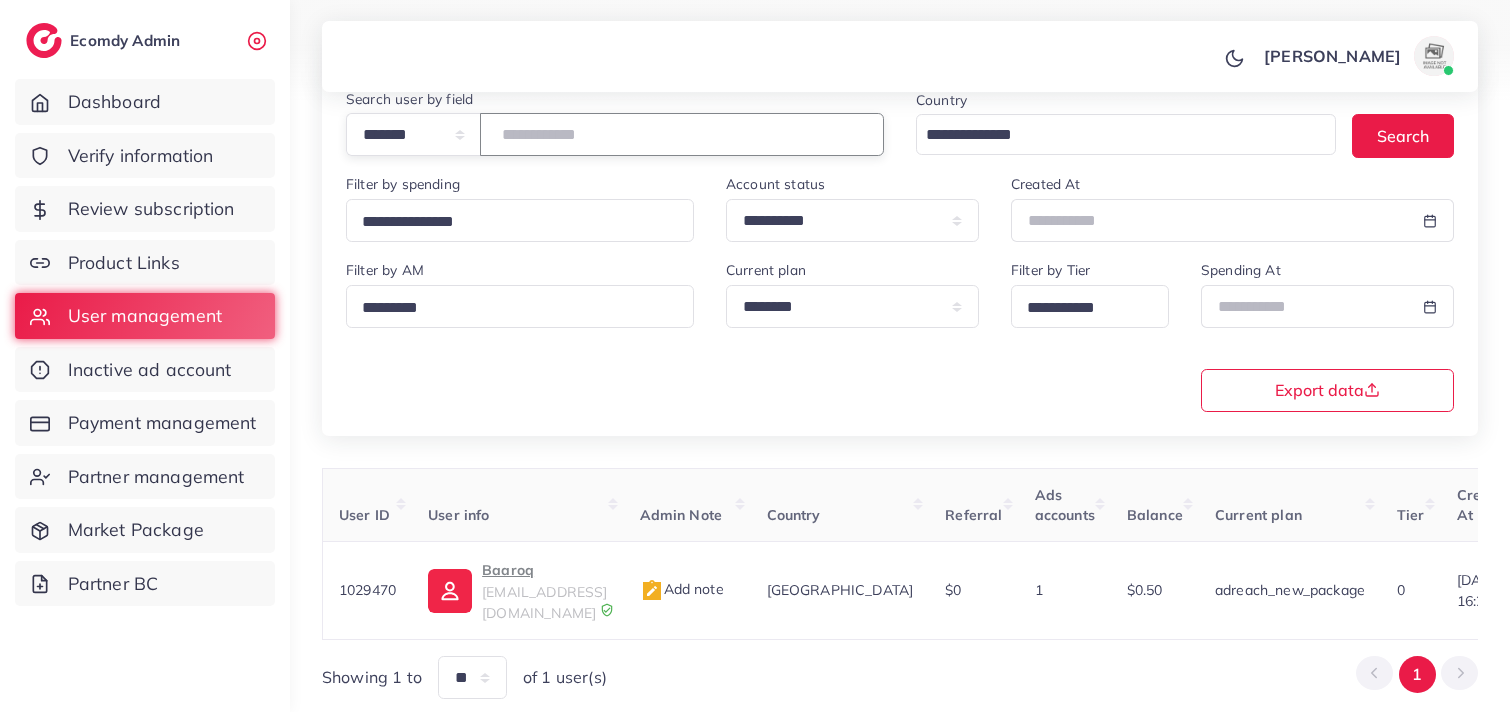 paste on "*******" 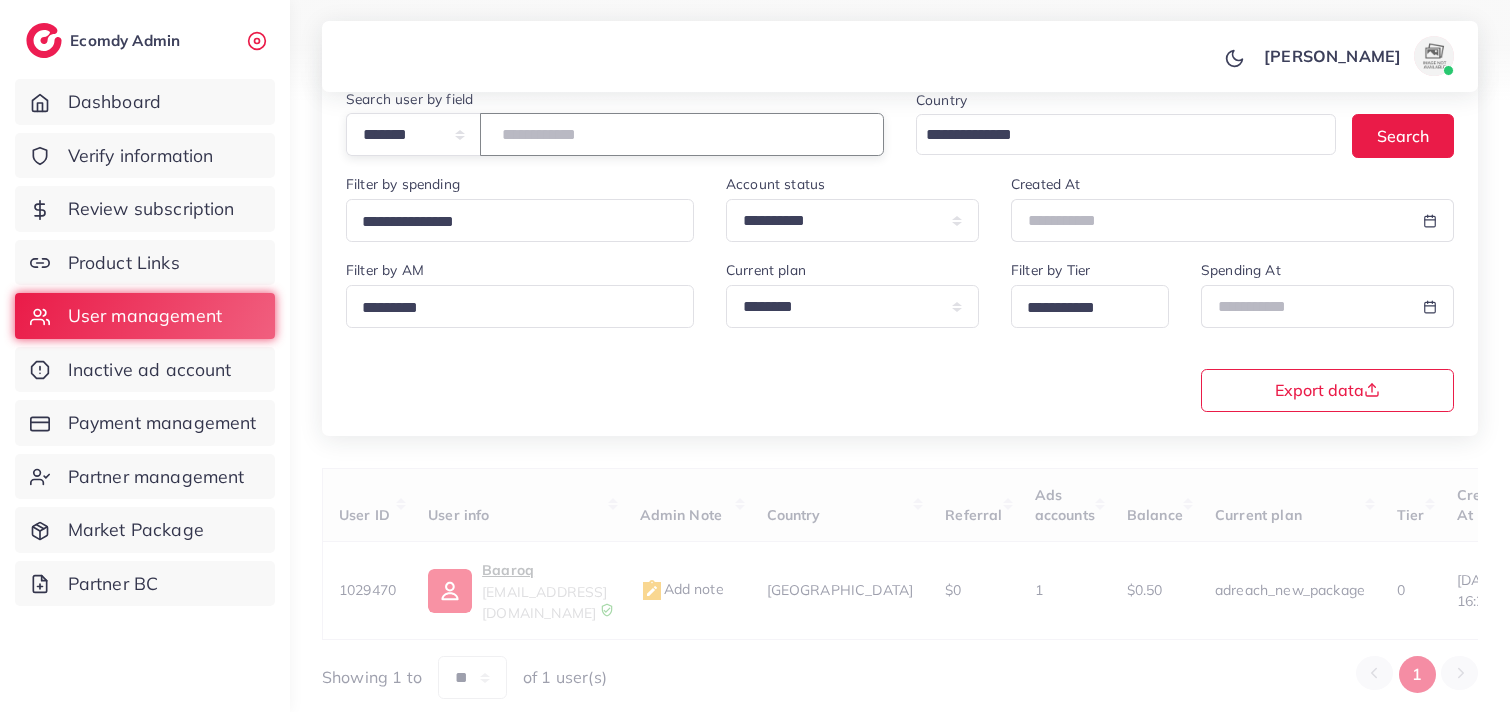 type on "*******" 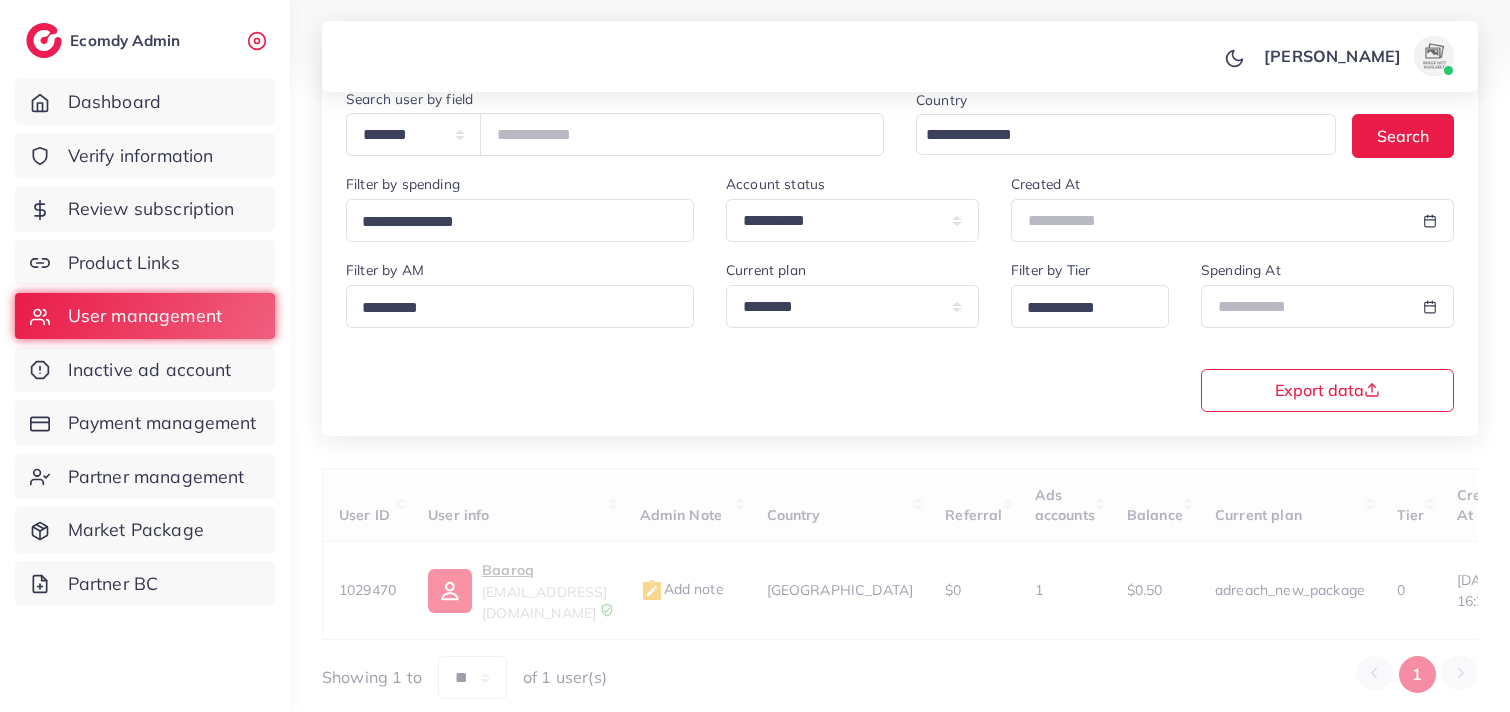 click on "[PERSON_NAME]  Profile Log out" at bounding box center (900, 57) 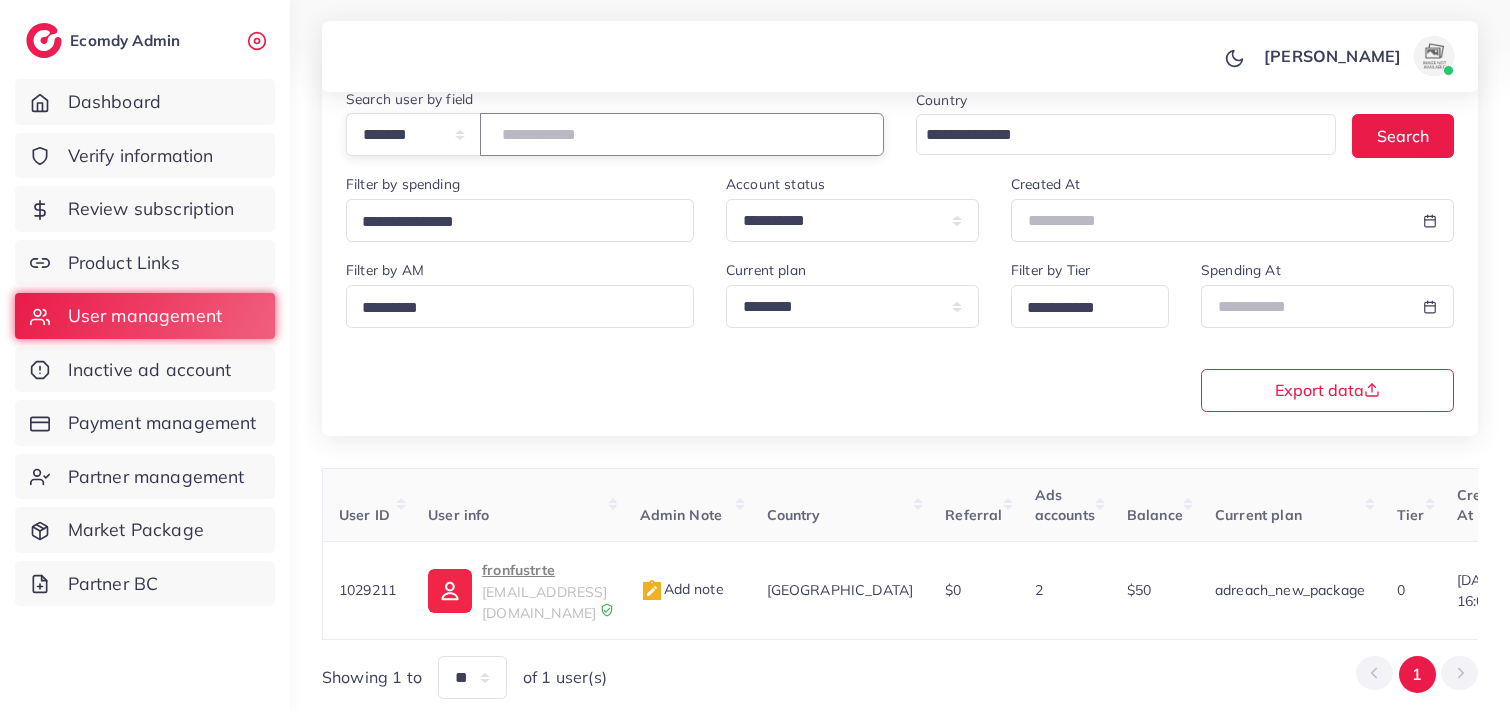 click on "*******" at bounding box center (682, 134) 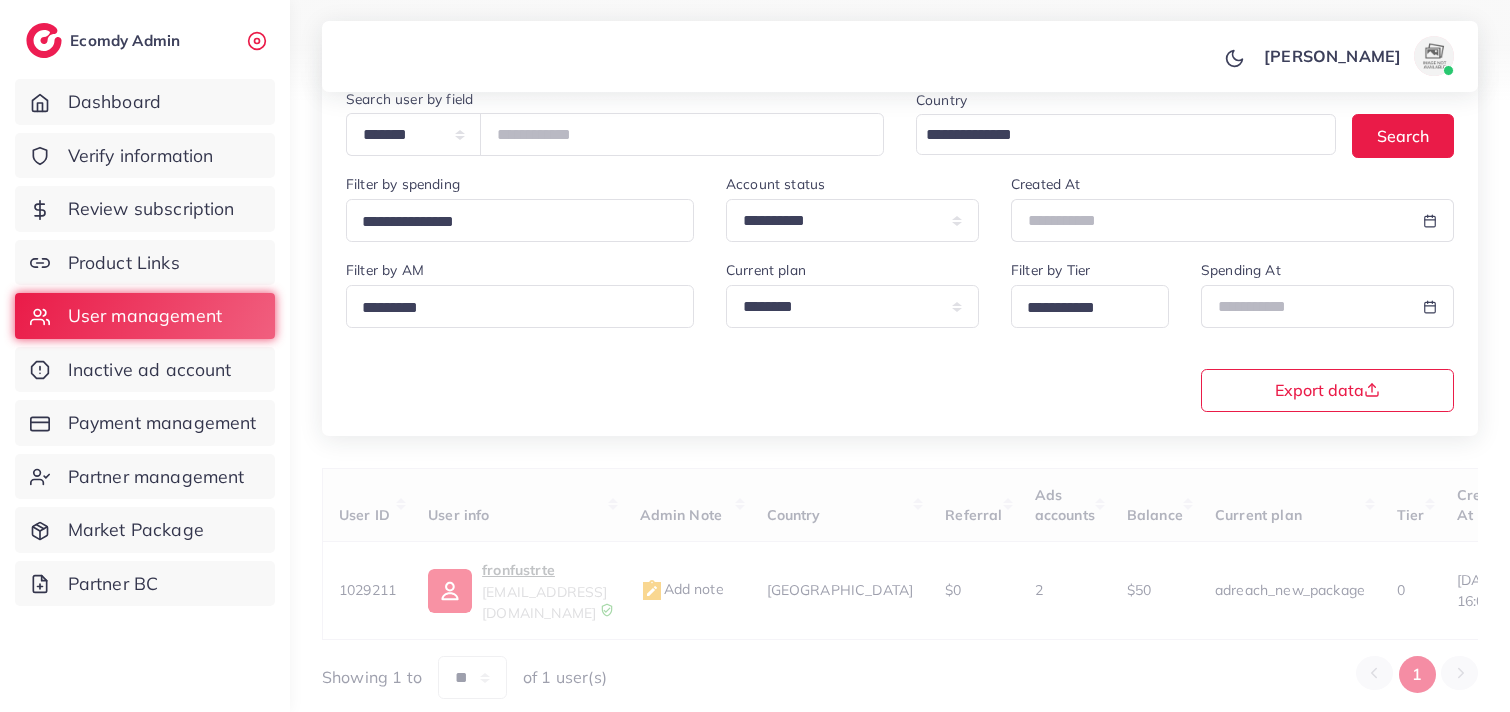 click on "[PERSON_NAME]  Profile Log out" at bounding box center [900, 57] 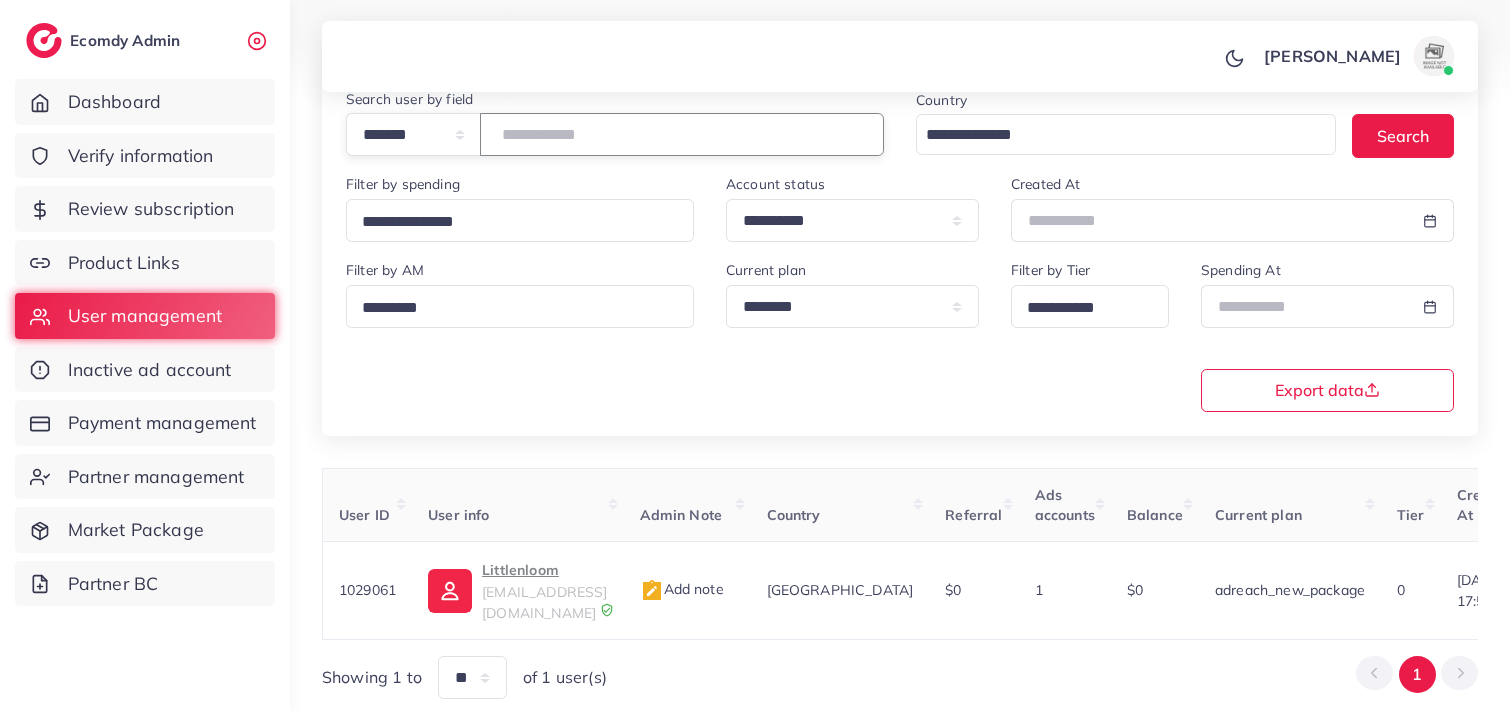 click on "*******" at bounding box center (682, 134) 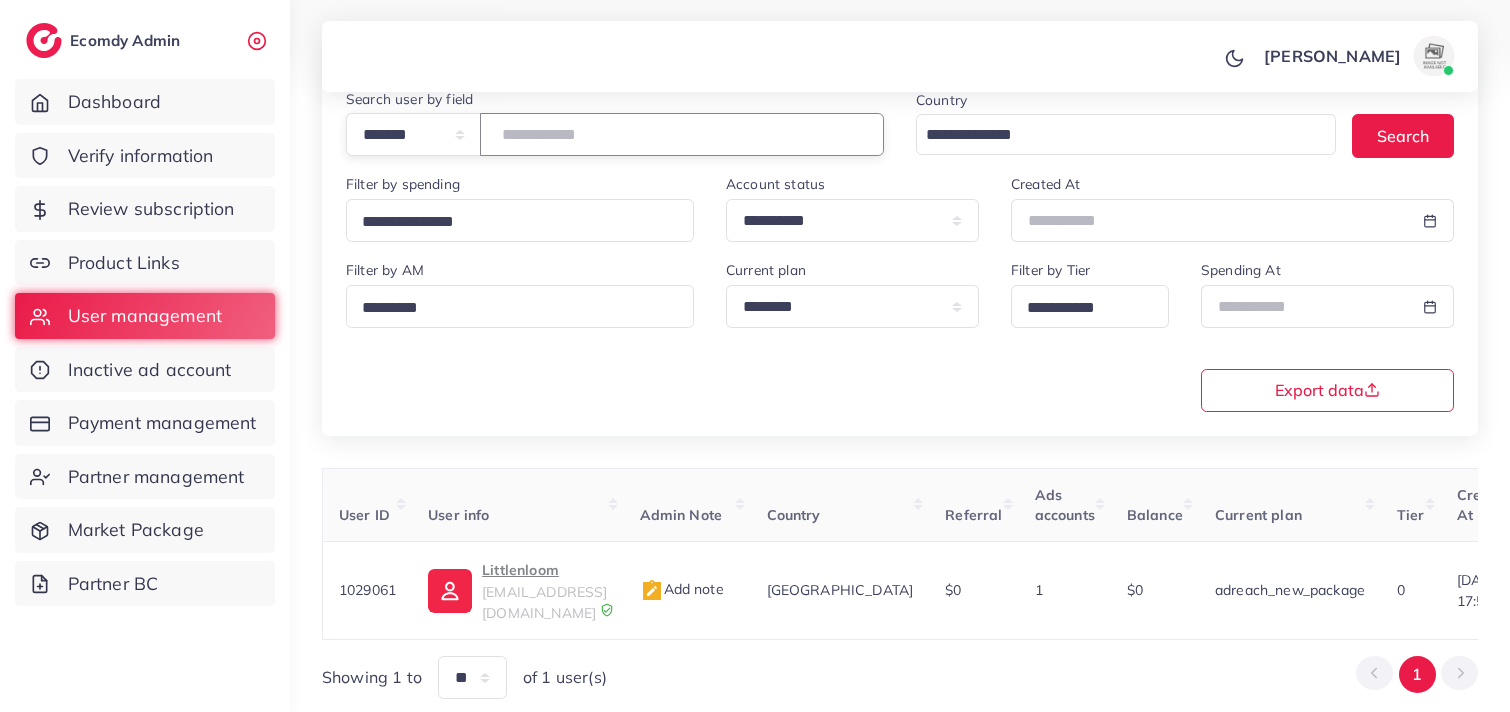 paste on "*******" 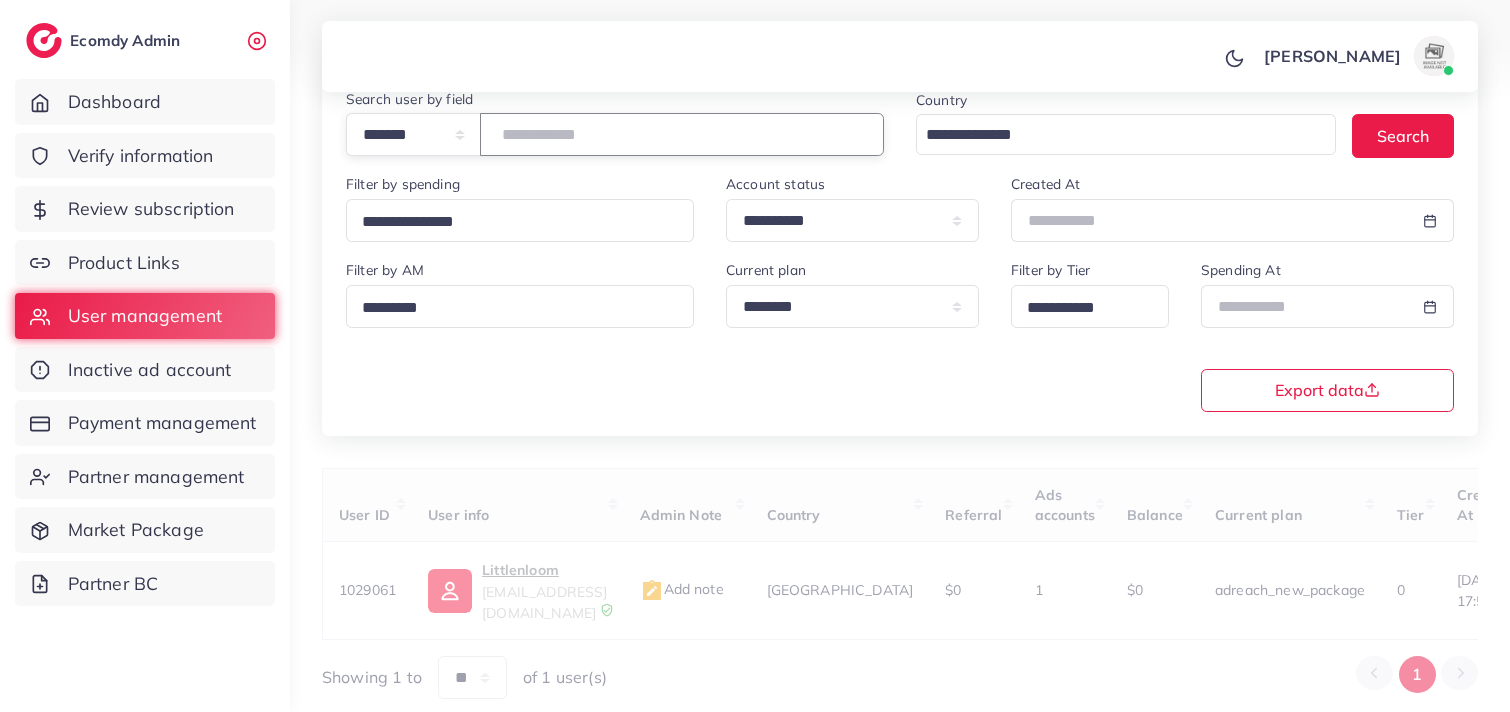 type on "*******" 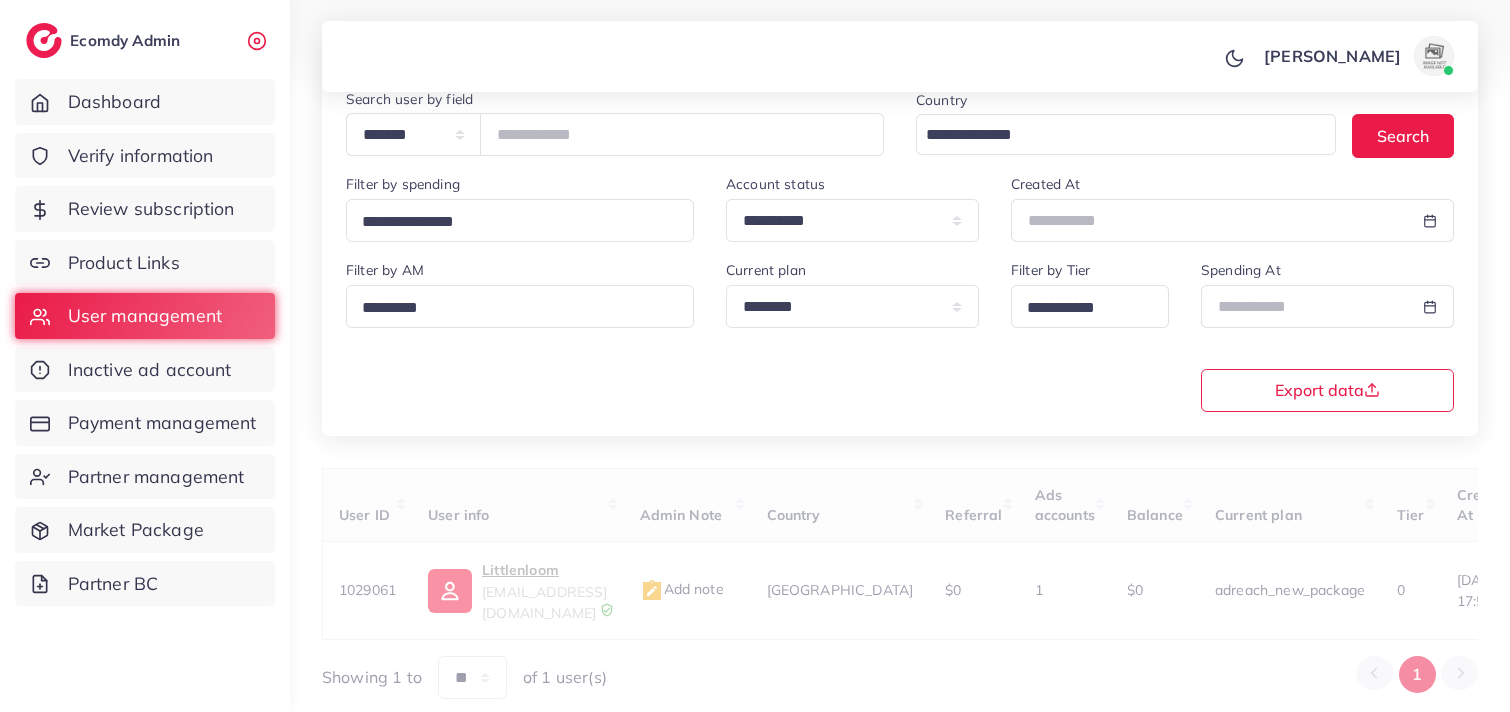 click at bounding box center (755, 51) 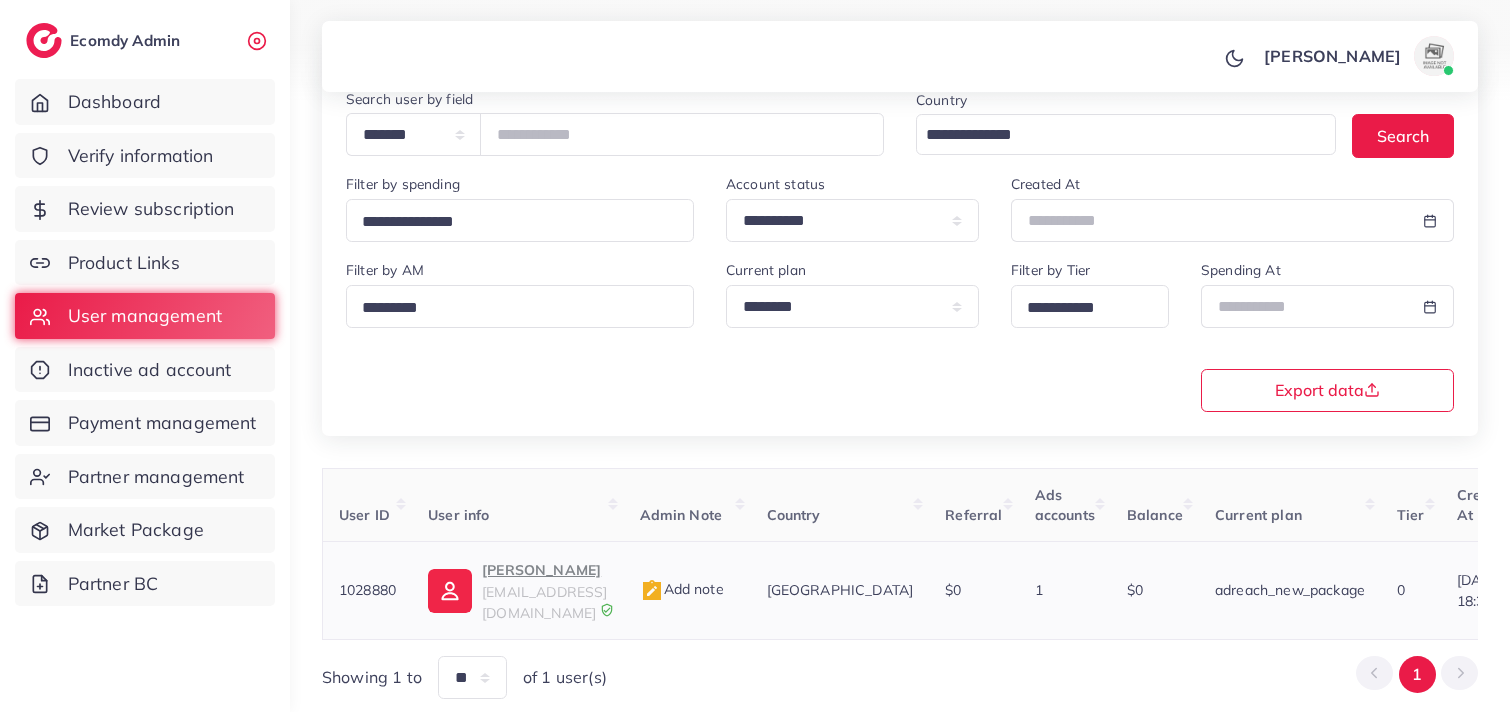 click on "miraazstore62@gmail.com" at bounding box center [544, 602] 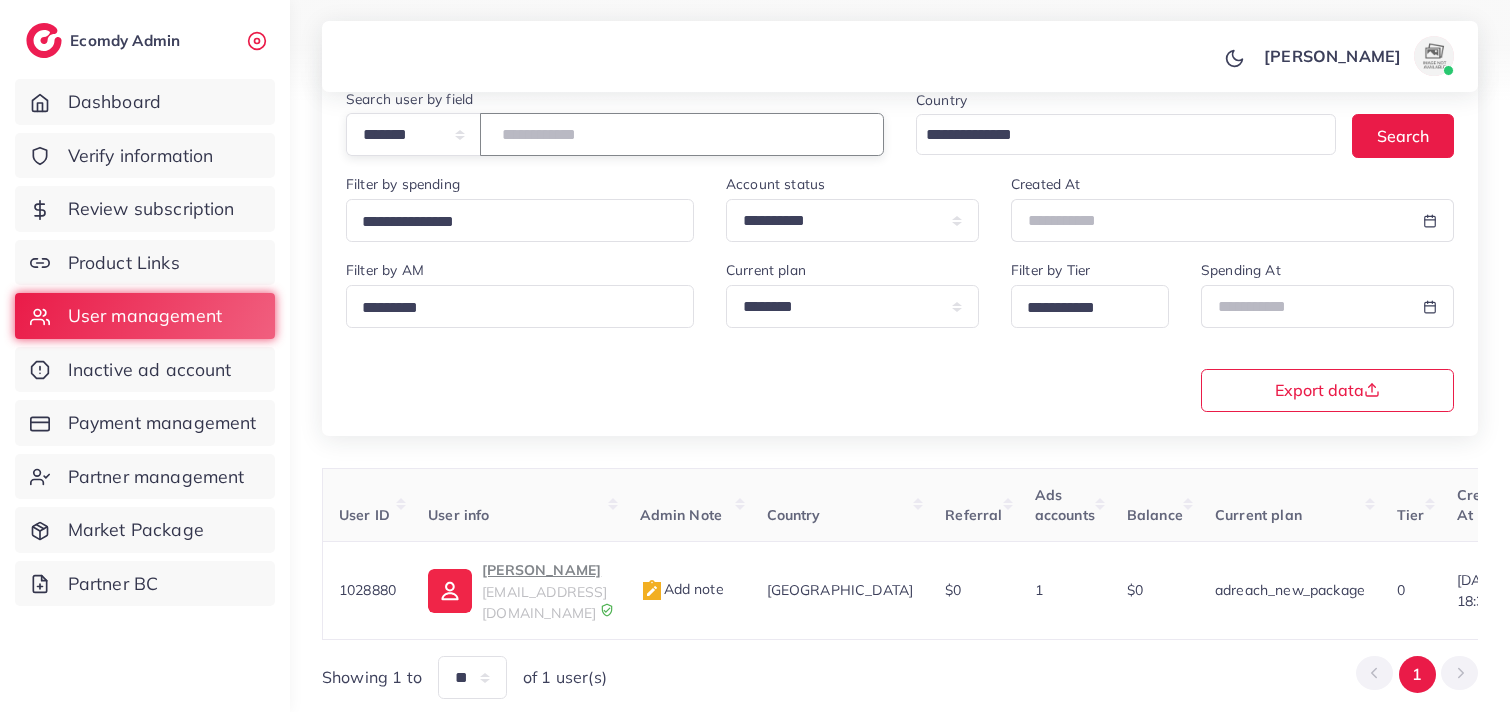 click on "*******" at bounding box center (682, 134) 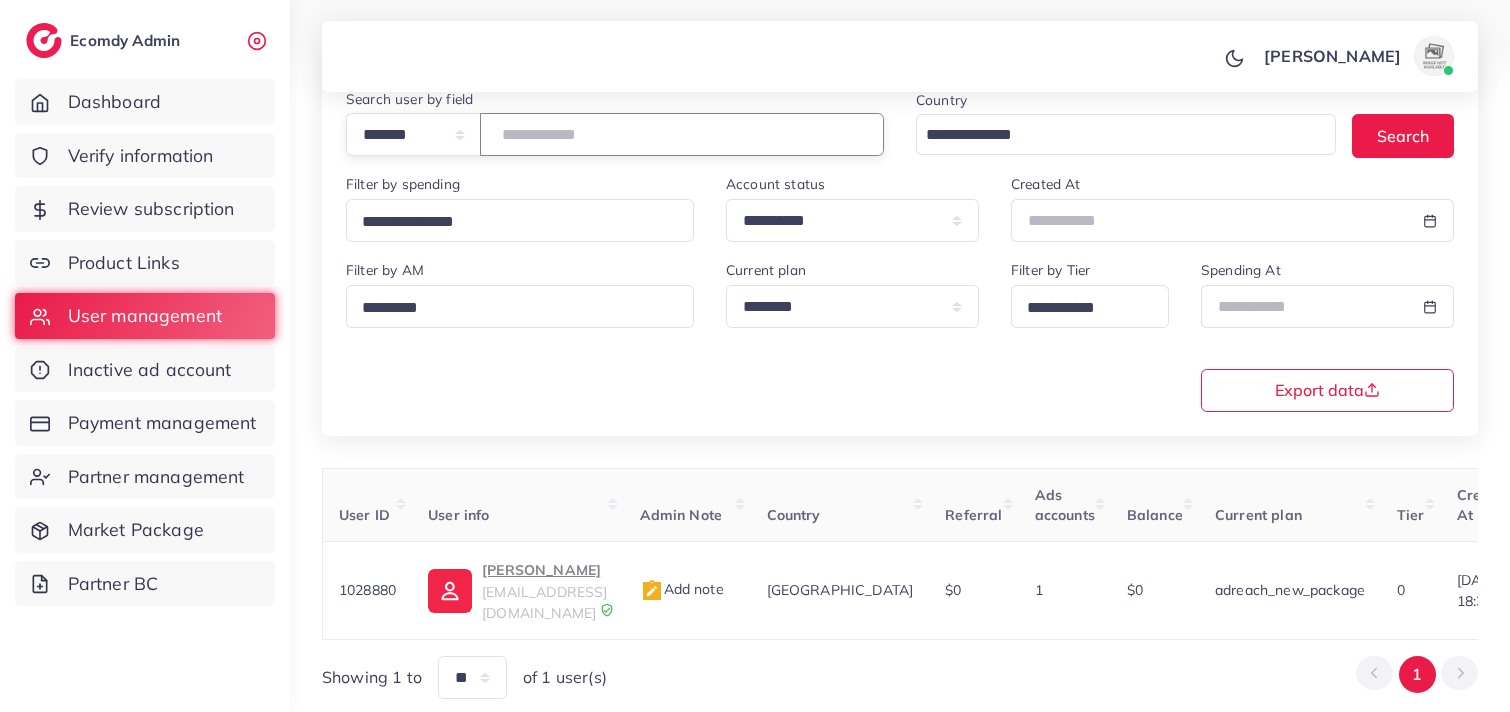 paste on "*******" 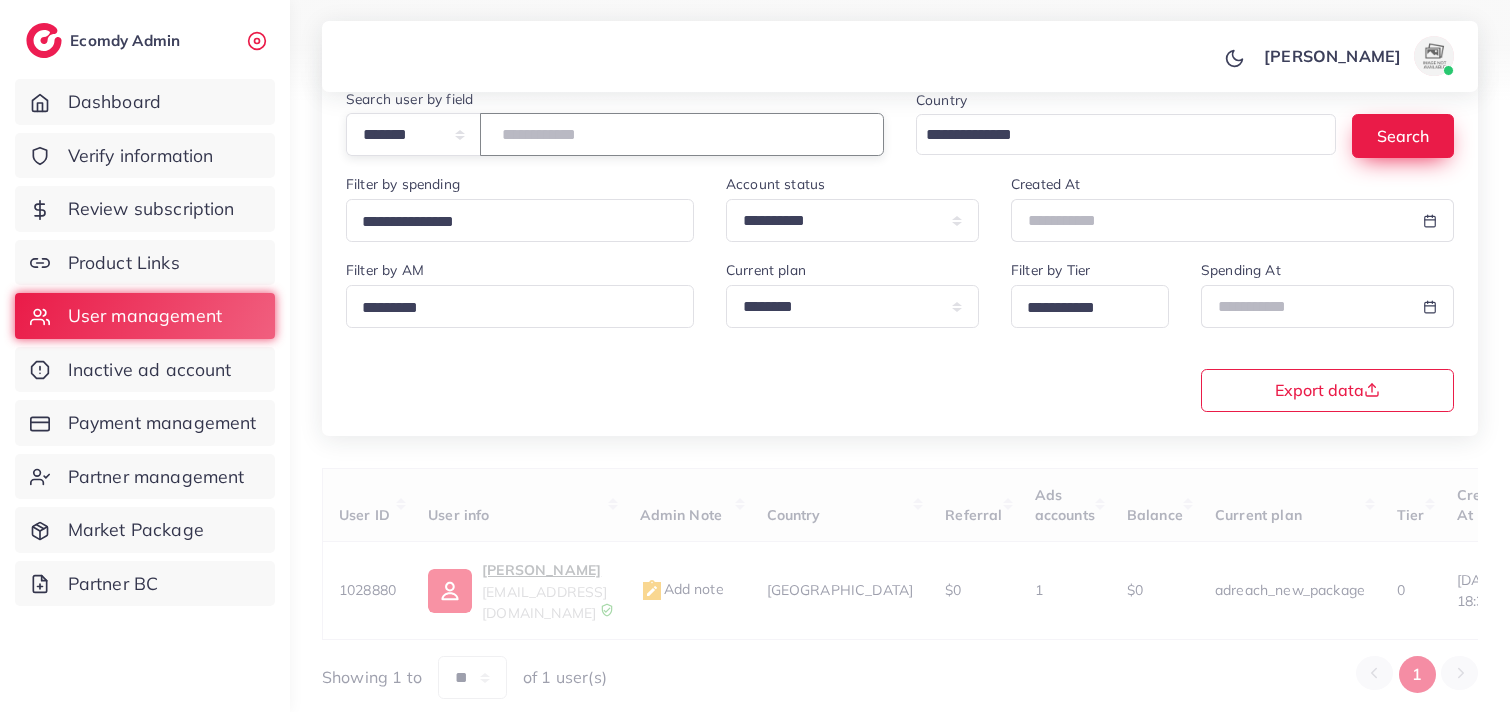 type on "*******" 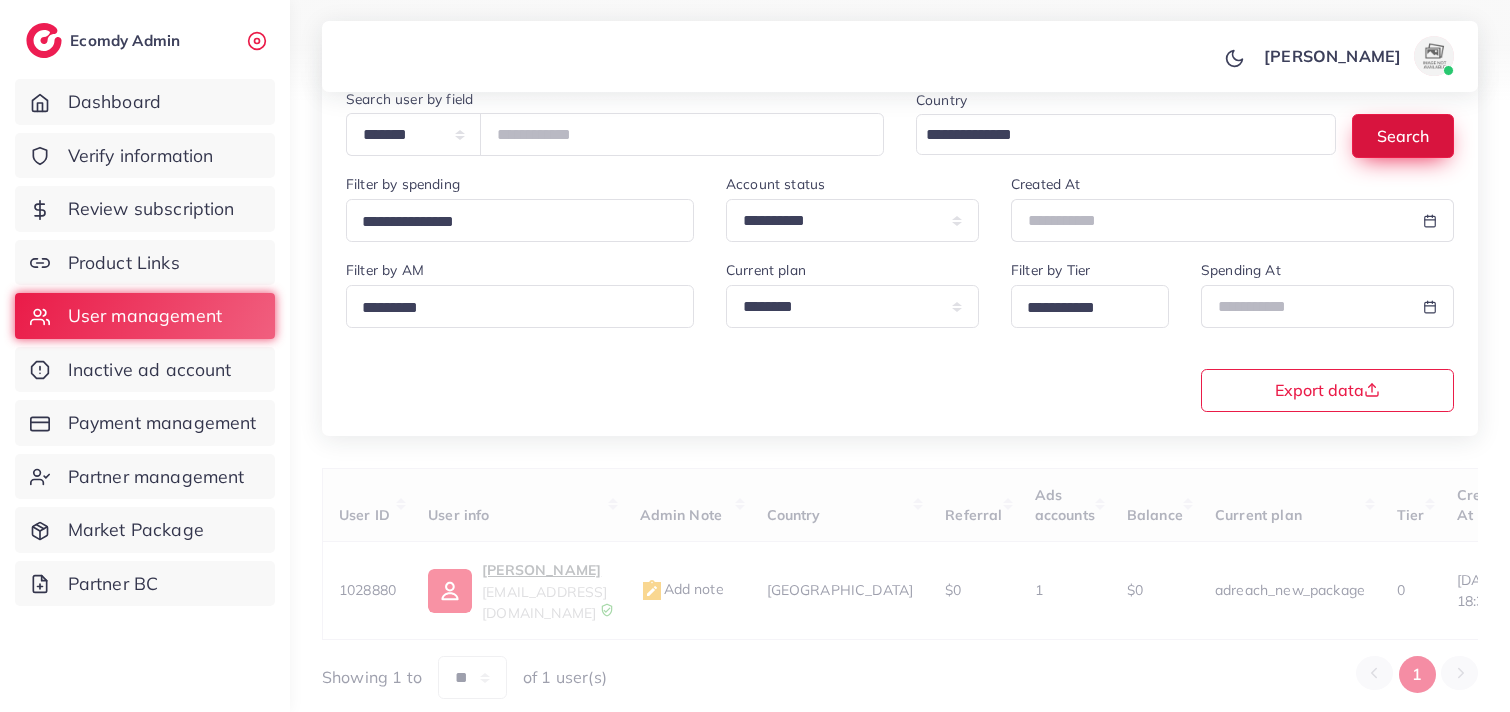 click on "Search" at bounding box center [1403, 135] 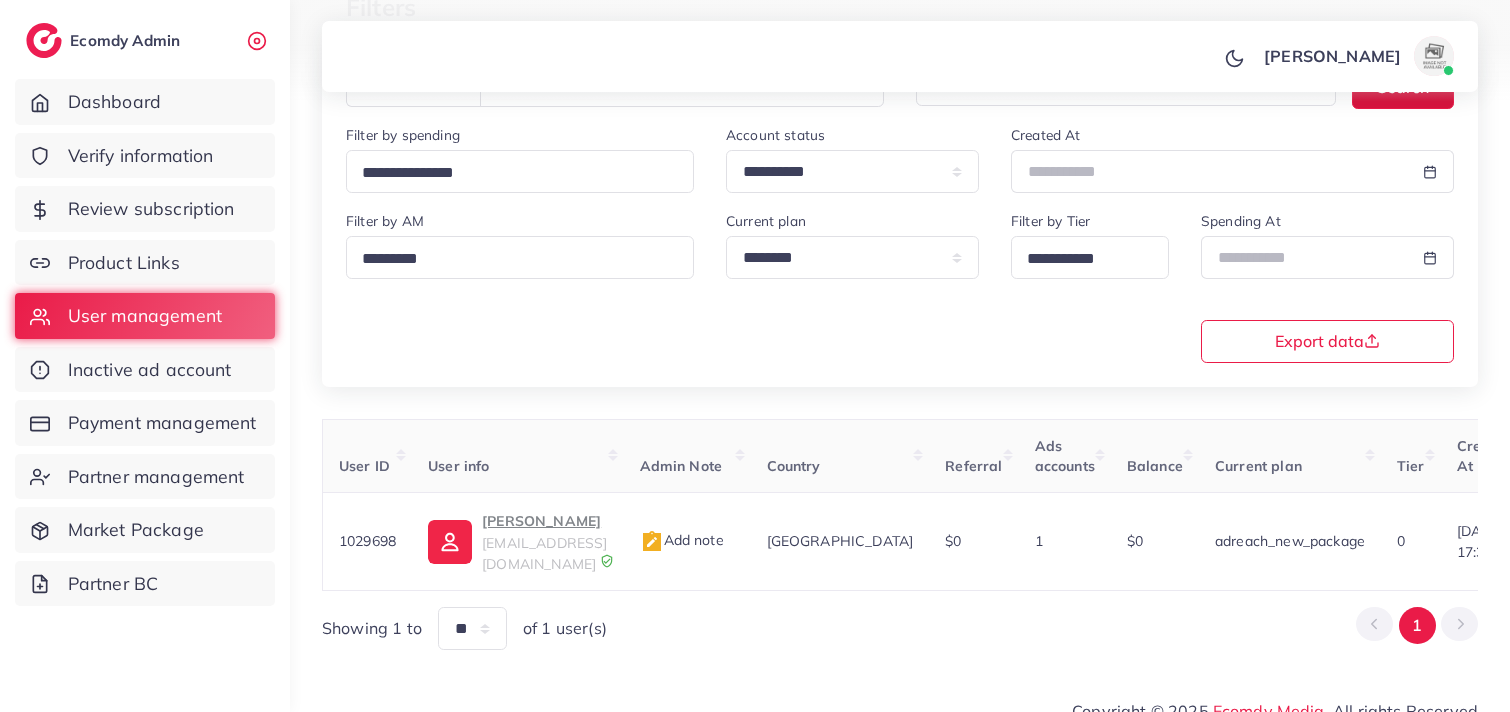 scroll, scrollTop: 235, scrollLeft: 0, axis: vertical 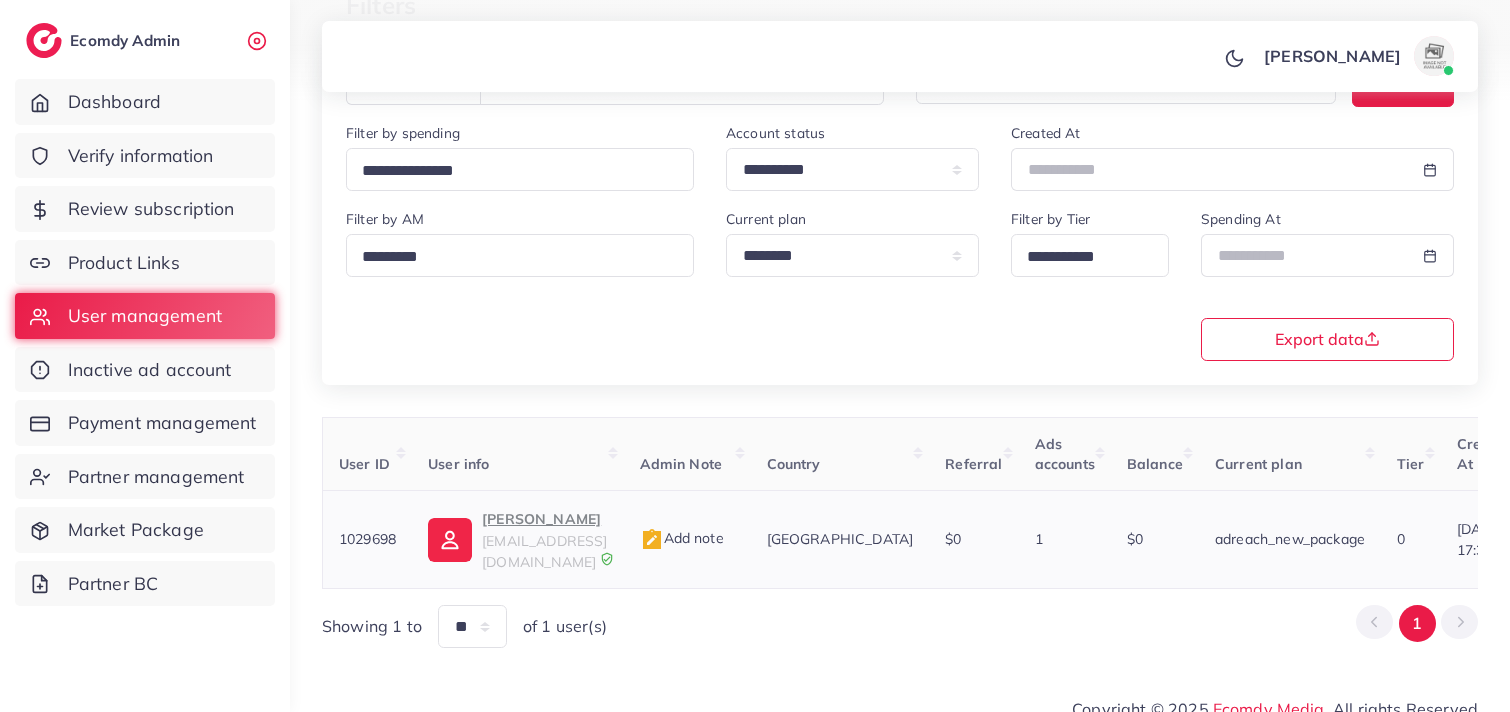 click on "irfan khan" at bounding box center (544, 519) 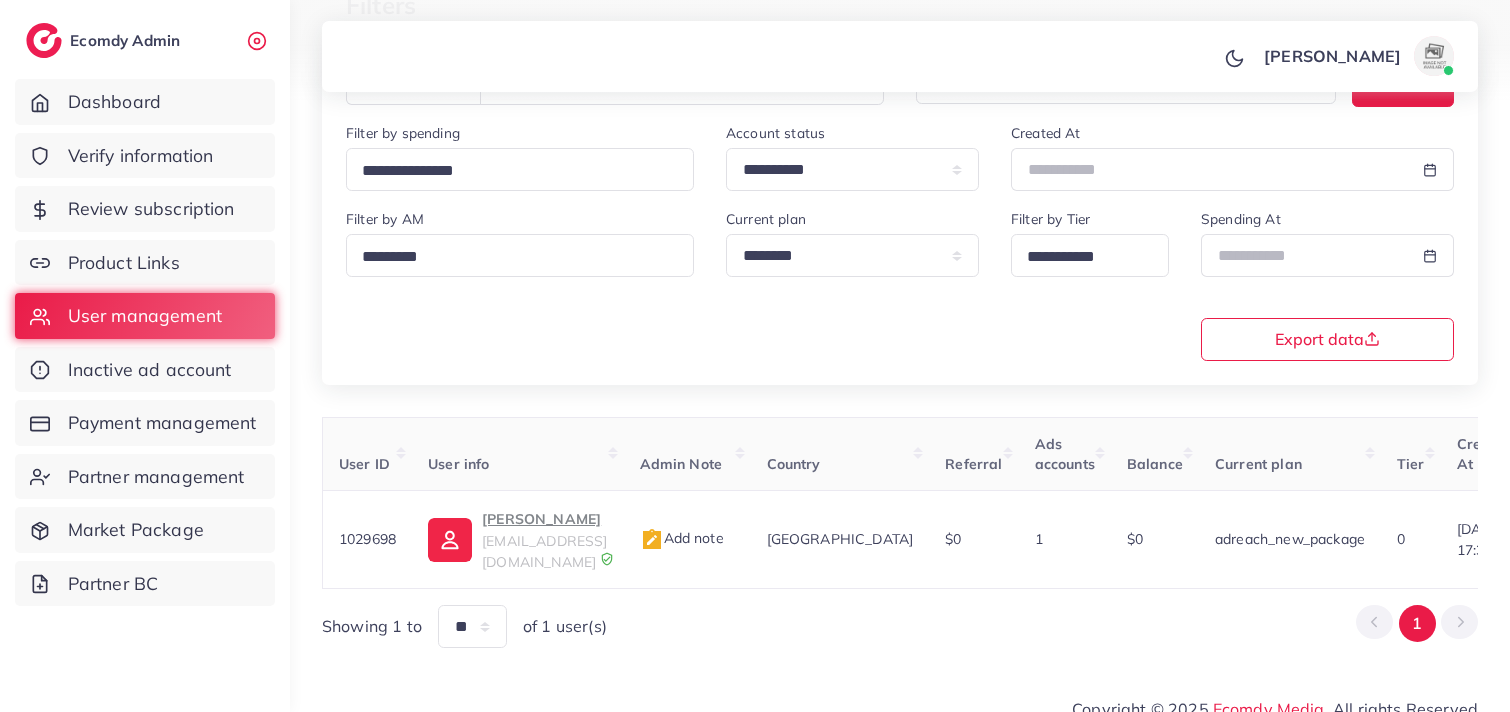 click on "[PERSON_NAME]  Profile Log out" at bounding box center [900, 57] 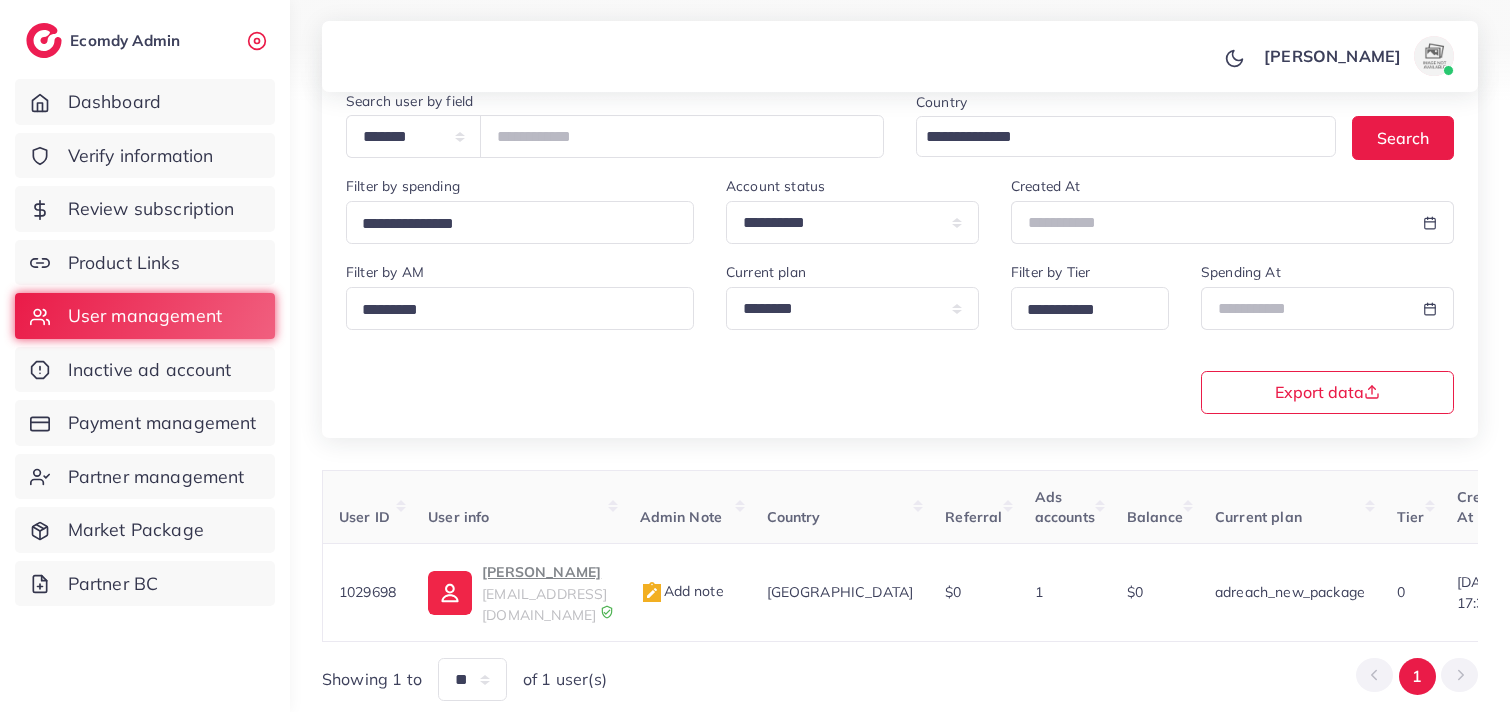 scroll, scrollTop: 146, scrollLeft: 0, axis: vertical 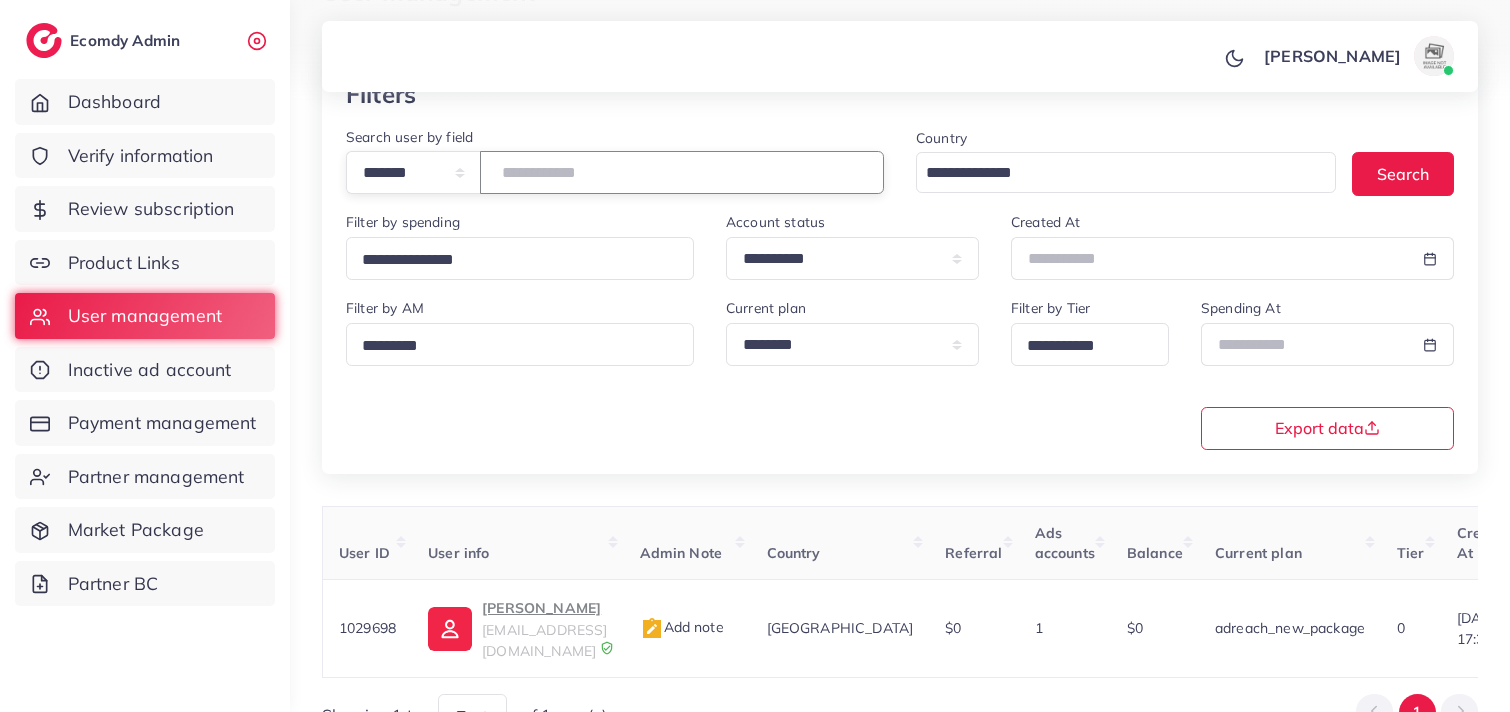 click on "*******" at bounding box center (682, 172) 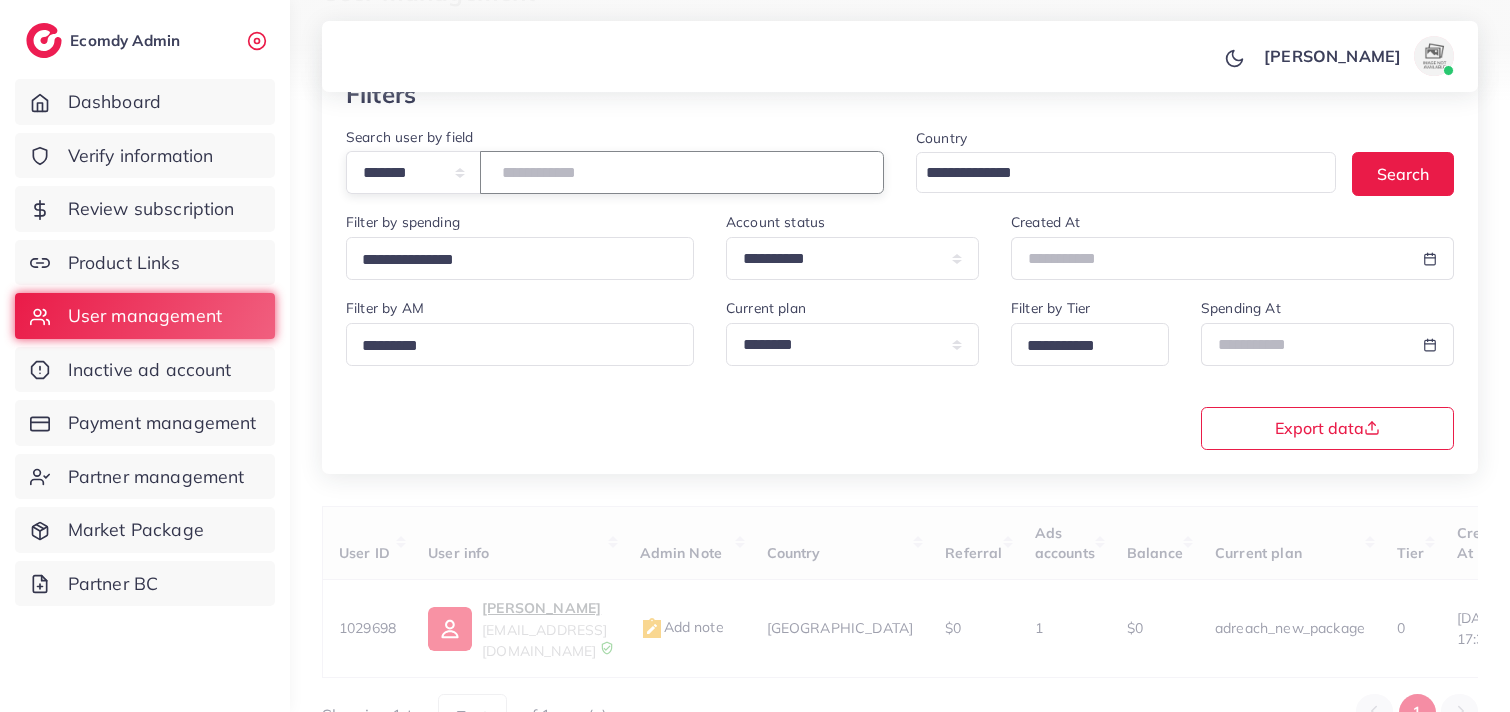 type on "*******" 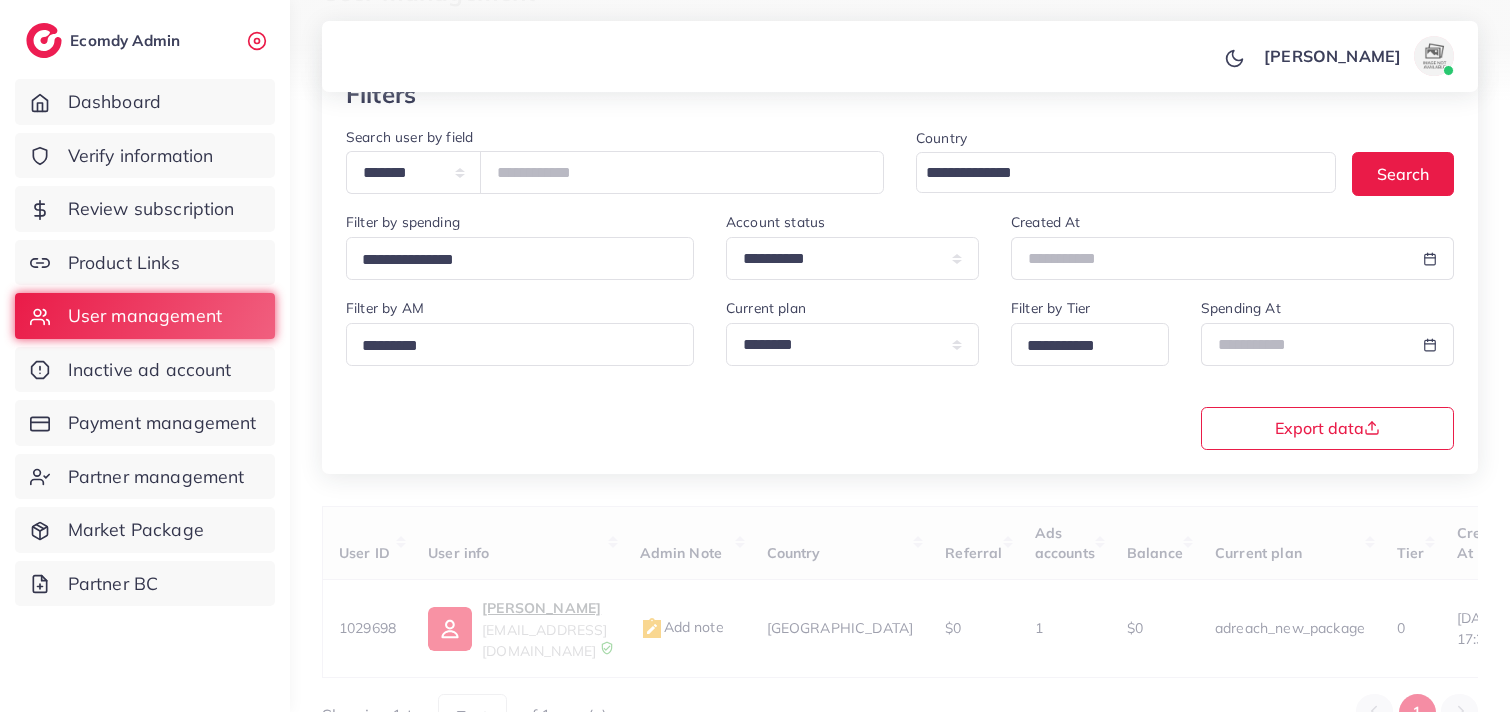 click on "[PERSON_NAME]  Profile Log out" at bounding box center [900, 57] 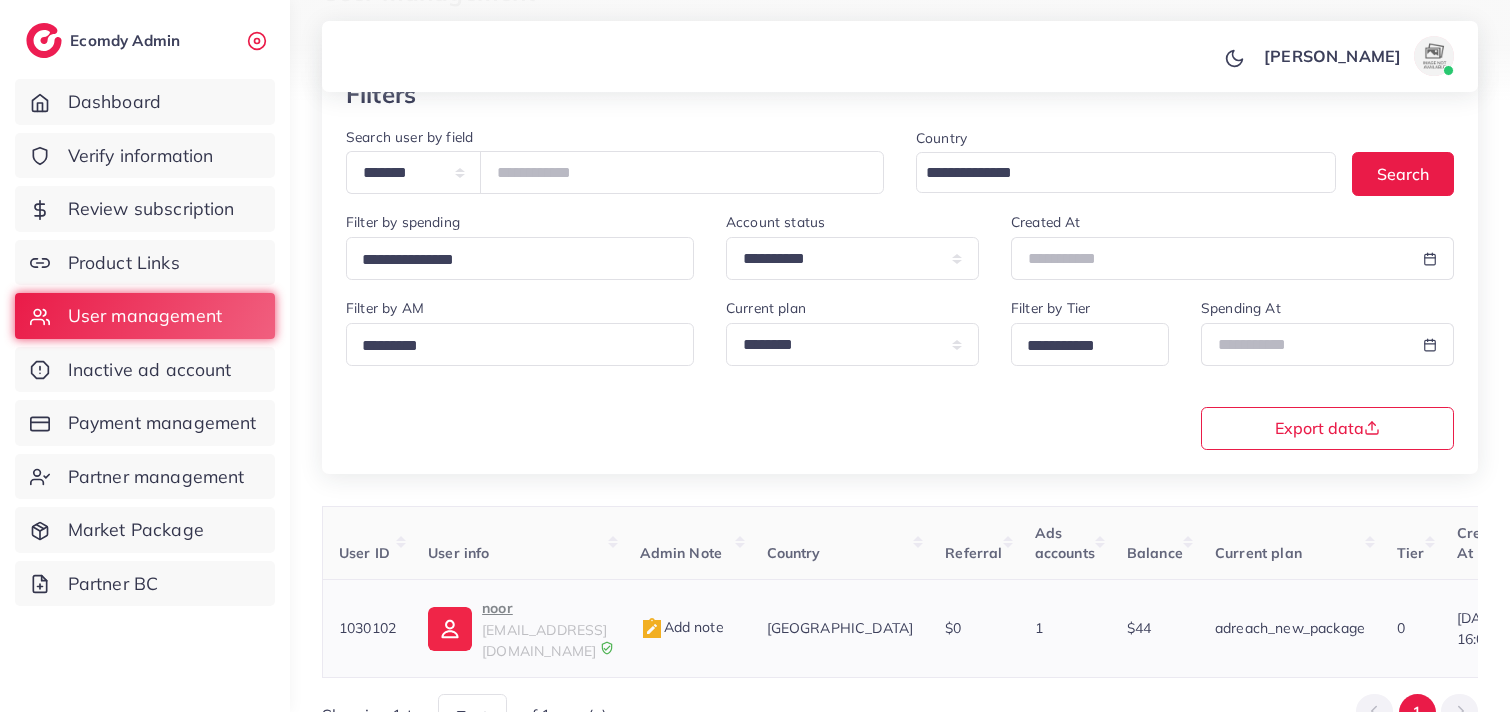 click on "noor" at bounding box center [544, 608] 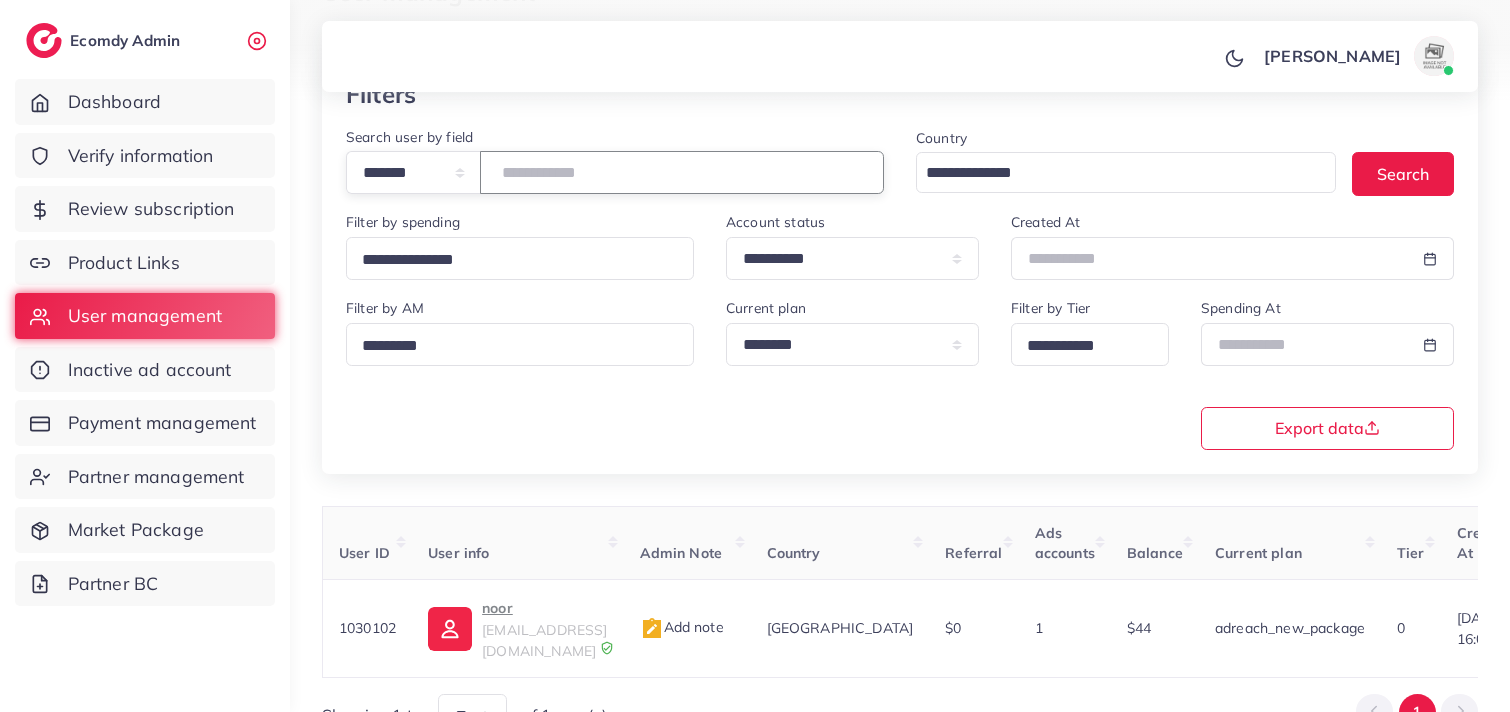 click on "*******" at bounding box center (682, 172) 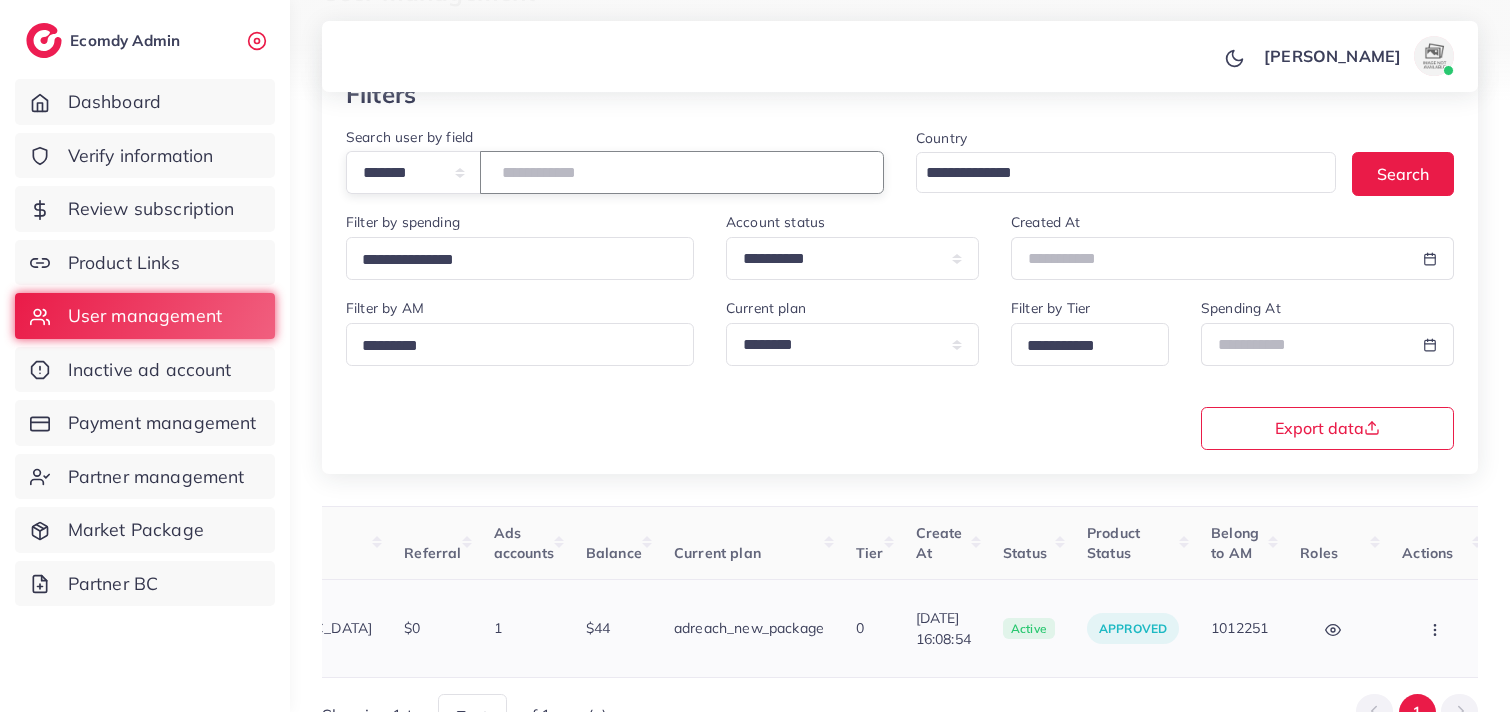 click 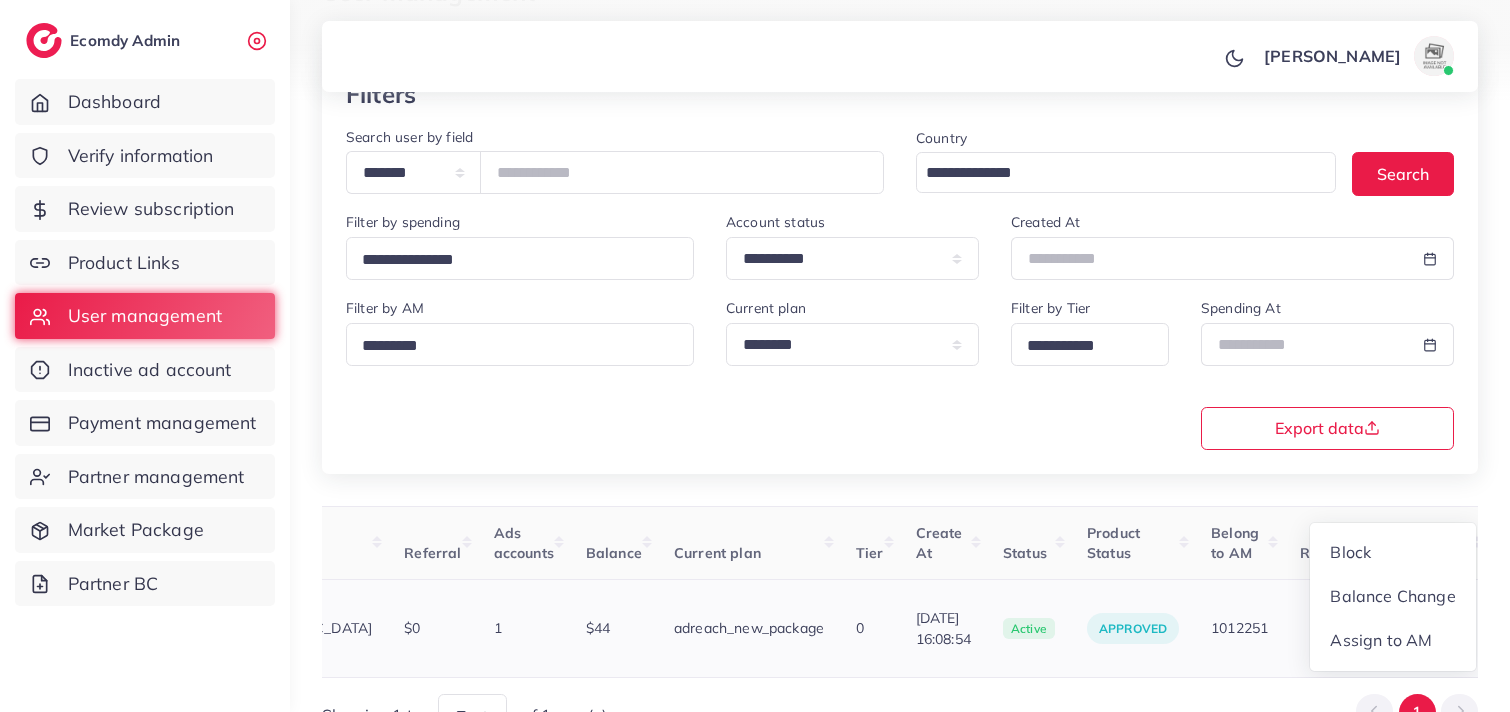scroll, scrollTop: 2, scrollLeft: 541, axis: both 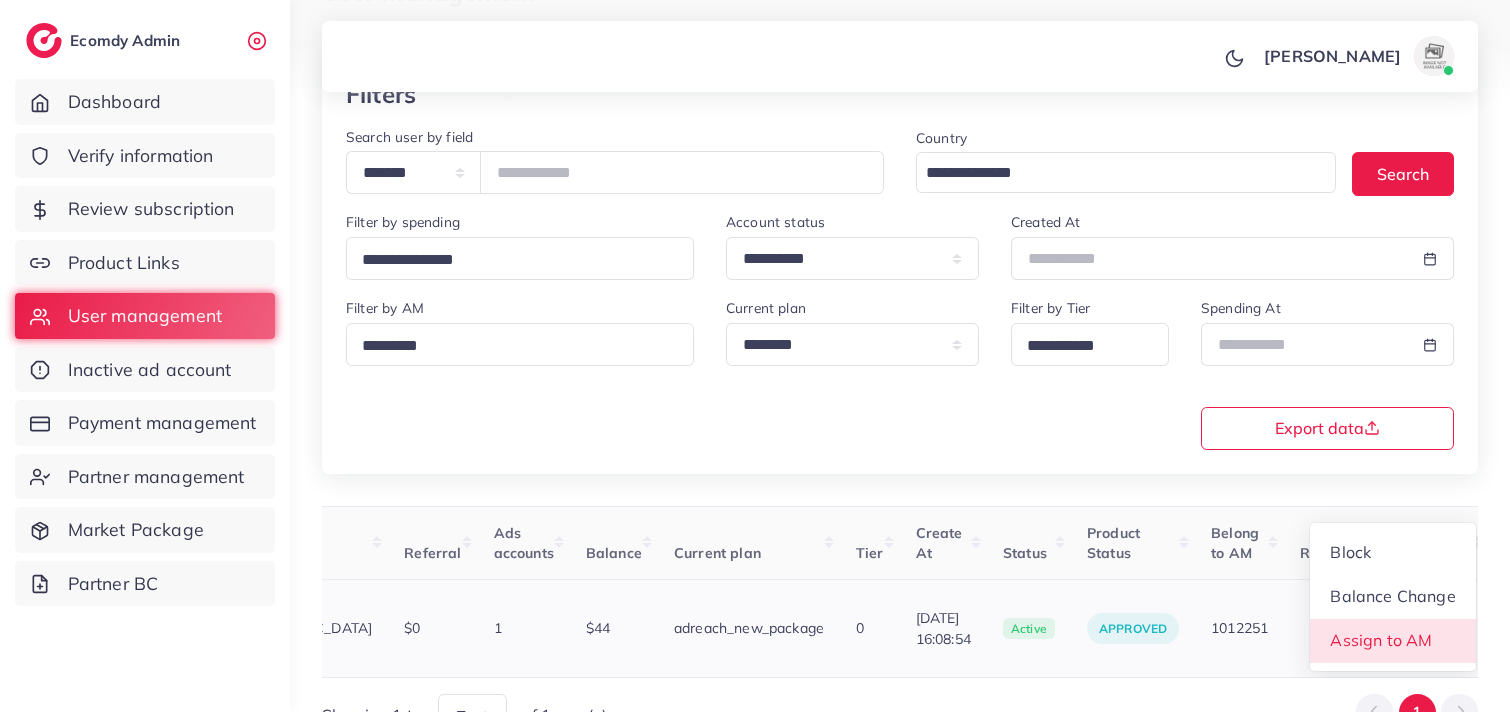 click on "Assign to AM" at bounding box center [1393, 641] 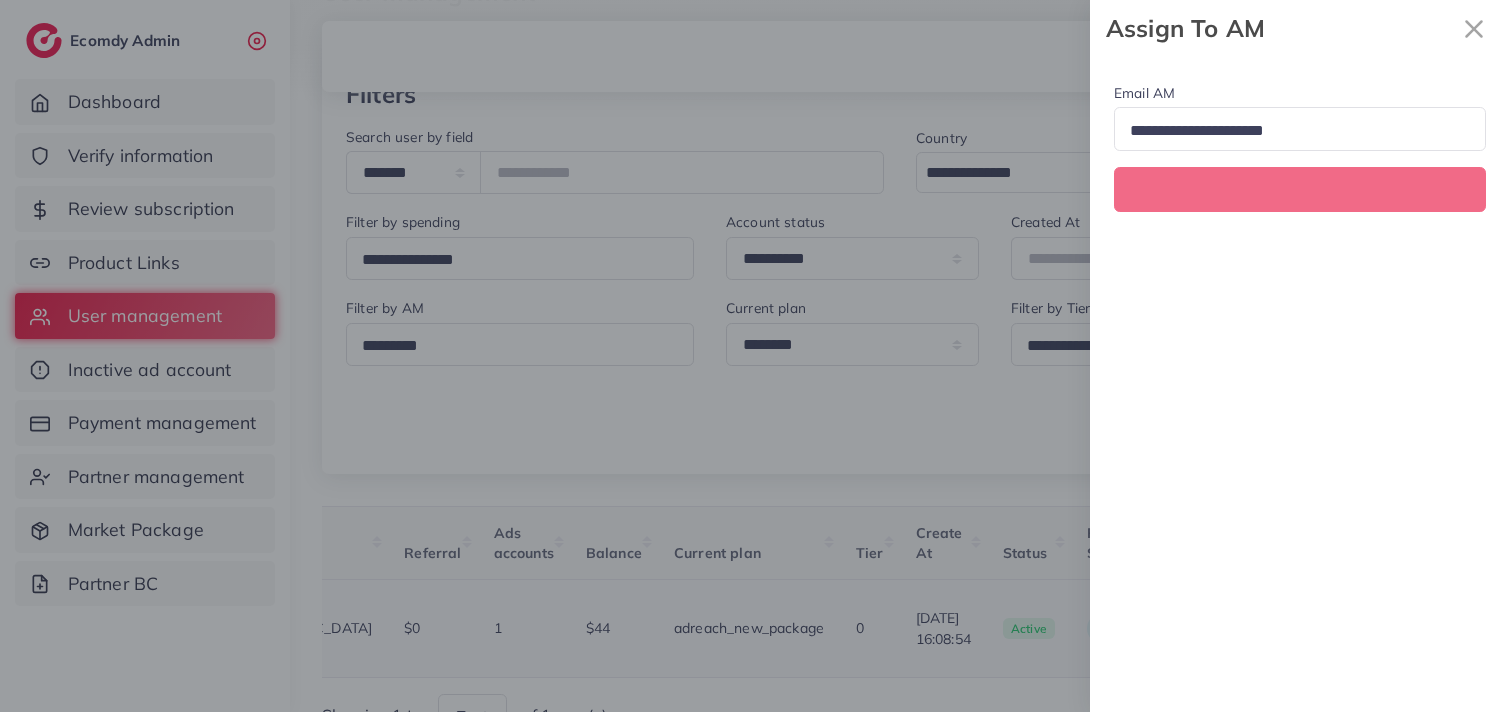 scroll, scrollTop: 0, scrollLeft: 541, axis: horizontal 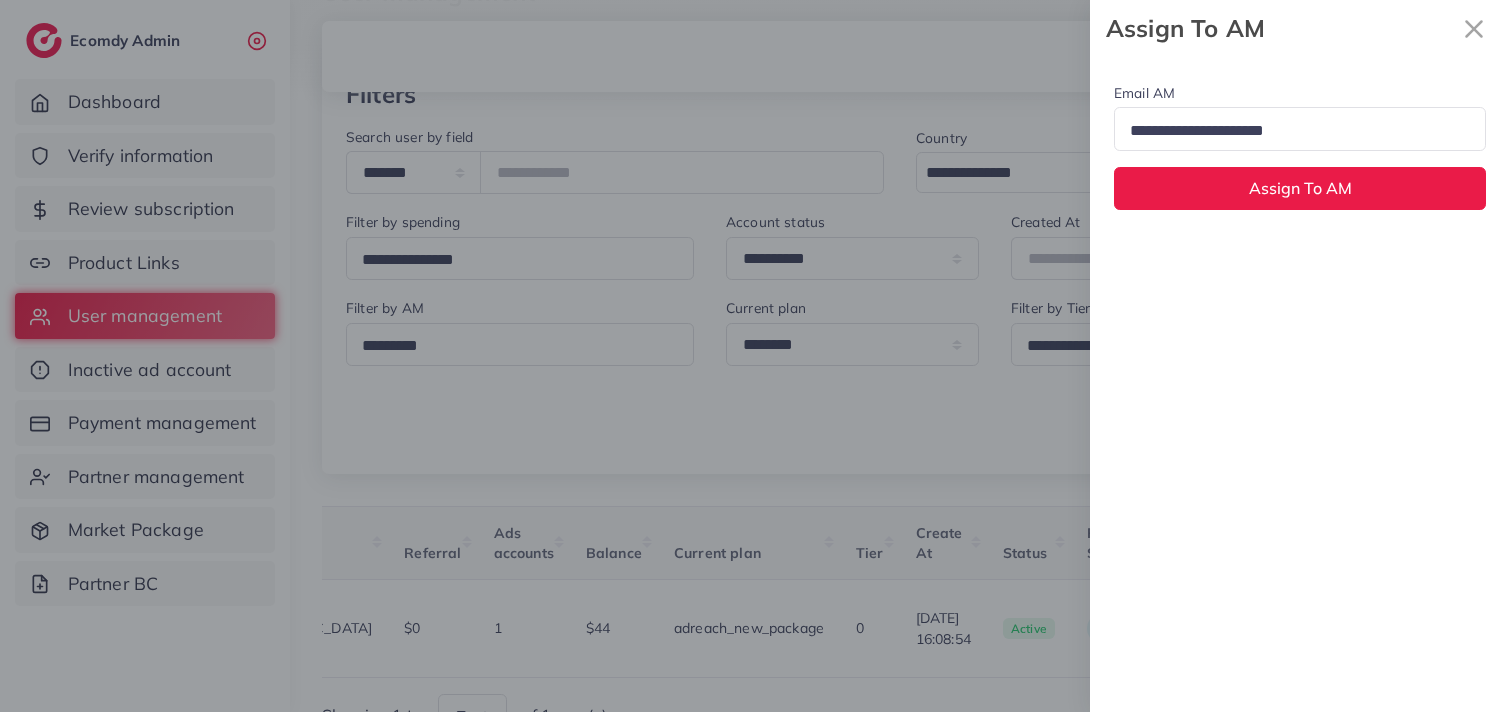 click at bounding box center [1291, 131] 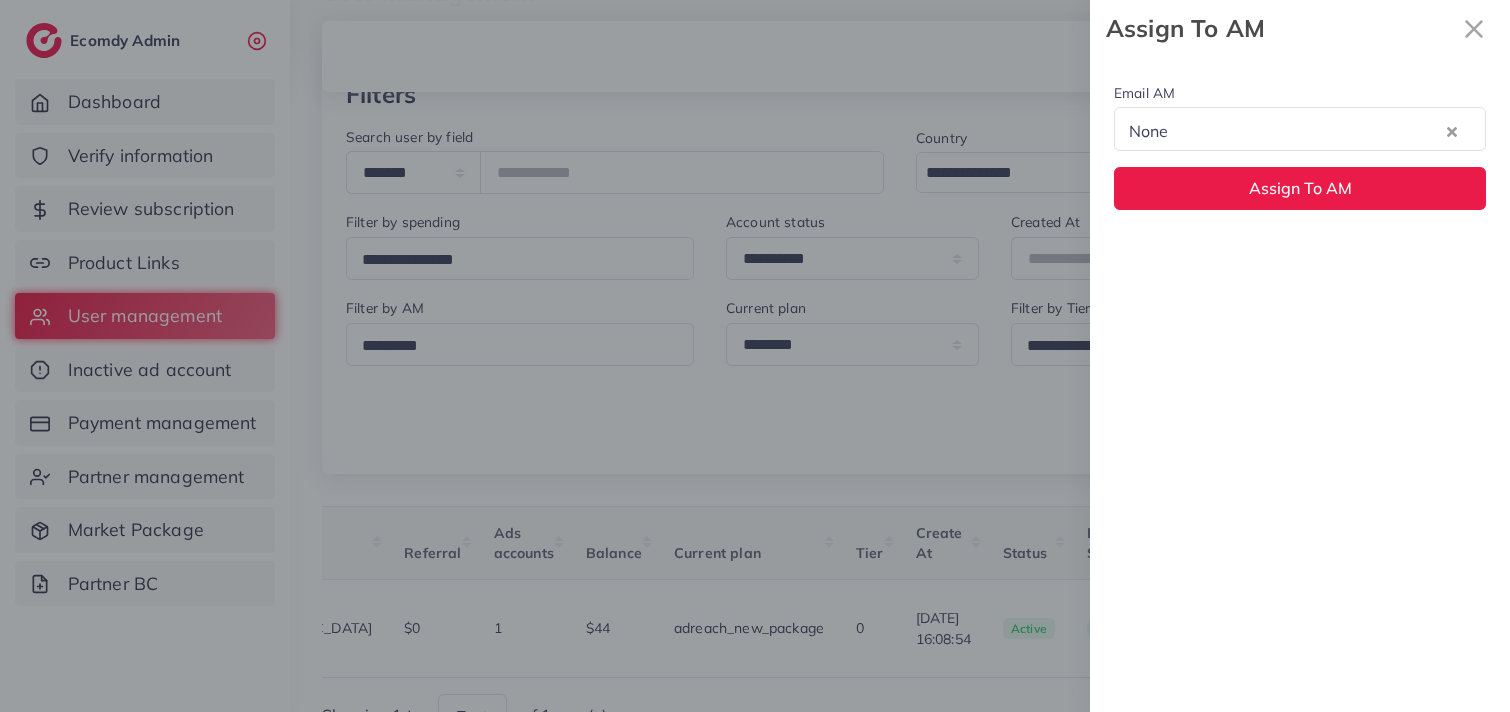 click on "Email AM
None
Loading...
None
hadibaaslam@gmail.com
wajahat@adreach.agency
Assign To AM" at bounding box center (1300, 145) 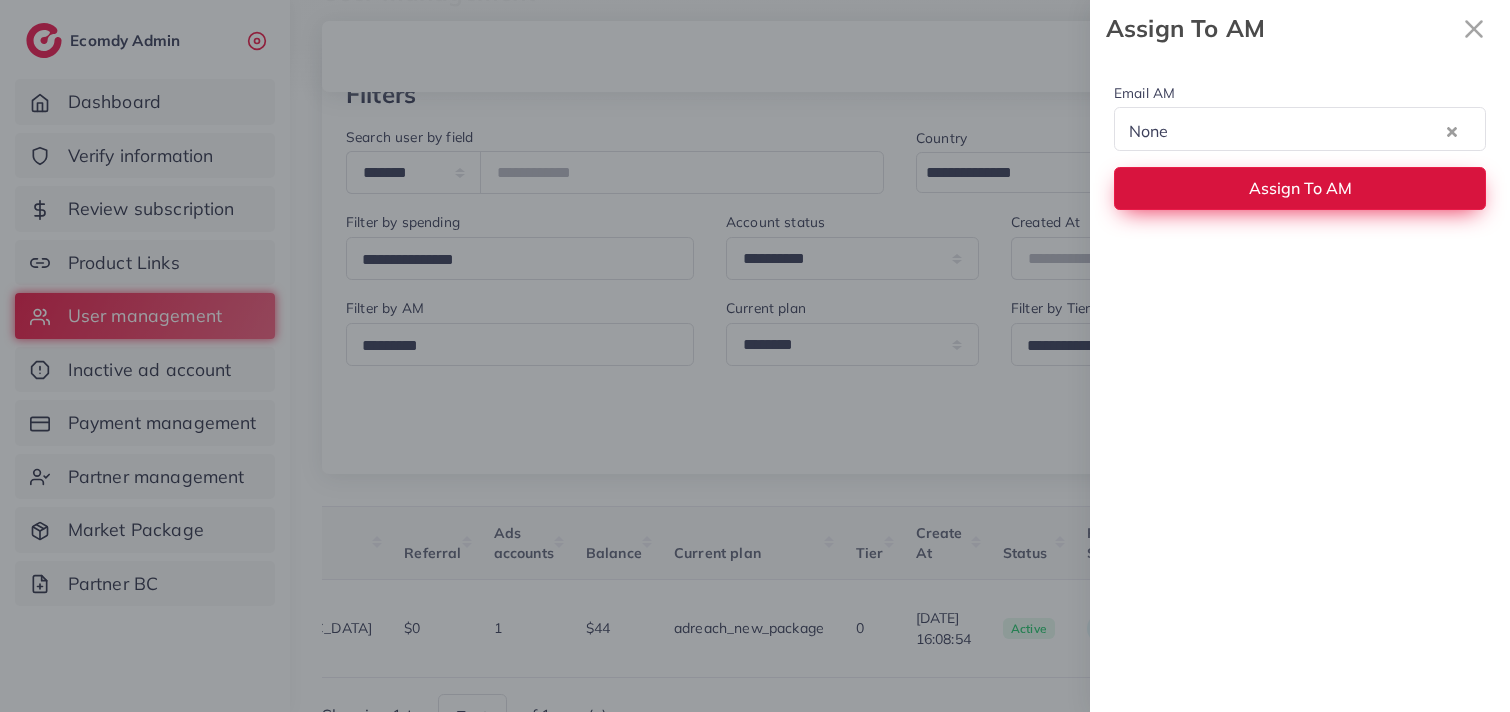 click on "Assign To AM" at bounding box center [1300, 188] 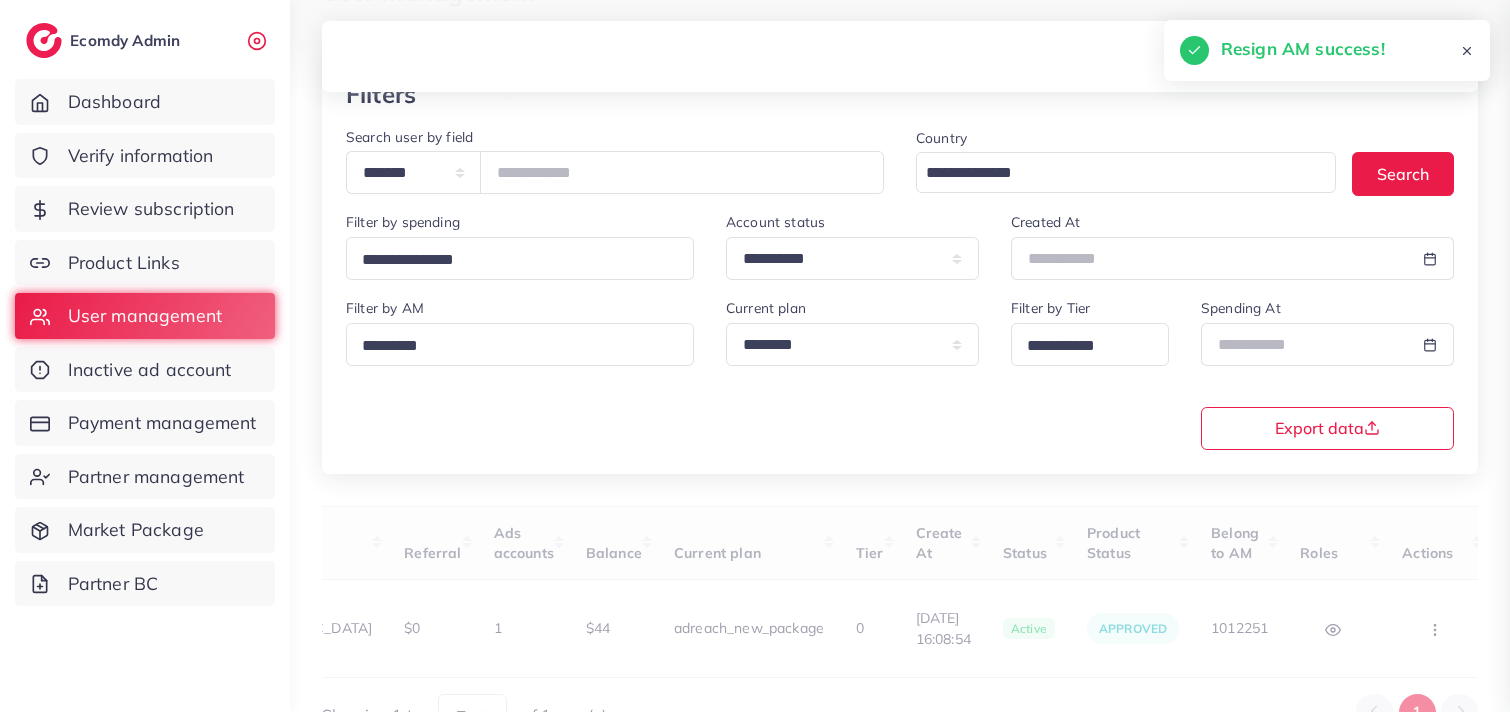 scroll, scrollTop: 0, scrollLeft: 528, axis: horizontal 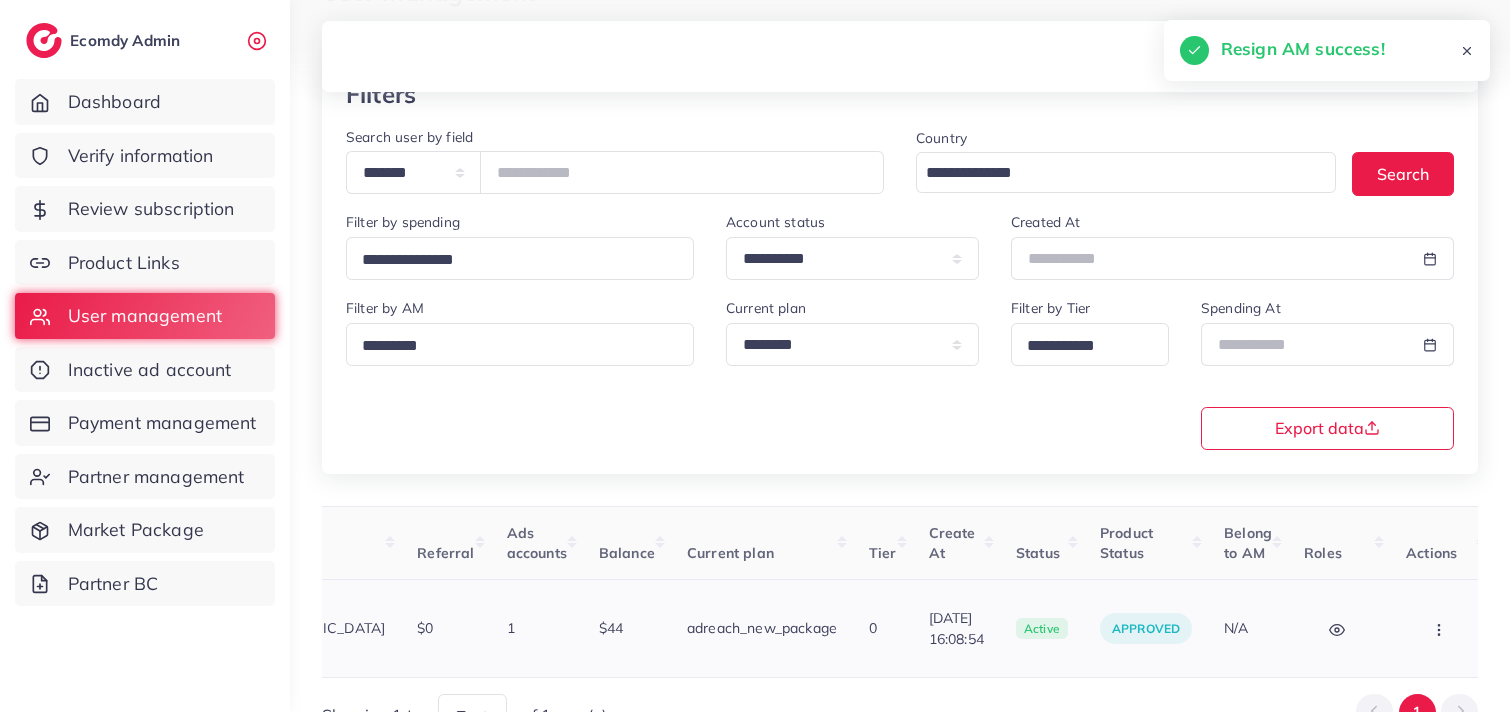 click 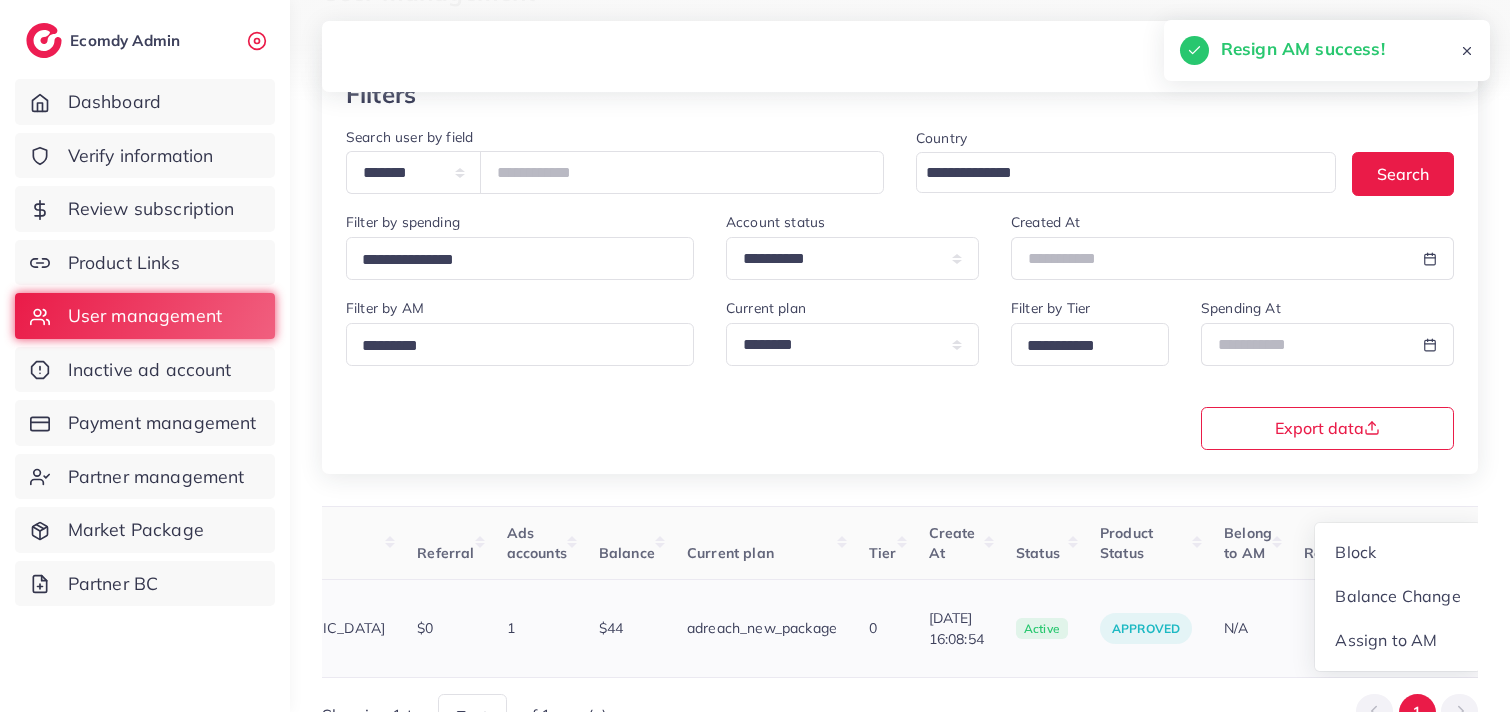 scroll, scrollTop: 2, scrollLeft: 528, axis: both 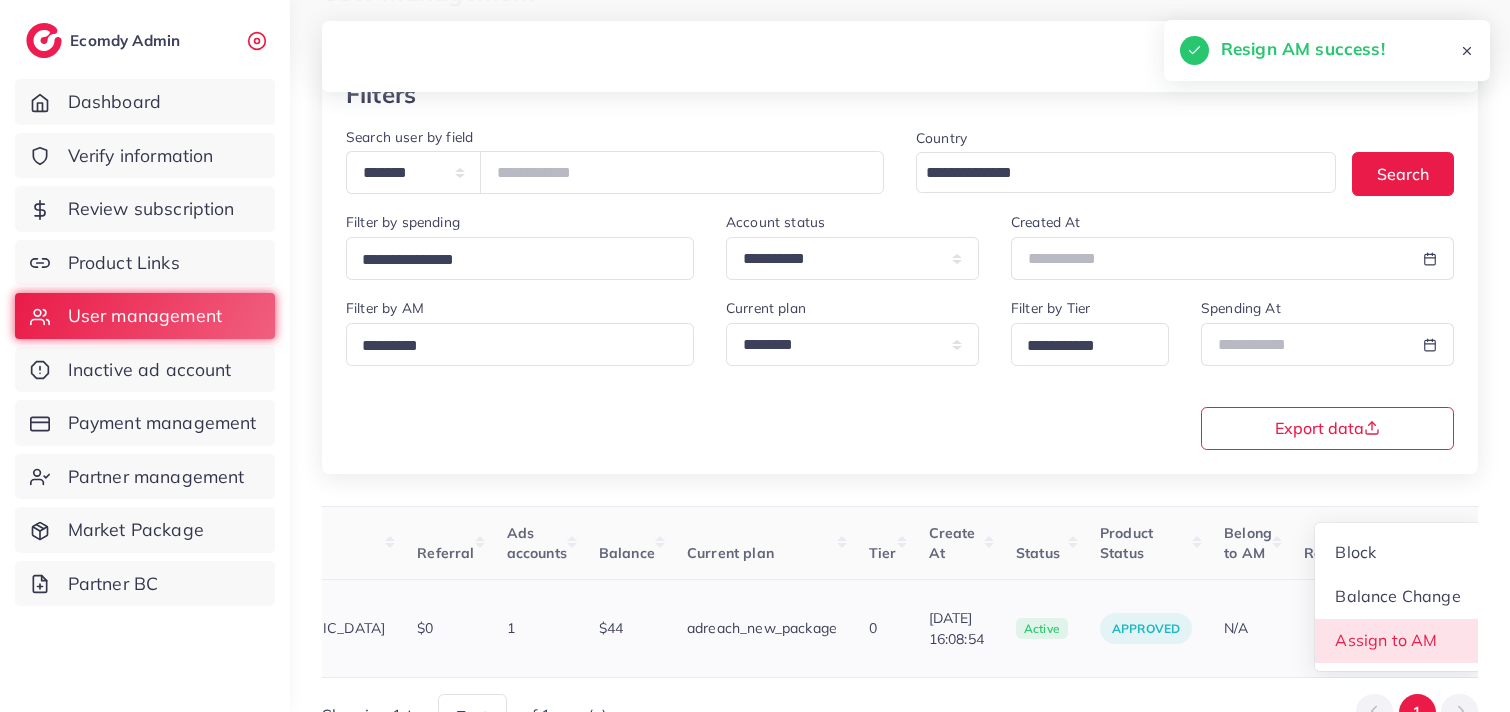 click on "Assign to AM" at bounding box center [1398, 641] 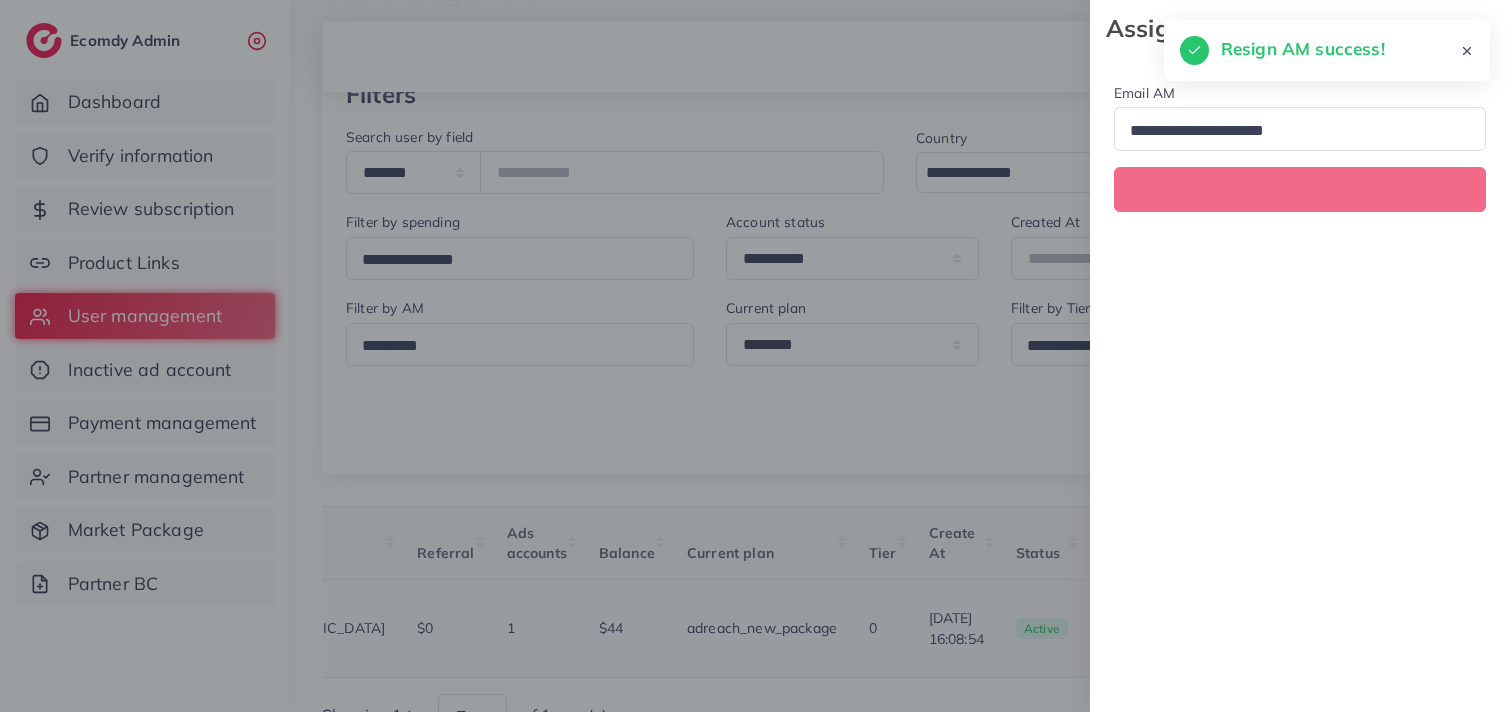 scroll, scrollTop: 0, scrollLeft: 528, axis: horizontal 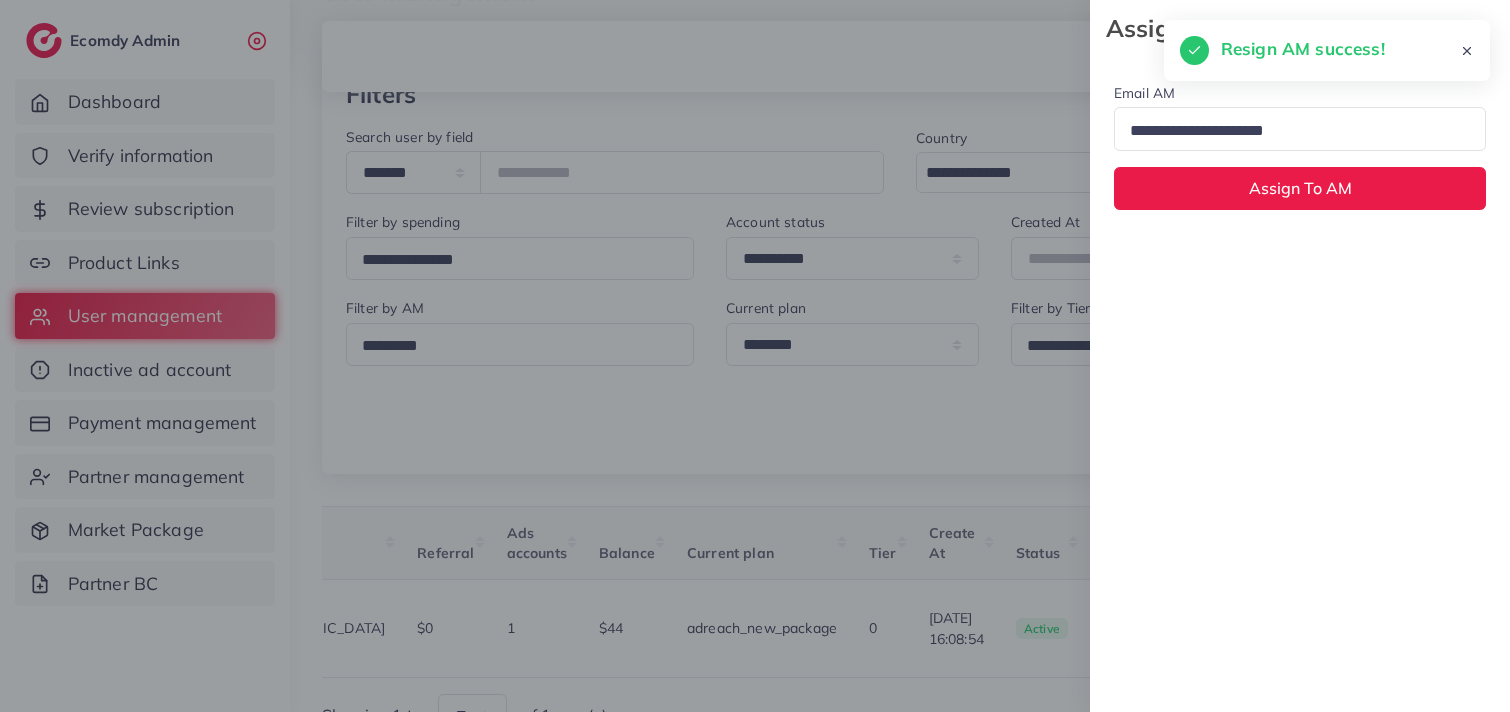 click at bounding box center (1291, 131) 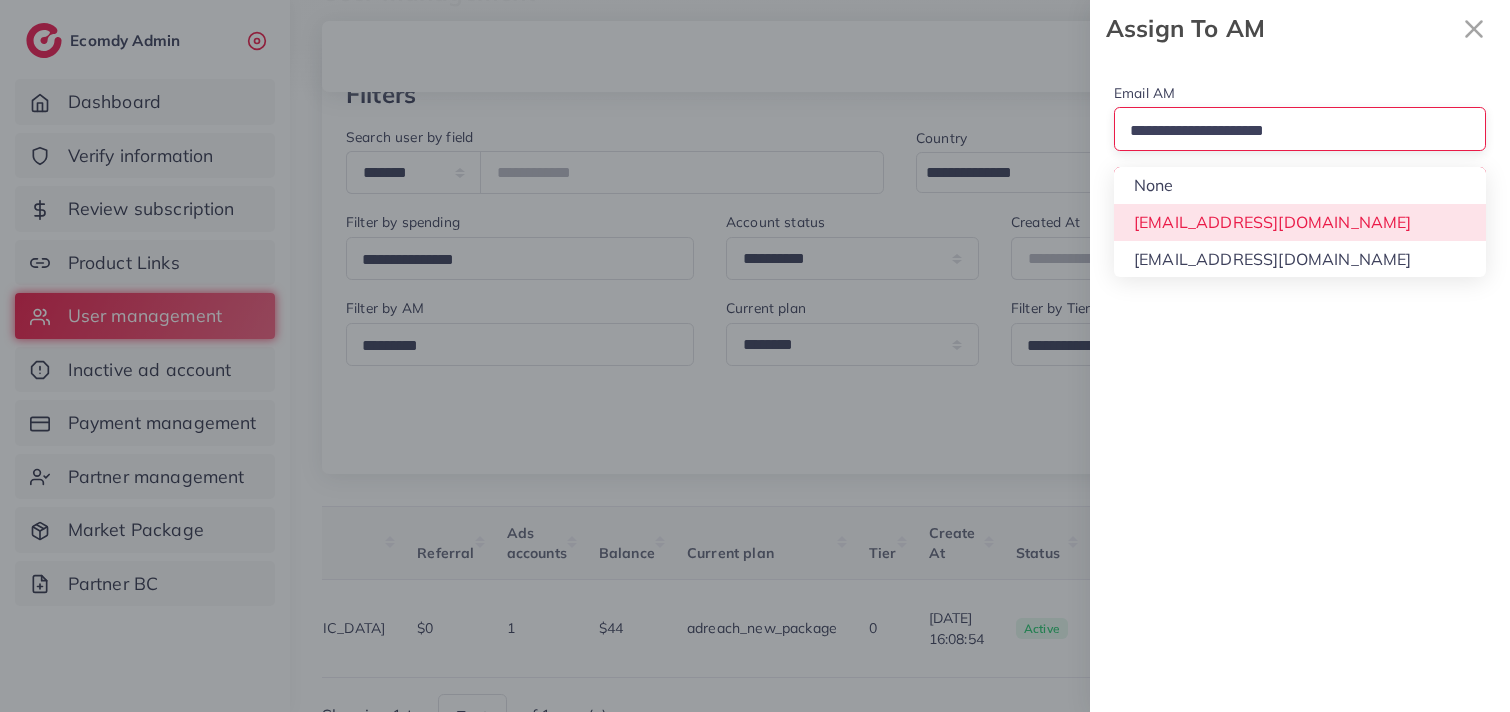 click on "Email AM            Loading...
None
hadibaaslam@gmail.com
wajahat@adreach.agency
Assign To AM" at bounding box center (1300, 145) 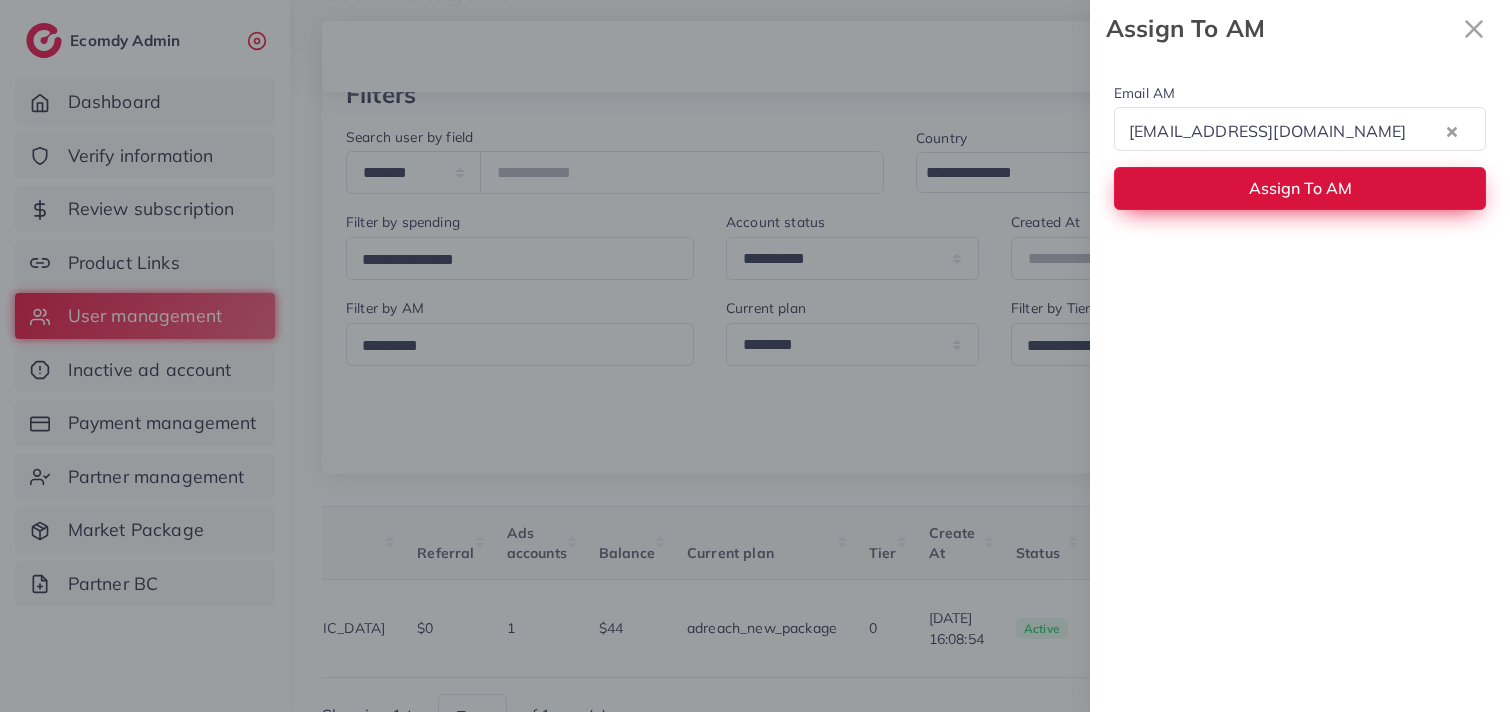 click on "Assign To AM" at bounding box center (1300, 188) 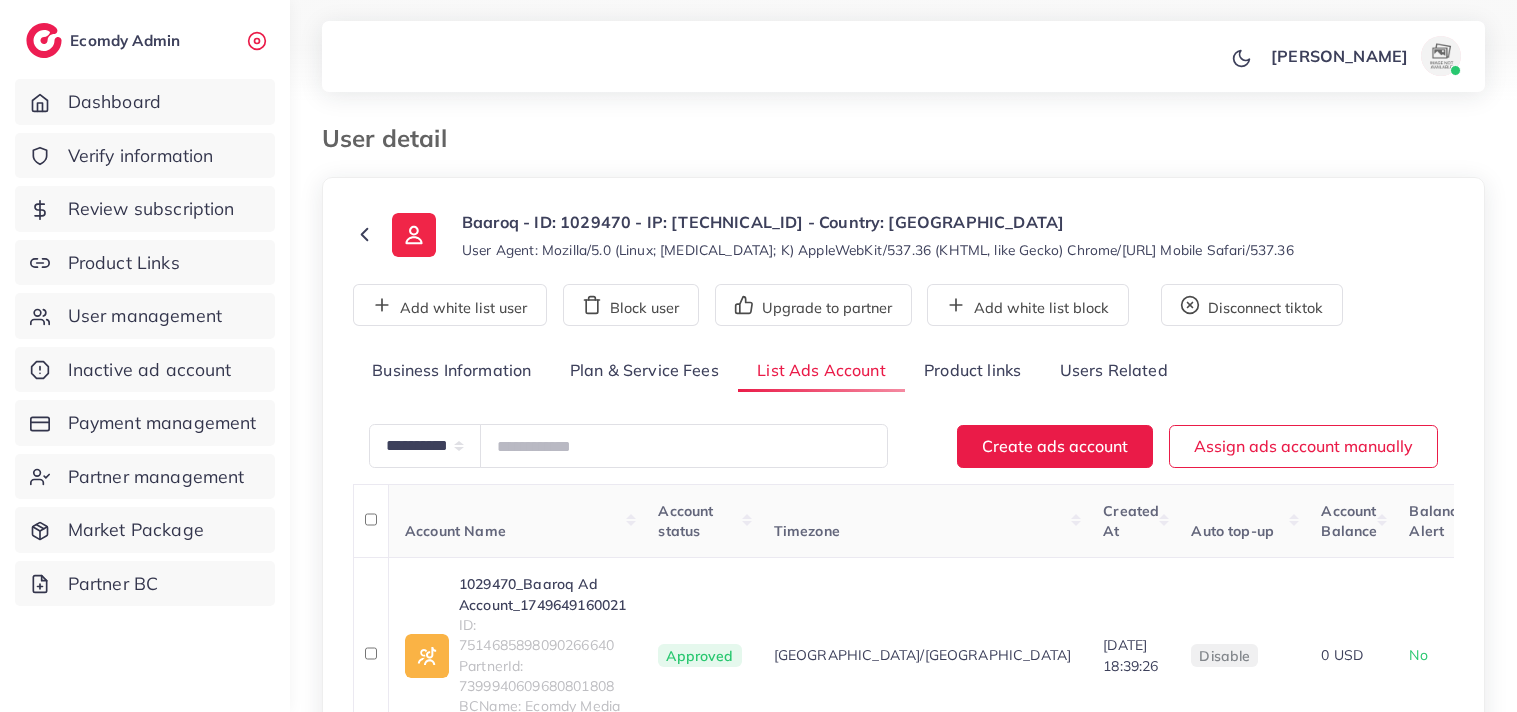 scroll, scrollTop: 0, scrollLeft: 0, axis: both 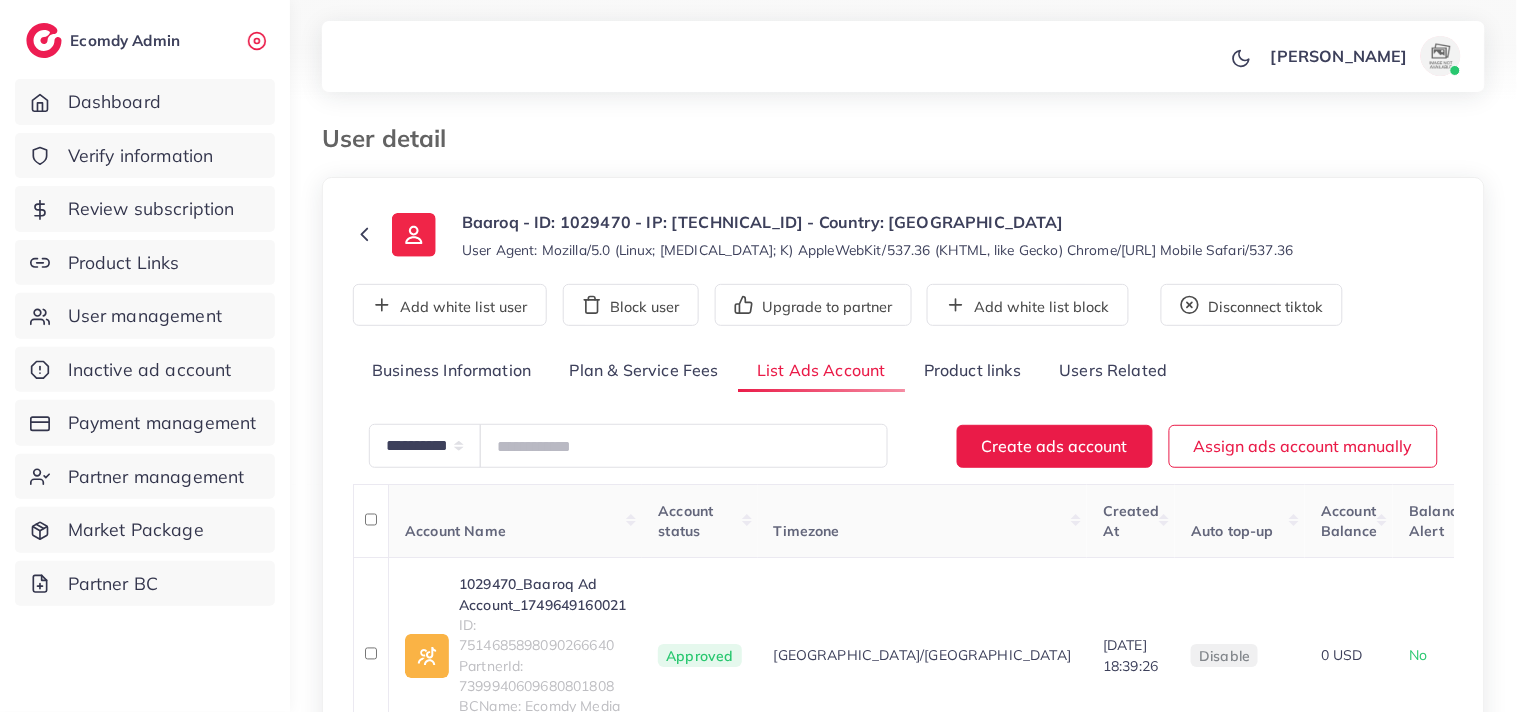 click on "User detail" at bounding box center [754, 138] 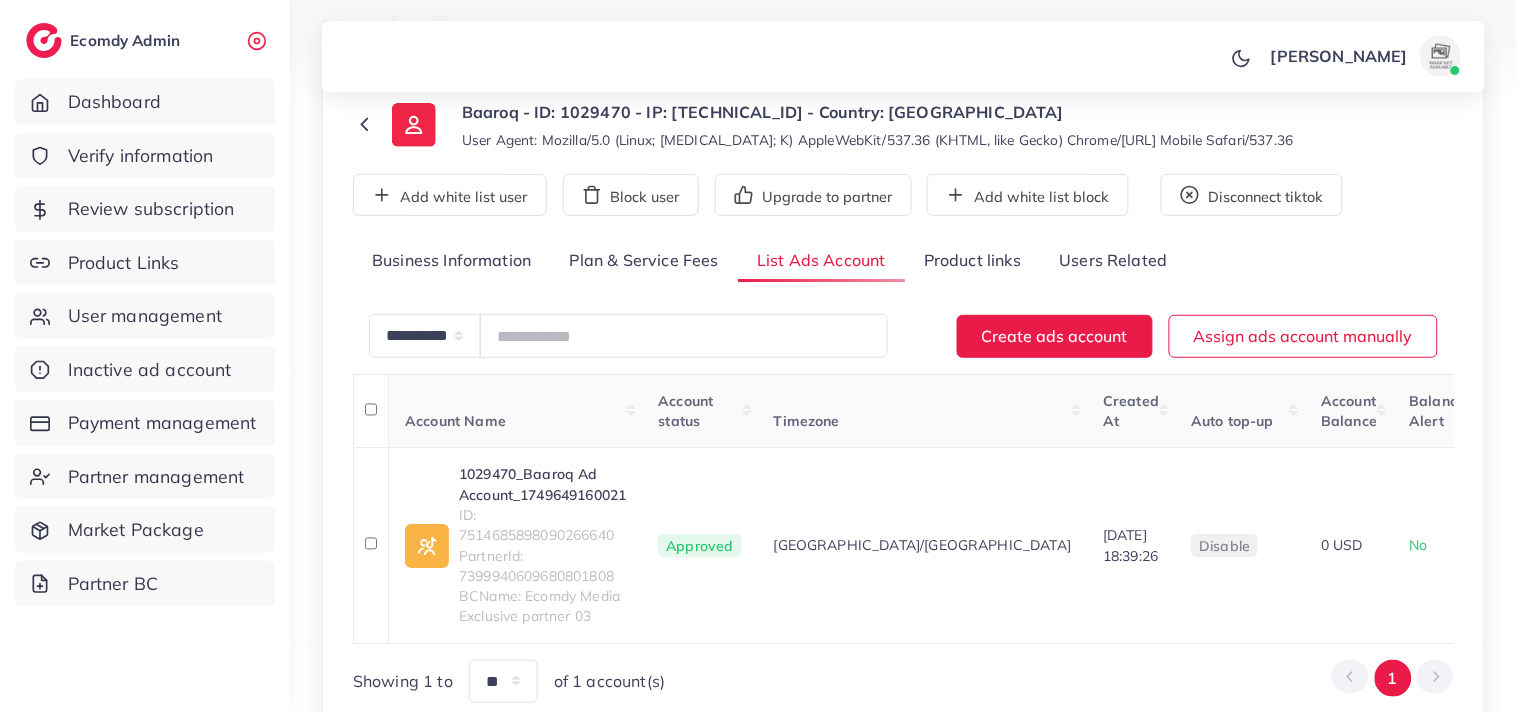 scroll, scrollTop: 177, scrollLeft: 0, axis: vertical 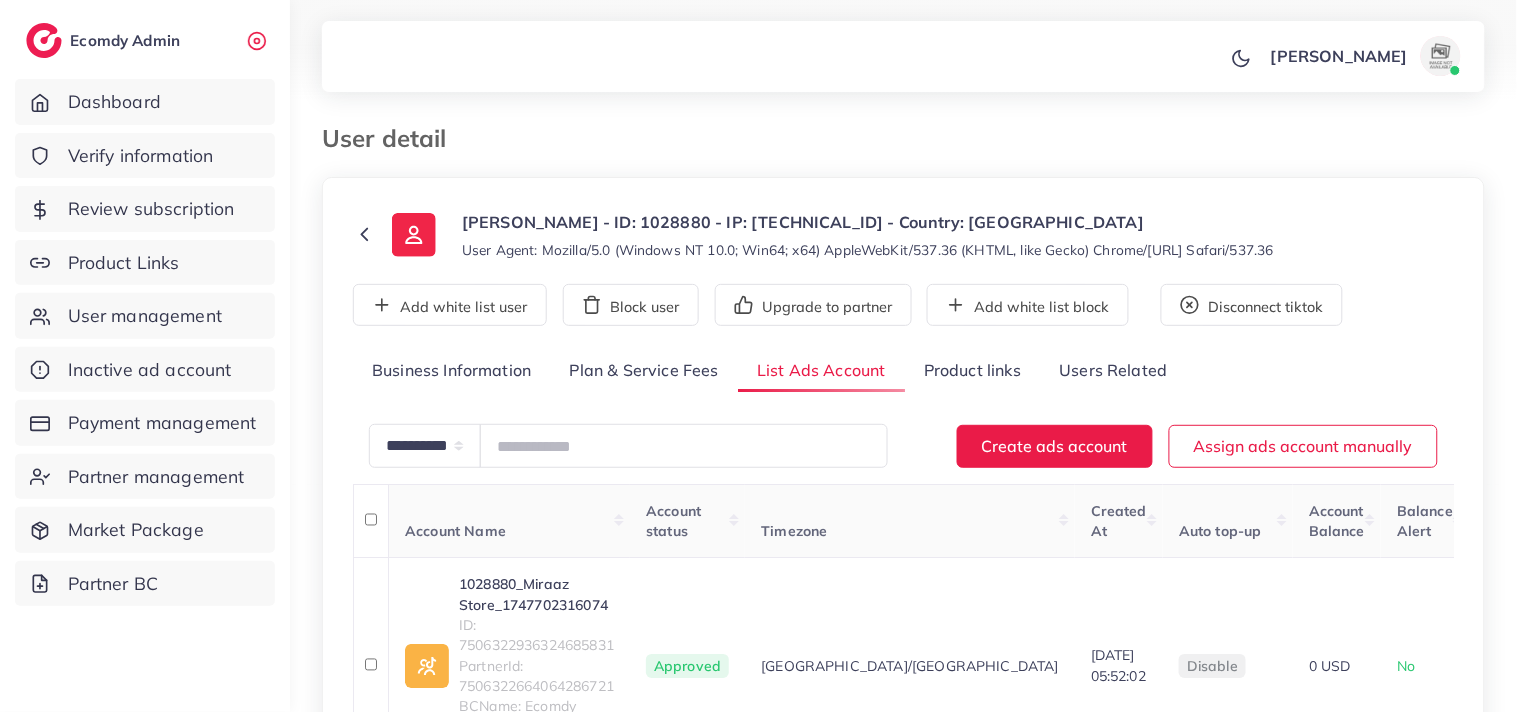 click on "**********" at bounding box center [903, 465] 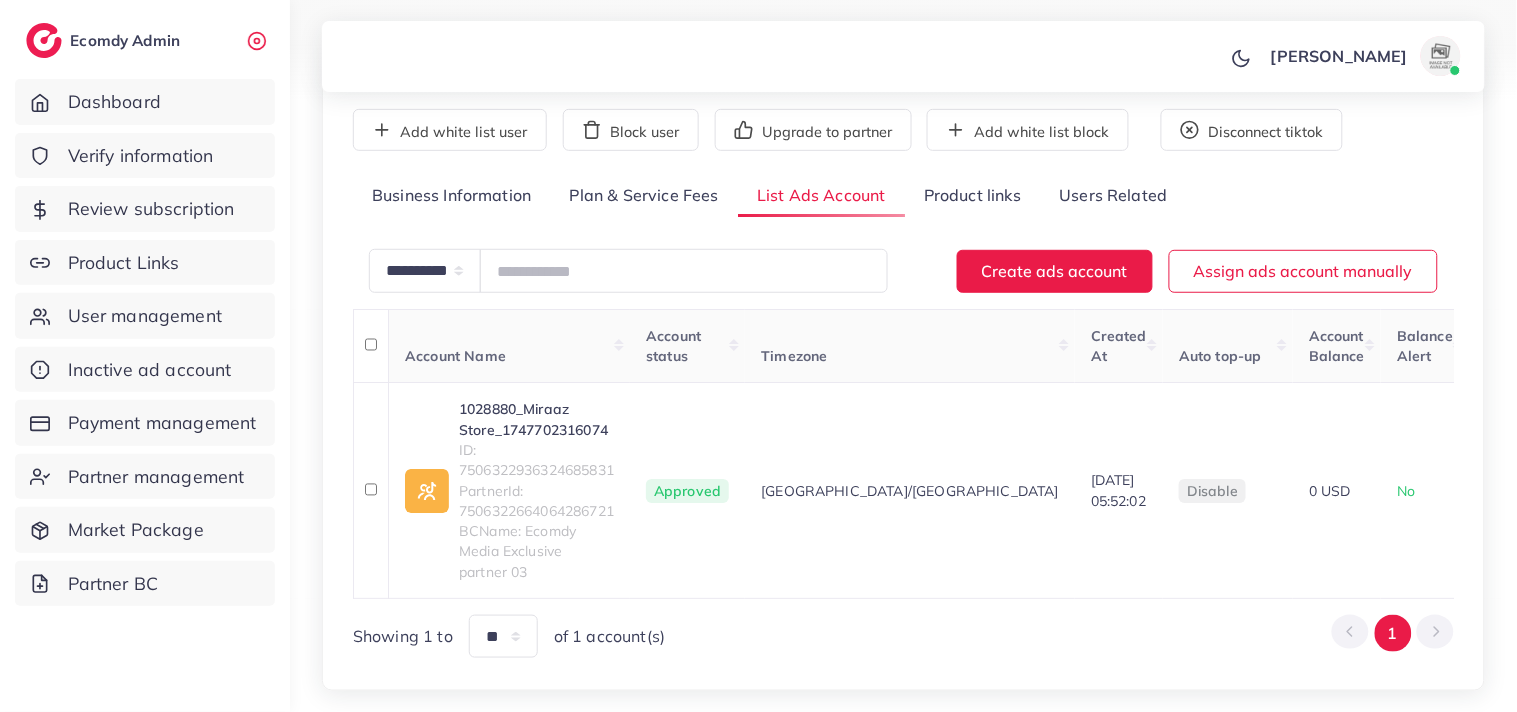 scroll, scrollTop: 177, scrollLeft: 0, axis: vertical 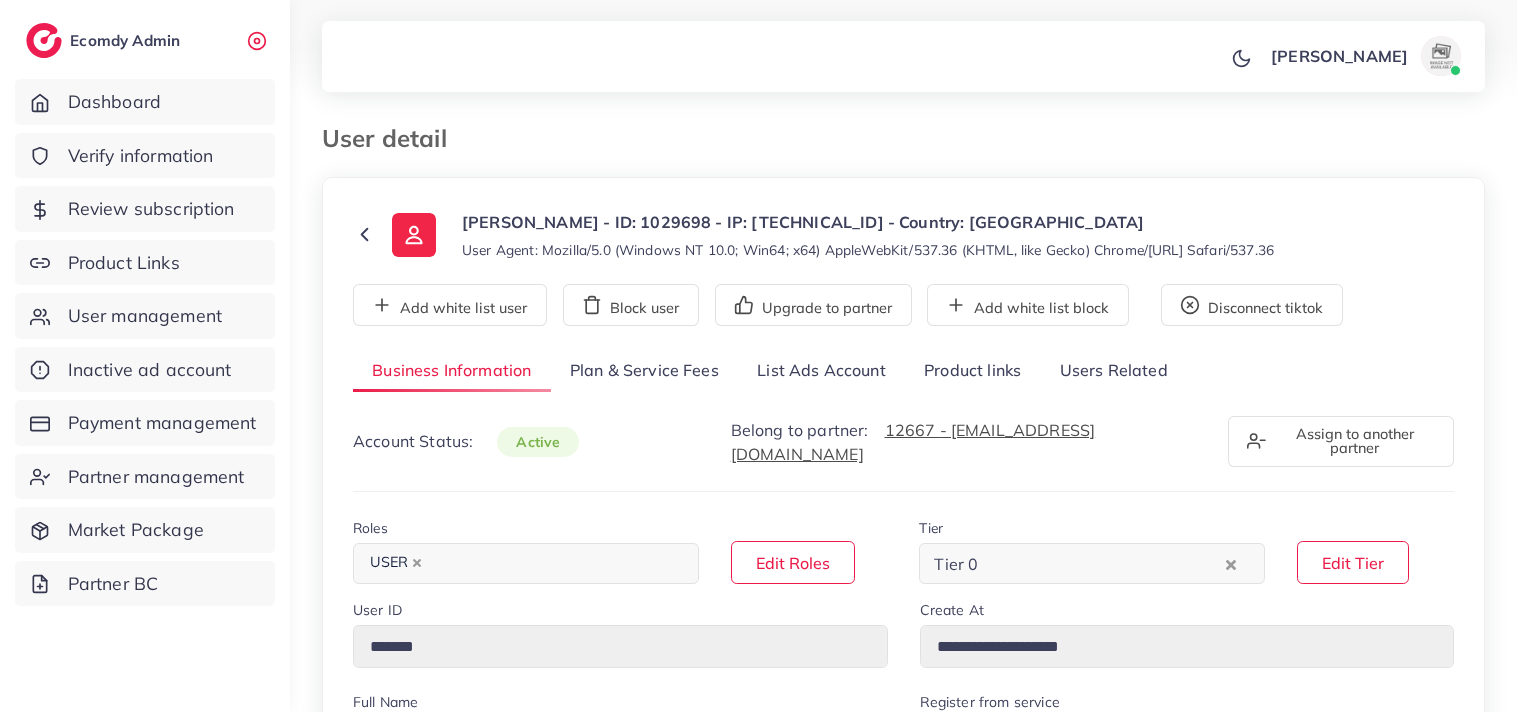 select on "********" 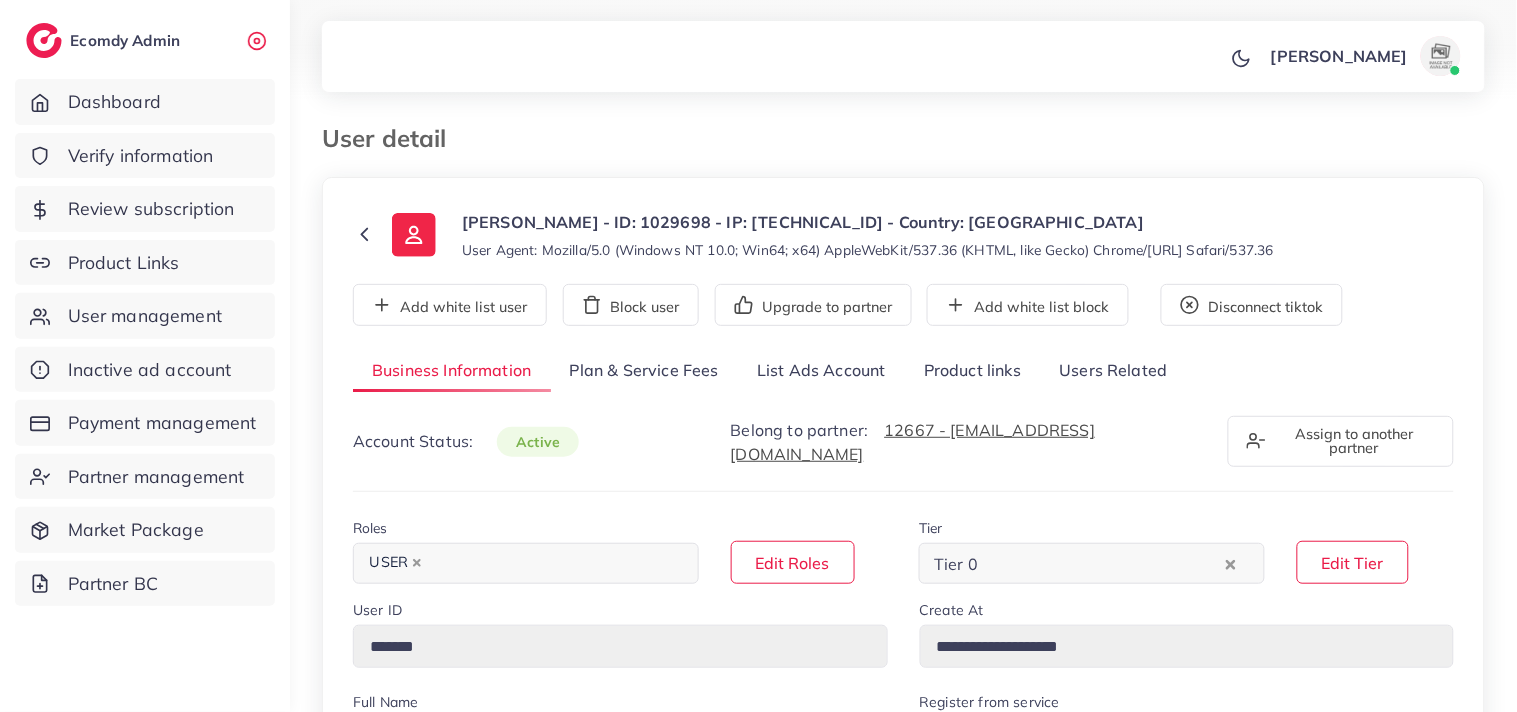 click on "[PERSON_NAME]  Profile Log out" at bounding box center (903, 57) 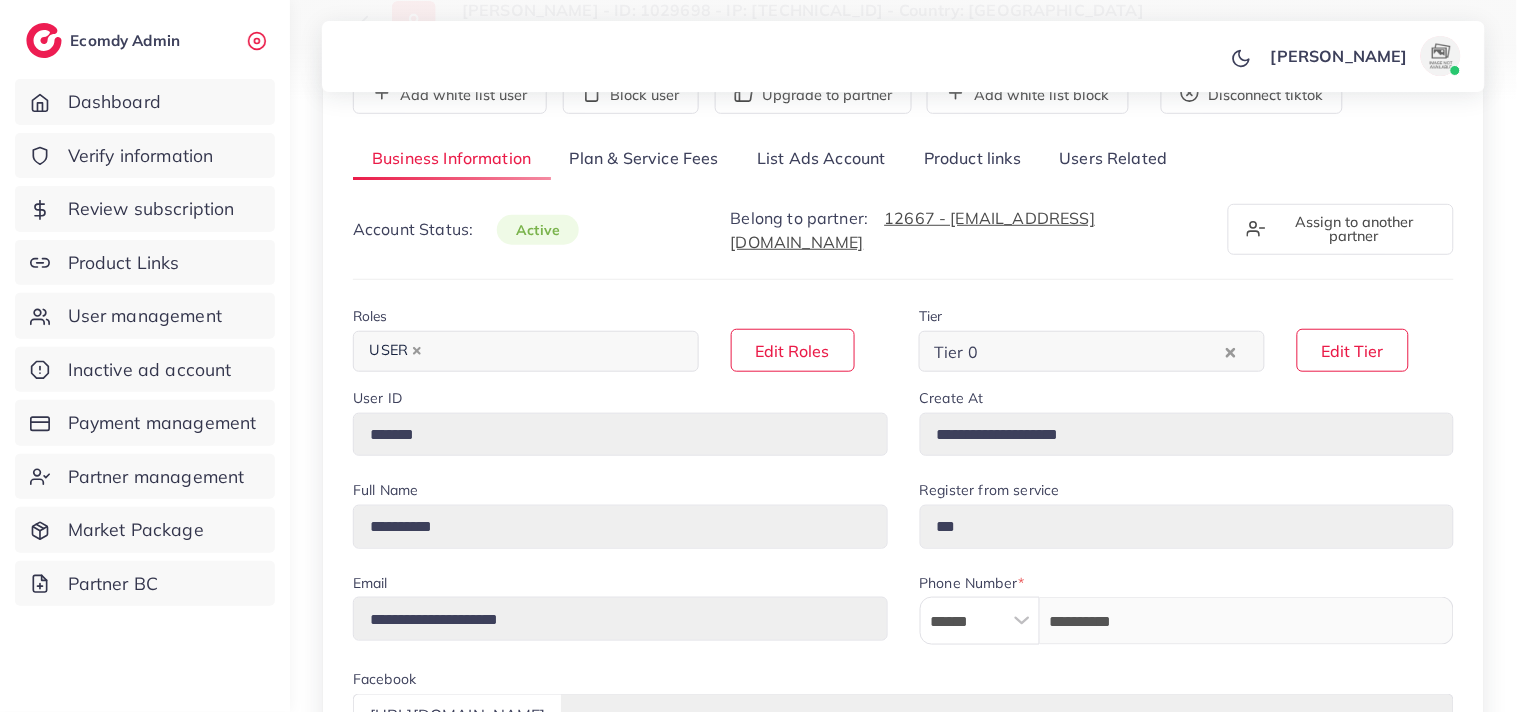 scroll, scrollTop: 400, scrollLeft: 0, axis: vertical 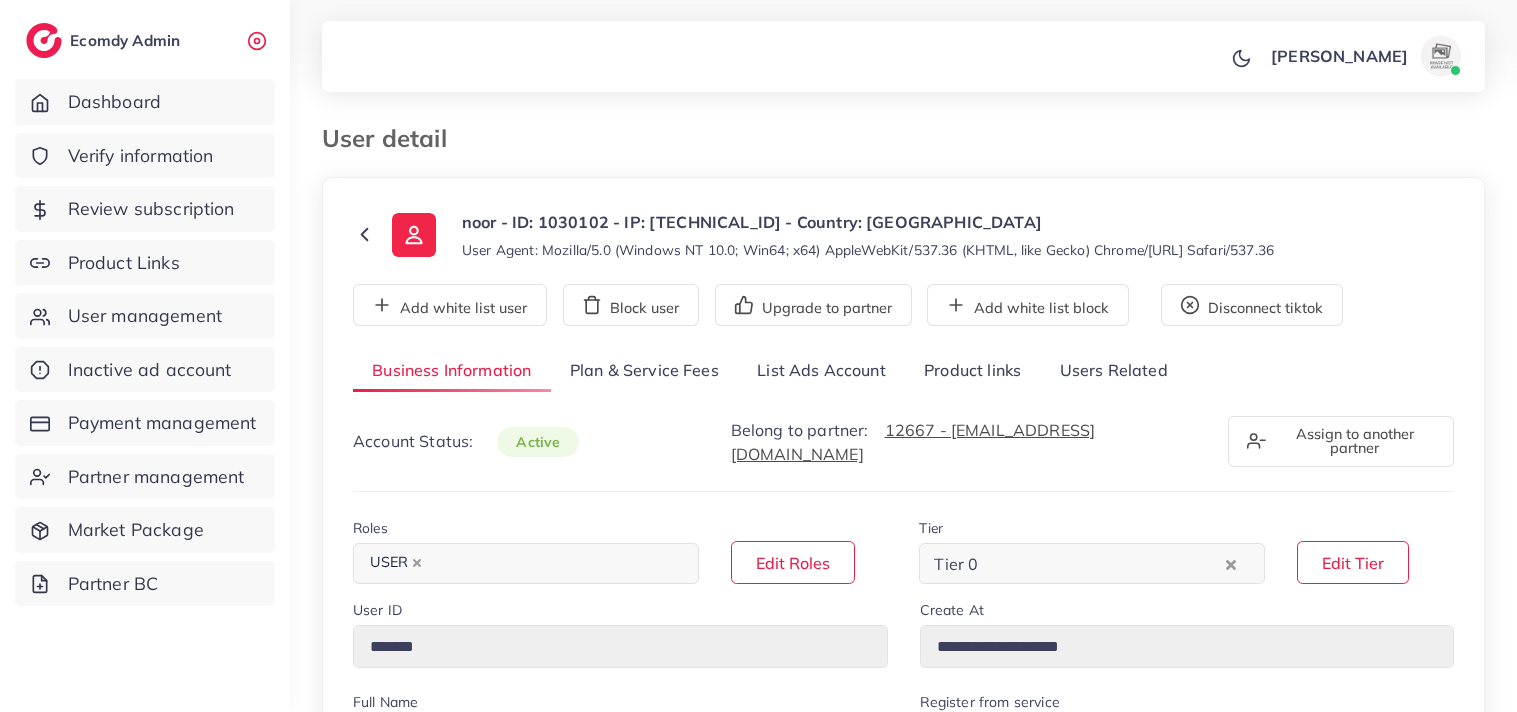 select on "********" 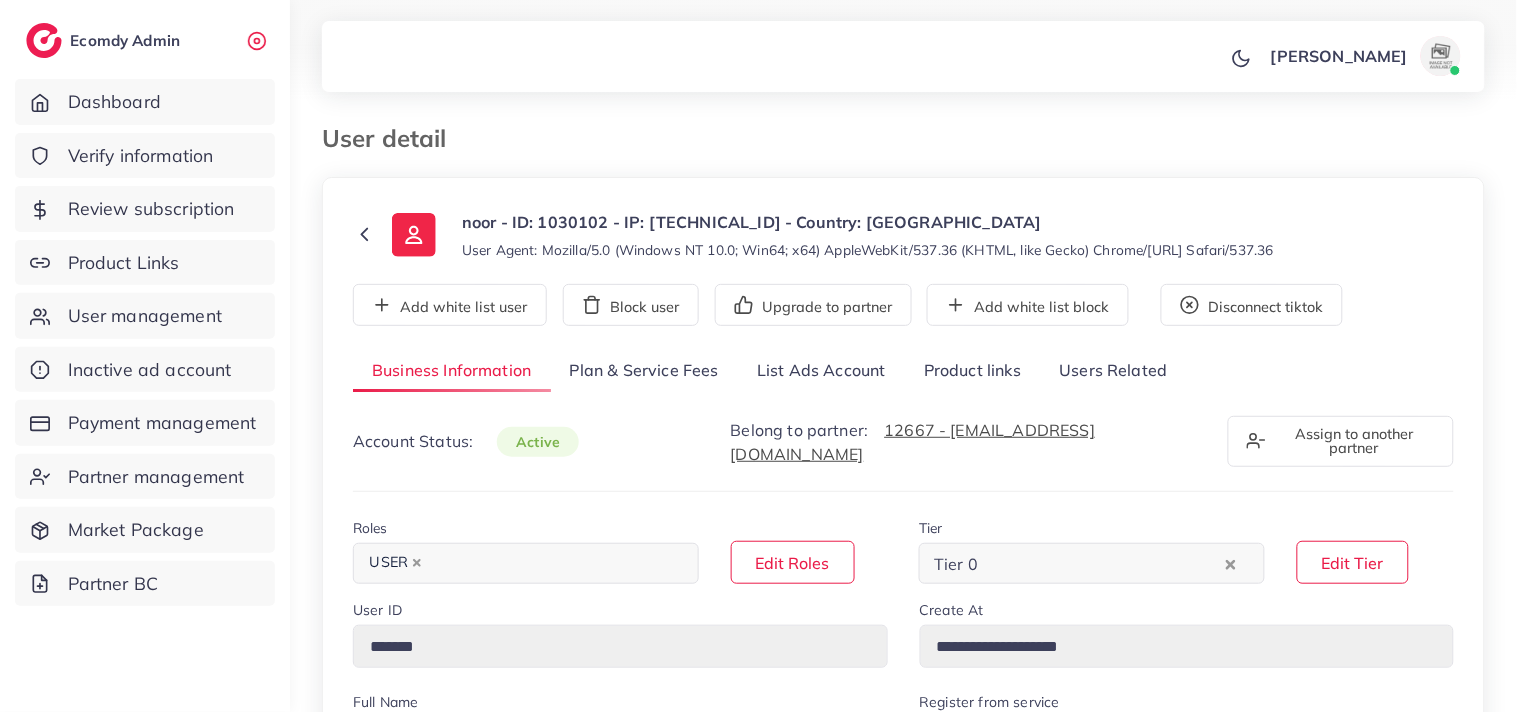 click on "[PERSON_NAME]  Profile Log out" at bounding box center [903, 57] 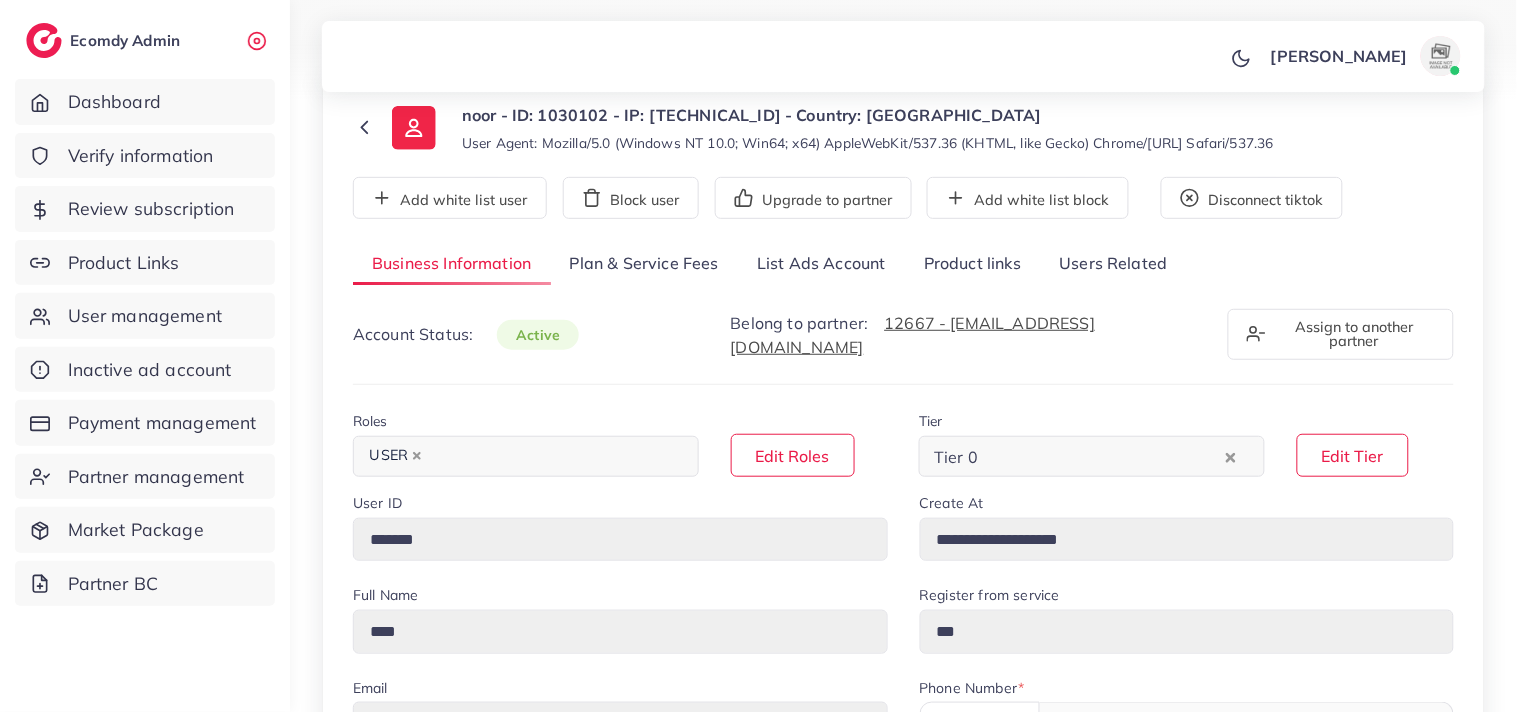 scroll, scrollTop: 177, scrollLeft: 0, axis: vertical 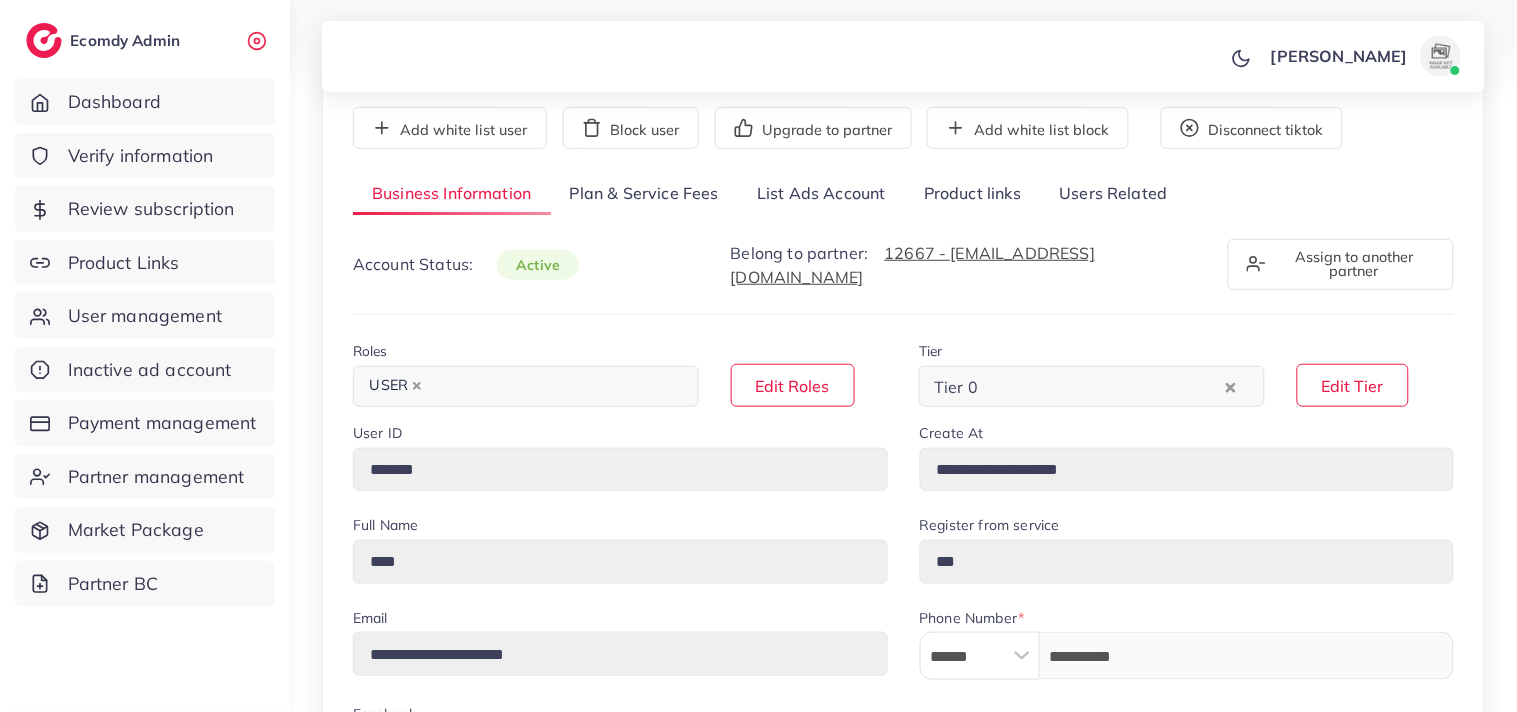 click on "List Ads Account" at bounding box center [821, 194] 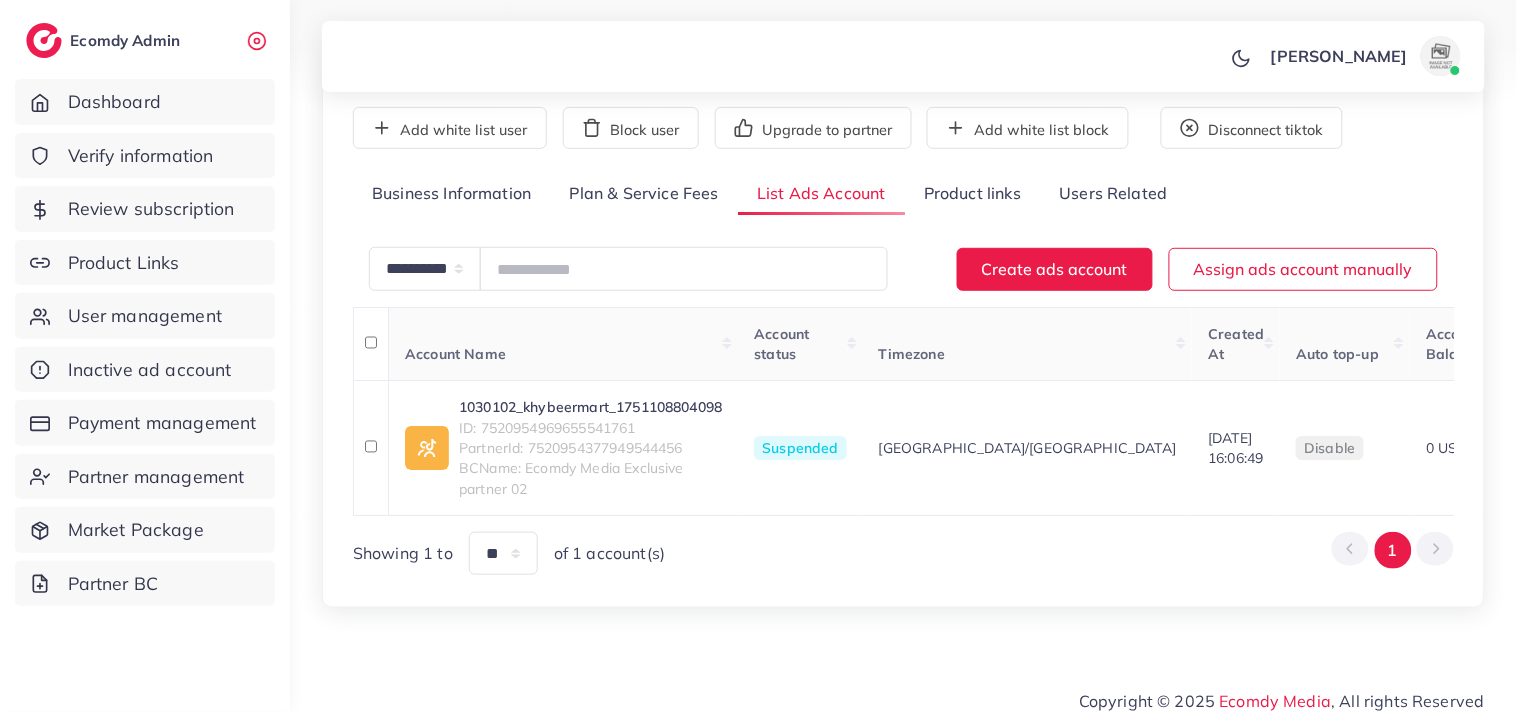 click on "[PERSON_NAME]  Profile Log out" at bounding box center [903, 57] 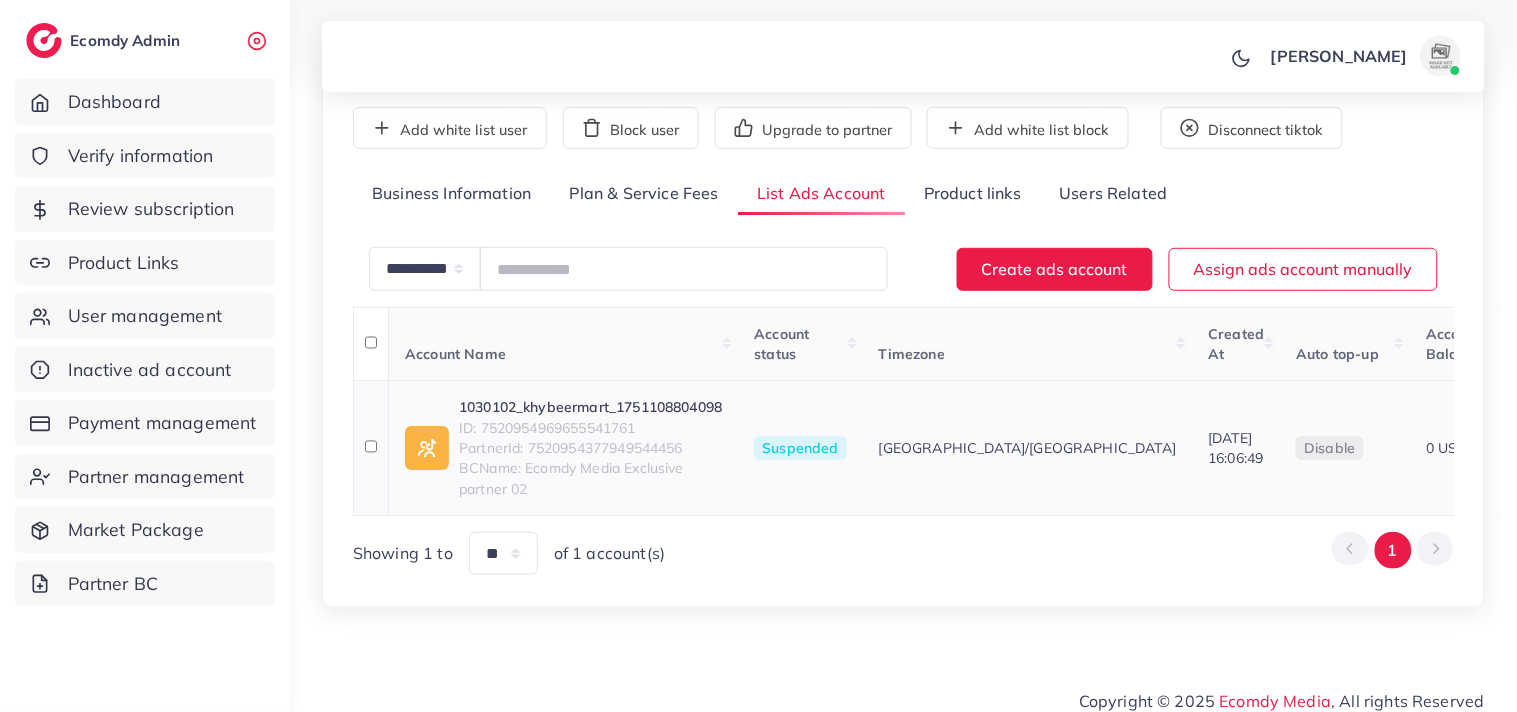 click on "1030102_khybeermart_1751108804098" at bounding box center (590, 407) 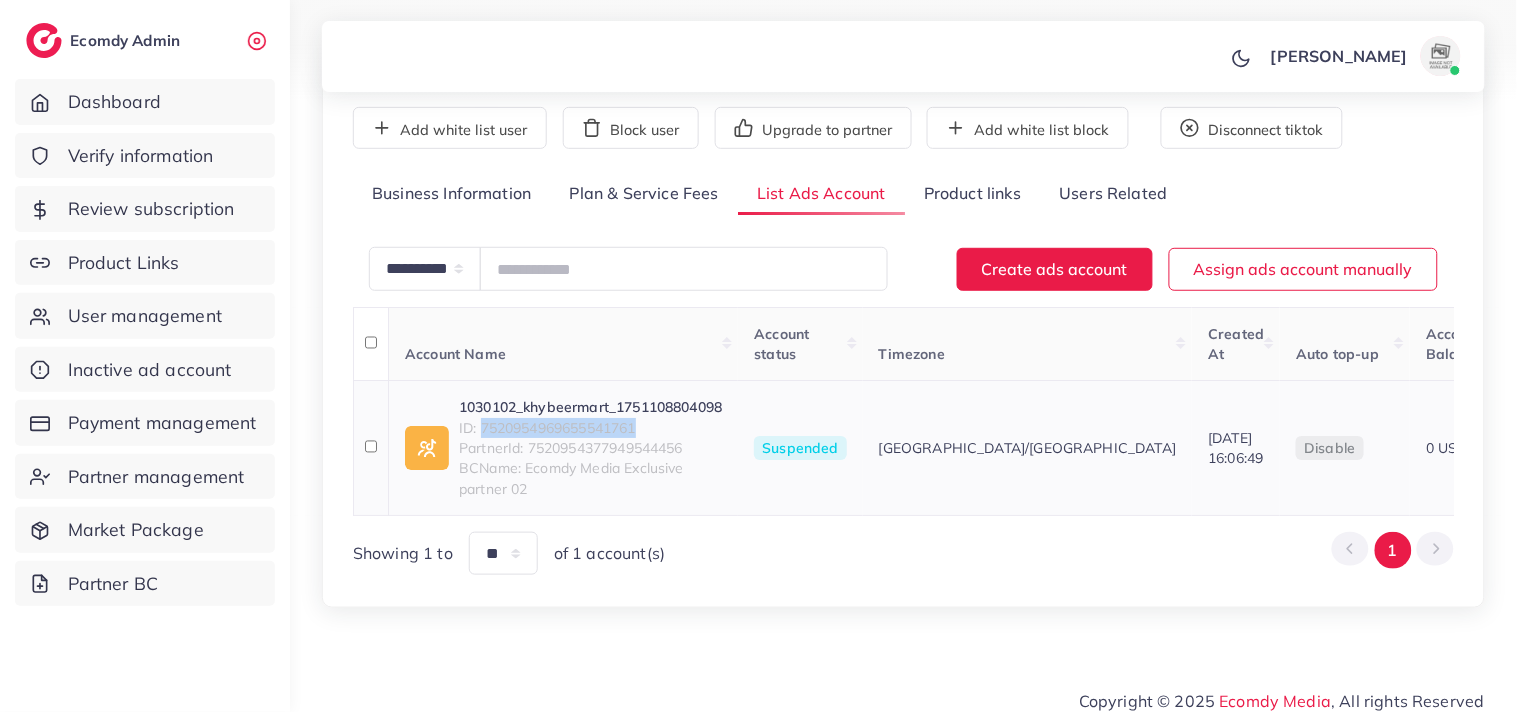 click on "ID: 7520954969655541761" at bounding box center (590, 428) 